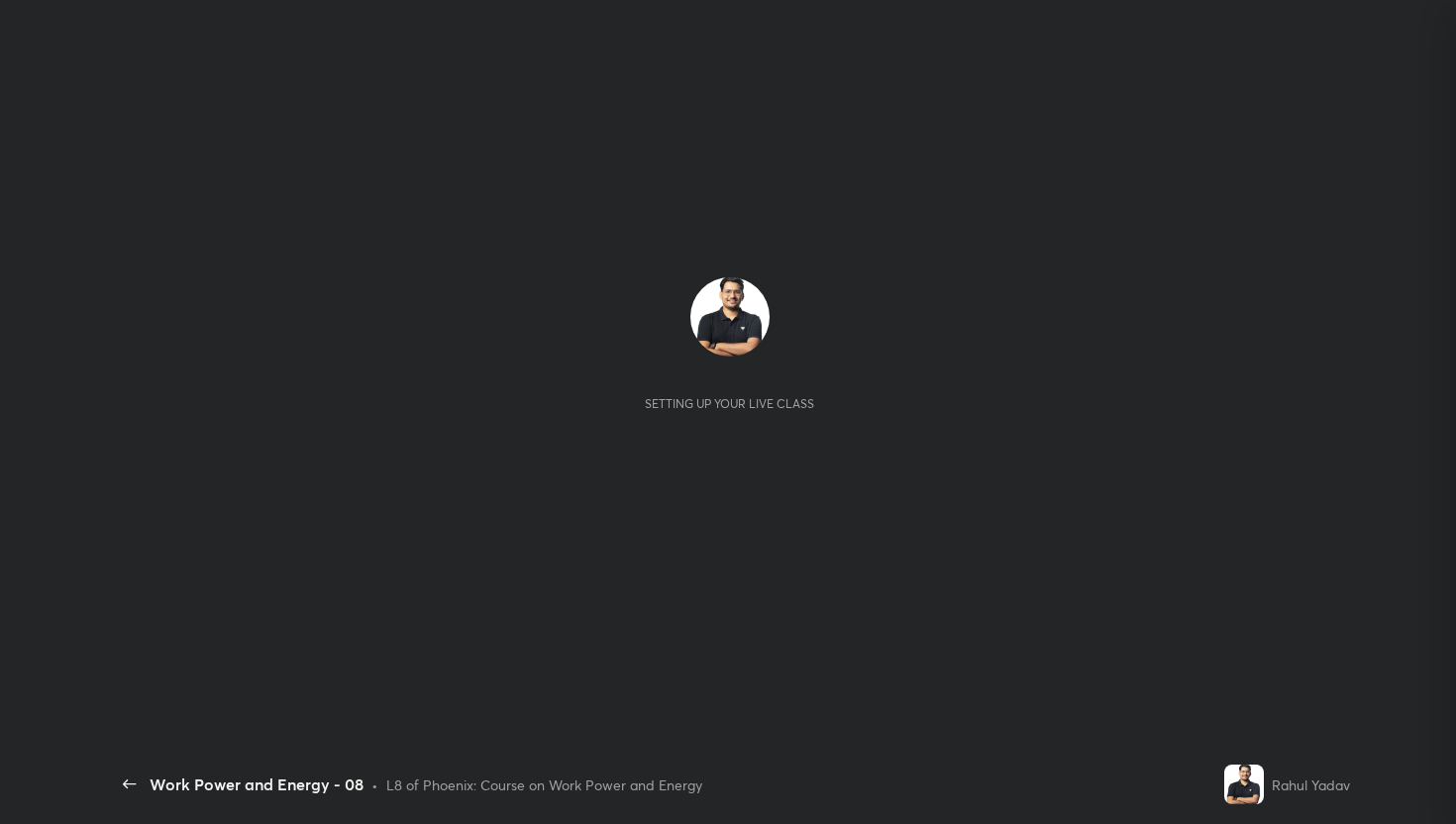 scroll, scrollTop: 0, scrollLeft: 0, axis: both 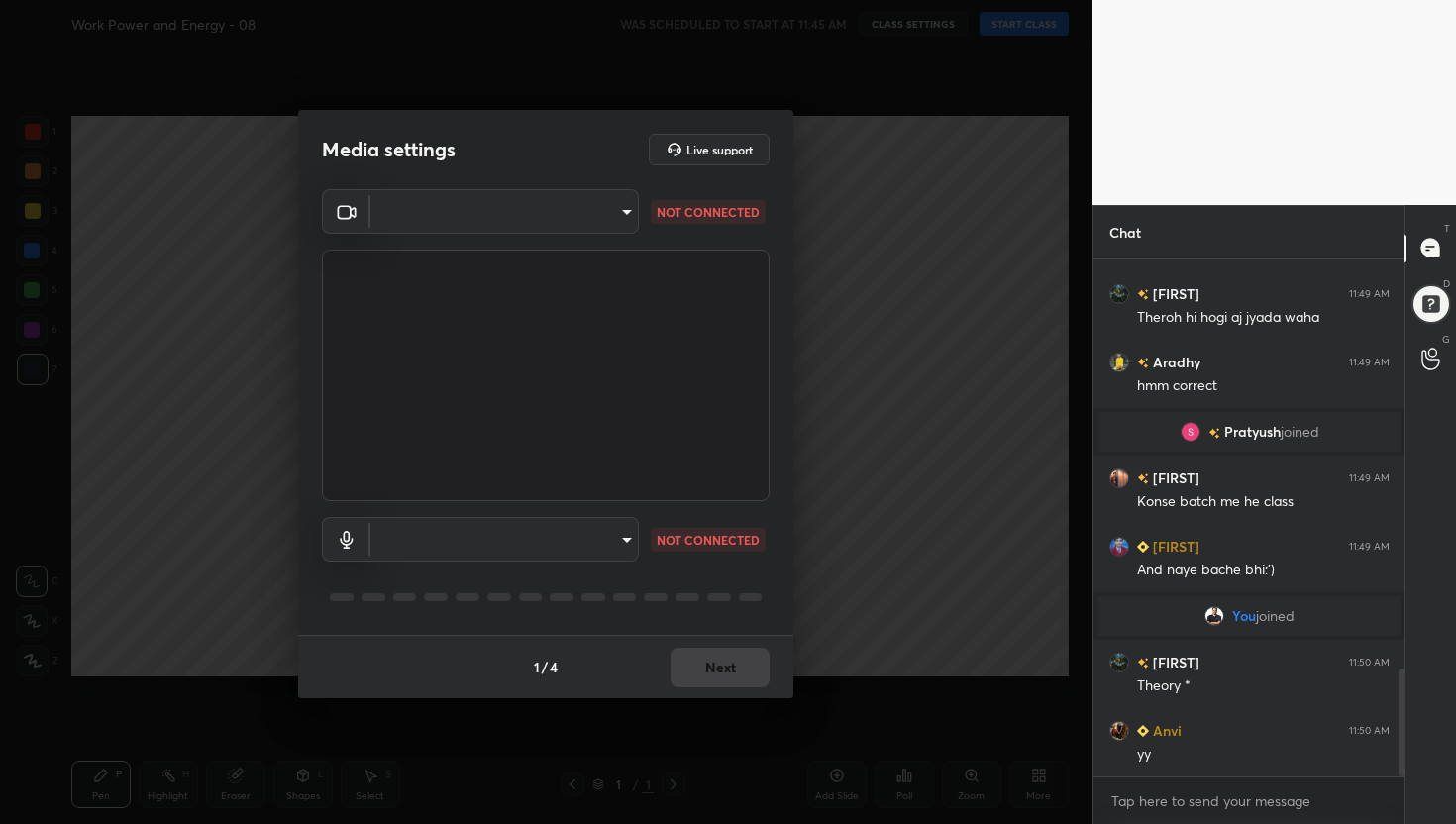 click on "1 2 3 4 5 6 7 C X Z C X Z E E Erase all   H H Work Power and Energy - 08 WAS SCHEDULED TO START AT  11:45 AM CLASS SETTINGS START CLASS Setting up your live class Back Work Power and Energy - 08 • L8 of Phoenix: Course on Work Power and Energy Rahul Yadav Pen P Highlight H Eraser Shapes L Select S 1 / 1 Add Slide Poll Zoom More Chat Tanuj  joined Trayambak 11:49 AM +1 Jinuuu 11:49 AM Theroh hi hogi aj jyada waha Aradhy 11:49 AM hmm correct Pratyush  joined RISHABH 11:49 AM Konse batch me he class Trayambak 11:49 AM And naye bache bhi:') You  joined Jinuuu 11:50 AM Theory * Anvi 11:50 AM yy JUMP TO LATEST Enable hand raising Enable raise hand to speak to learners. Once enabled, chat will be turned off temporarily. Enable x   introducing Raise a hand with a doubt Now learners can raise their hand along with a doubt  How it works? Doubts asked by learners will show up here Raise hand disabled You have disabled Raise hand currently. Enable it to invite learners to speak Enable Can't raise hand Got it T D G ​" at bounding box center (728, 412) 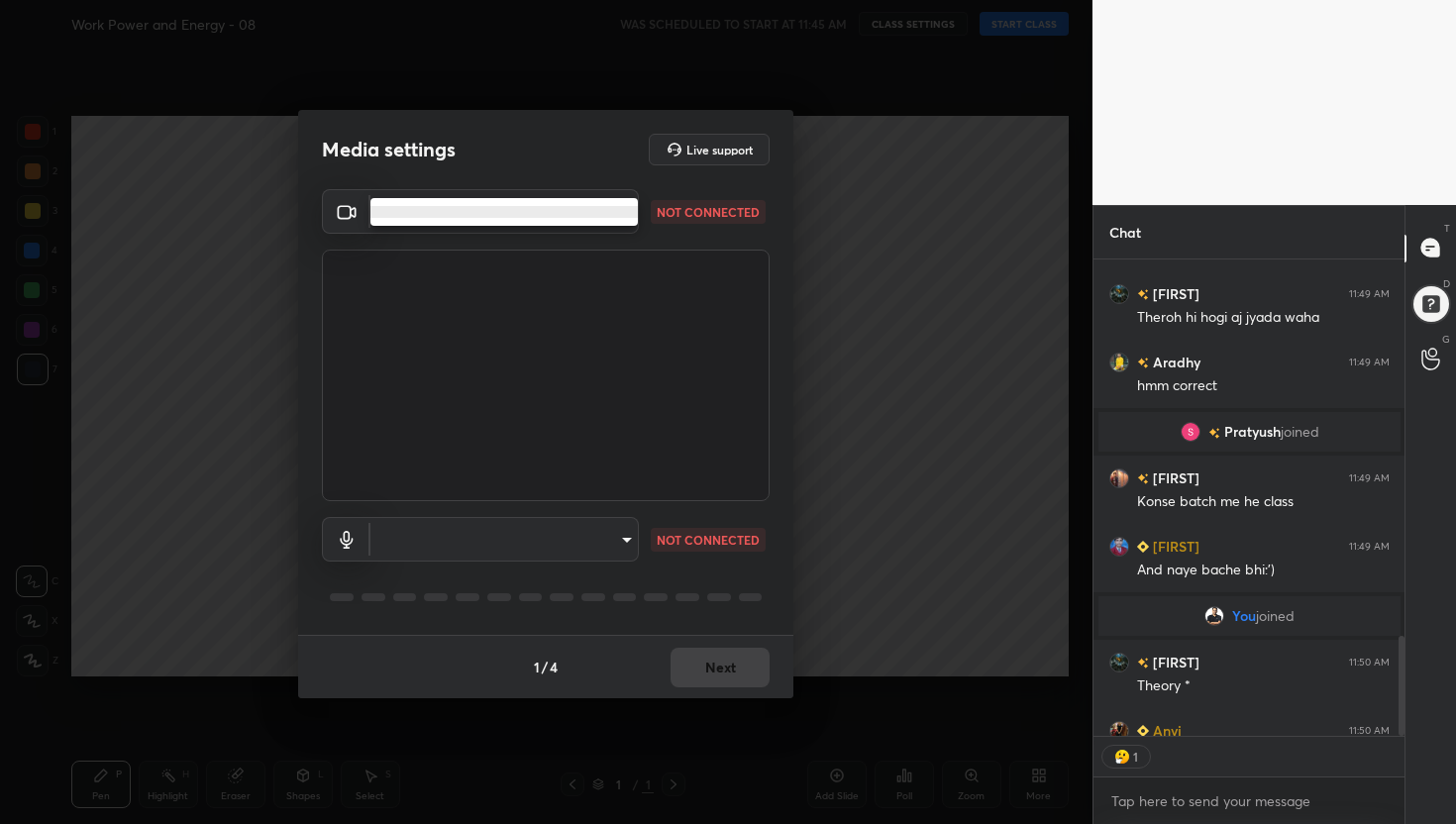scroll, scrollTop: 470, scrollLeft: 305, axis: both 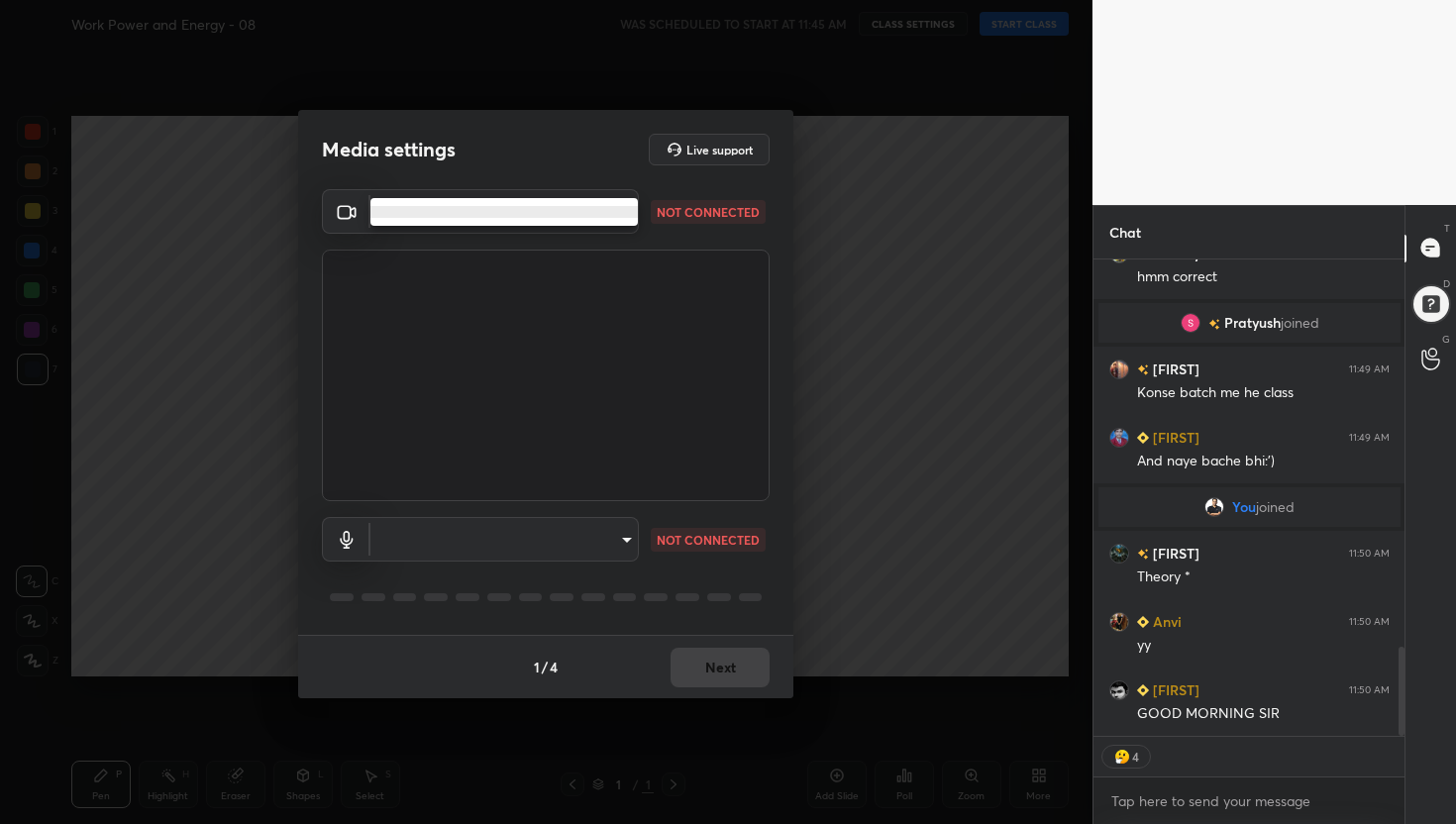 click at bounding box center [504, 212] 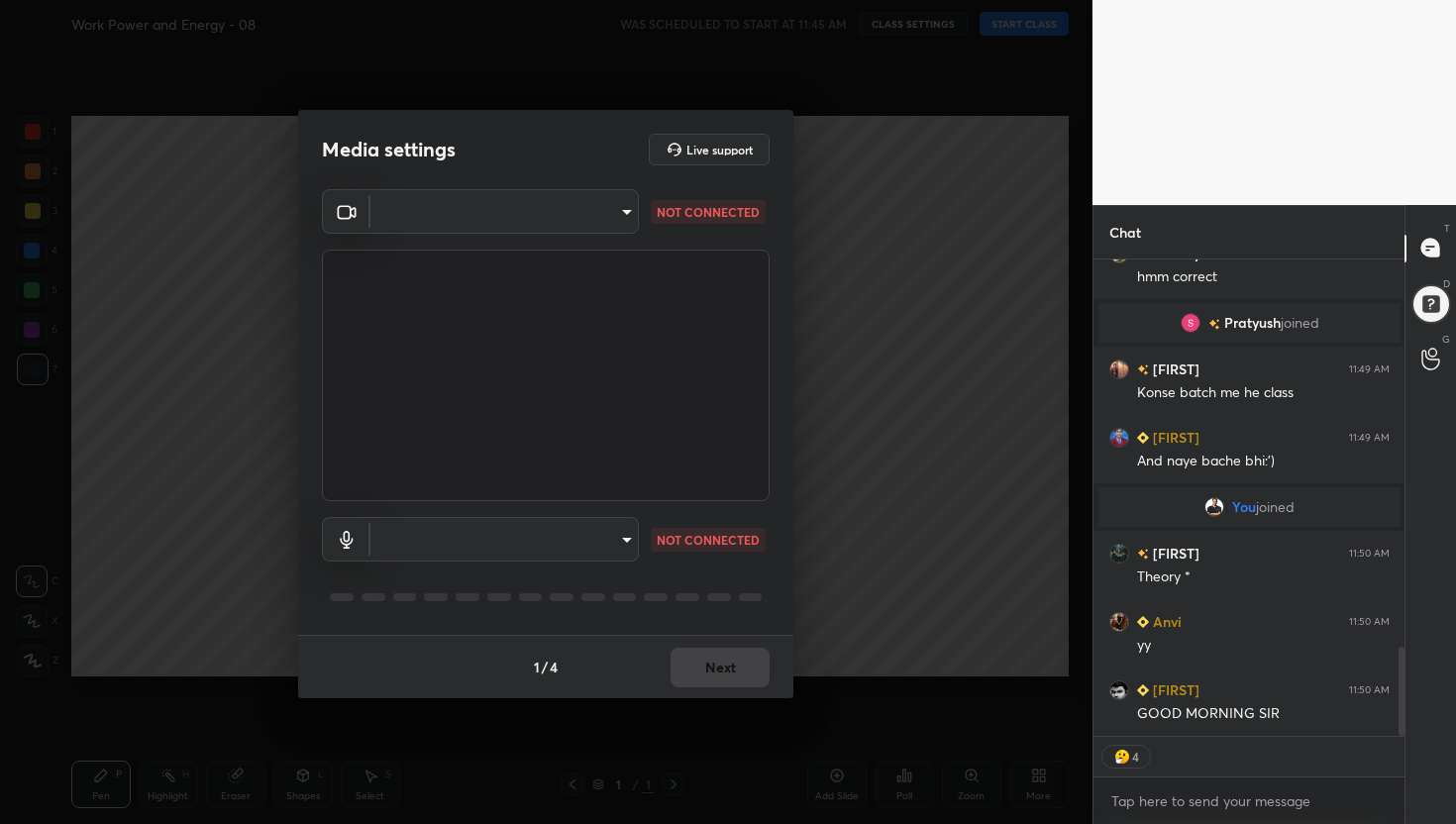 scroll, scrollTop: 2131, scrollLeft: 0, axis: vertical 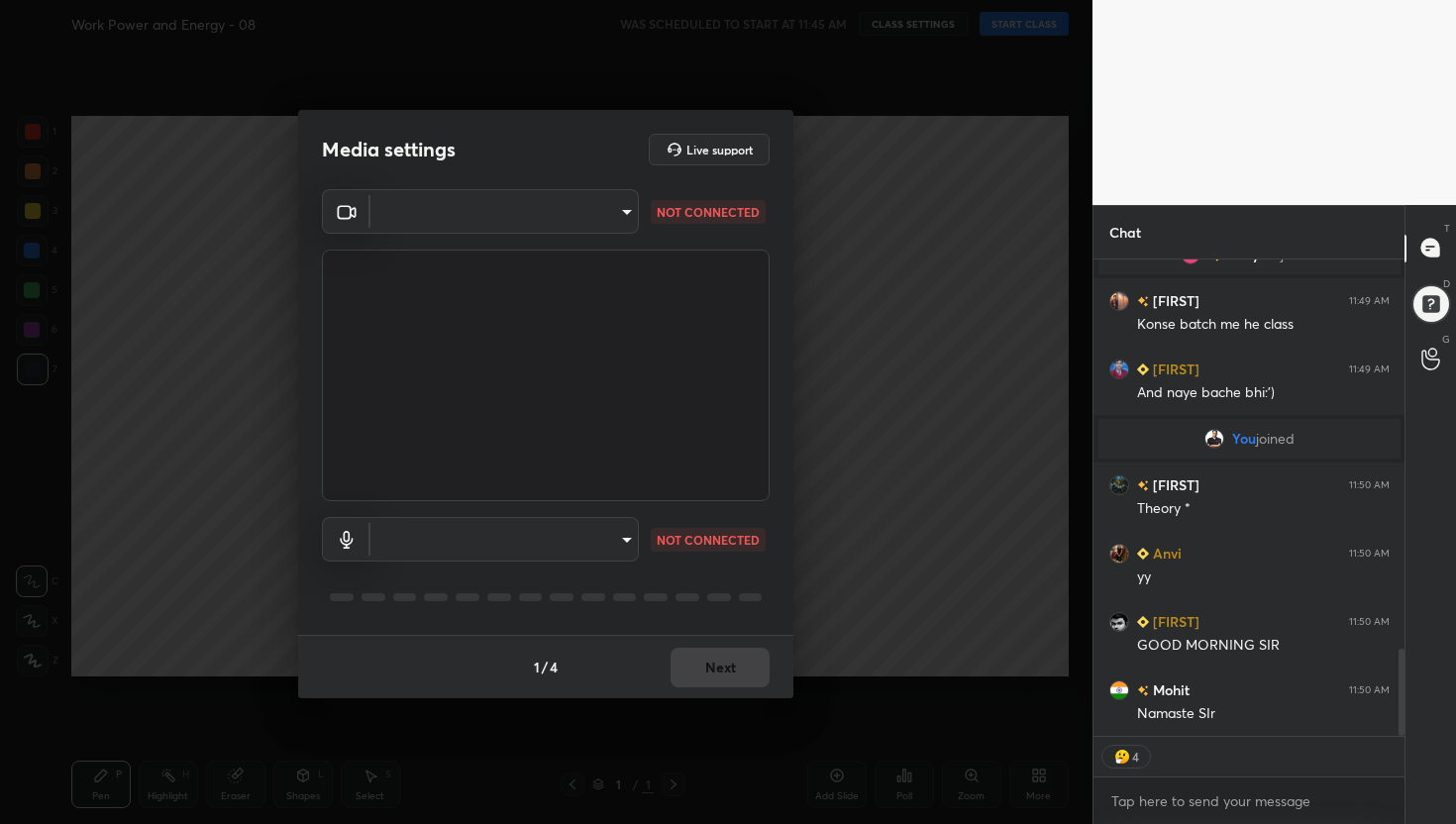 click on "1 2 3 4 5 6 7 C X Z C X Z E E Erase all   H H Work Power and Energy - 08 WAS SCHEDULED TO START AT  11:45 AM CLASS SETTINGS START CLASS Setting up your live class Back Work Power and Energy - 08 • L8 of Phoenix: Course on Work Power and Energy Rahul Yadav Pen P Highlight H Eraser Shapes L Select S 1 / 1 Add Slide Poll Zoom More Chat Aradhy 11:49 AM hmm correct Pratyush  joined RISHABH 11:49 AM Konse batch me he class Trayambak 11:49 AM And naye bache bhi:') You  joined Jinuuu 11:50 AM Theory * Anvi 11:50 AM yy Sudarshan 11:50 AM GOOD MORNING SIR Mohit 11:50 AM Namaste SIr JUMP TO LATEST 4 Enable hand raising Enable raise hand to speak to learners. Once enabled, chat will be turned off temporarily. Enable x   introducing Raise a hand with a doubt Now learners can raise their hand along with a doubt  How it works? Doubts asked by learners will show up here Raise hand disabled You have disabled Raise hand currently. Enable it to invite learners to speak Enable Can't raise hand Got it T Messages (T) D G ​ ​" at bounding box center (728, 412) 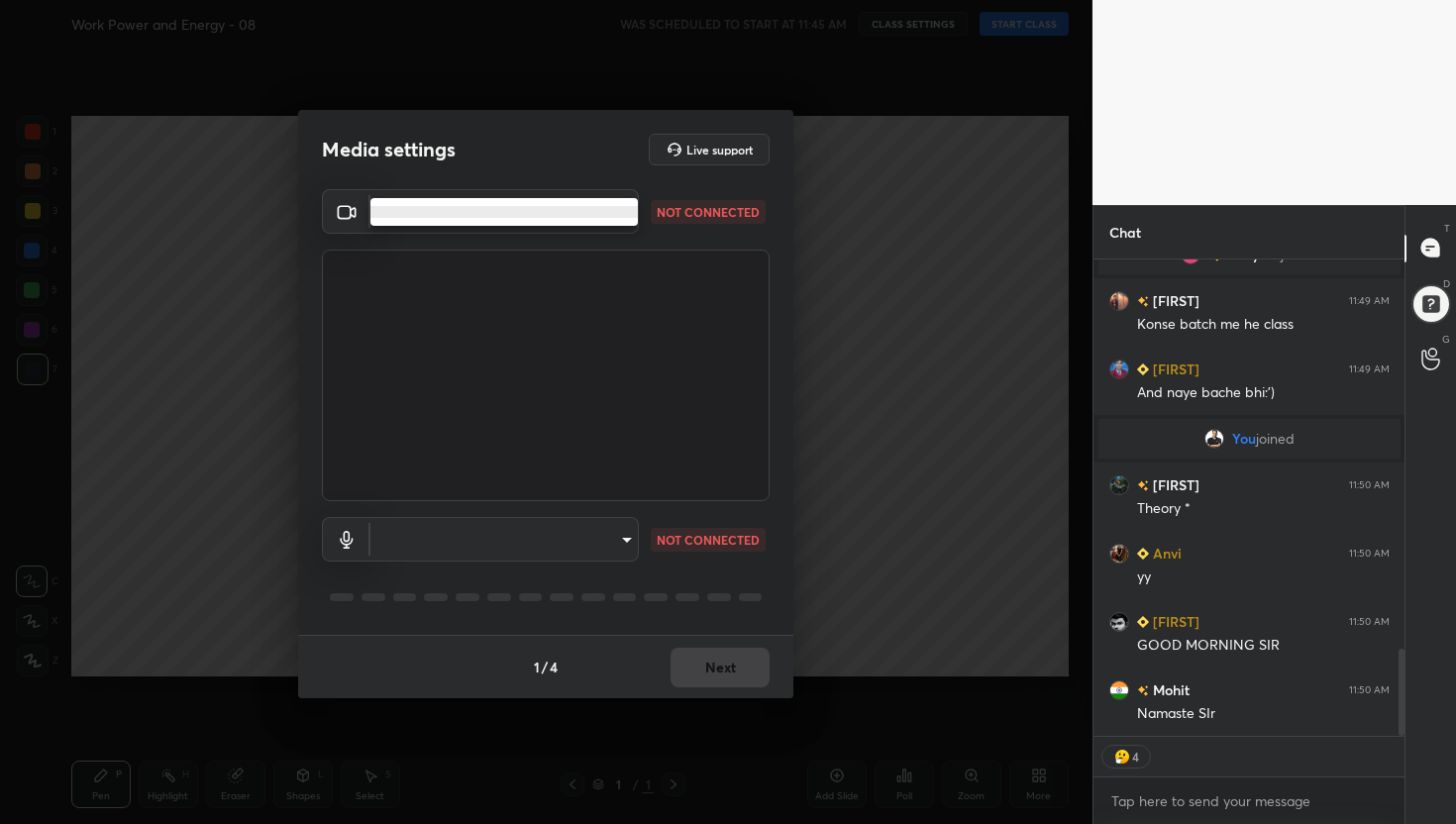 click at bounding box center [504, 212] 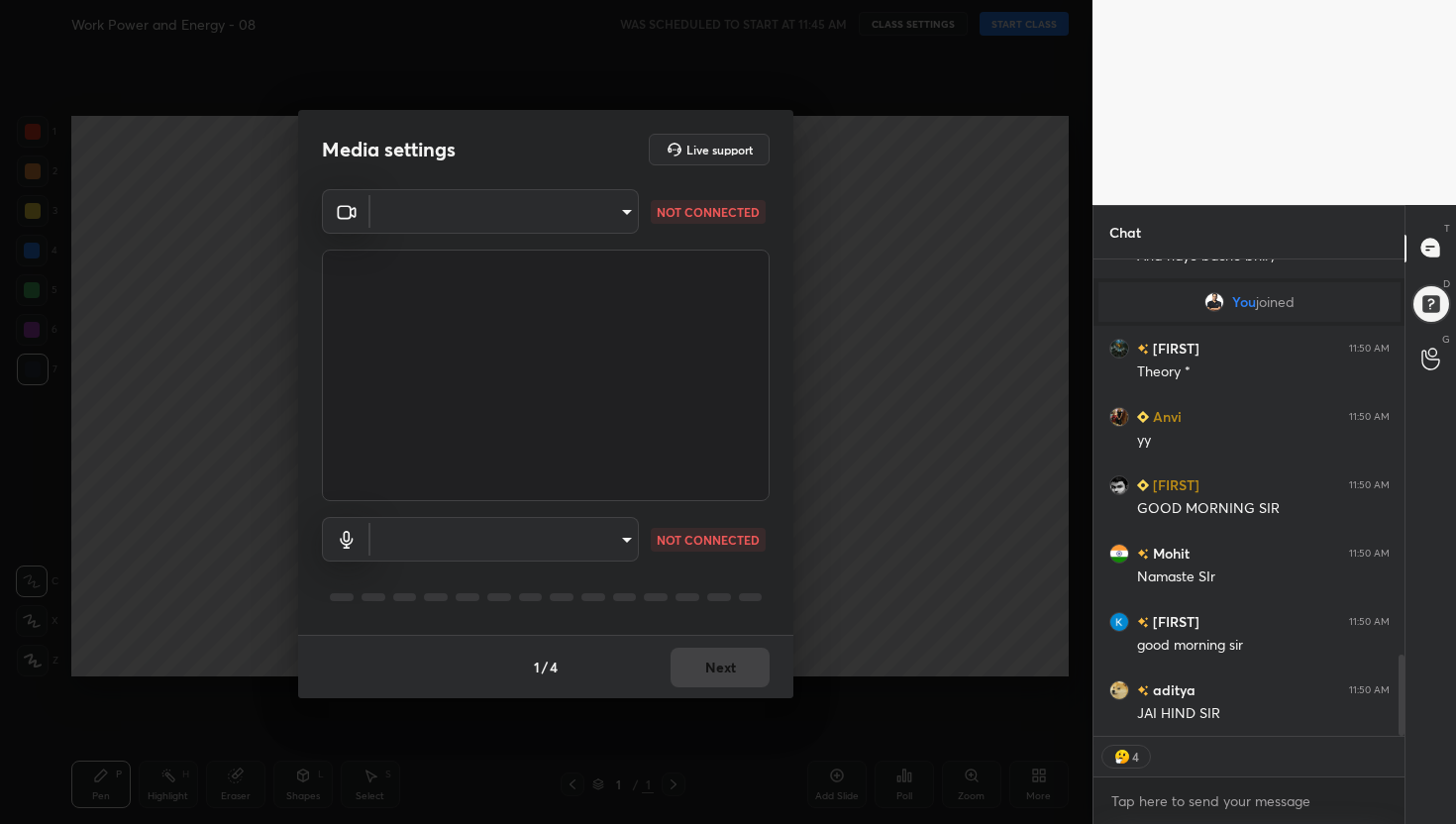 scroll, scrollTop: 2316, scrollLeft: 0, axis: vertical 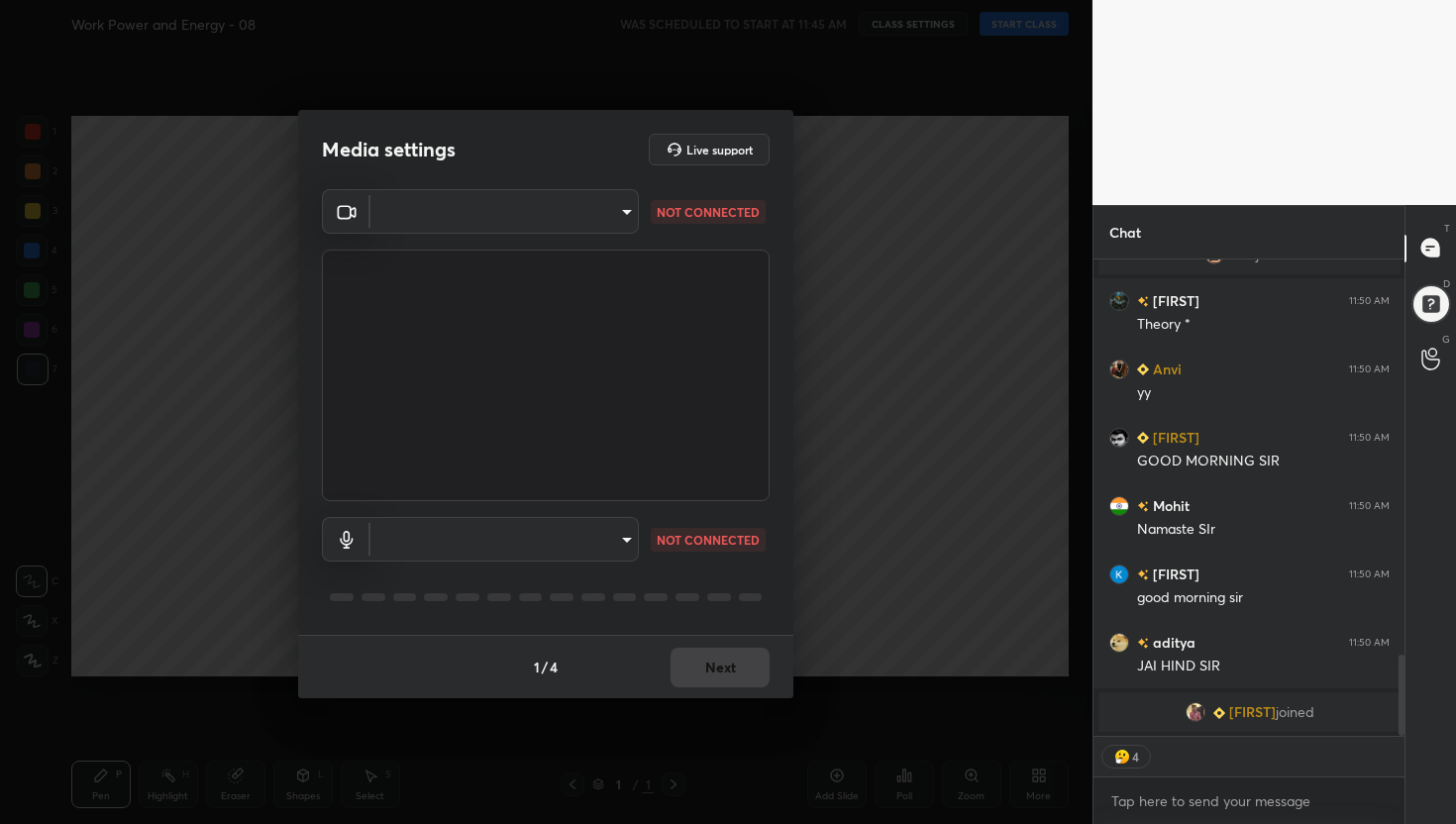 type on "x" 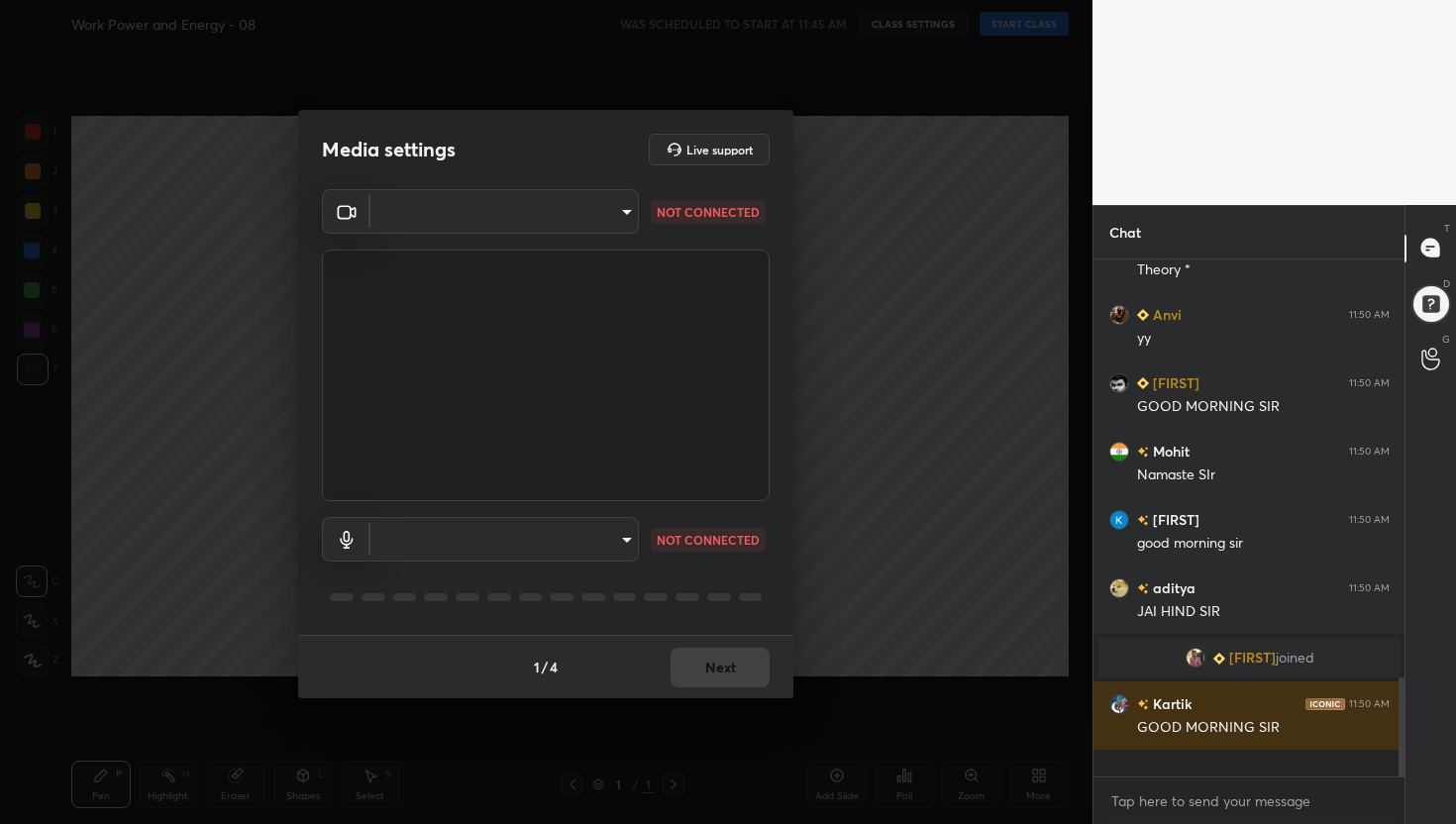 scroll, scrollTop: 2006, scrollLeft: 0, axis: vertical 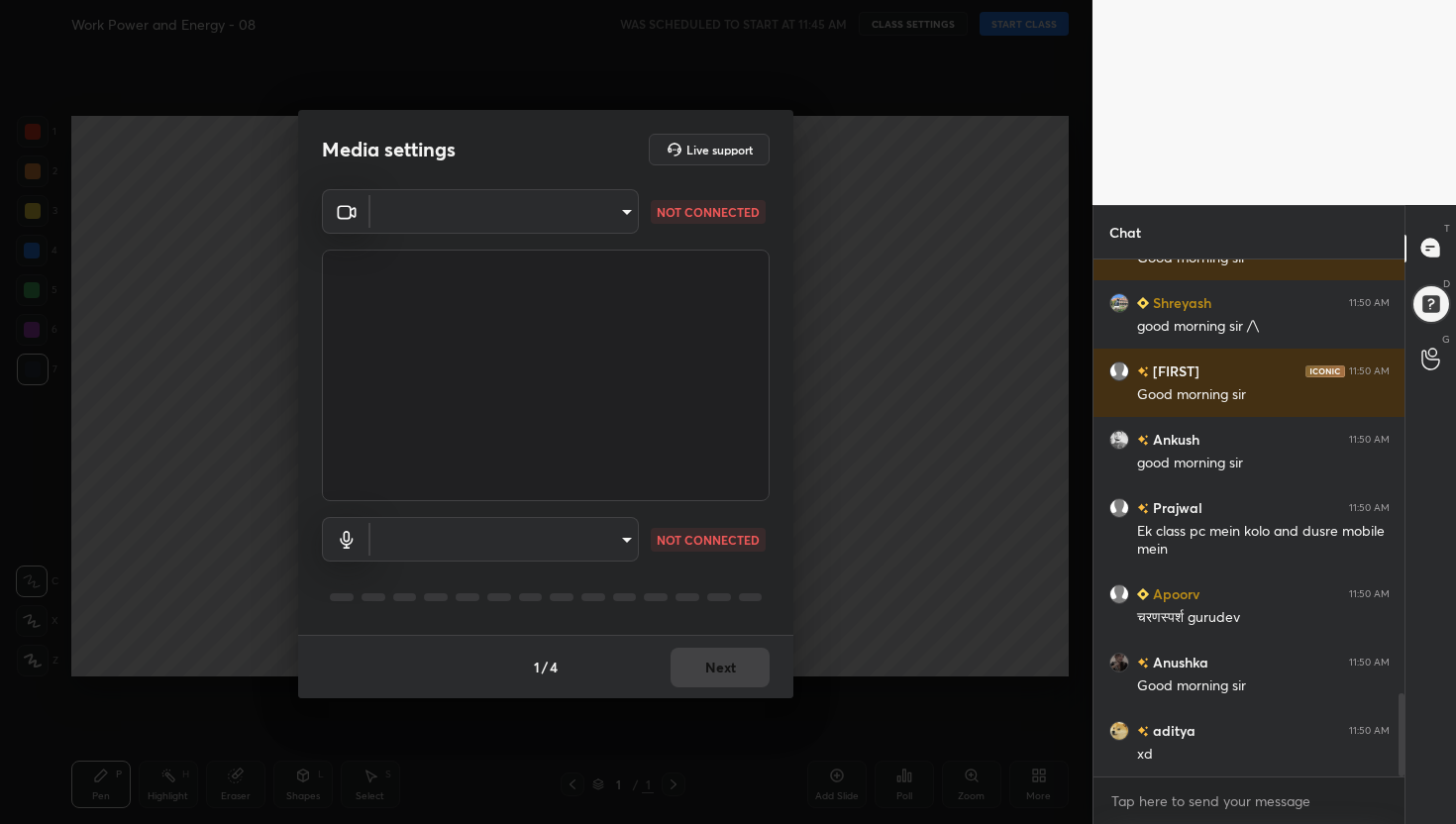 click on "1 2 3 4 5 6 7 C X Z C X Z E E Erase all   H H Work Power and Energy - 08 WAS SCHEDULED TO START AT  11:45 AM CLASS SETTINGS START CLASS Setting up your live class Back Work Power and Energy - 08 • L8 of Phoenix: Course on Work Power and Energy Rahul Yadav Pen P Highlight H Eraser Shapes L Select S 1 / 1 Add Slide Poll Zoom More Chat Shweta 11:50 AM Radhe radhe sir jii Ravindra 11:50 AM Good morning sir Shreyash 11:50 AM good morning sir /\ gayatree 11:50 AM Good morning sir Ankush 11:50 AM good morning sir Prajwal 11:50 AM Ek class pc mein kolo and dusre mobile mein Apoorv 11:50 AM चरणस्पर्श gurudev Anushka 11:50 AM Good morning sir aditya 11:50 AM xd JUMP TO LATEST Enable hand raising Enable raise hand to speak to learners. Once enabled, chat will be turned off temporarily. Enable x   introducing Raise a hand with a doubt Now learners can raise their hand along with a doubt  How it works? Doubts asked by learners will show up here Raise hand disabled Enable Can't raise hand Got it T D G 1" at bounding box center (728, 412) 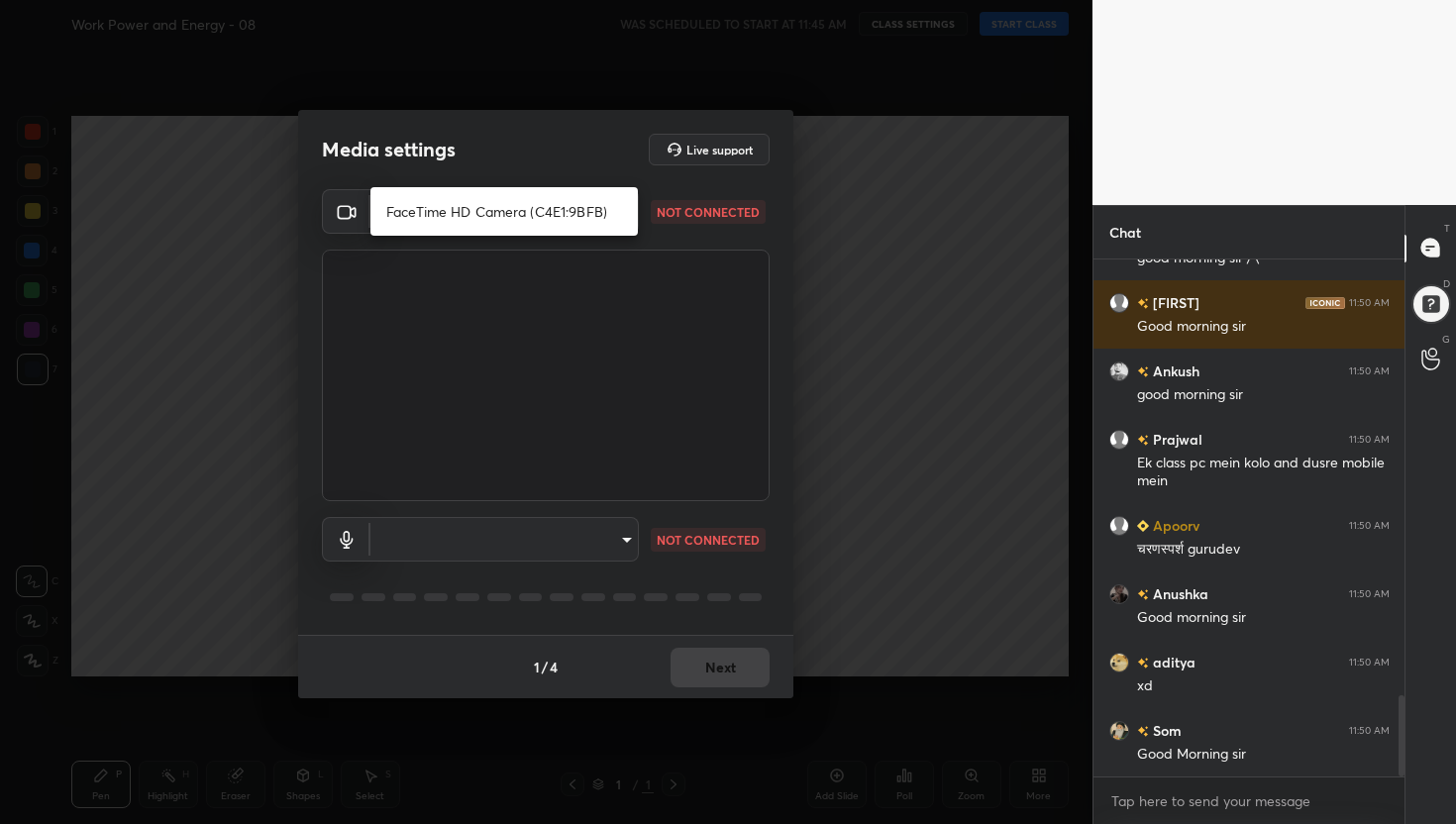 click on "FaceTime HD Camera (C4E1:9BFB)" at bounding box center (504, 211) 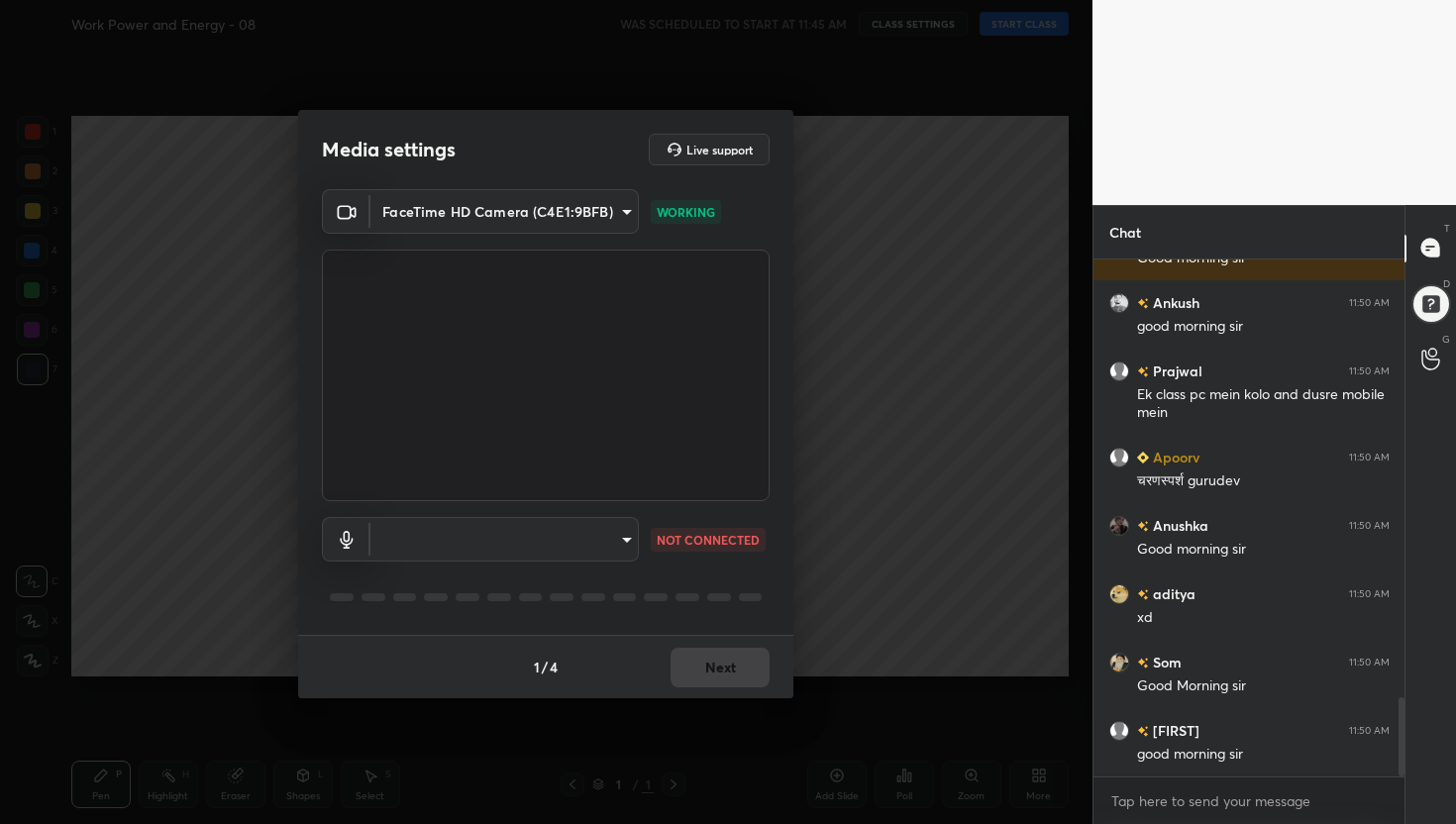 click on "1 2 3 4 5 6 7 C X Z C X Z E E Erase all   H H Work Power and Energy - 08 WAS SCHEDULED TO START AT  11:45 AM CLASS SETTINGS START CLASS Setting up your live class Back Work Power and Energy - 08 • L8 of Phoenix: Course on Work Power and Energy Rahul Yadav Pen P Highlight H Eraser Shapes L Select S 1 / 1 Add Slide Poll Zoom More Chat Shreyash 11:50 AM good morning sir /\ gayatree 11:50 AM Good morning sir Ankush 11:50 AM good morning sir Prajwal 11:50 AM Ek class pc mein kolo and dusre mobile mein Apoorv 11:50 AM चरणस्पर्श gurudev Anushka 11:50 AM Good morning sir aditya 11:50 AM xd Som 11:50 AM Good Morning sir Manaswi 11:50 AM good morning sir JUMP TO LATEST Enable hand raising Enable raise hand to speak to learners. Once enabled, chat will be turned off temporarily. Enable x   introducing Raise a hand with a doubt Now learners can raise their hand along with a doubt  How it works? Doubts asked by learners will show up here Raise hand disabled Enable Can't raise hand Got it T Messages (T)" at bounding box center [728, 412] 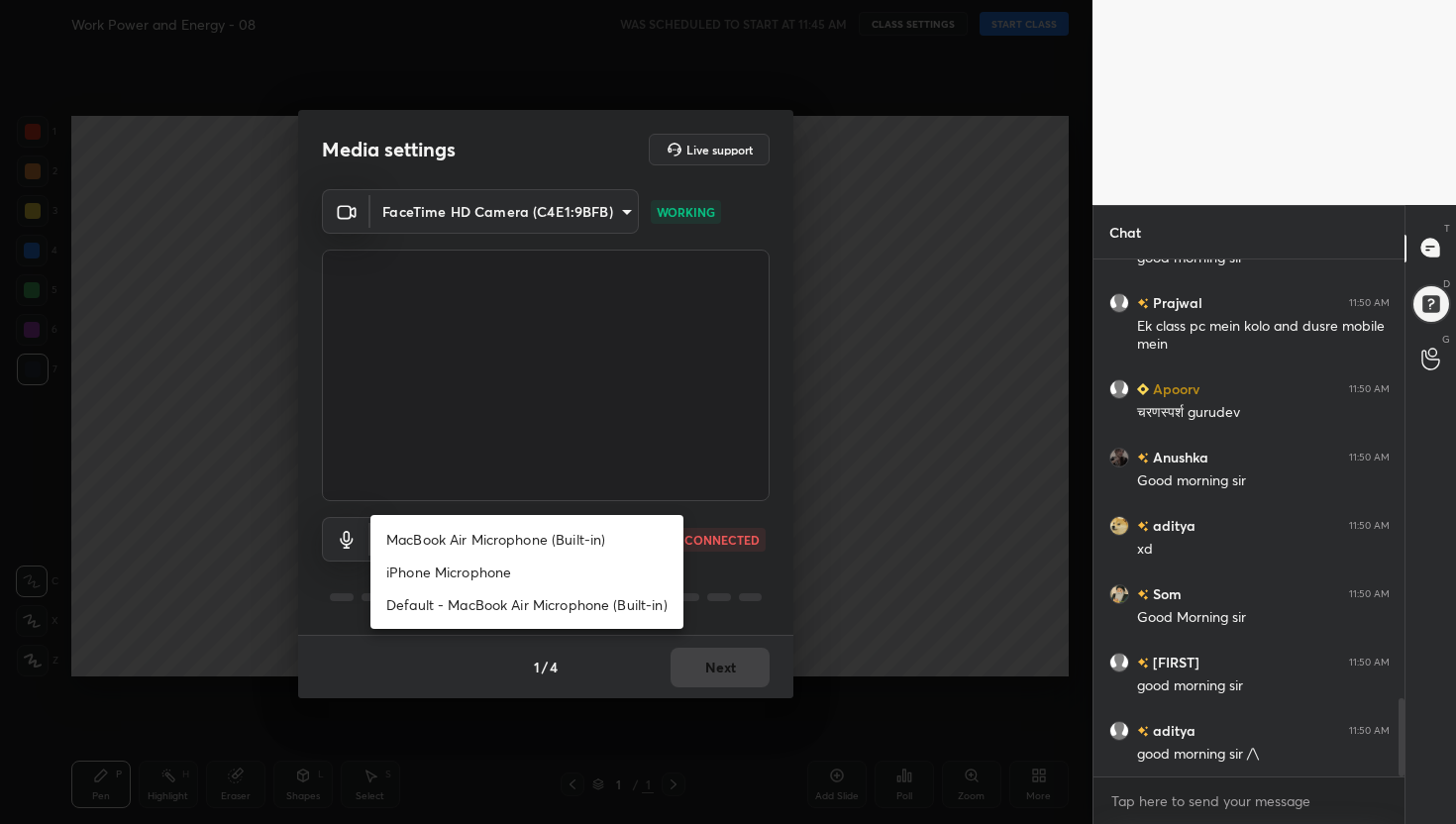 click on "MacBook Air Microphone (Built-in)" at bounding box center [527, 539] 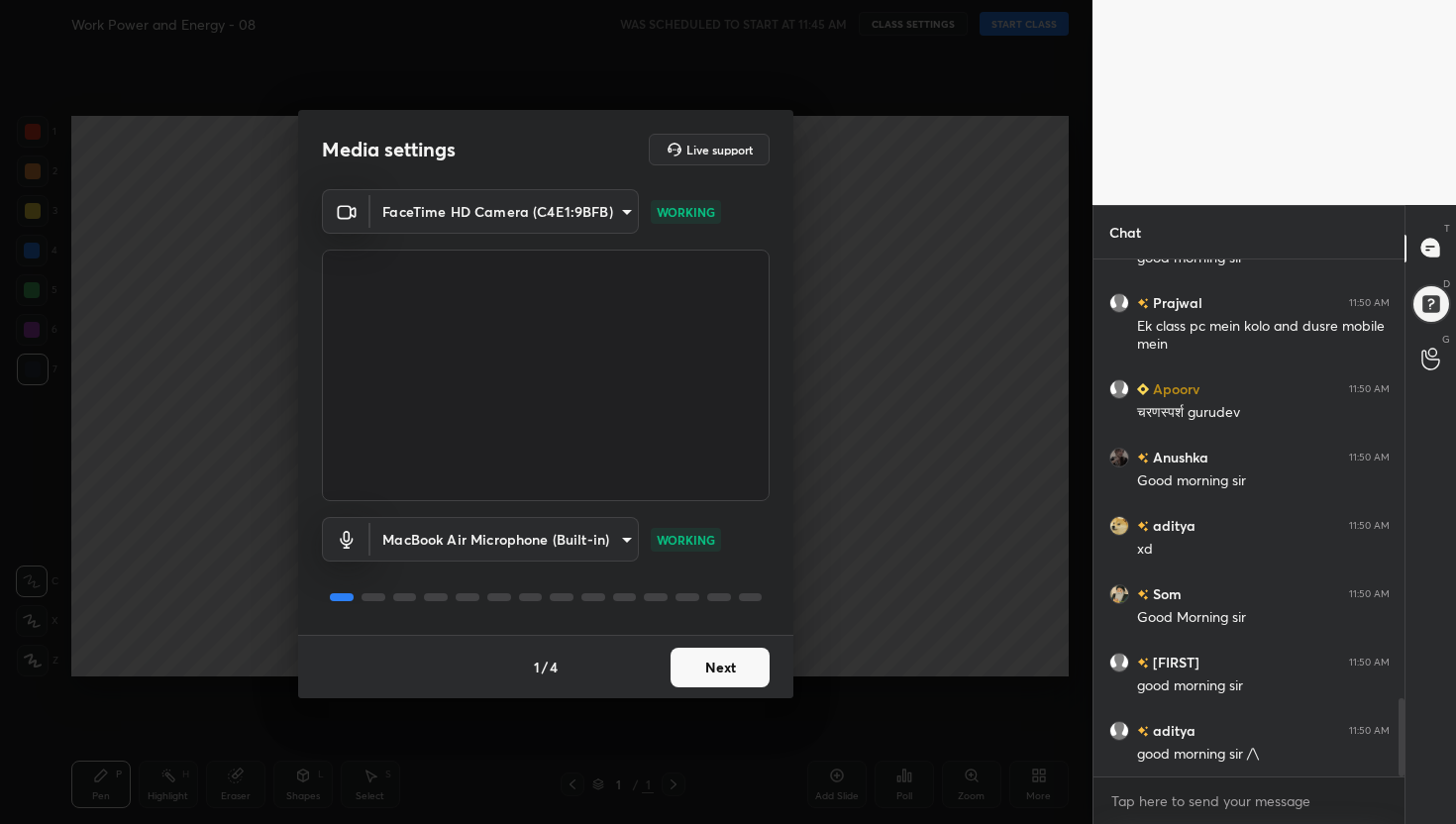 click on "Next" at bounding box center [720, 668] 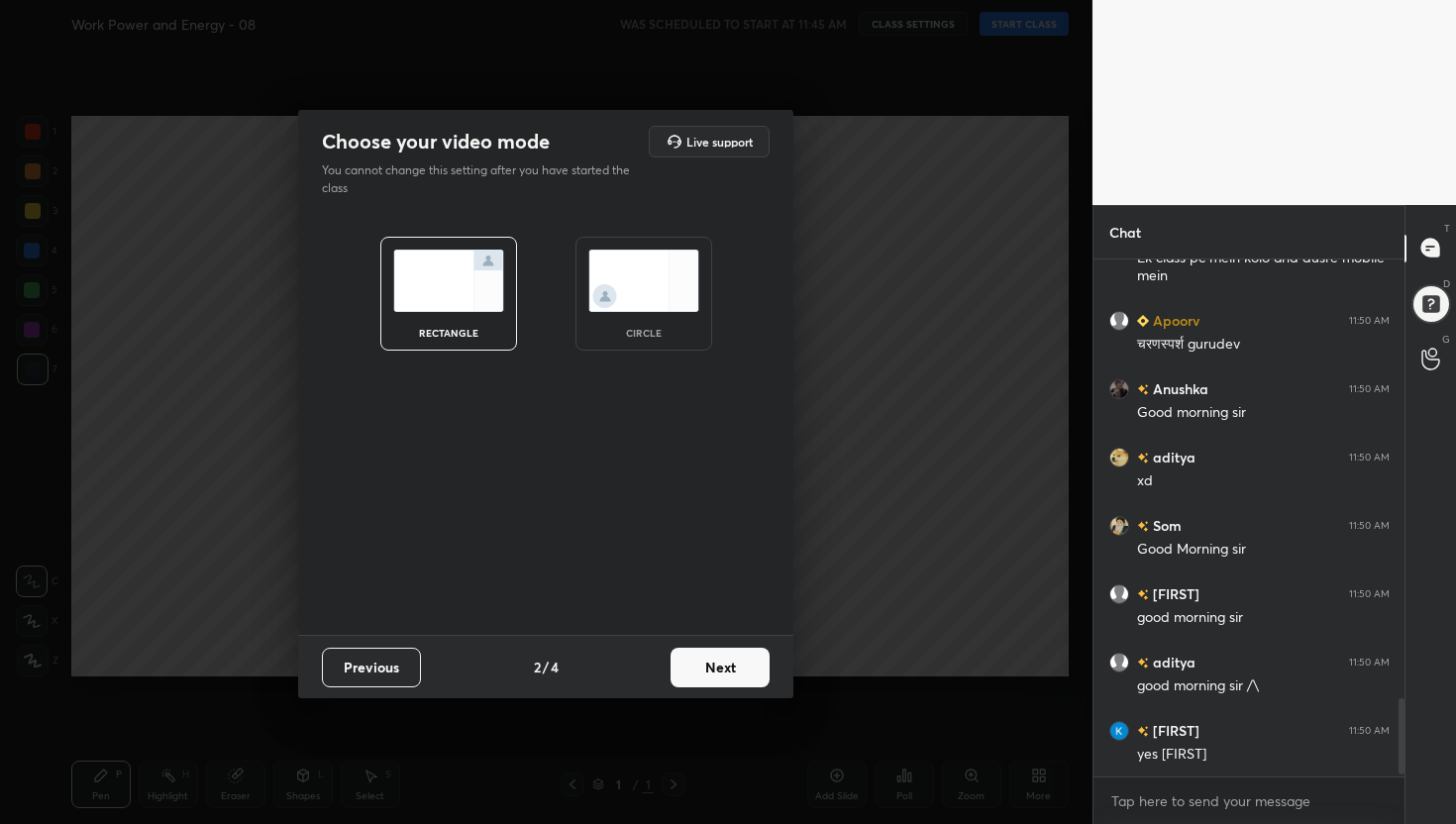 click on "Next" at bounding box center [720, 668] 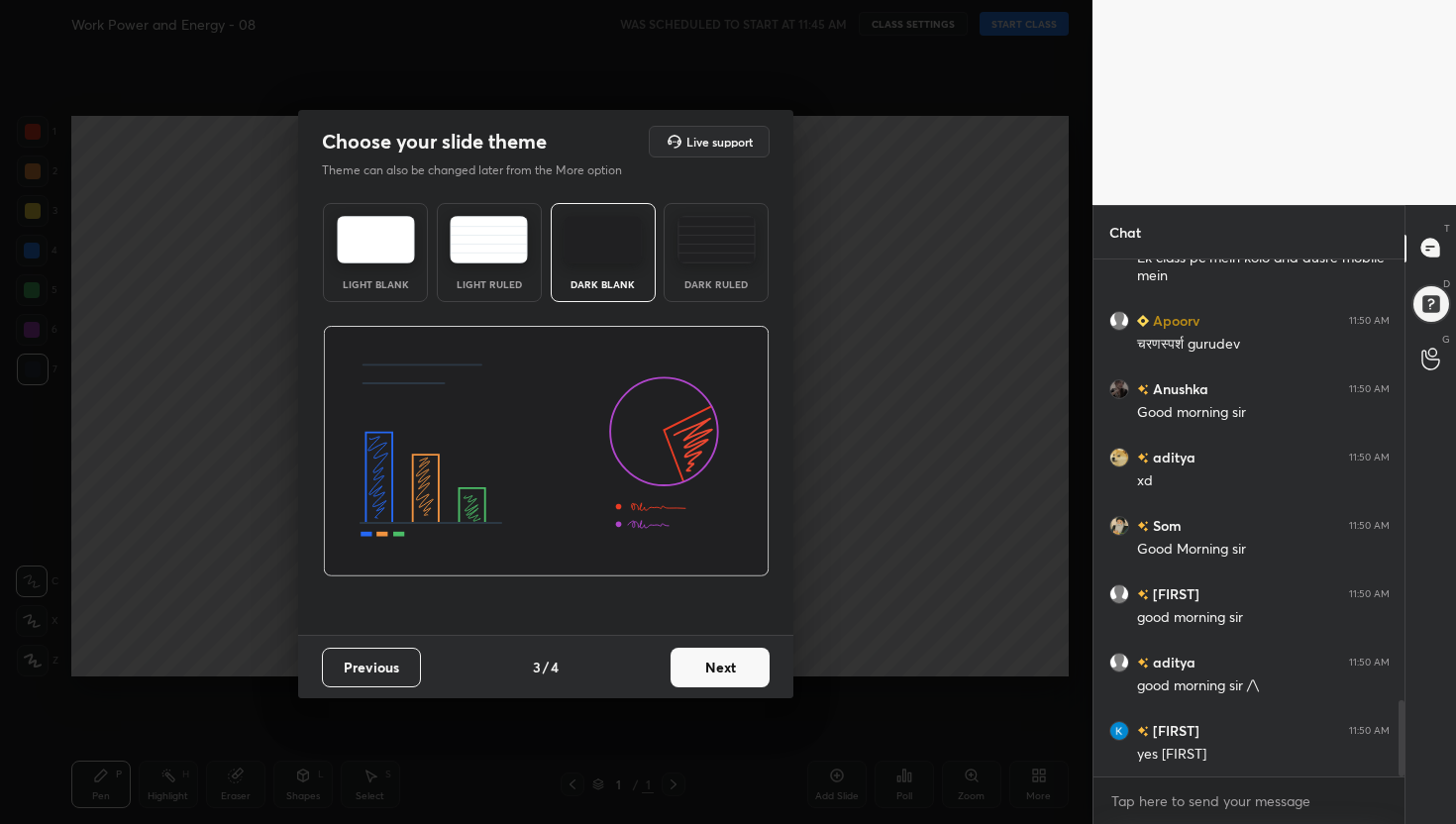 click on "Next" at bounding box center (720, 668) 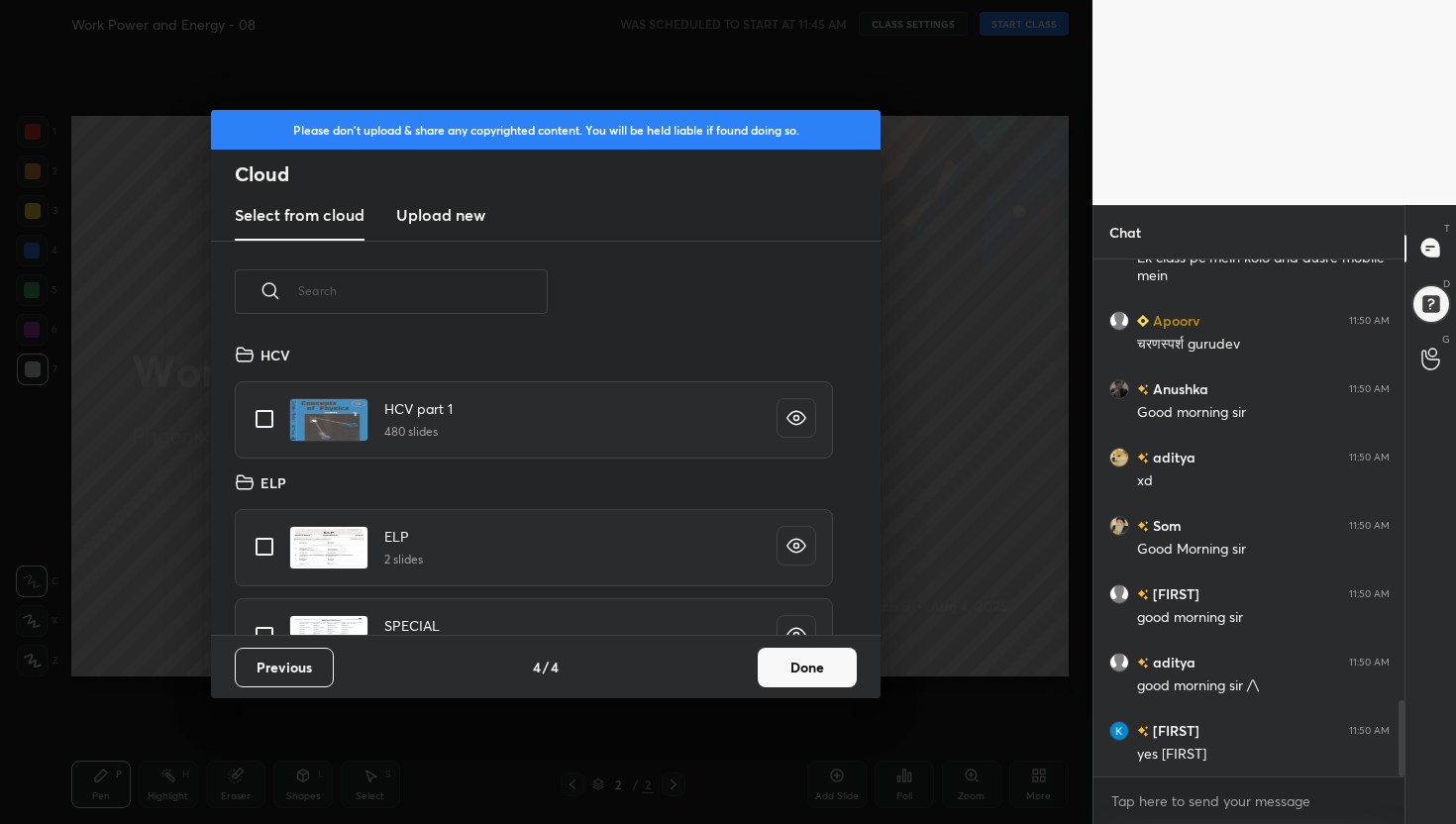 click on "Upload new" at bounding box center (441, 215) 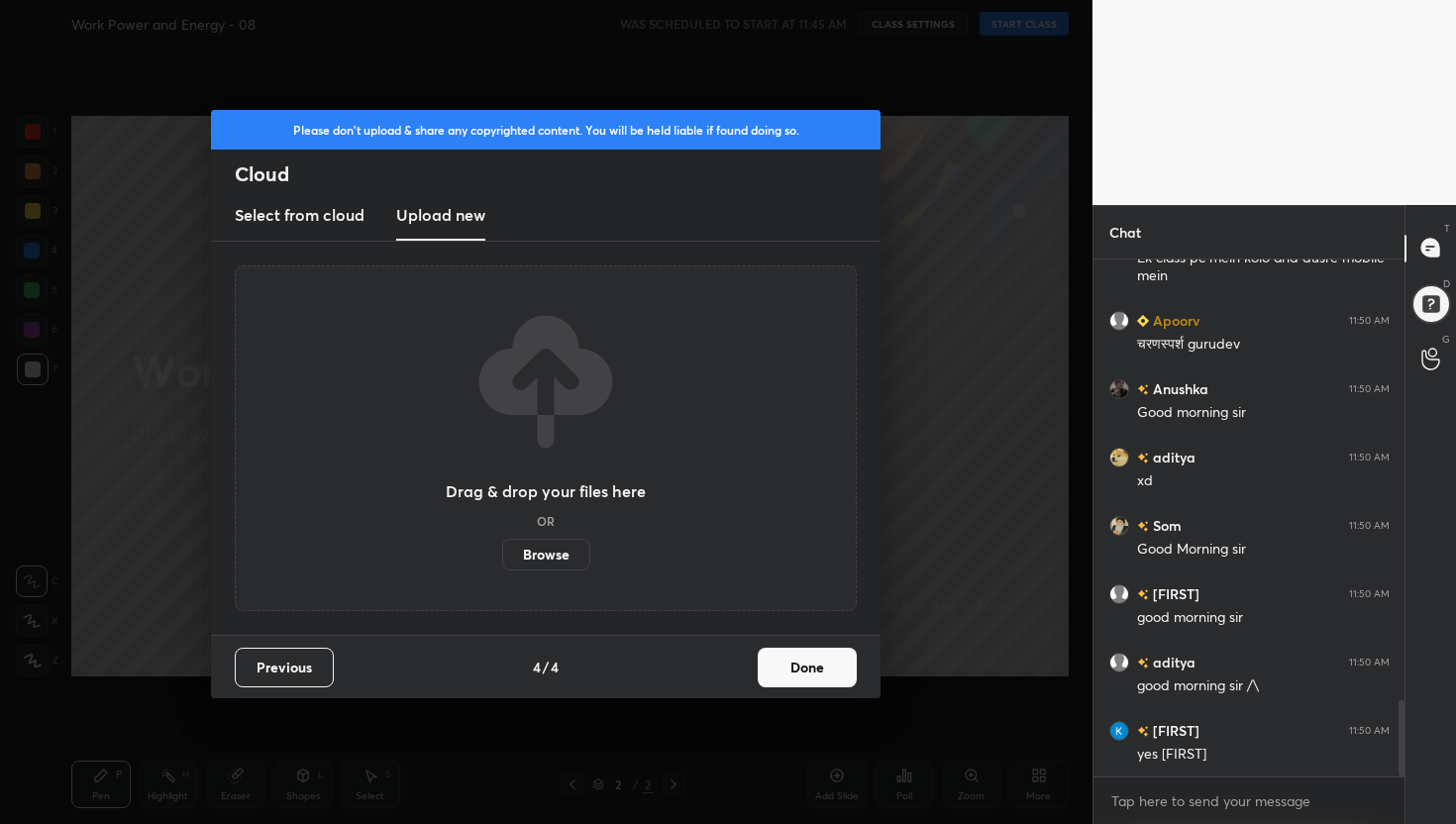 click on "Browse" at bounding box center [546, 555] 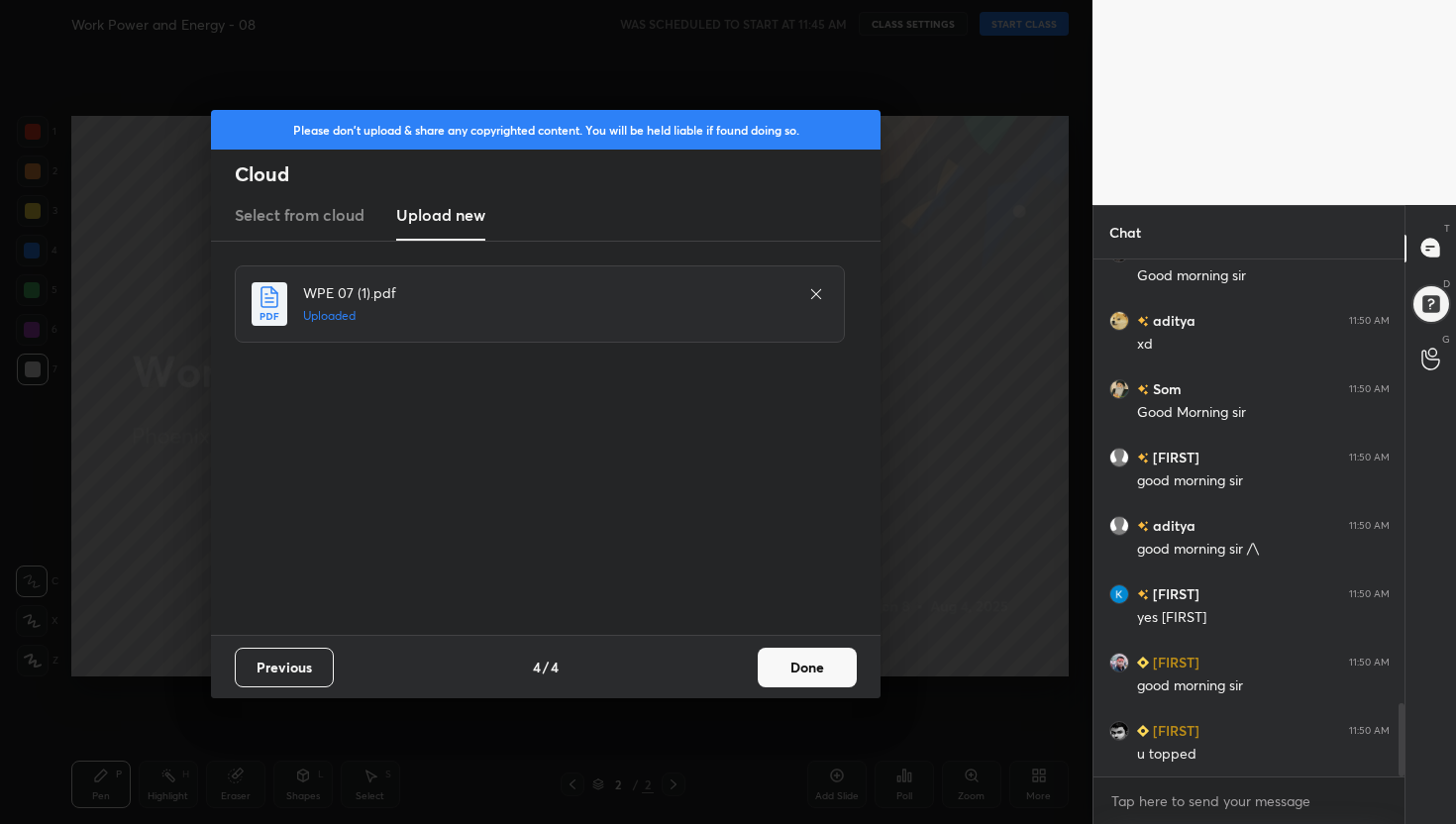 click on "Done" at bounding box center (807, 668) 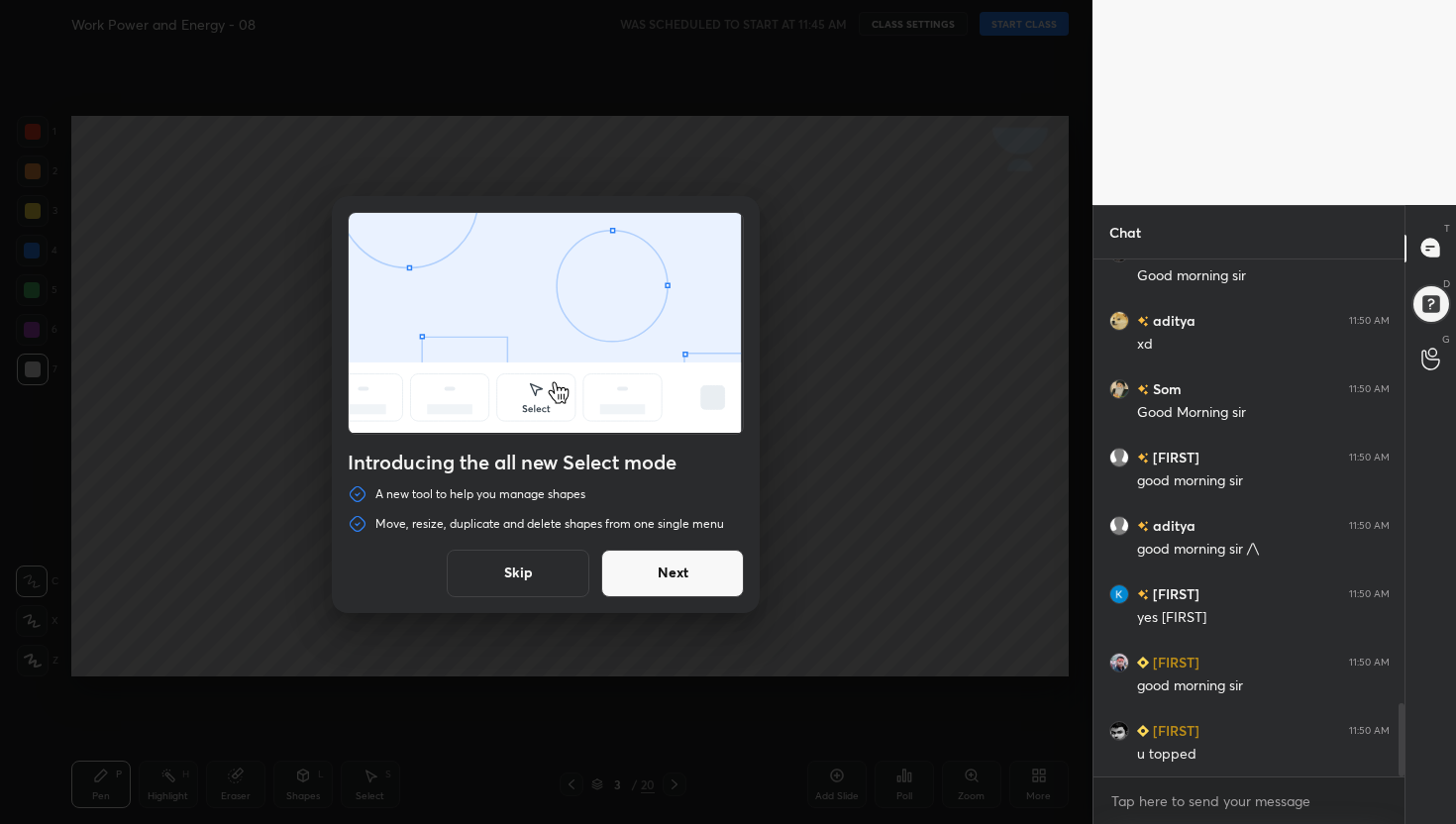 click on "Skip" at bounding box center [518, 573] 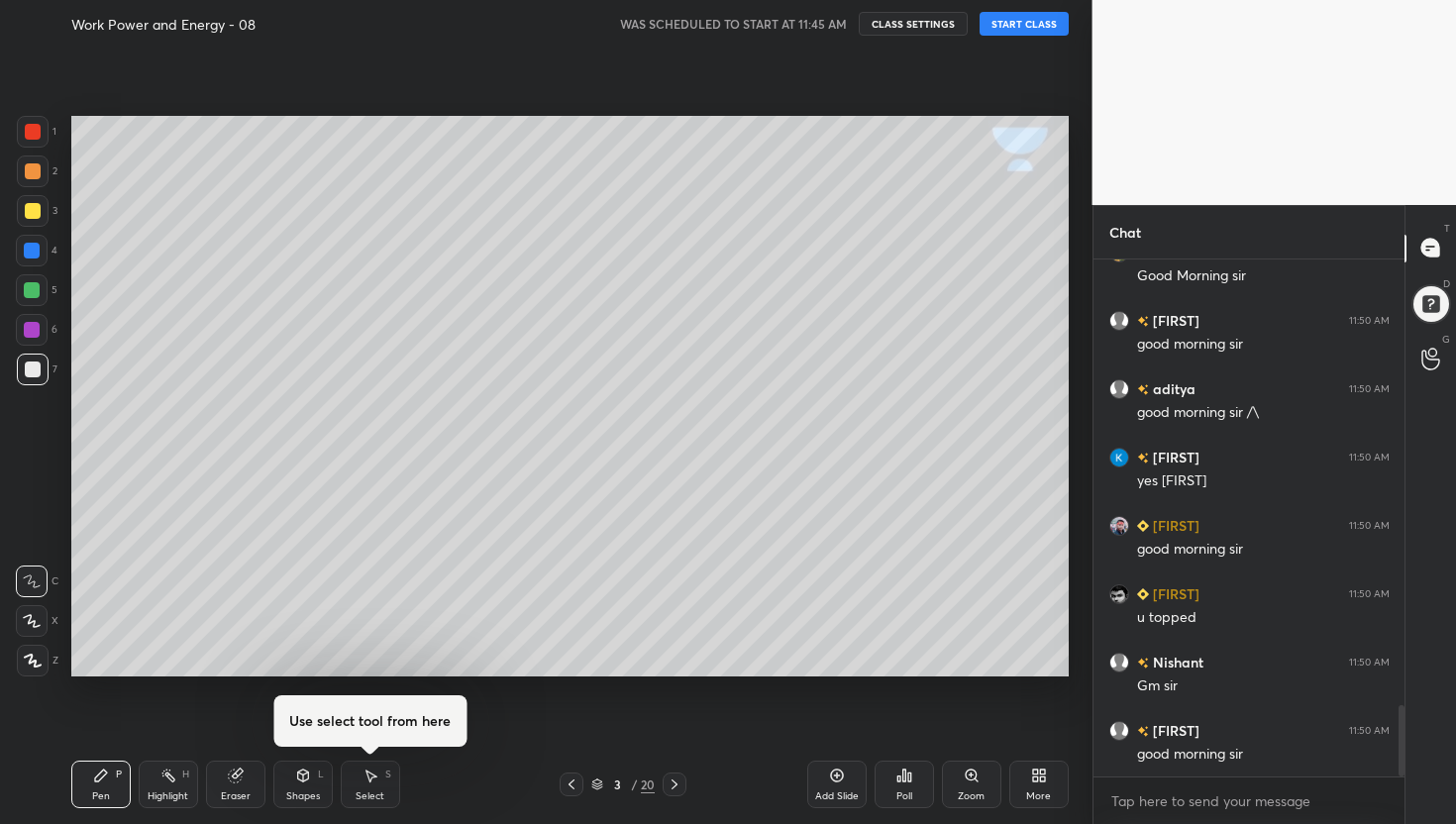 click 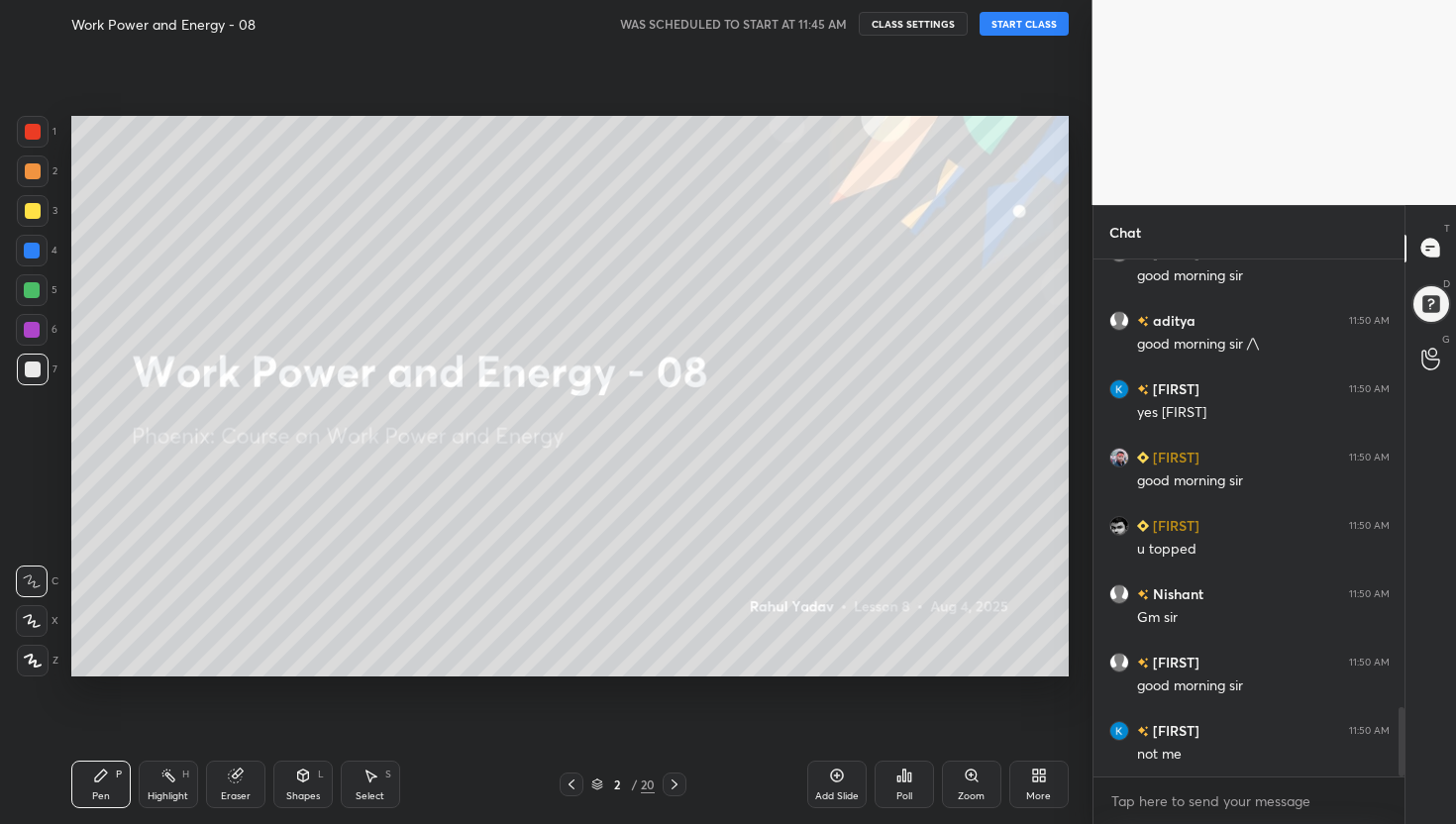 click on "START CLASS" at bounding box center (1024, 24) 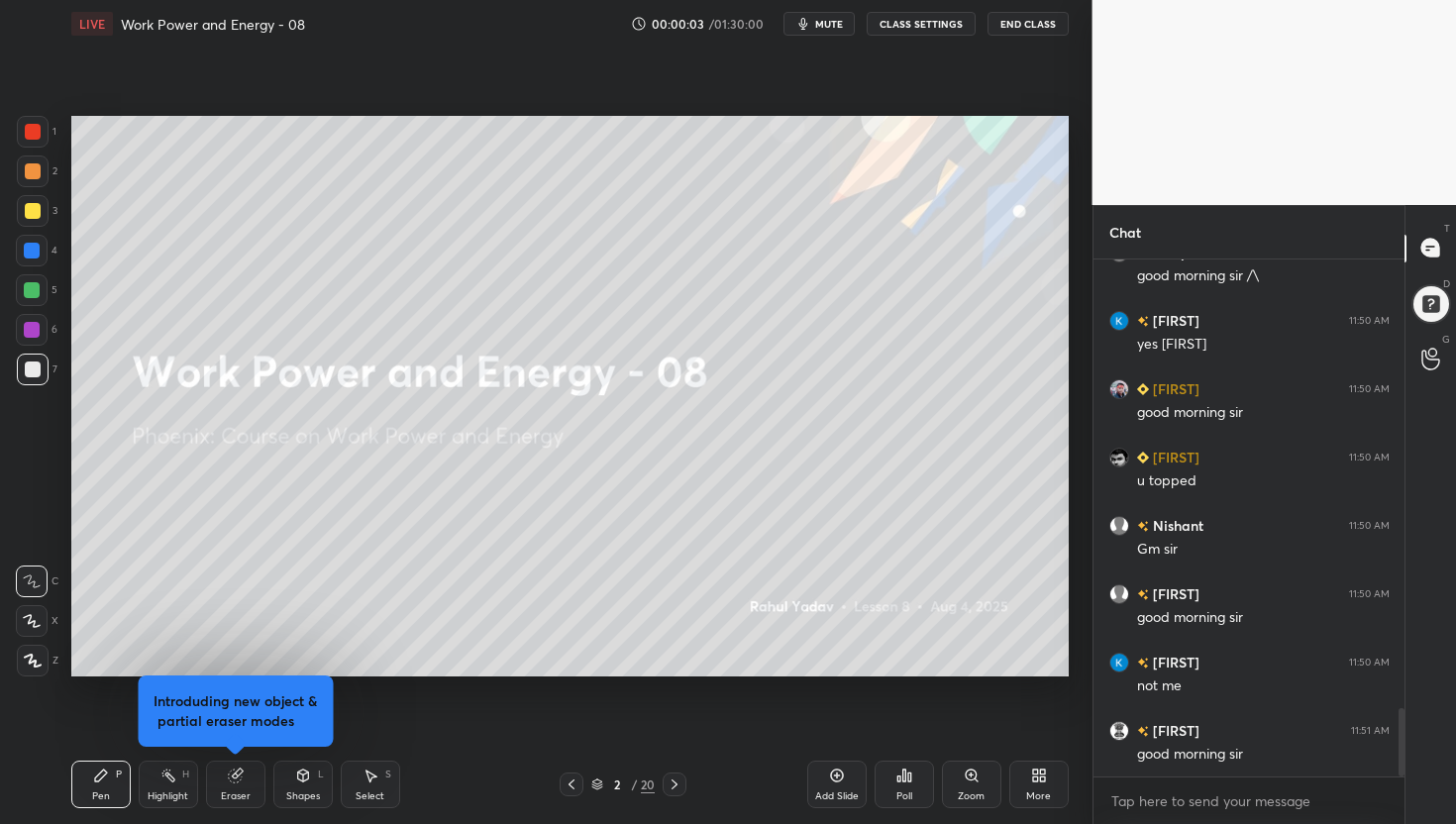 scroll, scrollTop: 3458, scrollLeft: 0, axis: vertical 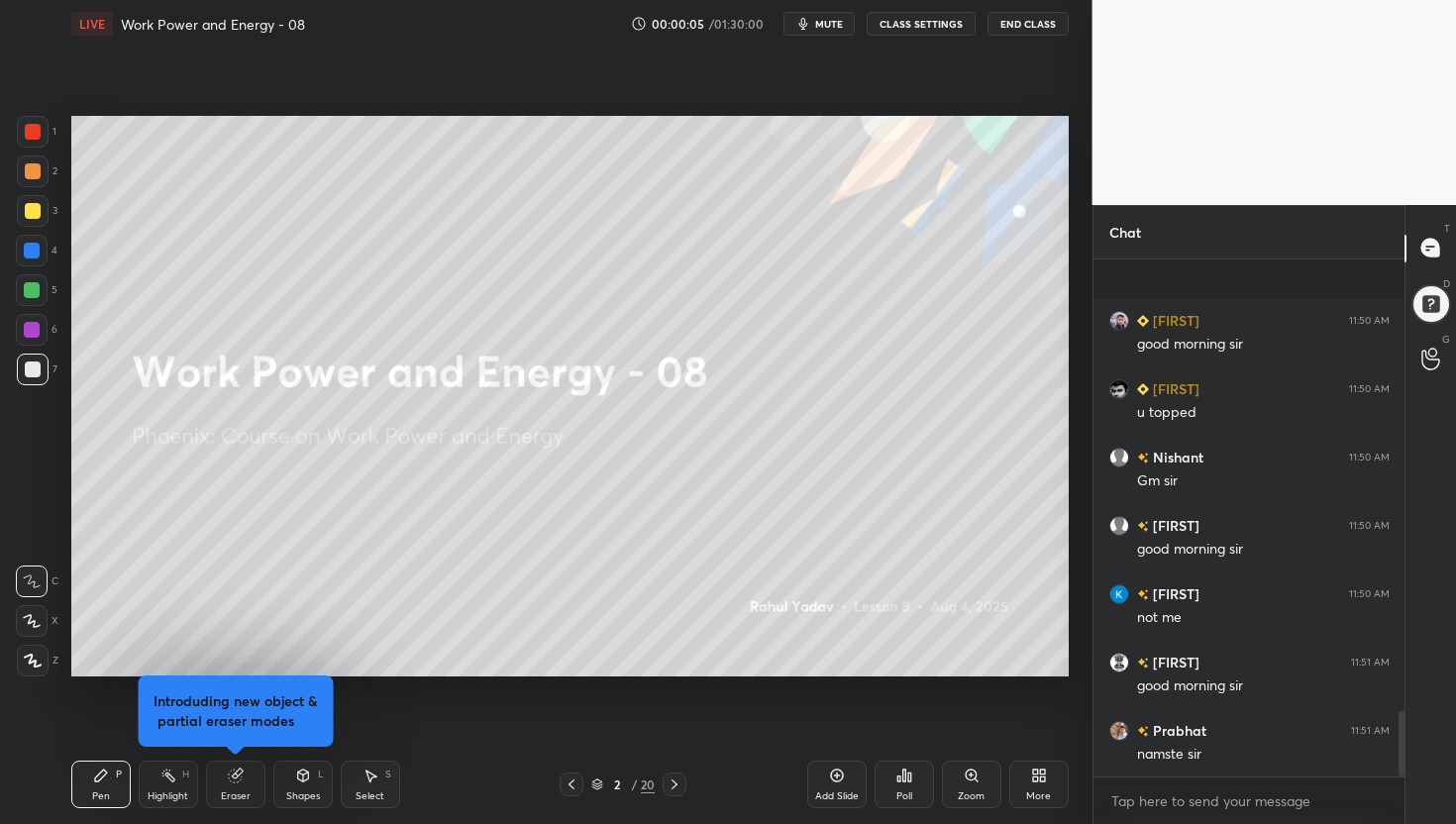 click 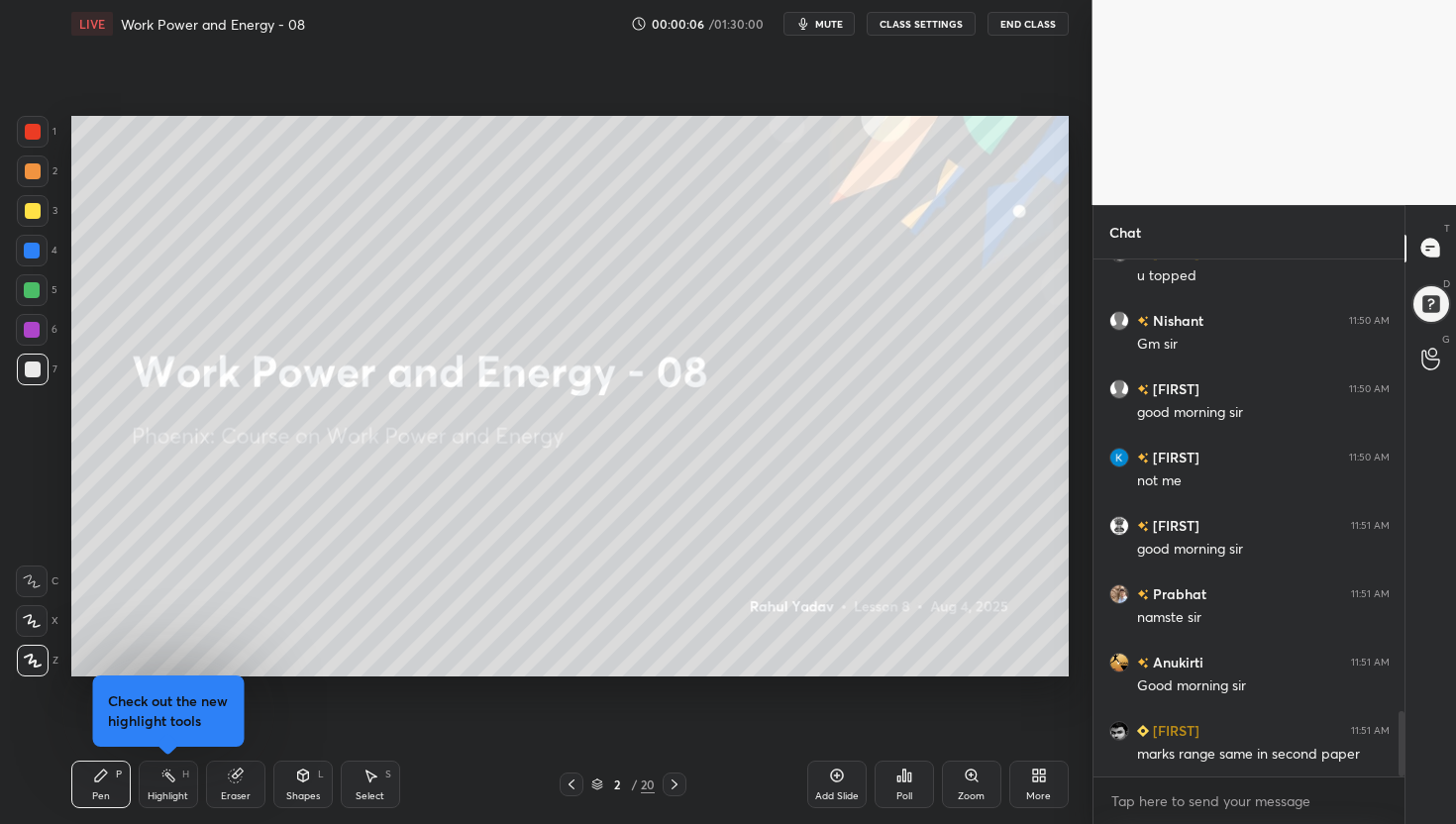 click at bounding box center (33, 369) 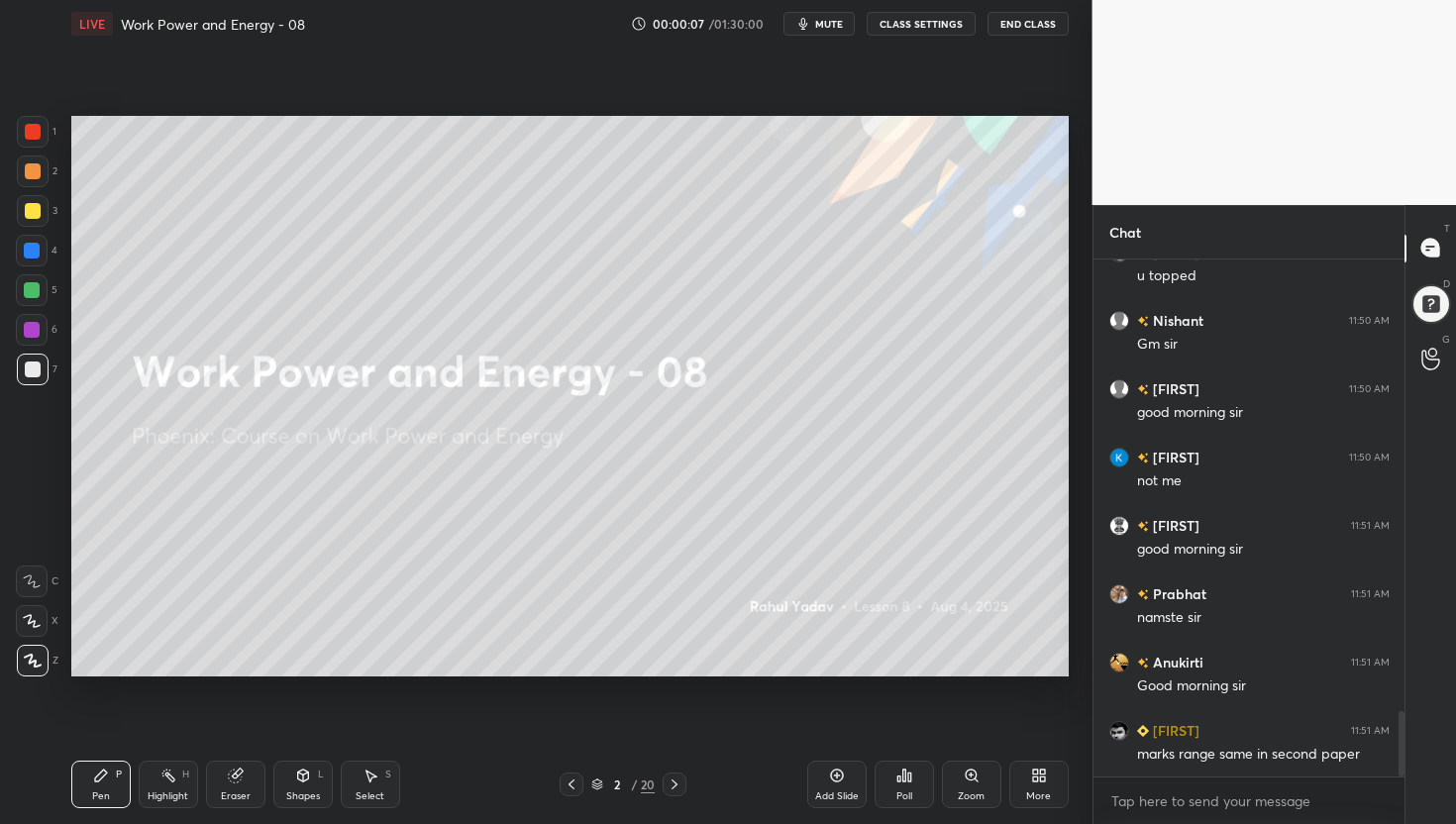 click 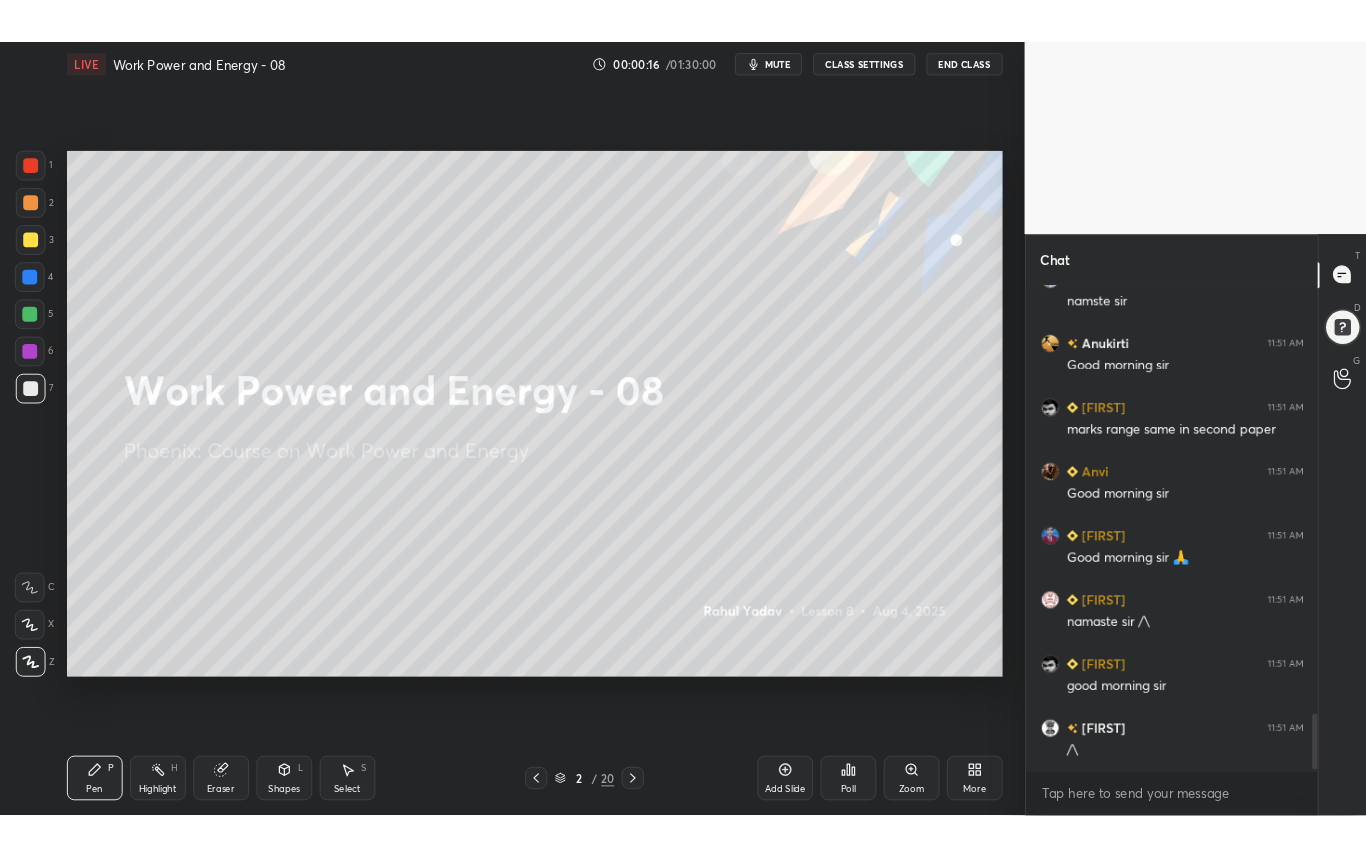 scroll, scrollTop: 4044, scrollLeft: 0, axis: vertical 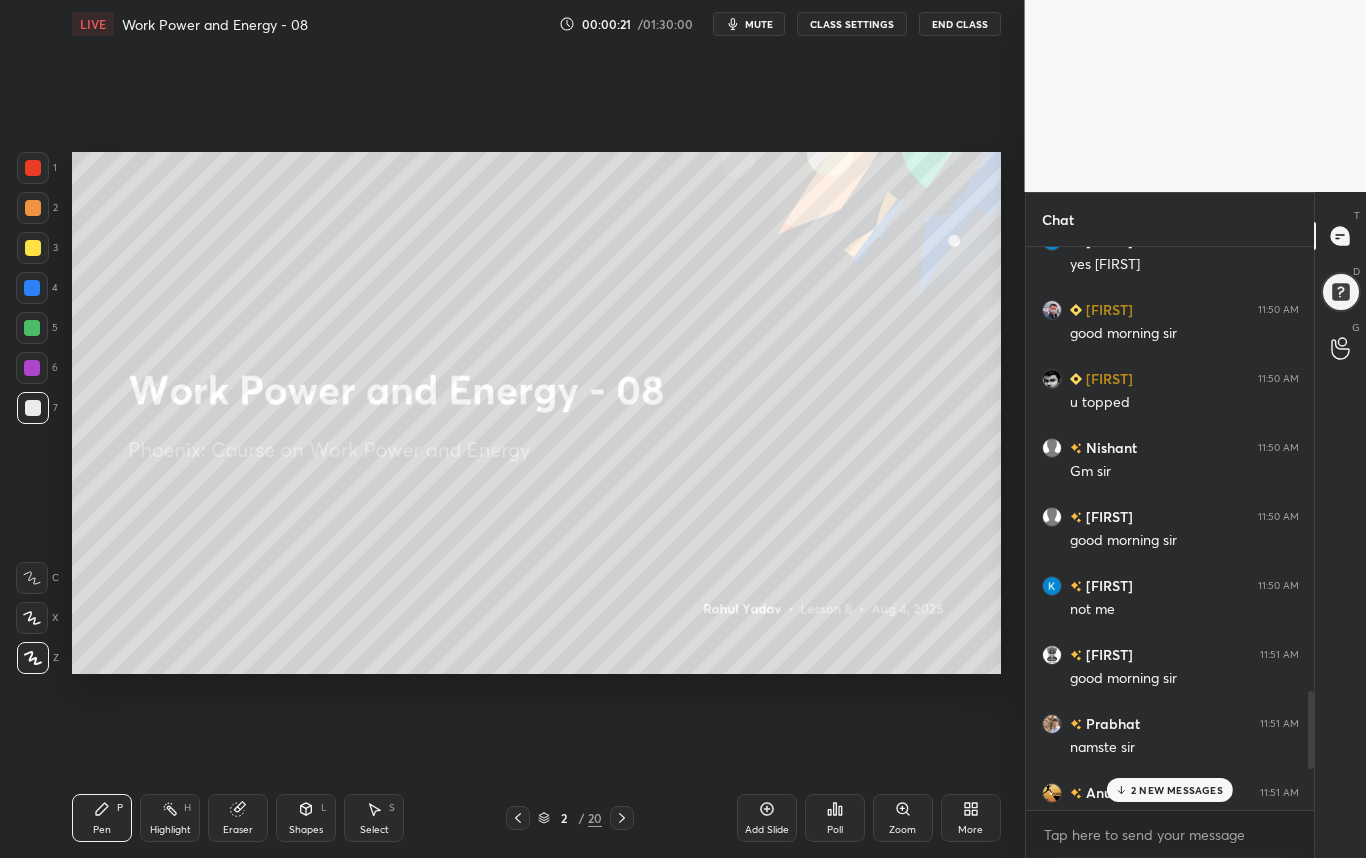 click 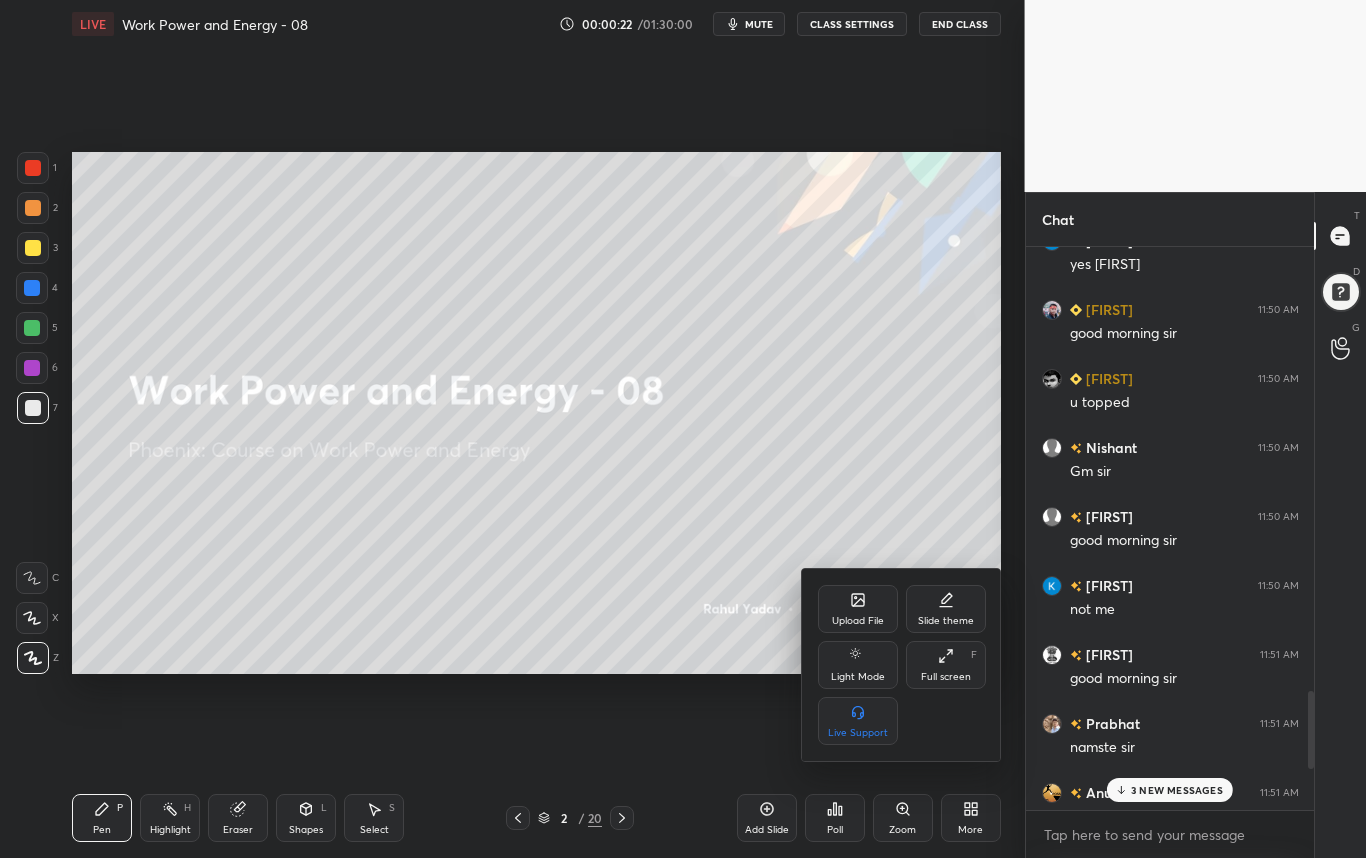 click 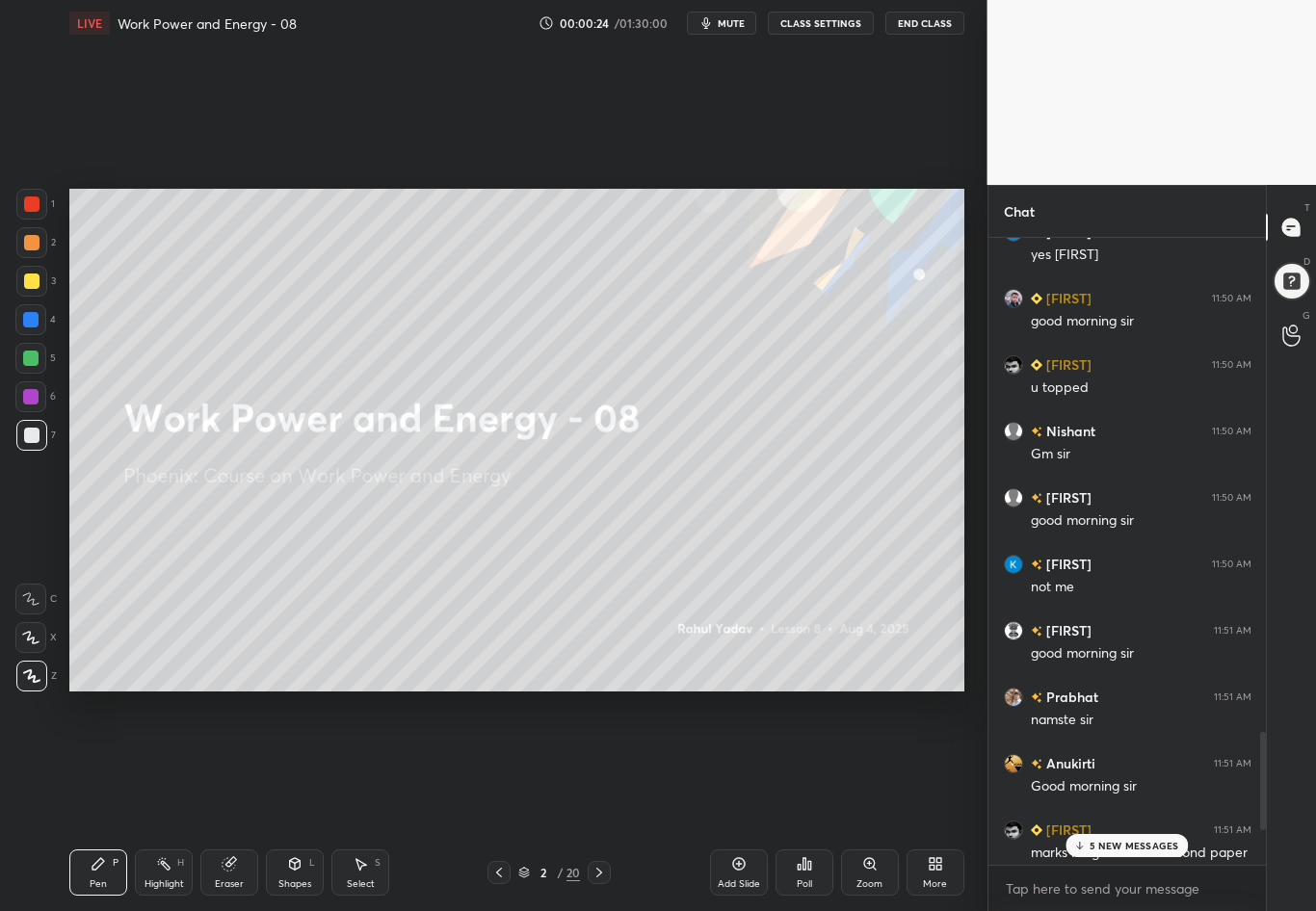 click on "5 NEW MESSAGES" at bounding box center (1134, 846) 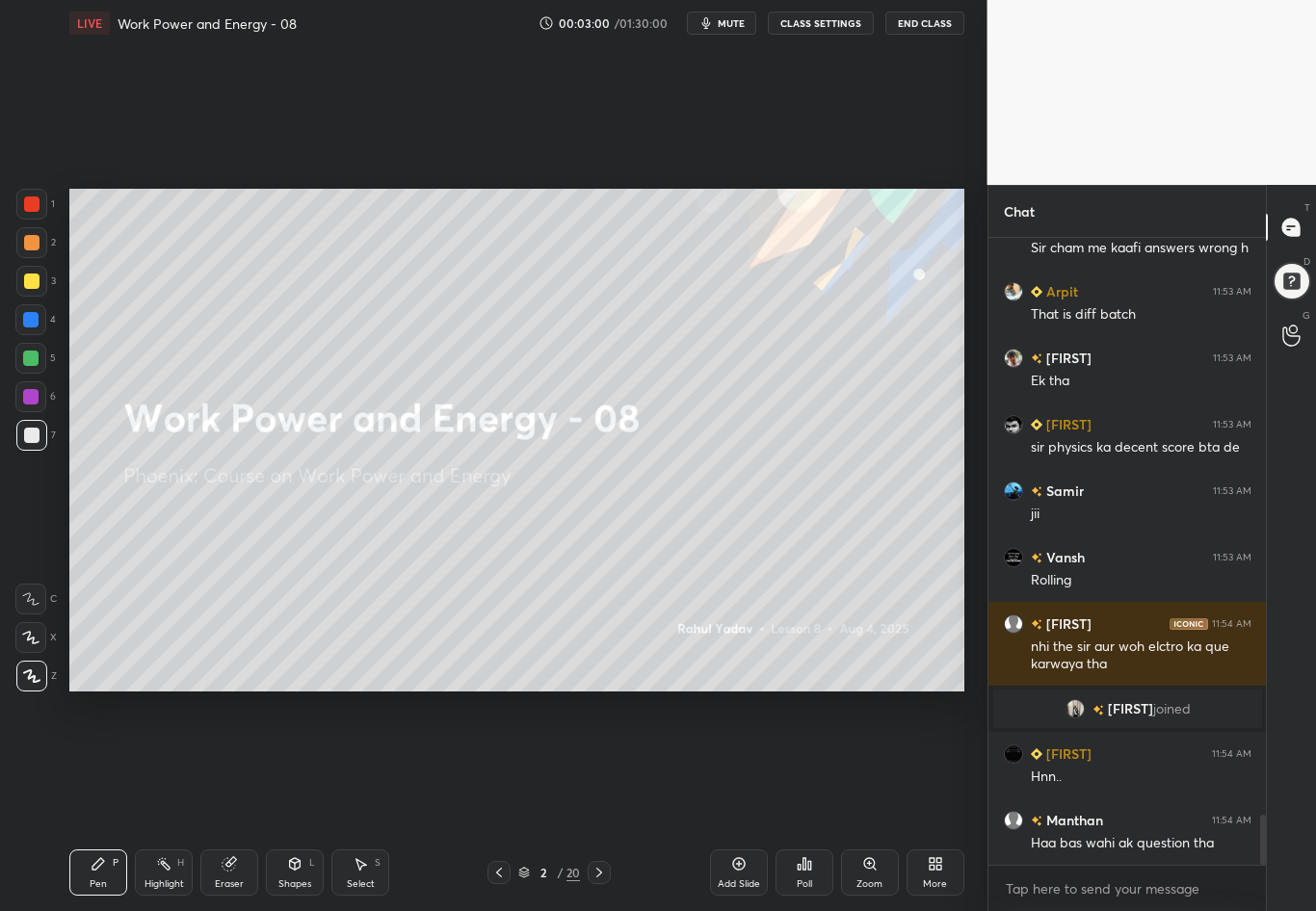 scroll, scrollTop: 7211, scrollLeft: 0, axis: vertical 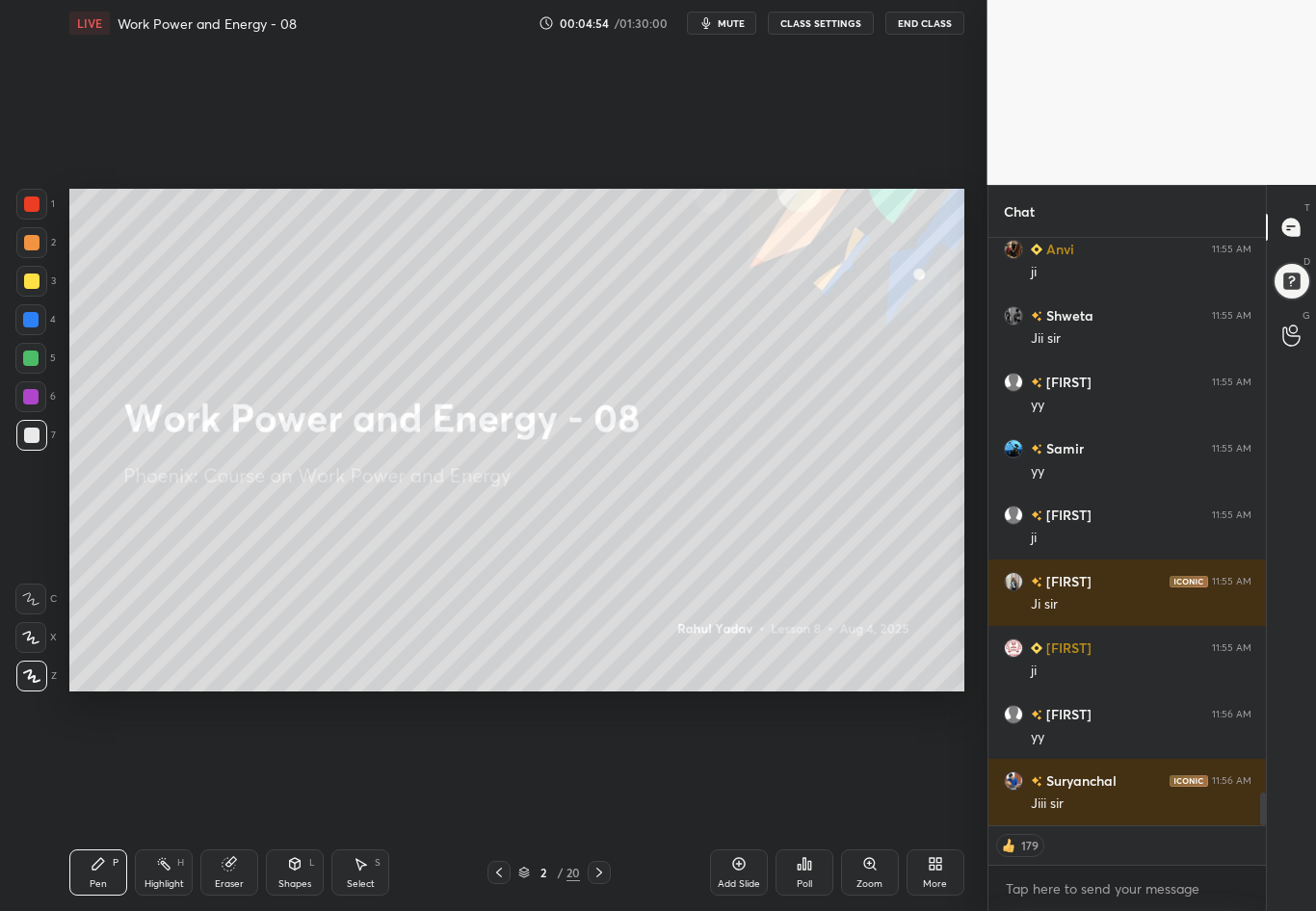 click 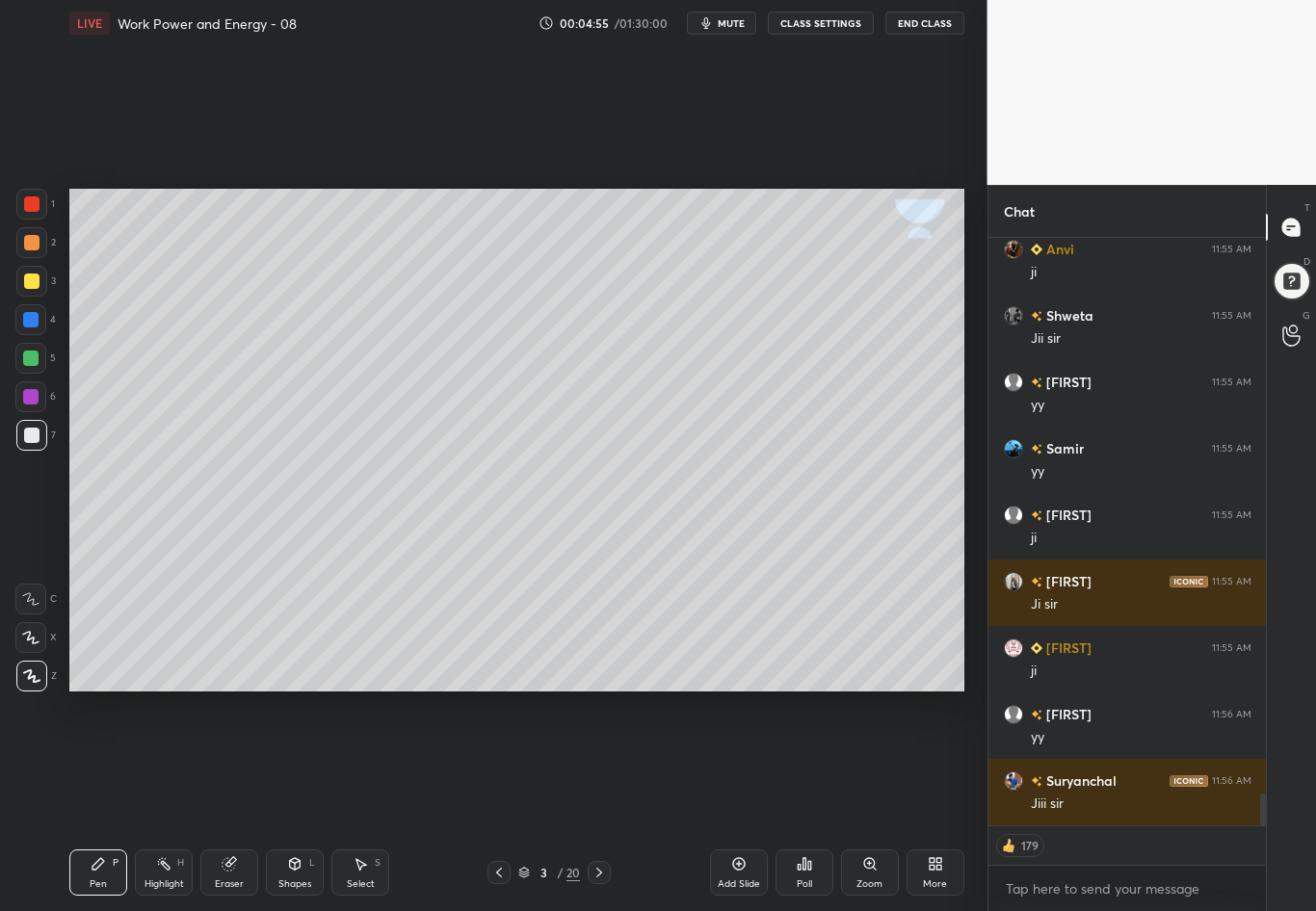 scroll, scrollTop: 10124, scrollLeft: 0, axis: vertical 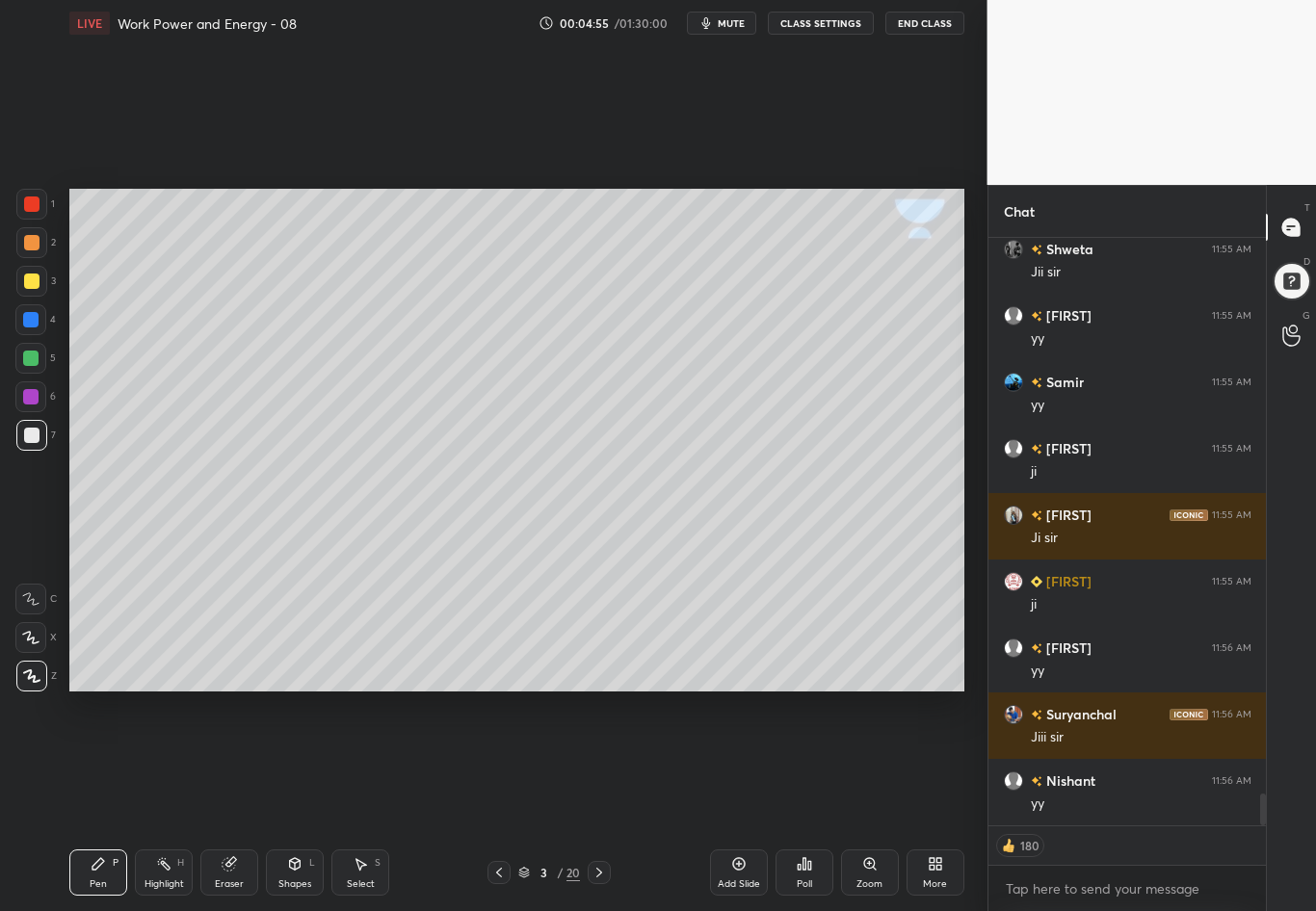 click 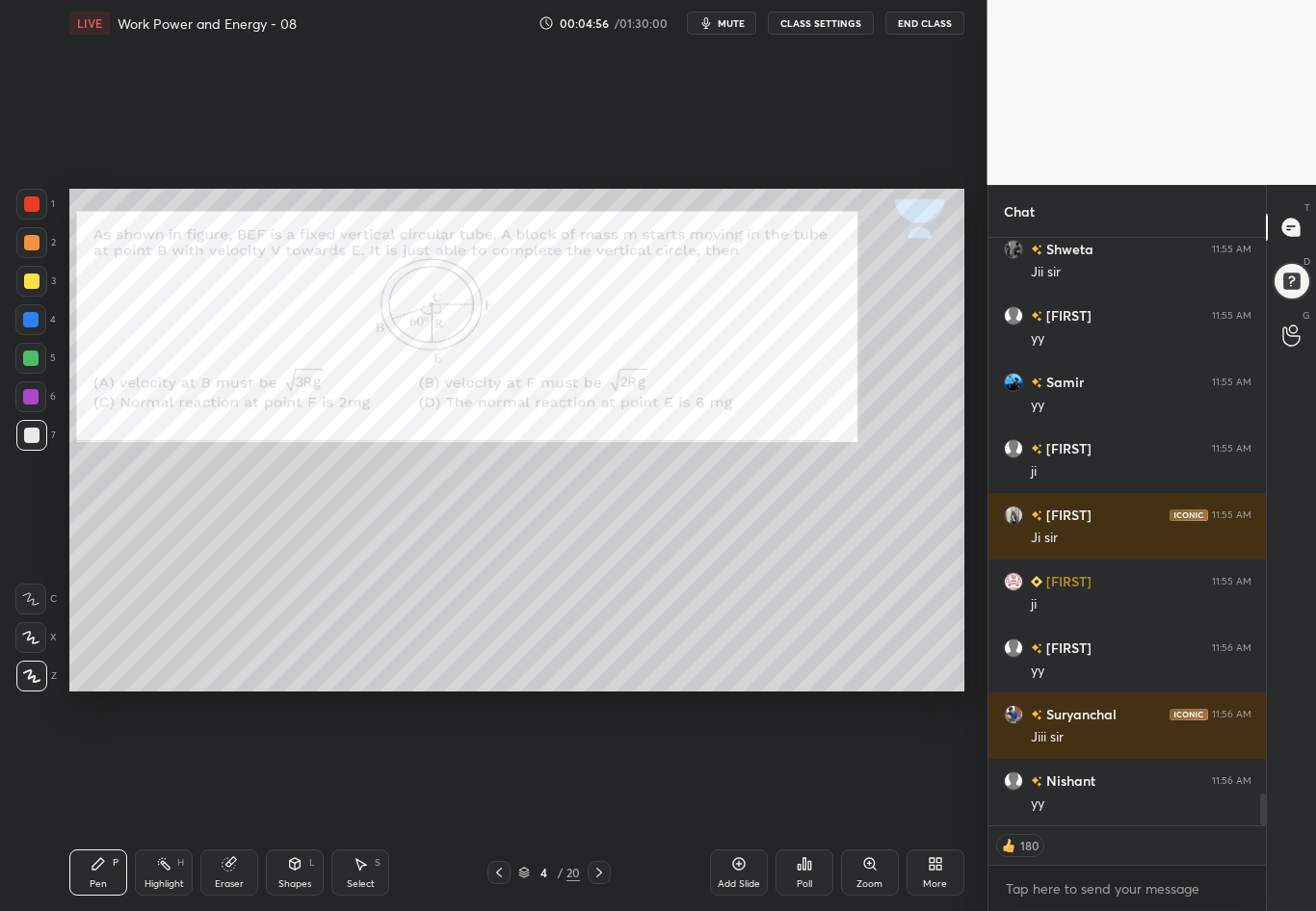 scroll, scrollTop: 10190, scrollLeft: 0, axis: vertical 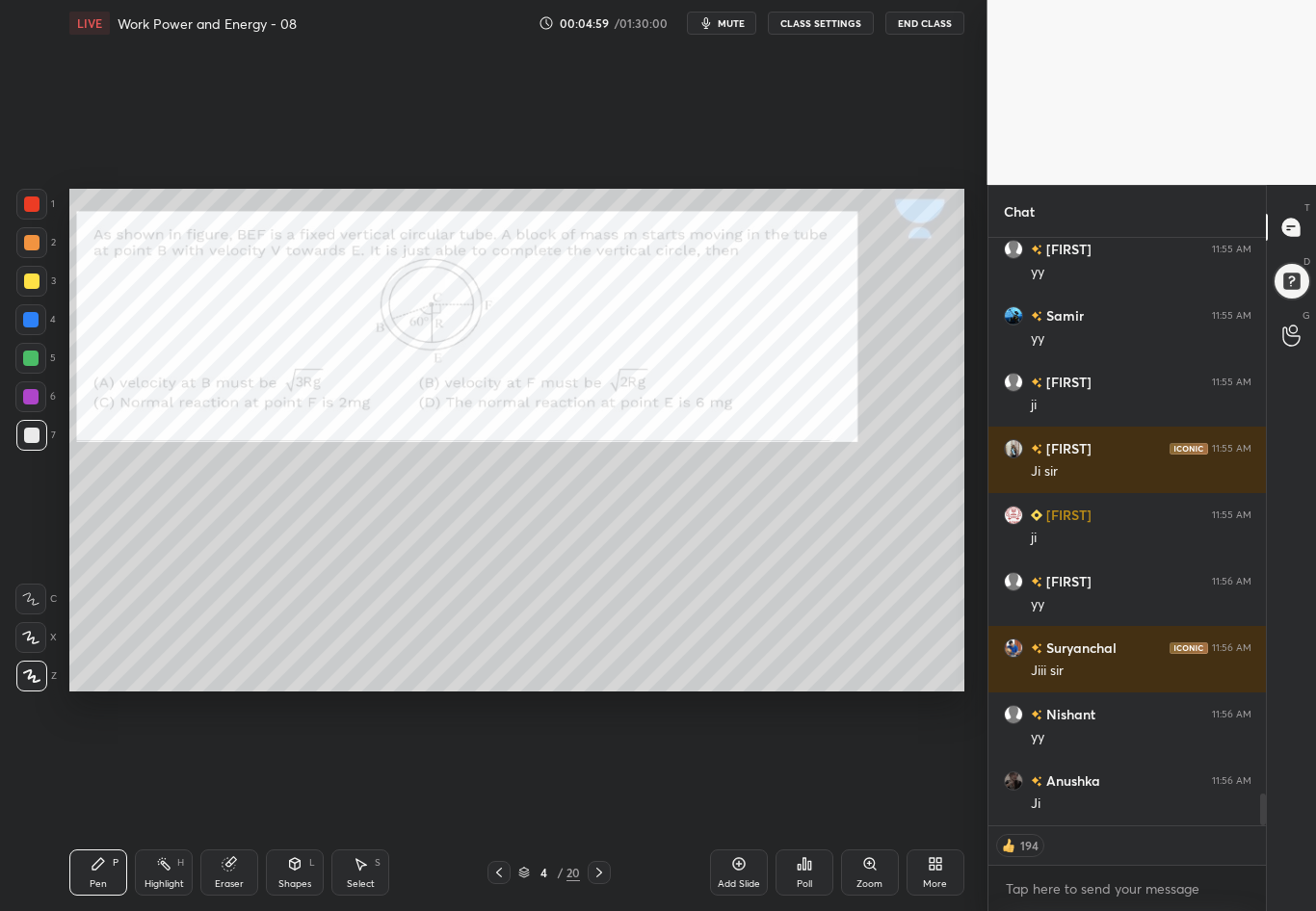 click at bounding box center (32, 204) 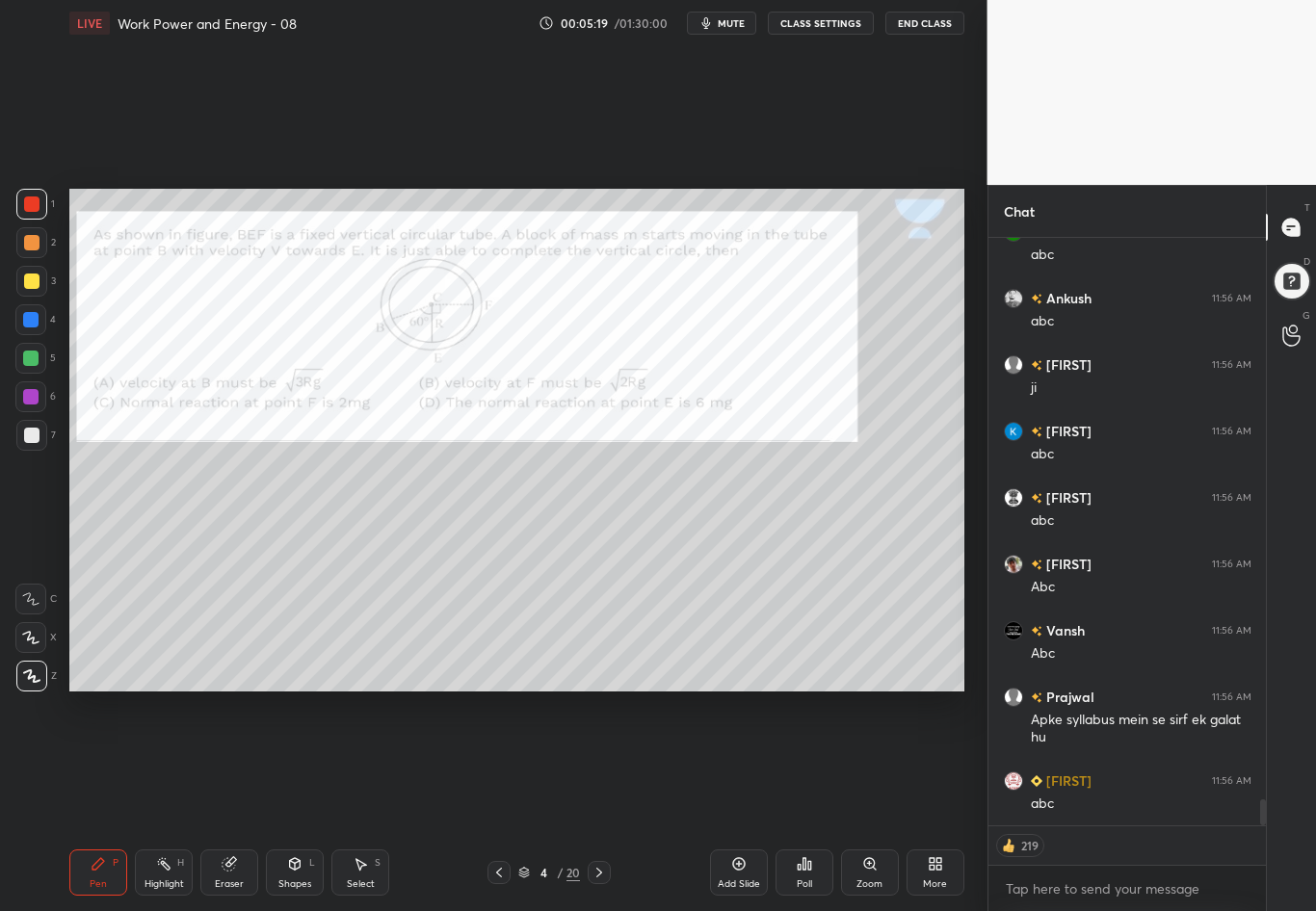 scroll, scrollTop: 12467, scrollLeft: 0, axis: vertical 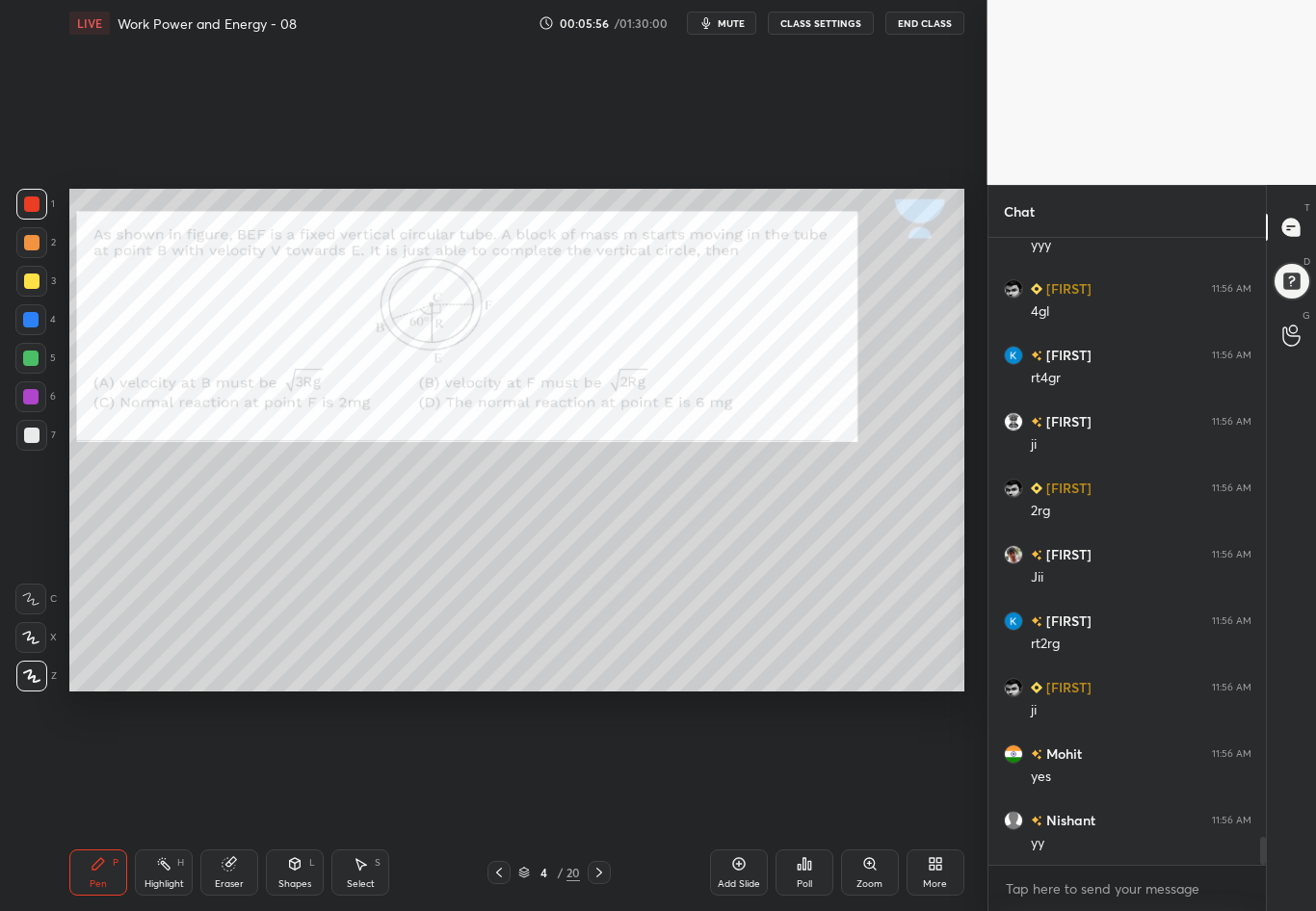 click at bounding box center (31, 320) 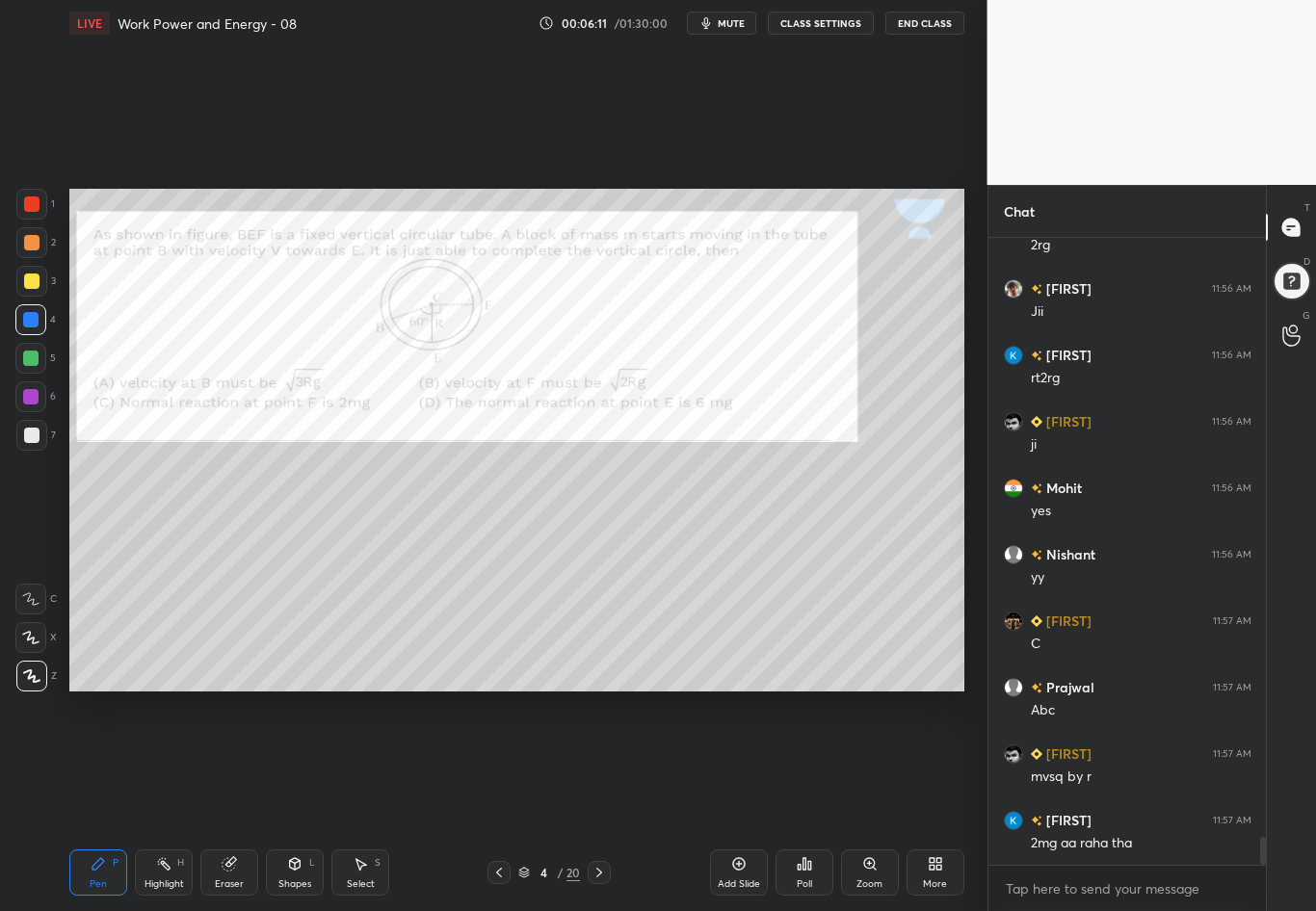 click at bounding box center (32, 204) 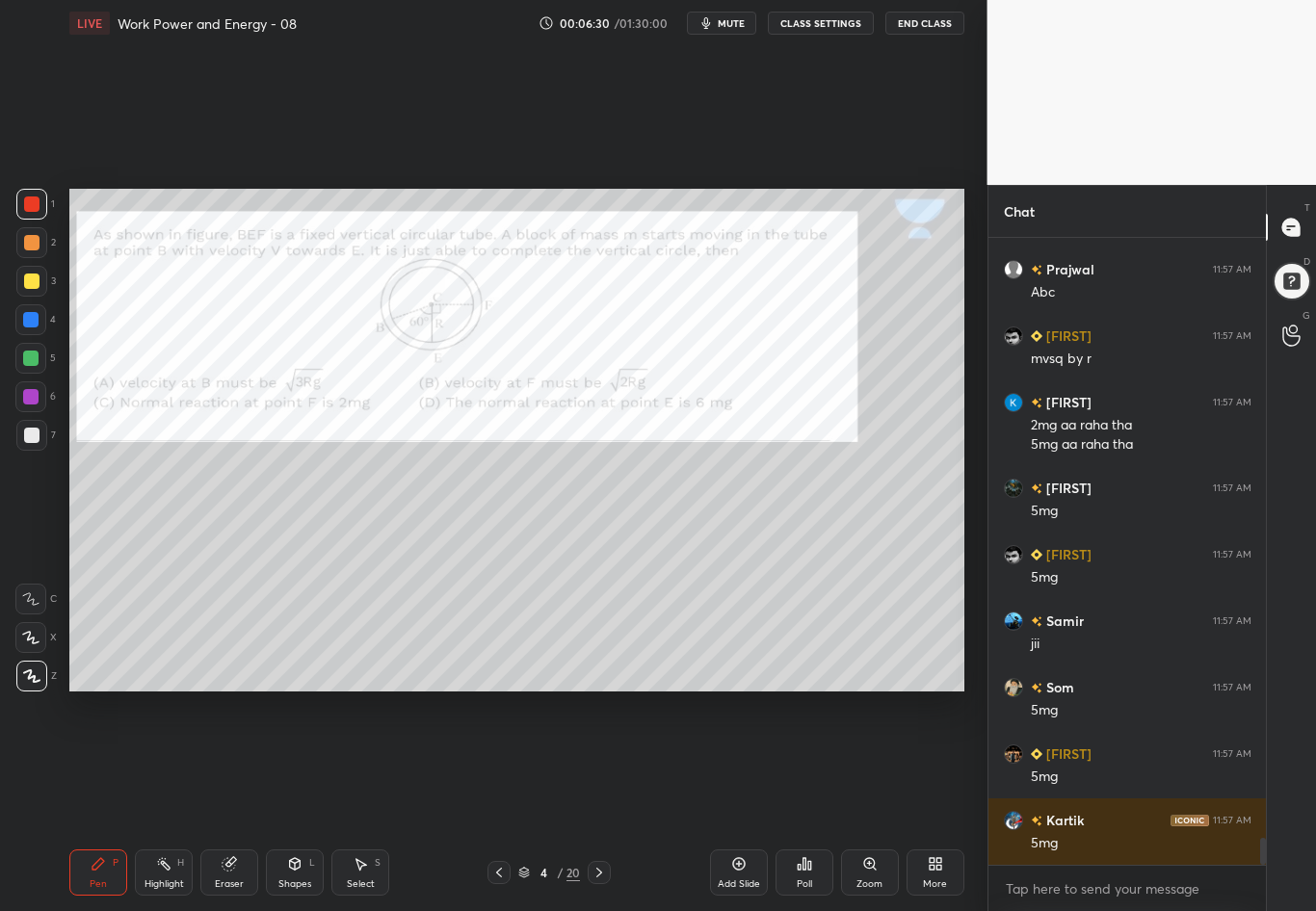 scroll, scrollTop: 14108, scrollLeft: 0, axis: vertical 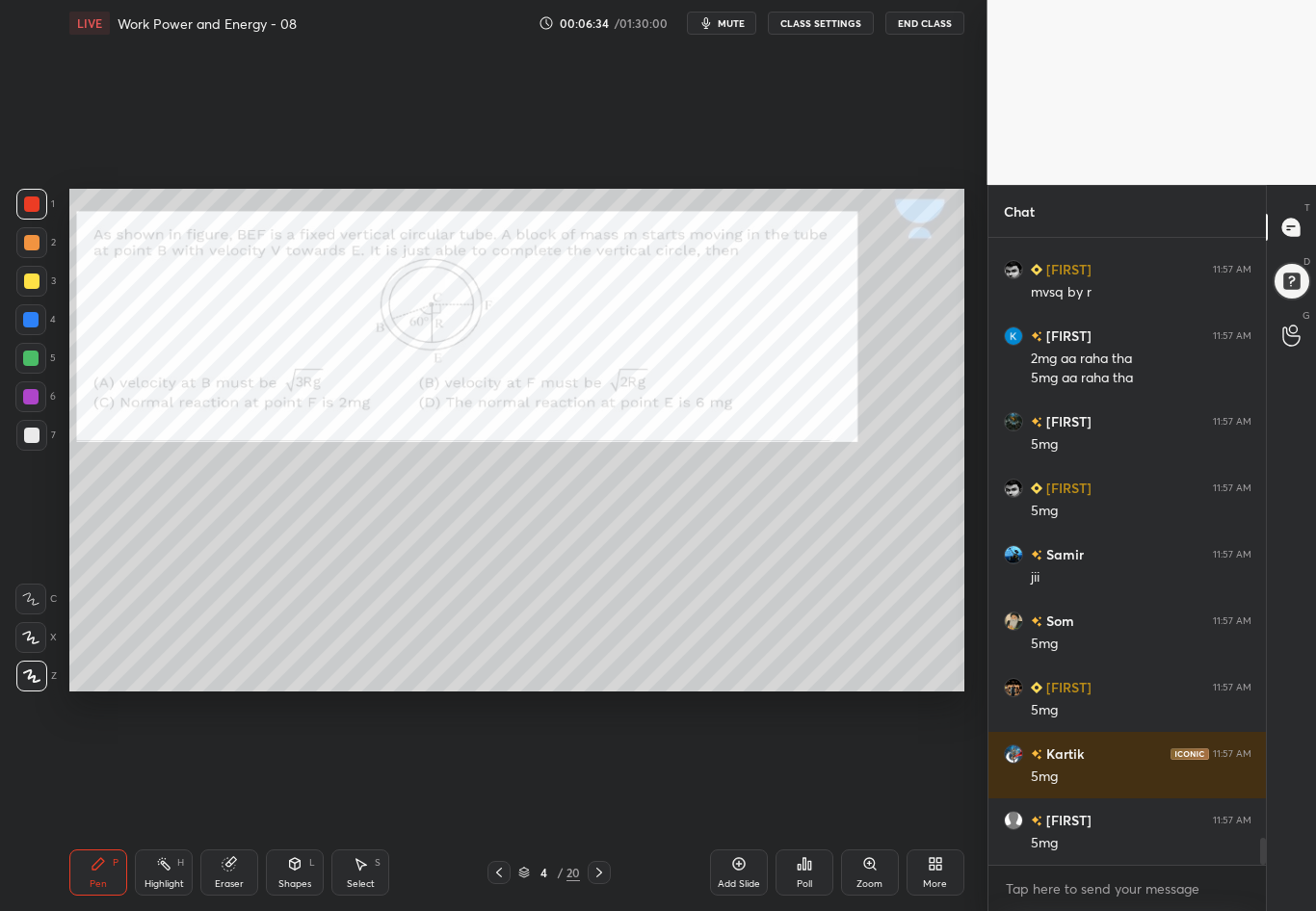 click at bounding box center [32, 204] 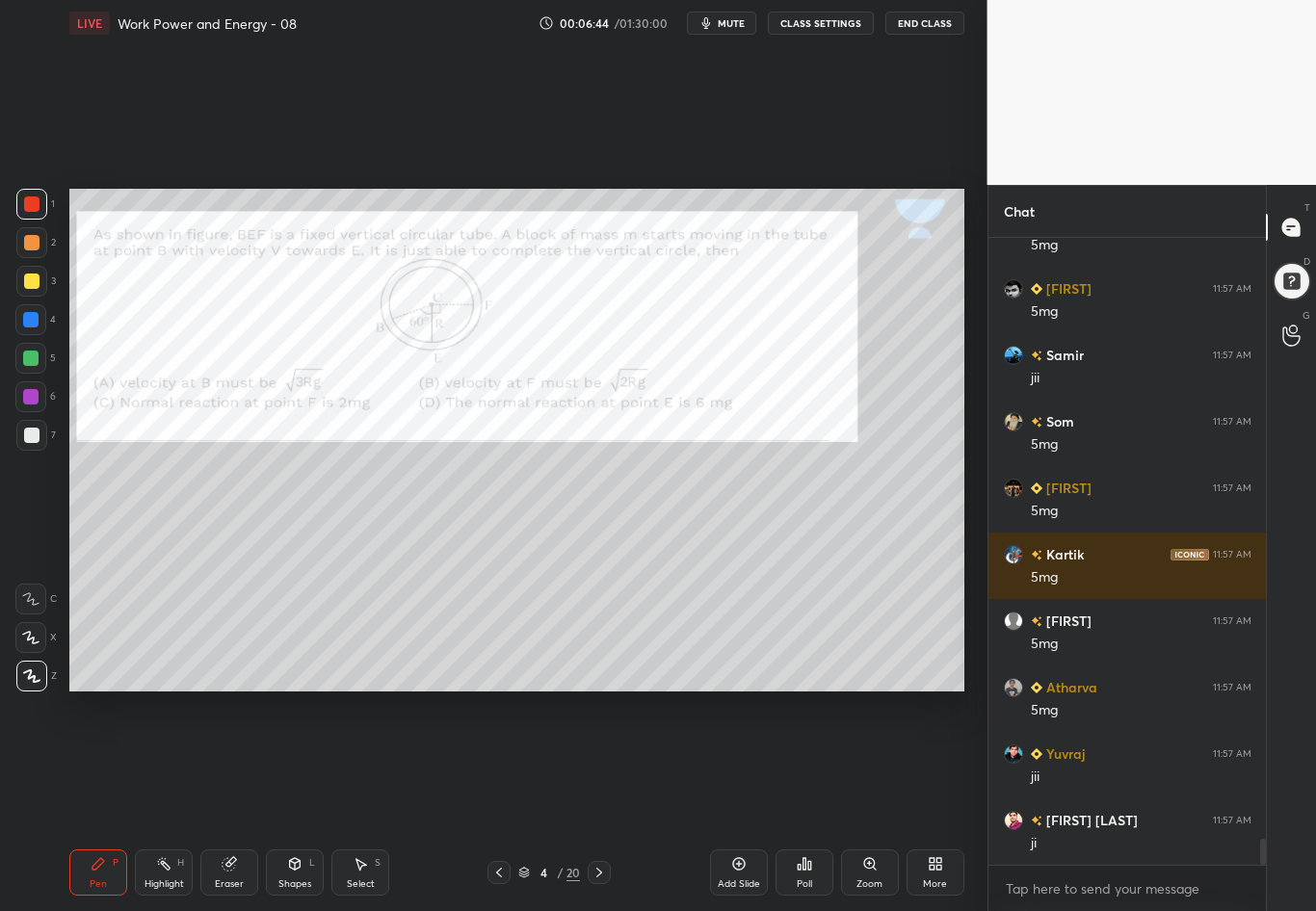 scroll, scrollTop: 14374, scrollLeft: 0, axis: vertical 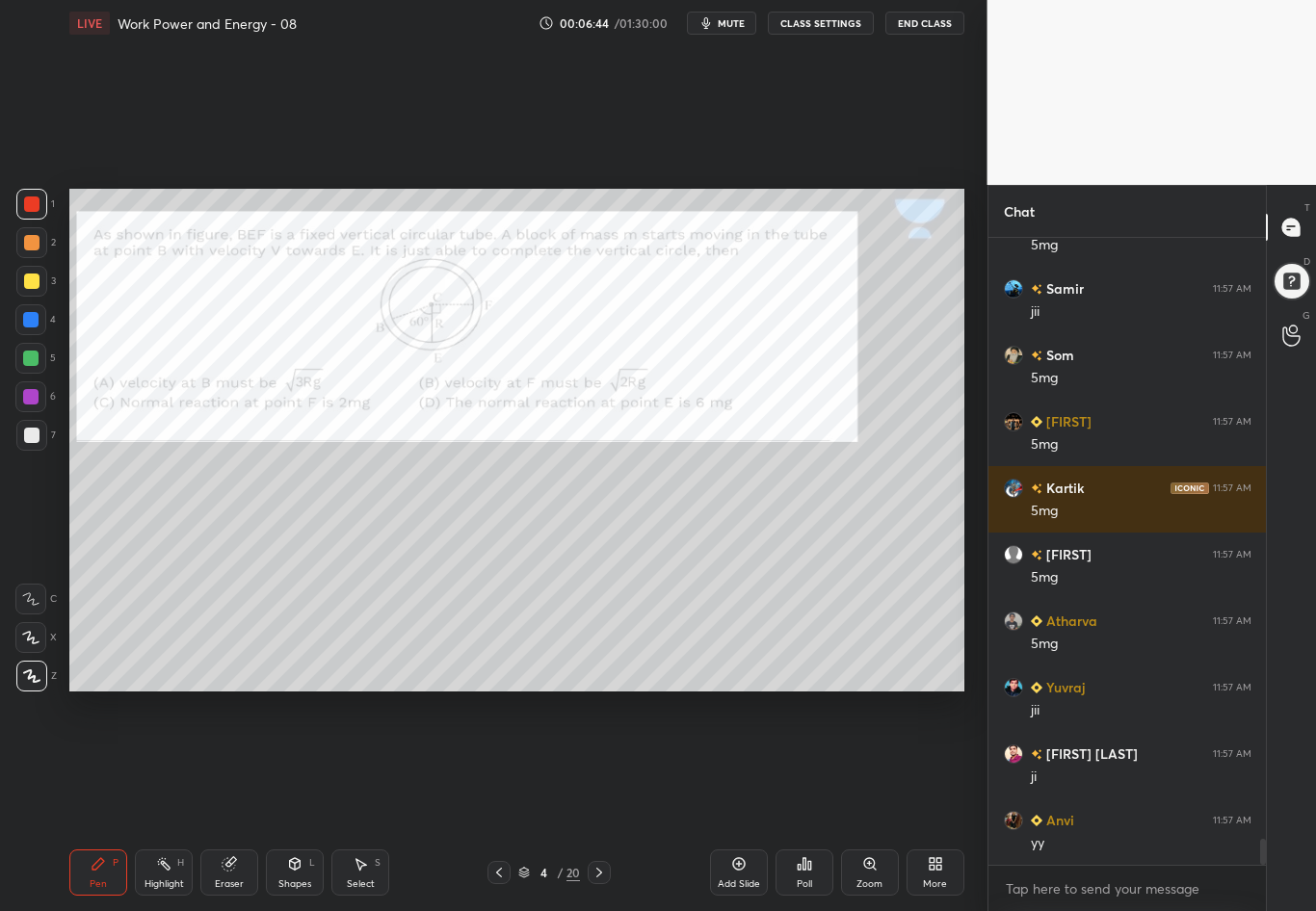 click 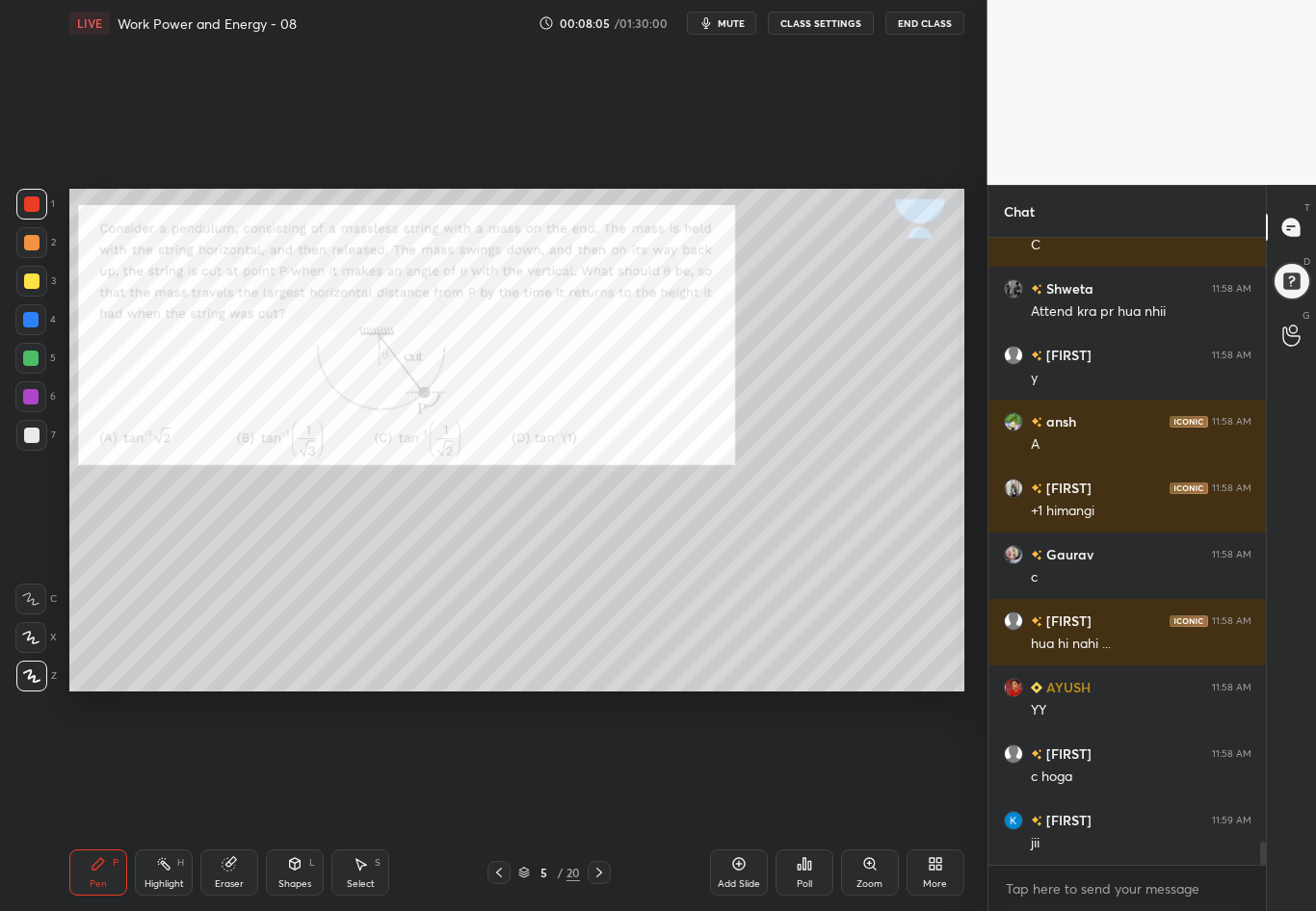 scroll, scrollTop: 16233, scrollLeft: 0, axis: vertical 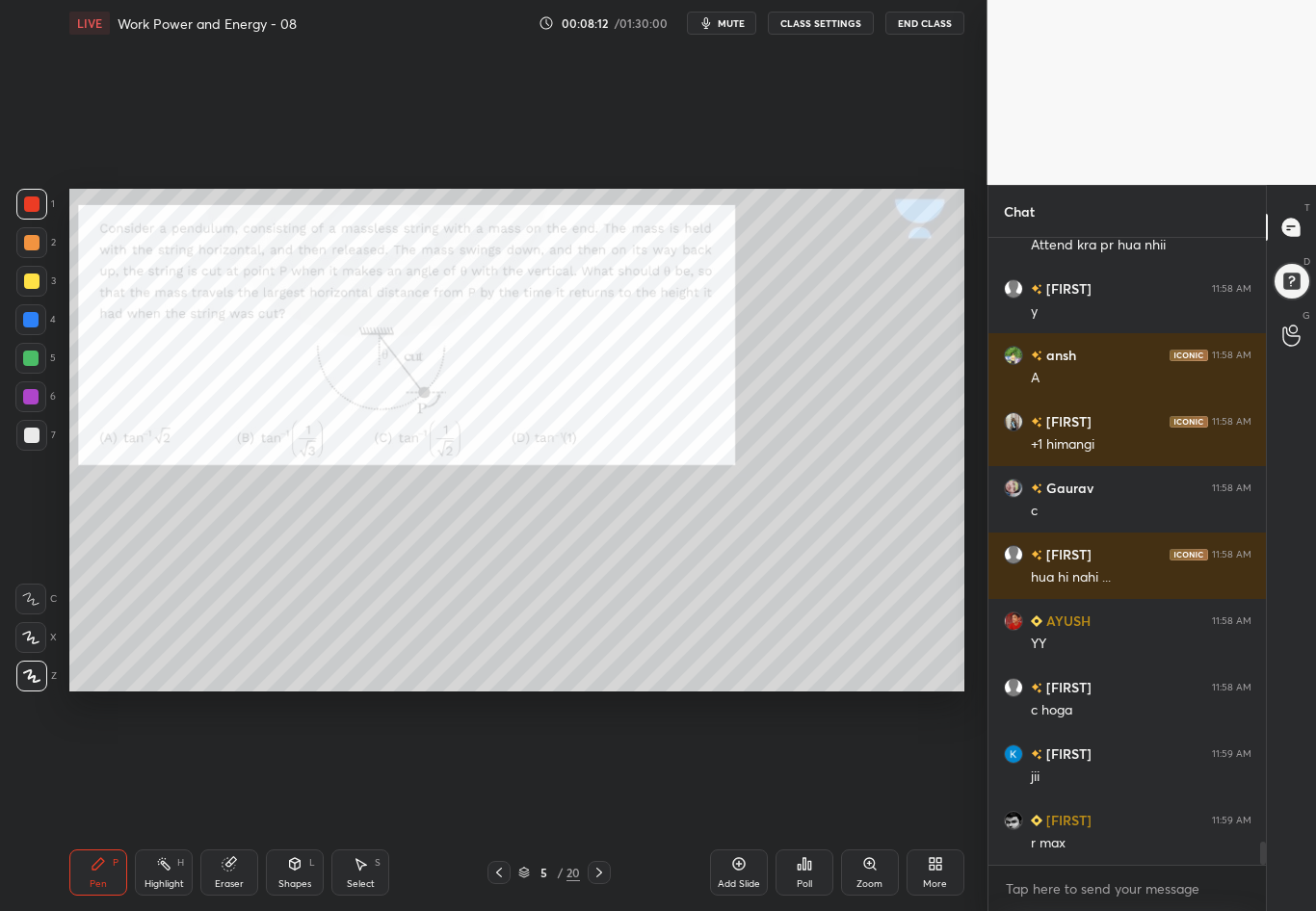 click at bounding box center [32, 435] 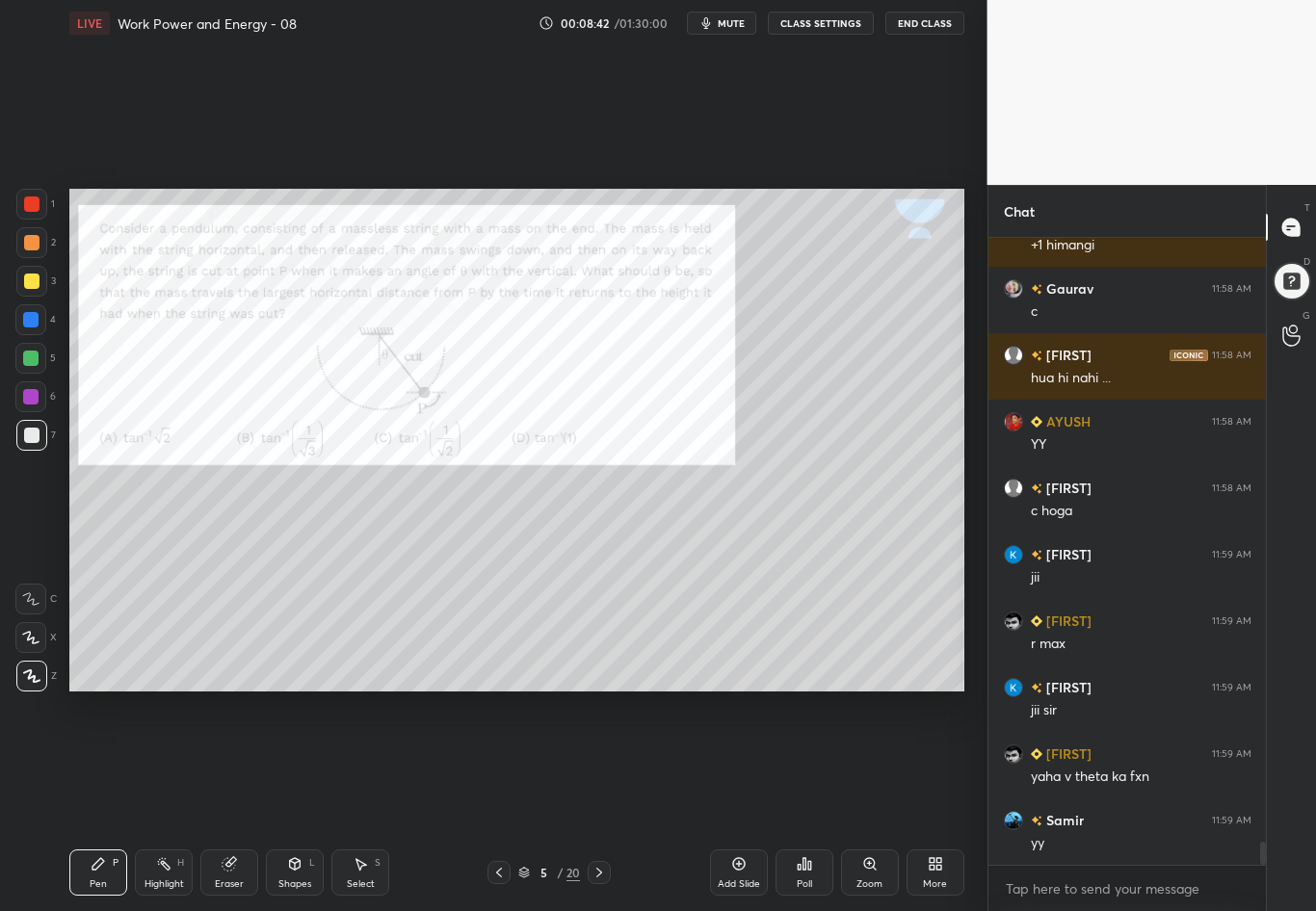 scroll, scrollTop: 16499, scrollLeft: 0, axis: vertical 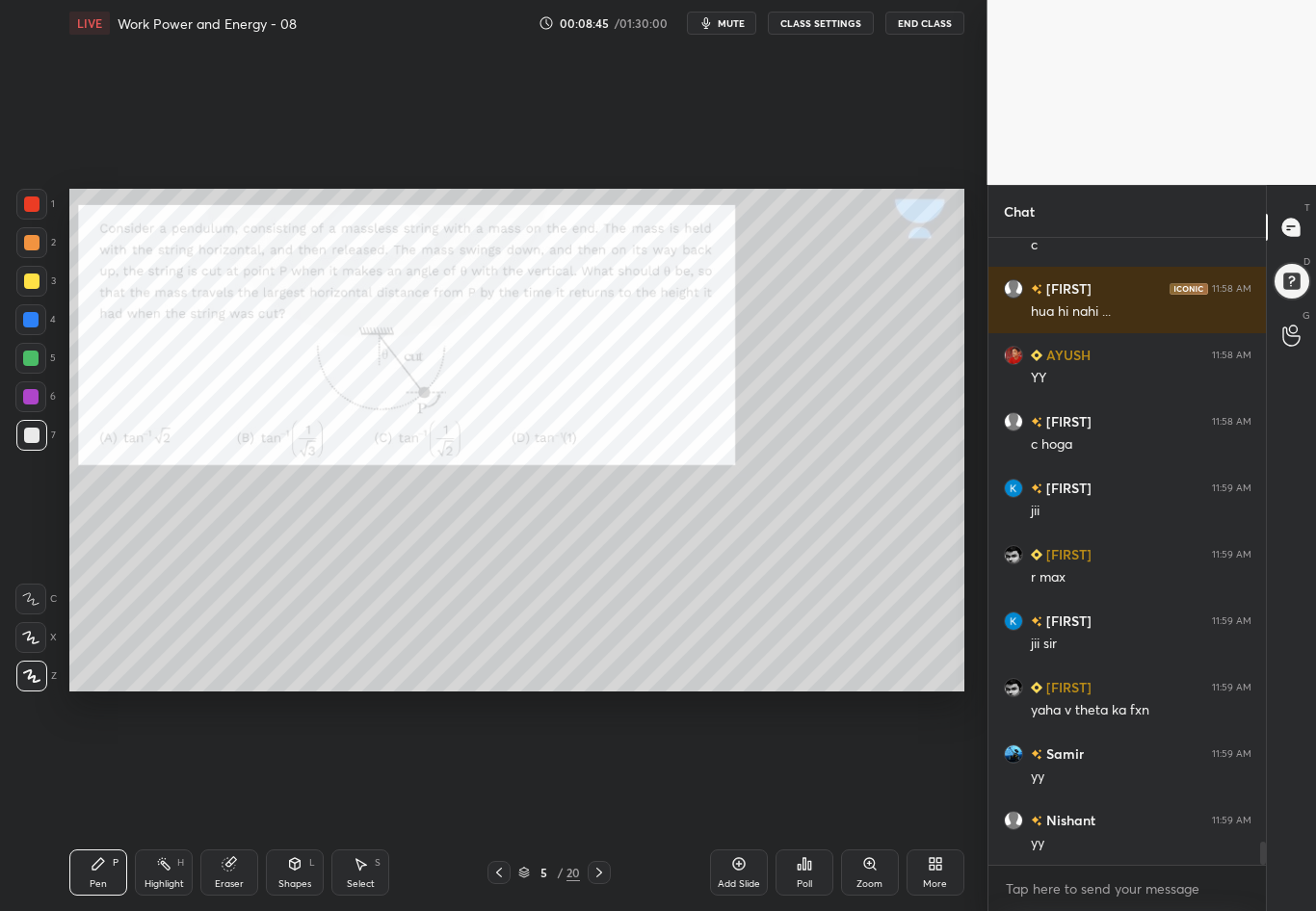 click at bounding box center [31, 320] 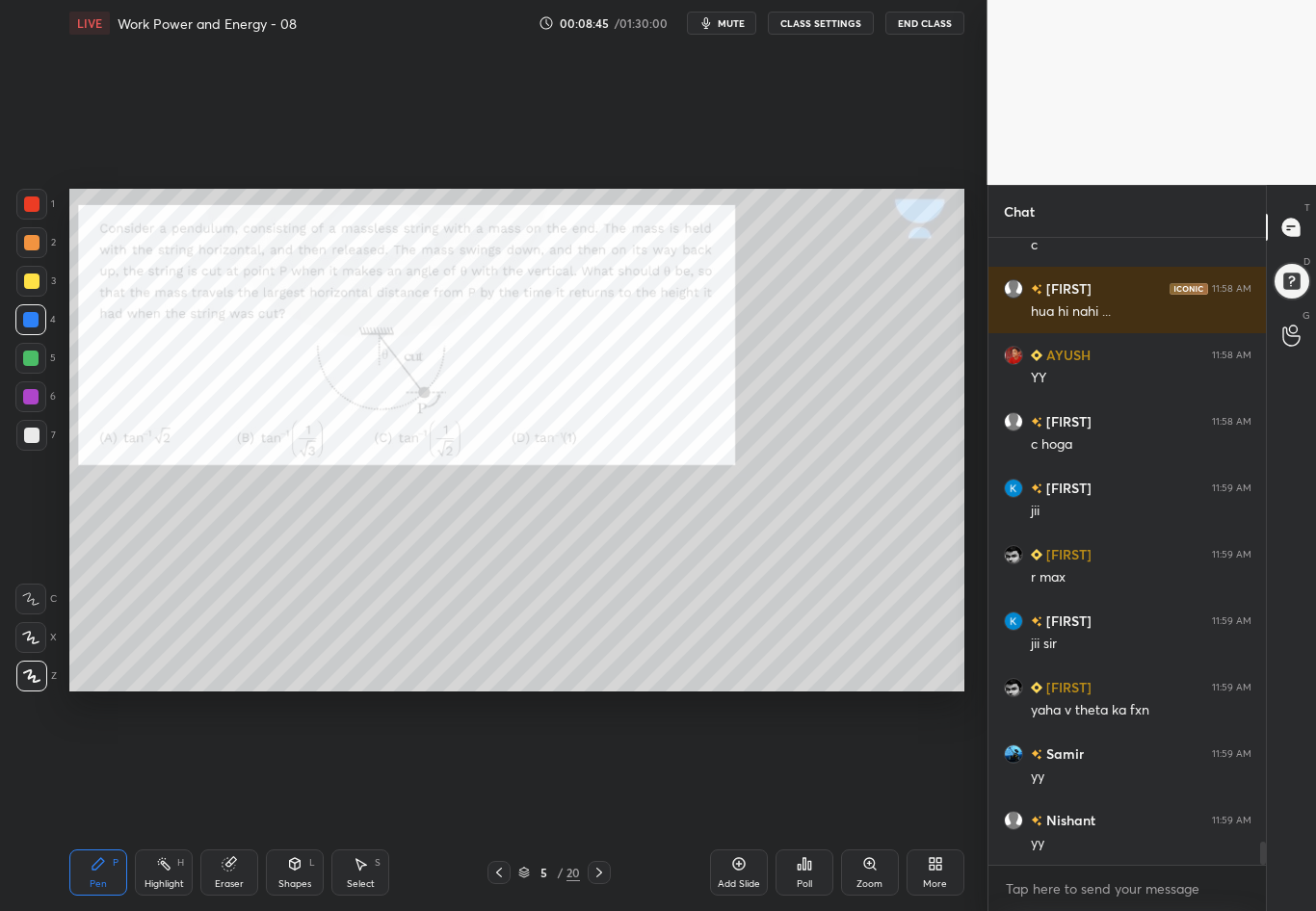 click on "Shapes L" at bounding box center (295, 872) 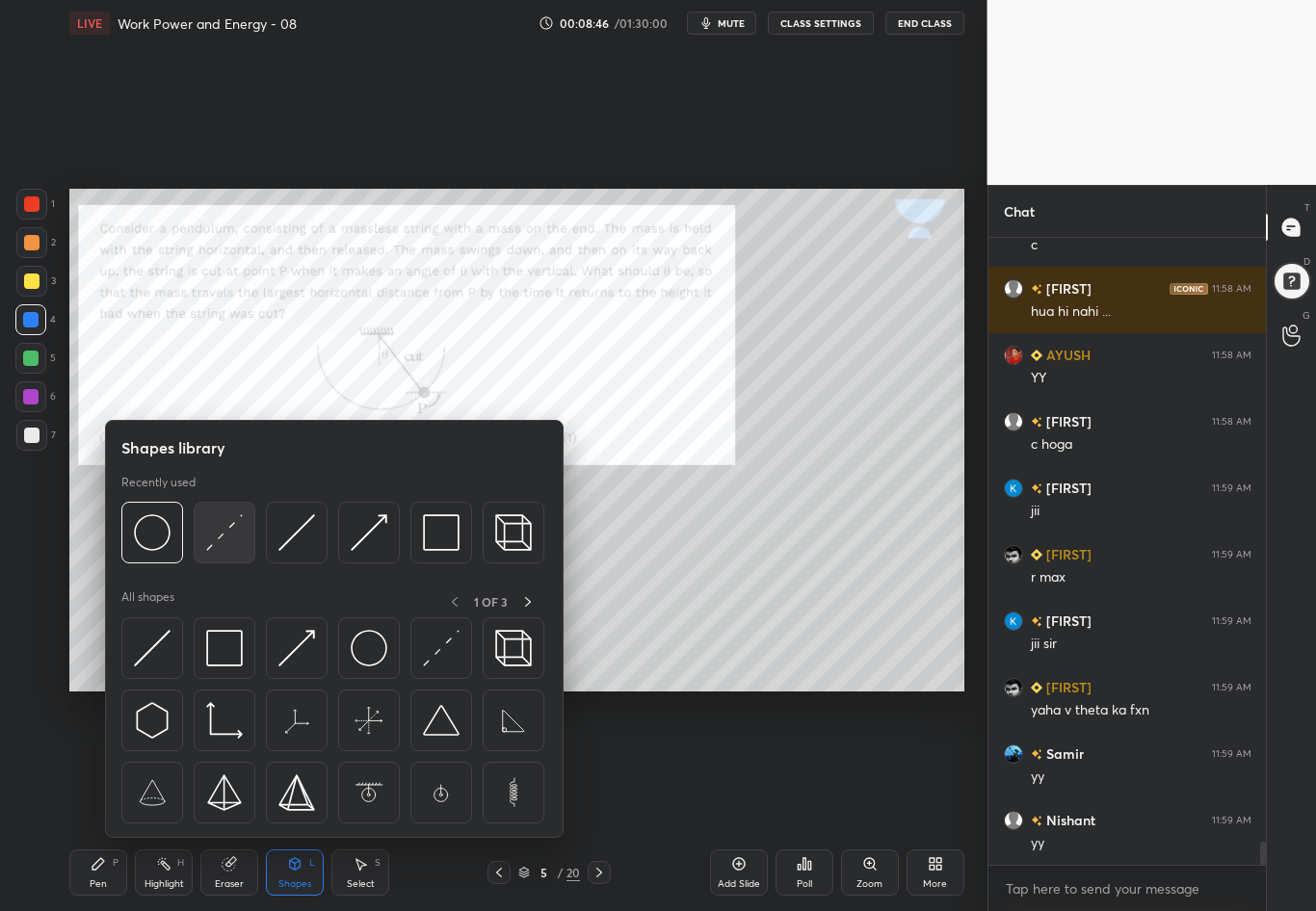 scroll, scrollTop: 16566, scrollLeft: 0, axis: vertical 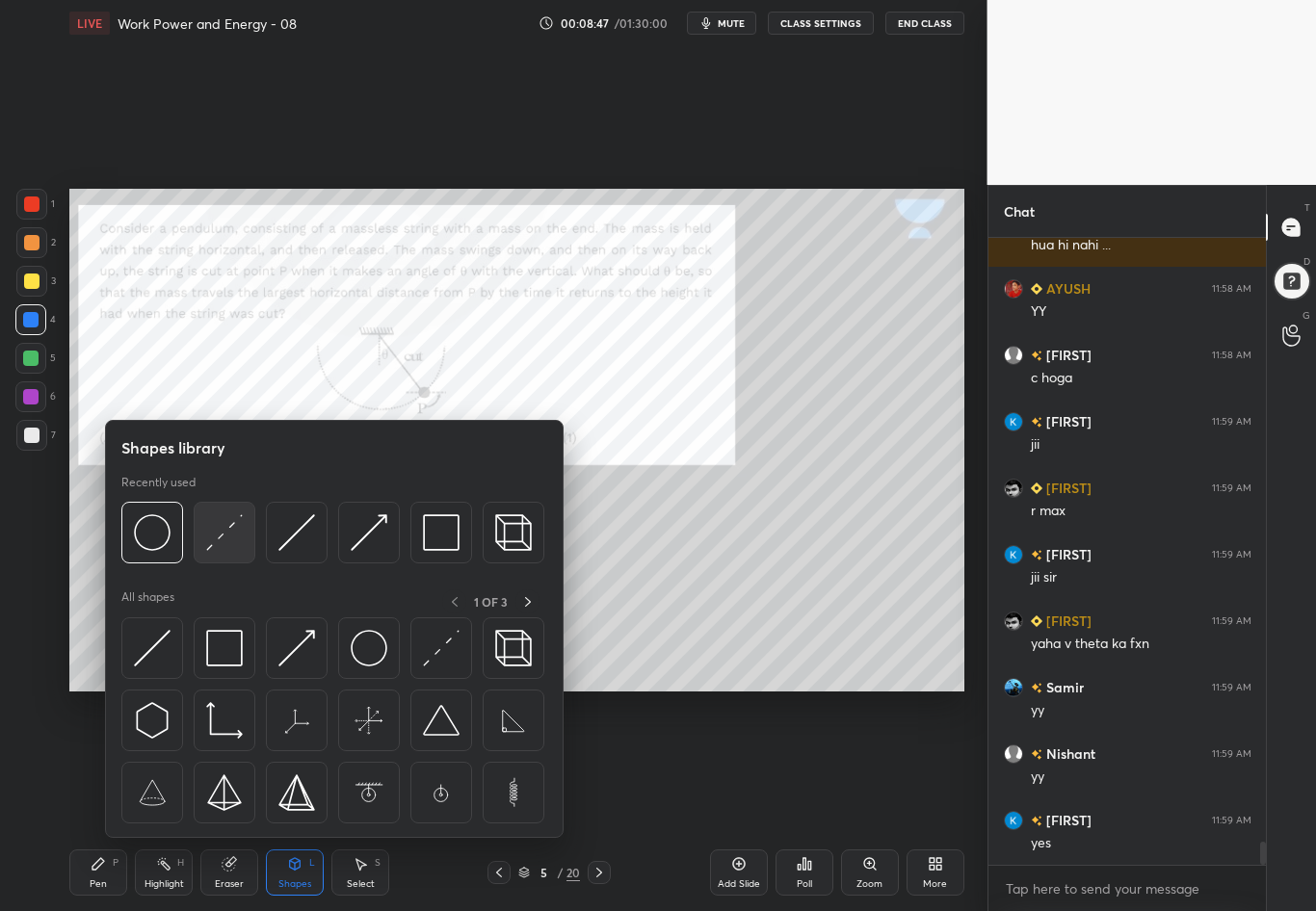 drag, startPoint x: 223, startPoint y: 532, endPoint x: 39, endPoint y: 536, distance: 184.04347 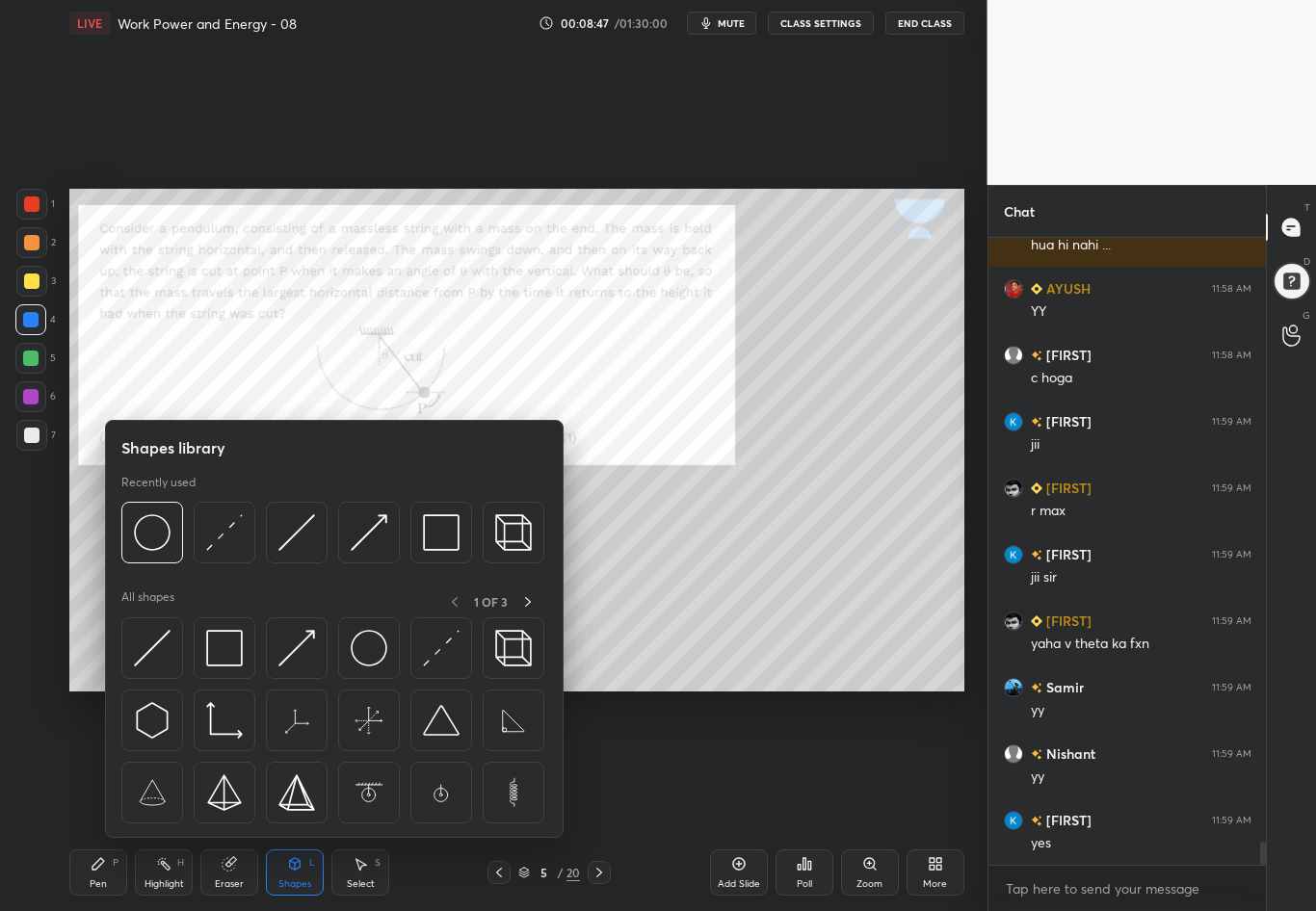 click at bounding box center [224, 533] 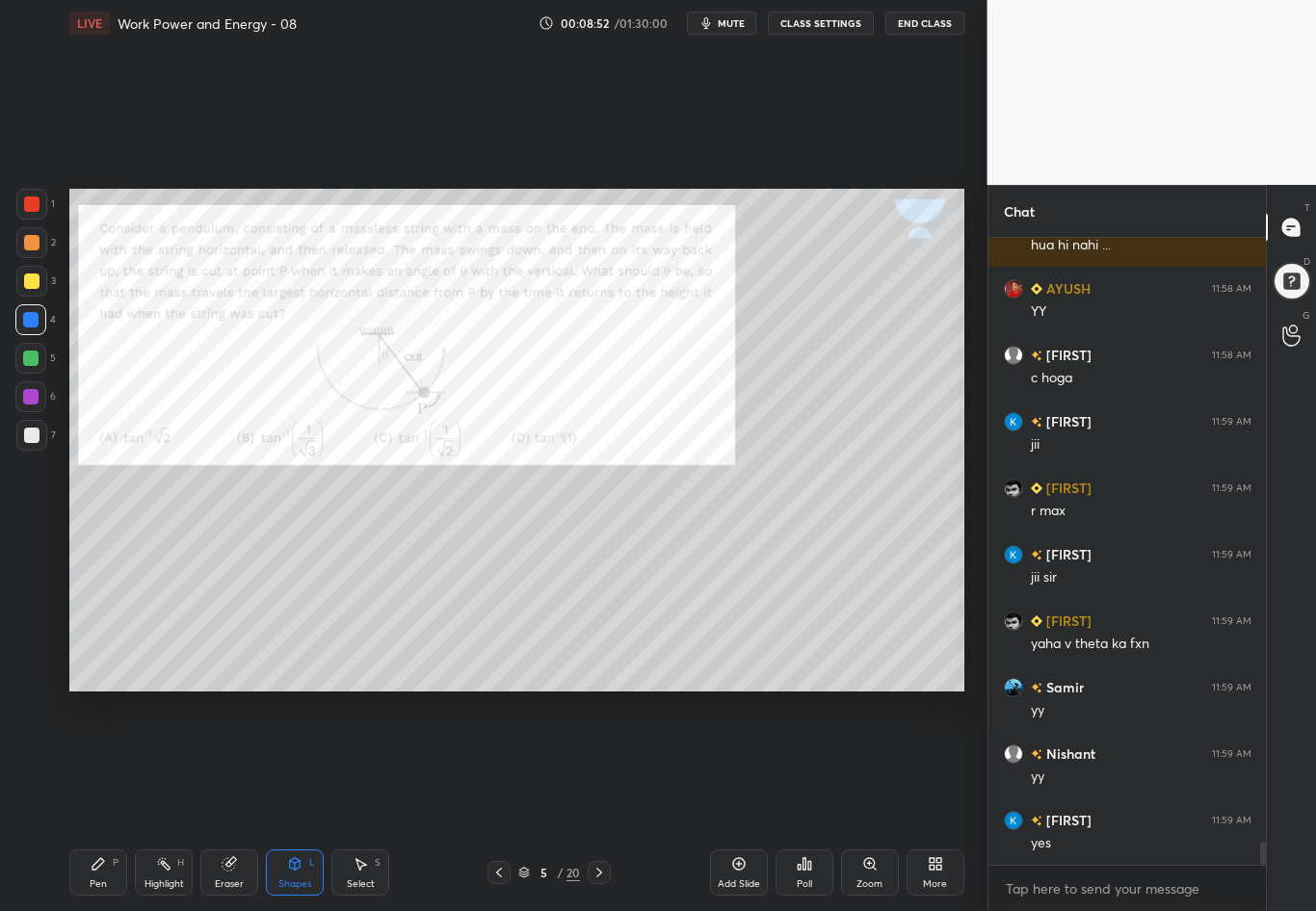 scroll, scrollTop: 16632, scrollLeft: 0, axis: vertical 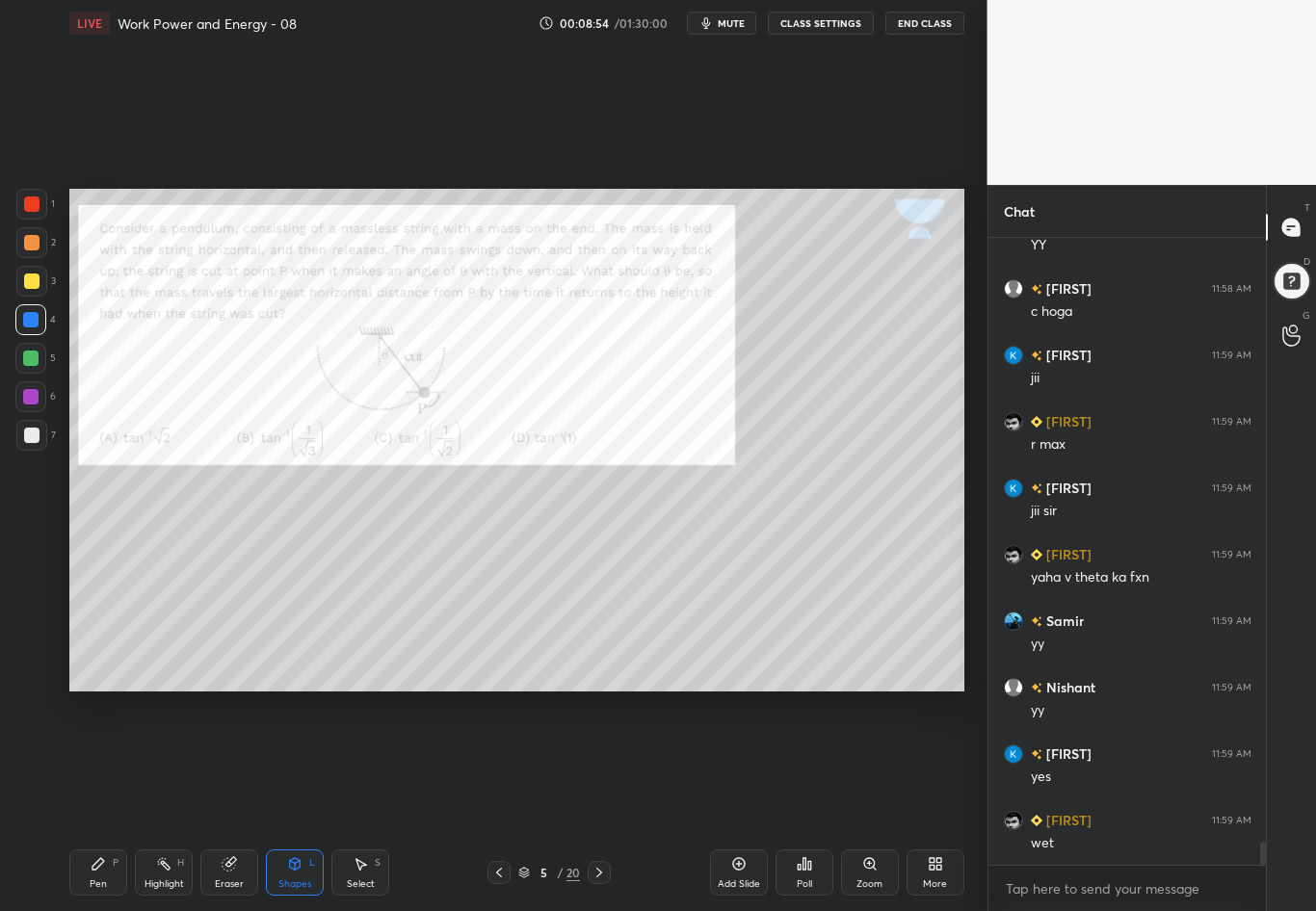 click at bounding box center (32, 204) 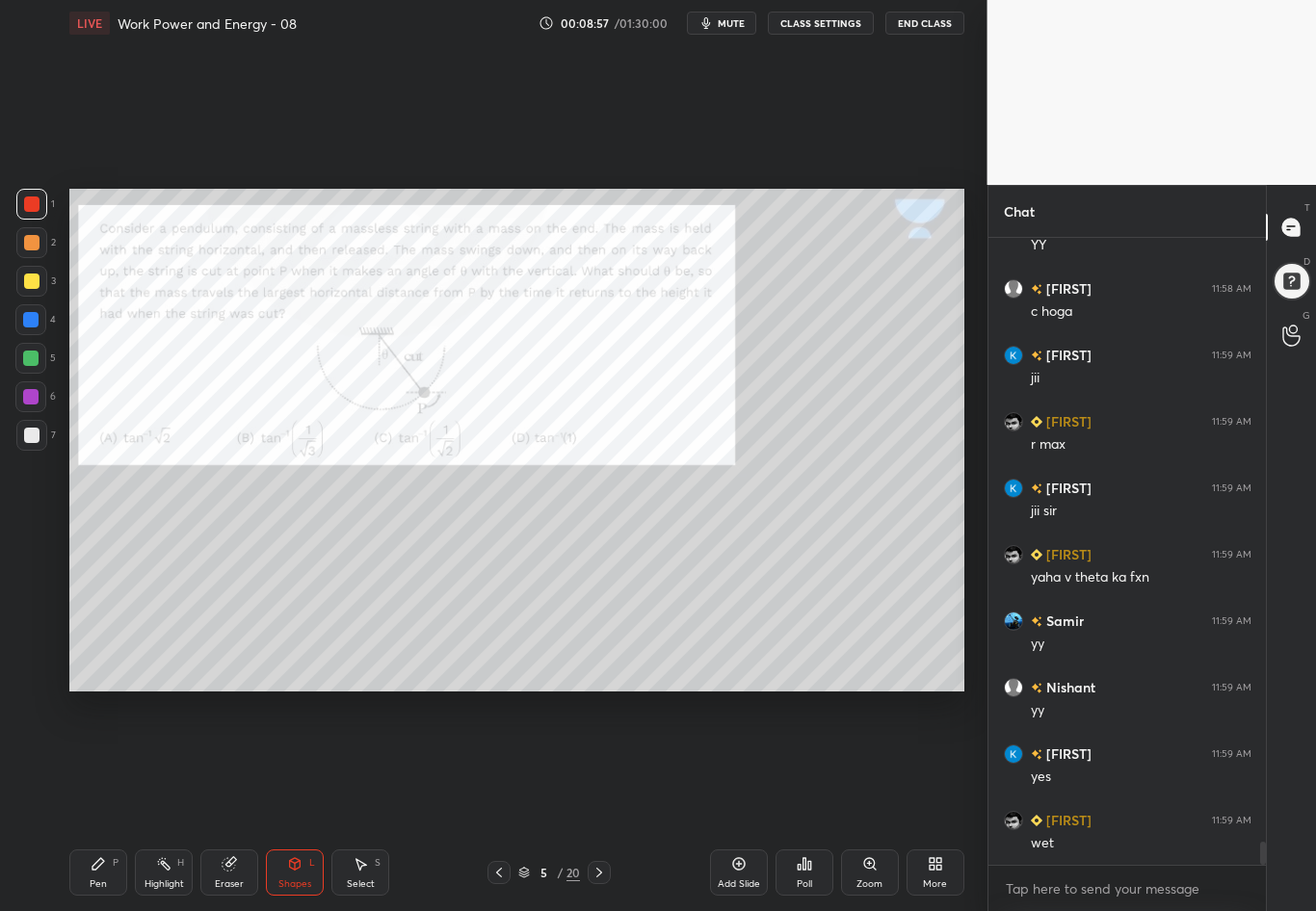 click on "Pen P" at bounding box center (98, 872) 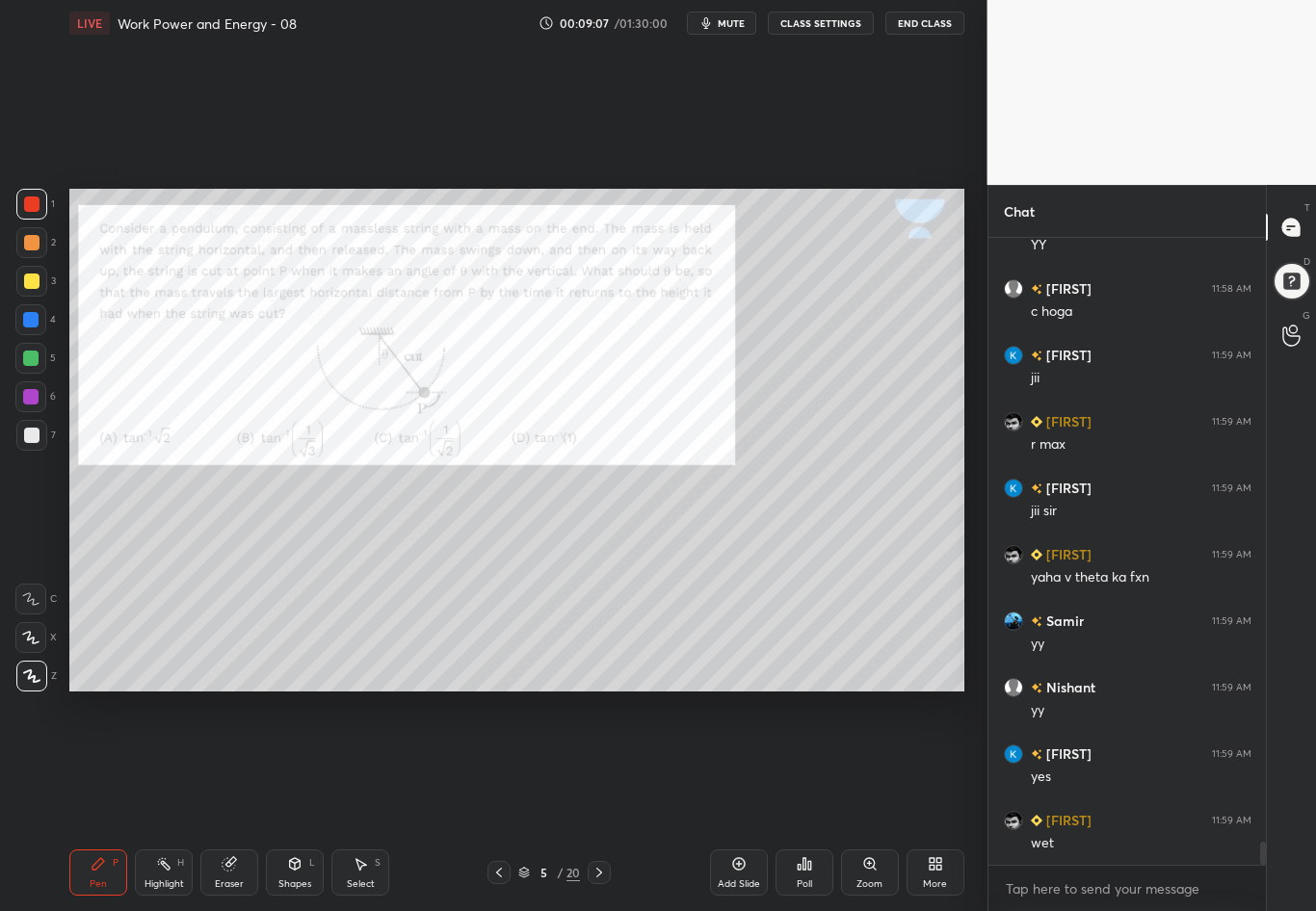 click at bounding box center (32, 204) 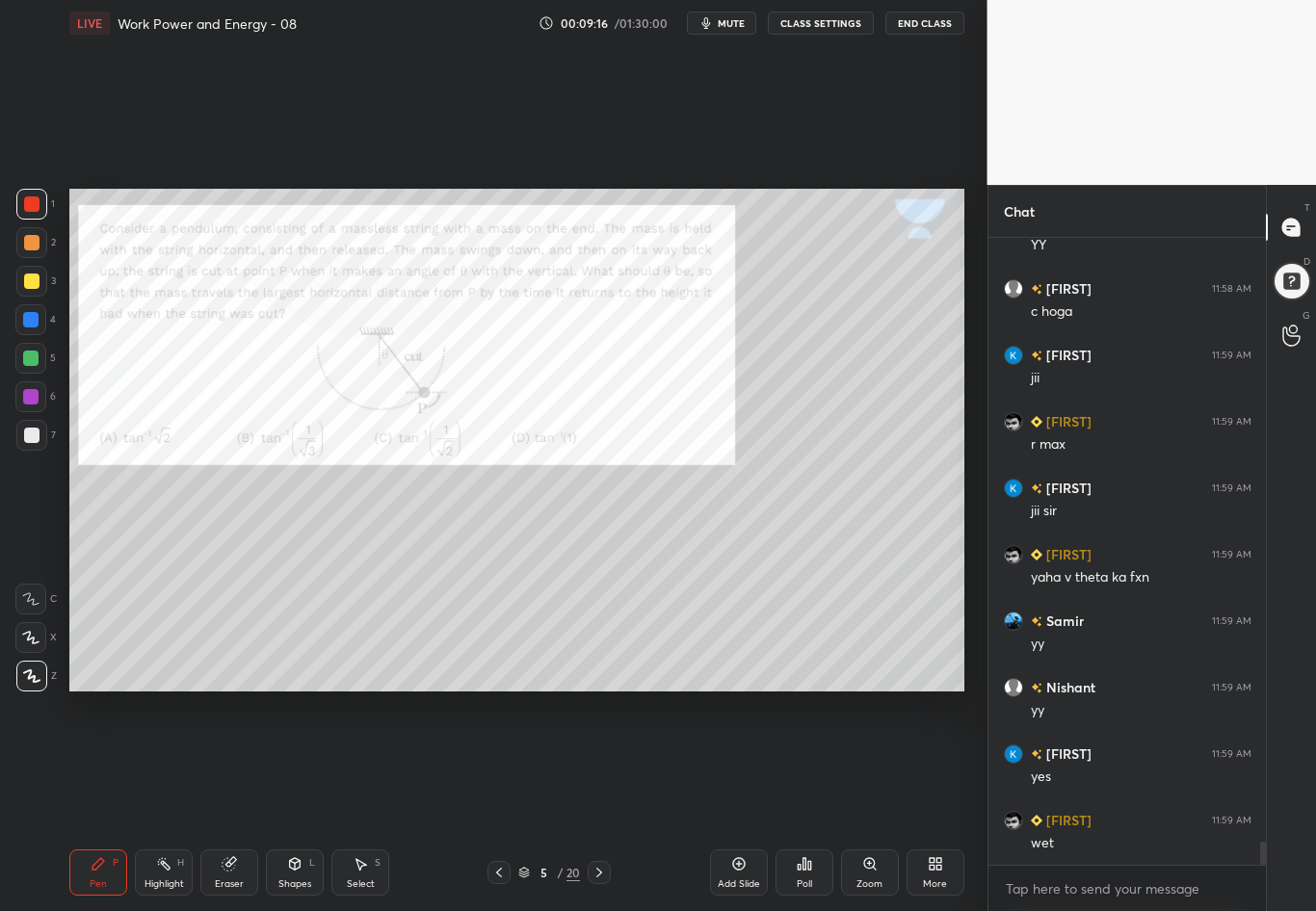 scroll, scrollTop: 16678, scrollLeft: 0, axis: vertical 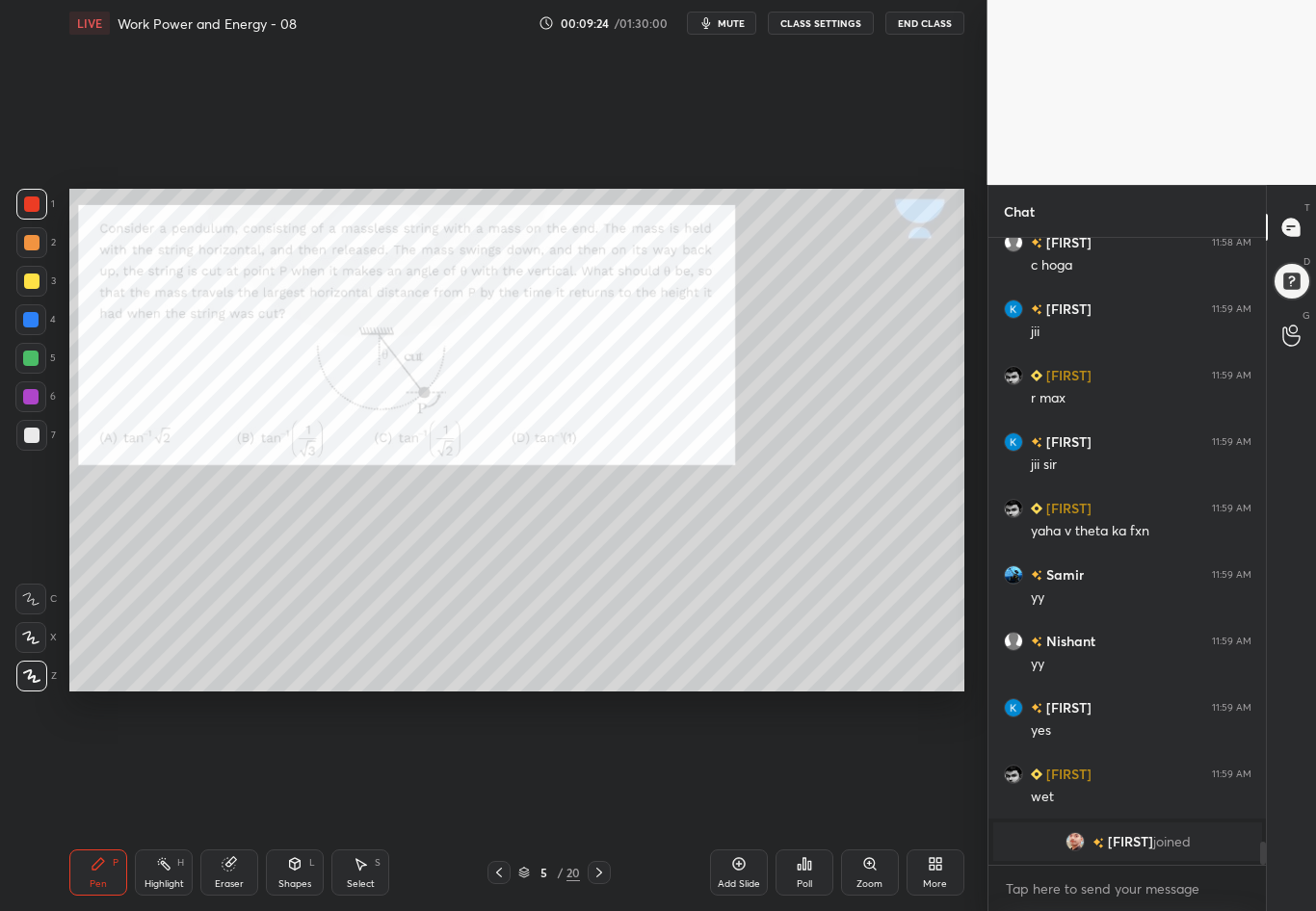 click at bounding box center [32, 435] 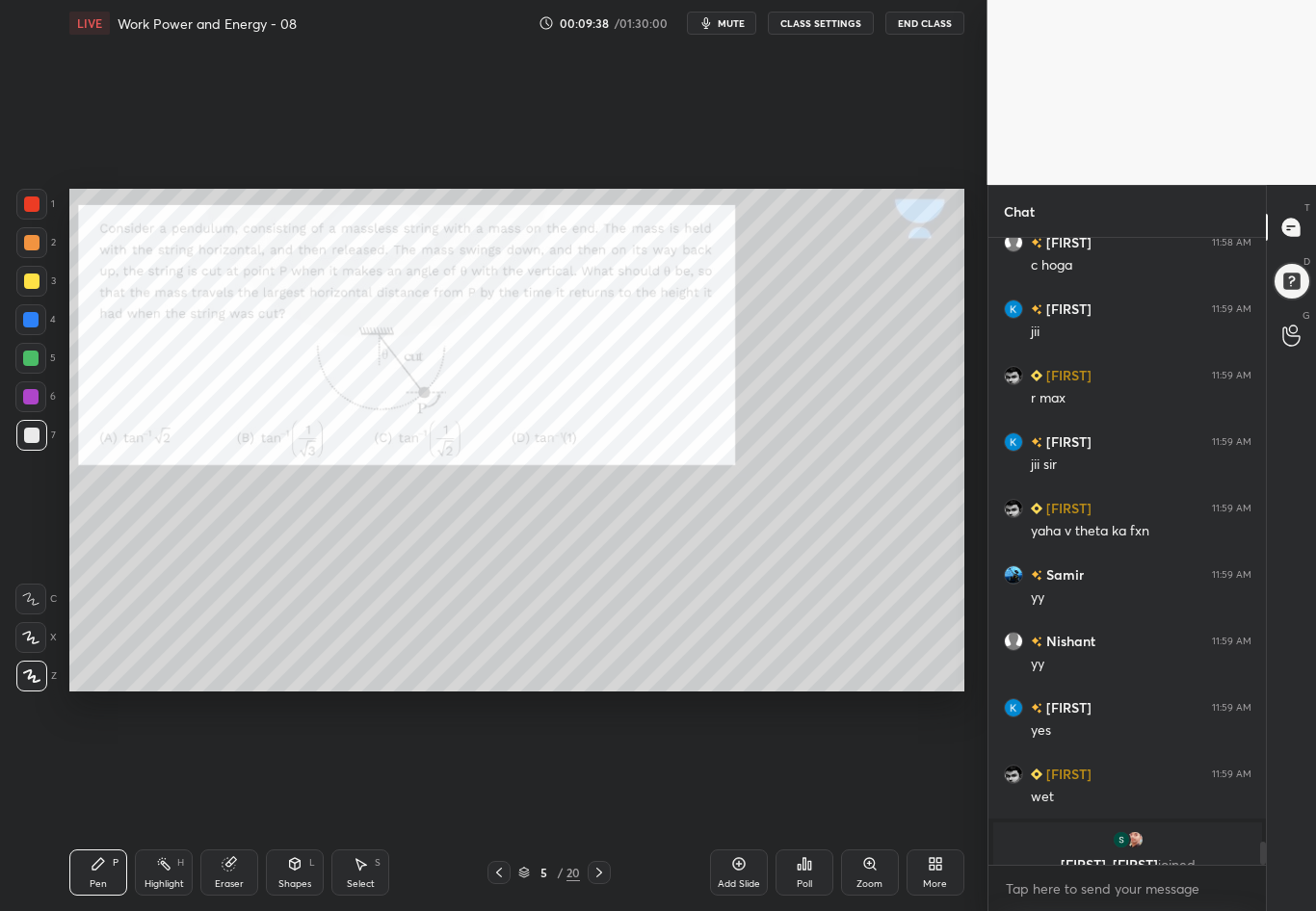 scroll, scrollTop: 16702, scrollLeft: 0, axis: vertical 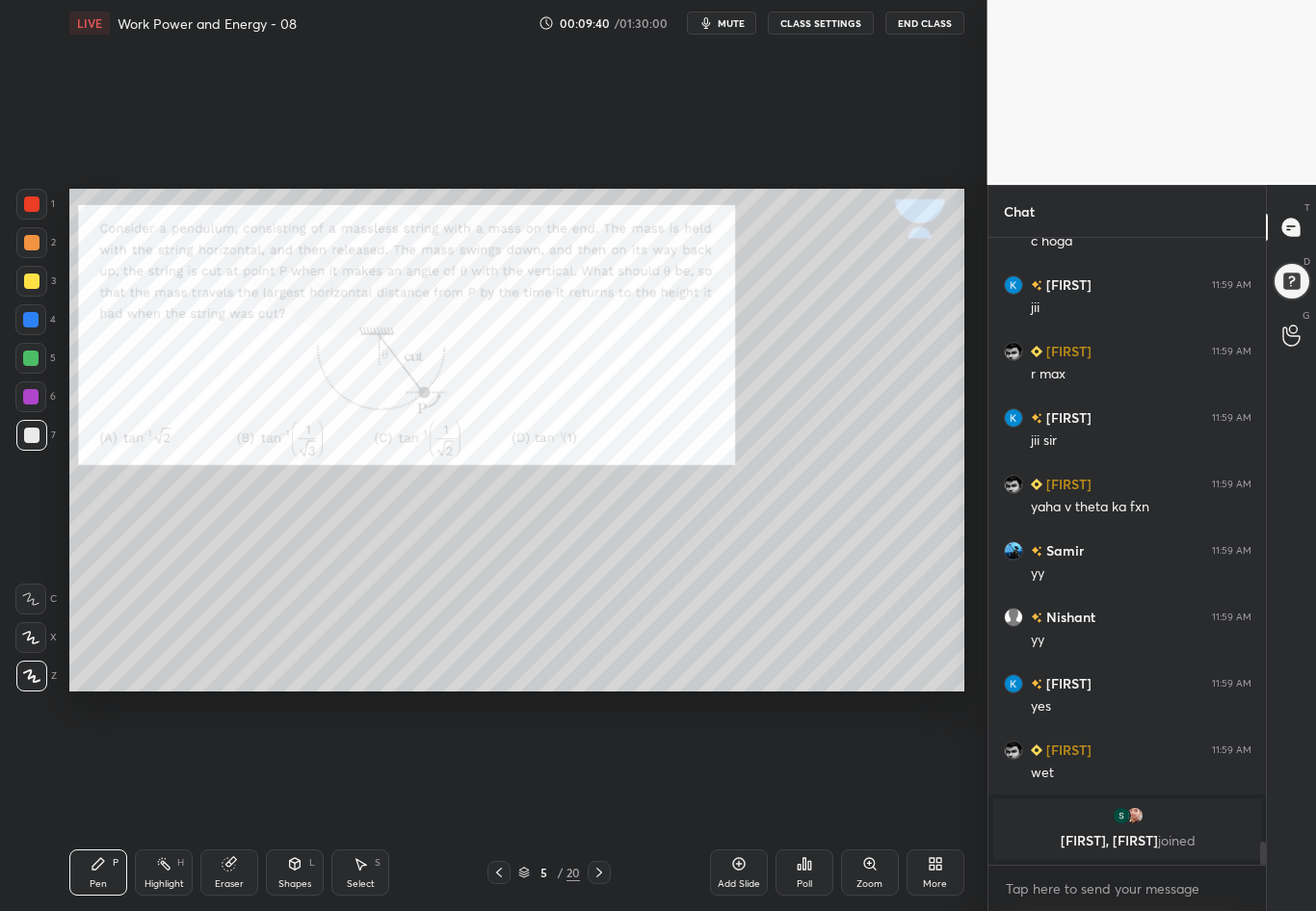 click at bounding box center (31, 320) 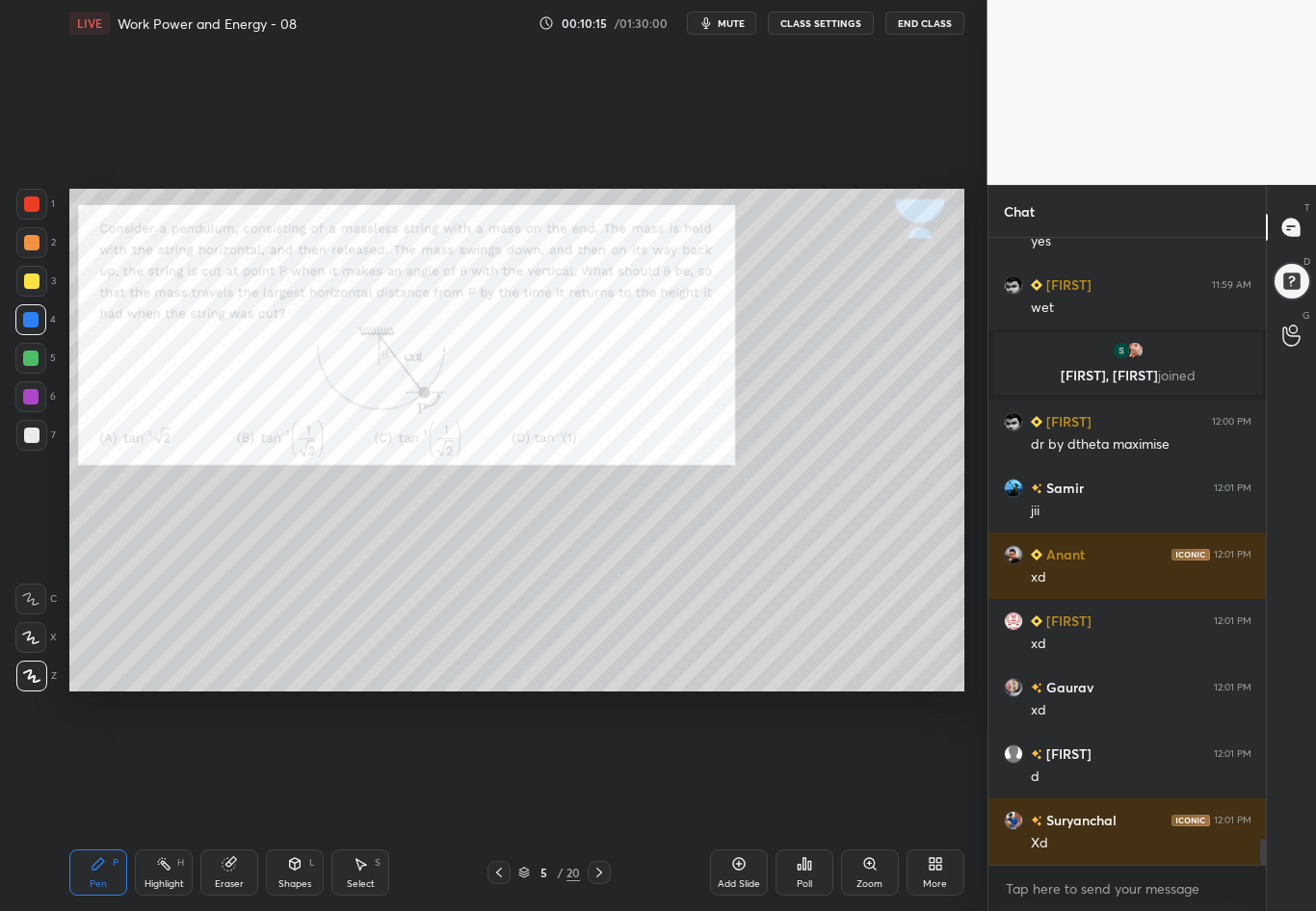 scroll, scrollTop: 14842, scrollLeft: 0, axis: vertical 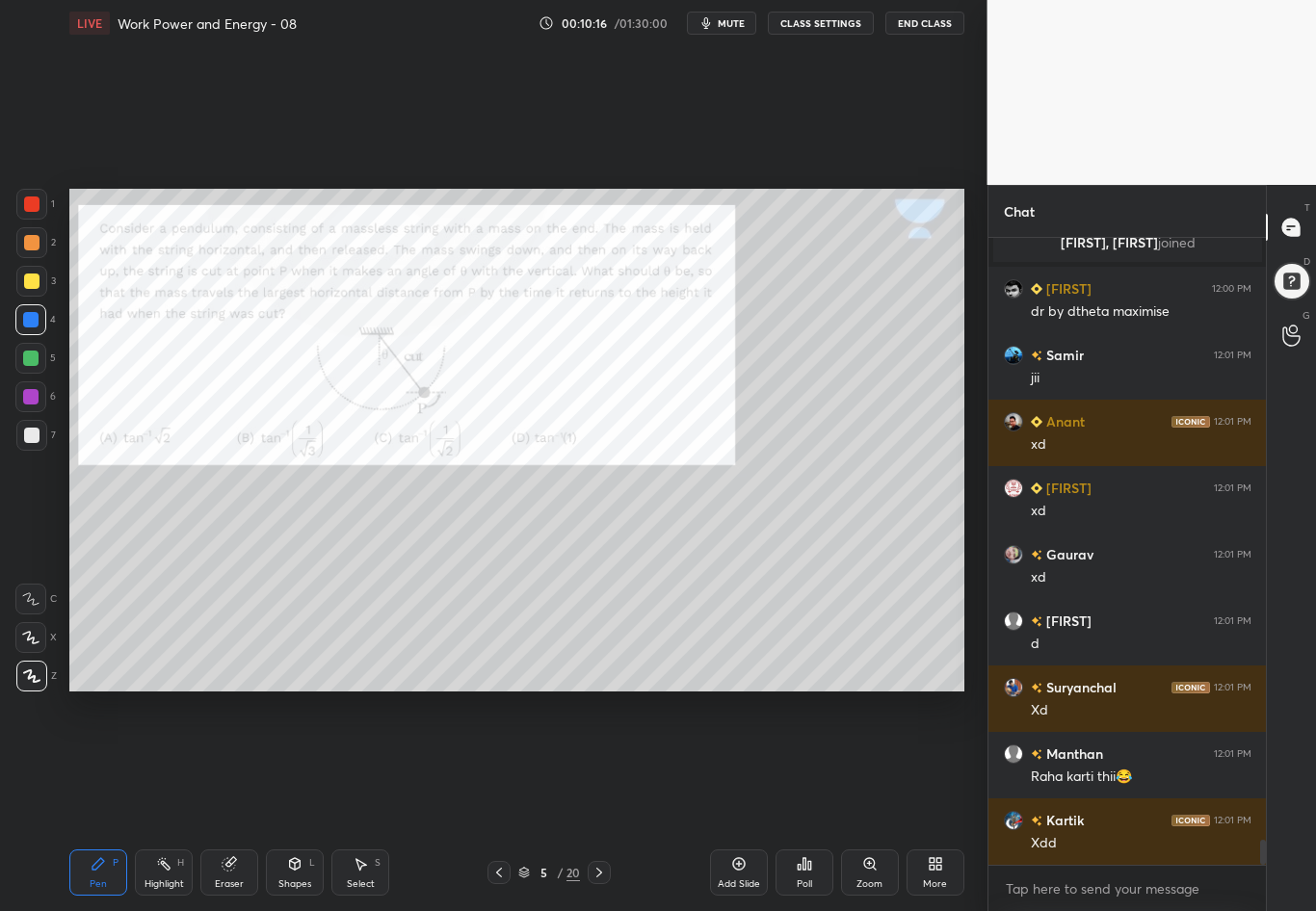 click at bounding box center (32, 435) 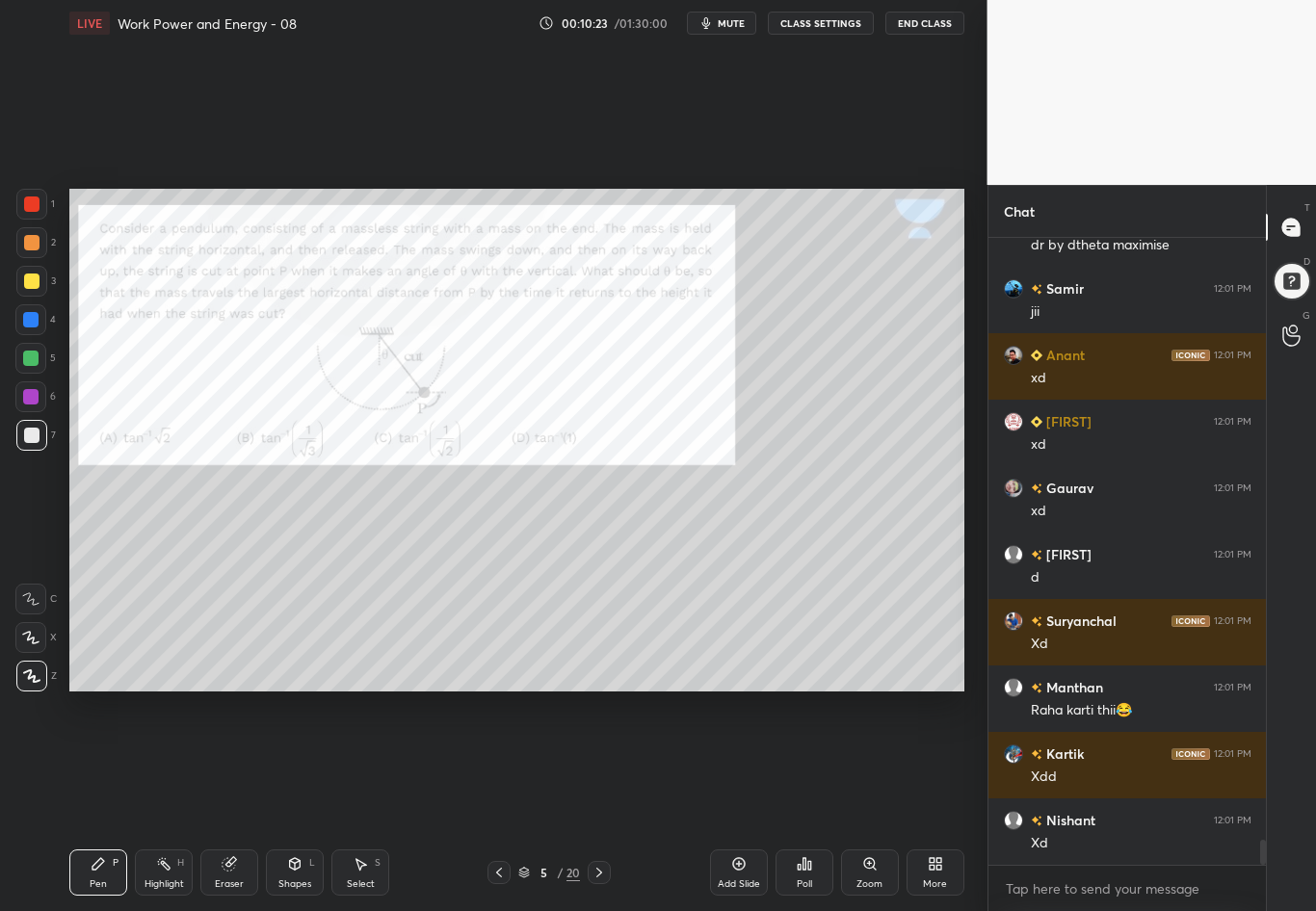 scroll, scrollTop: 14975, scrollLeft: 0, axis: vertical 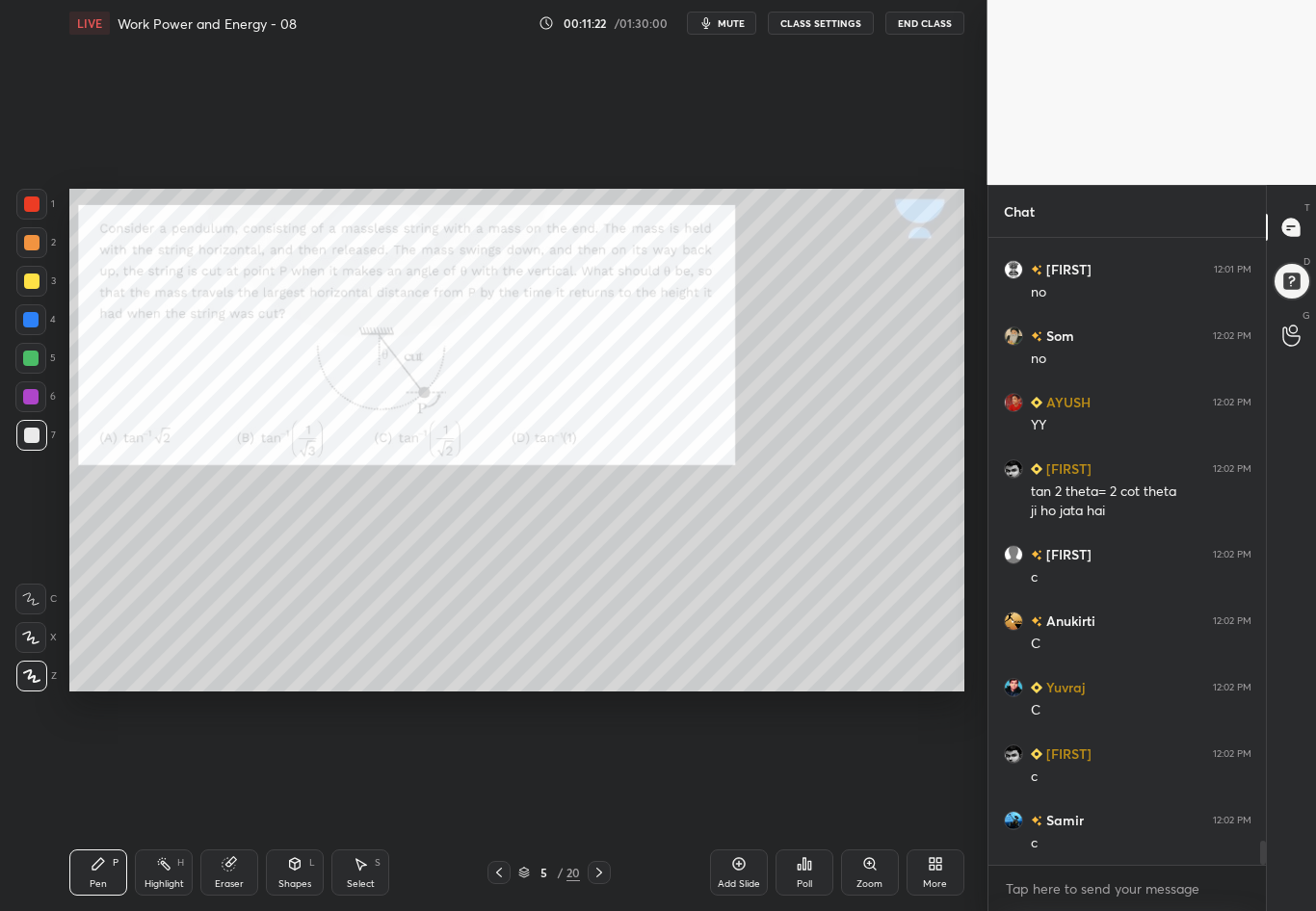 click at bounding box center (32, 204) 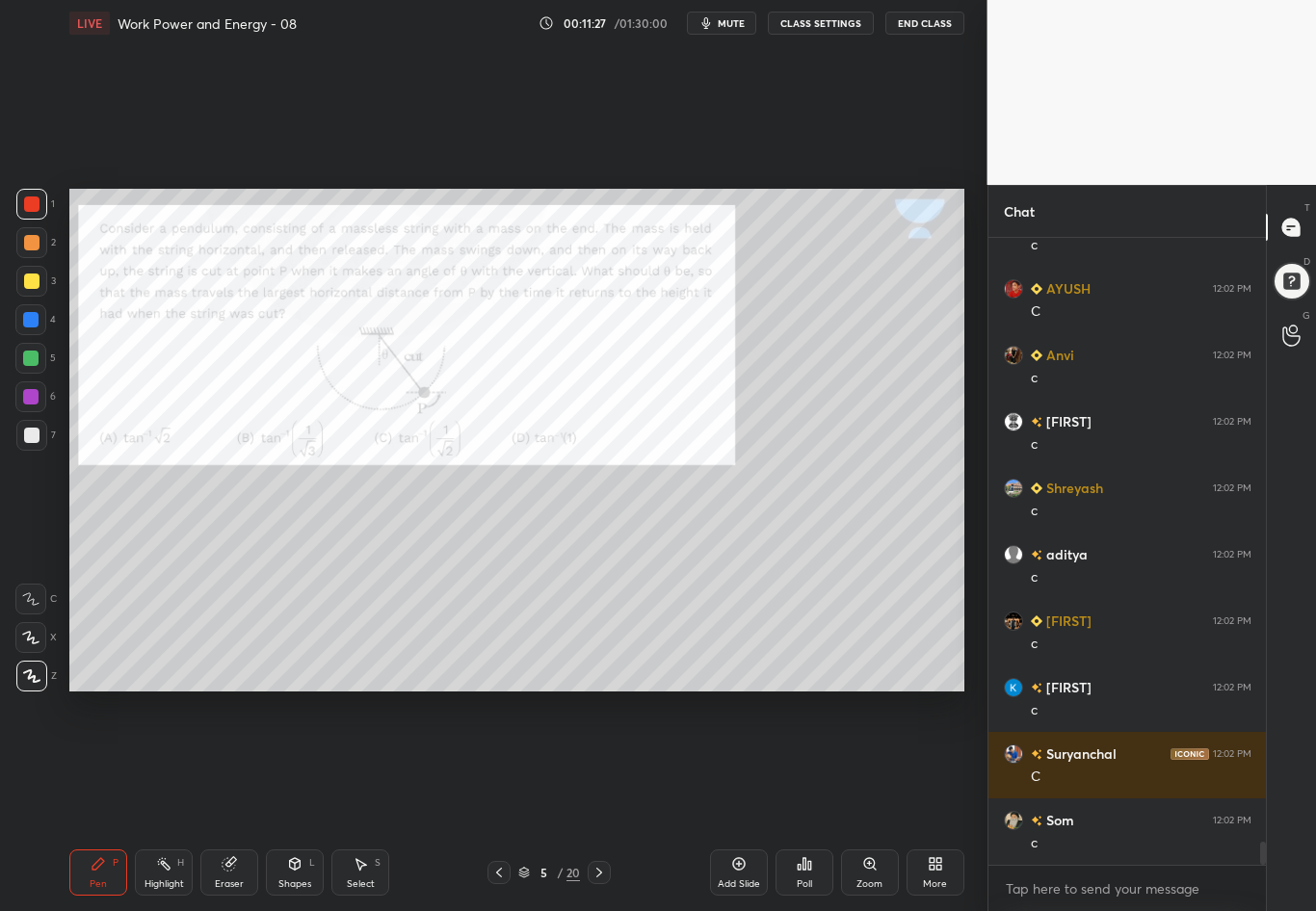 scroll, scrollTop: 16672, scrollLeft: 0, axis: vertical 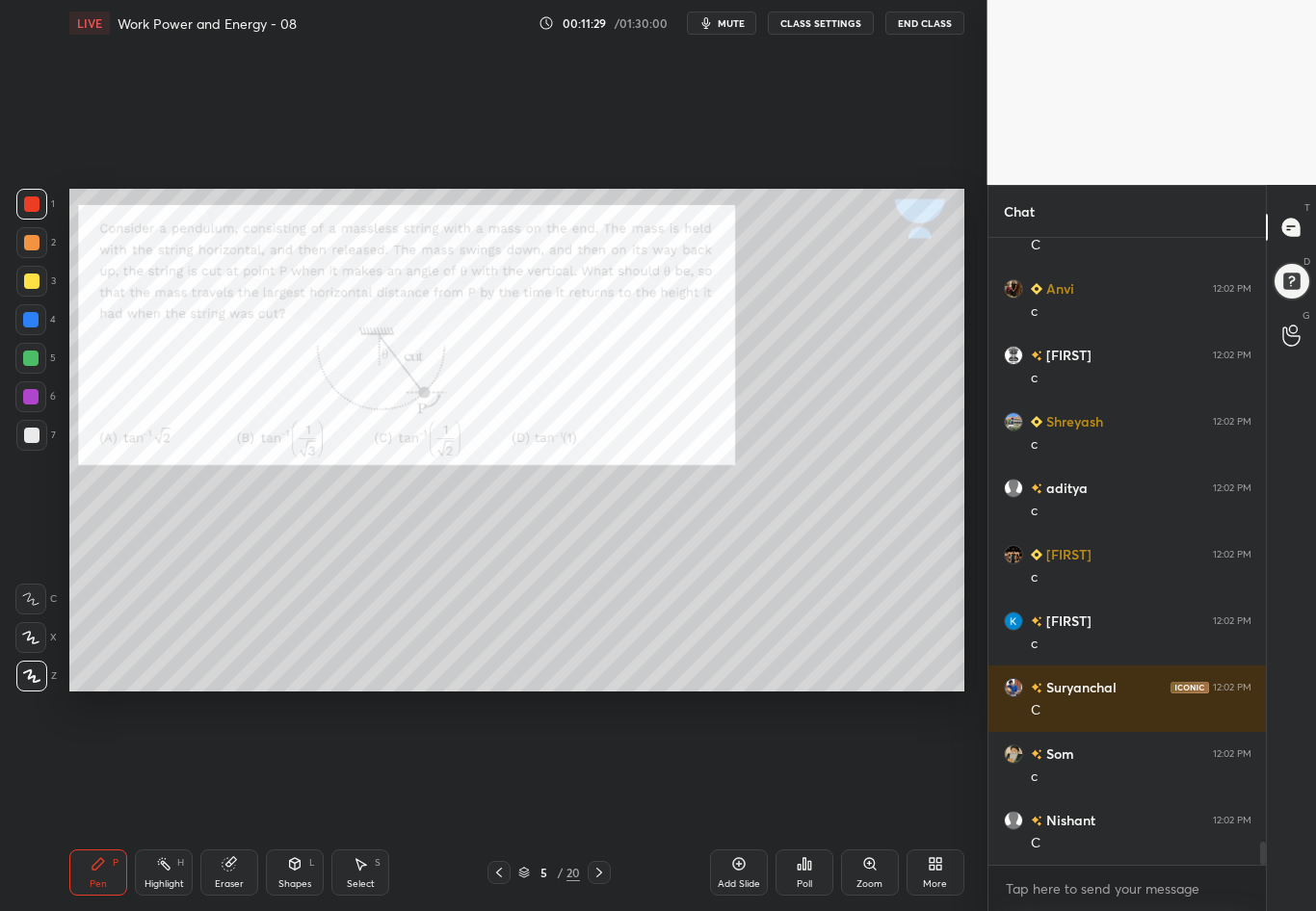 click at bounding box center (31, 320) 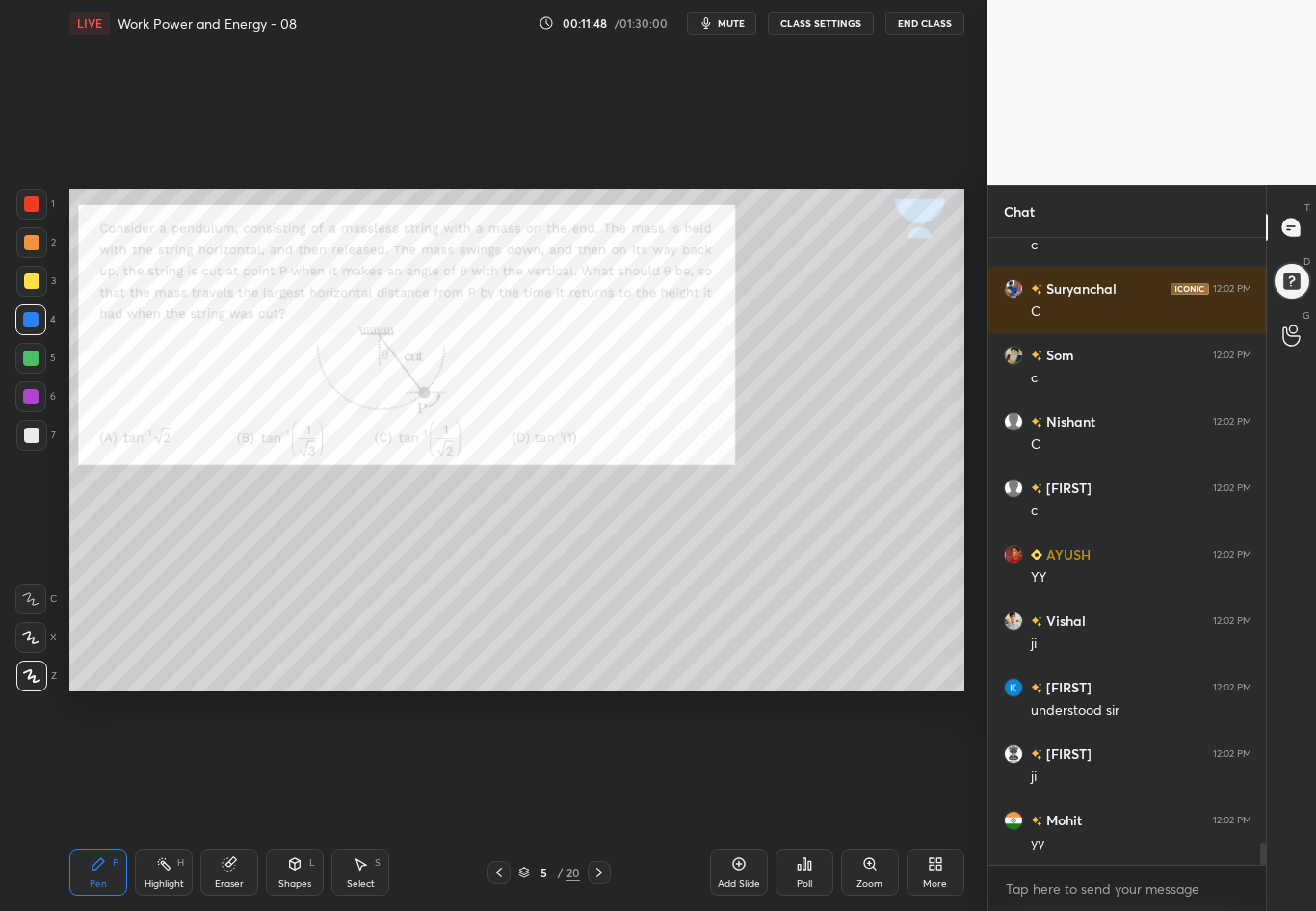 scroll, scrollTop: 17138, scrollLeft: 0, axis: vertical 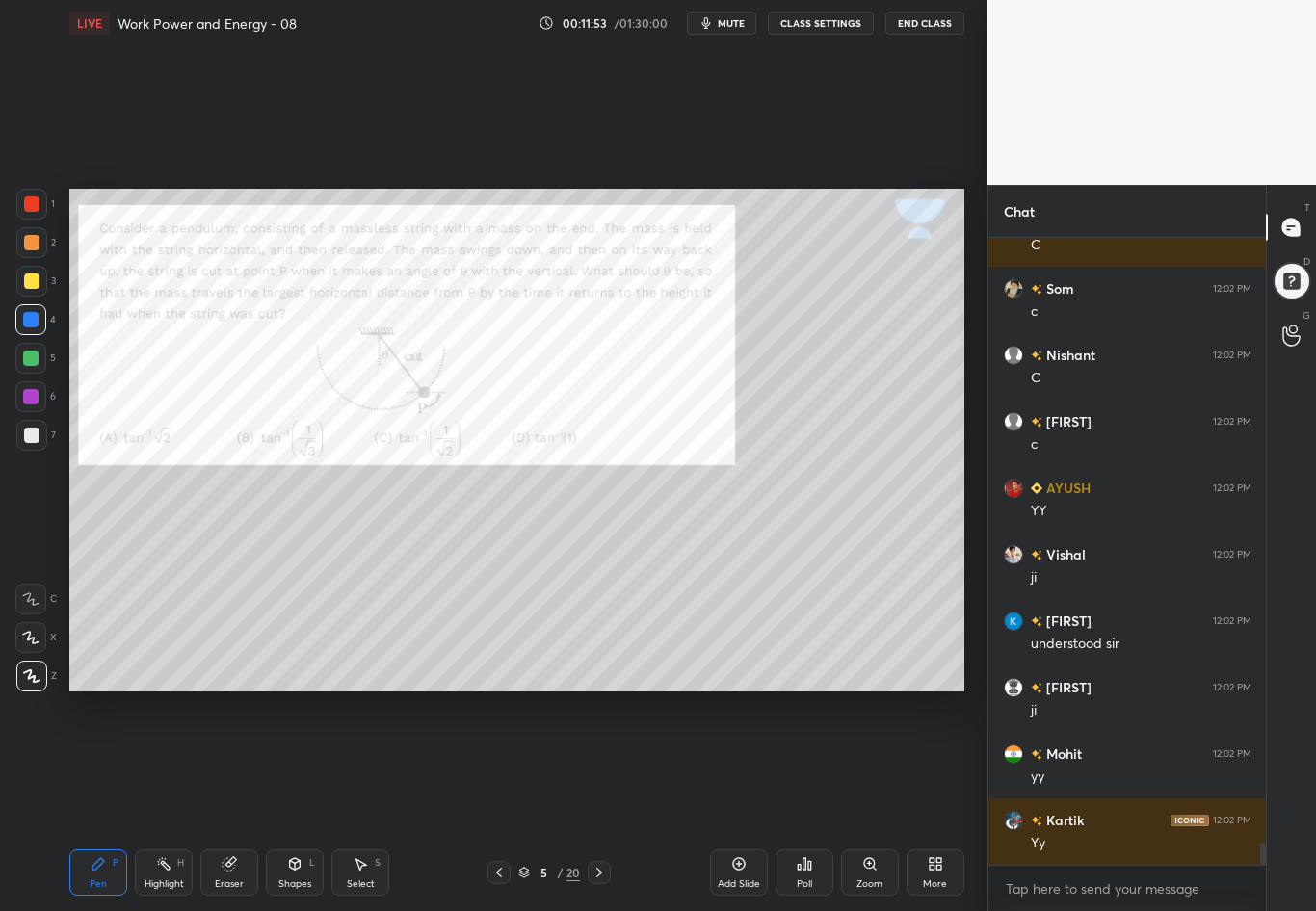 click 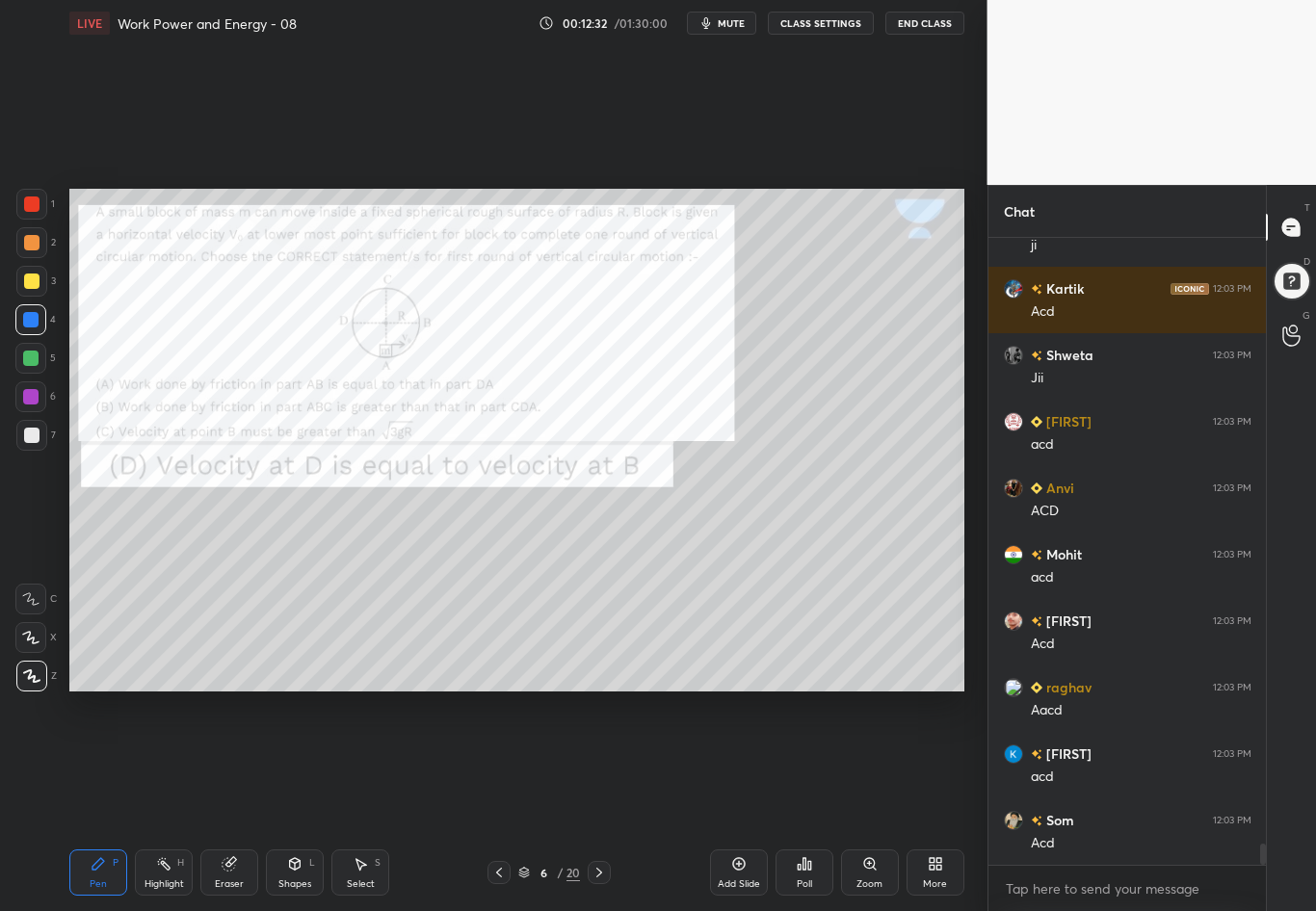 scroll, scrollTop: 18267, scrollLeft: 0, axis: vertical 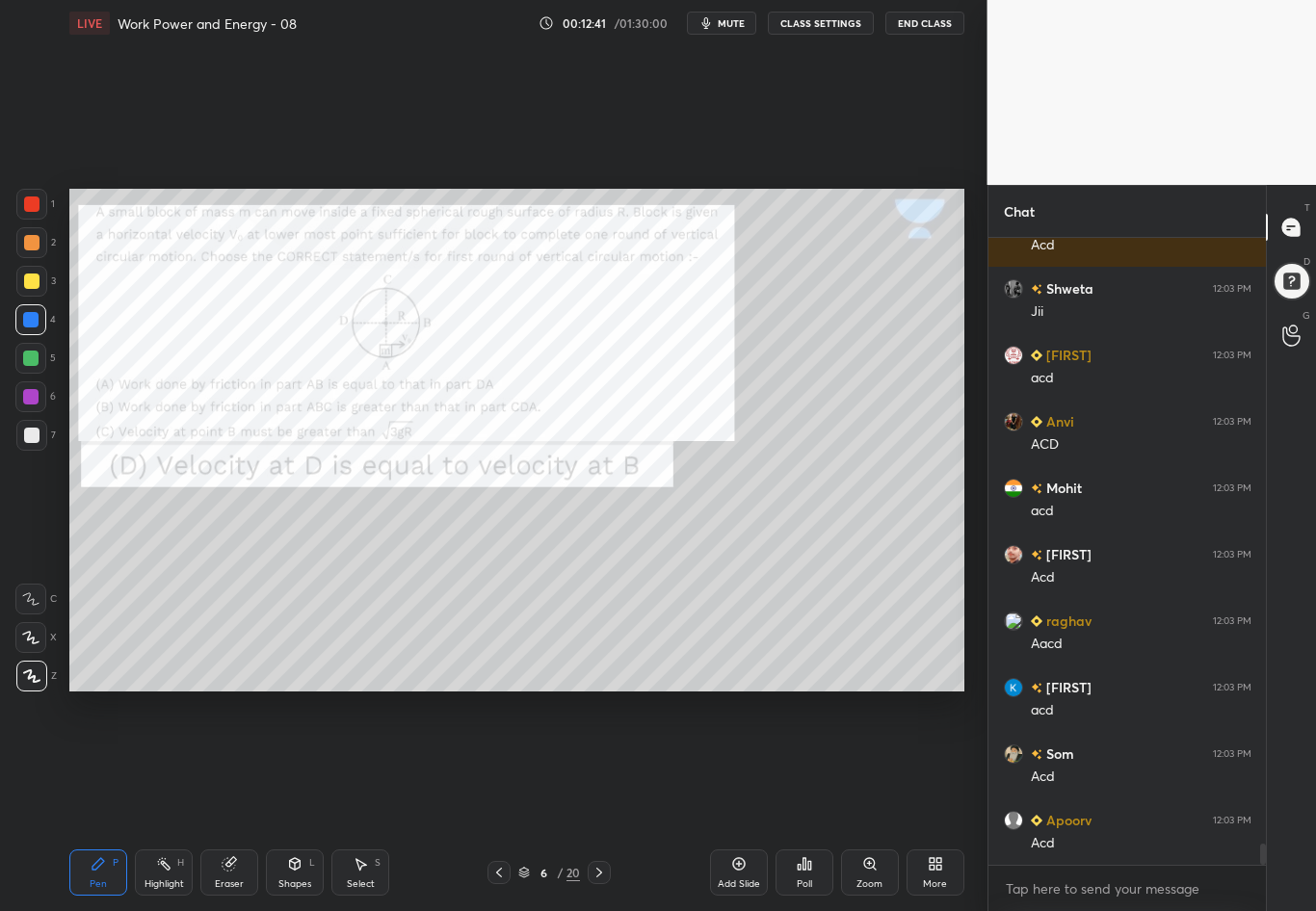 click at bounding box center [32, 204] 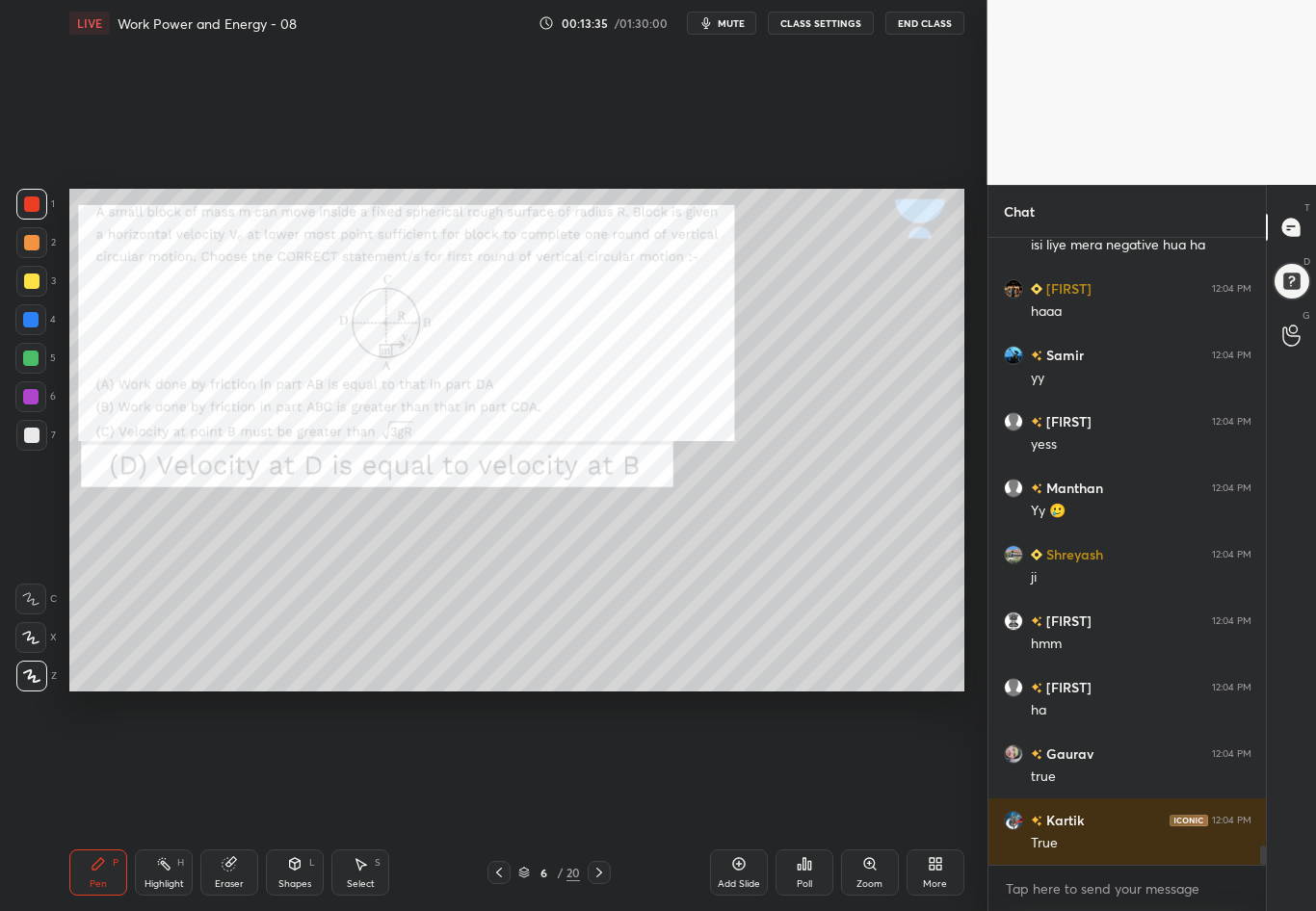 scroll, scrollTop: 19748, scrollLeft: 0, axis: vertical 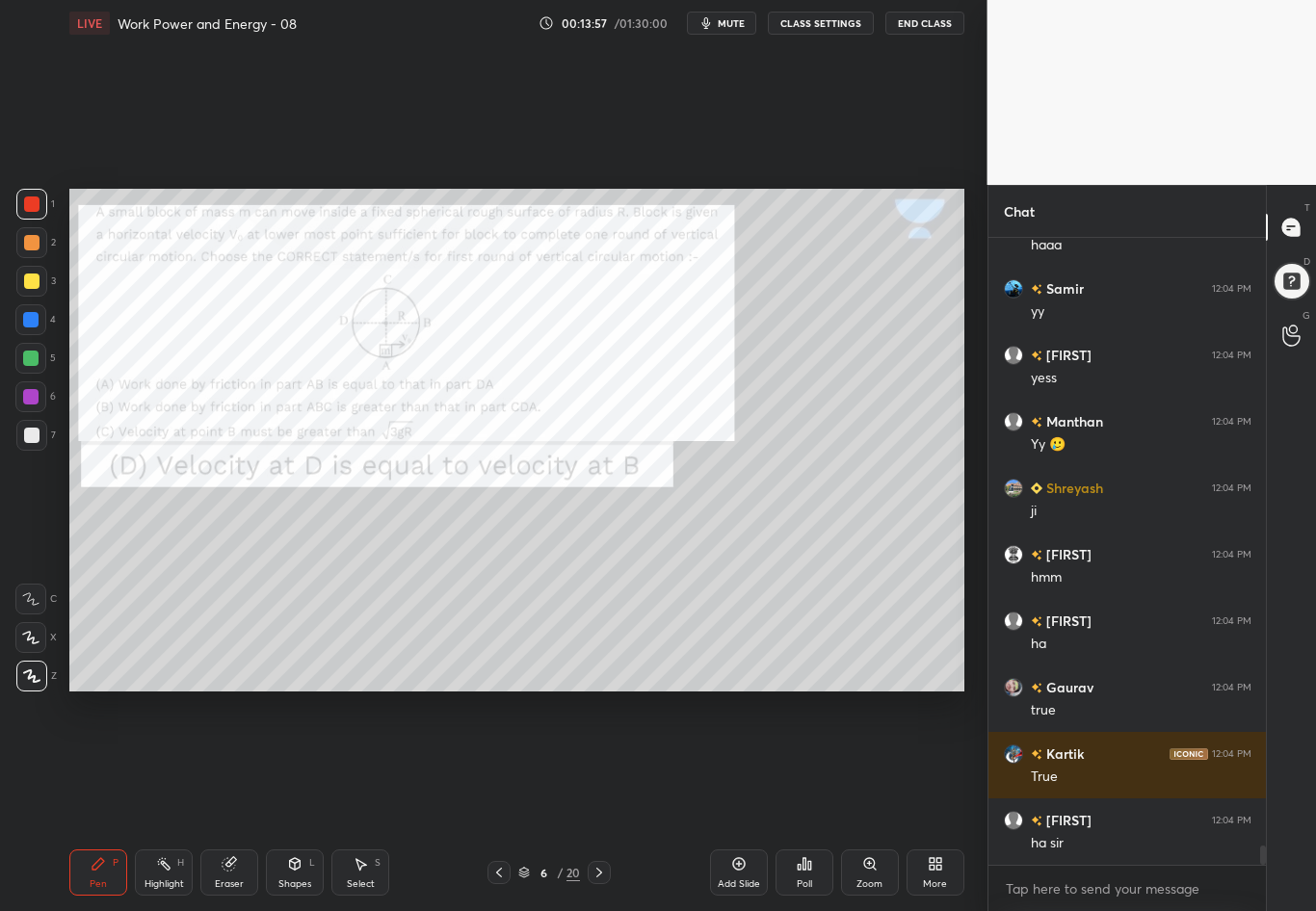 click at bounding box center [32, 204] 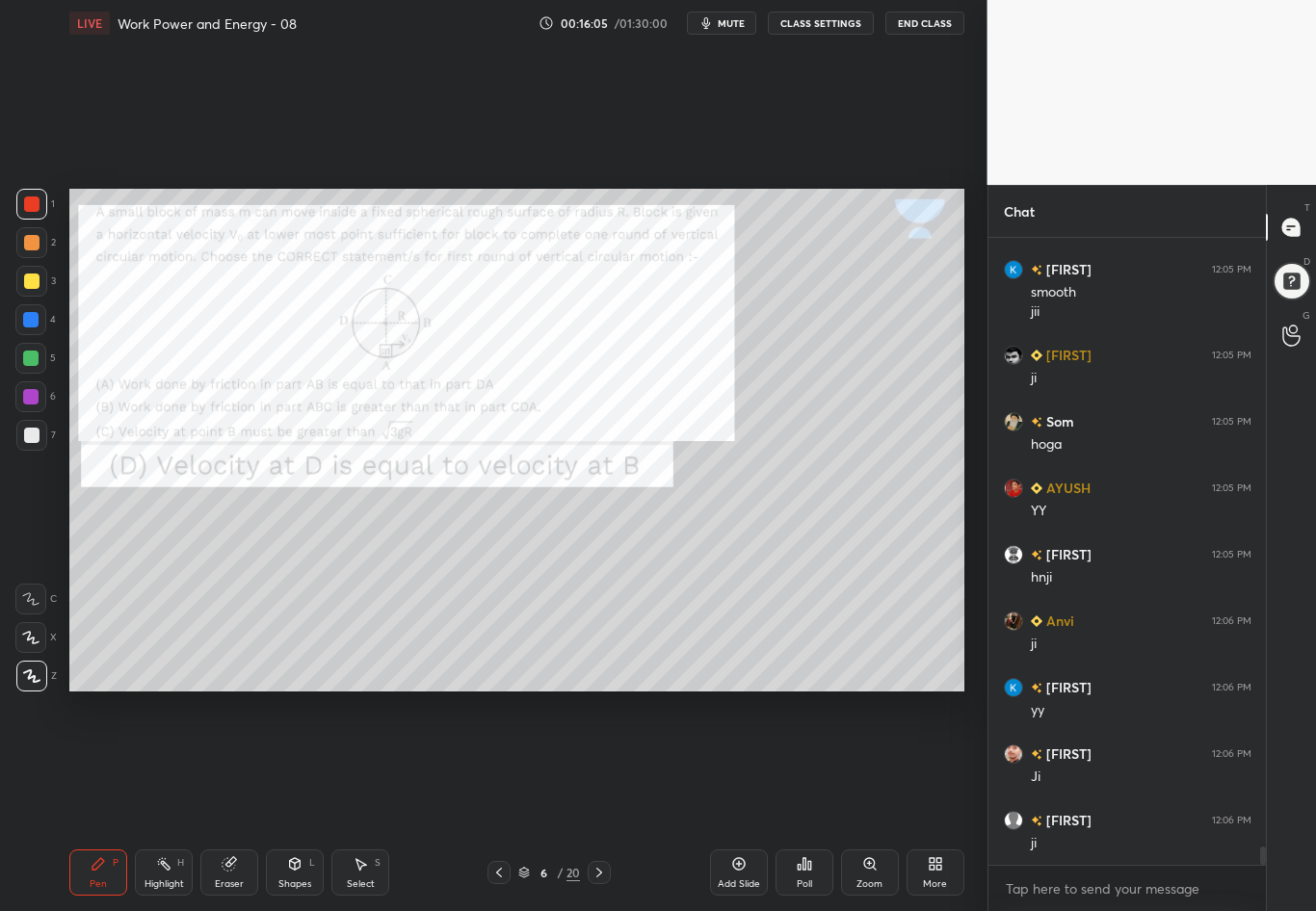 scroll, scrollTop: 20916, scrollLeft: 0, axis: vertical 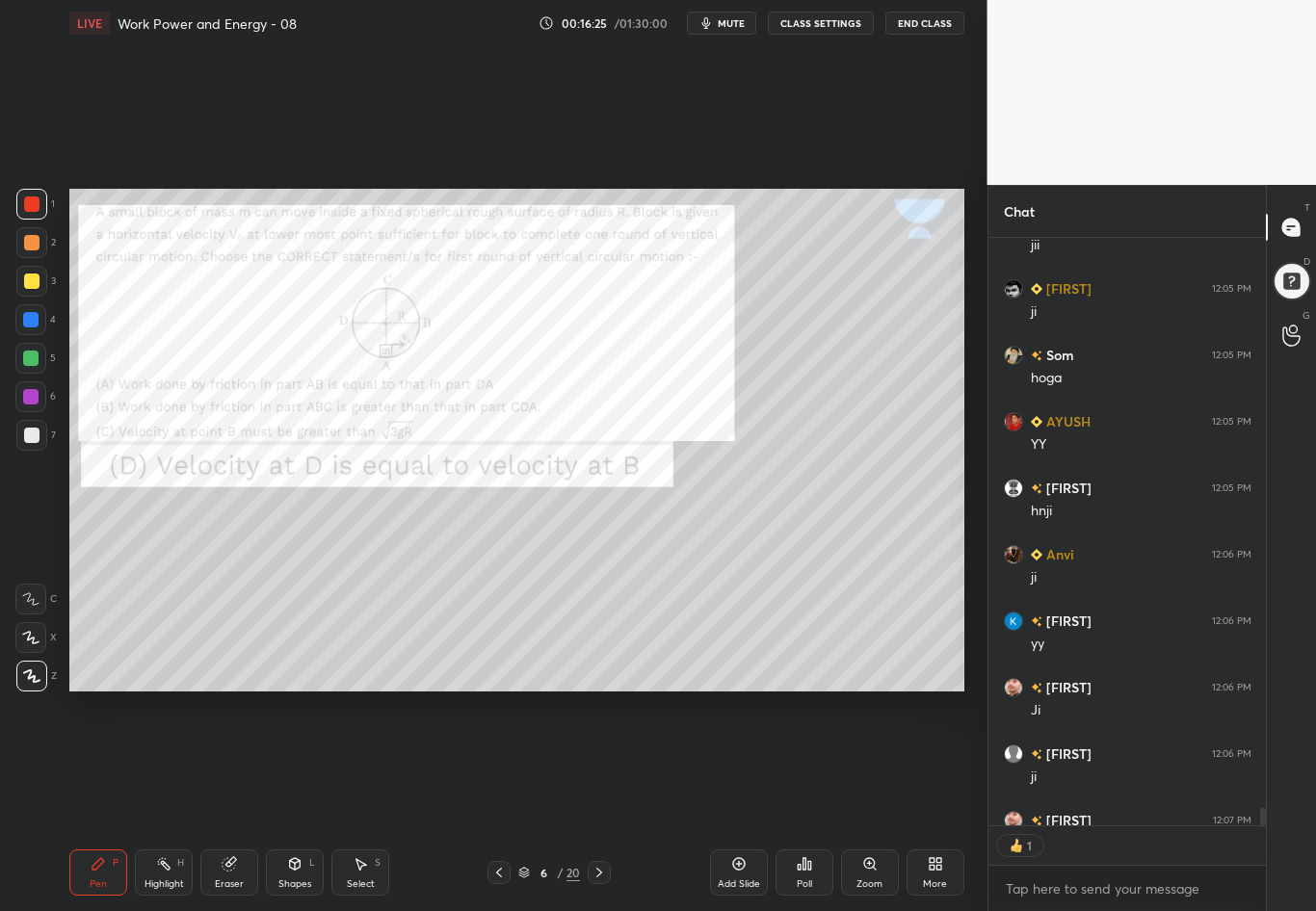 click on "Highlight" at bounding box center (164, 884) 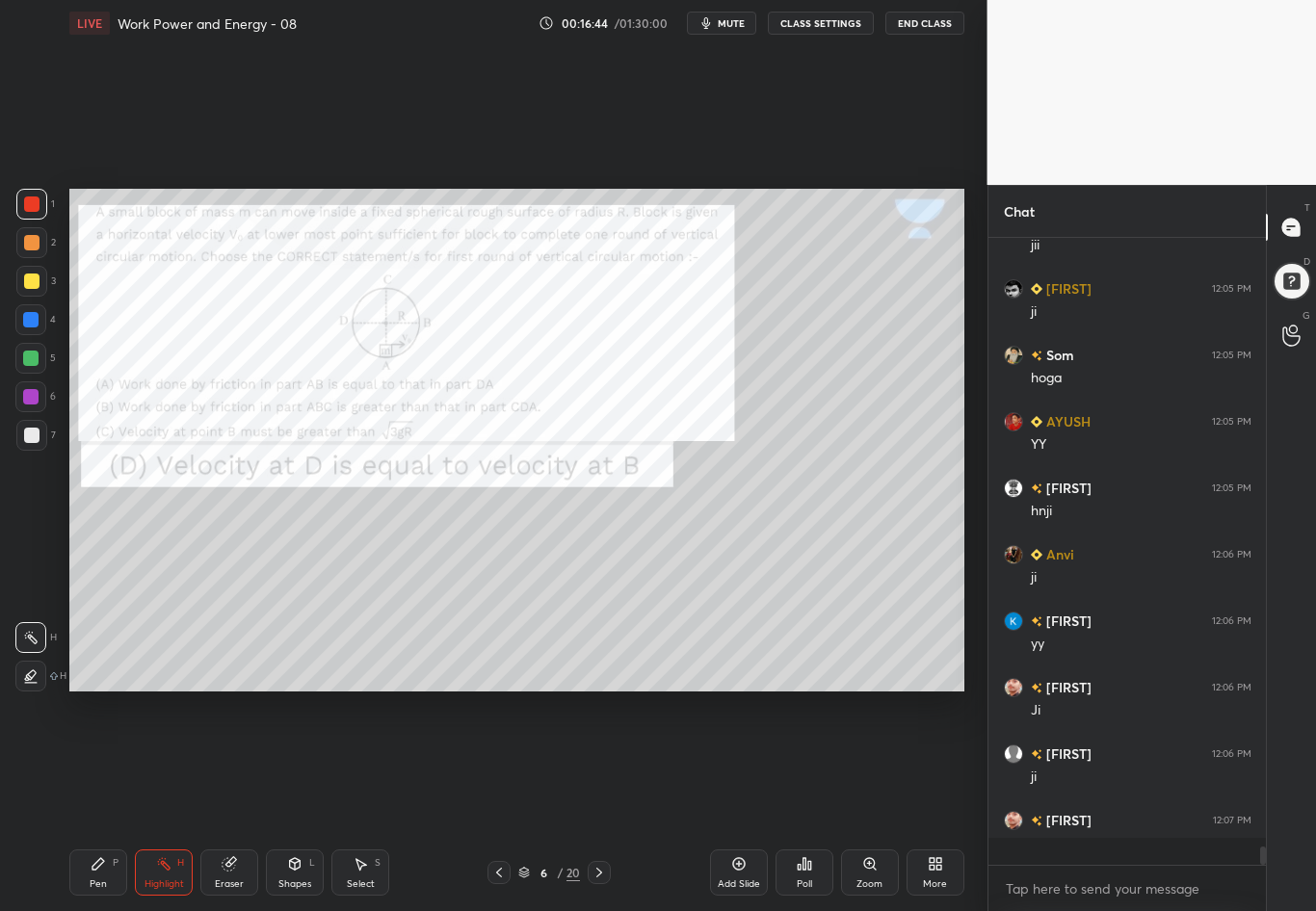 scroll, scrollTop: 7, scrollLeft: 7, axis: both 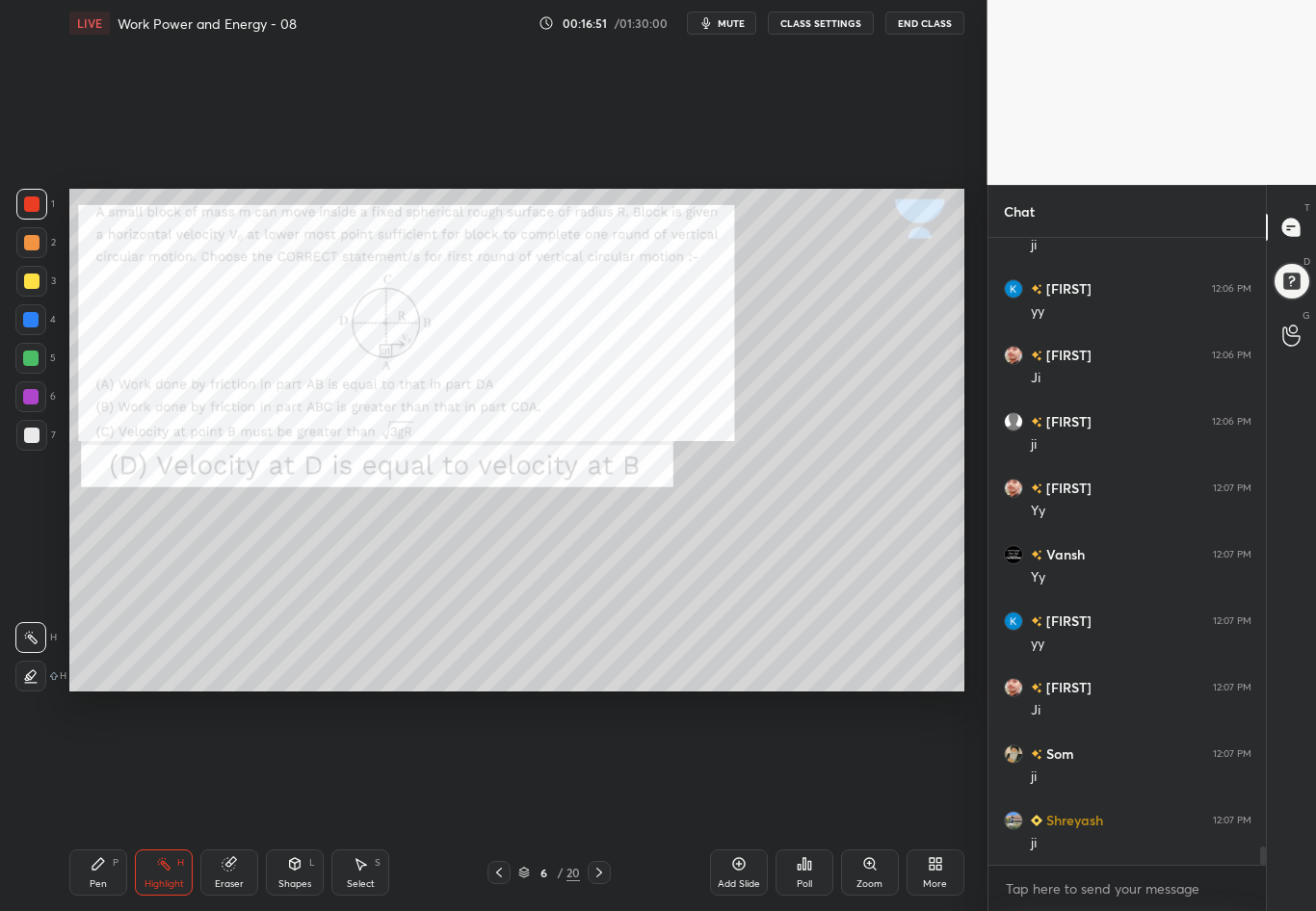 click on "Shapes L" at bounding box center (295, 872) 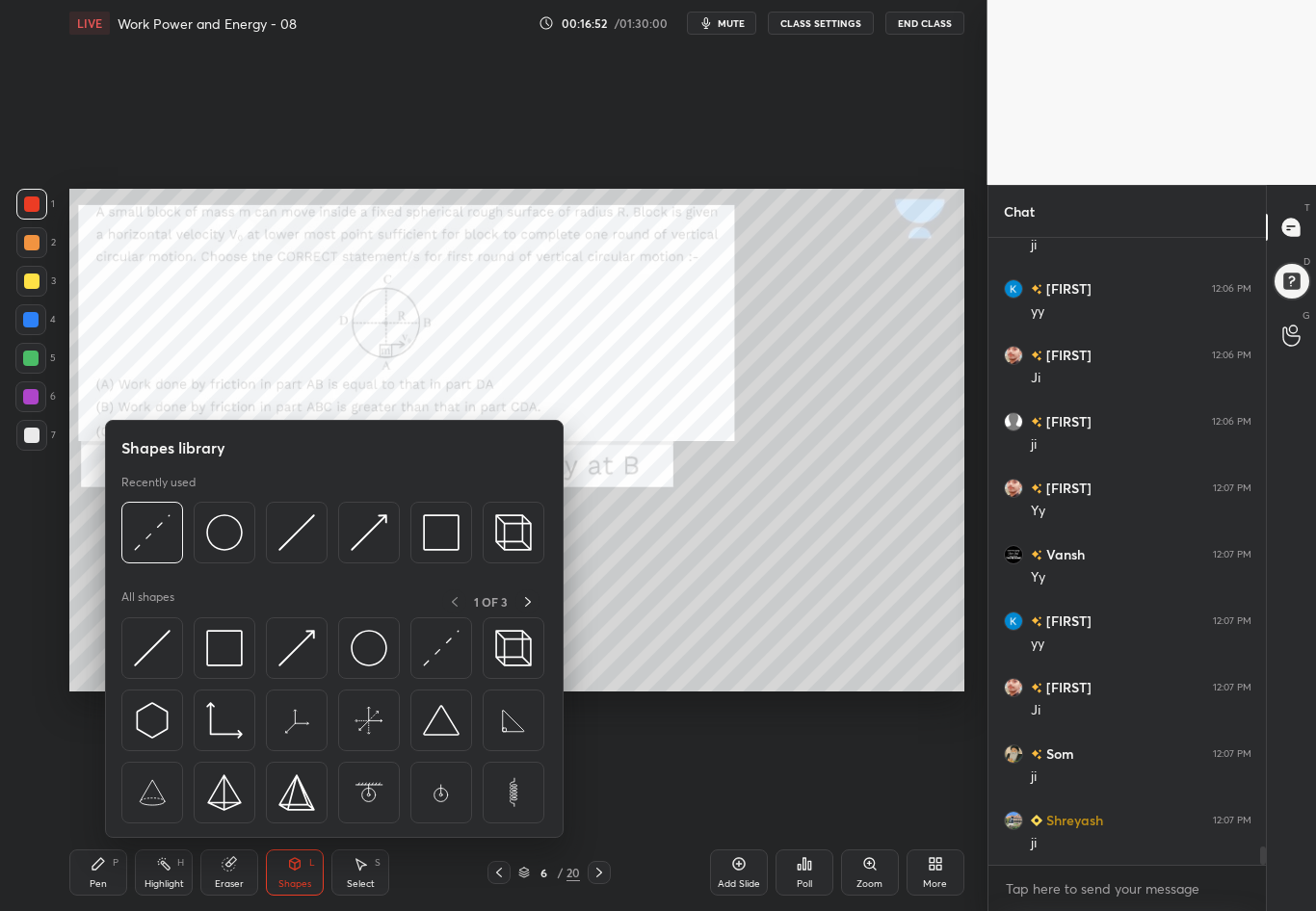 click at bounding box center [152, 533] 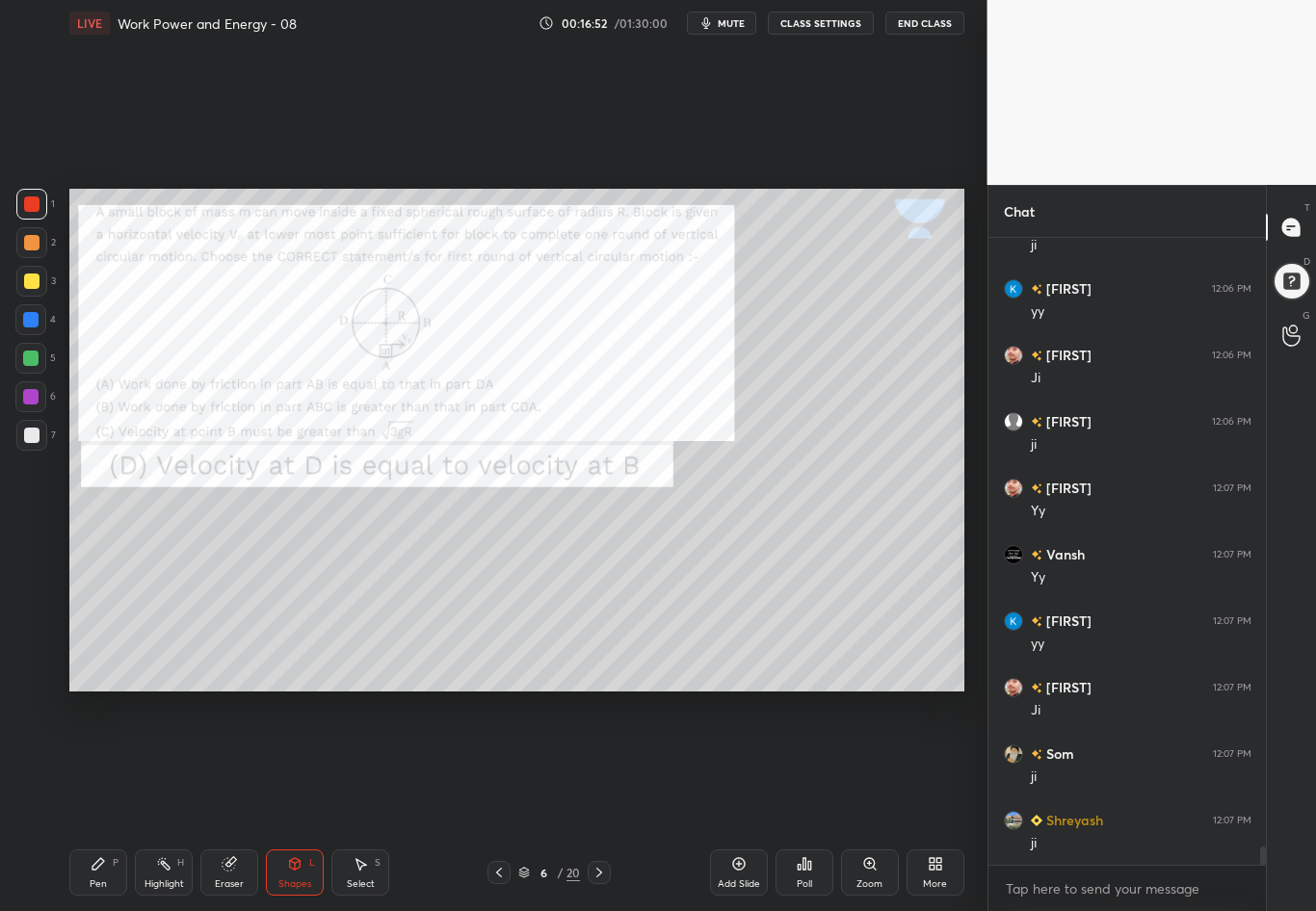 click at bounding box center [31, 320] 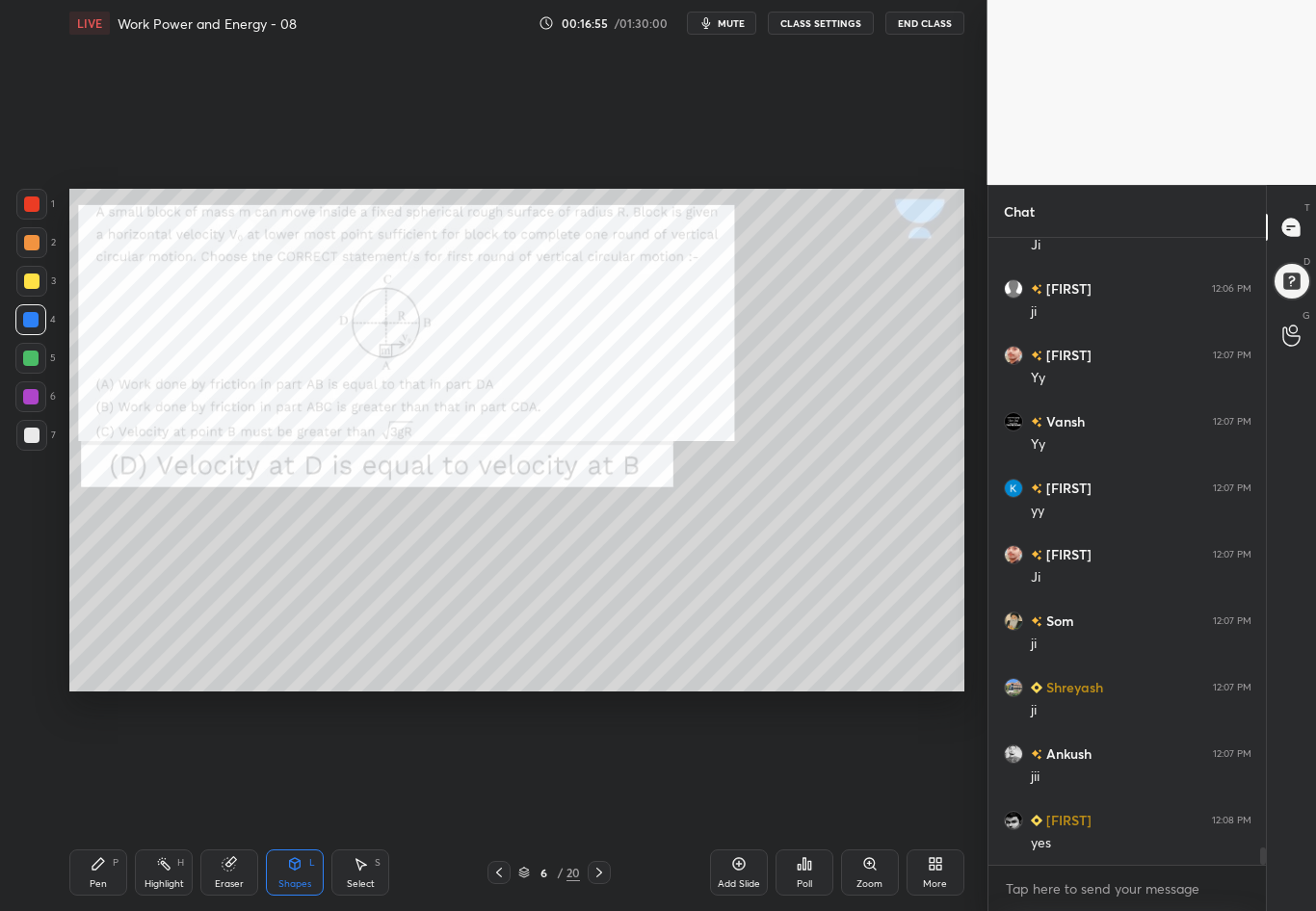 scroll, scrollTop: 21448, scrollLeft: 0, axis: vertical 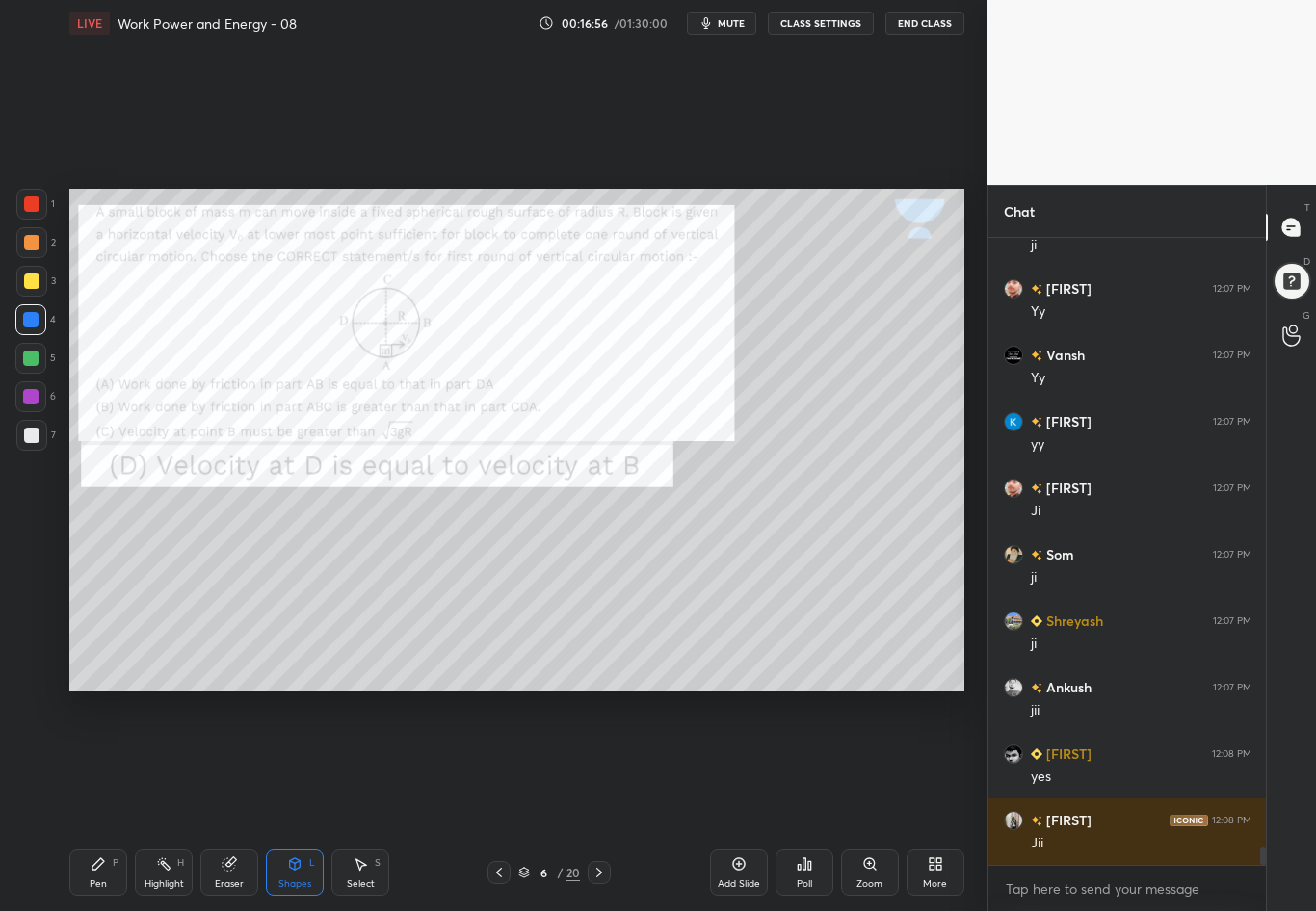 click on "Pen P" at bounding box center [98, 872] 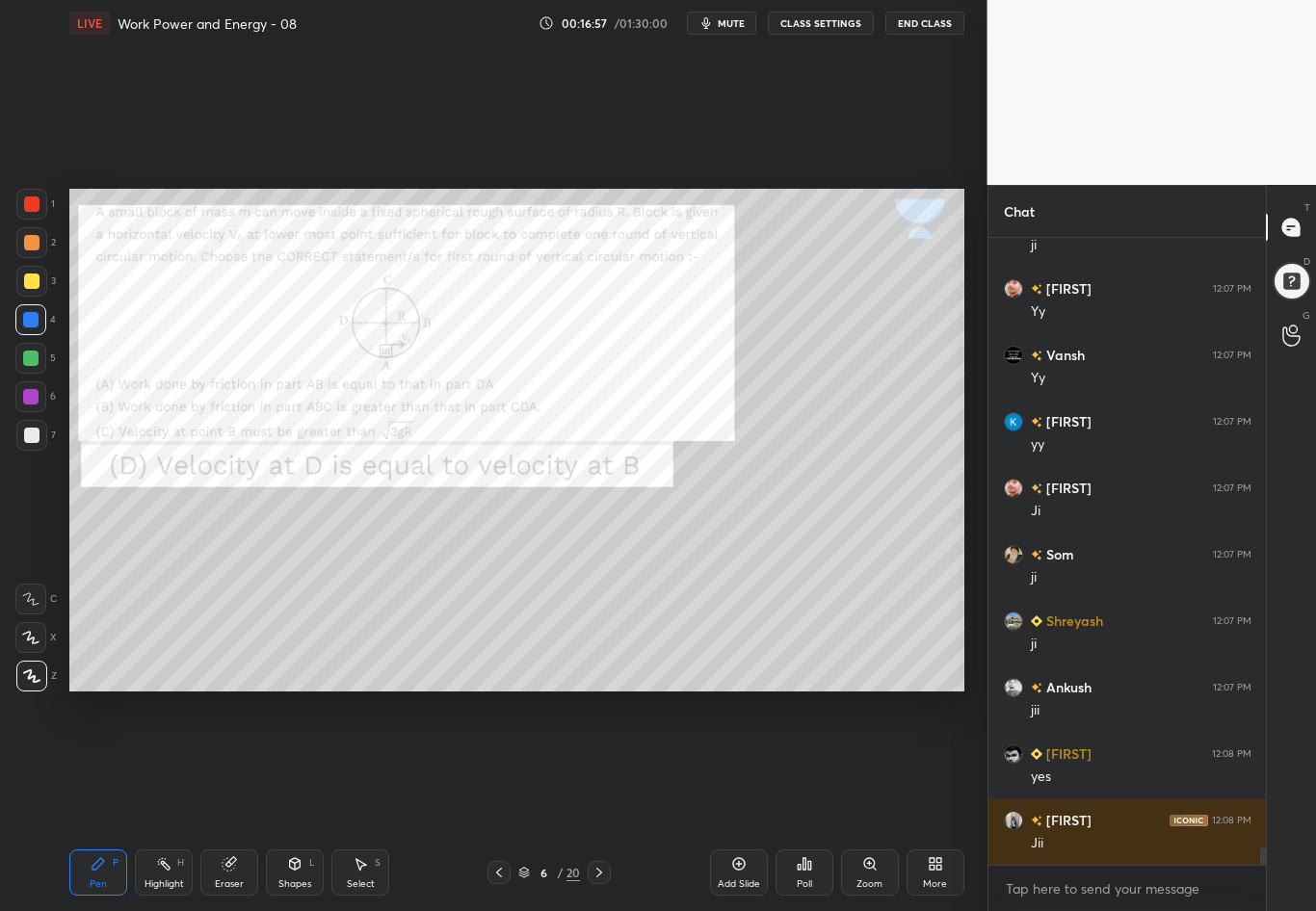 click at bounding box center [32, 204] 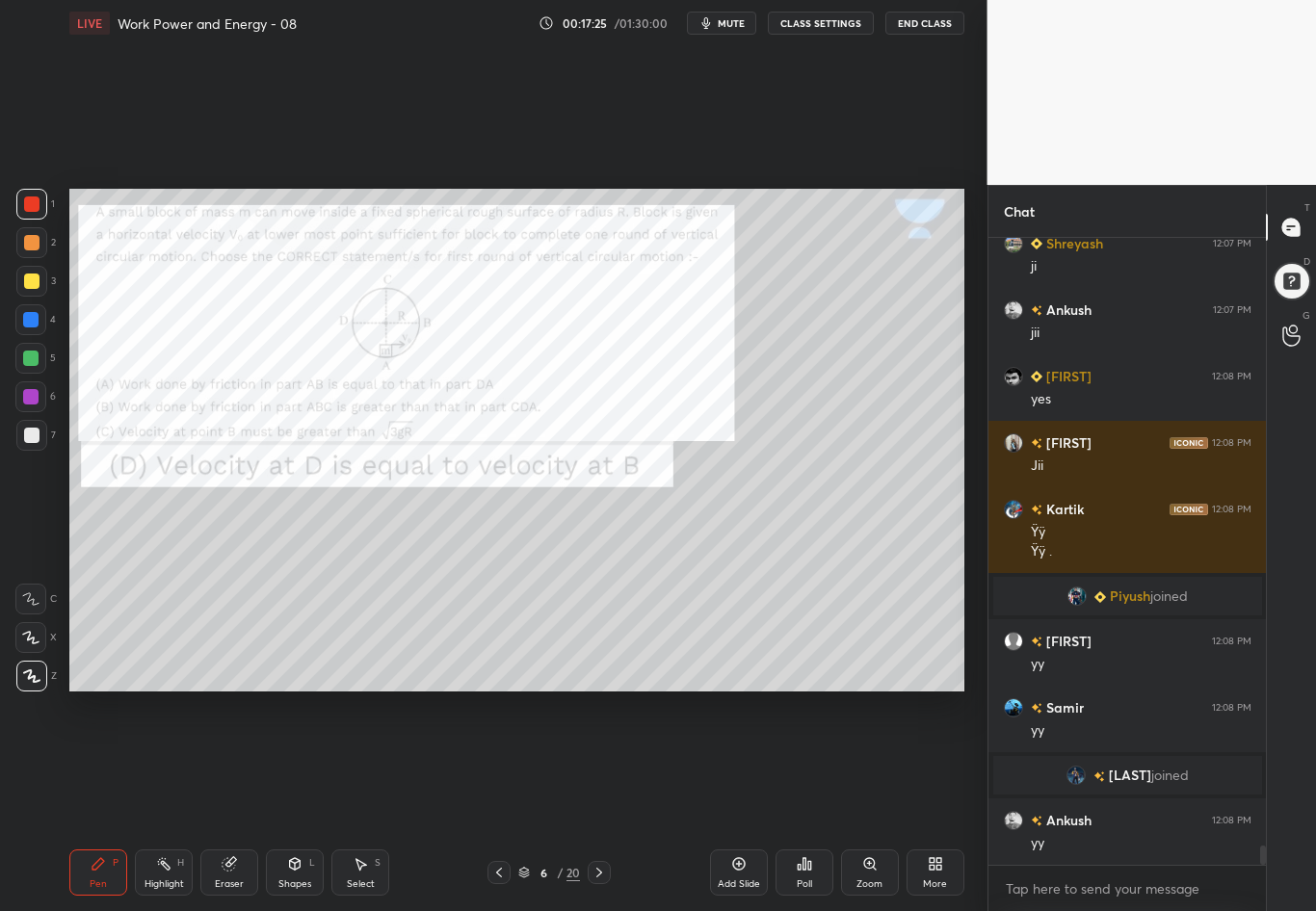 scroll, scrollTop: 19659, scrollLeft: 0, axis: vertical 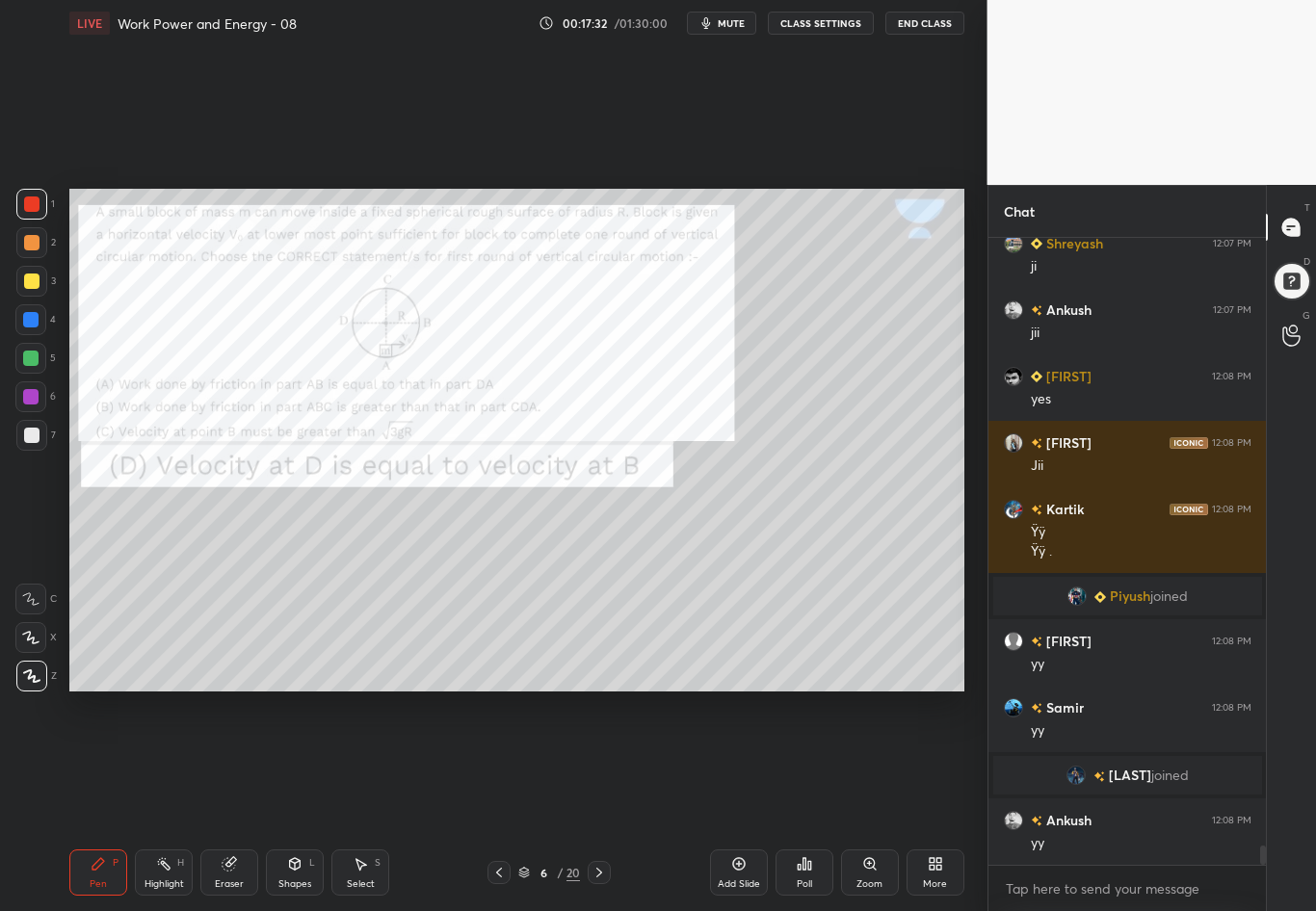 click on "Highlight H" at bounding box center (164, 872) 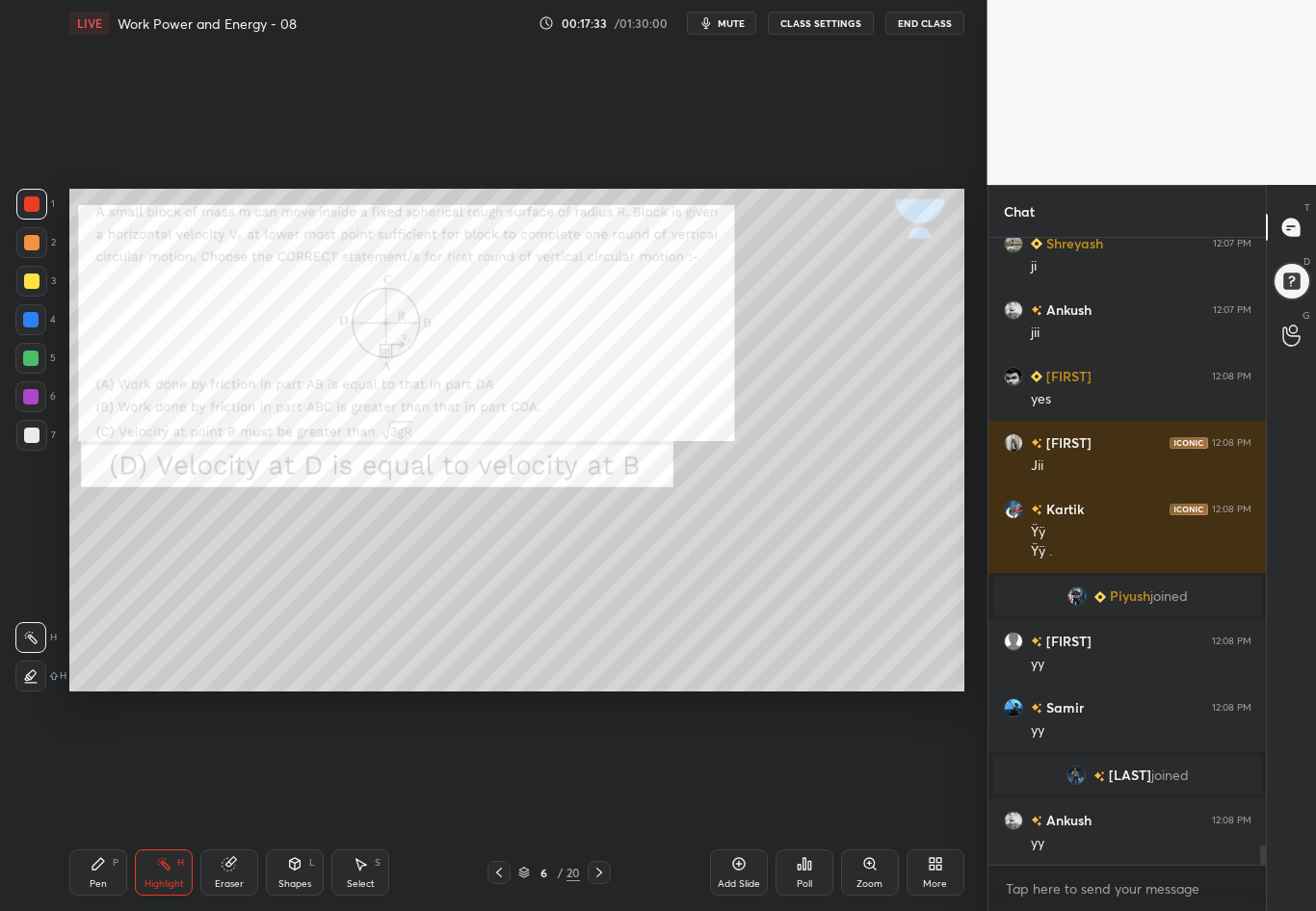 click at bounding box center (31, 320) 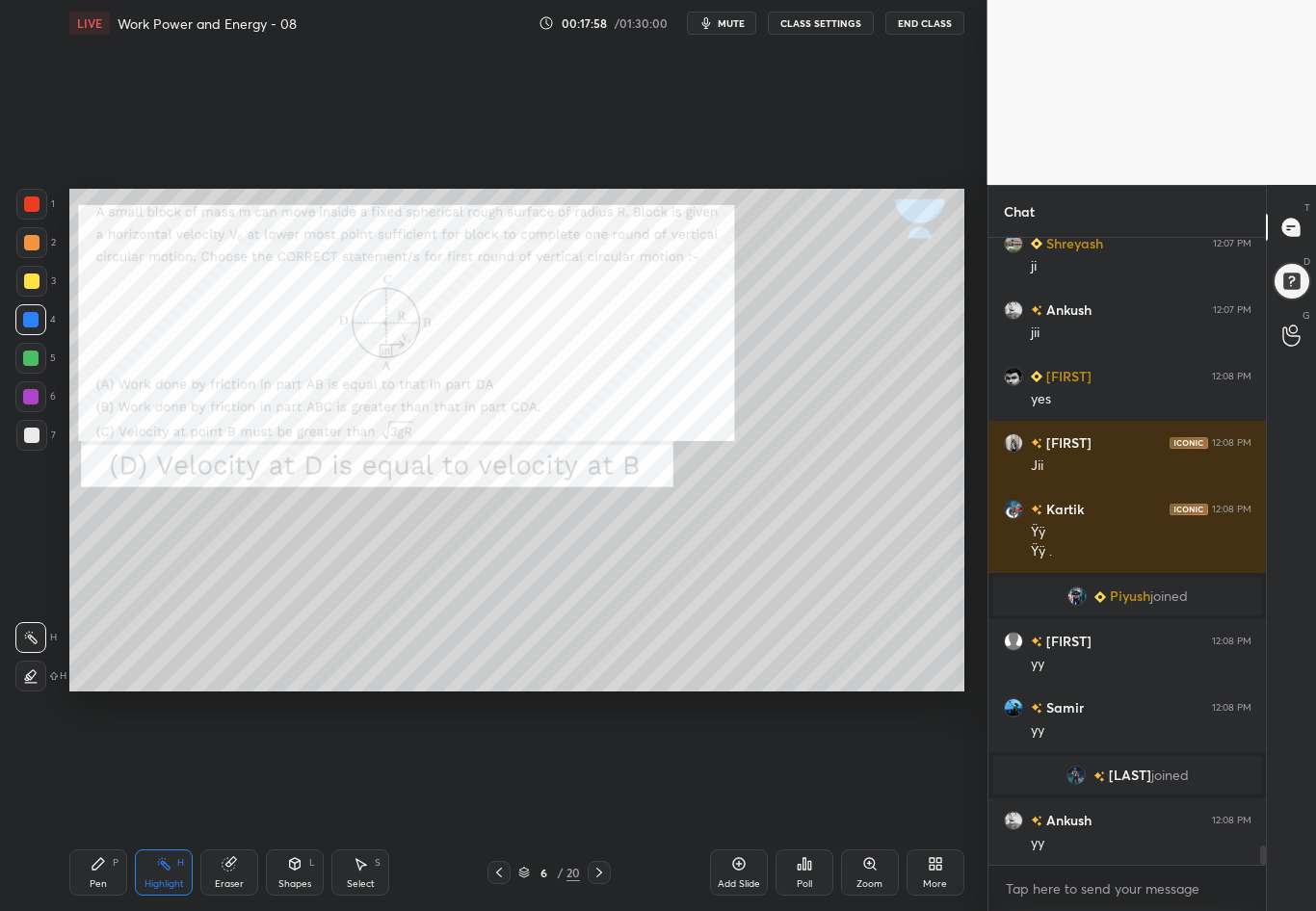 scroll, scrollTop: 582, scrollLeft: 272, axis: both 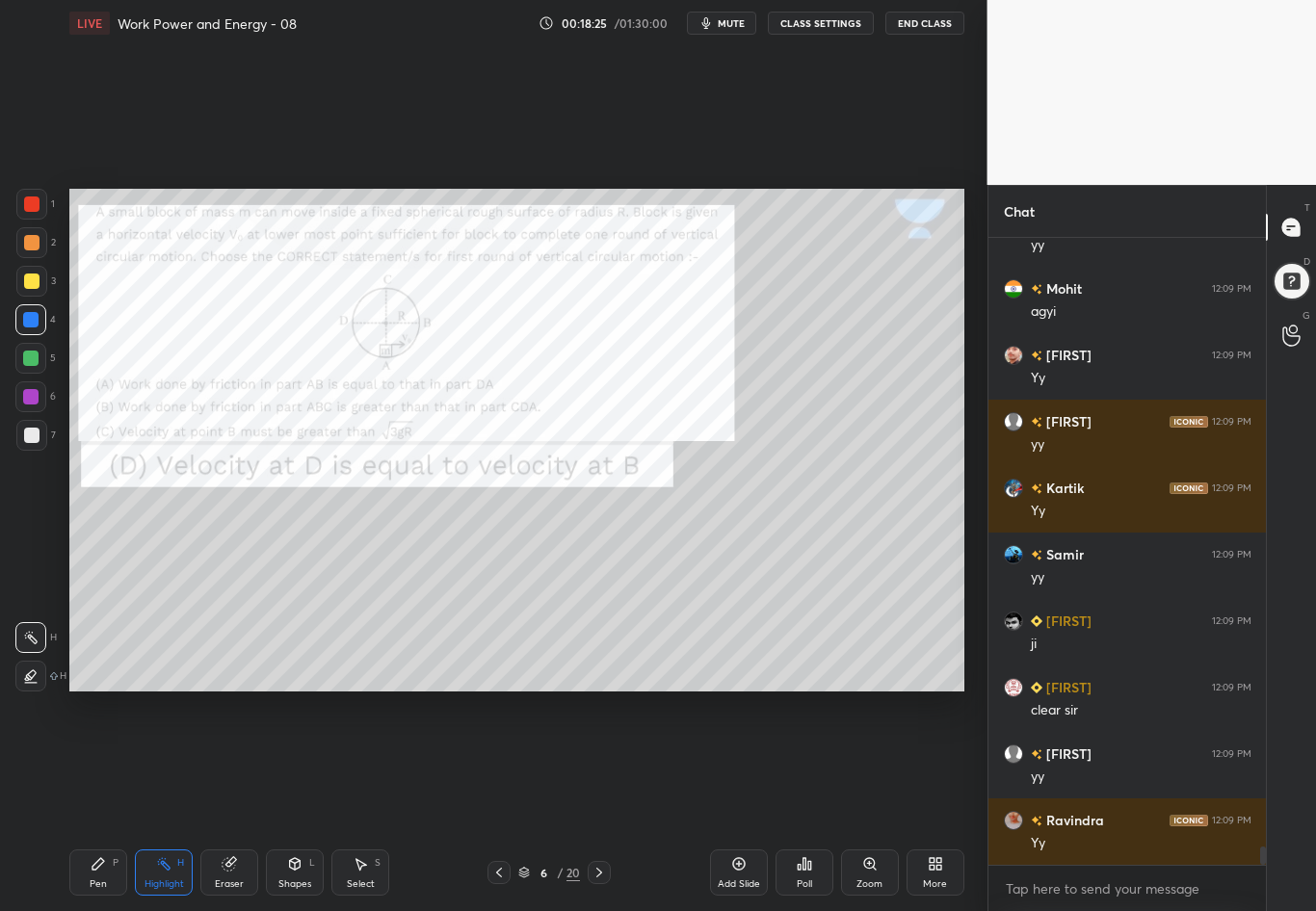 click at bounding box center [599, 872] 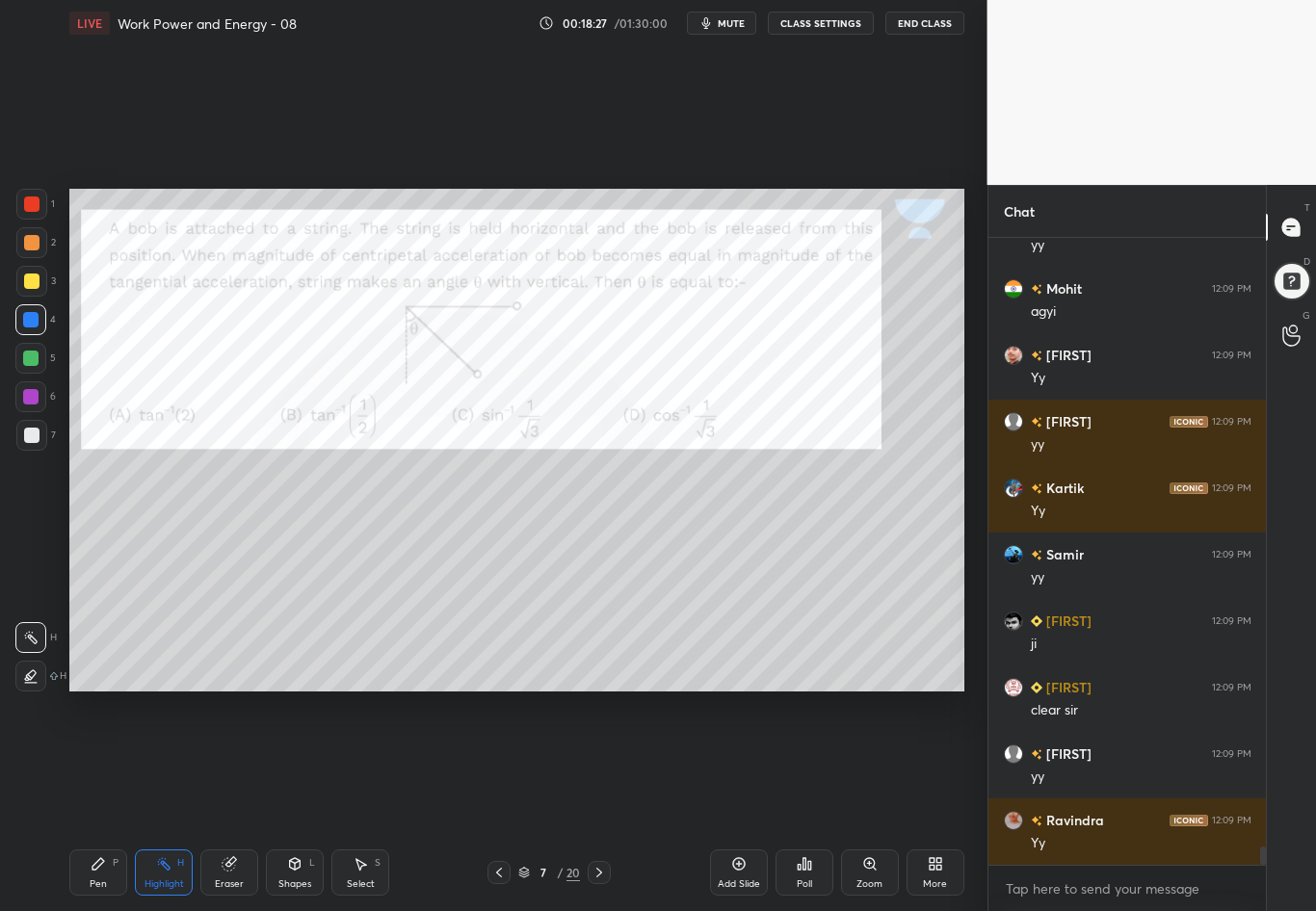 scroll, scrollTop: 21288, scrollLeft: 0, axis: vertical 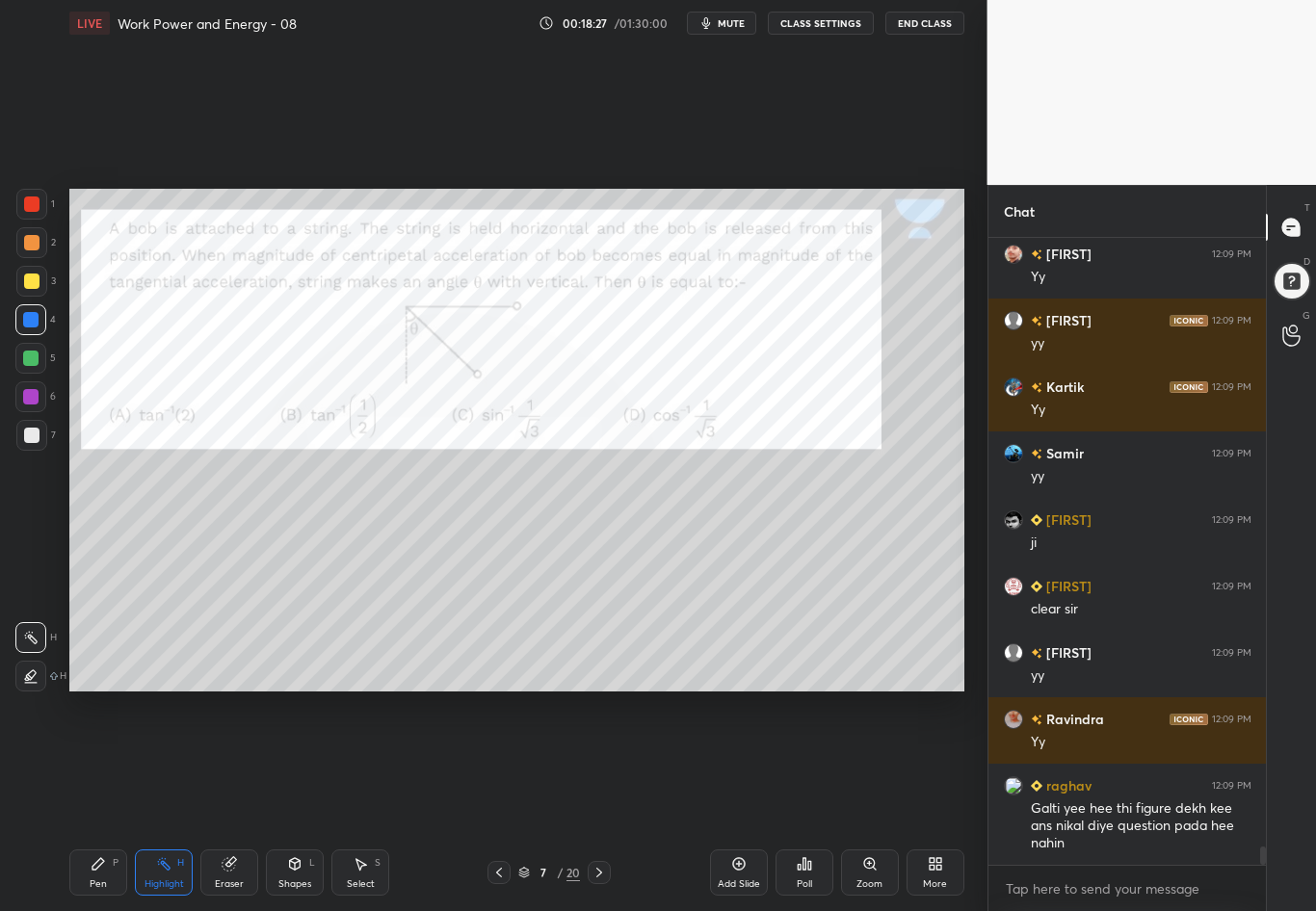 click at bounding box center [32, 435] 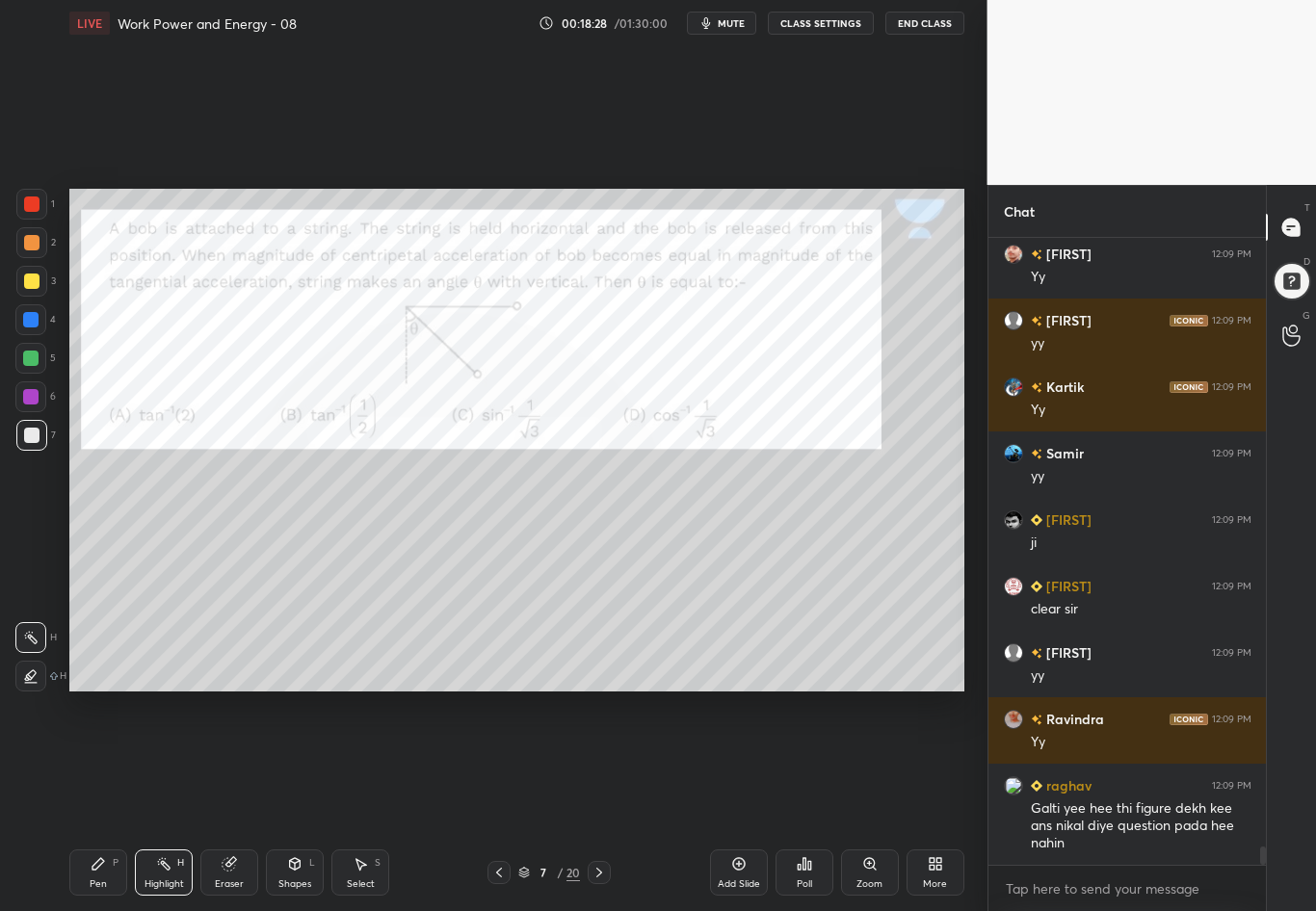 click at bounding box center (32, 204) 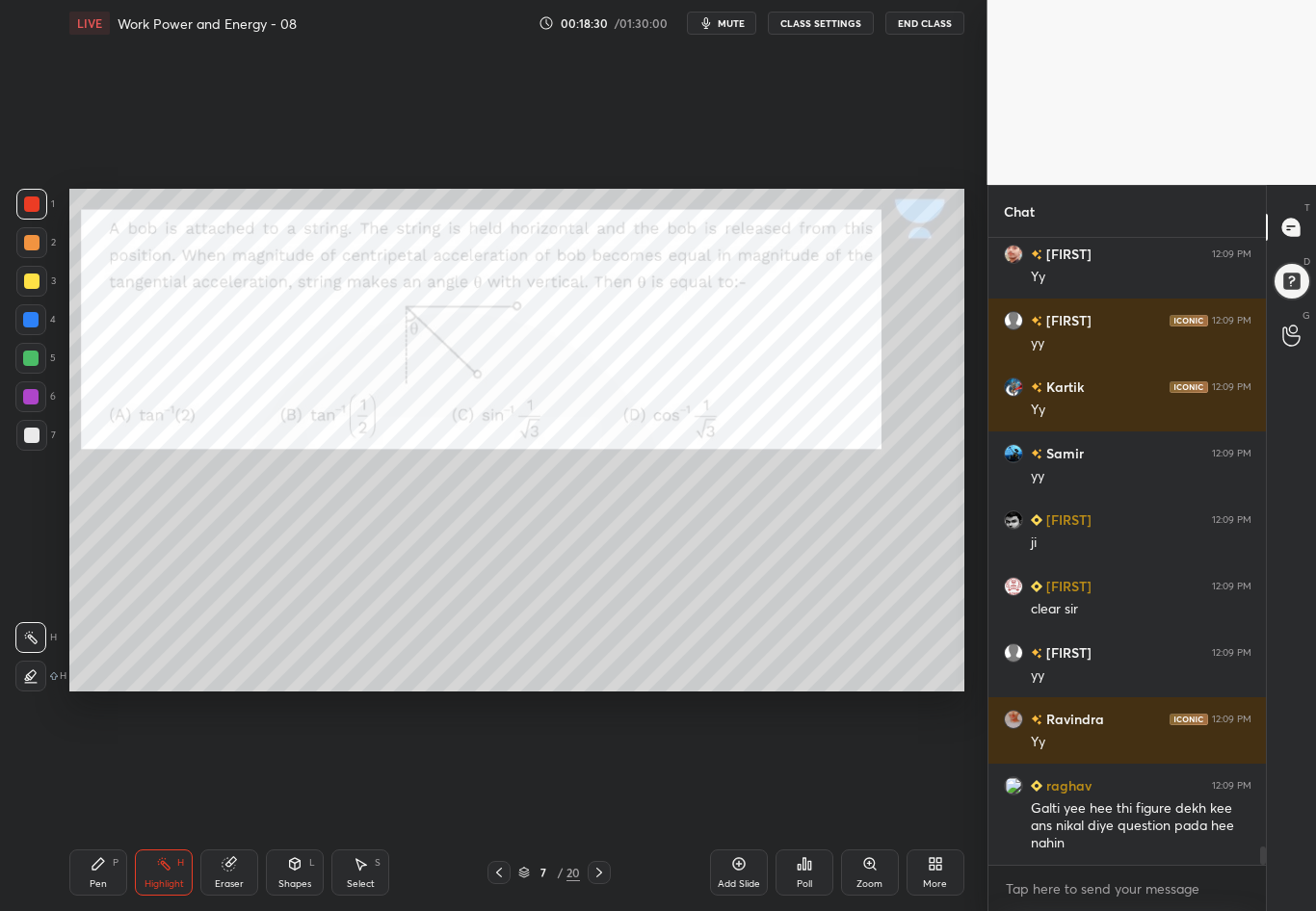 click on "Pen" at bounding box center (98, 884) 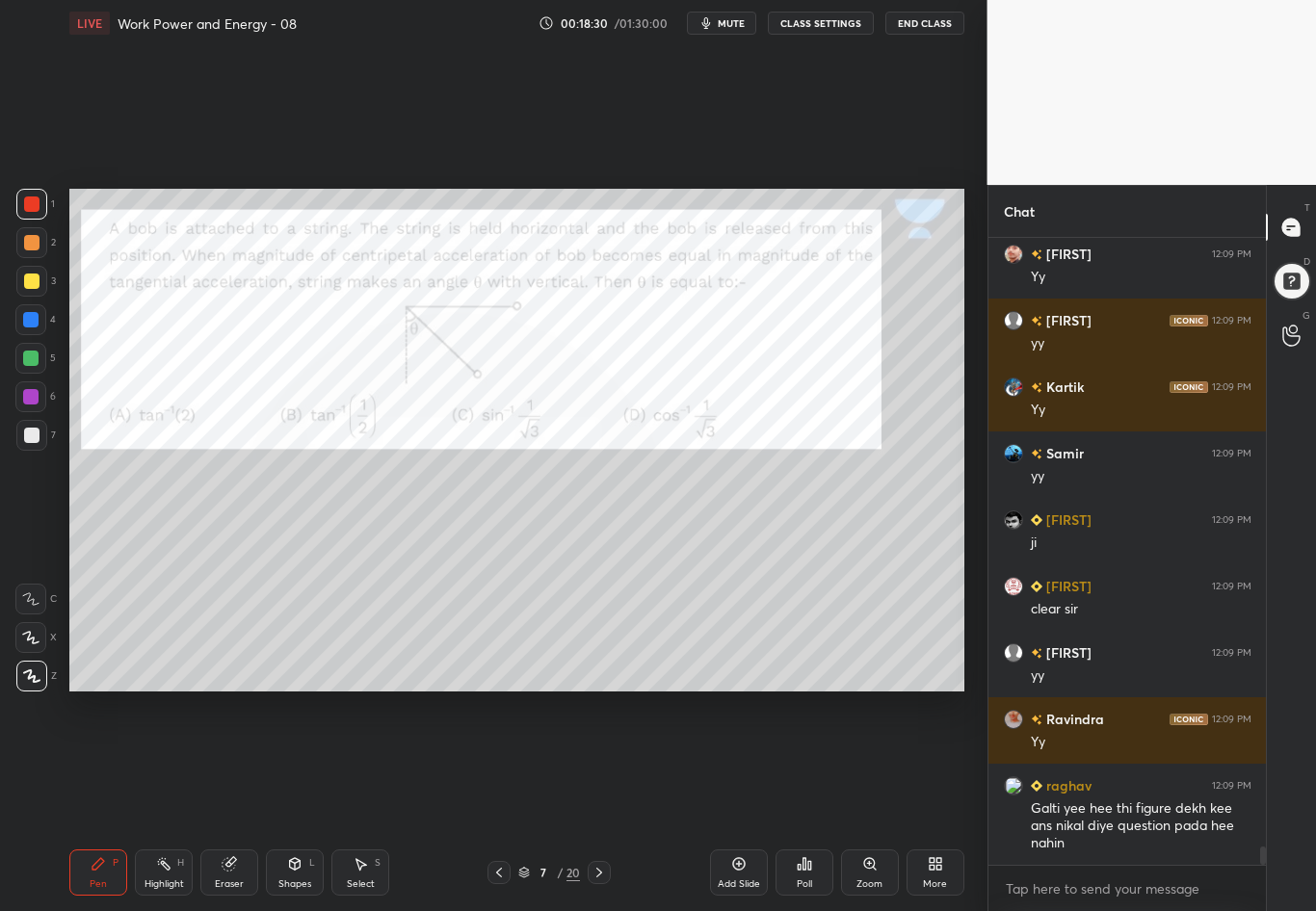 scroll, scrollTop: 21355, scrollLeft: 0, axis: vertical 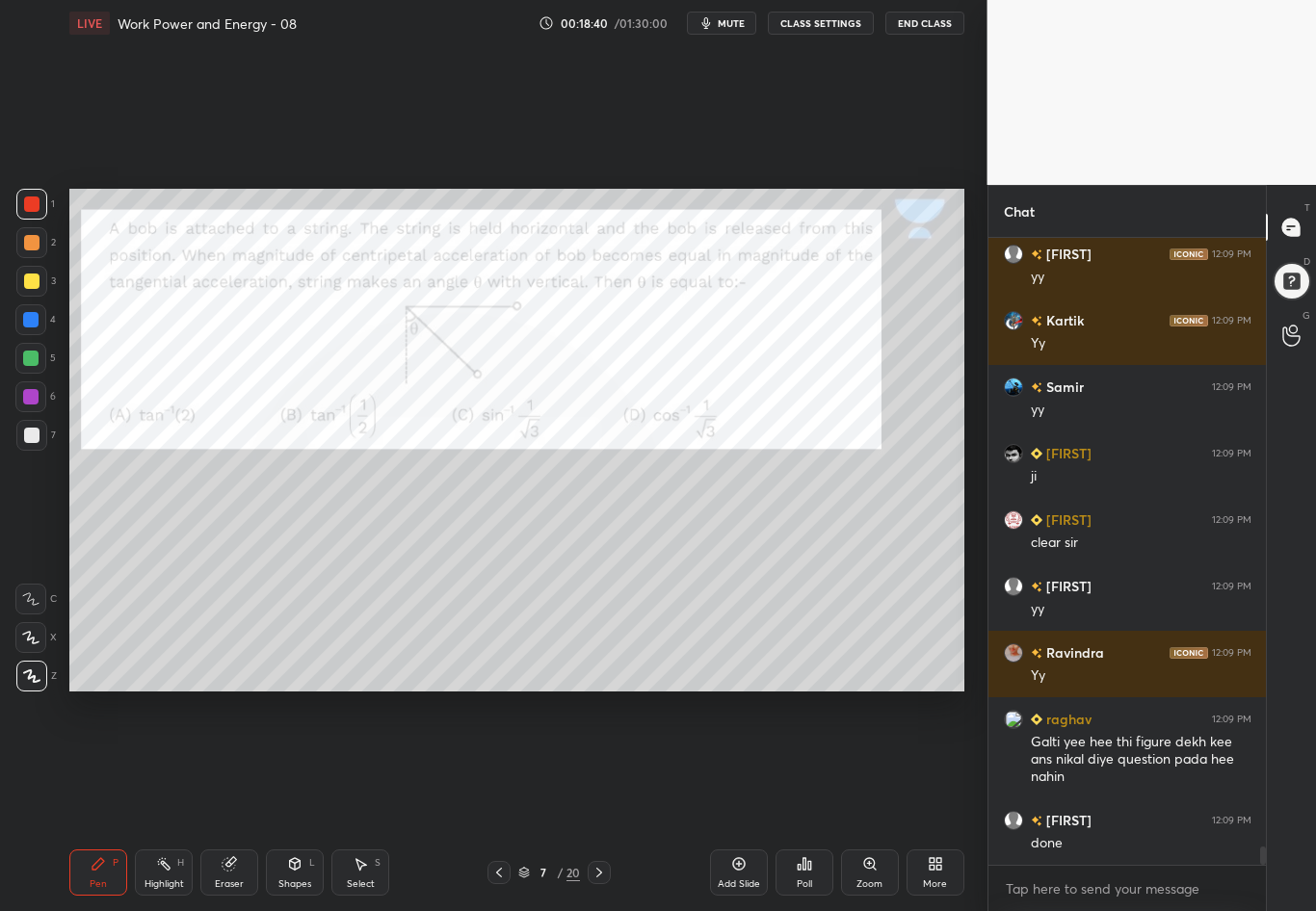 click 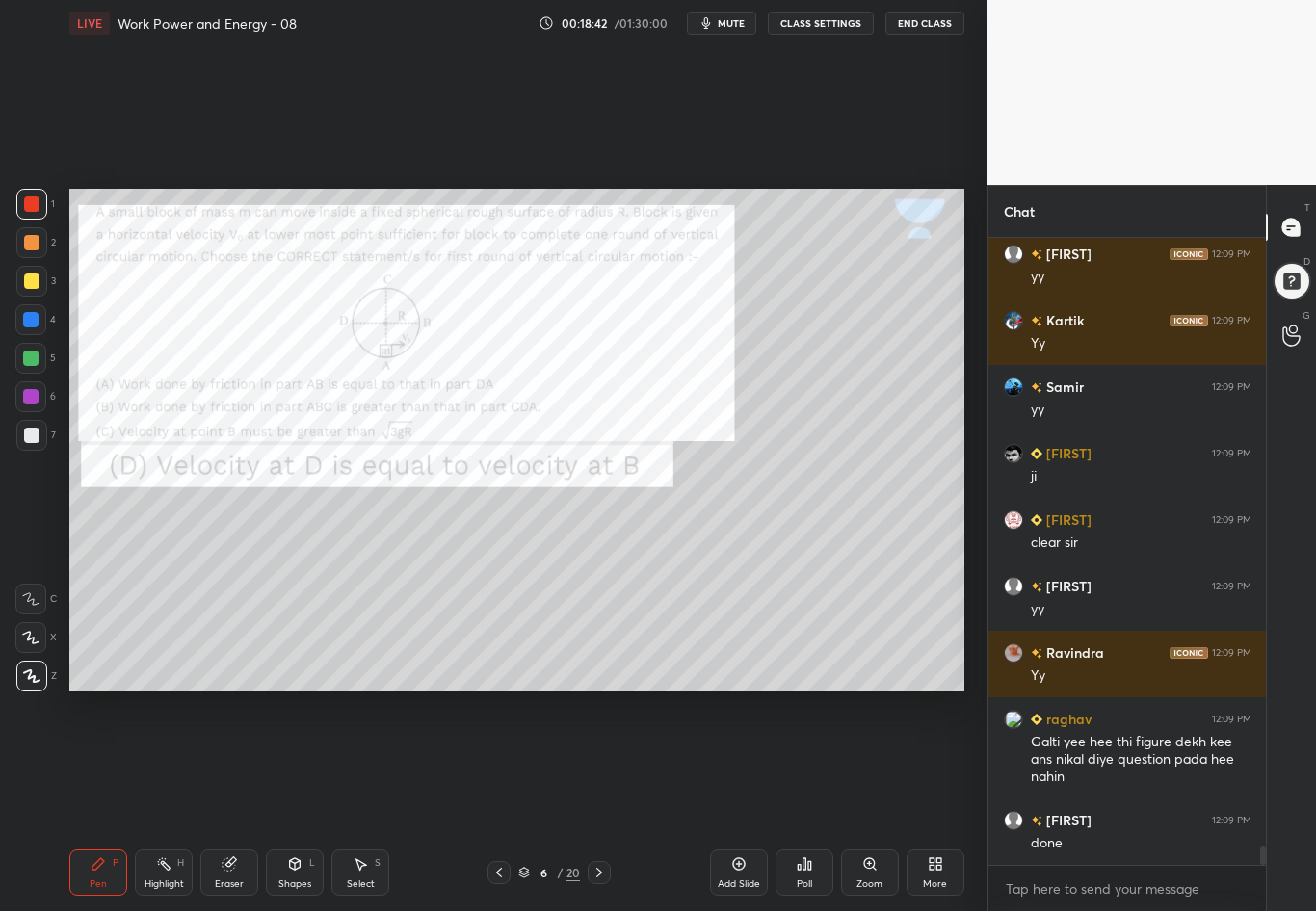 click on "Highlight H" at bounding box center (164, 872) 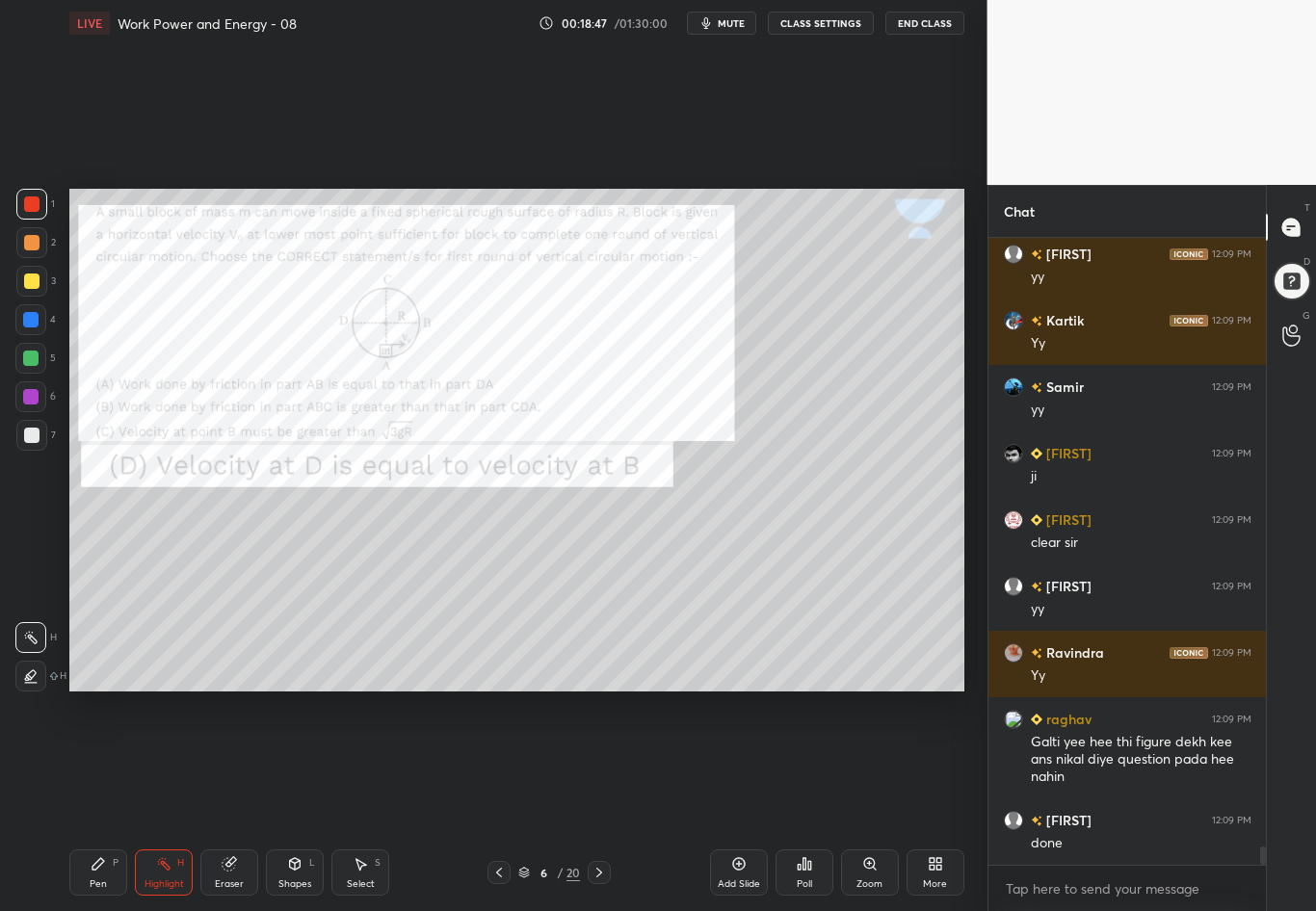 click 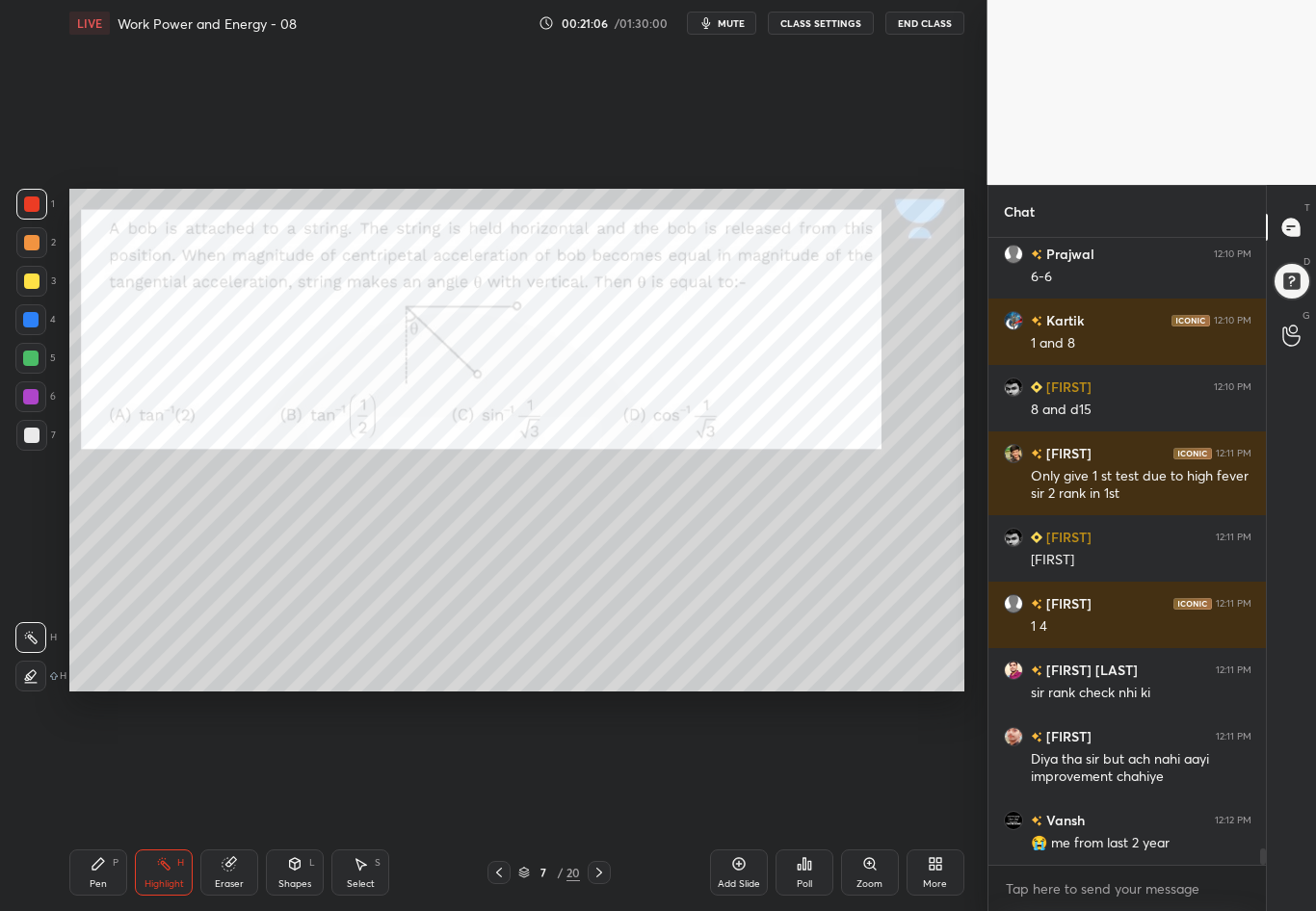 scroll, scrollTop: 22907, scrollLeft: 0, axis: vertical 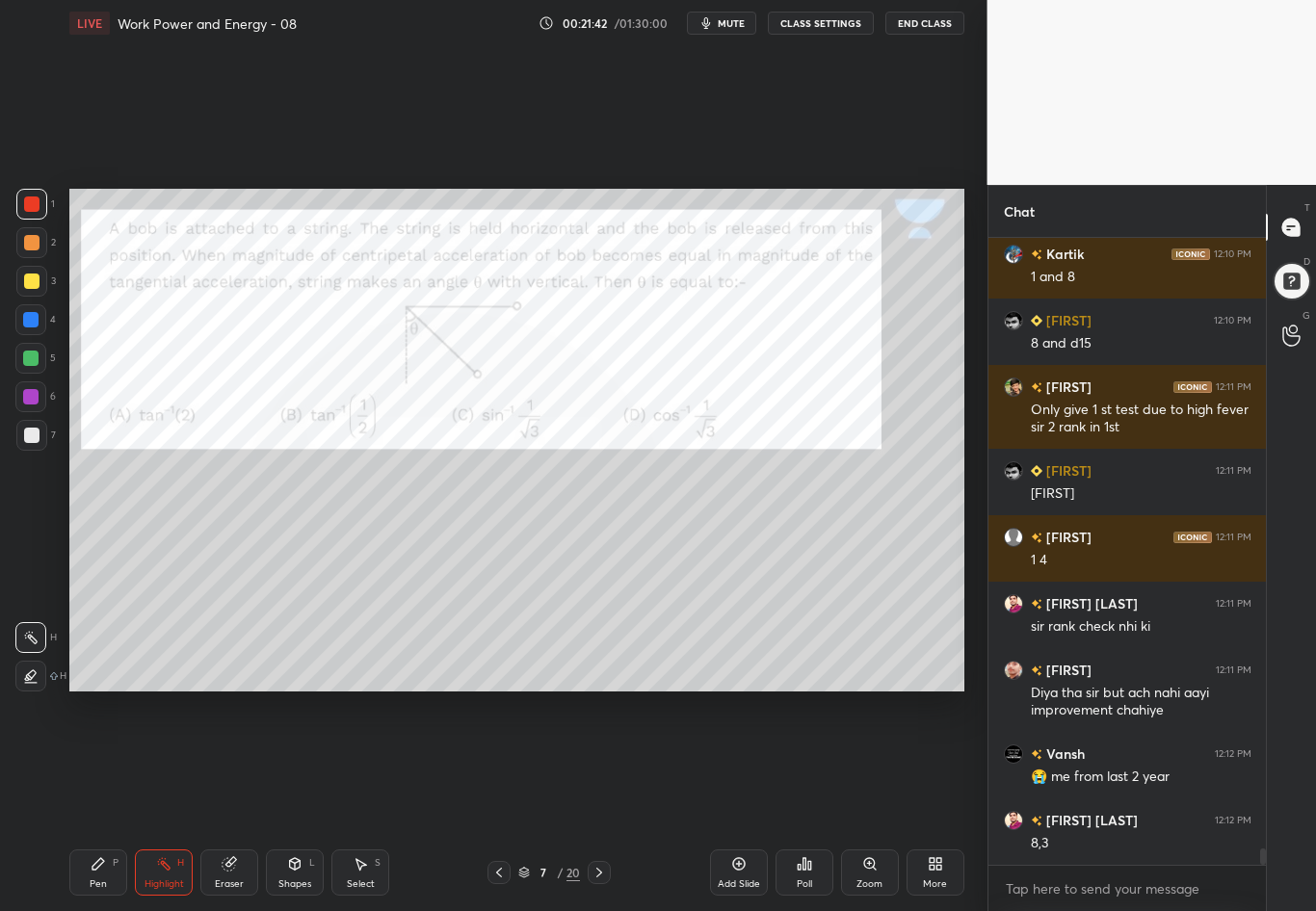 click at bounding box center [31, 320] 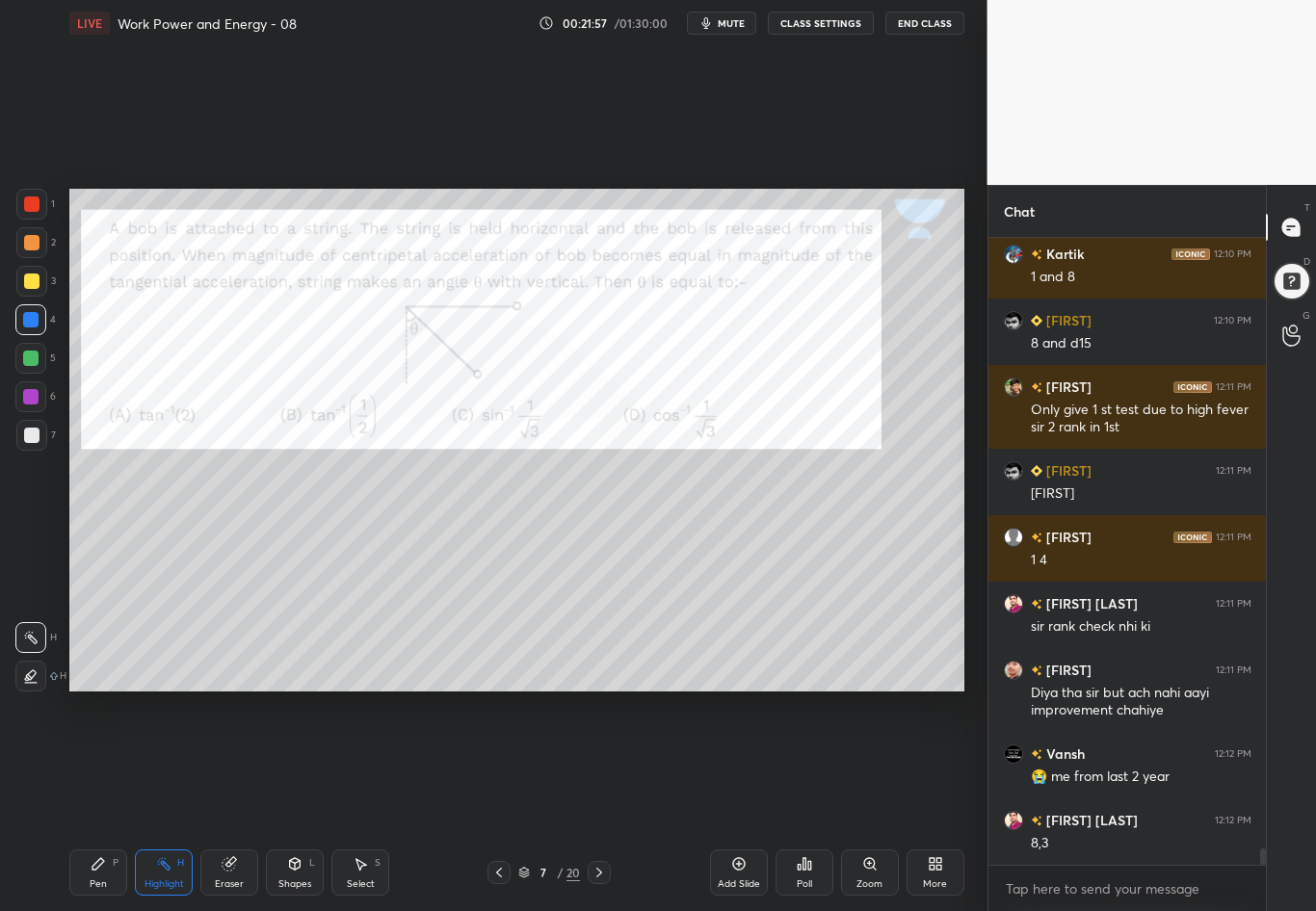 click on "Pen P" at bounding box center (98, 872) 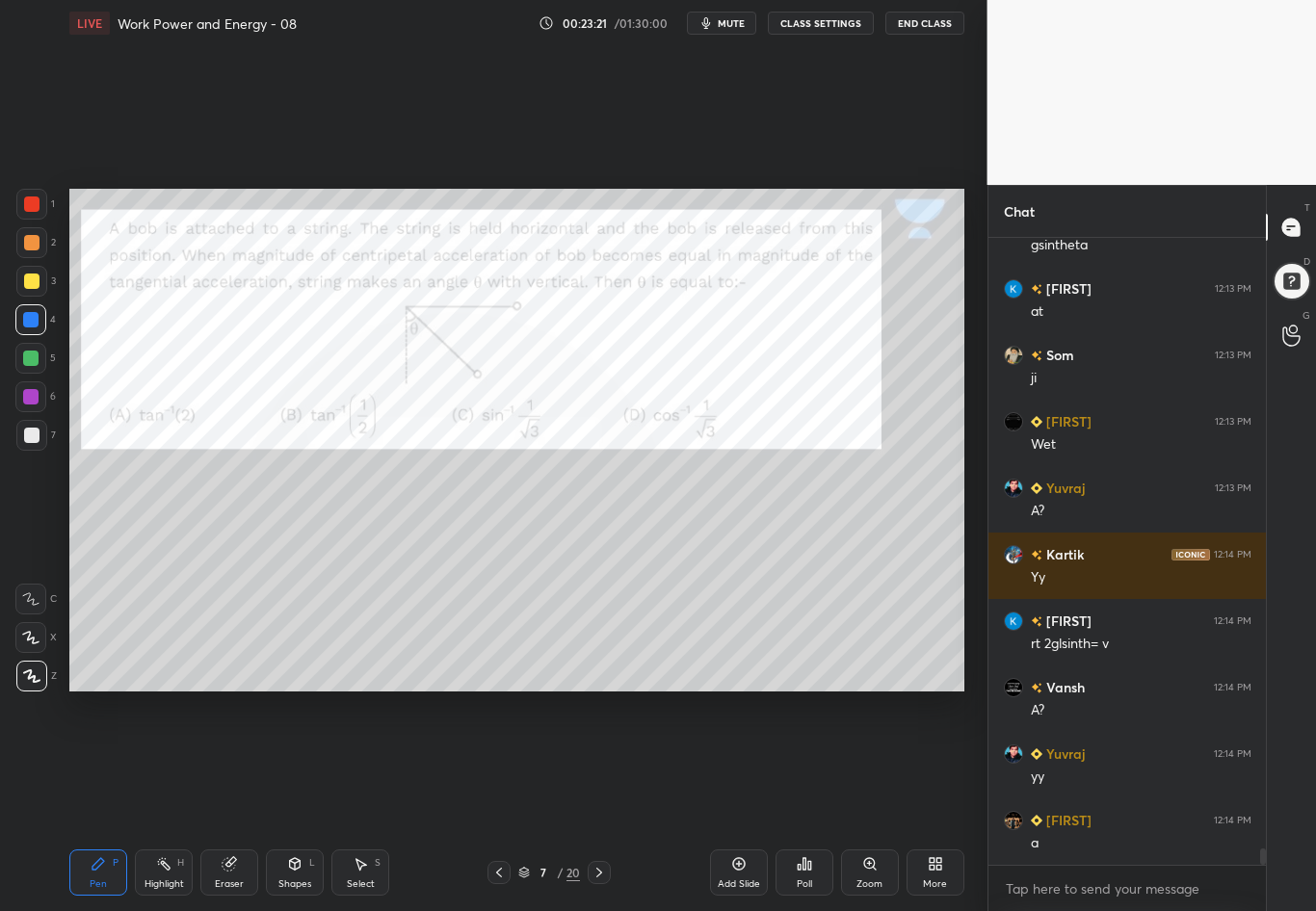 scroll, scrollTop: 24037, scrollLeft: 0, axis: vertical 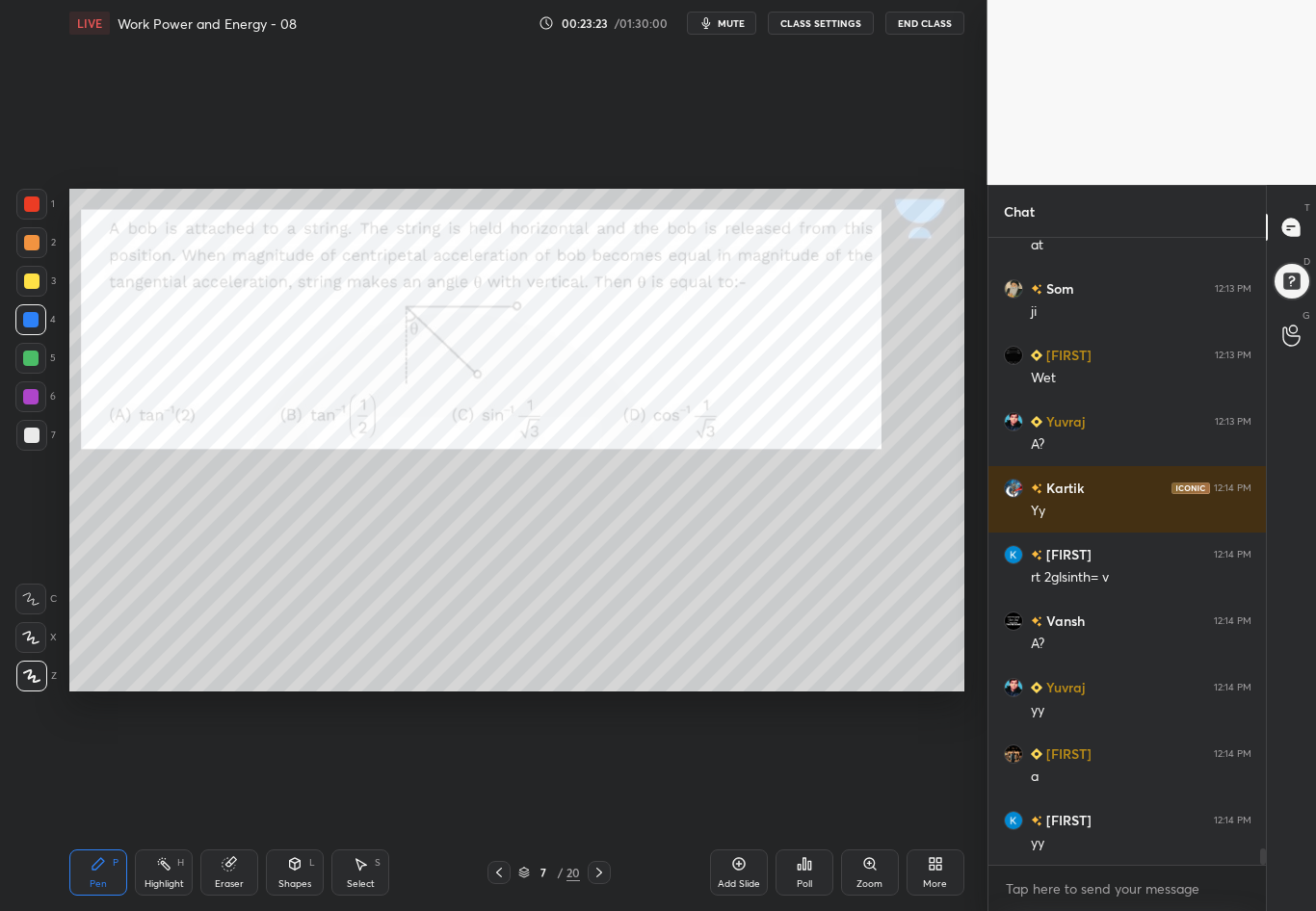 click at bounding box center [32, 435] 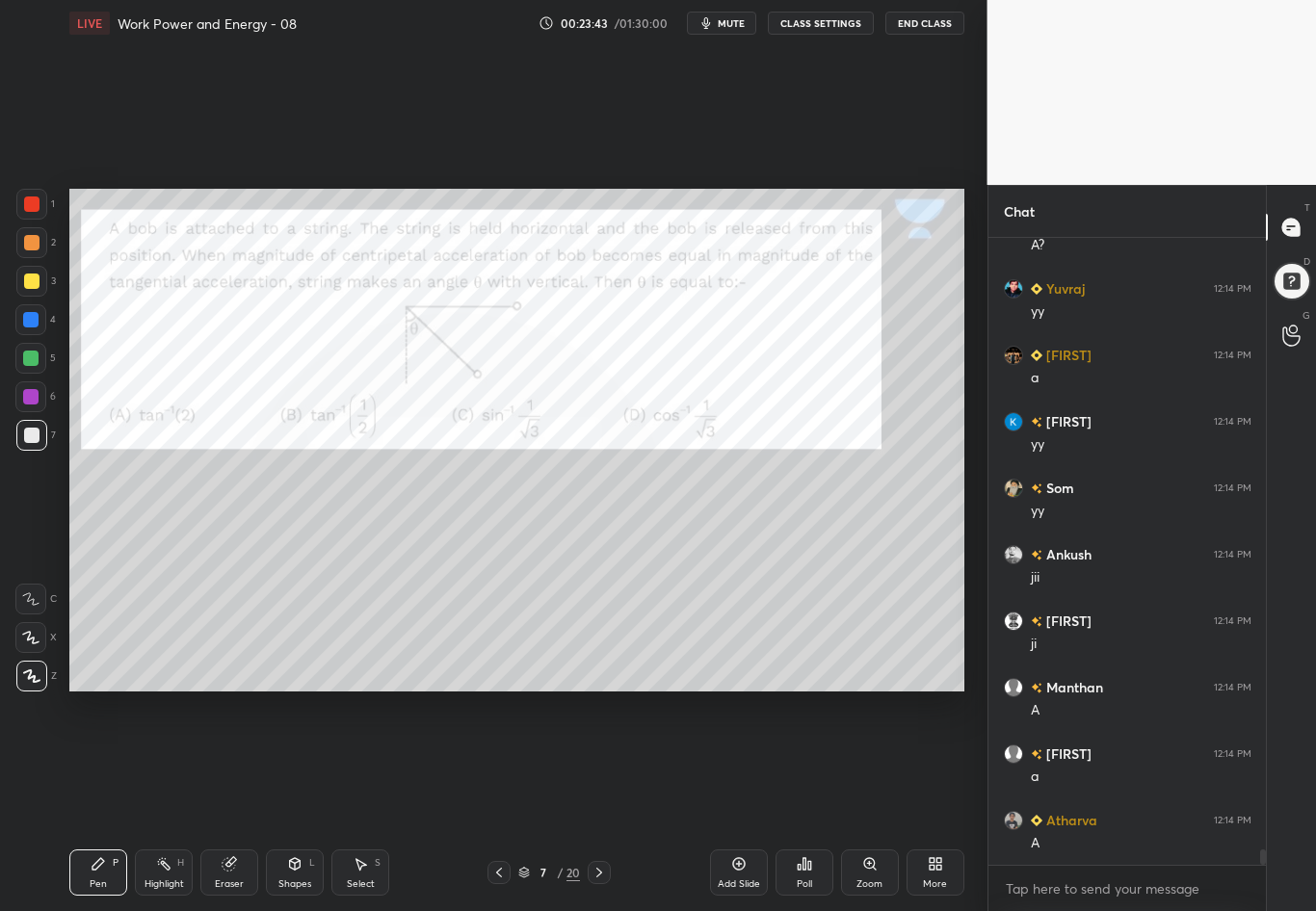 scroll, scrollTop: 24502, scrollLeft: 0, axis: vertical 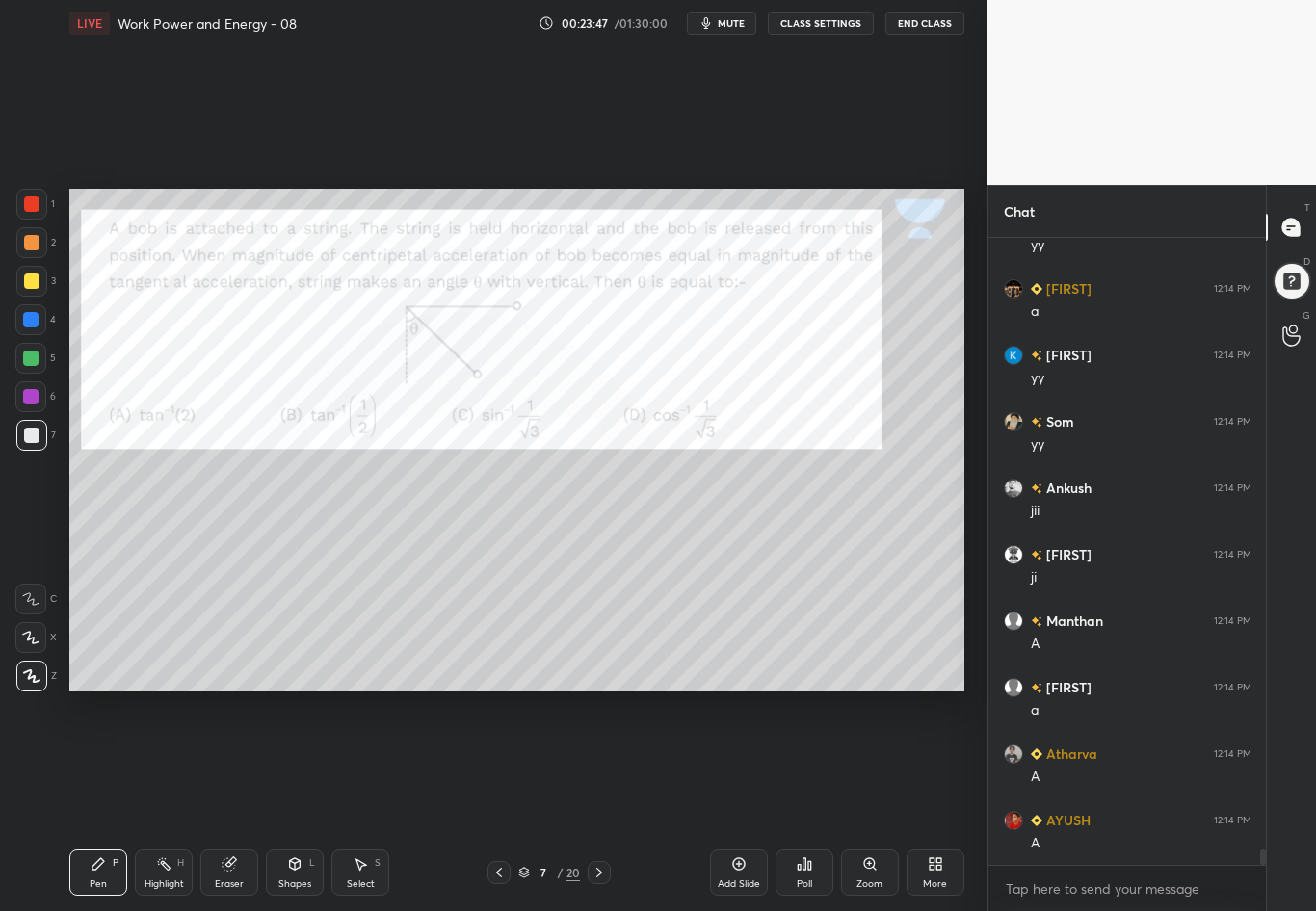 click at bounding box center (32, 204) 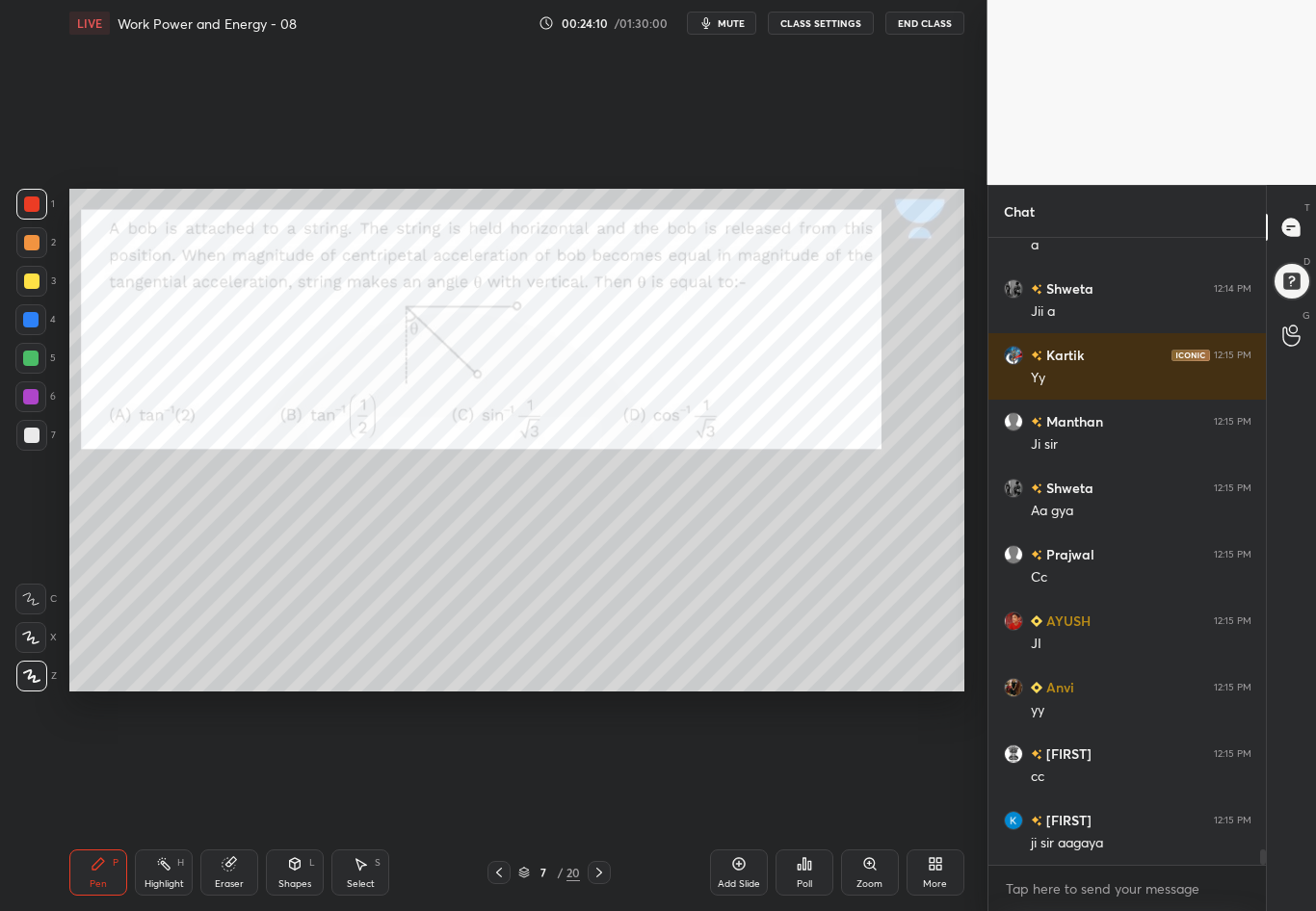 scroll, scrollTop: 25299, scrollLeft: 0, axis: vertical 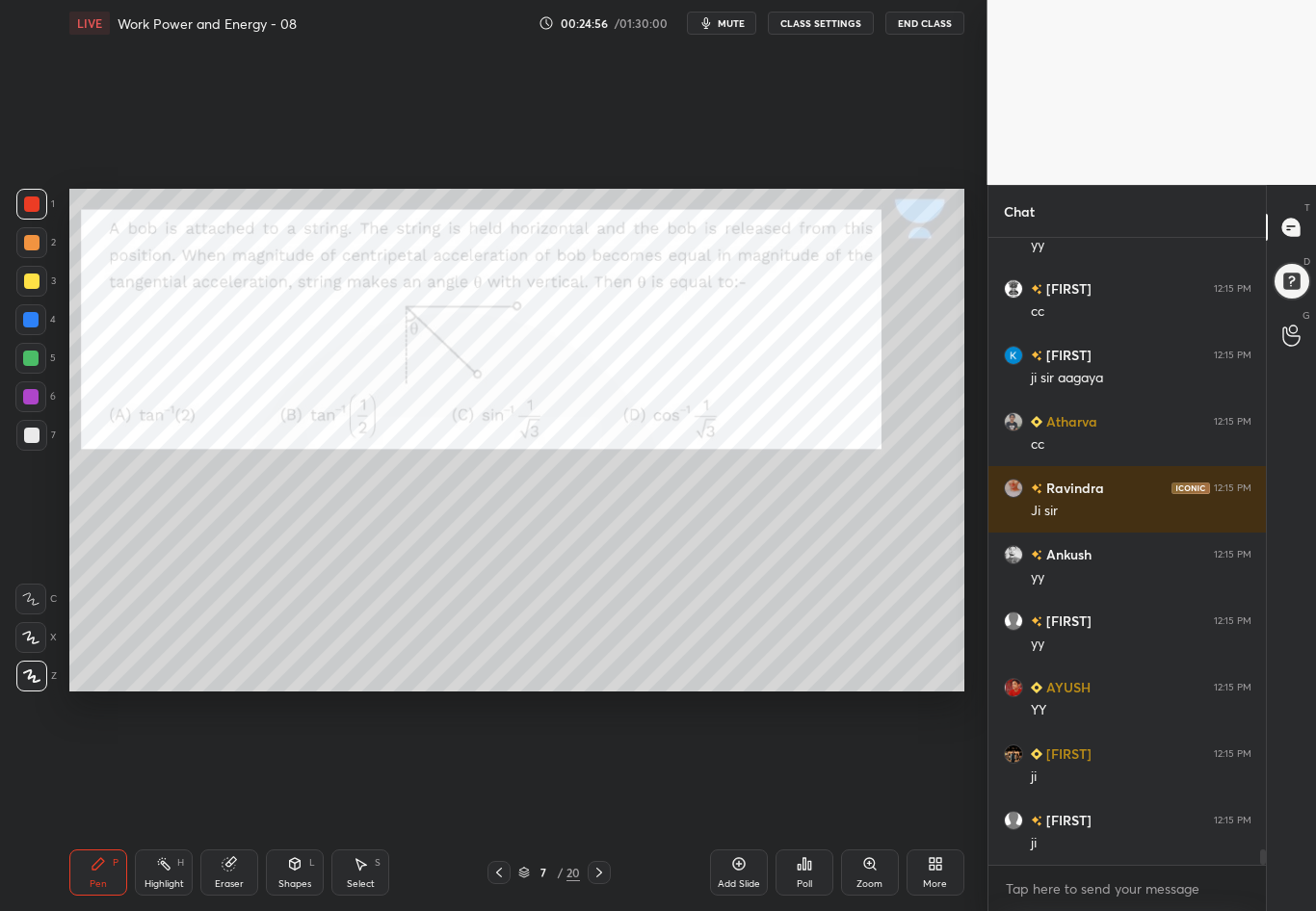 click 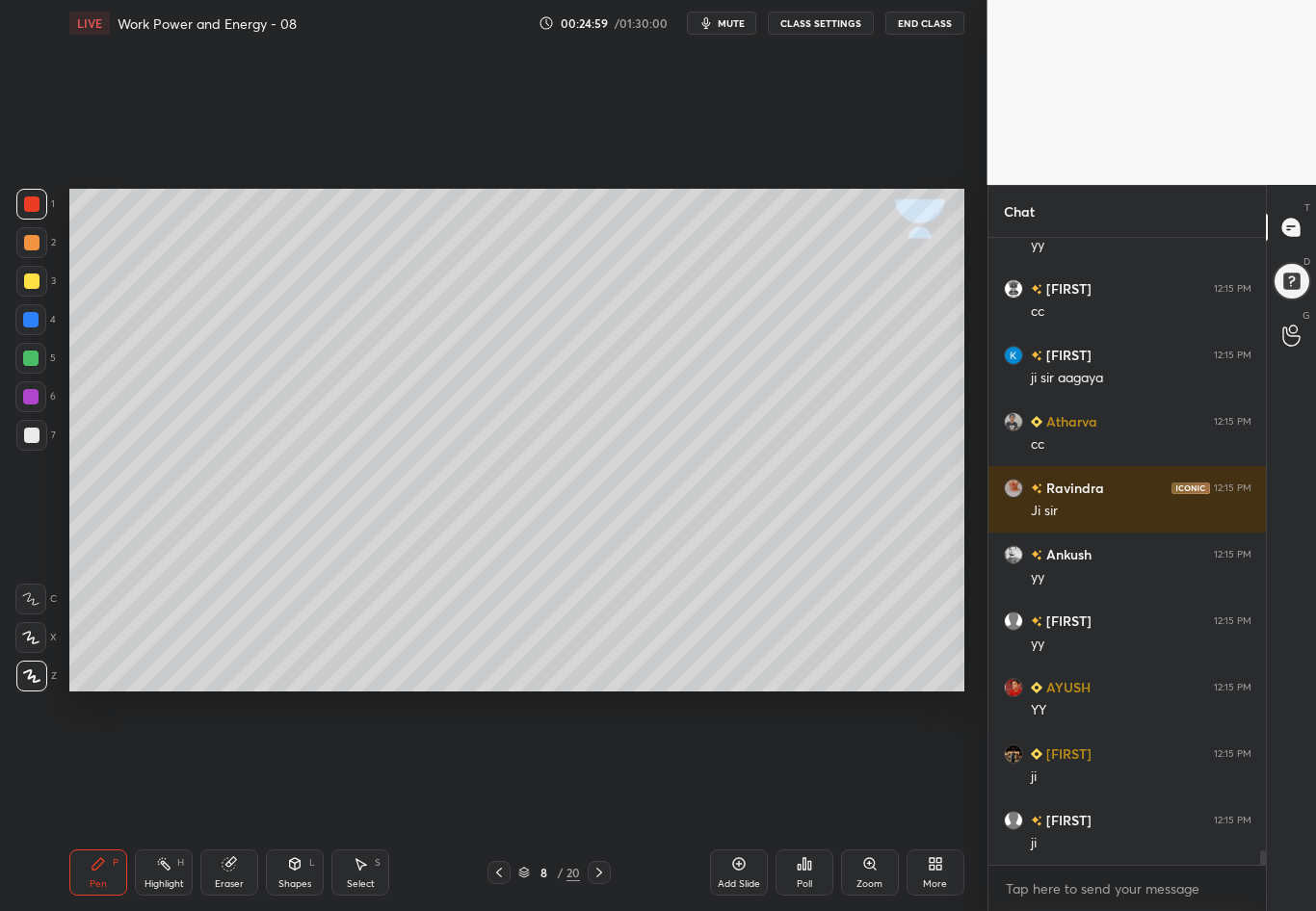scroll, scrollTop: 25764, scrollLeft: 0, axis: vertical 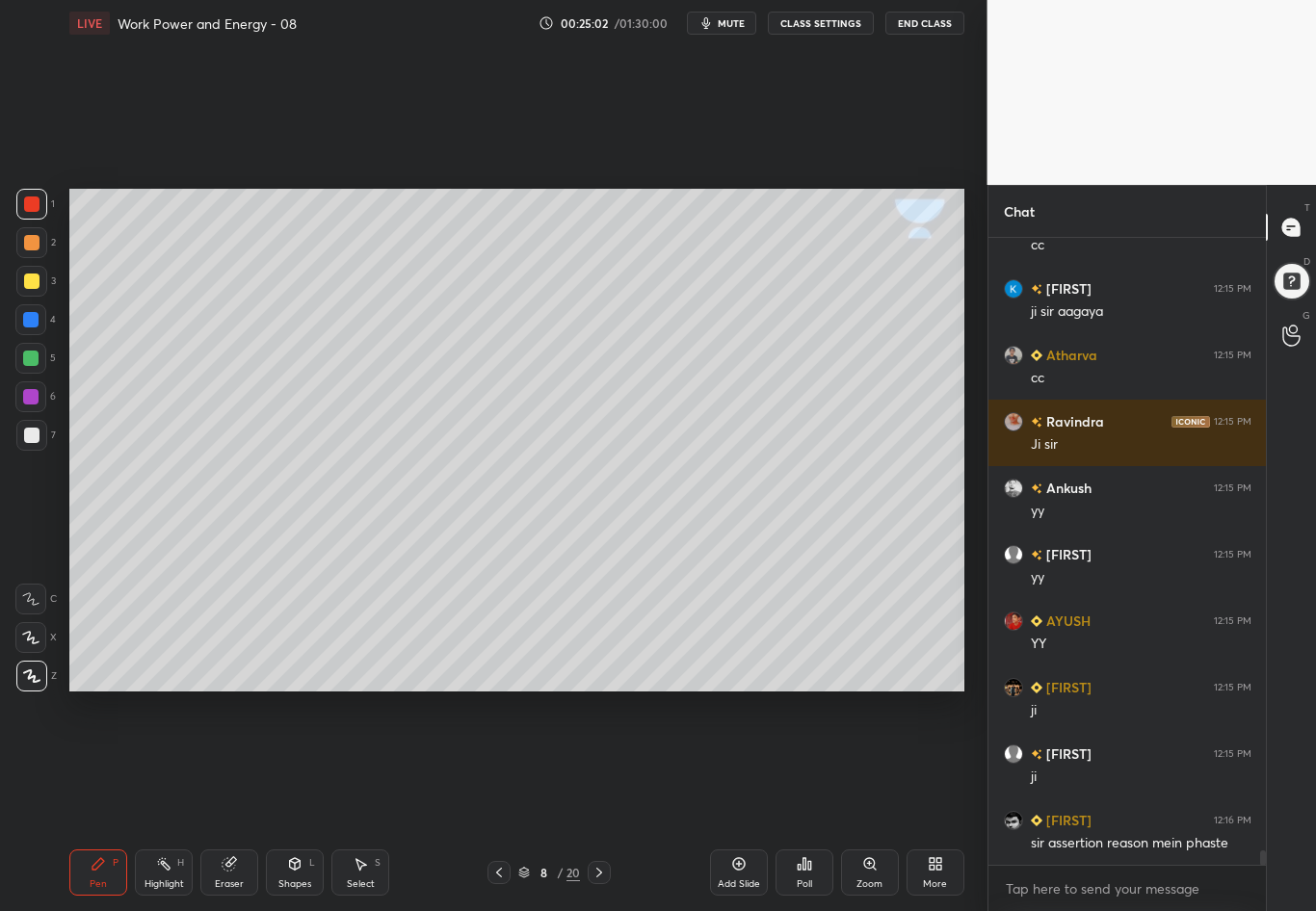 click at bounding box center (32, 435) 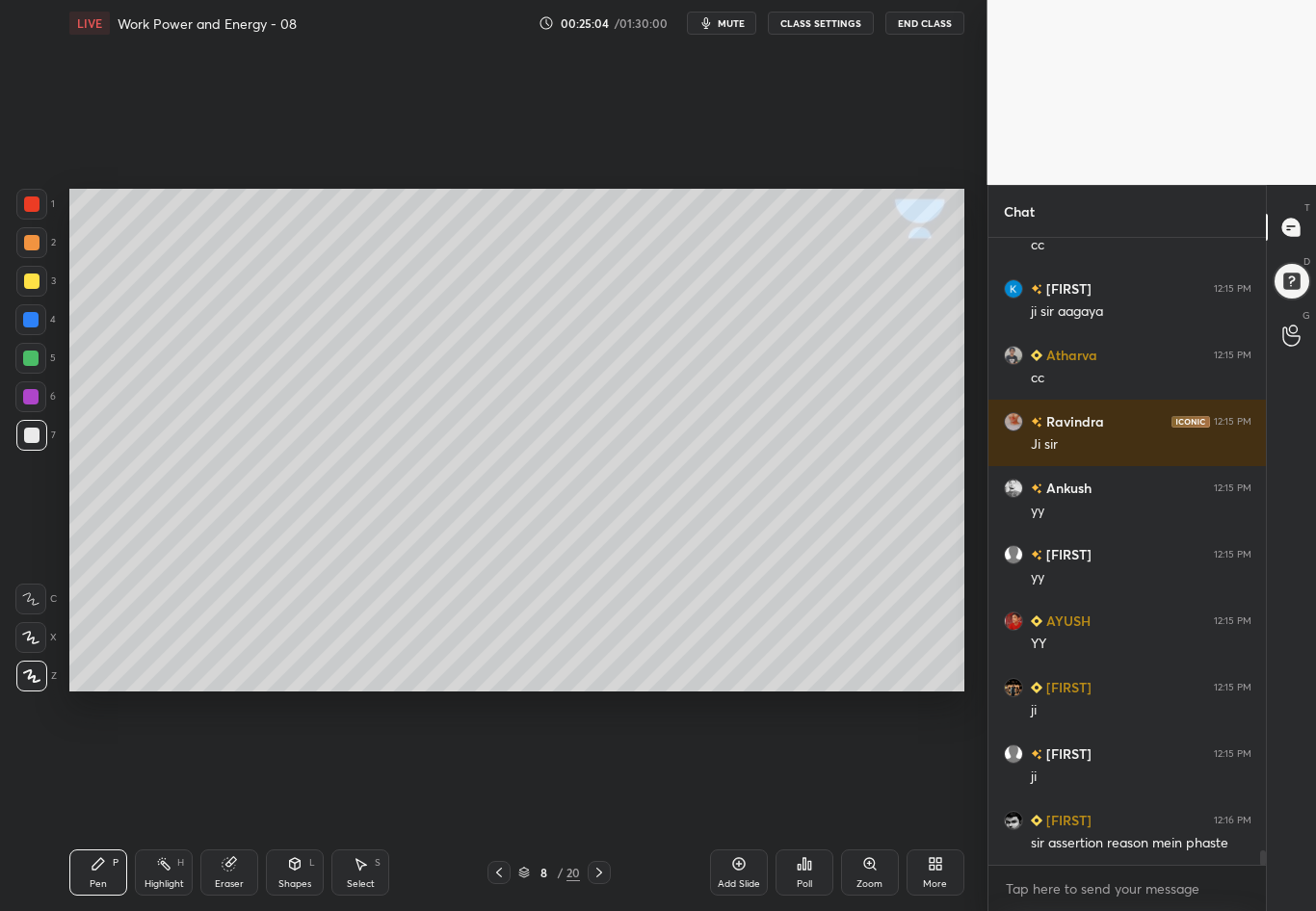 scroll, scrollTop: 25831, scrollLeft: 0, axis: vertical 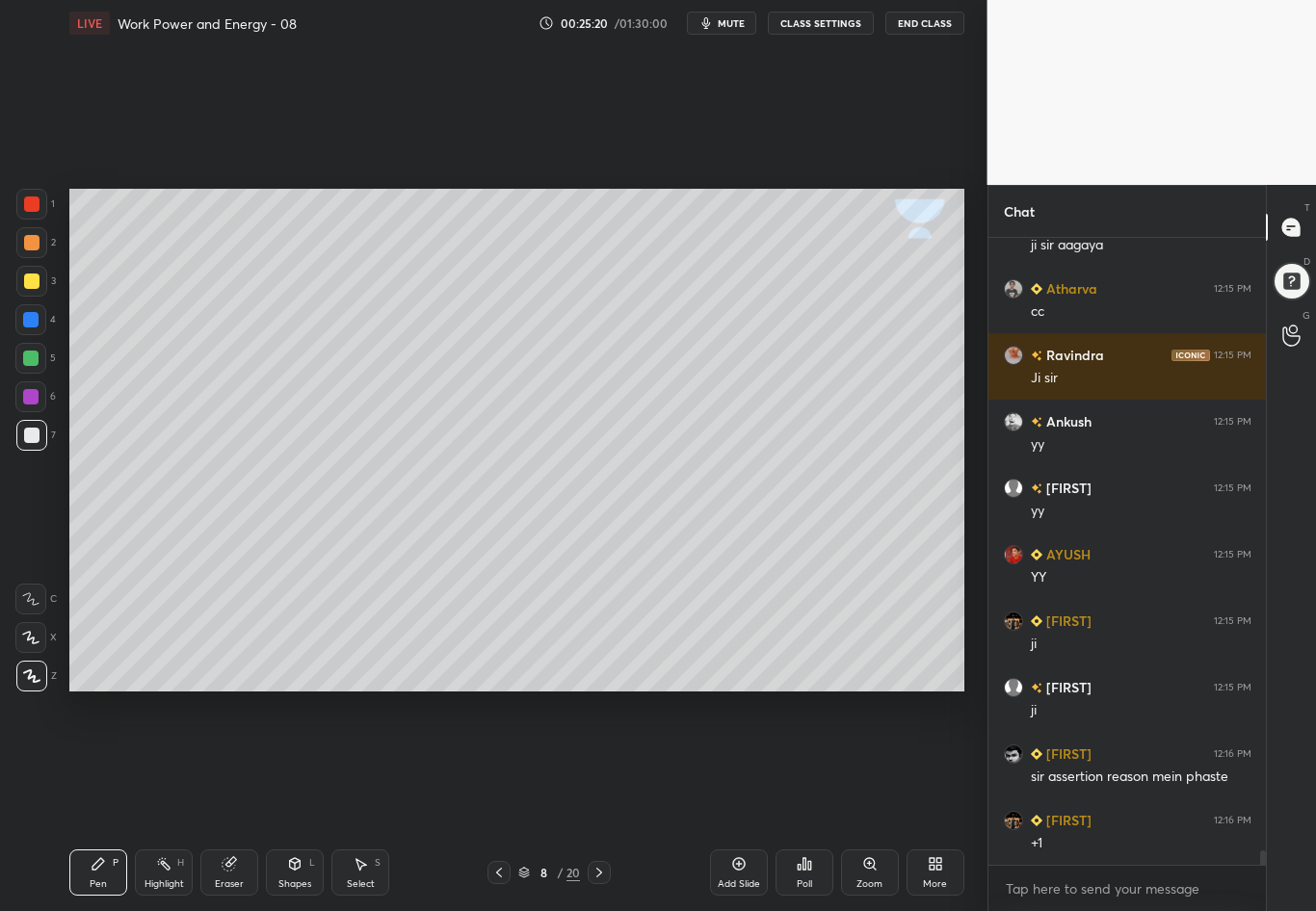 click at bounding box center [32, 281] 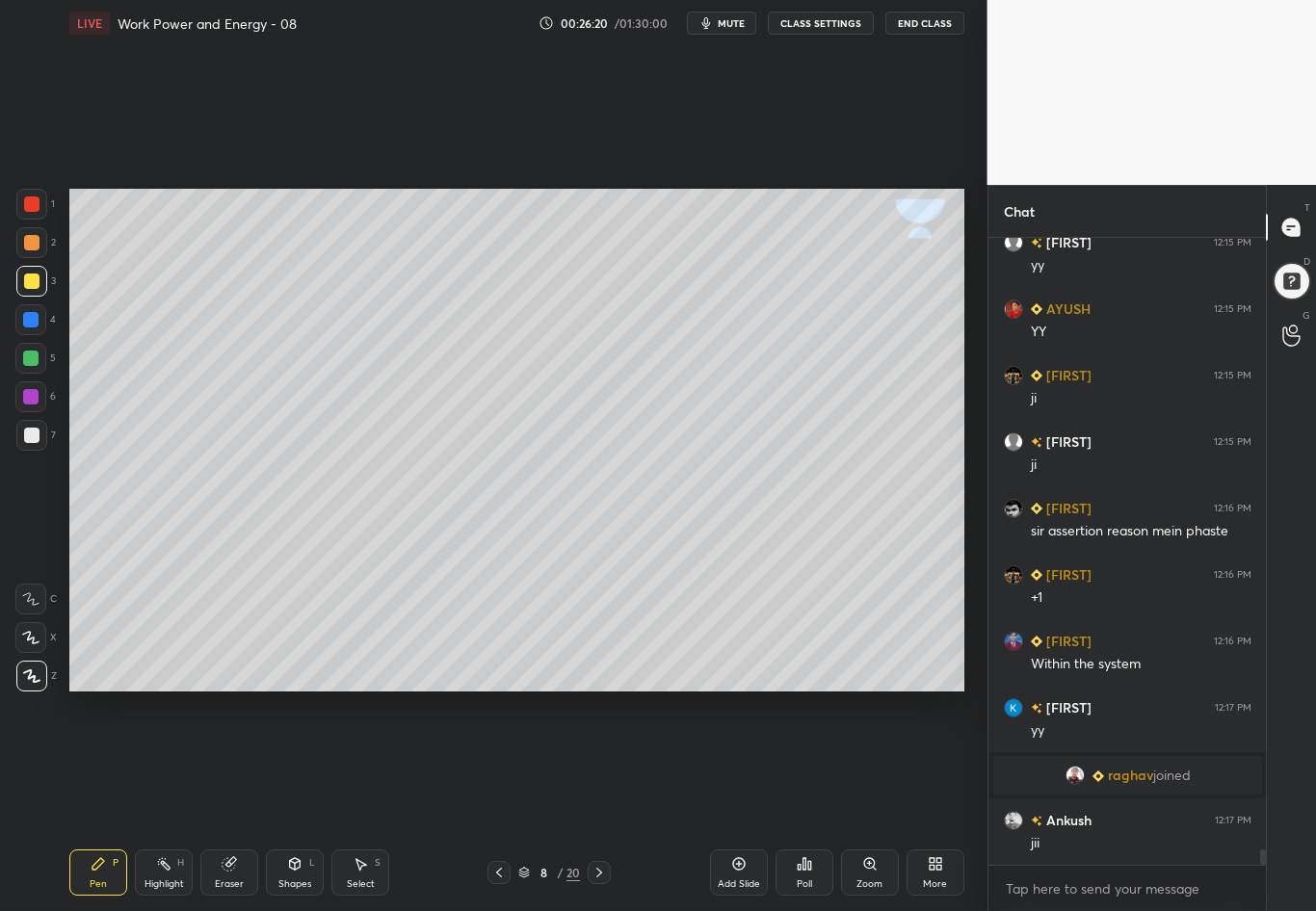 scroll, scrollTop: 24234, scrollLeft: 0, axis: vertical 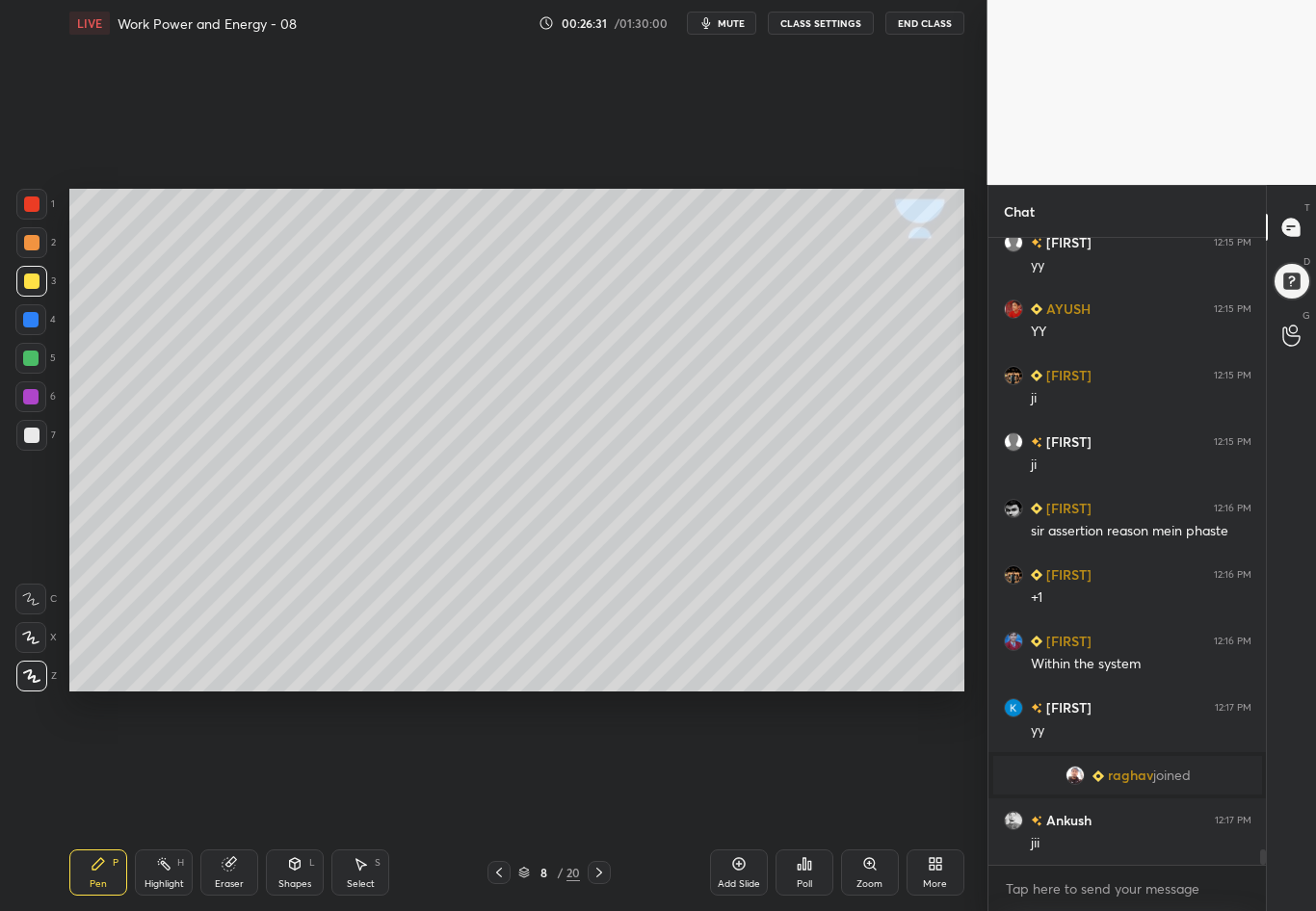 click at bounding box center (32, 435) 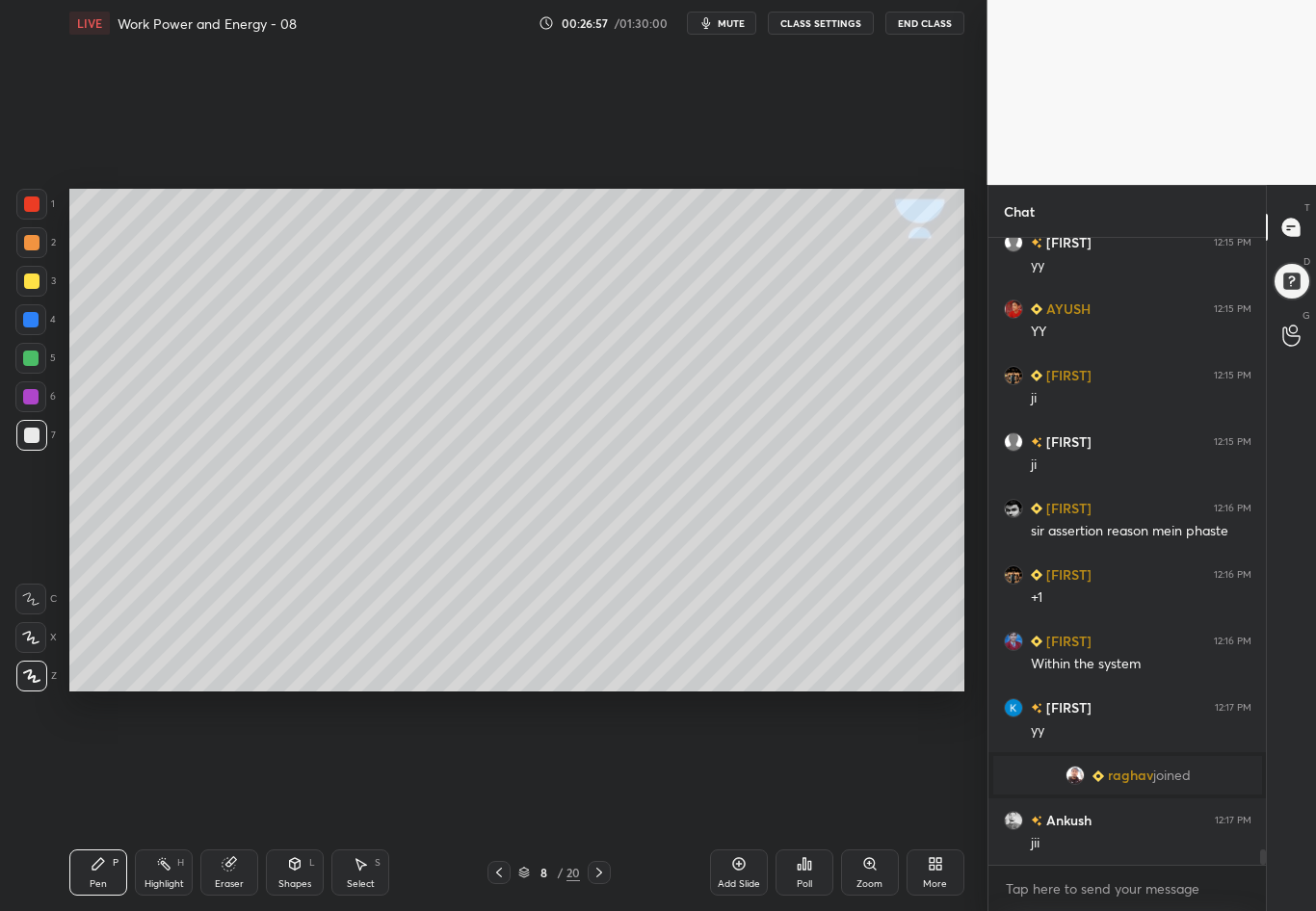 click at bounding box center (32, 281) 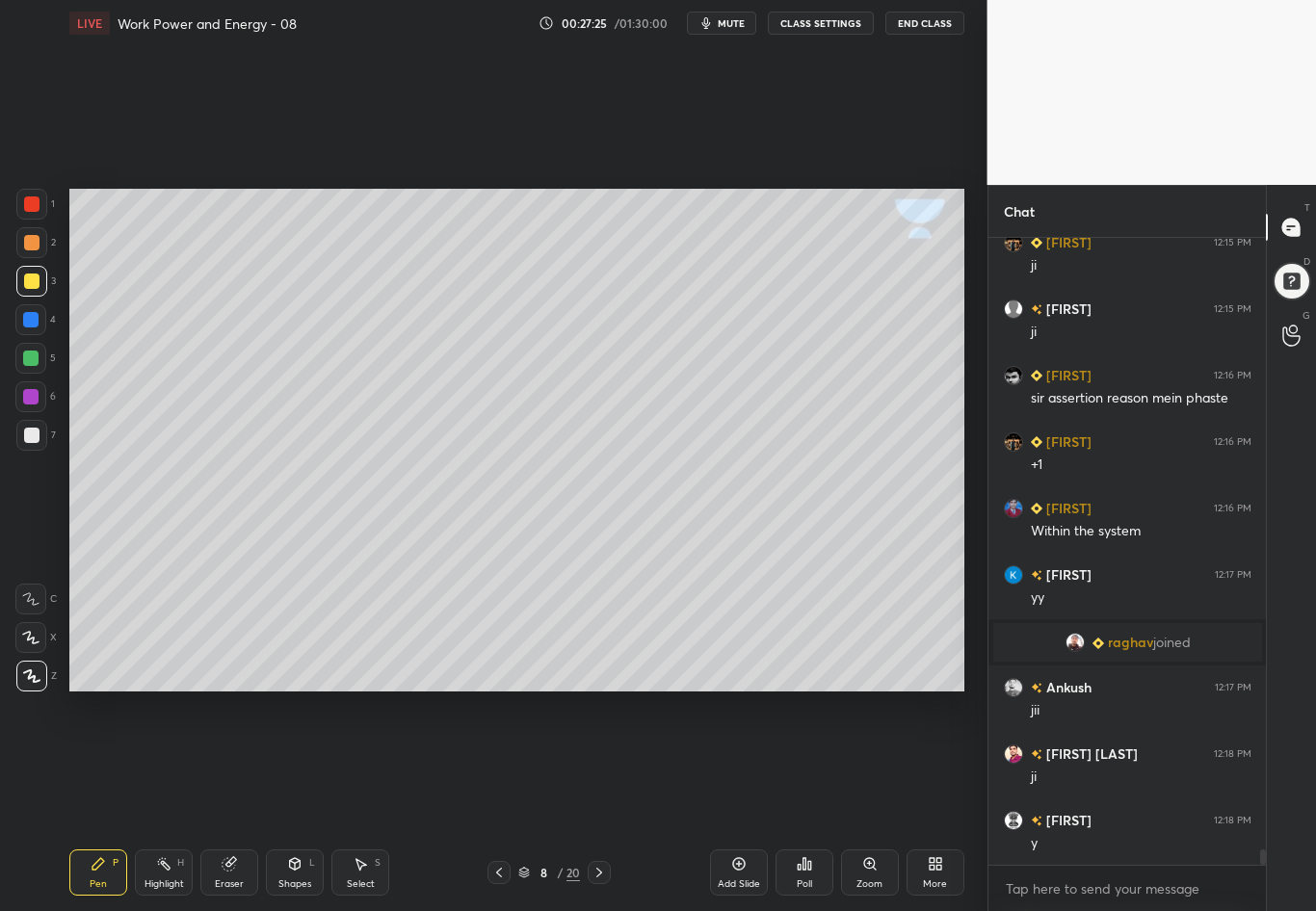 scroll, scrollTop: 24433, scrollLeft: 0, axis: vertical 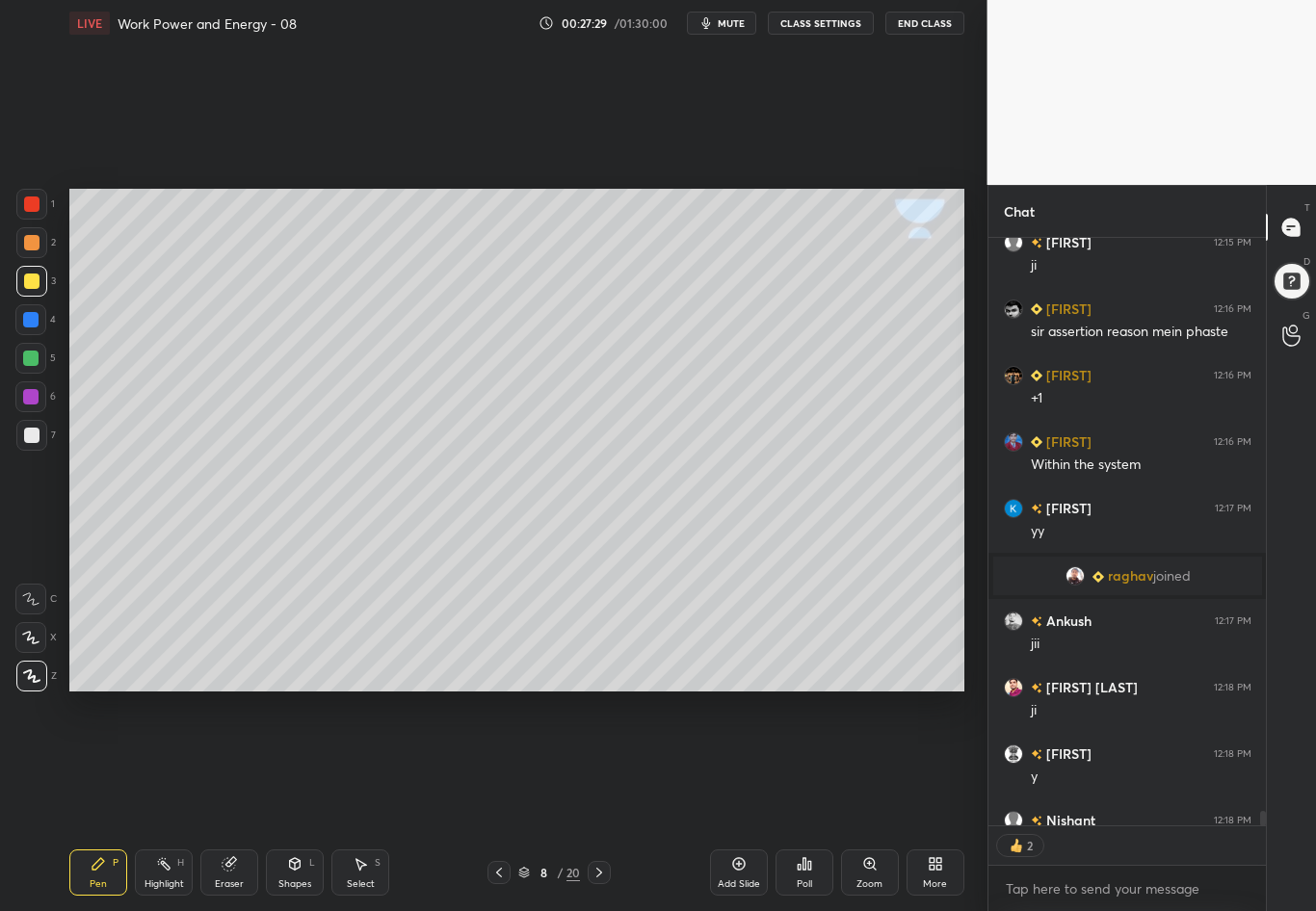 click on "Shapes L" at bounding box center [295, 872] 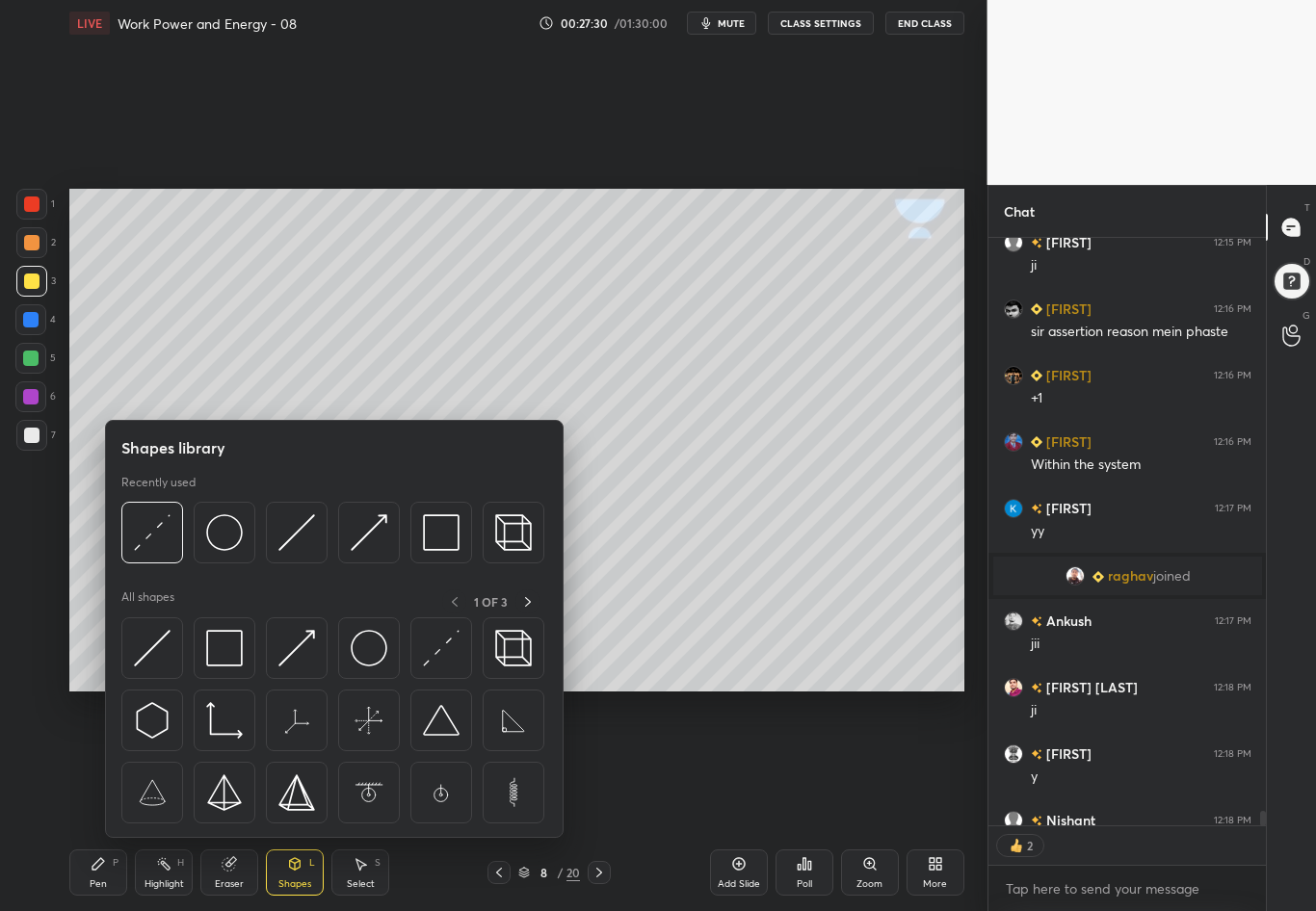click at bounding box center [152, 533] 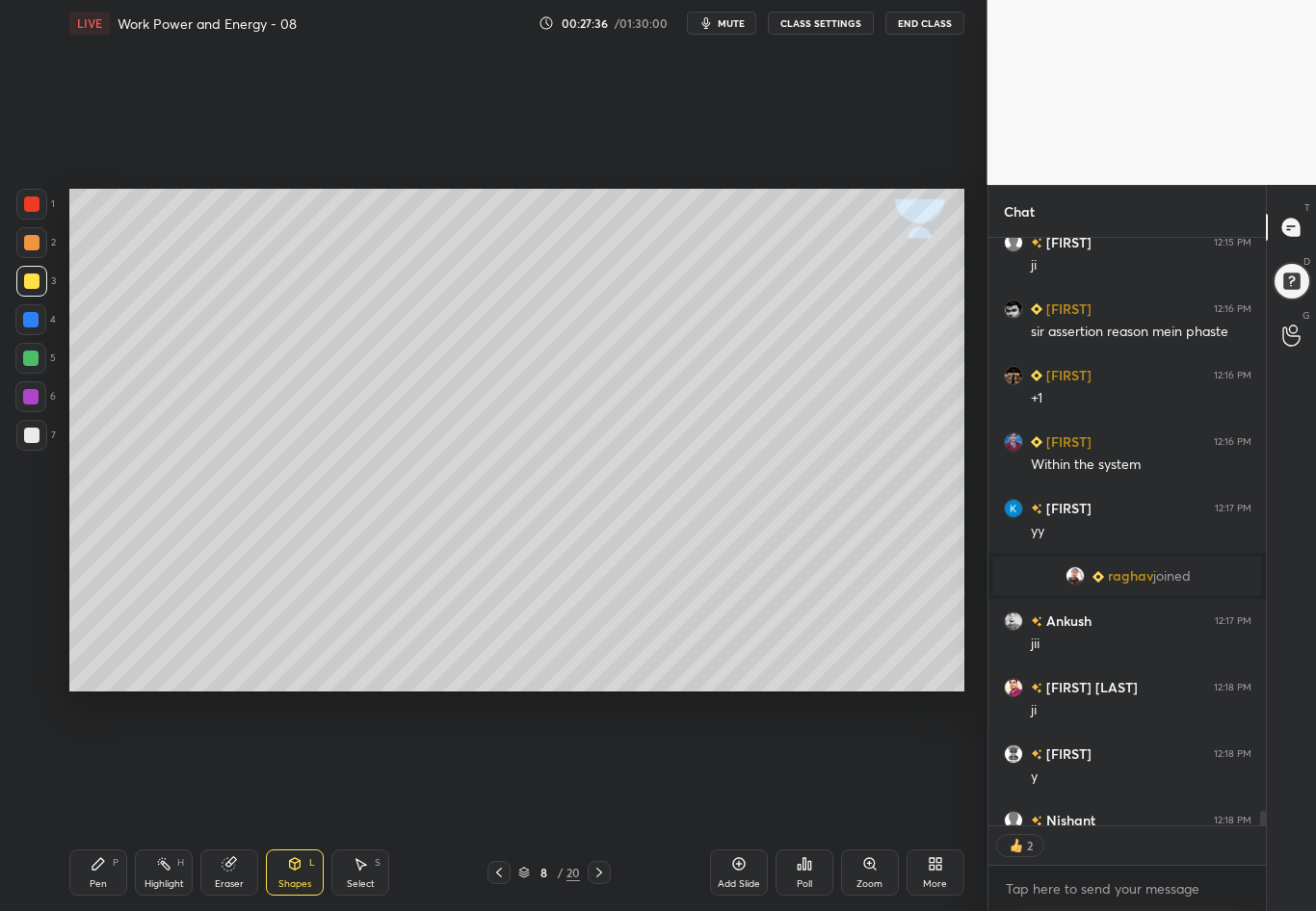 scroll, scrollTop: 7, scrollLeft: 7, axis: both 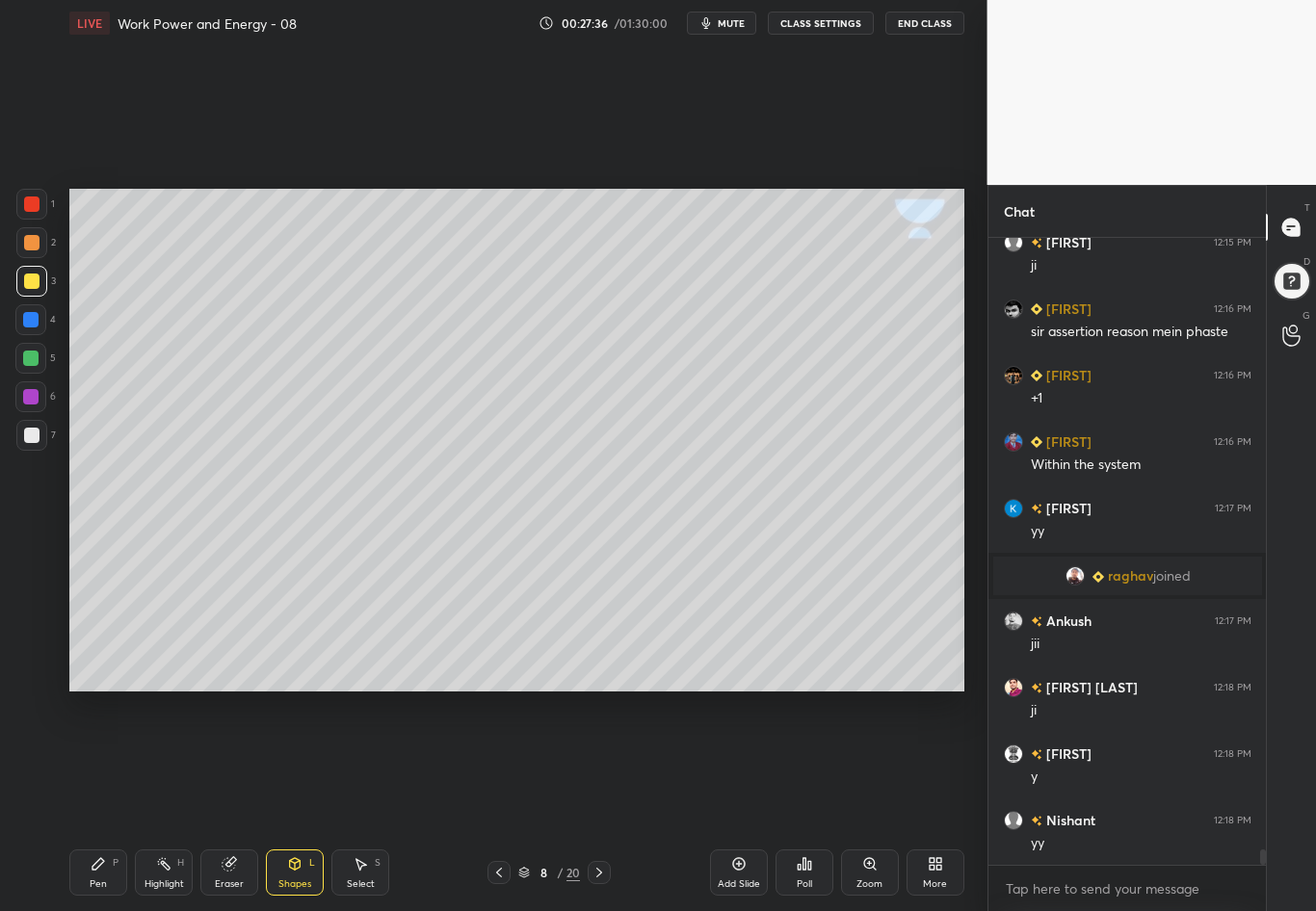 click at bounding box center (32, 435) 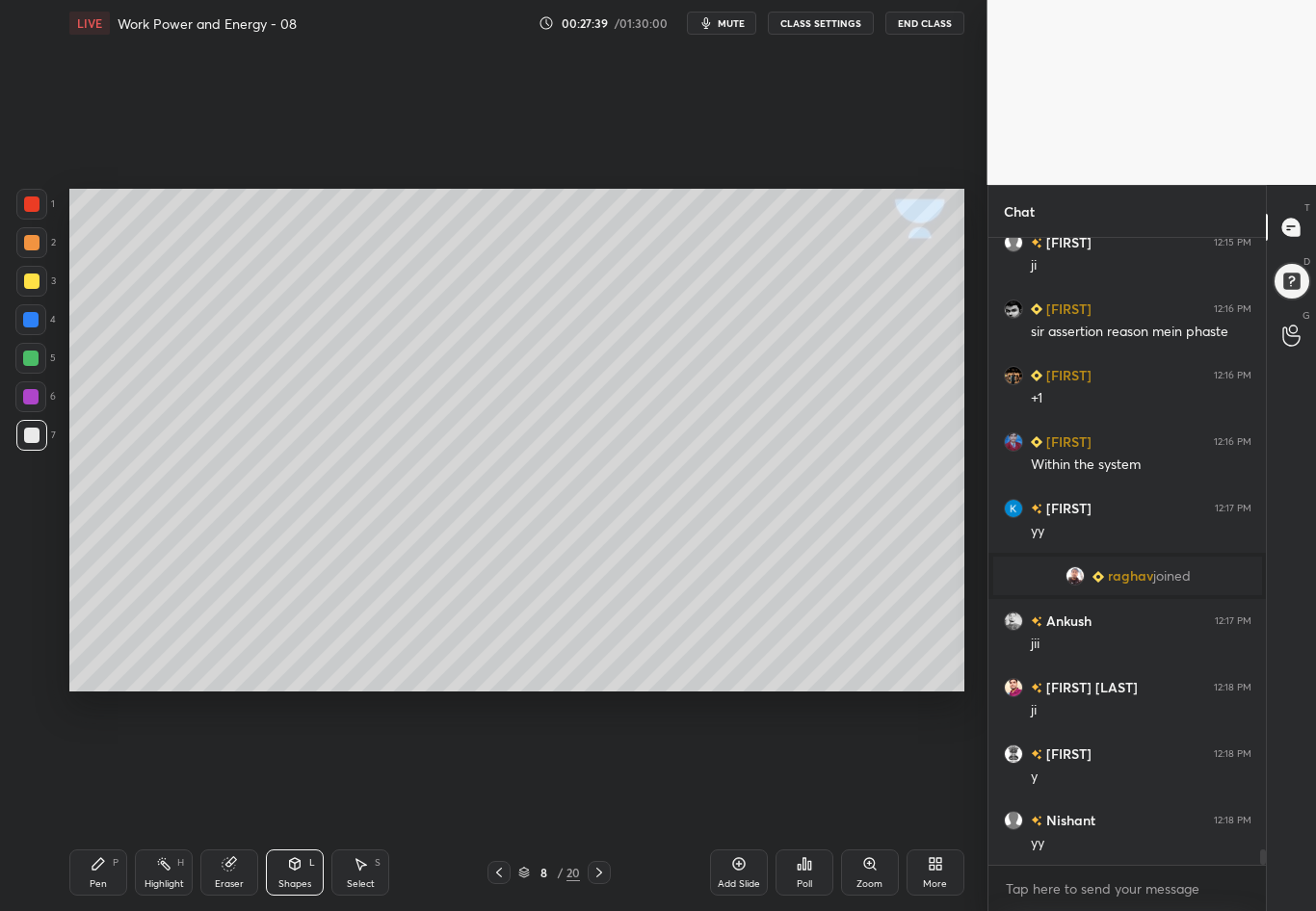 scroll, scrollTop: 24500, scrollLeft: 0, axis: vertical 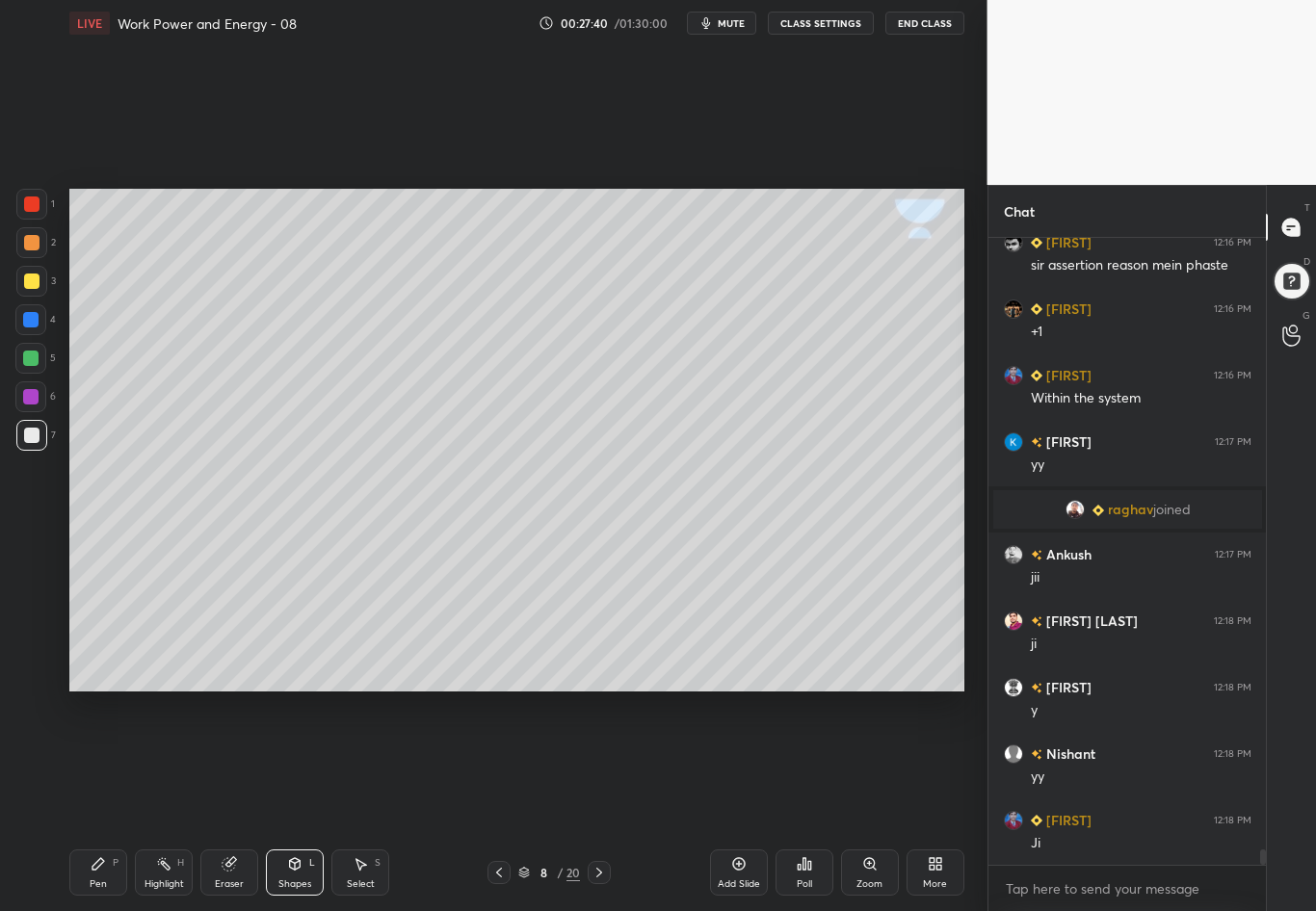 click on "Pen P" at bounding box center (98, 872) 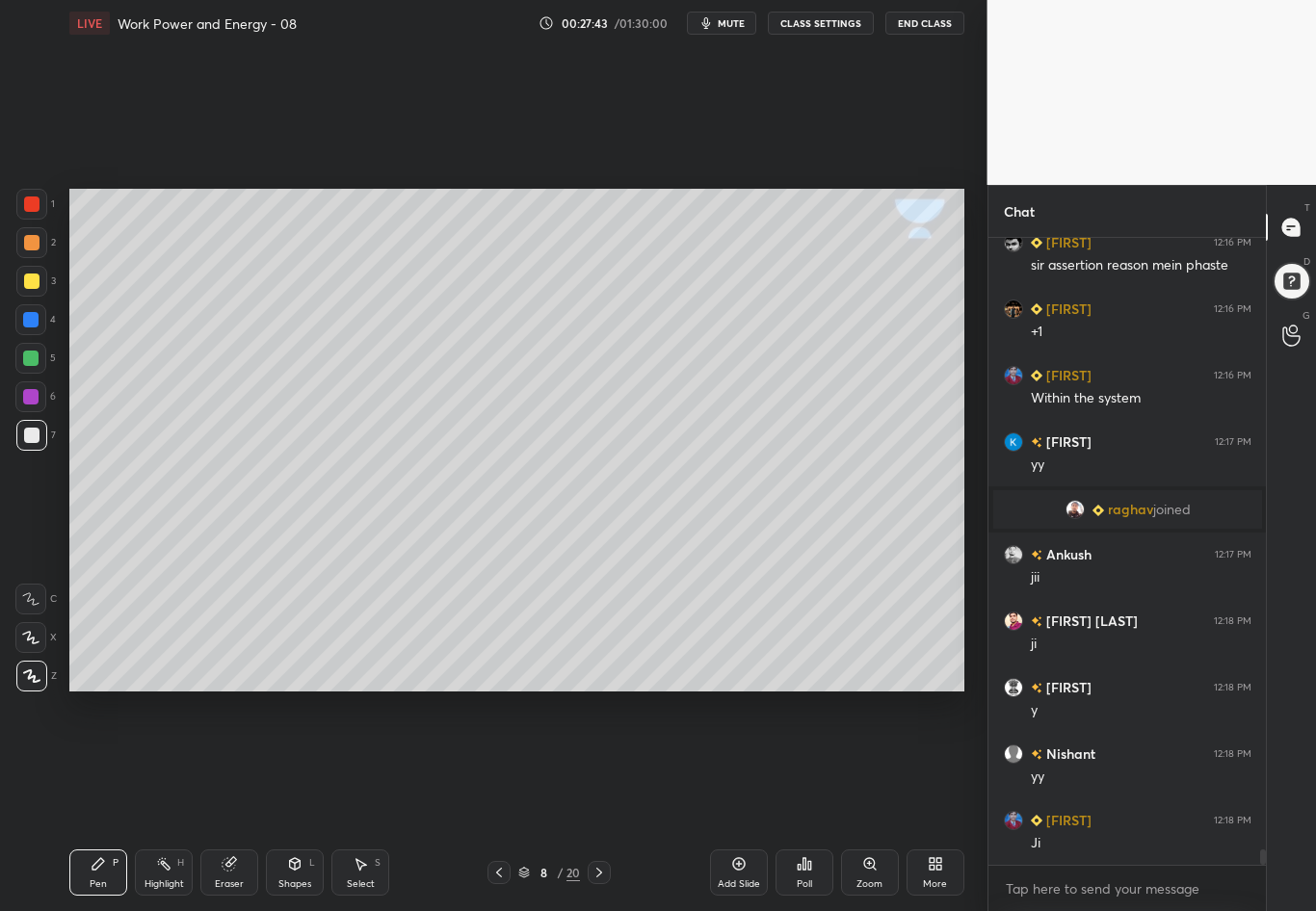 scroll, scrollTop: 24566, scrollLeft: 0, axis: vertical 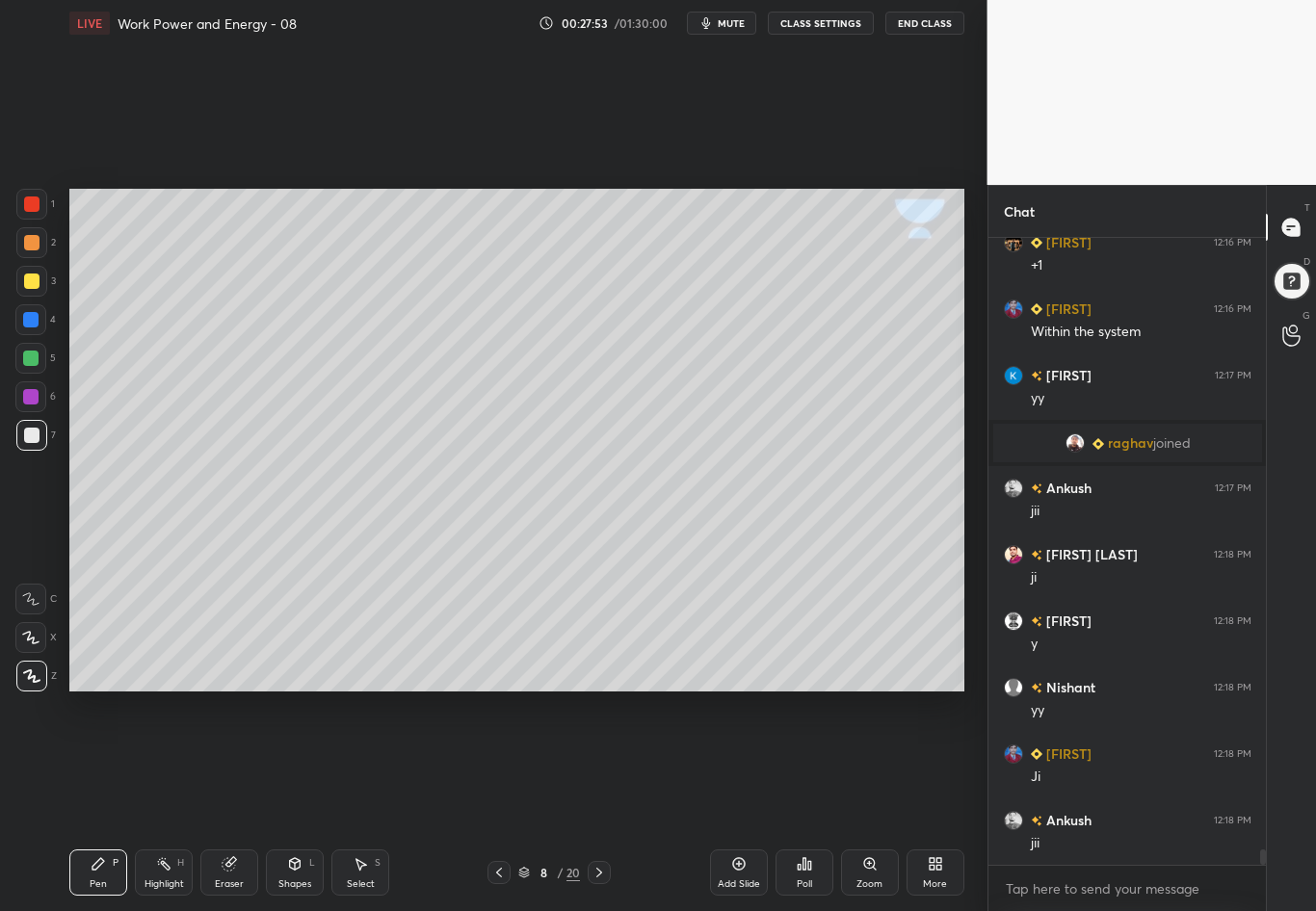 click at bounding box center (32, 435) 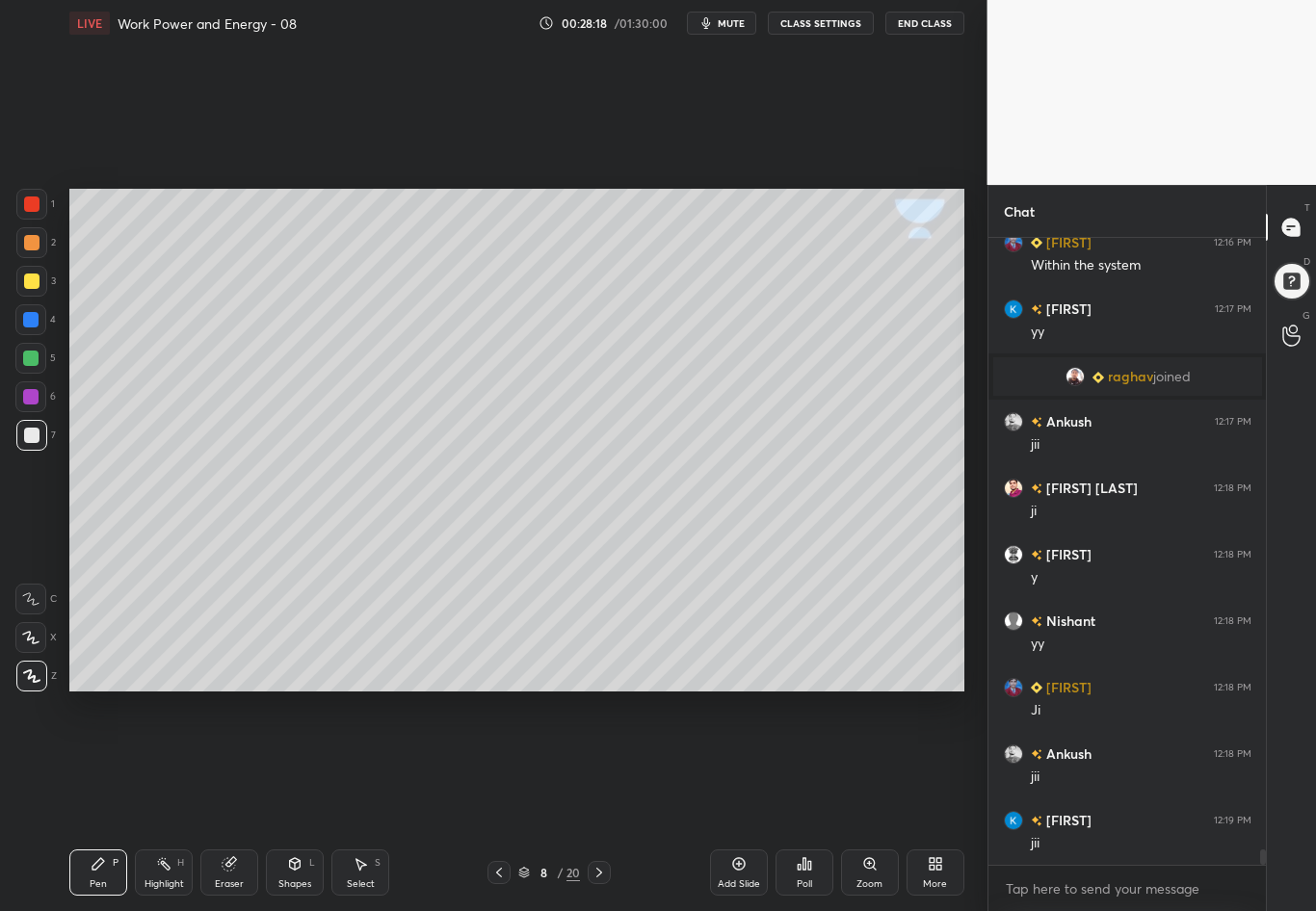 scroll, scrollTop: 24699, scrollLeft: 0, axis: vertical 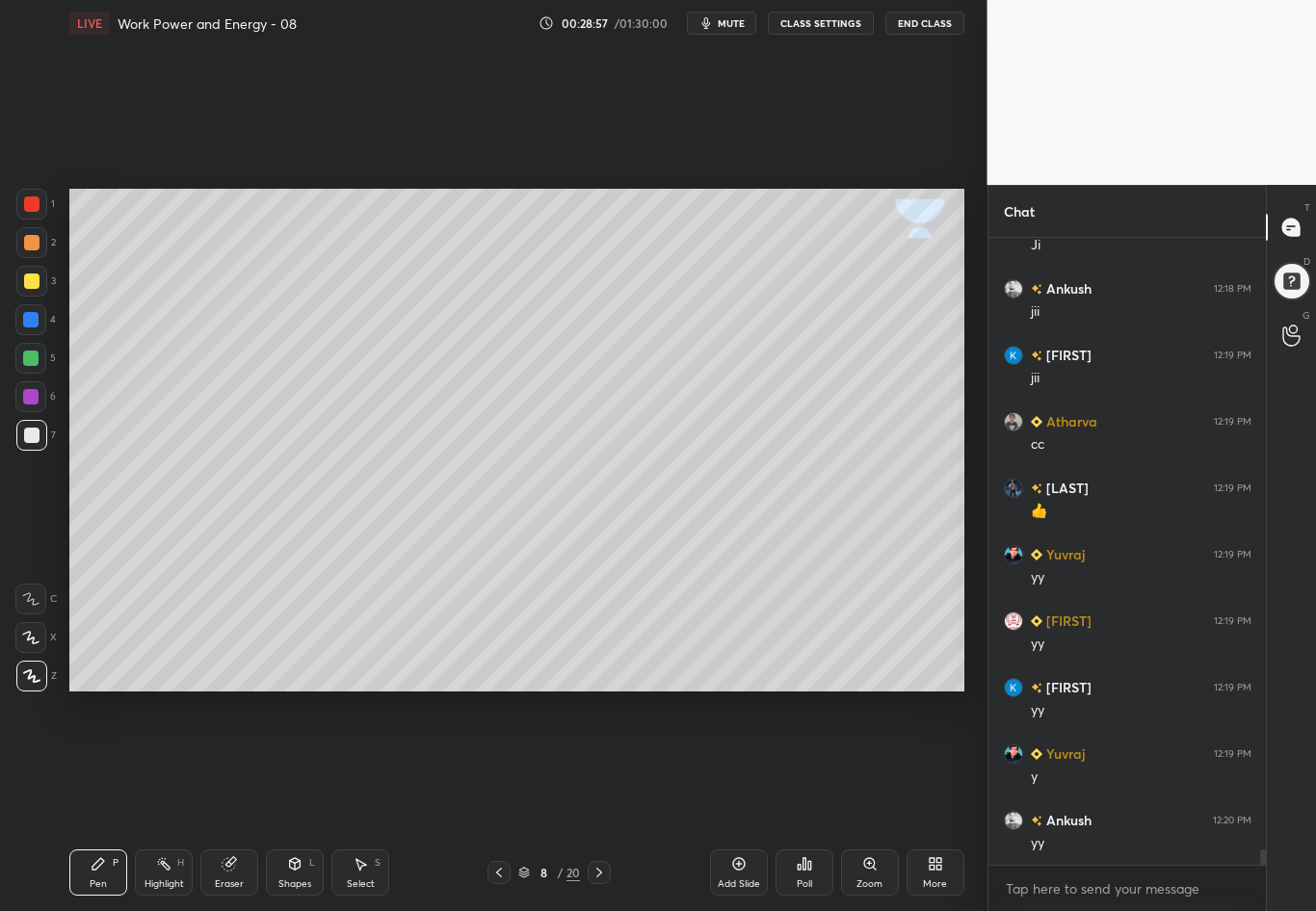 click at bounding box center (32, 281) 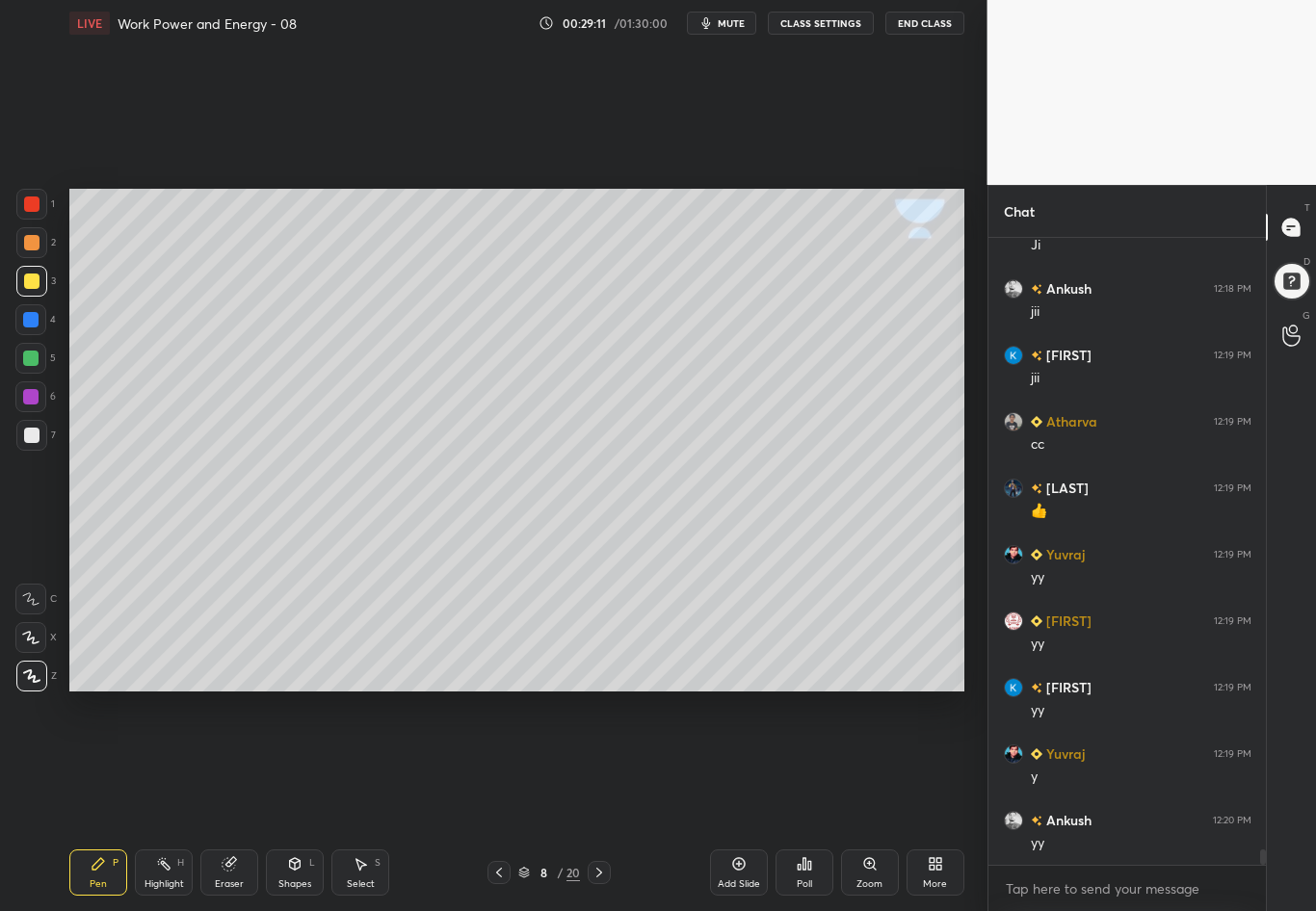 scroll, scrollTop: 25164, scrollLeft: 0, axis: vertical 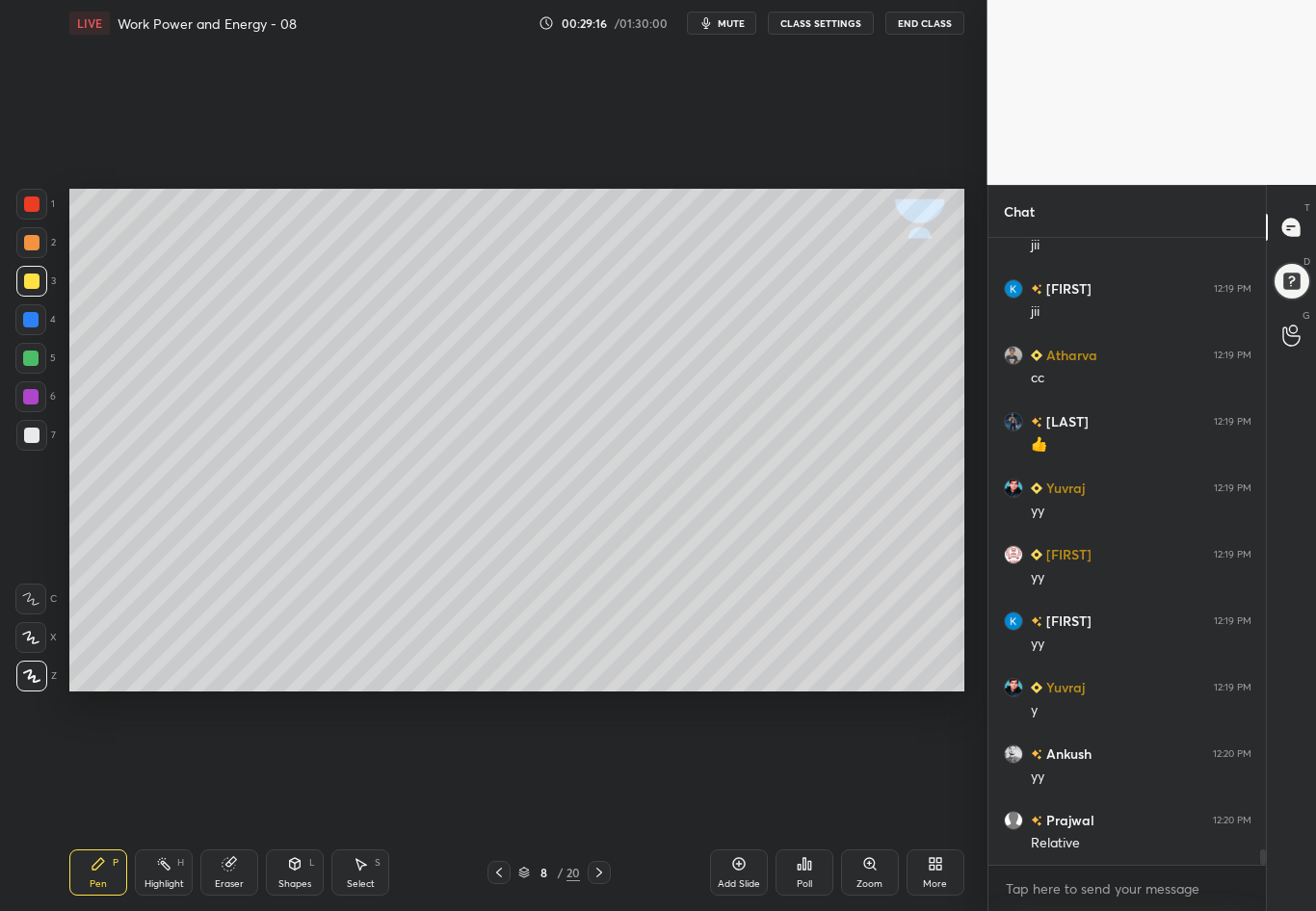 click at bounding box center [32, 435] 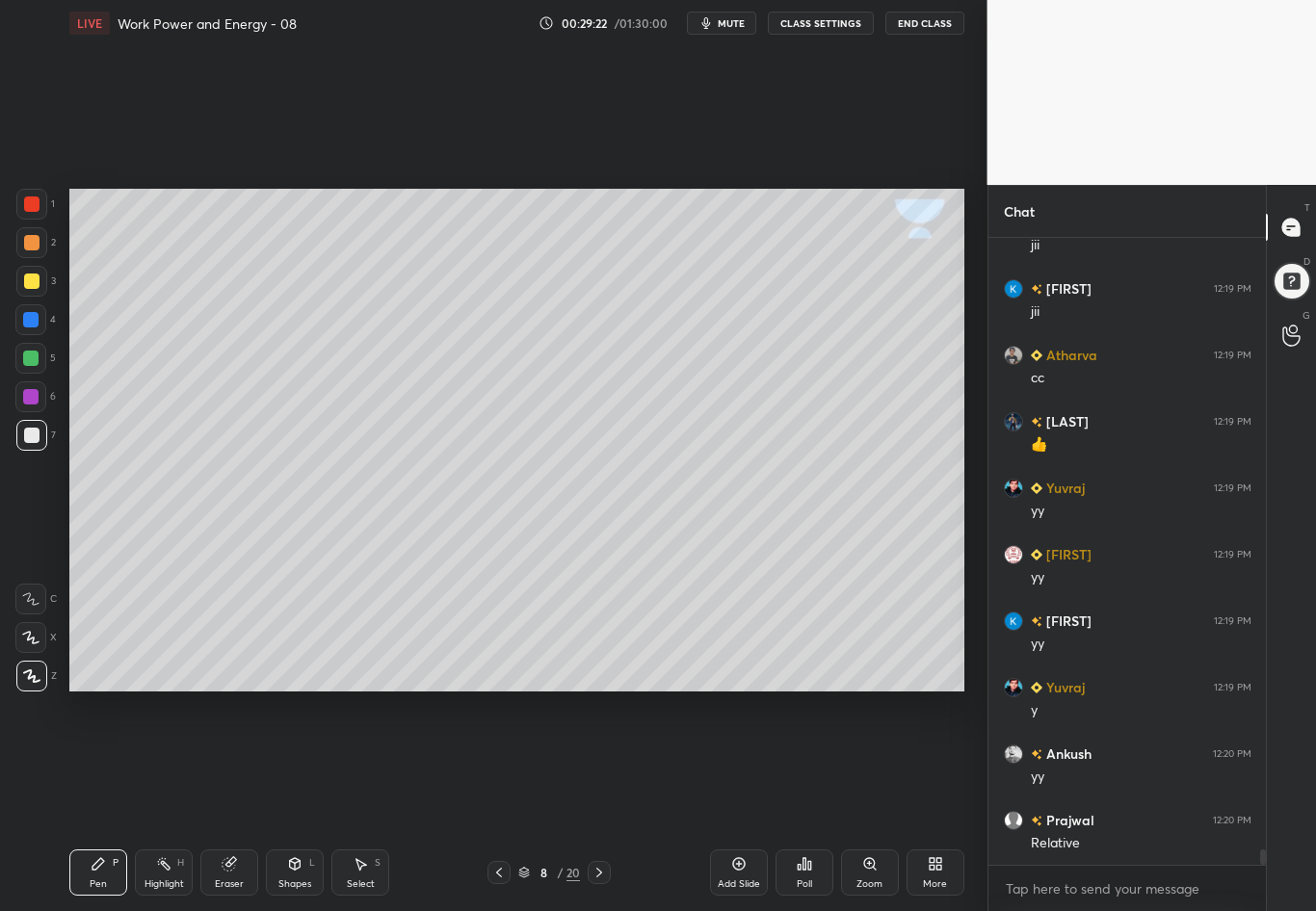 scroll, scrollTop: 25231, scrollLeft: 0, axis: vertical 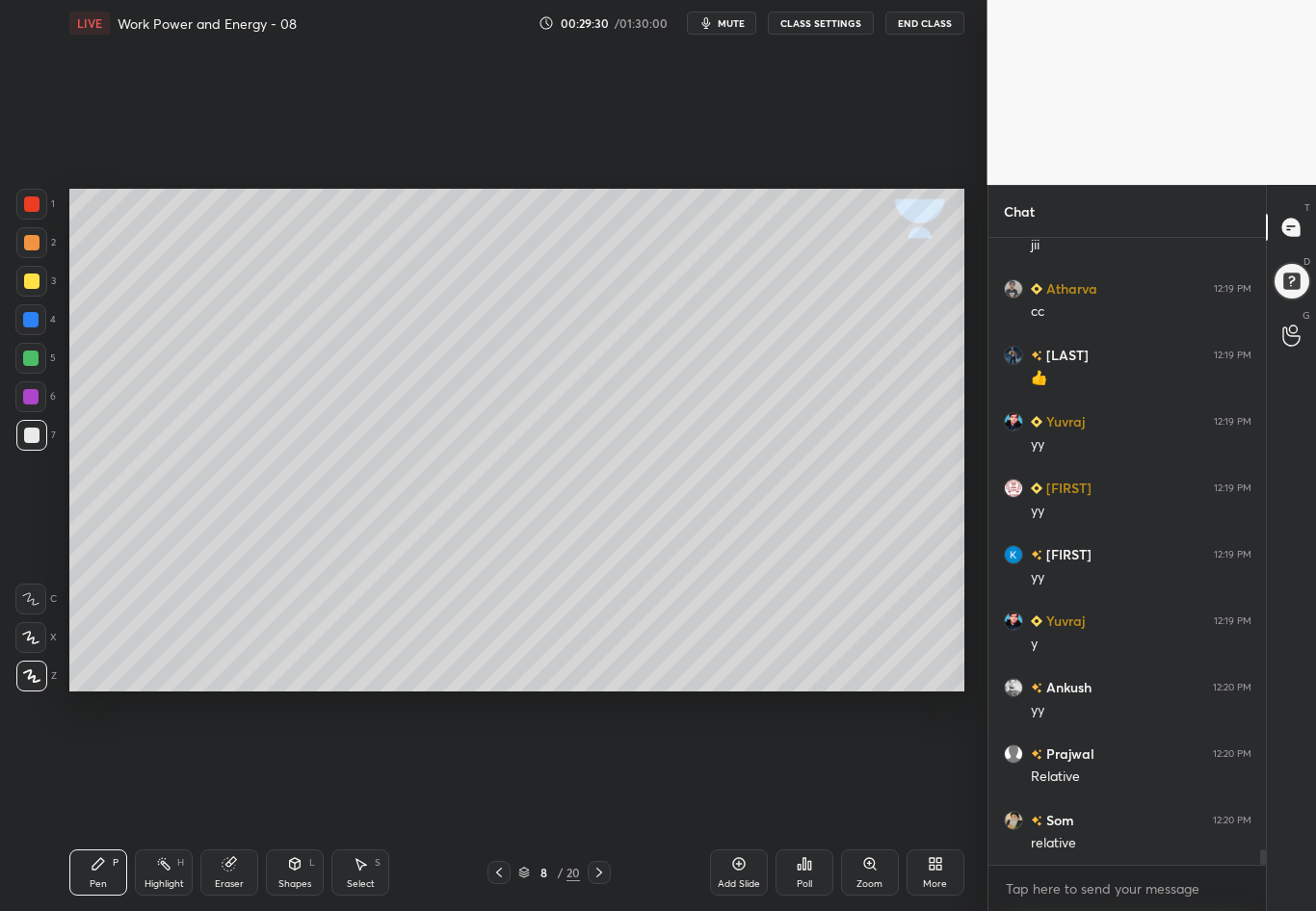 click on "Eraser" at bounding box center (229, 872) 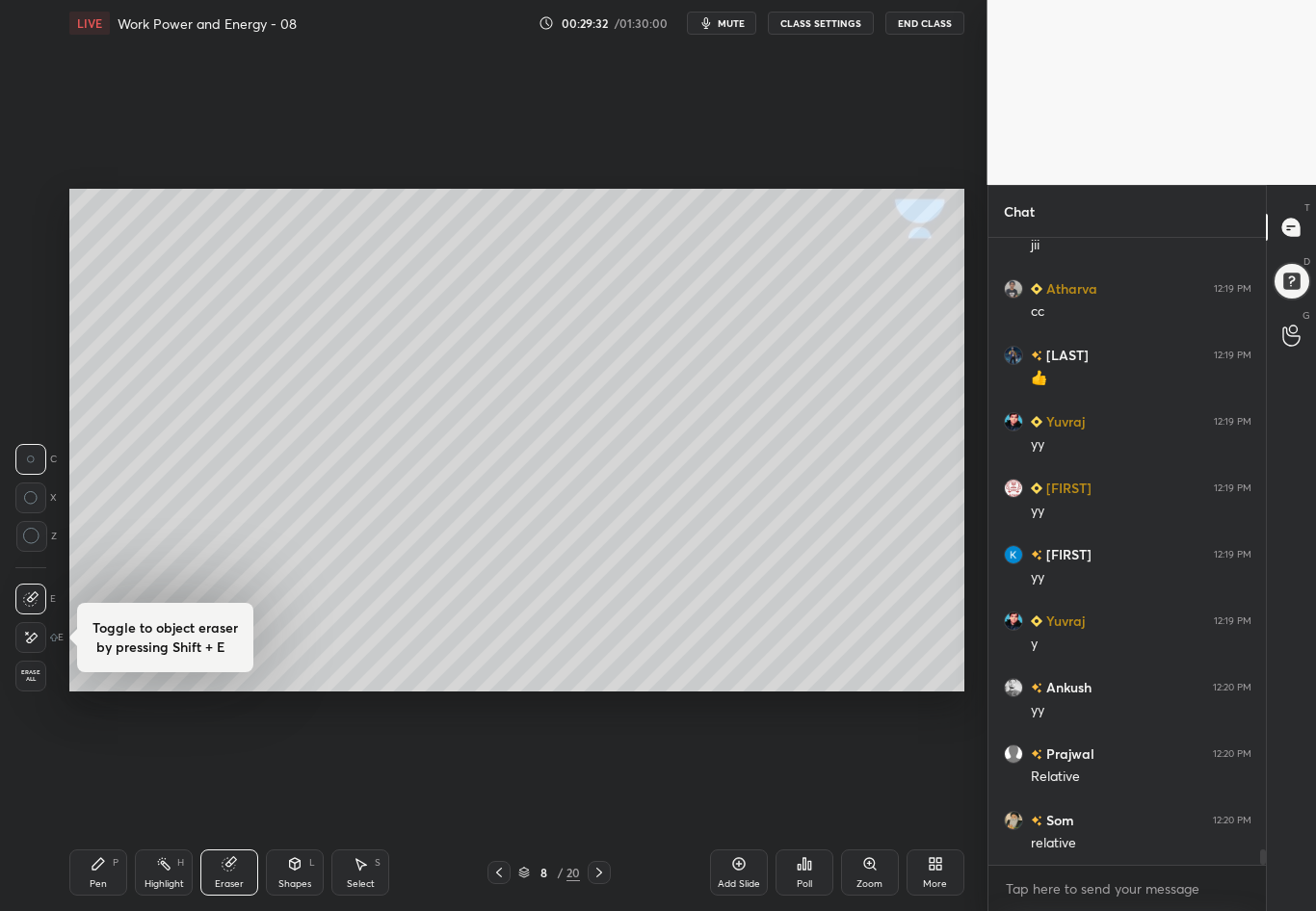 scroll, scrollTop: 25297, scrollLeft: 0, axis: vertical 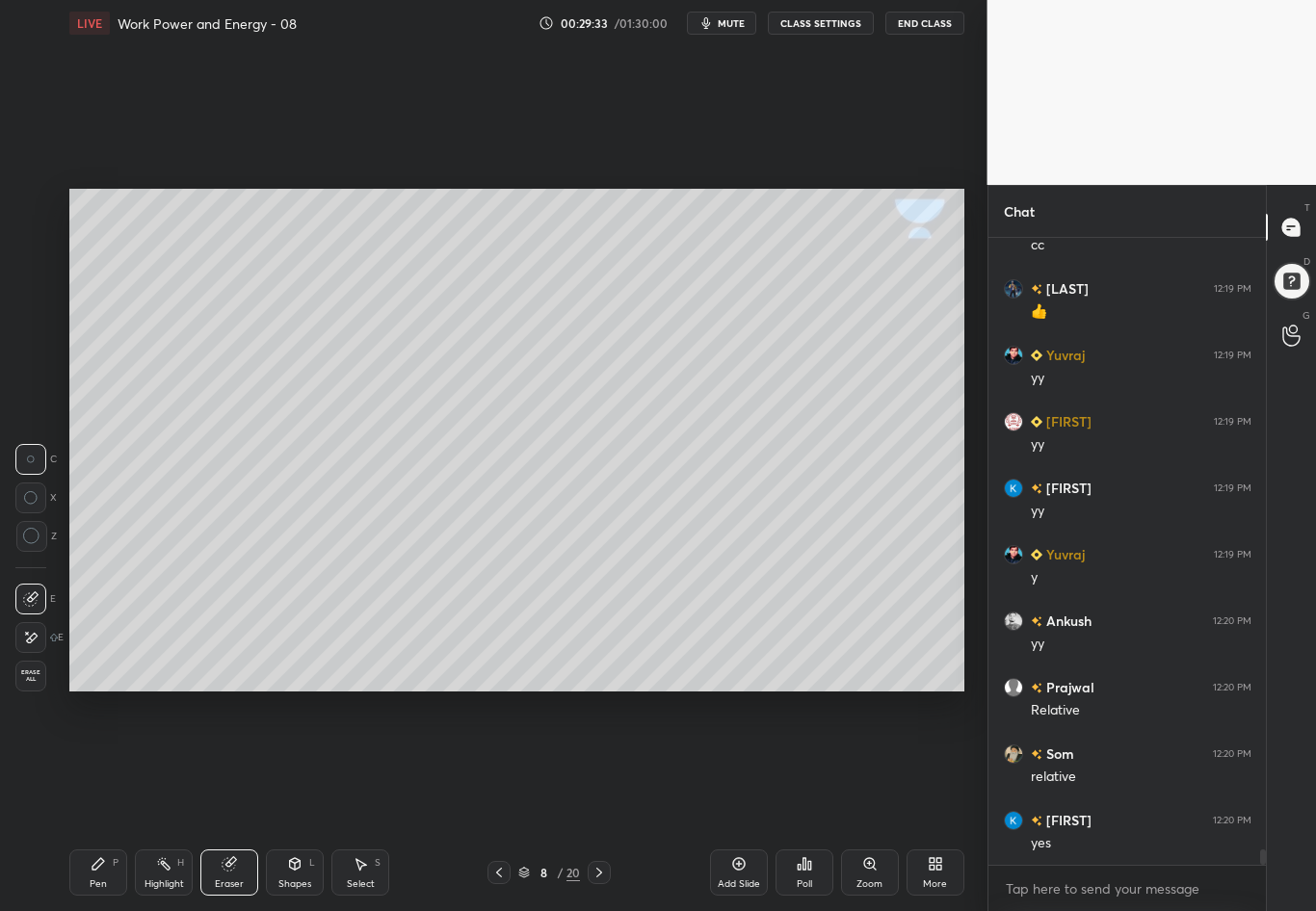 click on "Pen P" at bounding box center [98, 872] 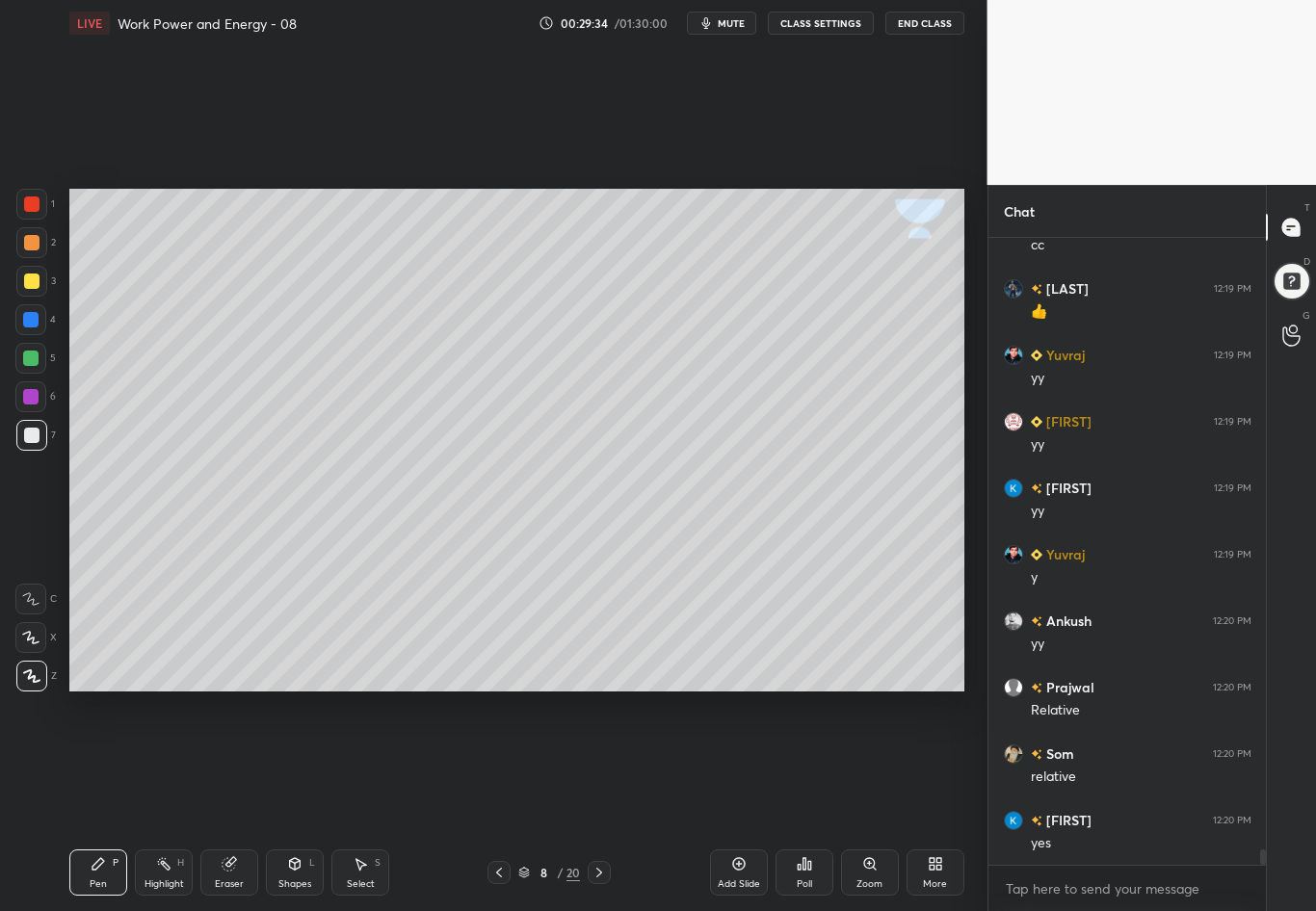 click at bounding box center (32, 435) 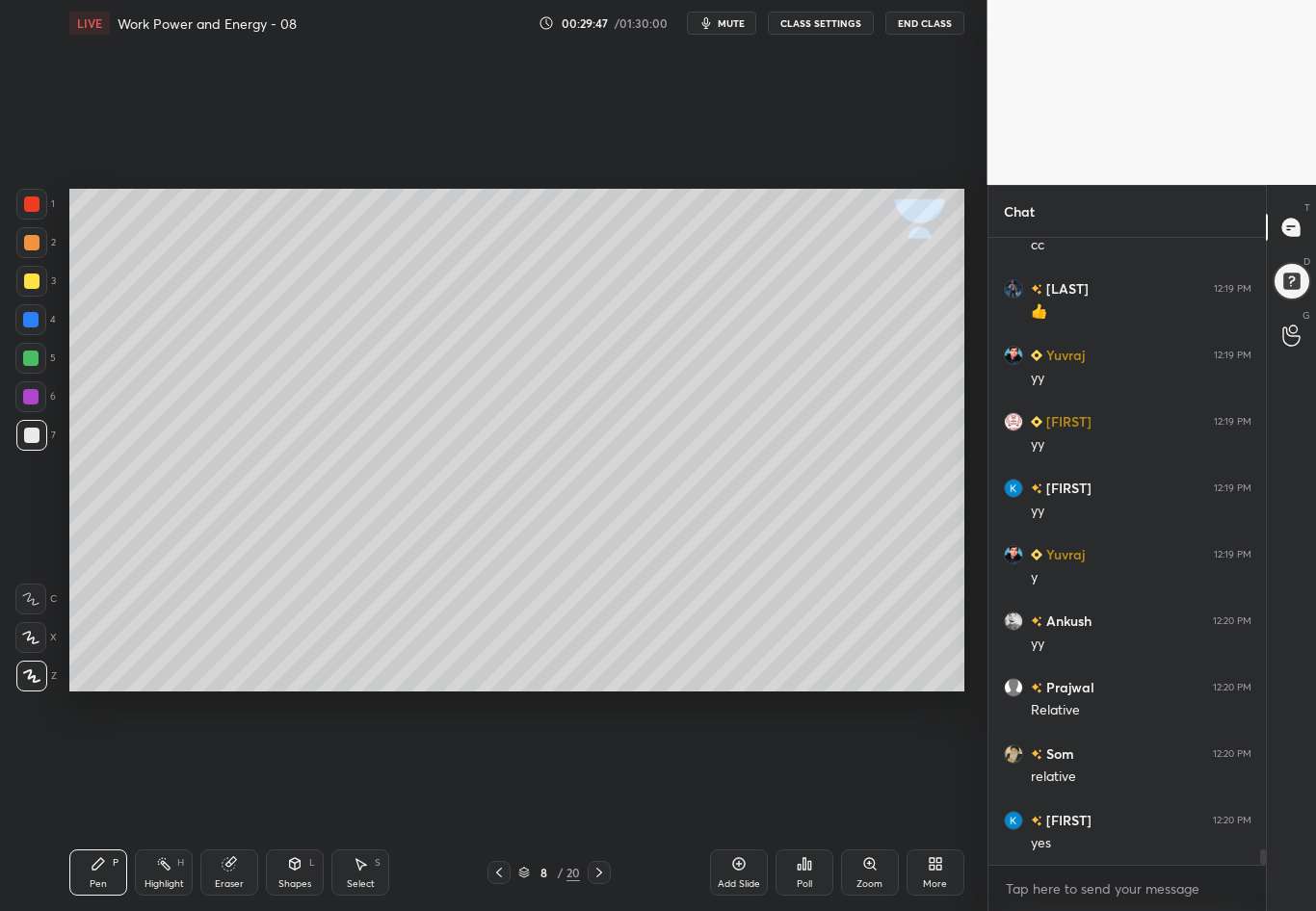 click at bounding box center (32, 281) 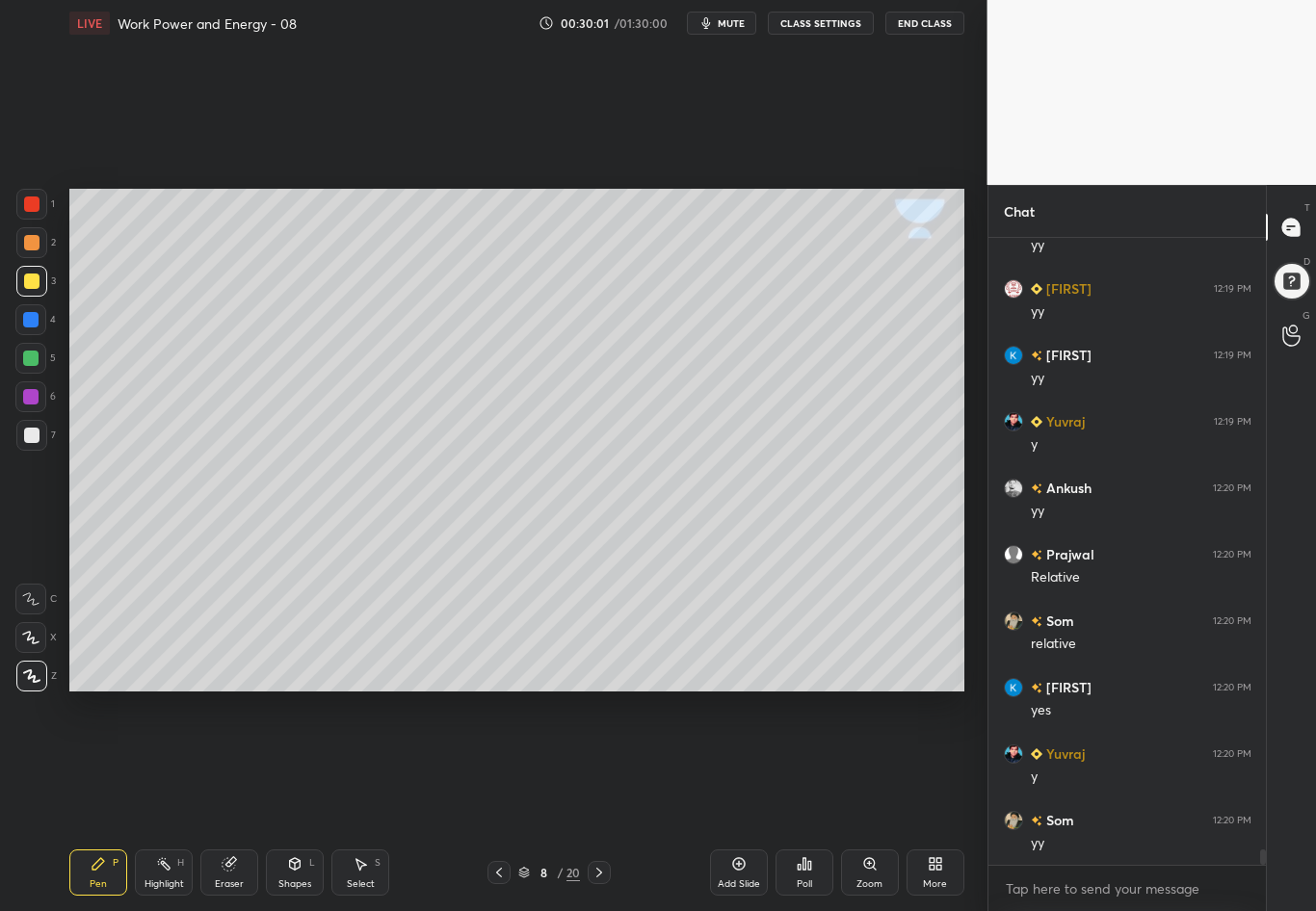 scroll, scrollTop: 25496, scrollLeft: 0, axis: vertical 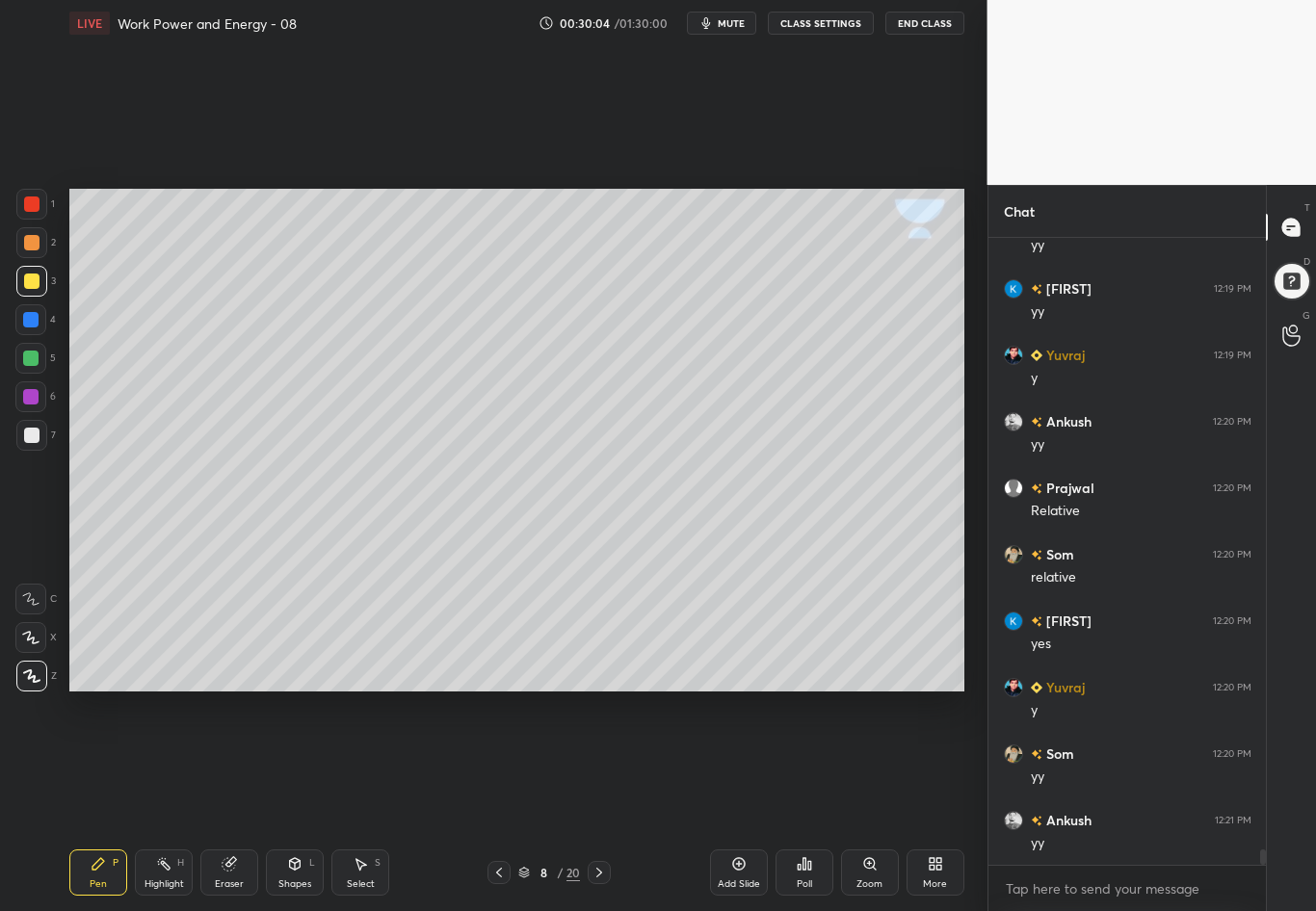 click on "Highlight" at bounding box center (164, 884) 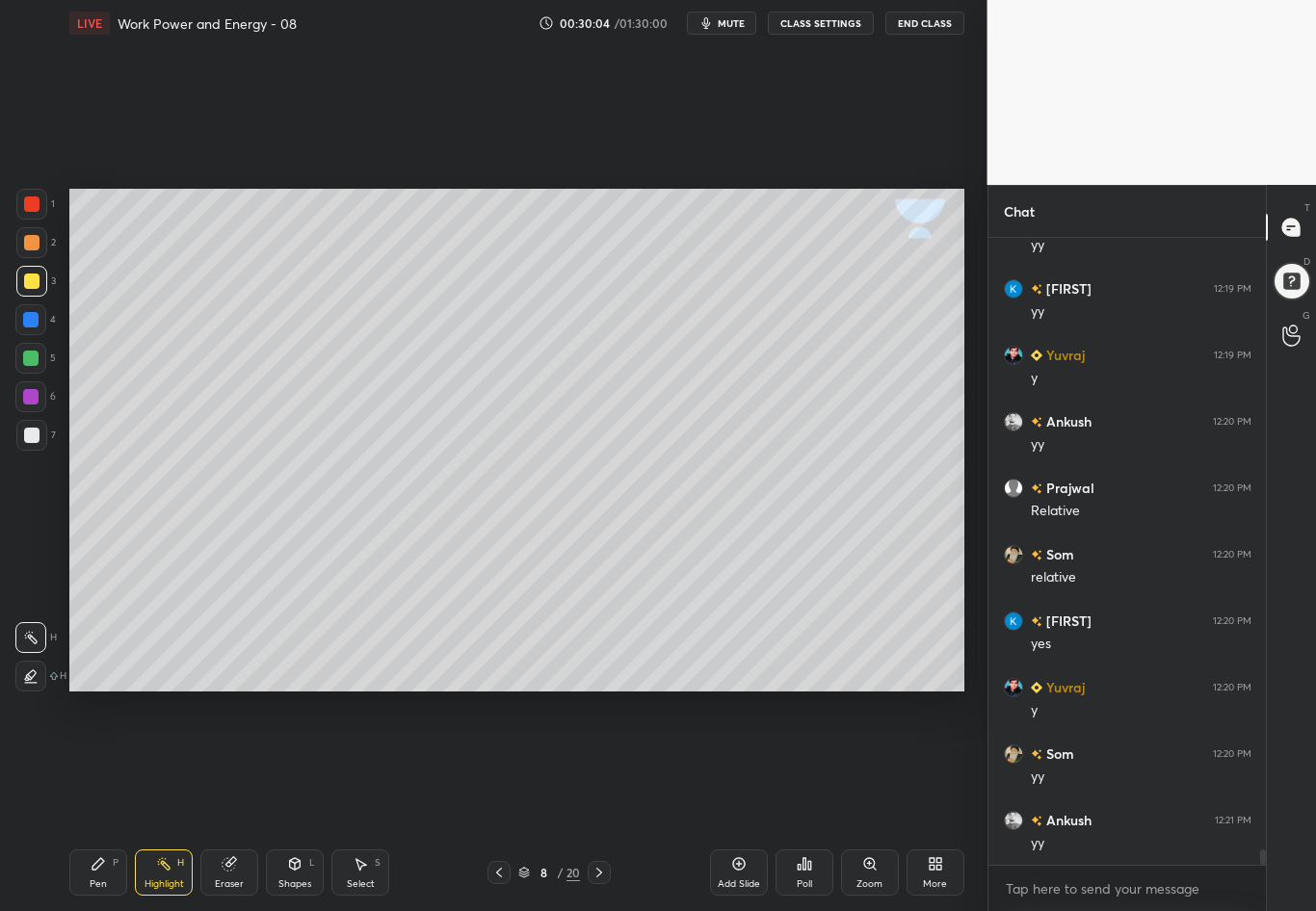 scroll, scrollTop: 25563, scrollLeft: 0, axis: vertical 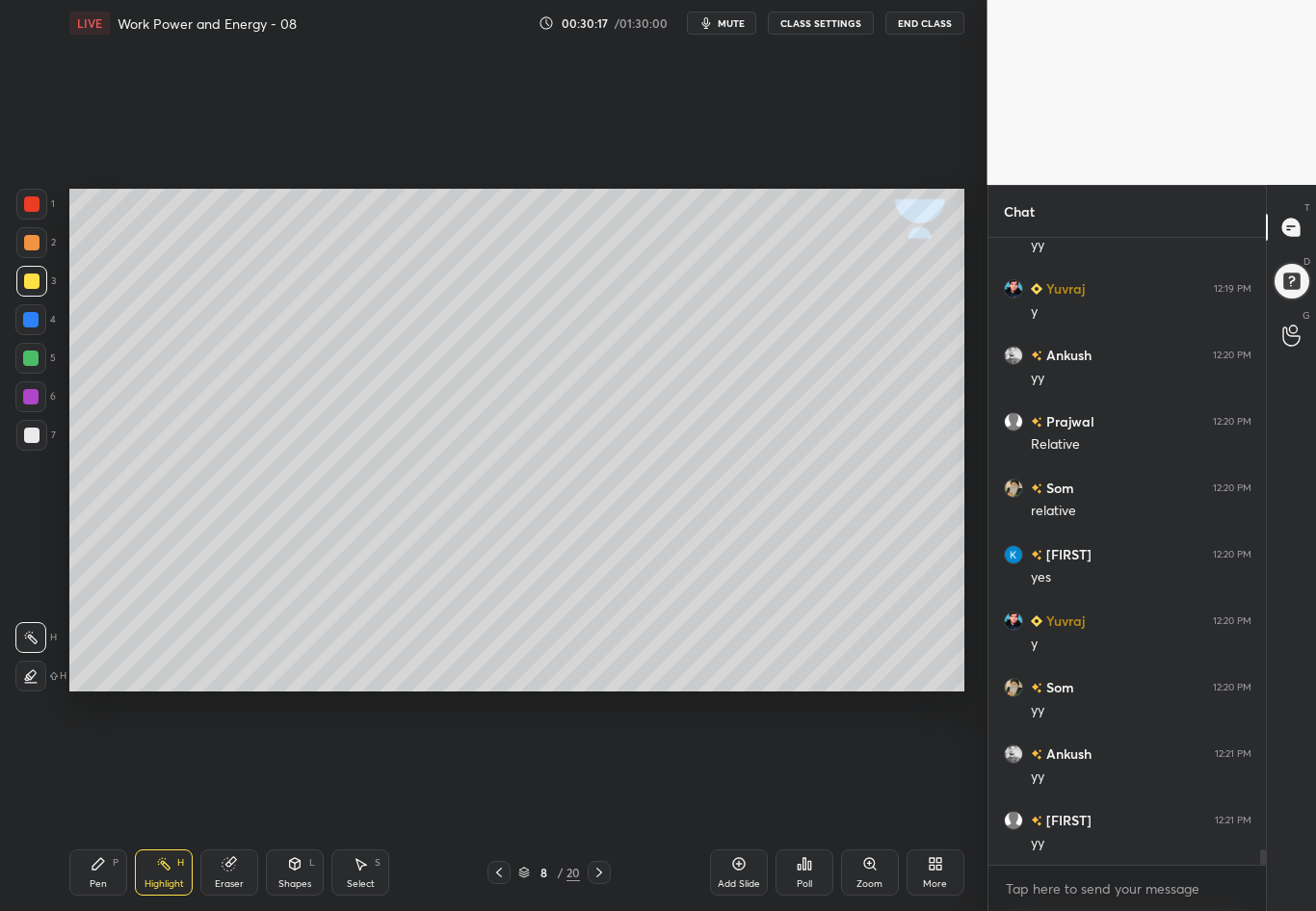 click 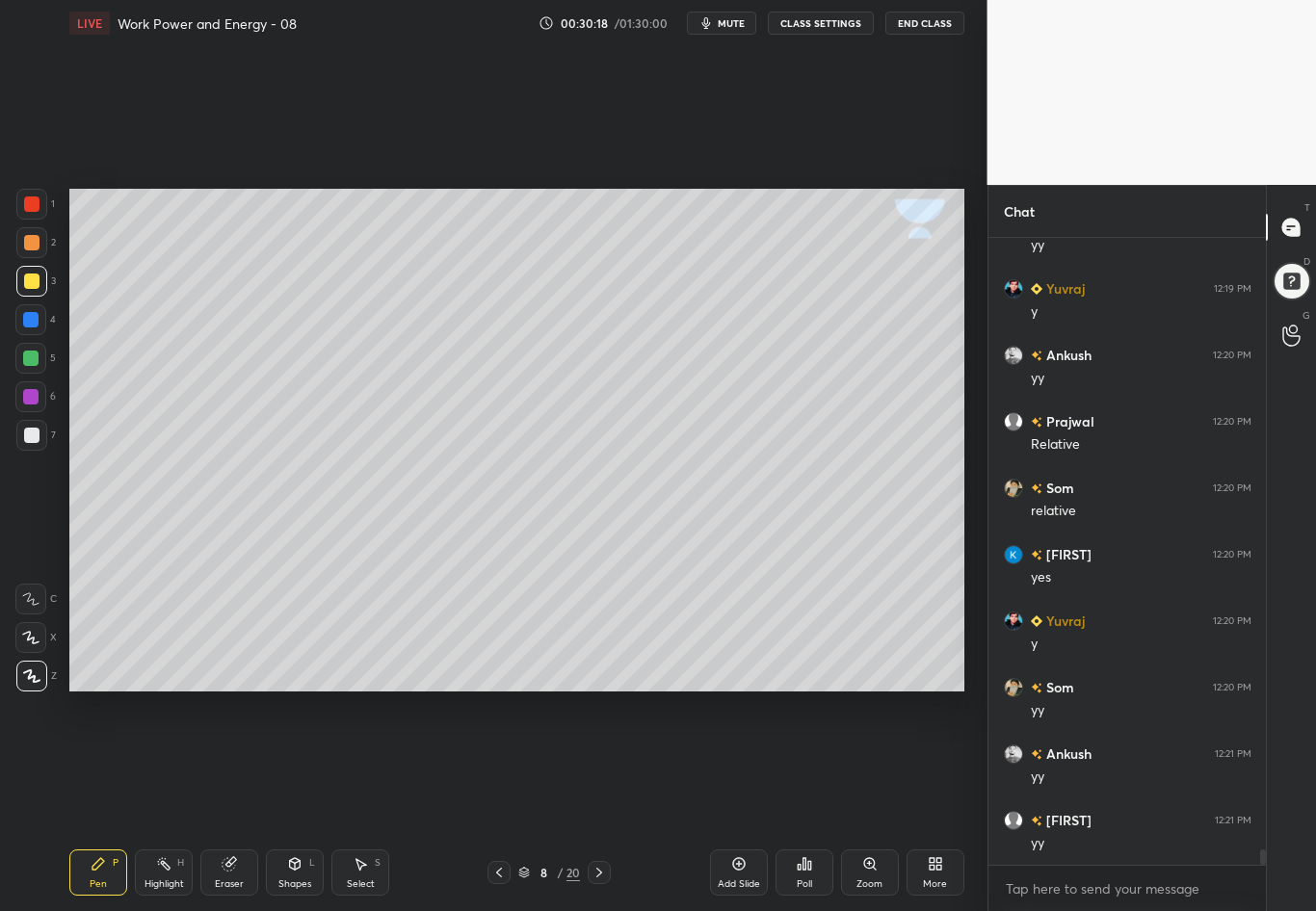 click at bounding box center (32, 435) 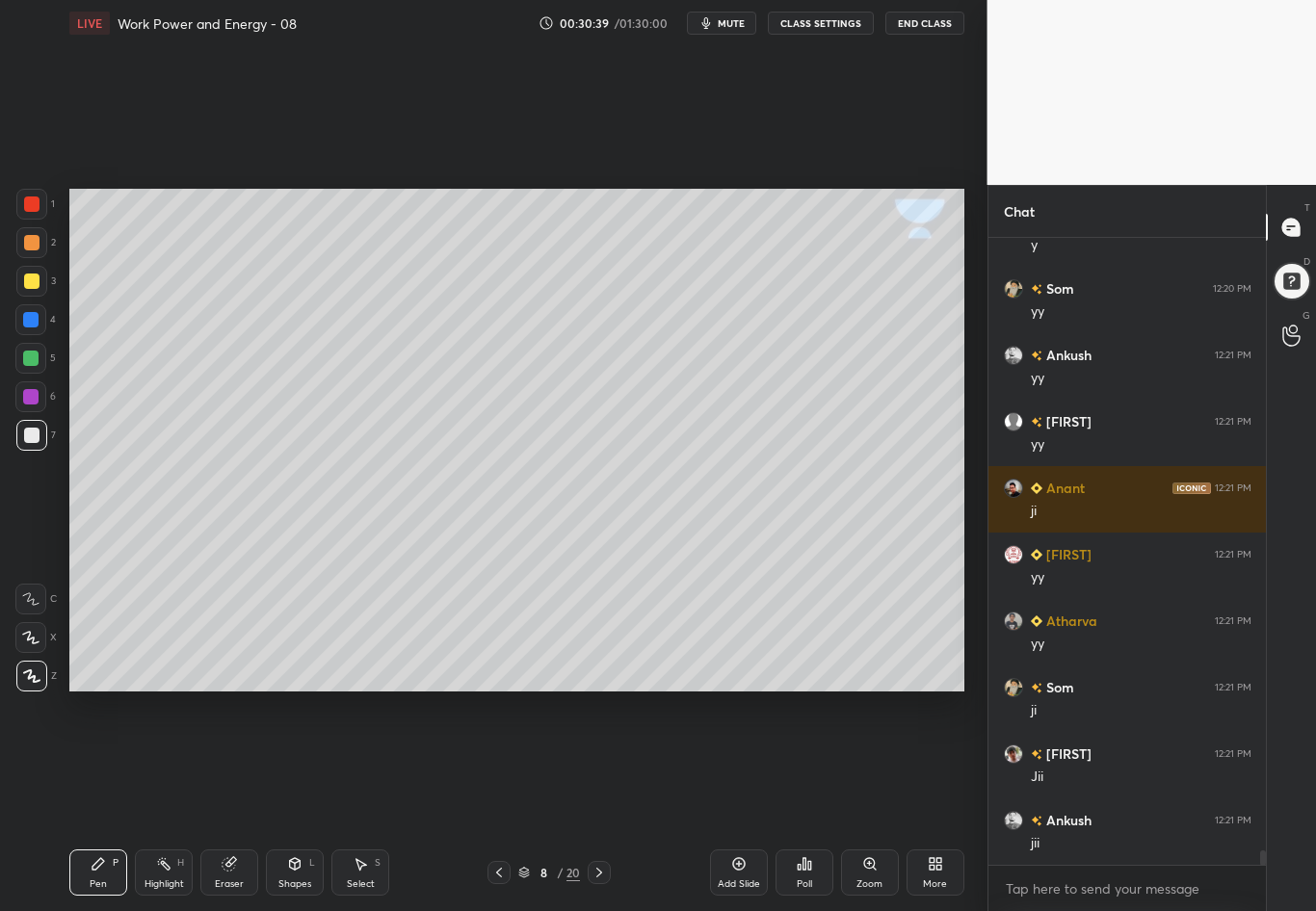 scroll, scrollTop: 26028, scrollLeft: 0, axis: vertical 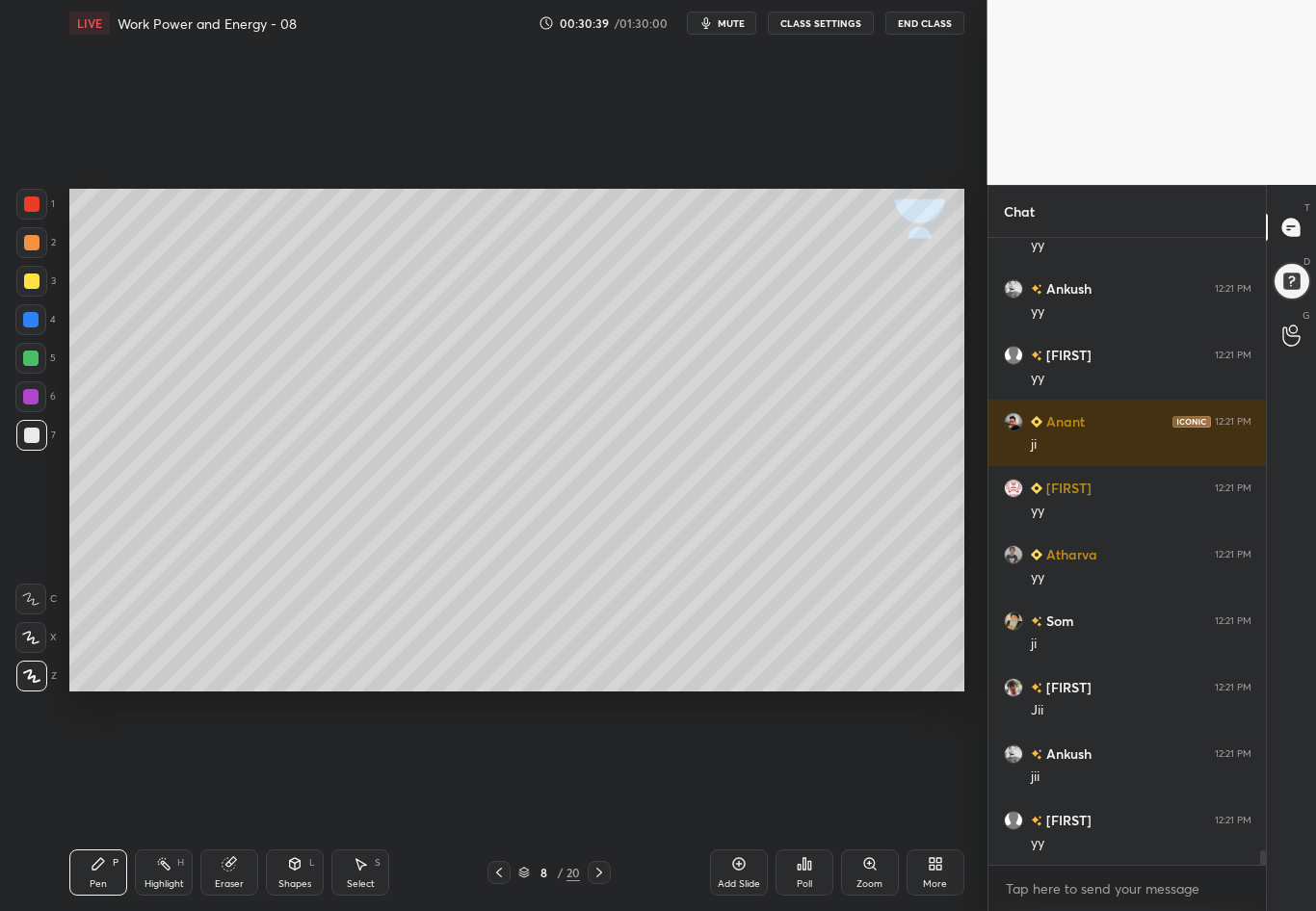 click on "Highlight" at bounding box center [164, 884] 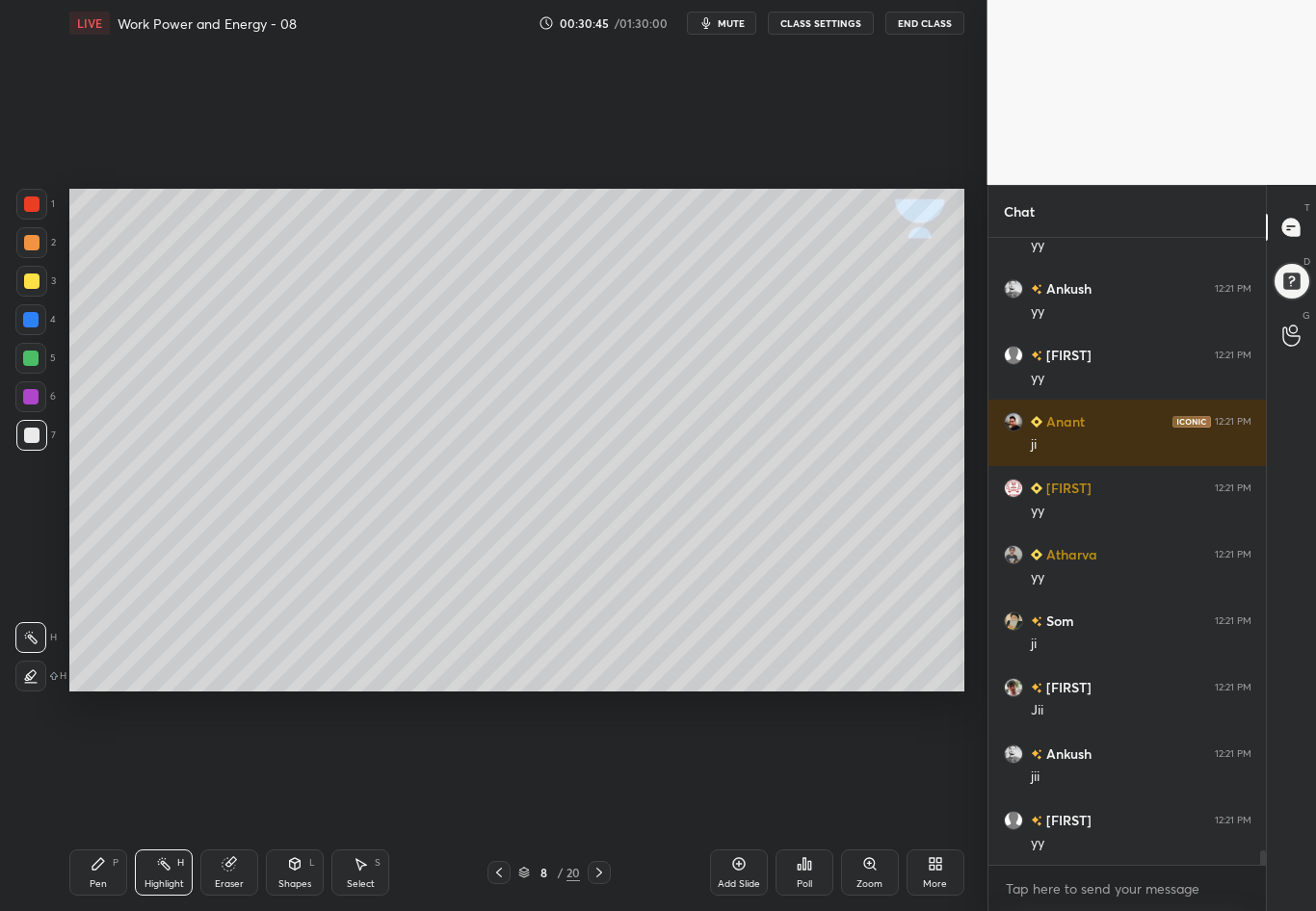 scroll, scrollTop: 582, scrollLeft: 272, axis: both 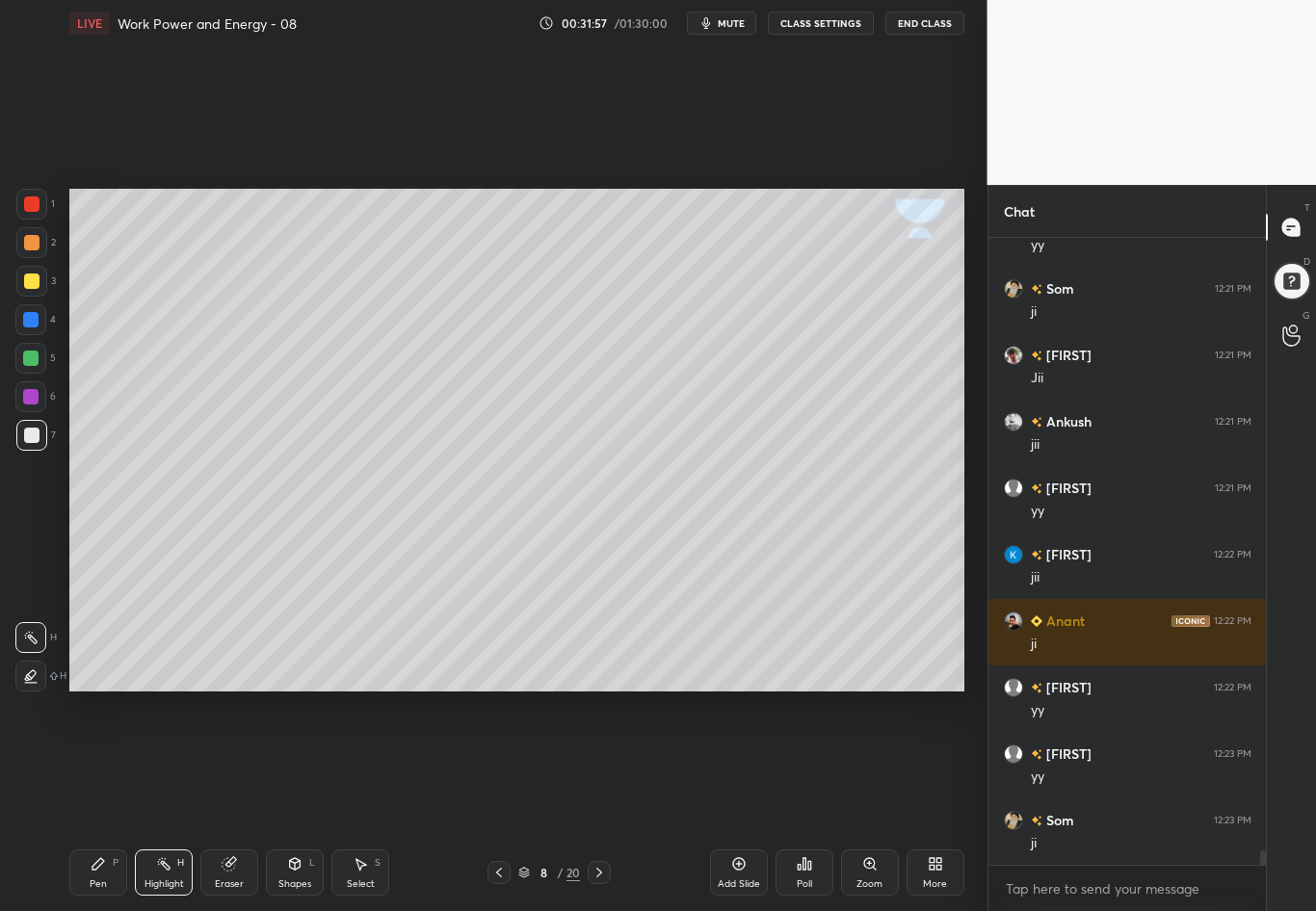 drag, startPoint x: 722, startPoint y: 13, endPoint x: 722, endPoint y: 810, distance: 797 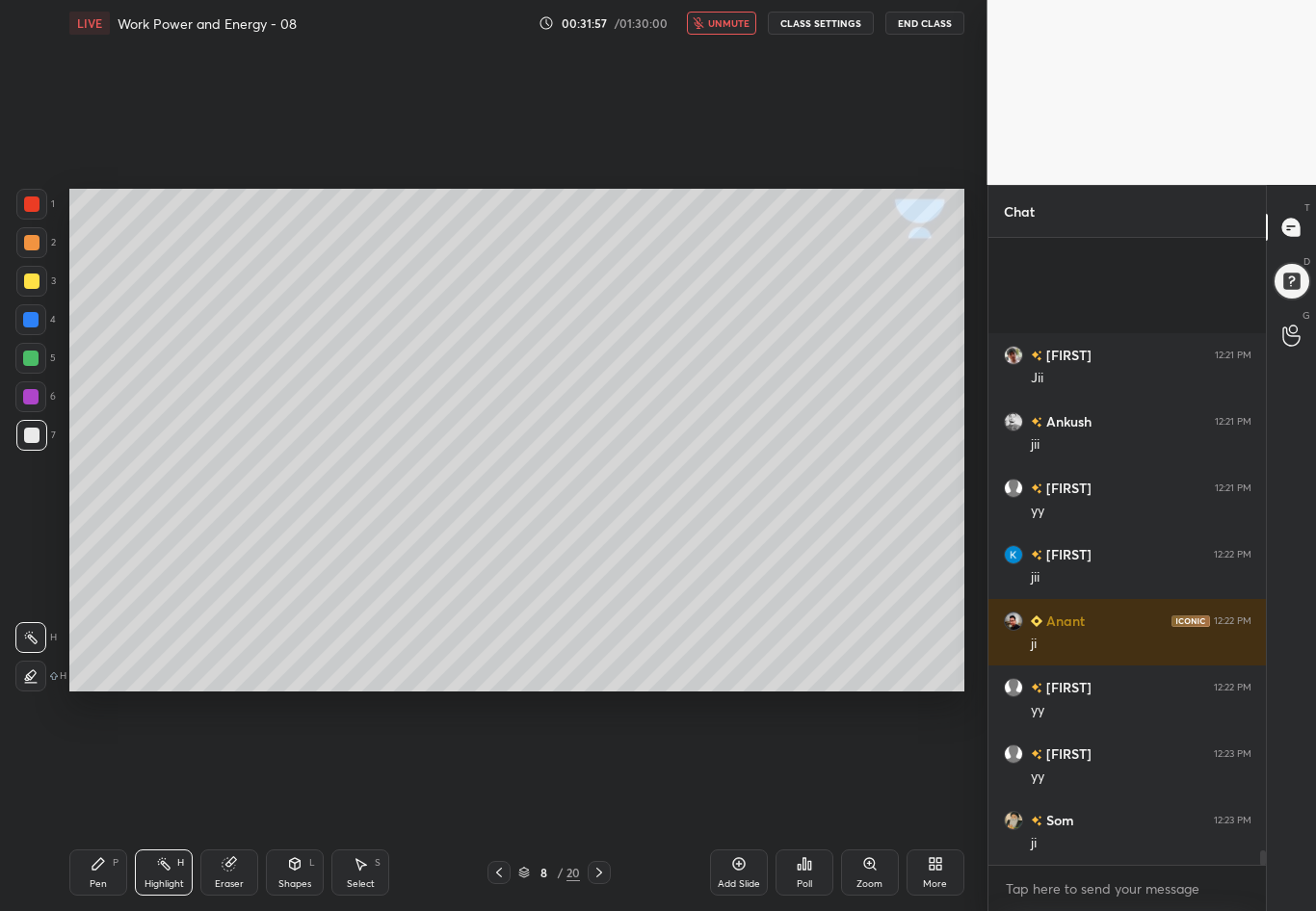 scroll, scrollTop: 26560, scrollLeft: 0, axis: vertical 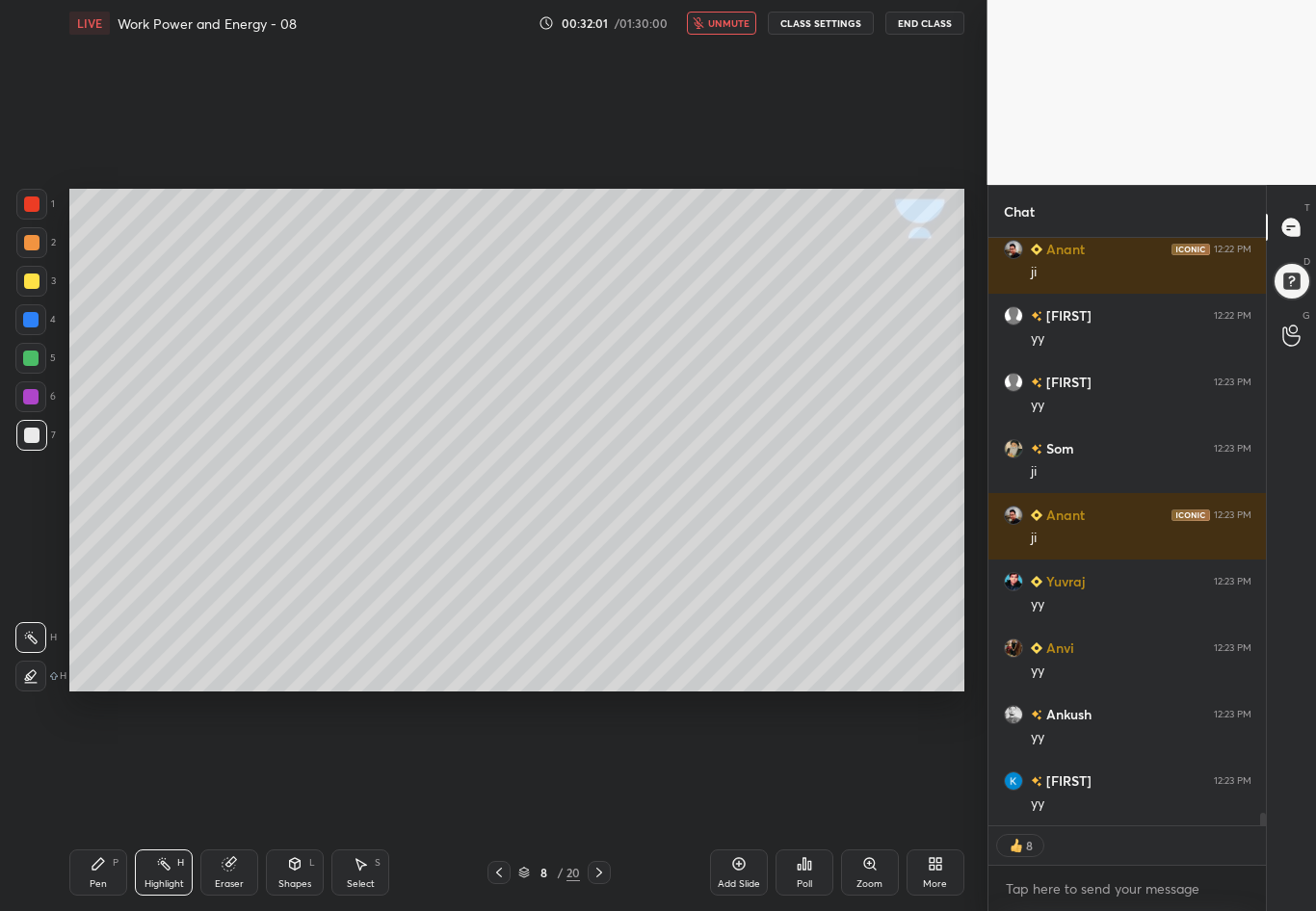click on "unmute" at bounding box center [728, 23] 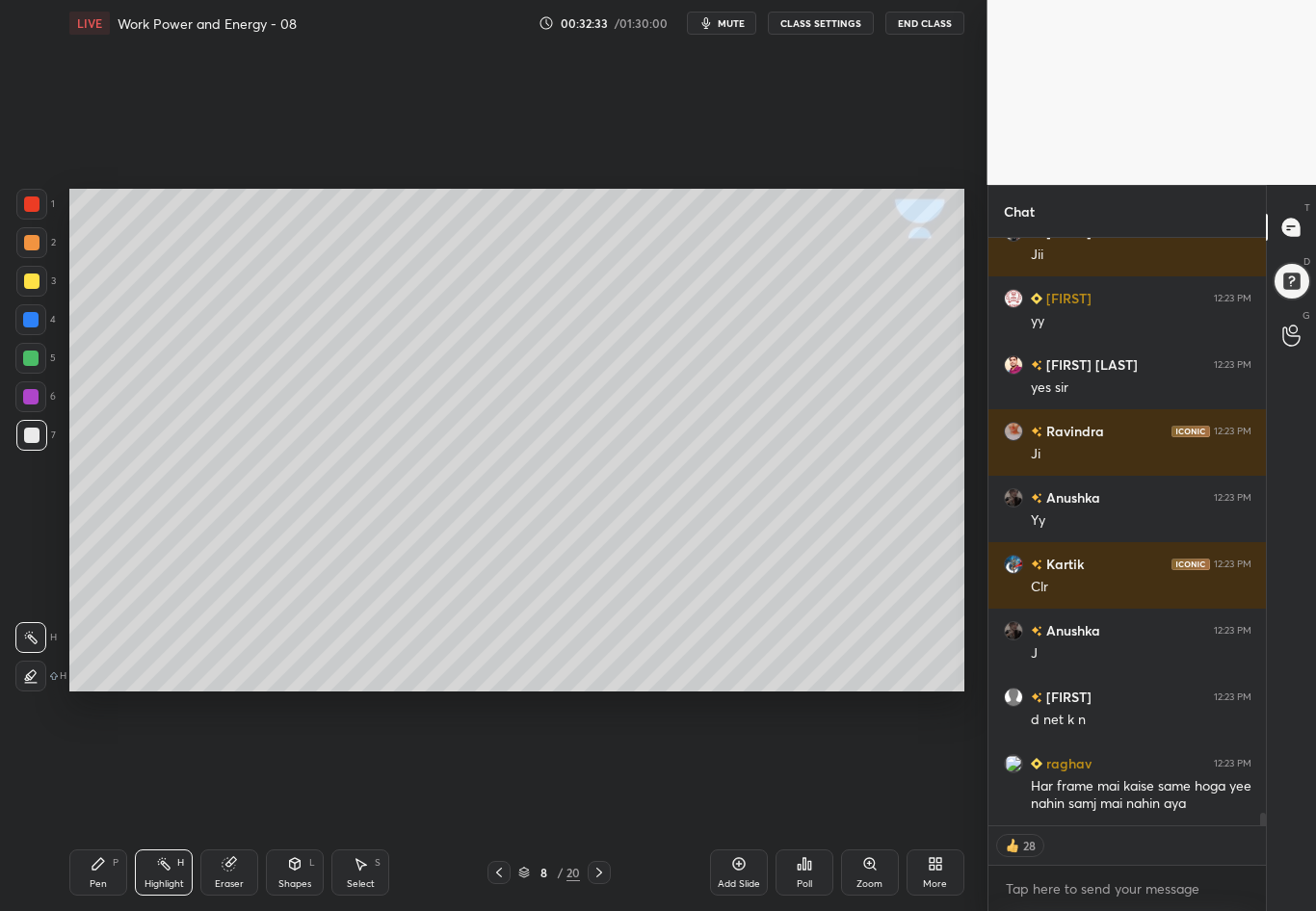 scroll, scrollTop: 27613, scrollLeft: 0, axis: vertical 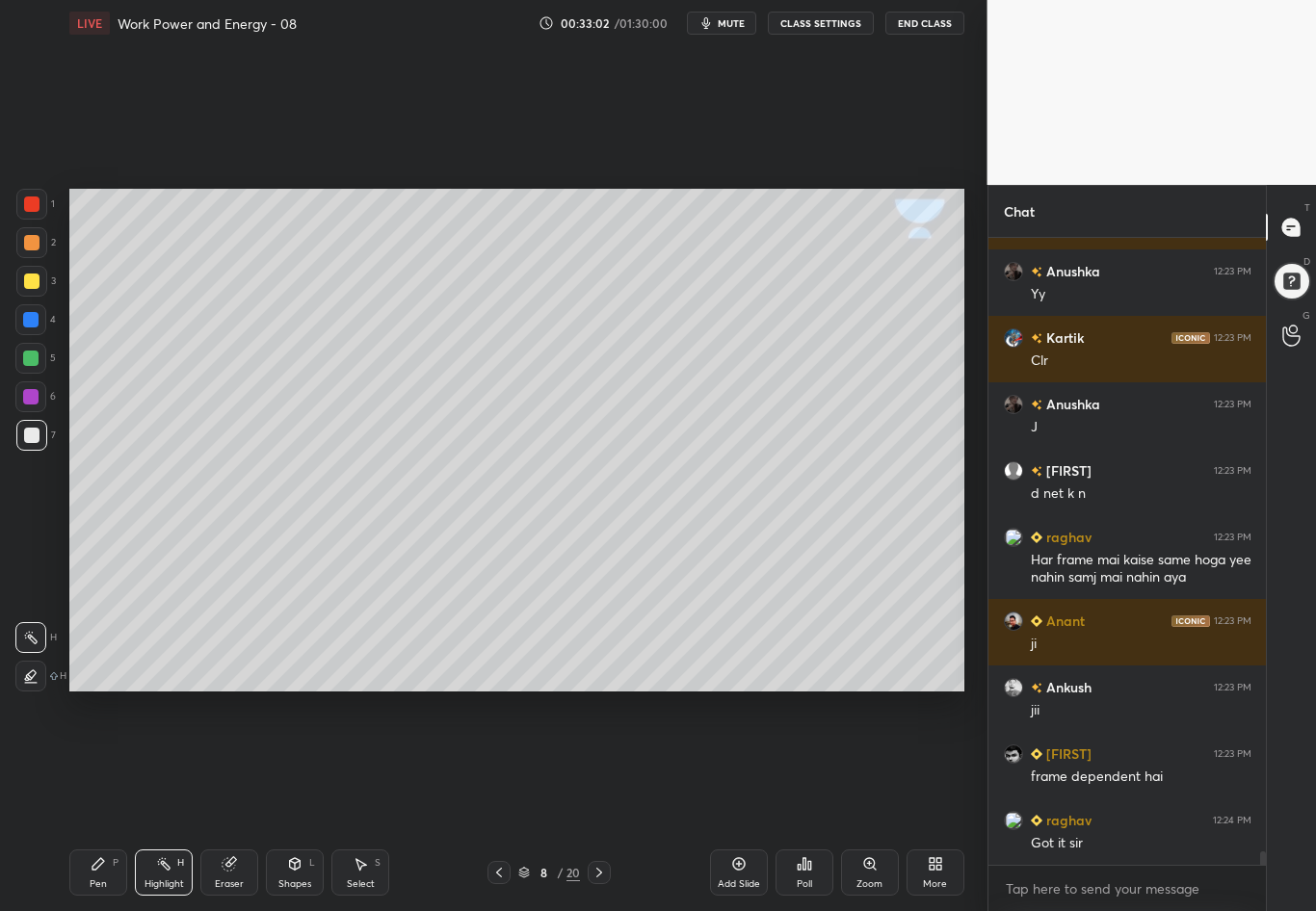 click 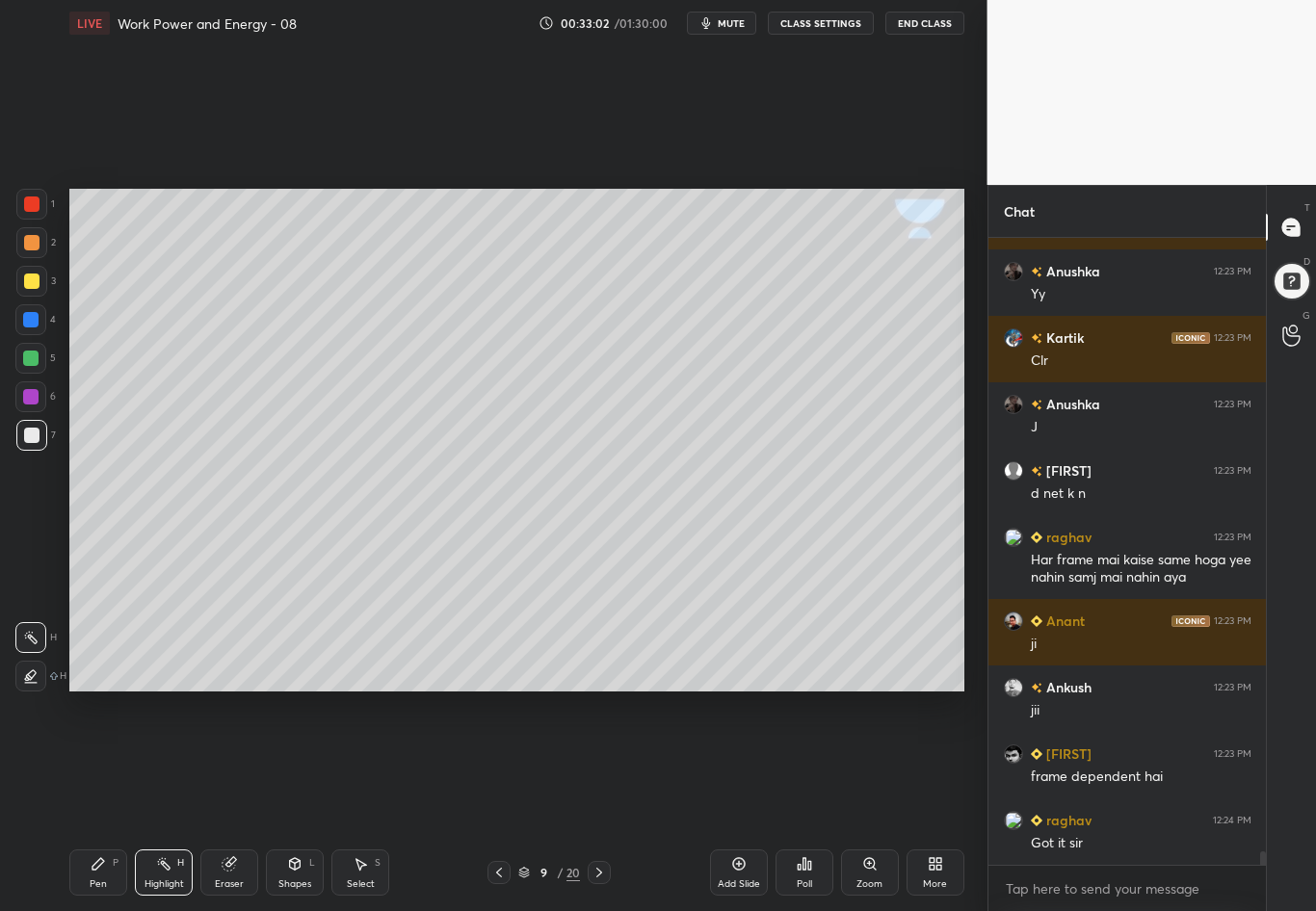 scroll, scrollTop: 27839, scrollLeft: 0, axis: vertical 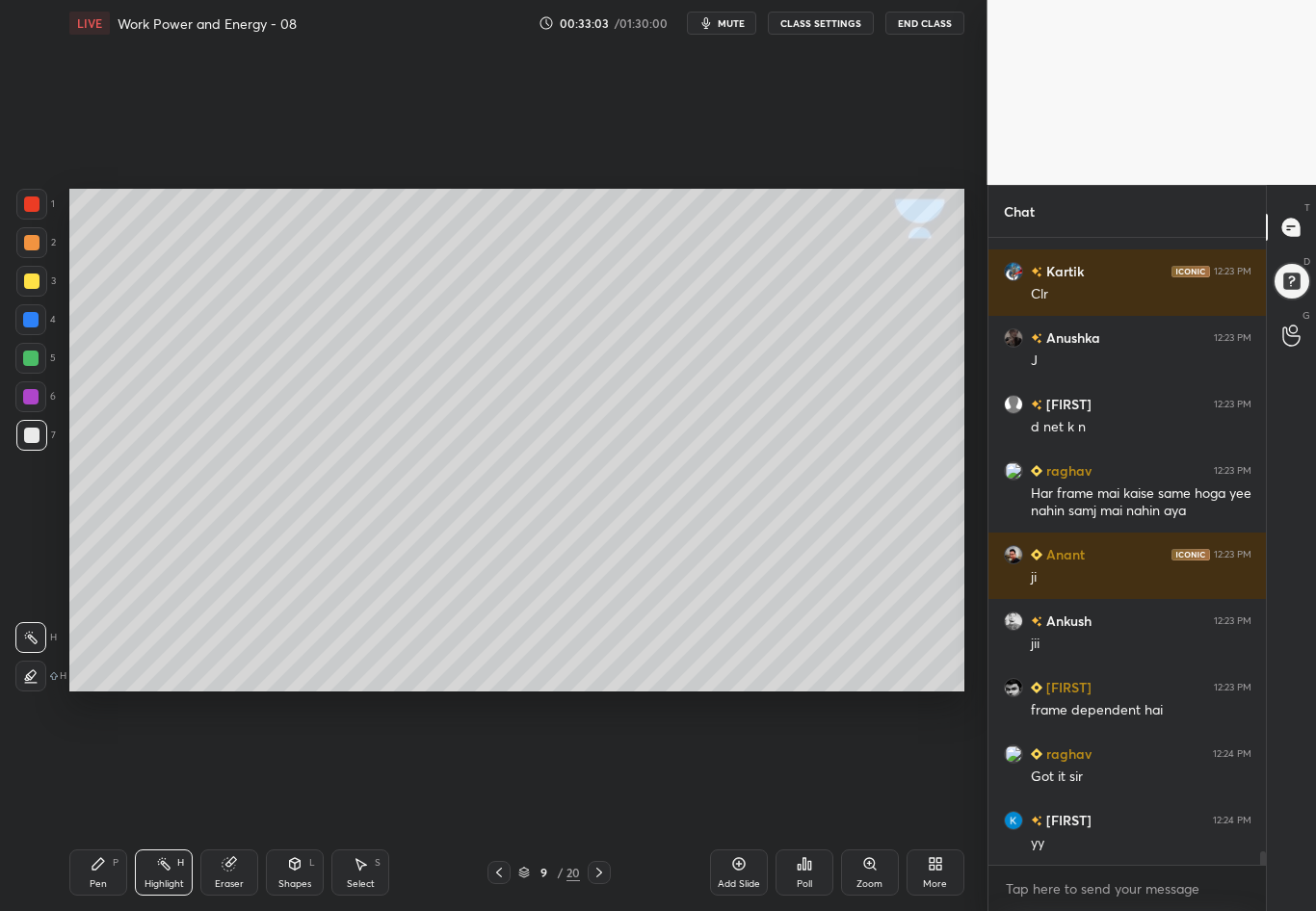 click at bounding box center (32, 435) 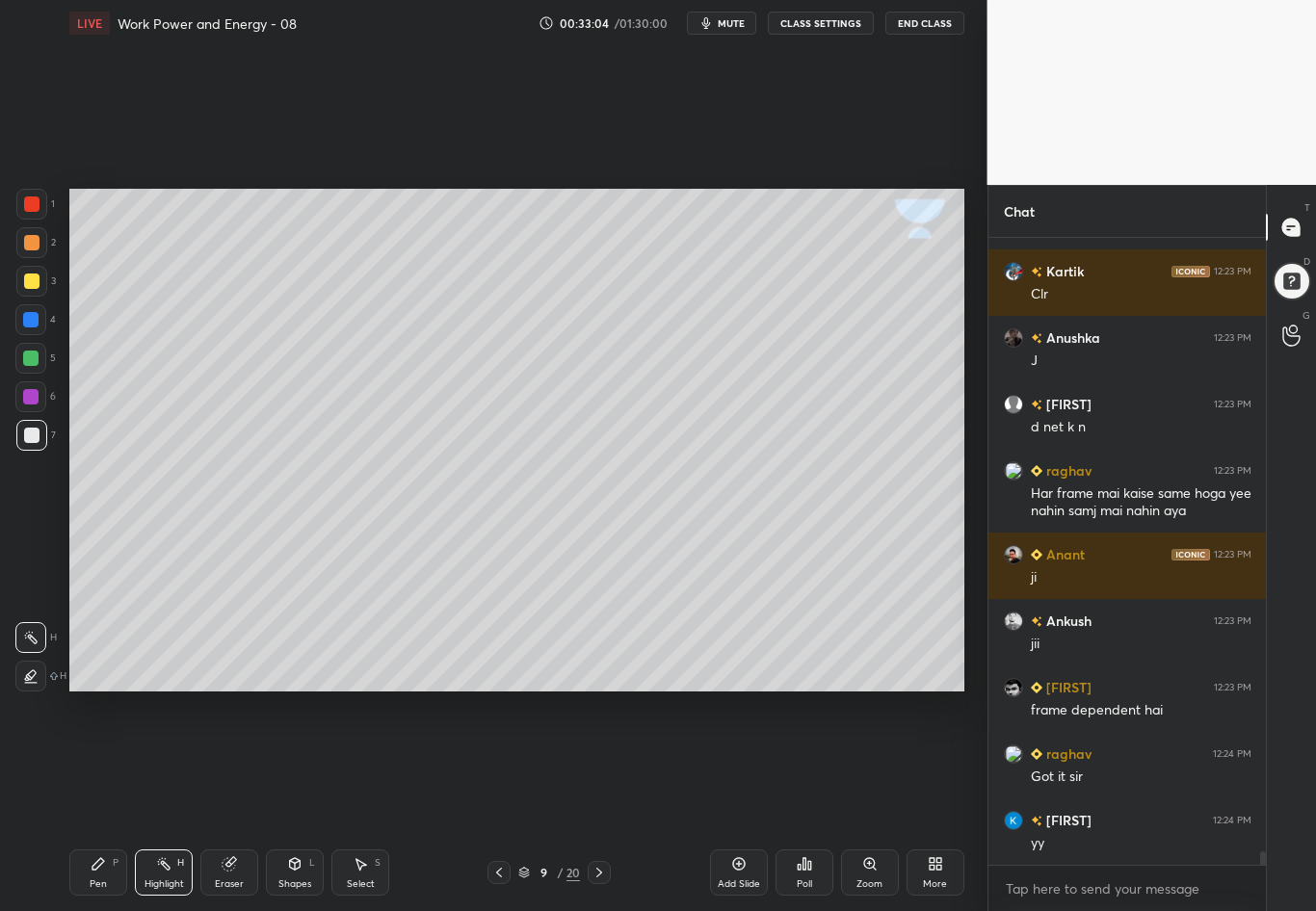 click at bounding box center (32, 281) 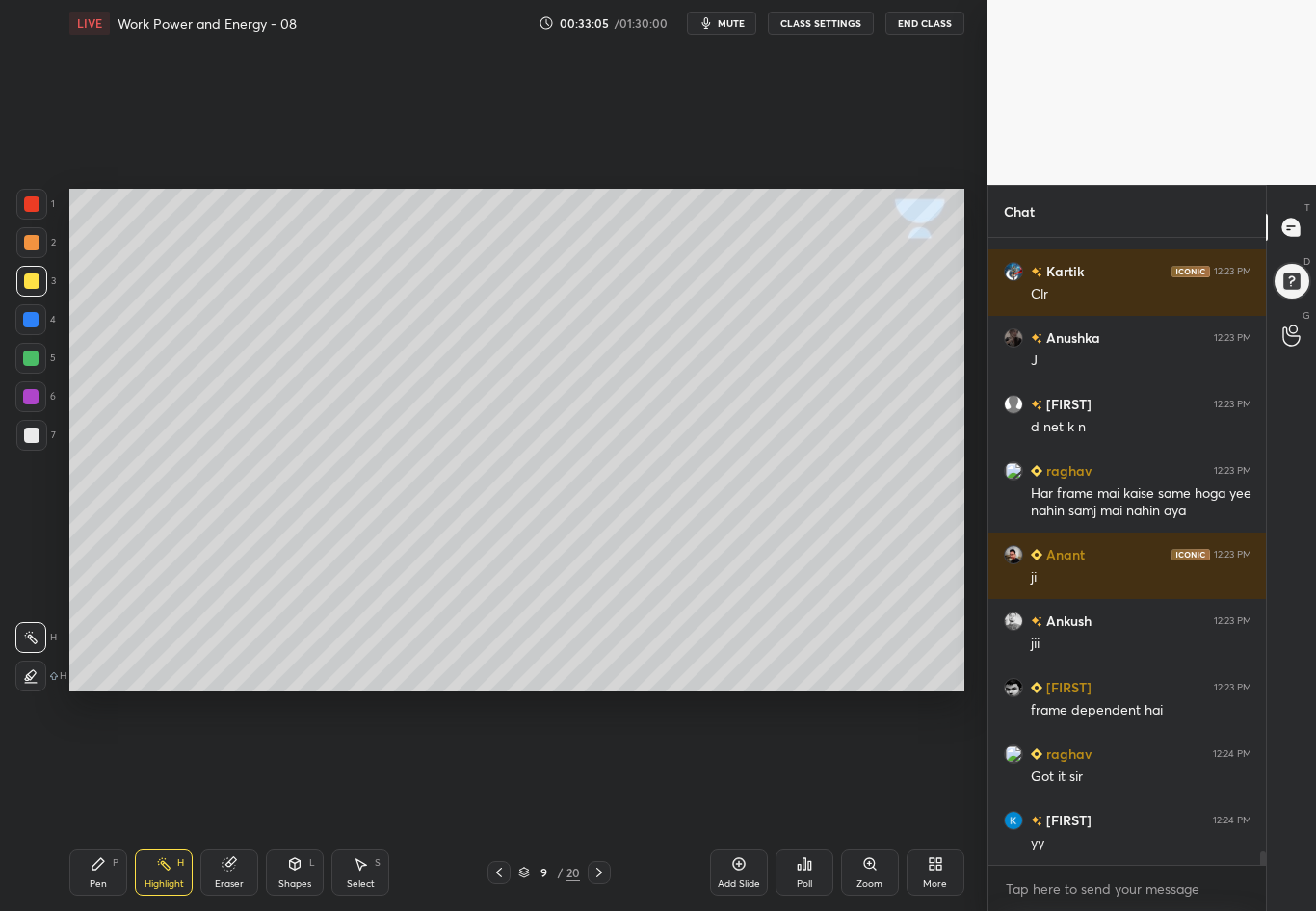 click on "Pen P" at bounding box center (98, 872) 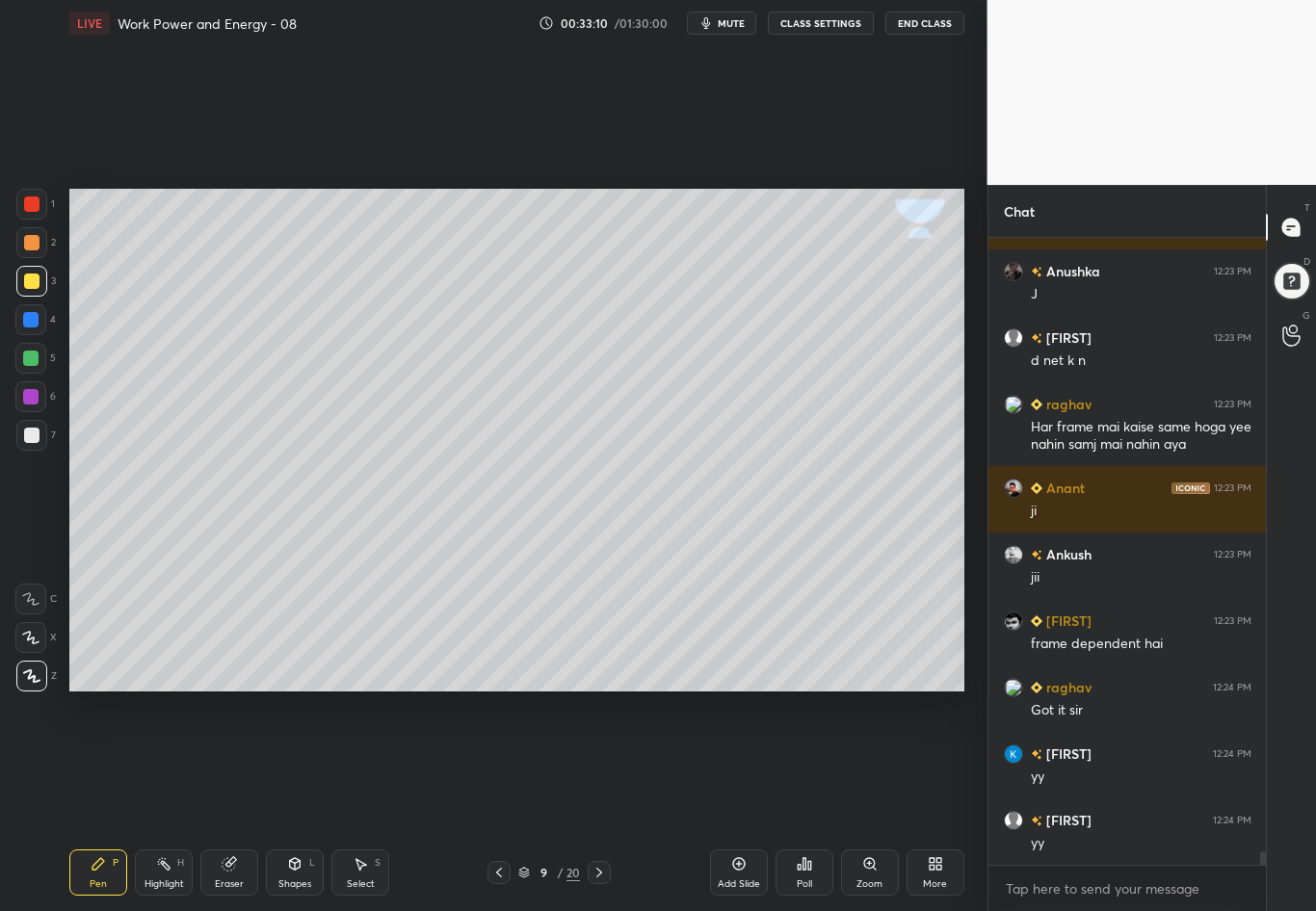 scroll, scrollTop: 27972, scrollLeft: 0, axis: vertical 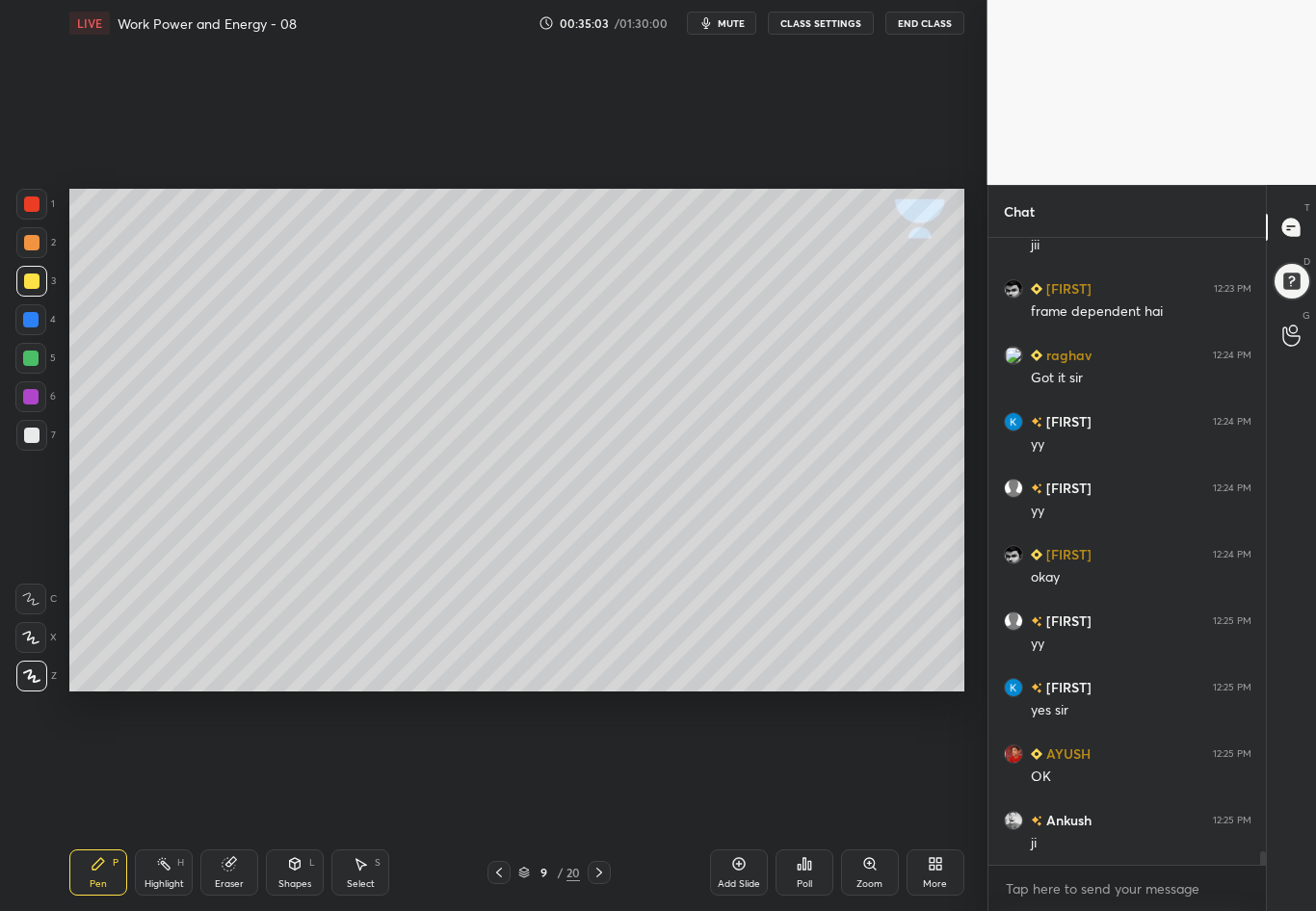 click on "Eraser" at bounding box center [229, 872] 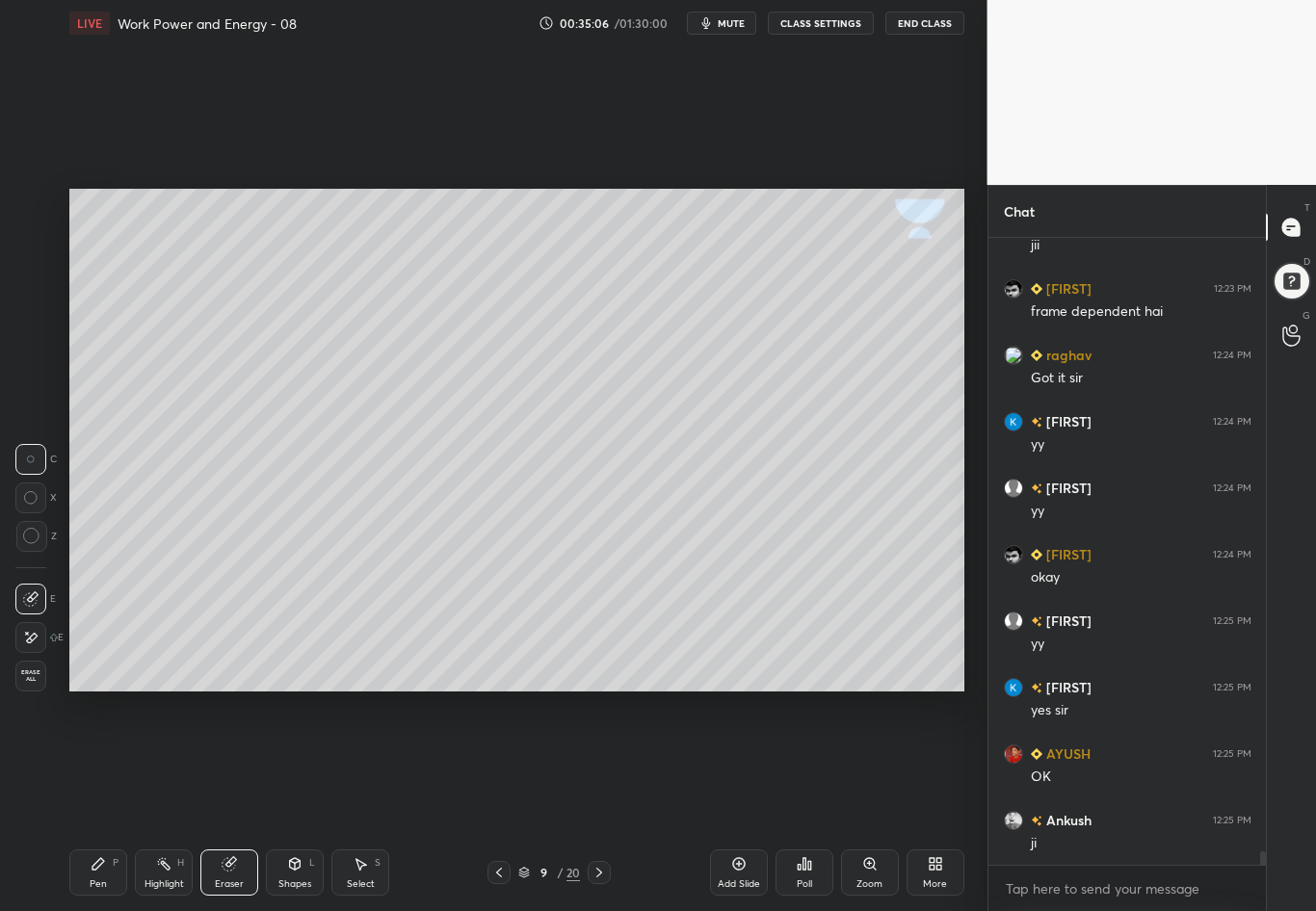 click on "Pen" at bounding box center [98, 884] 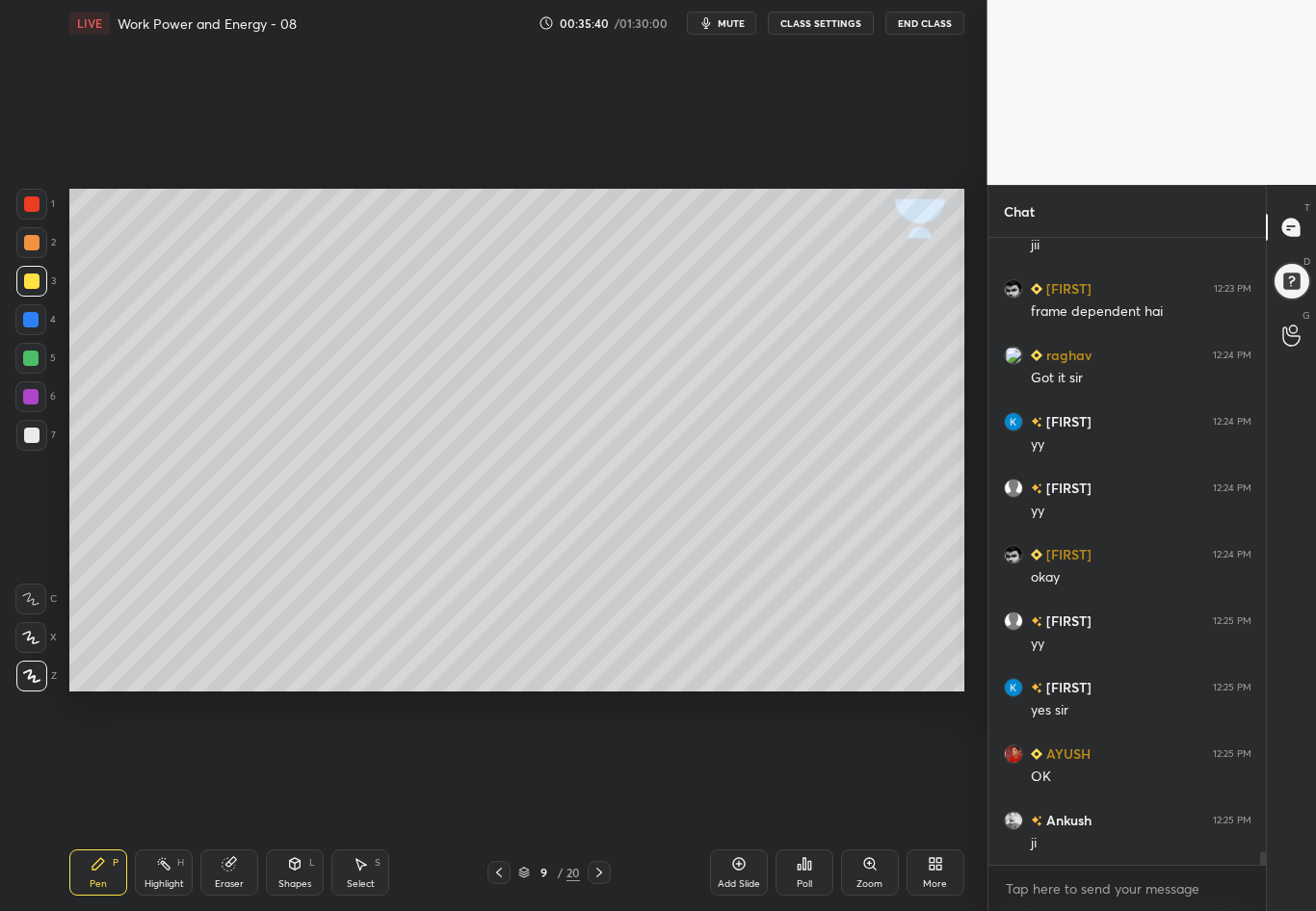 scroll, scrollTop: 582, scrollLeft: 272, axis: both 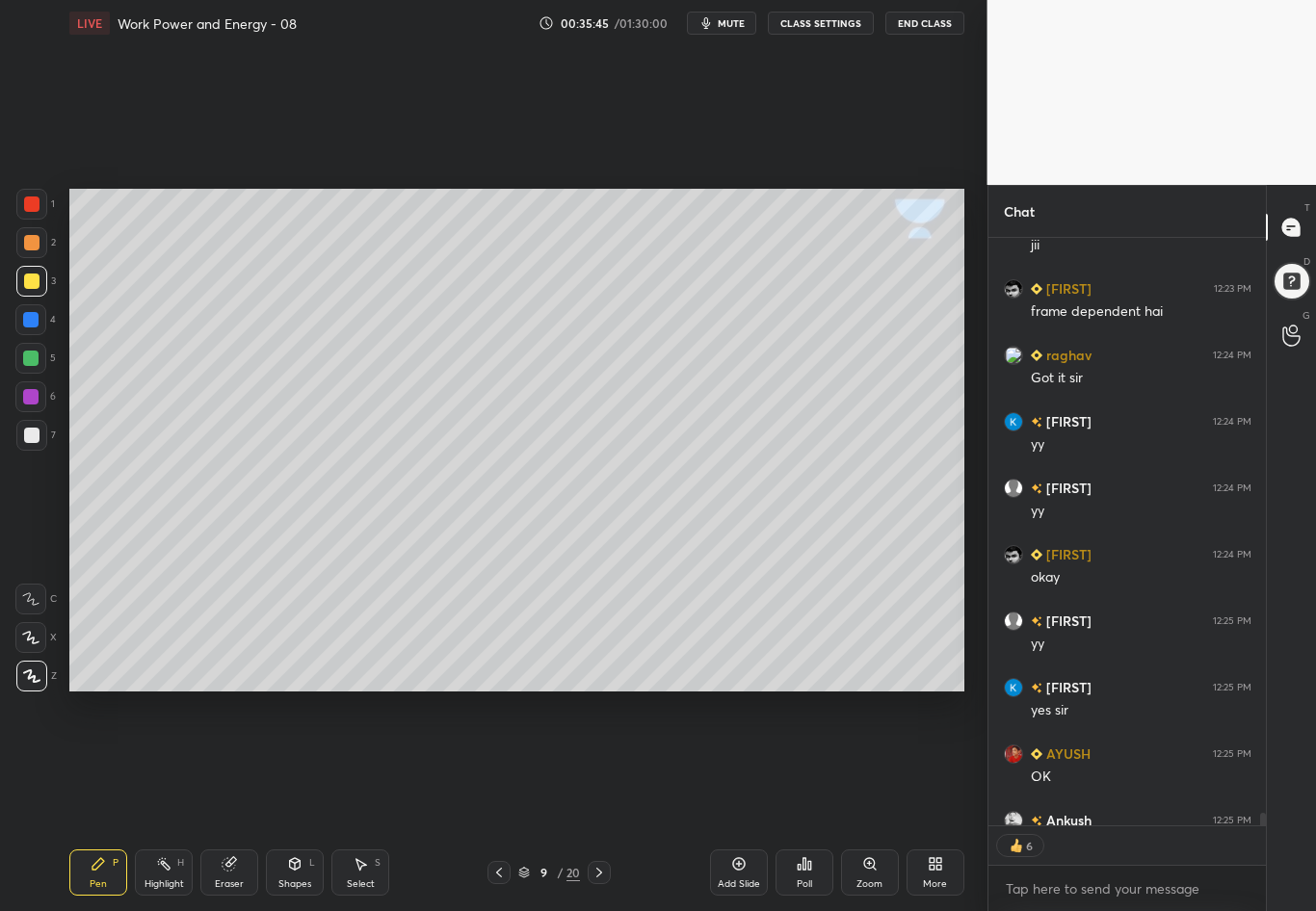 click on "Select S" at bounding box center [360, 872] 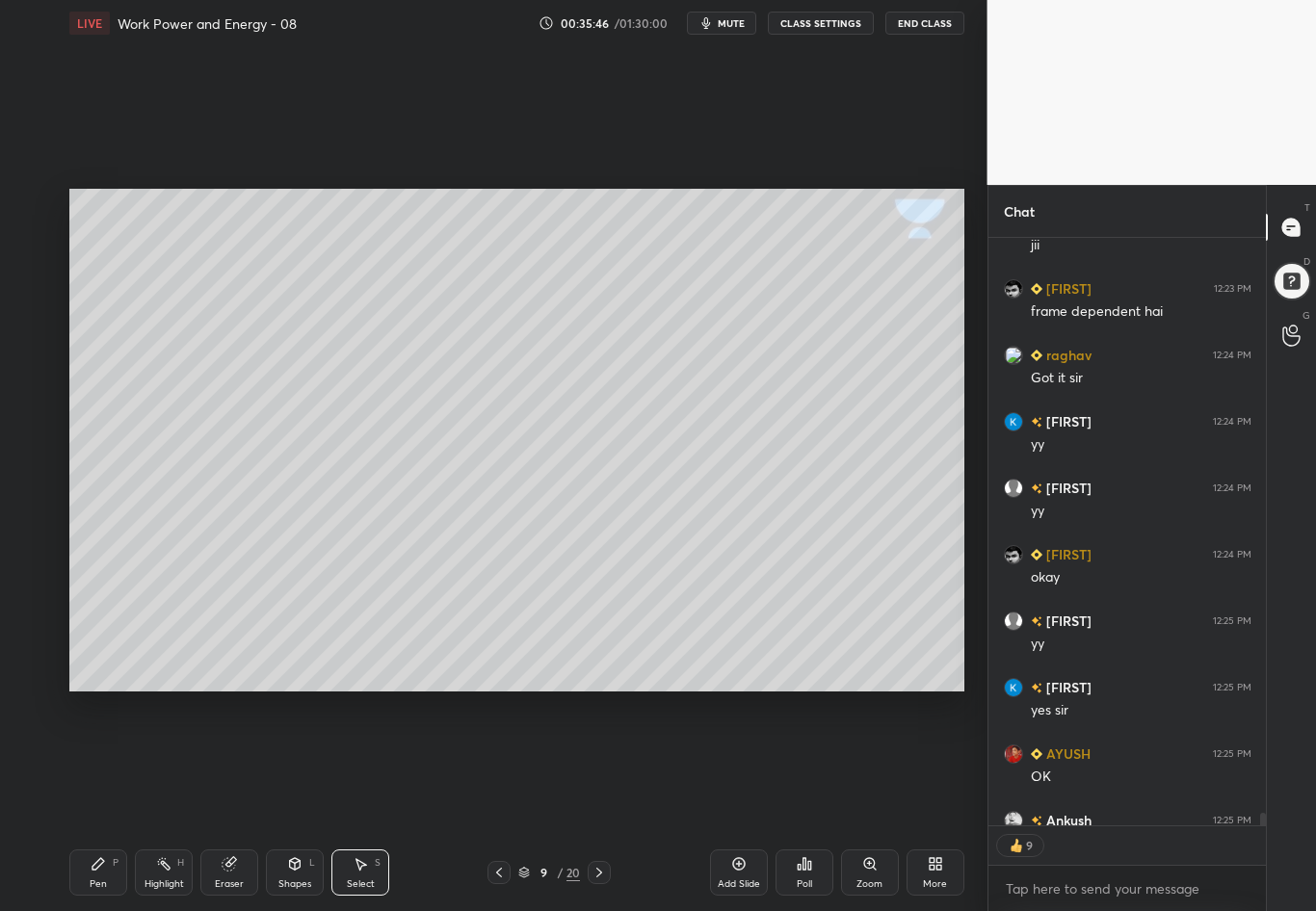 drag, startPoint x: 86, startPoint y: 226, endPoint x: 226, endPoint y: 476, distance: 286.531 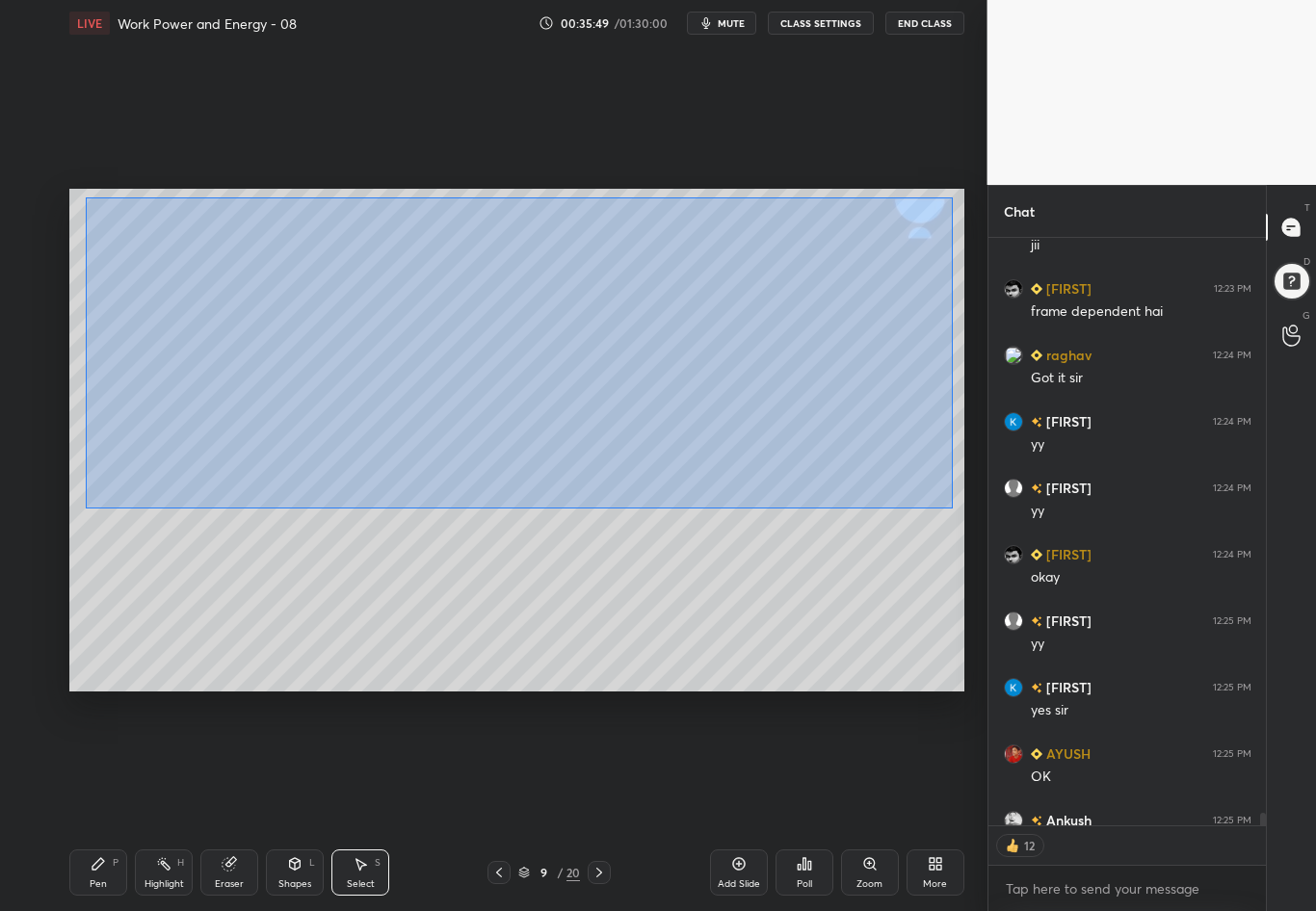 drag, startPoint x: 87, startPoint y: 198, endPoint x: 952, endPoint y: 508, distance: 918.87159 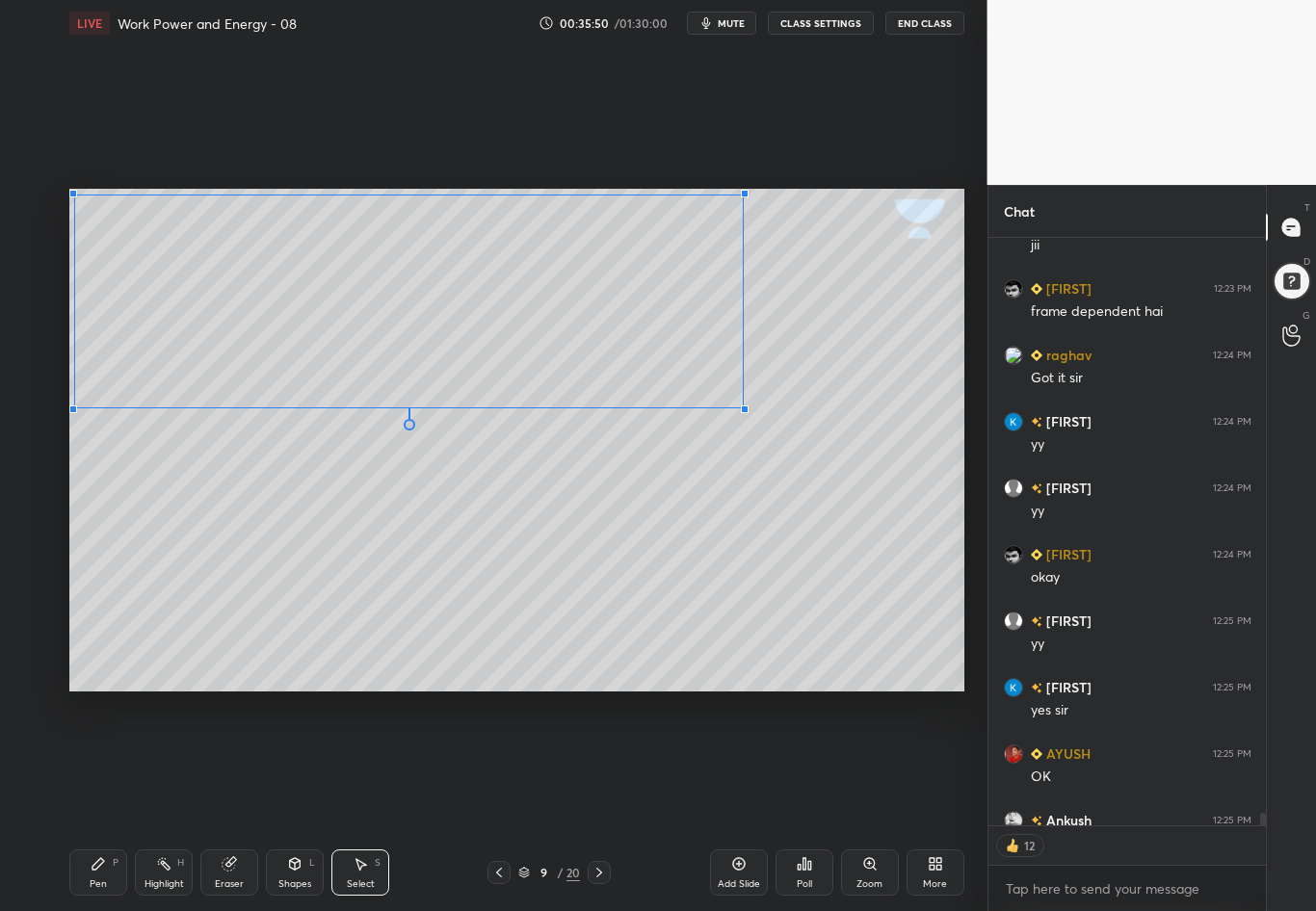 drag, startPoint x: 938, startPoint y: 483, endPoint x: 742, endPoint y: 407, distance: 210.21893 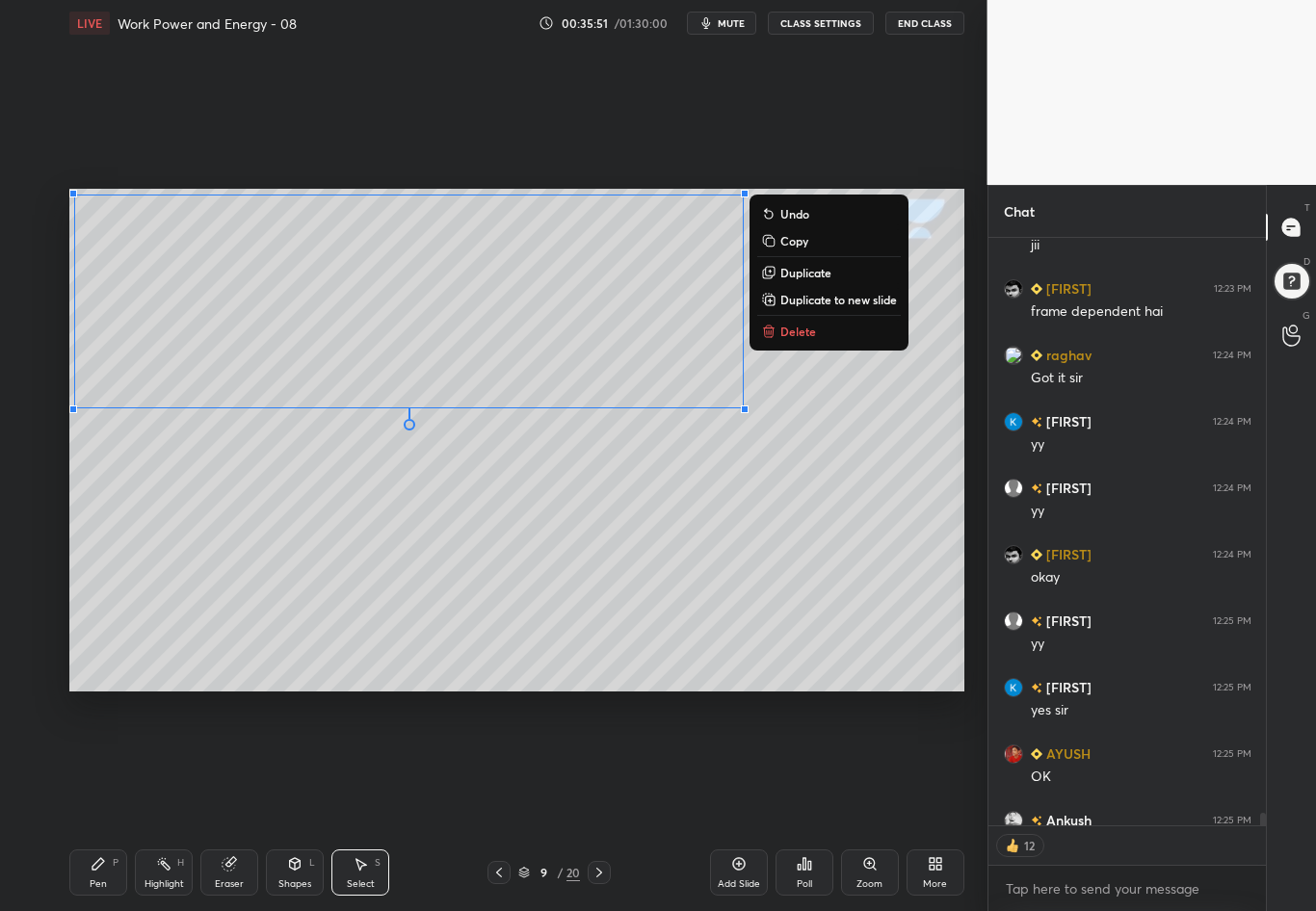 click on "0 ° Undo Copy Duplicate Duplicate to new slide Delete" at bounding box center (516, 440) 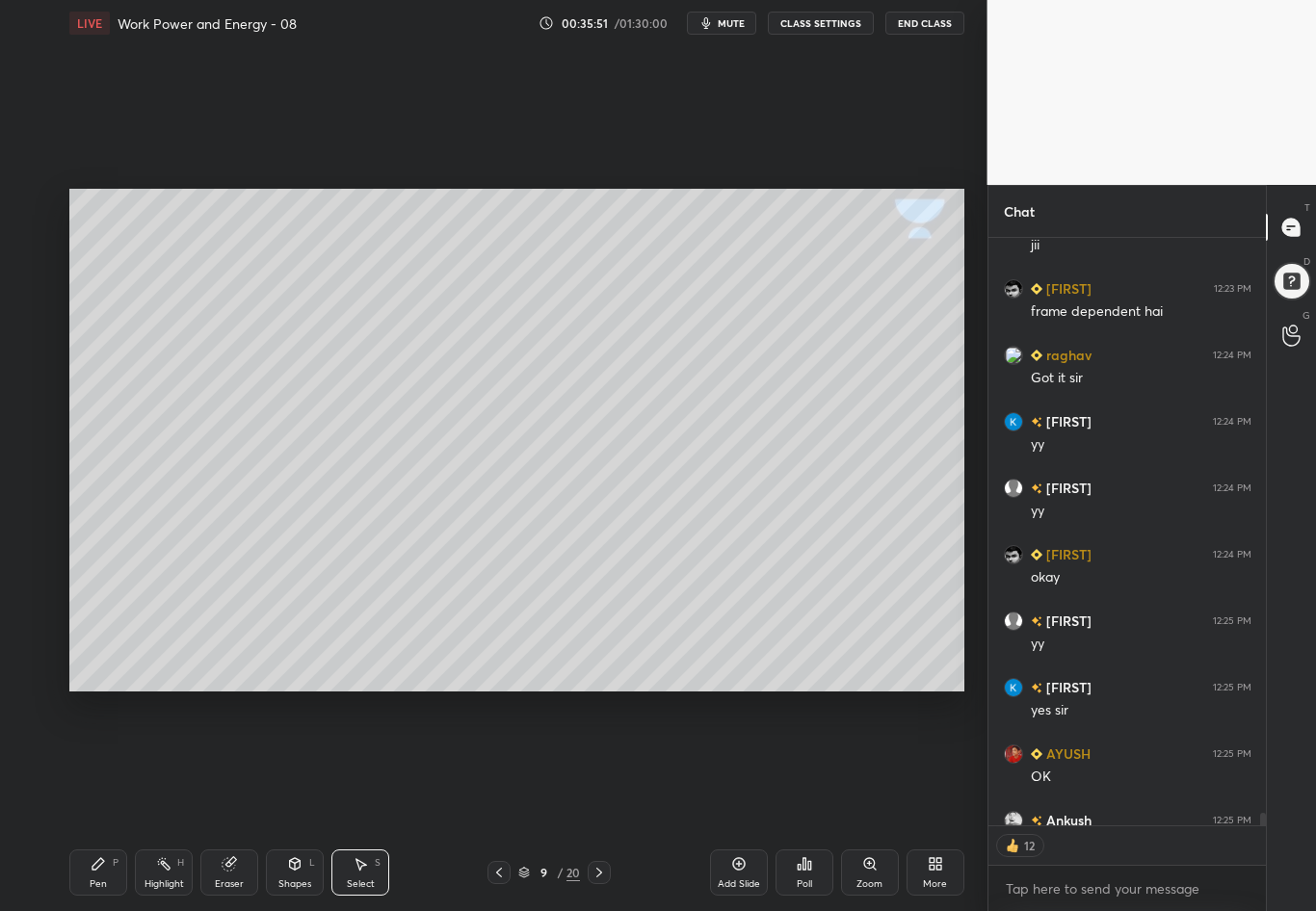 click on "Shapes L" at bounding box center (295, 872) 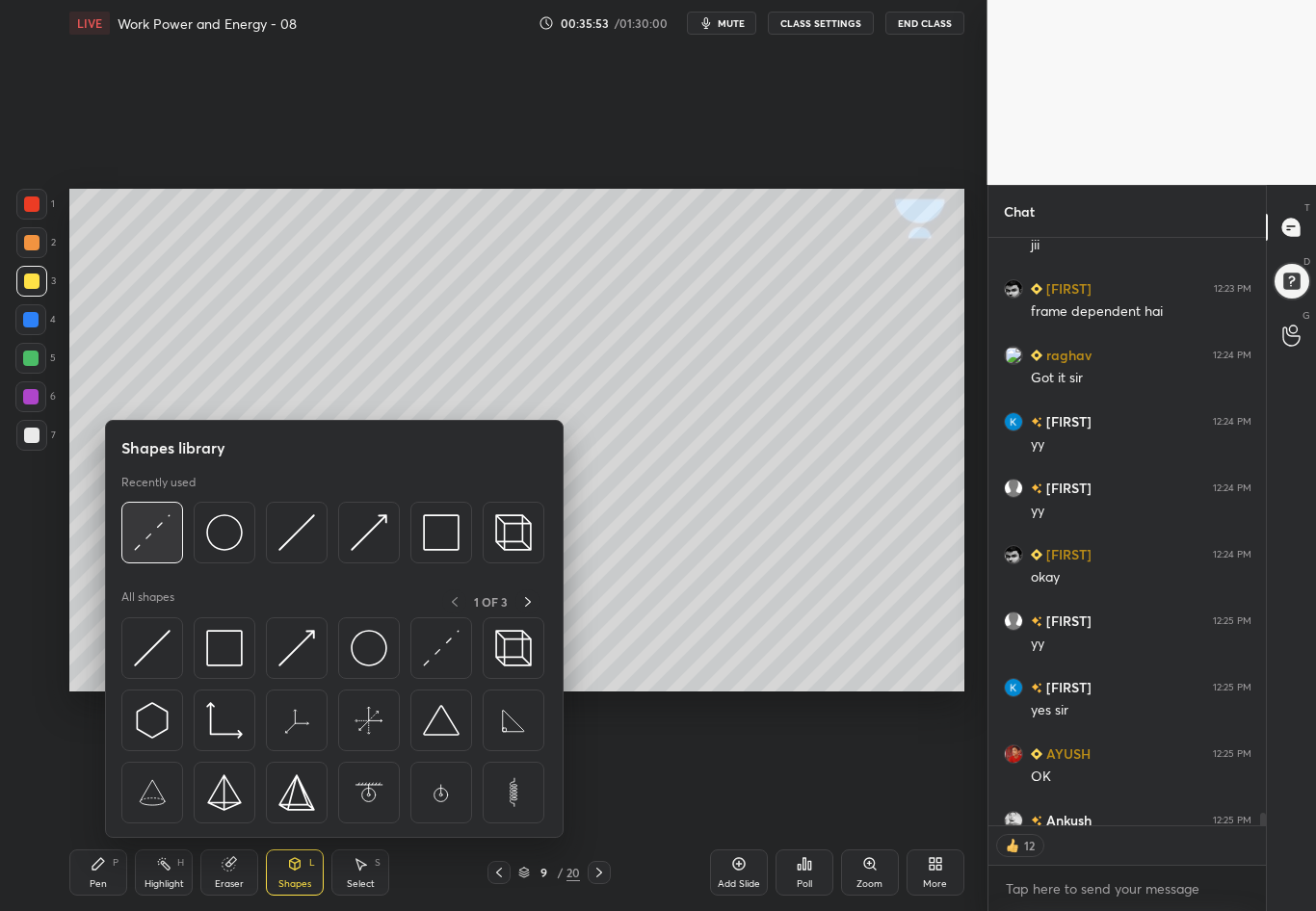 click on "1 2 3 4 5 6 7 C X Z C X Z E E Erase all   H H" at bounding box center [31, 440] 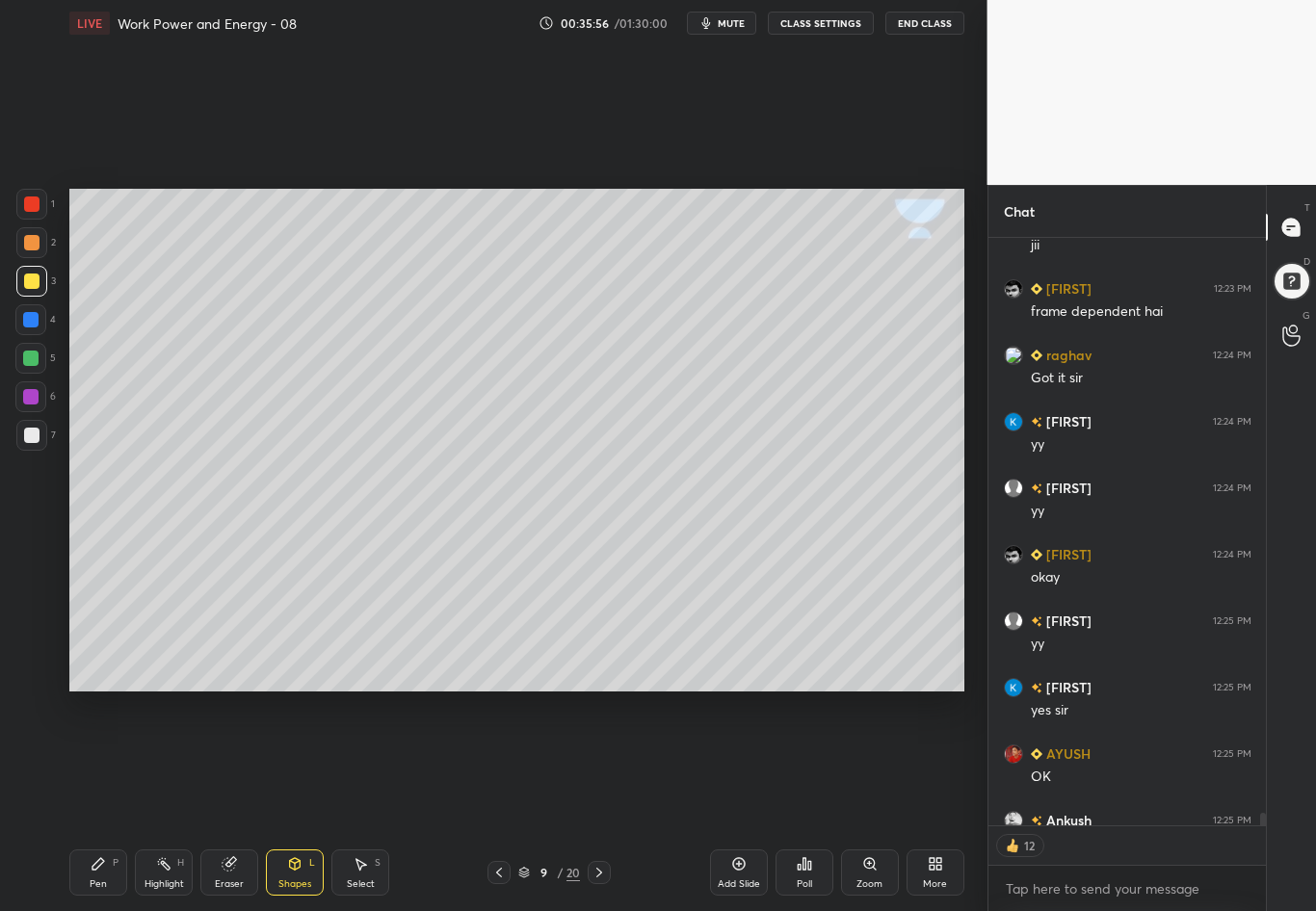 click 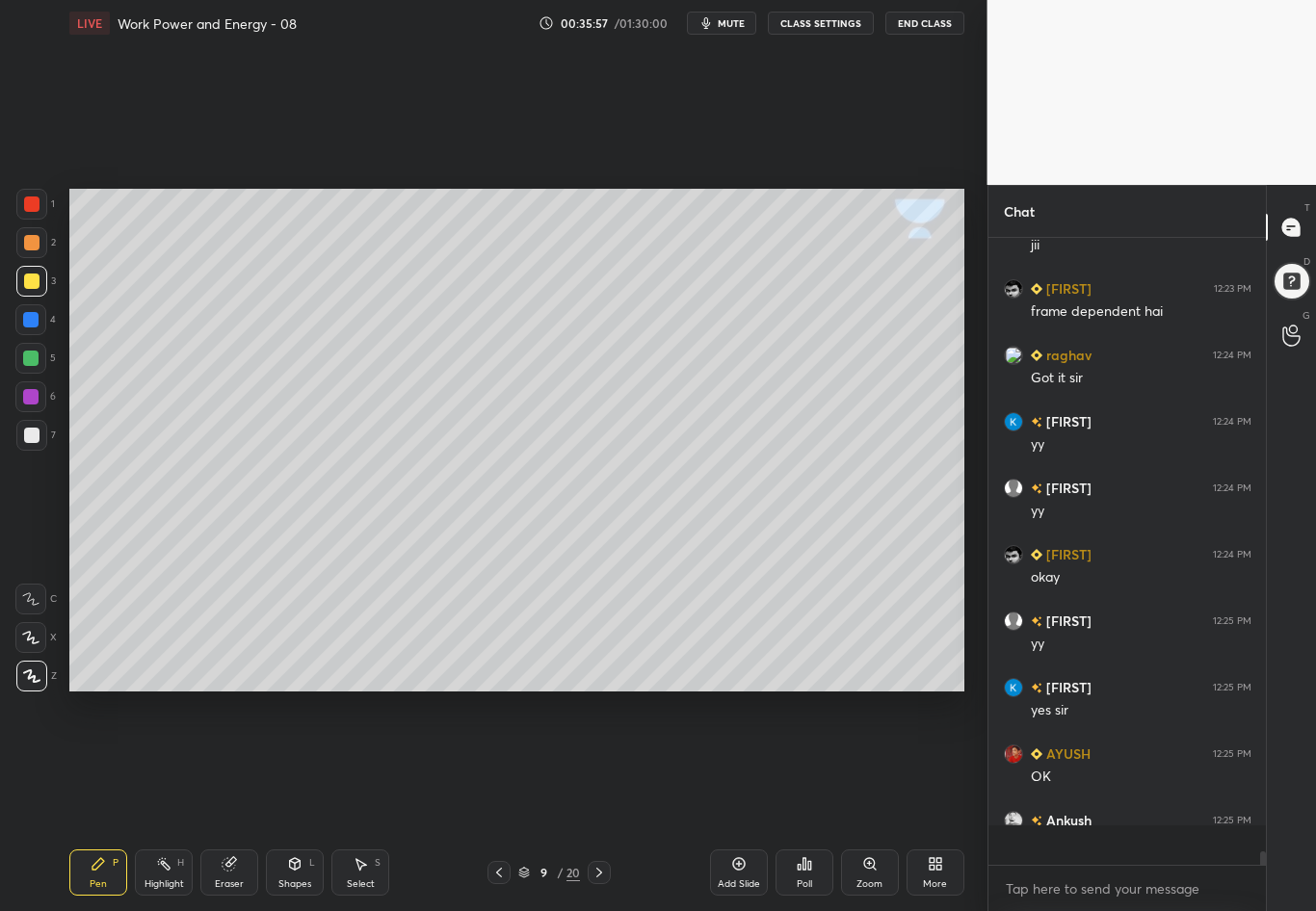 scroll, scrollTop: 7, scrollLeft: 7, axis: both 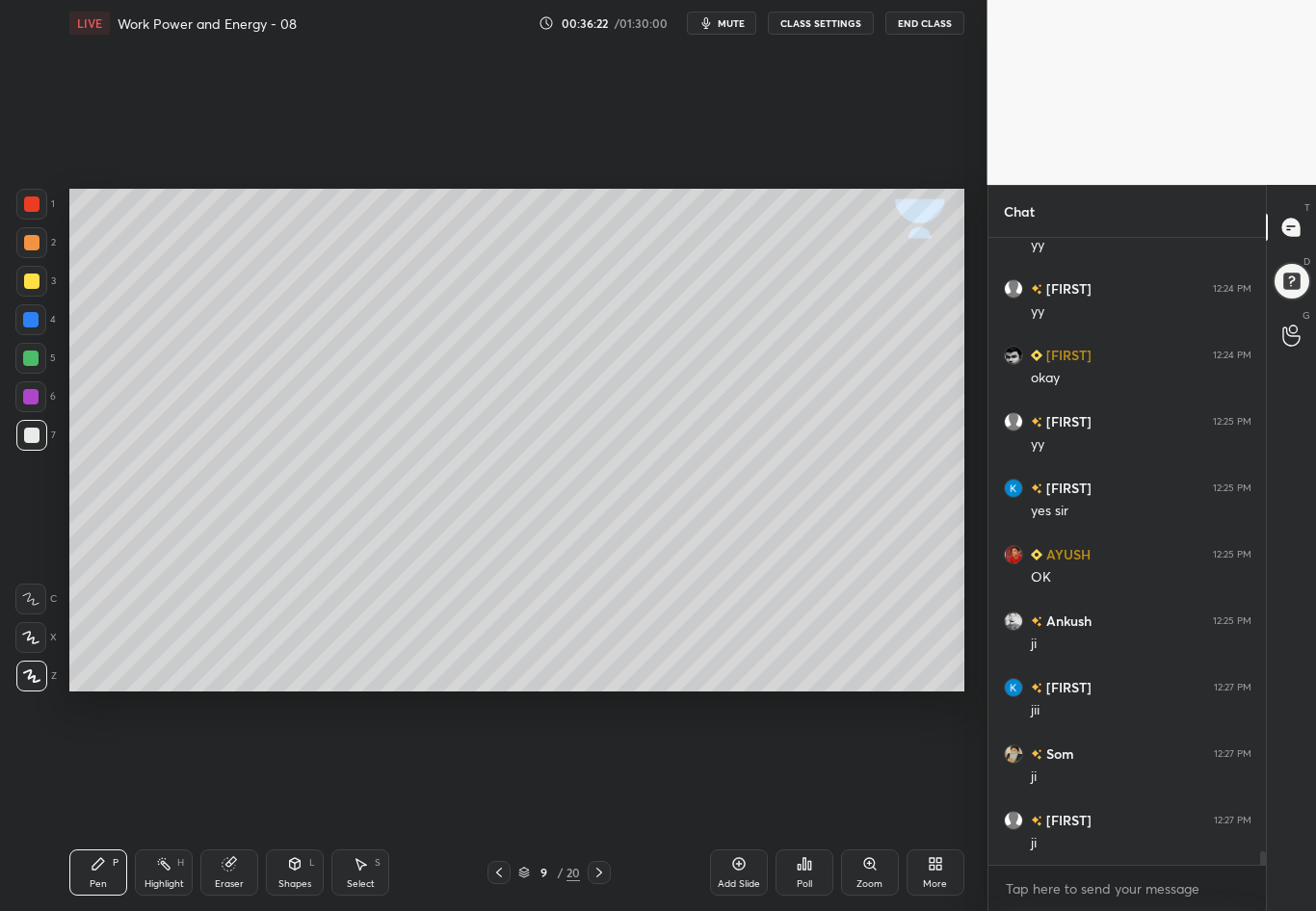 click at bounding box center (32, 281) 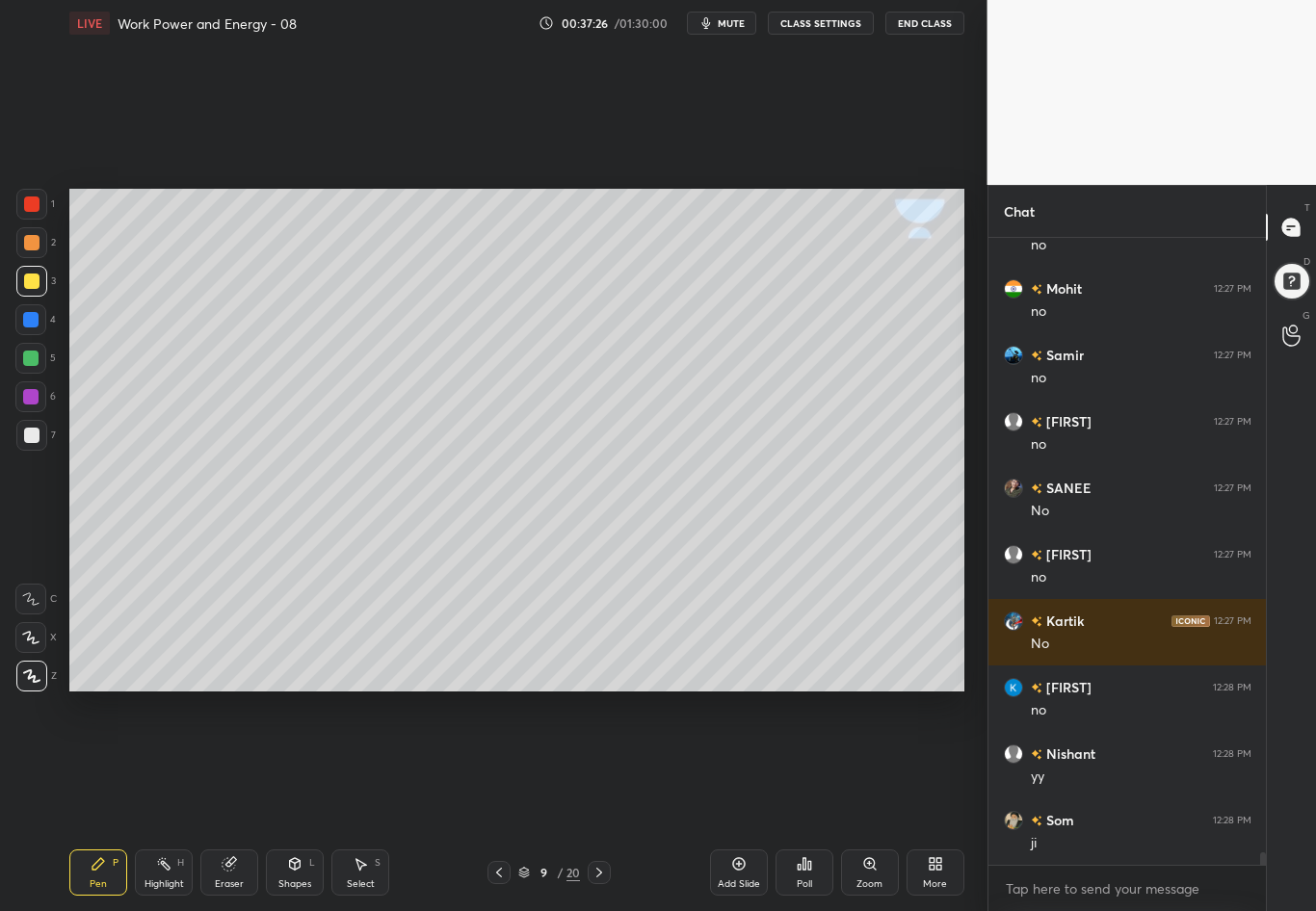 scroll, scrollTop: 29766, scrollLeft: 0, axis: vertical 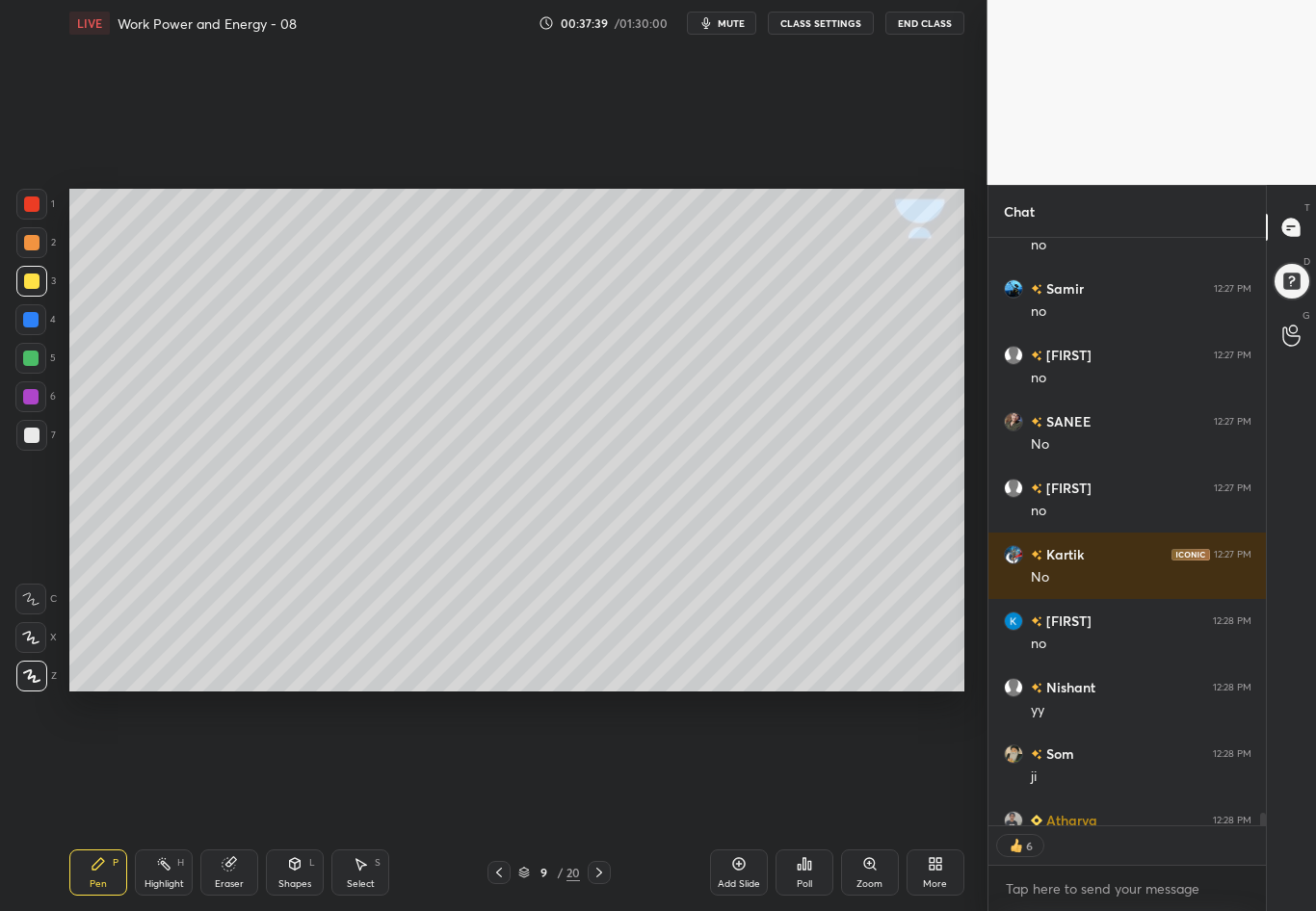 type on "x" 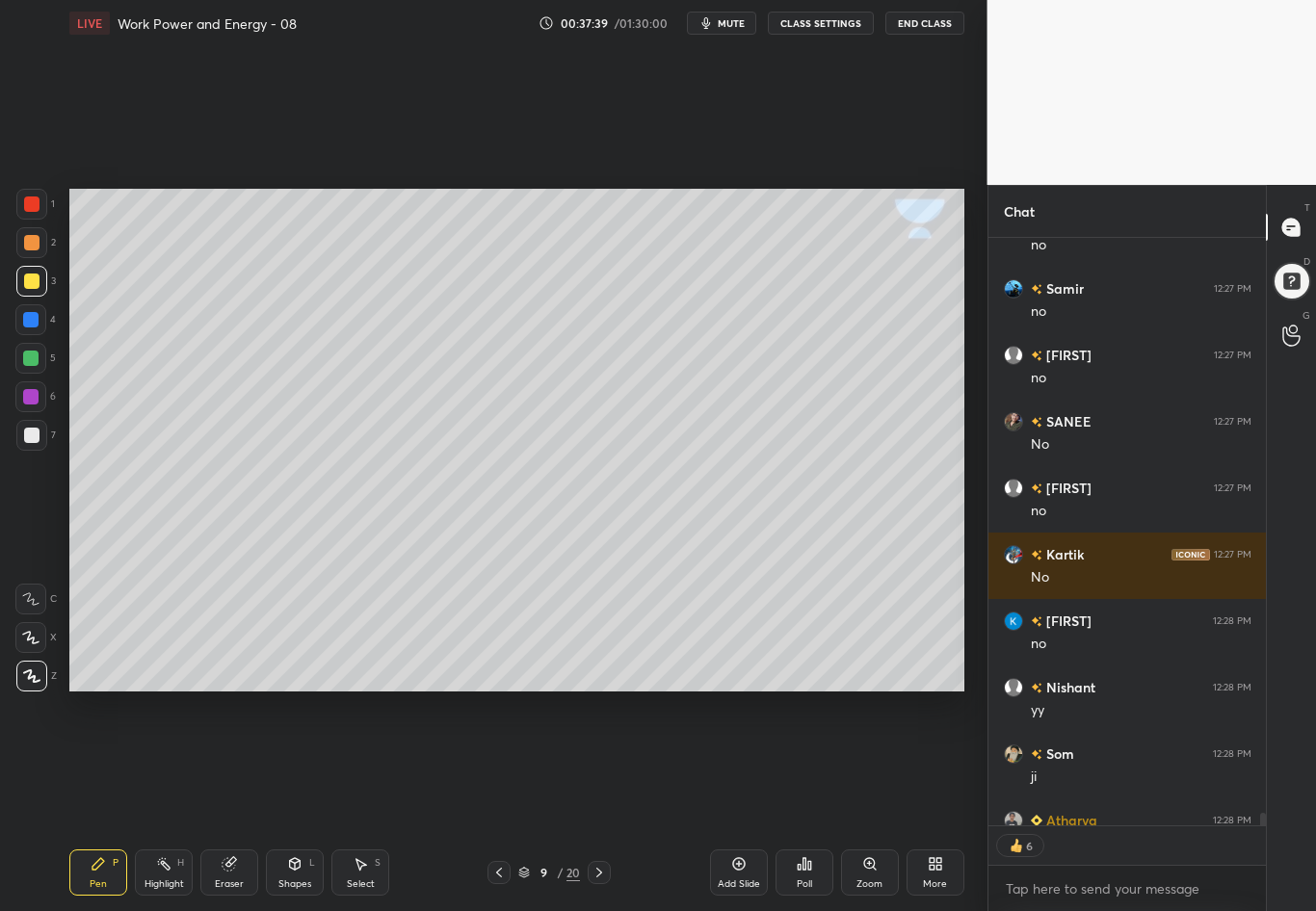 scroll, scrollTop: 7, scrollLeft: 7, axis: both 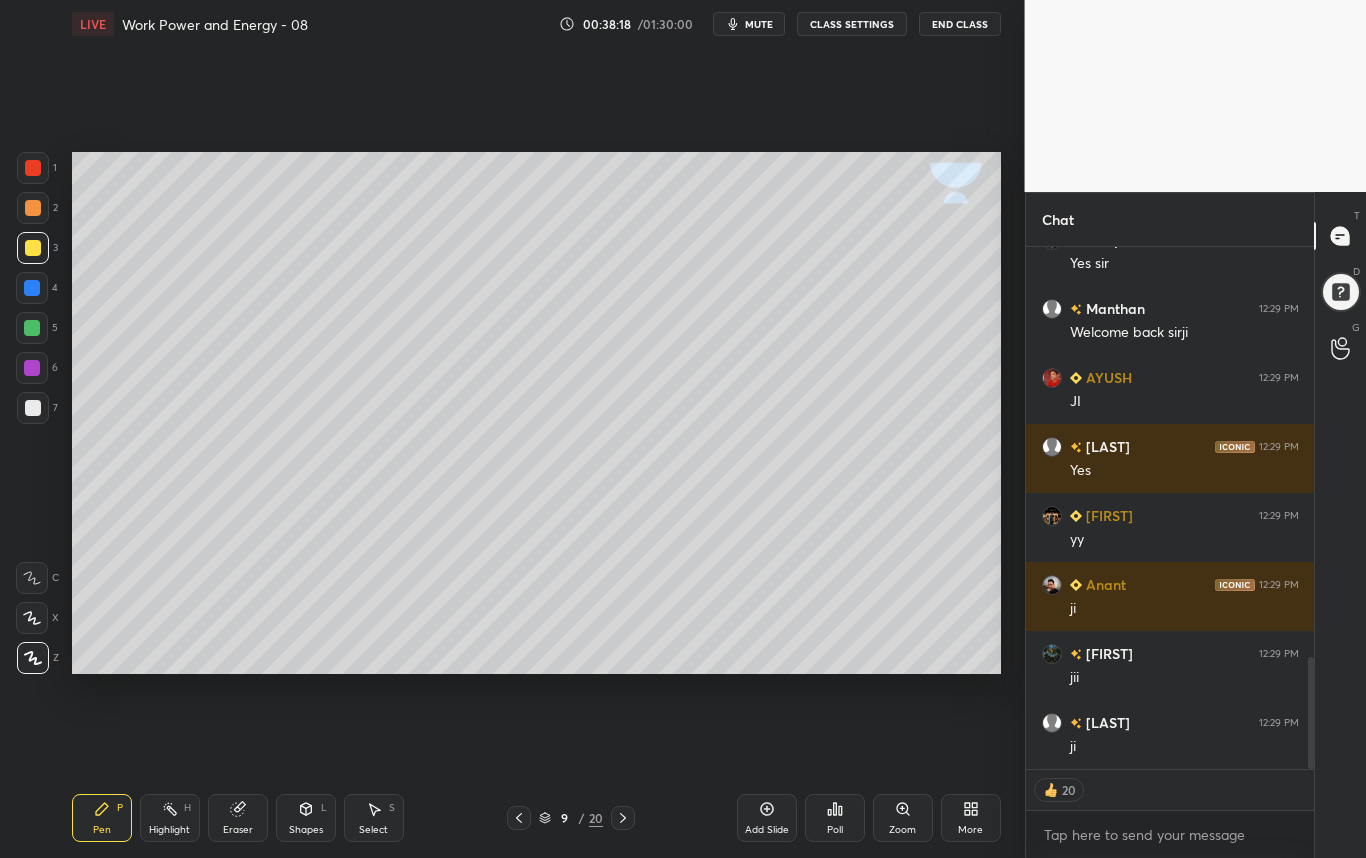 drag, startPoint x: 1310, startPoint y: 350, endPoint x: 1342, endPoint y: 764, distance: 415.23486 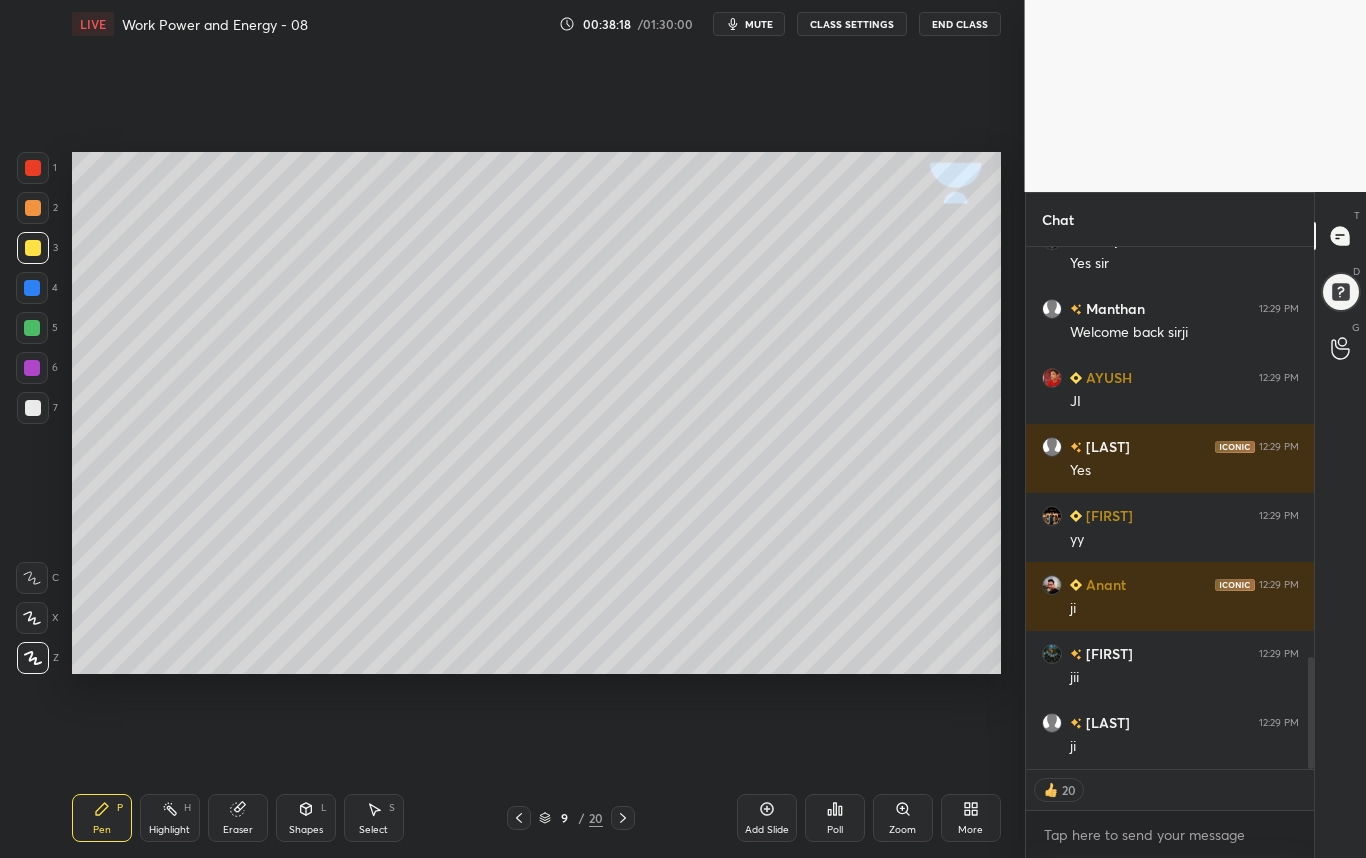 click on "Chat [NAME] 12:29 PM yes sir [NAME] 12:29 PM Yes sir [NAME] 12:29 PM Welcome back sirji [NAME] 12:29 PM JI [NAME] 12:29 PM Yes [NAME] 12:29 PM yy [NAME] 12:29 PM ji [NAME] 12:29 PM jii [NAME] 12:29 PM ji [NAME] 12:29 PM ji JUMP TO LATEST 20 Enable hand raising Enable raise hand to speak to learners. Once enabled, chat will be turned off temporarily. Enable x   introducing Raise a hand with a doubt Now learners can raise their hand along with a doubt  How it works? Doubts asked by learners will show up here NEW DOUBTS ASKED No one has raised a hand yet Can't raise hand Looks like educator just invited you to speak. Please wait before you can raise your hand again. Got it T Messages (T) D Doubts (D) G Raise Hand (G)" at bounding box center (1196, 525) 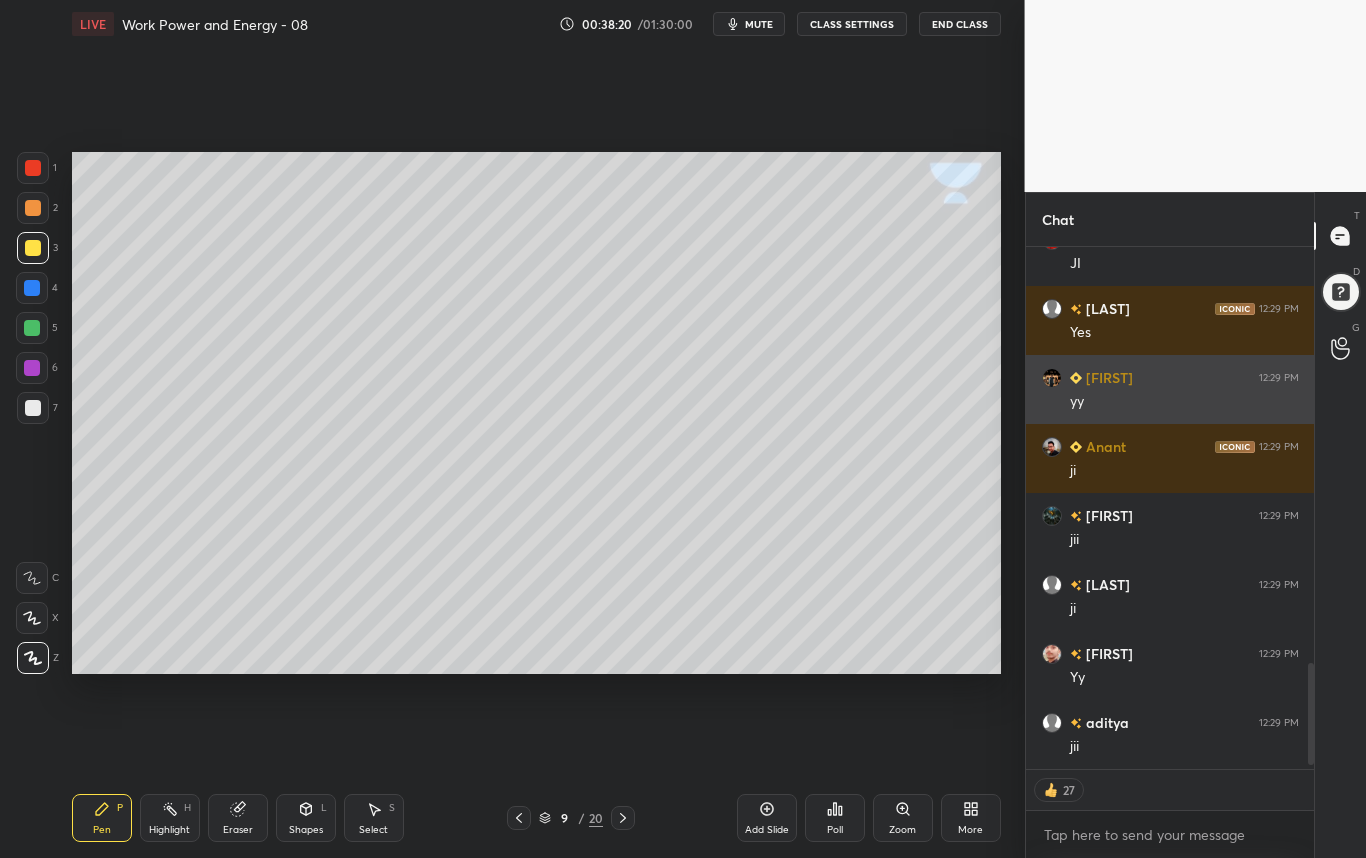 scroll, scrollTop: 2189, scrollLeft: 0, axis: vertical 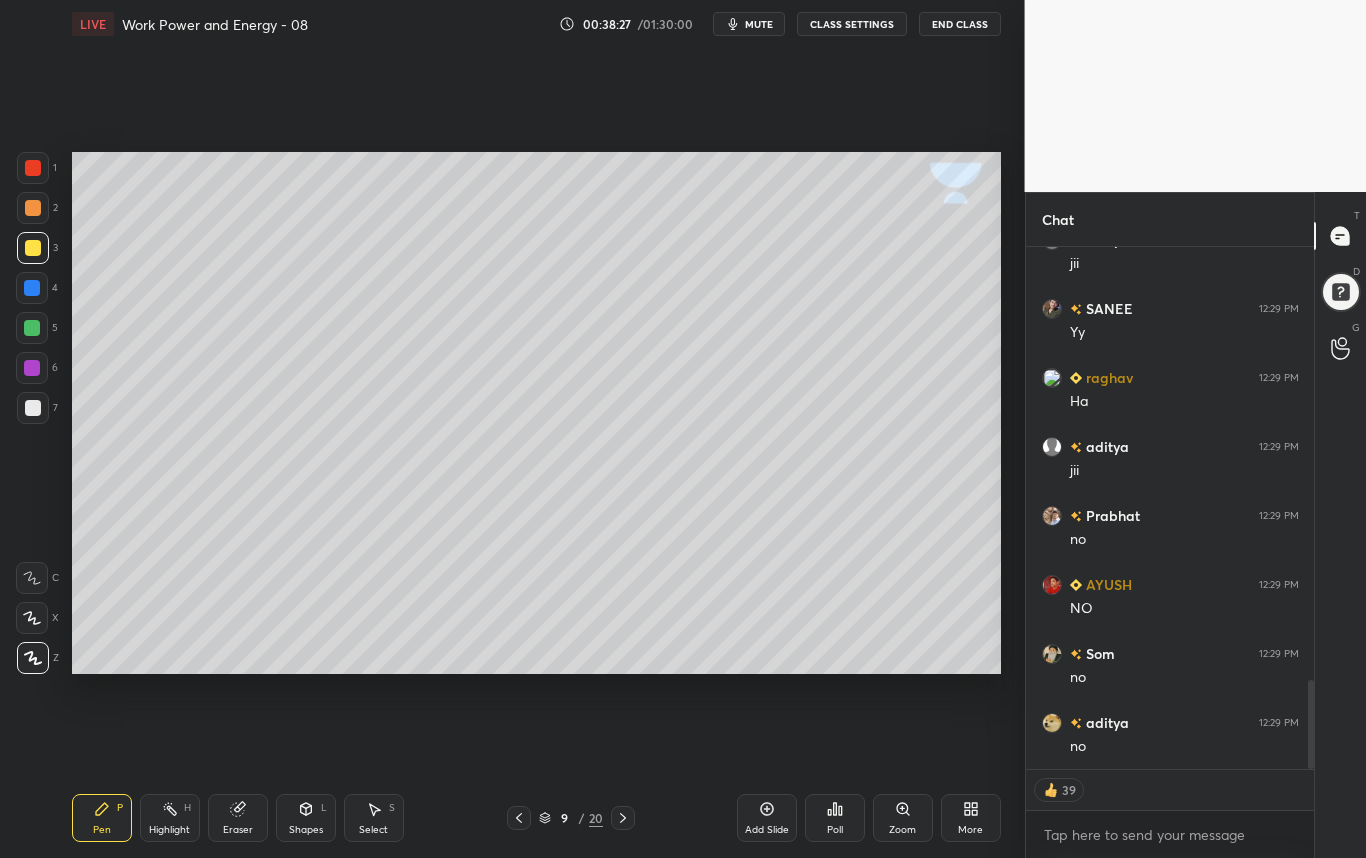 click 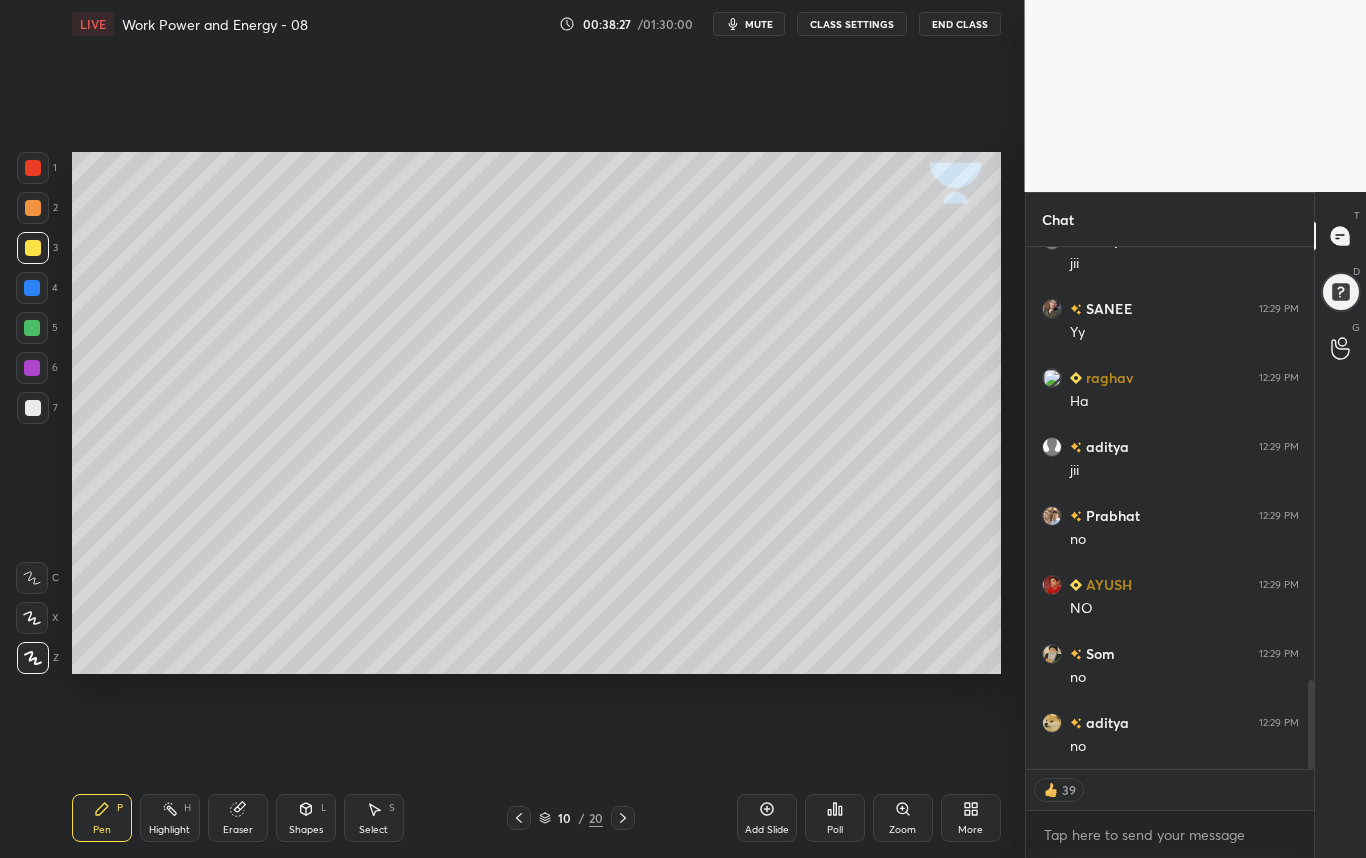 scroll, scrollTop: 2741, scrollLeft: 0, axis: vertical 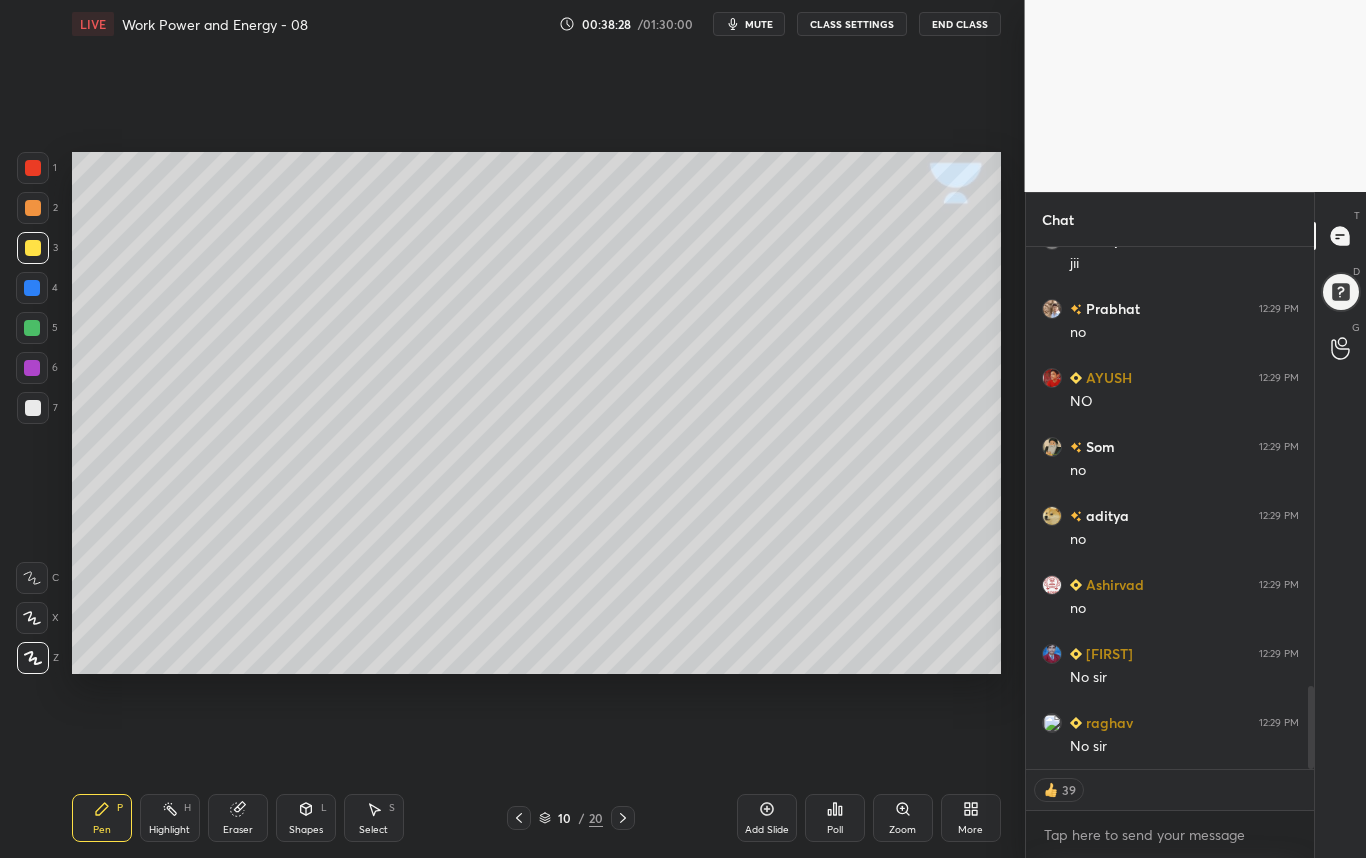 click at bounding box center (33, 408) 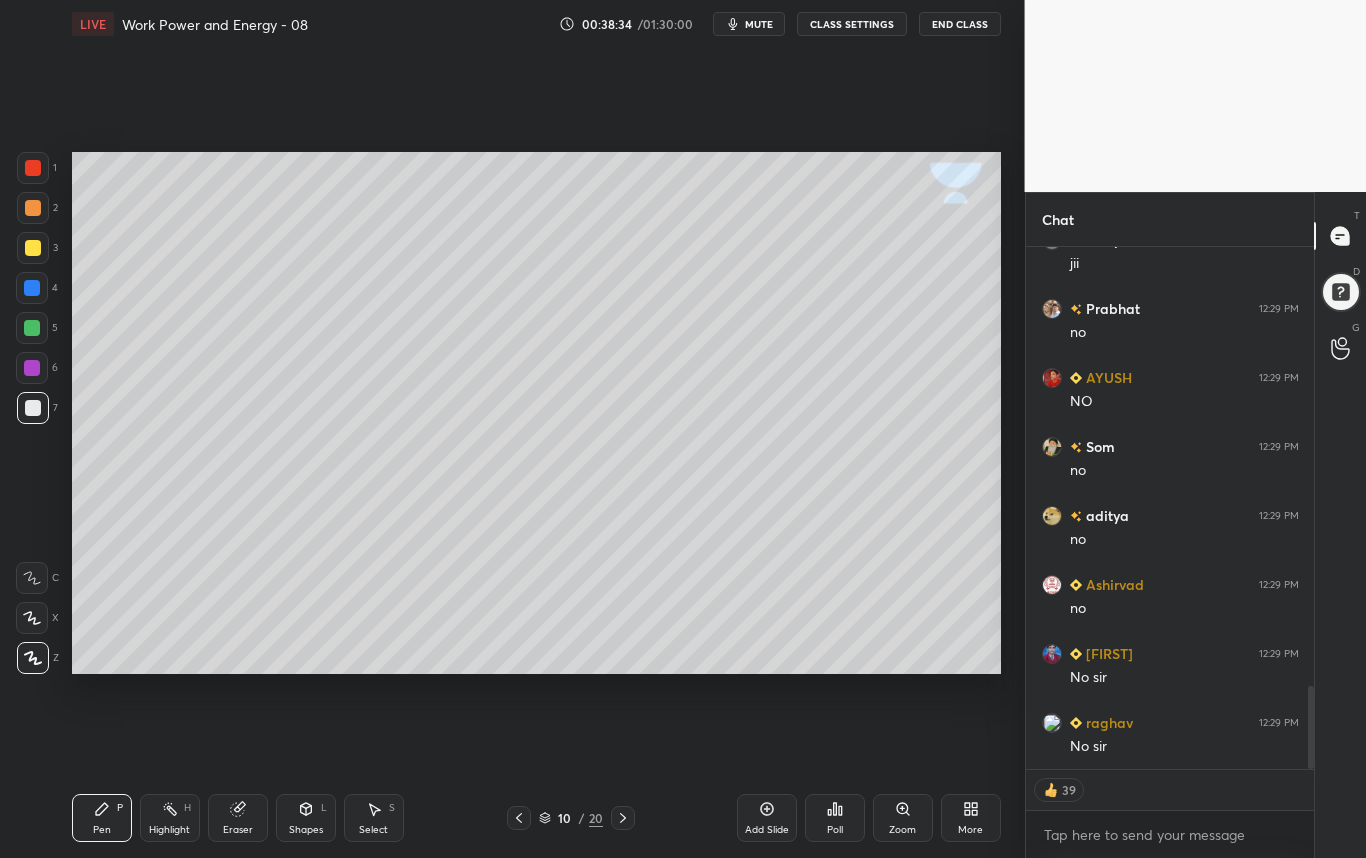 scroll, scrollTop: 7, scrollLeft: 7, axis: both 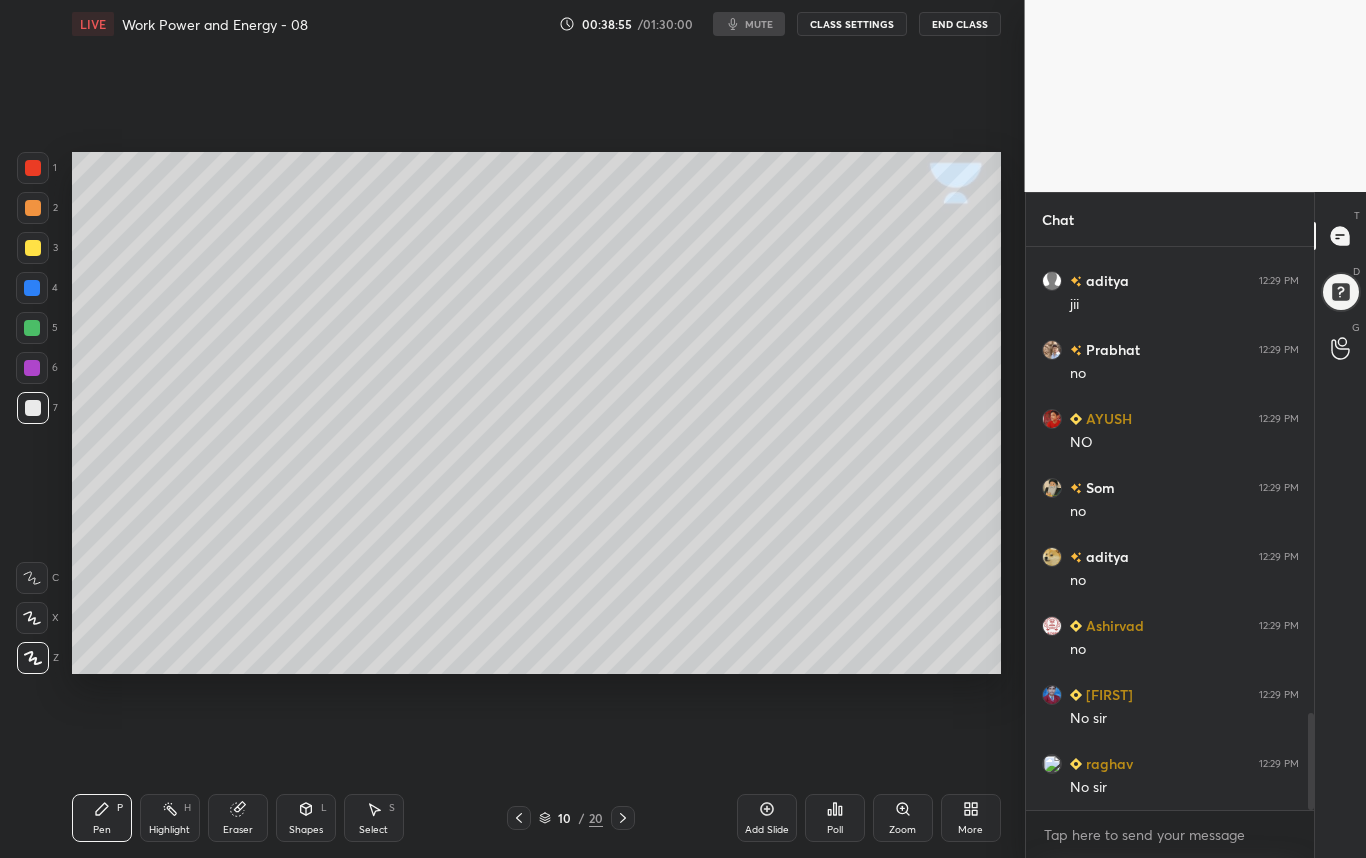 click on "1 2 3 4 5 6 7 C X Z C X Z E E Erase all   H H LIVE Work Power and Energy - 08 00:38:55 /  01:30:00 mute CLASS SETTINGS End Class Setting up your live class Poll for   secs No correct answer Start poll Back Work Power and Energy - 08 • L8 of Phoenix: Course on Work Power and Energy [LAST] Pen P Highlight H Eraser Shapes L Select S 10 / 20 Add Slide Poll Zoom More Chat [LAST] 12:29 PM Welcome back sirji [LAST] 12:29 PM JI [LAST] 12:29 PM Yes [LAST] 12:29 PM yy [LAST] 12:29 PM ji [LAST] 12:29 PM jii [LAST] 12:29 PM ji [LAST] 12:29 PM Yy [LAST] 12:29 PM jii [LAST] 12:29 PM Yy [LAST] 12:29 PM Ha [LAST] 12:29 PM no [LAST] 12:29 PM NO [LAST] 12:29 PM no [LAST] 12:29 PM no [LAST] 12:29 PM No sir [LAST] 12:29 PM No sir JUMP TO LATEST Enable hand raising Enable raise hand to speak to learners. Once enabled, chat will be turned off temporarily. Enable x   introducing Raise a hand with a doubt Now learners can raise their hand along with a doubt  How it works? Got it T D G" at bounding box center [683, 429] 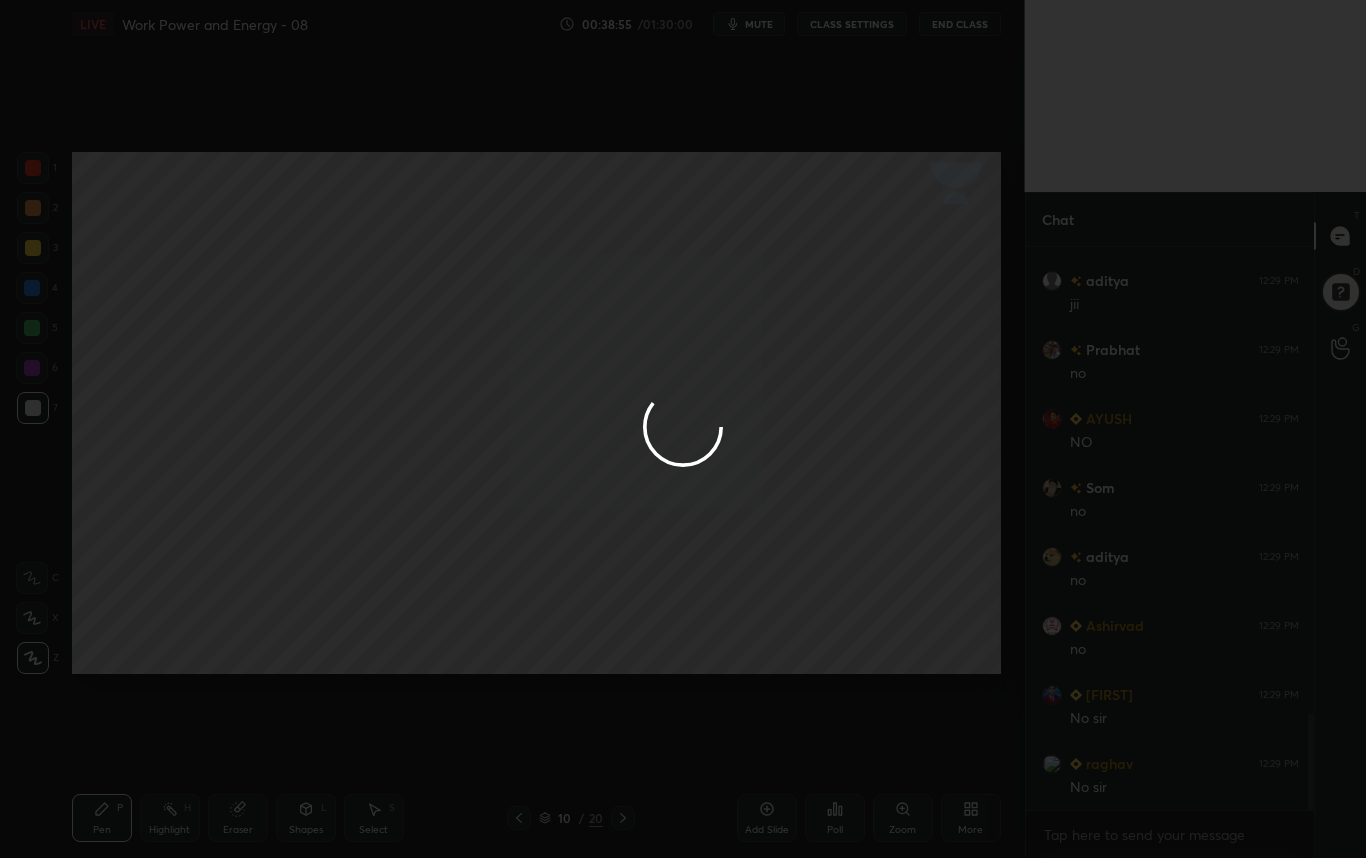 drag, startPoint x: 295, startPoint y: 324, endPoint x: 385, endPoint y: 322, distance: 90.02222 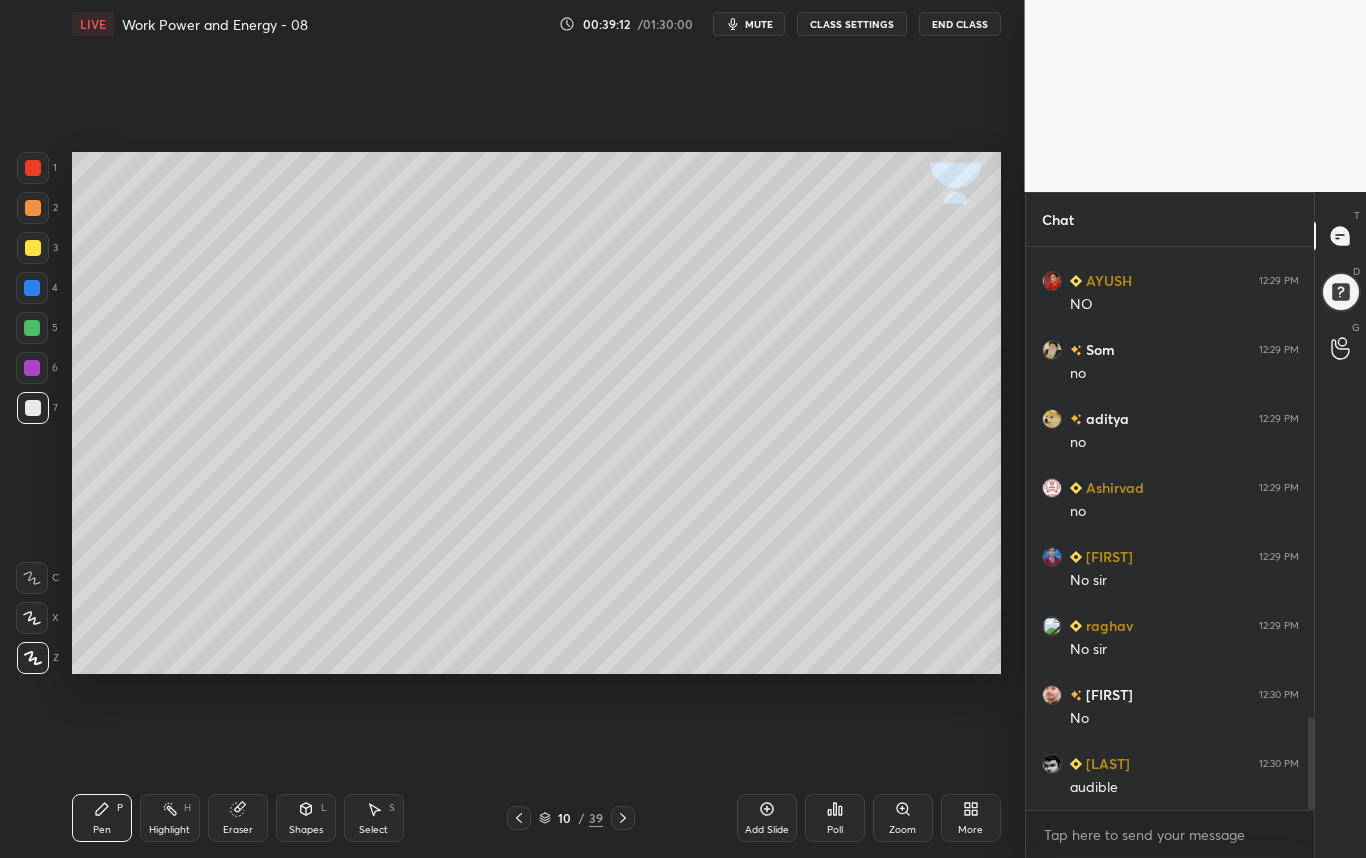 scroll, scrollTop: 2907, scrollLeft: 0, axis: vertical 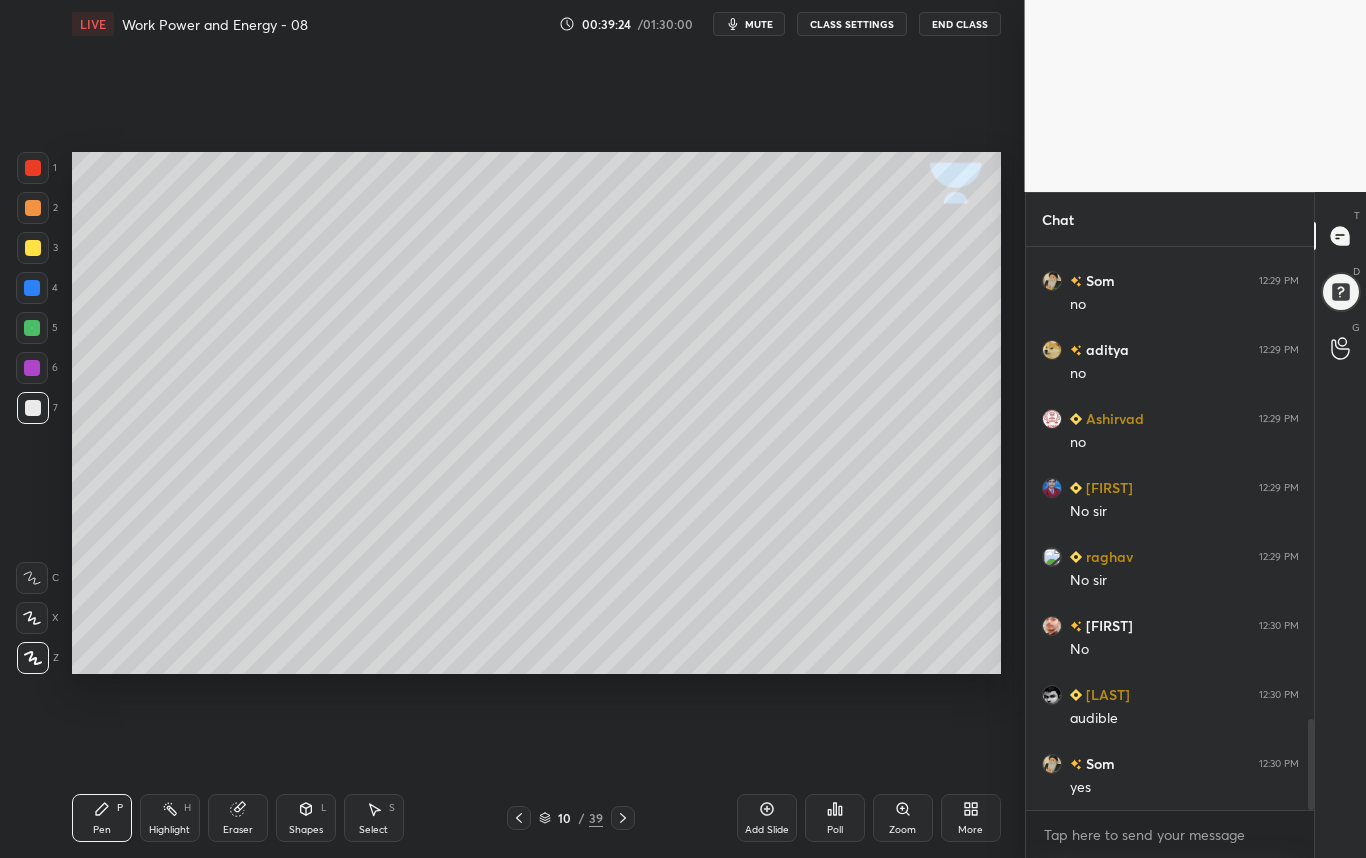 click at bounding box center (33, 248) 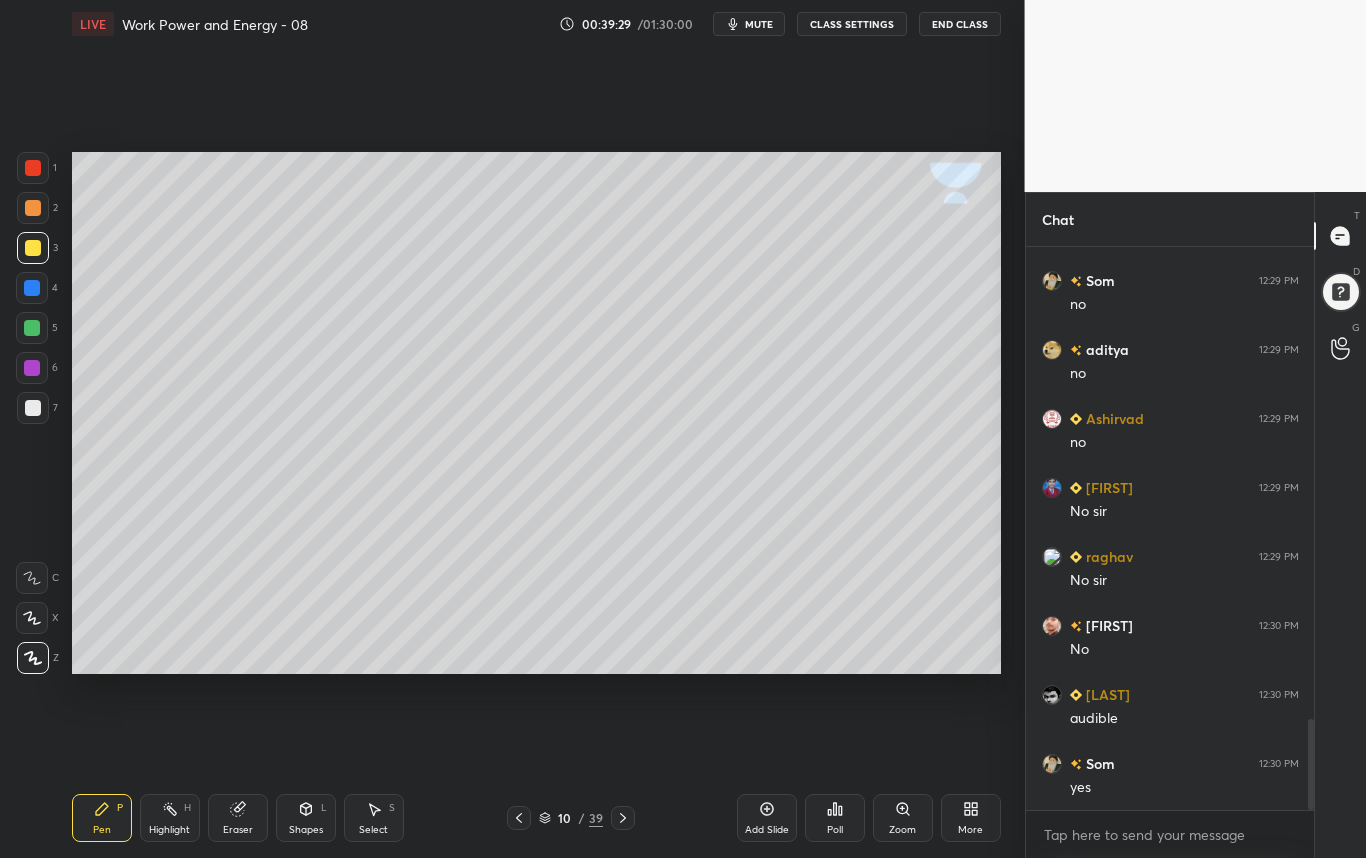 scroll, scrollTop: 2976, scrollLeft: 0, axis: vertical 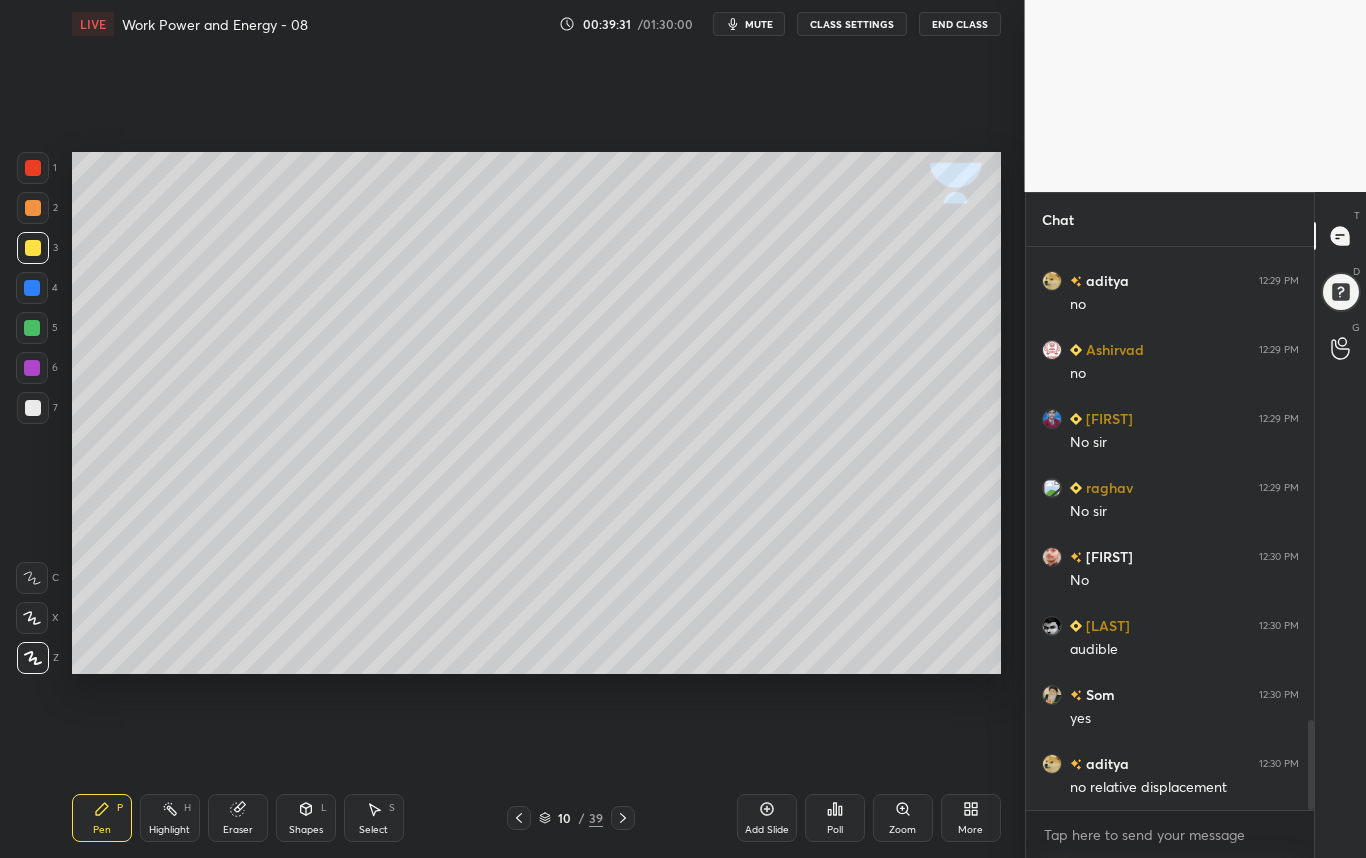 click on "Highlight H" at bounding box center [170, 818] 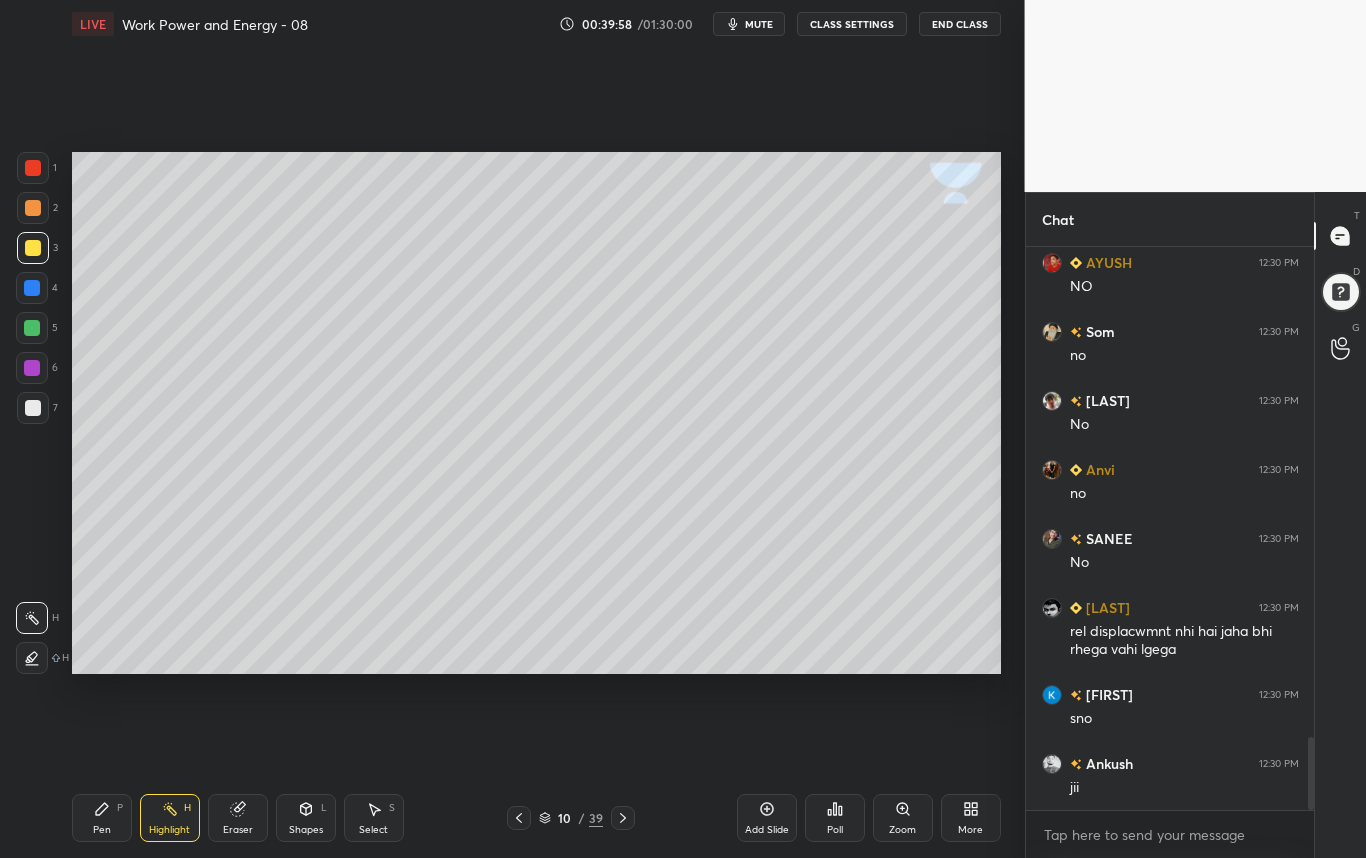 scroll, scrollTop: 3753, scrollLeft: 0, axis: vertical 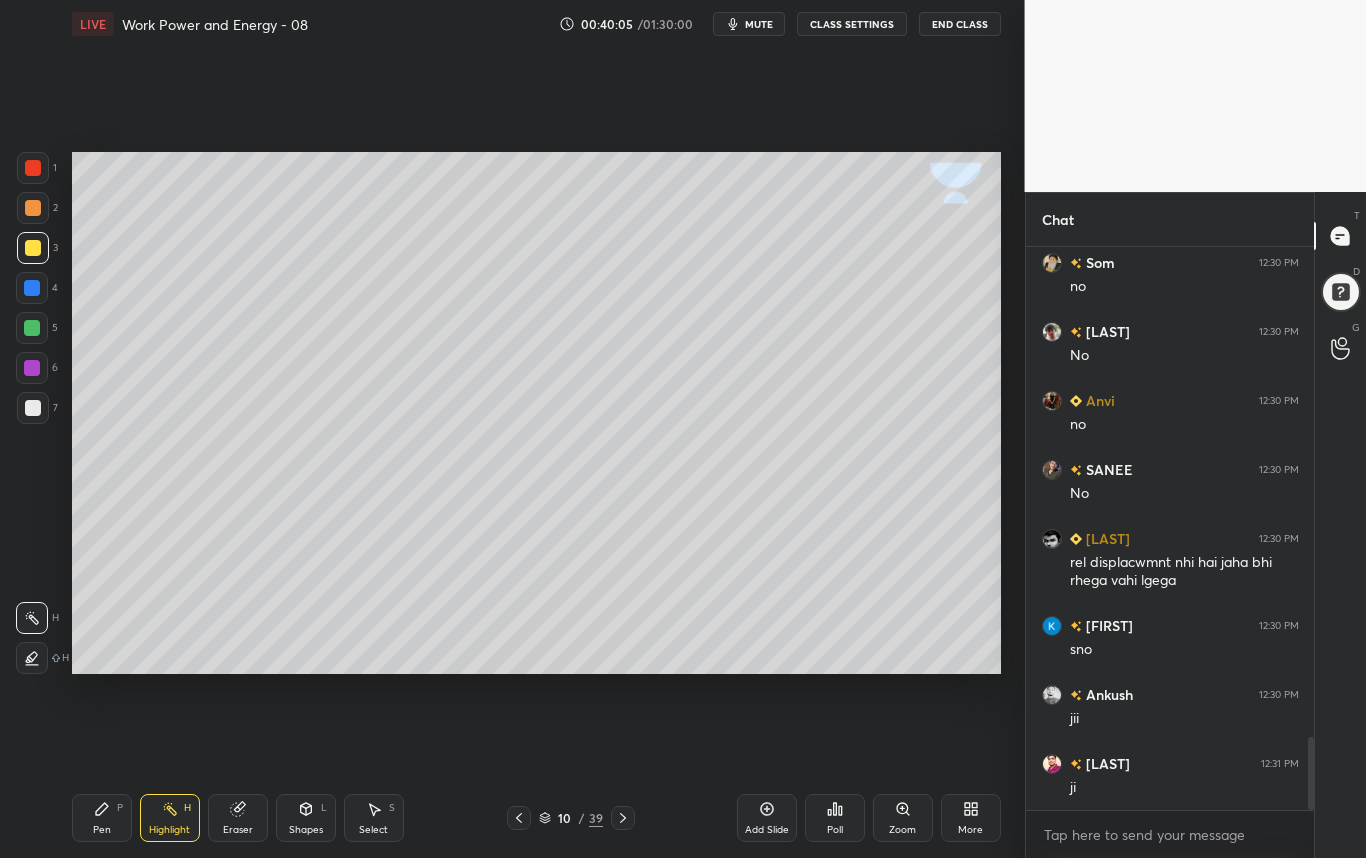 click on "Pen" at bounding box center [102, 830] 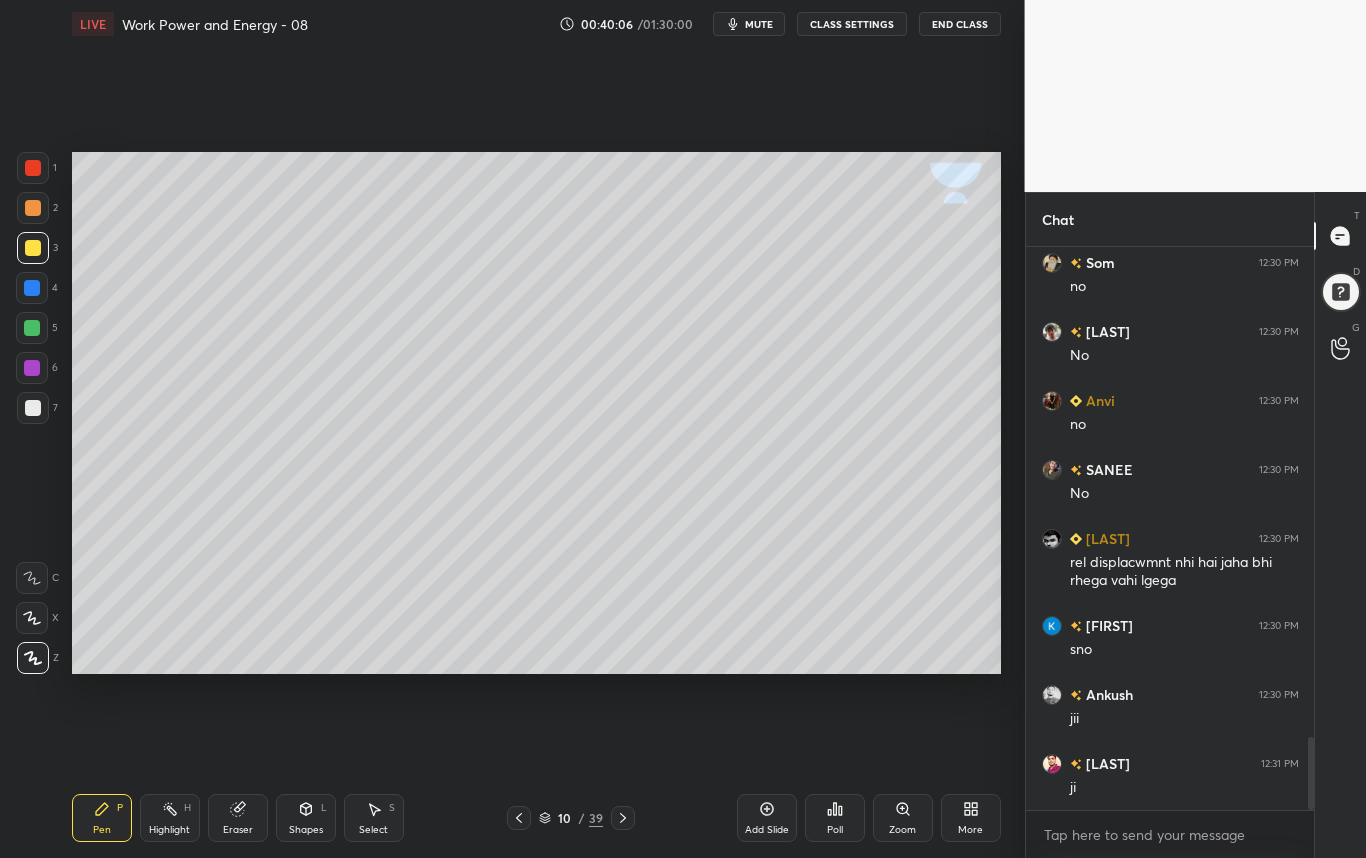 click on "7" at bounding box center (37, 408) 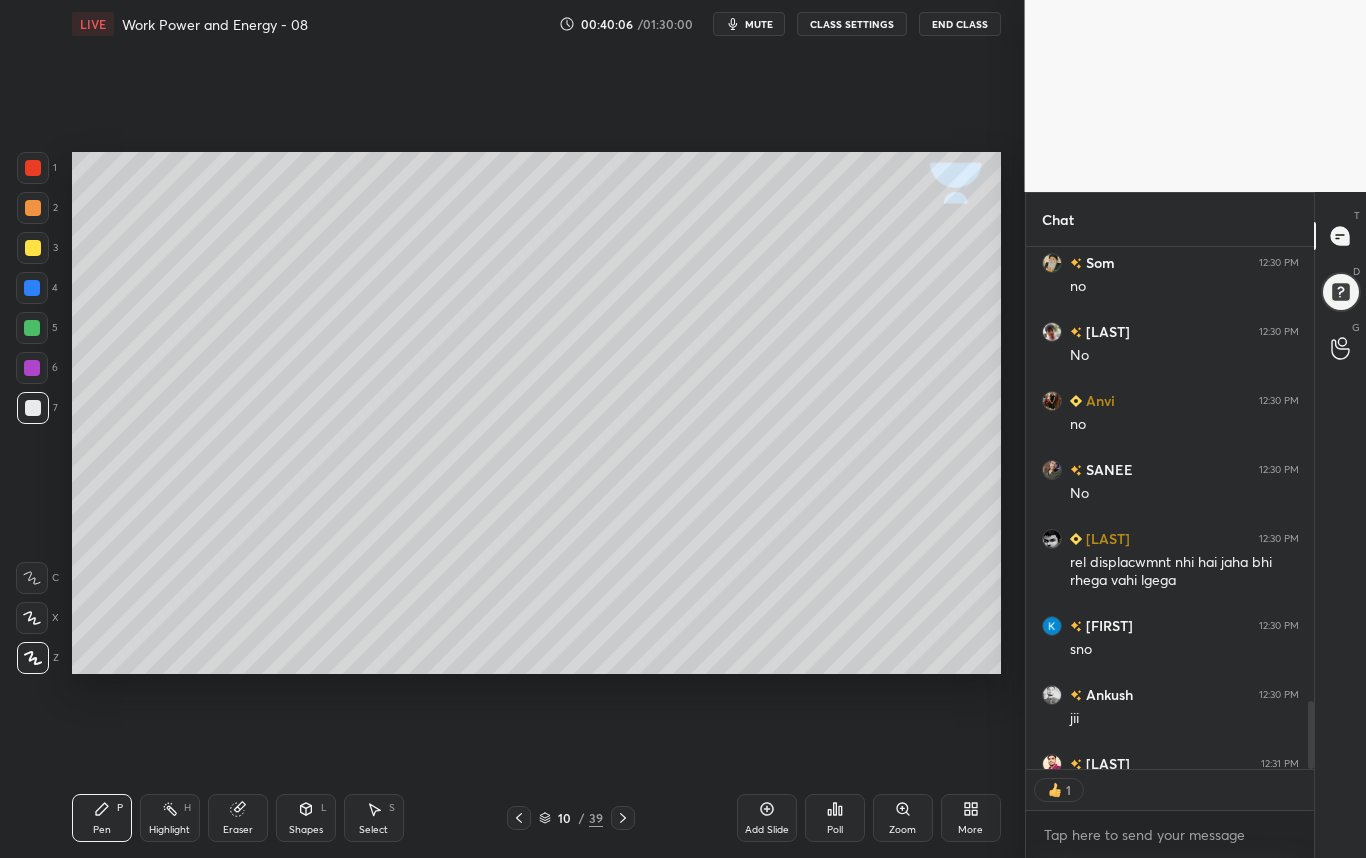 scroll, scrollTop: 516, scrollLeft: 282, axis: both 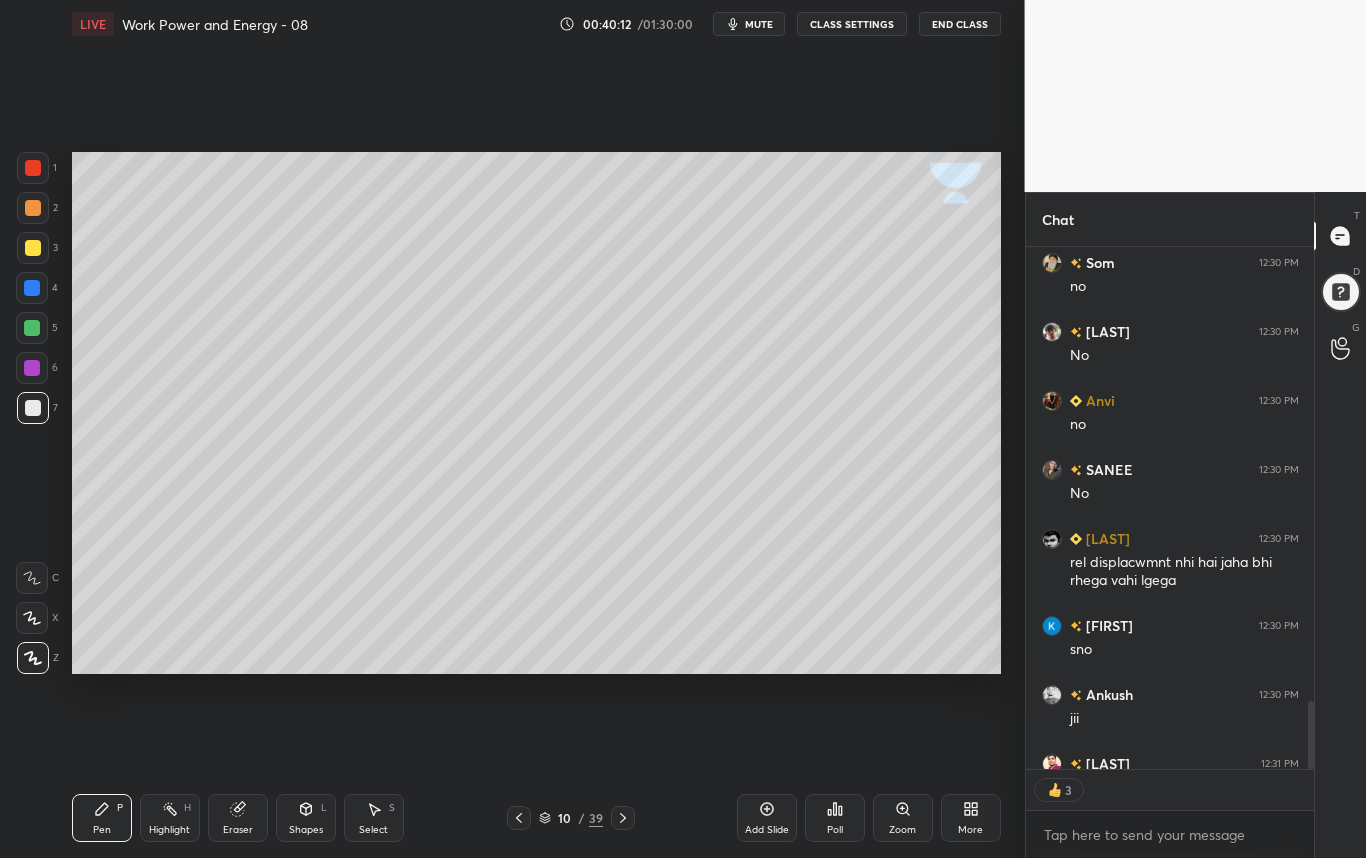 click on "Shapes L" at bounding box center (306, 818) 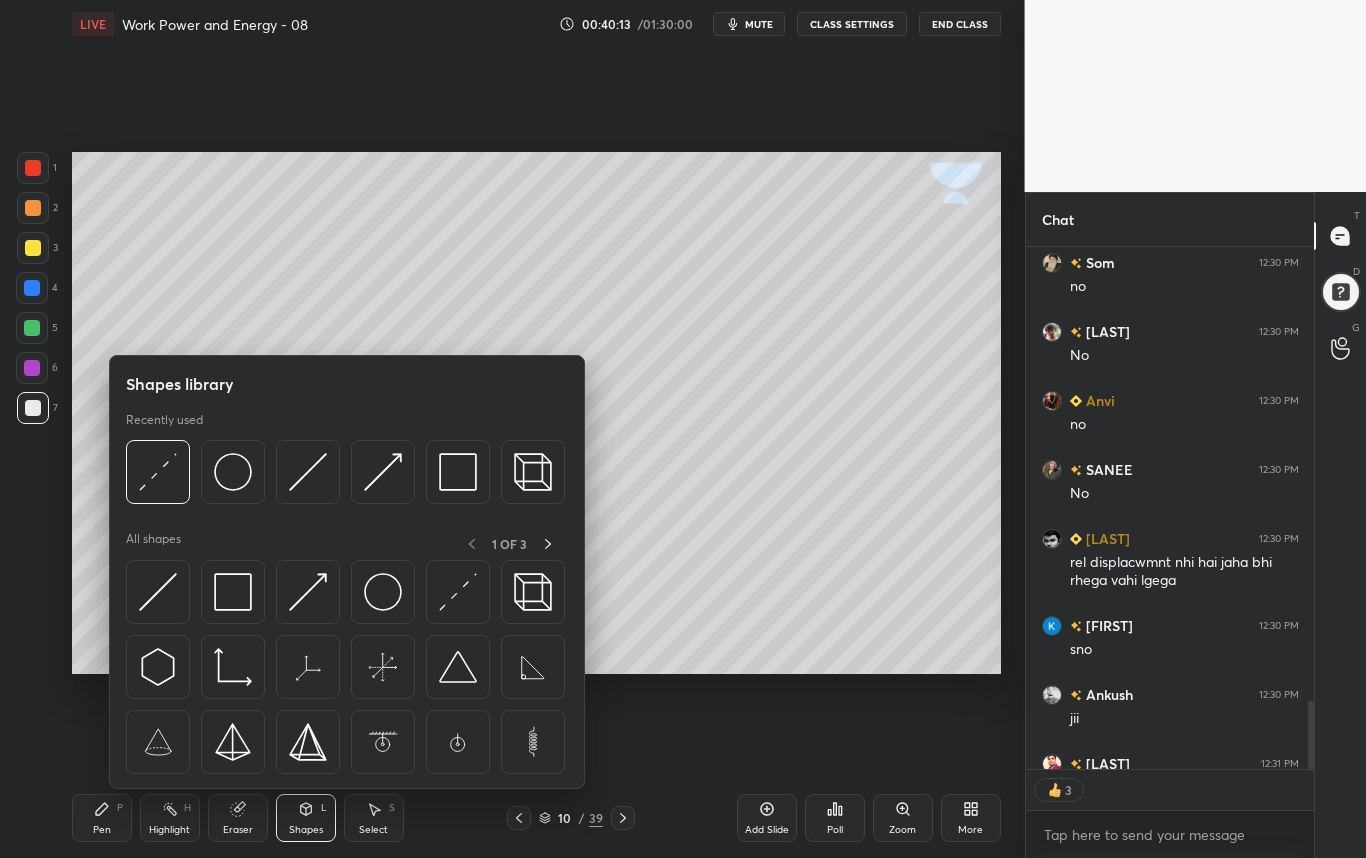 click on "Eraser" at bounding box center (238, 818) 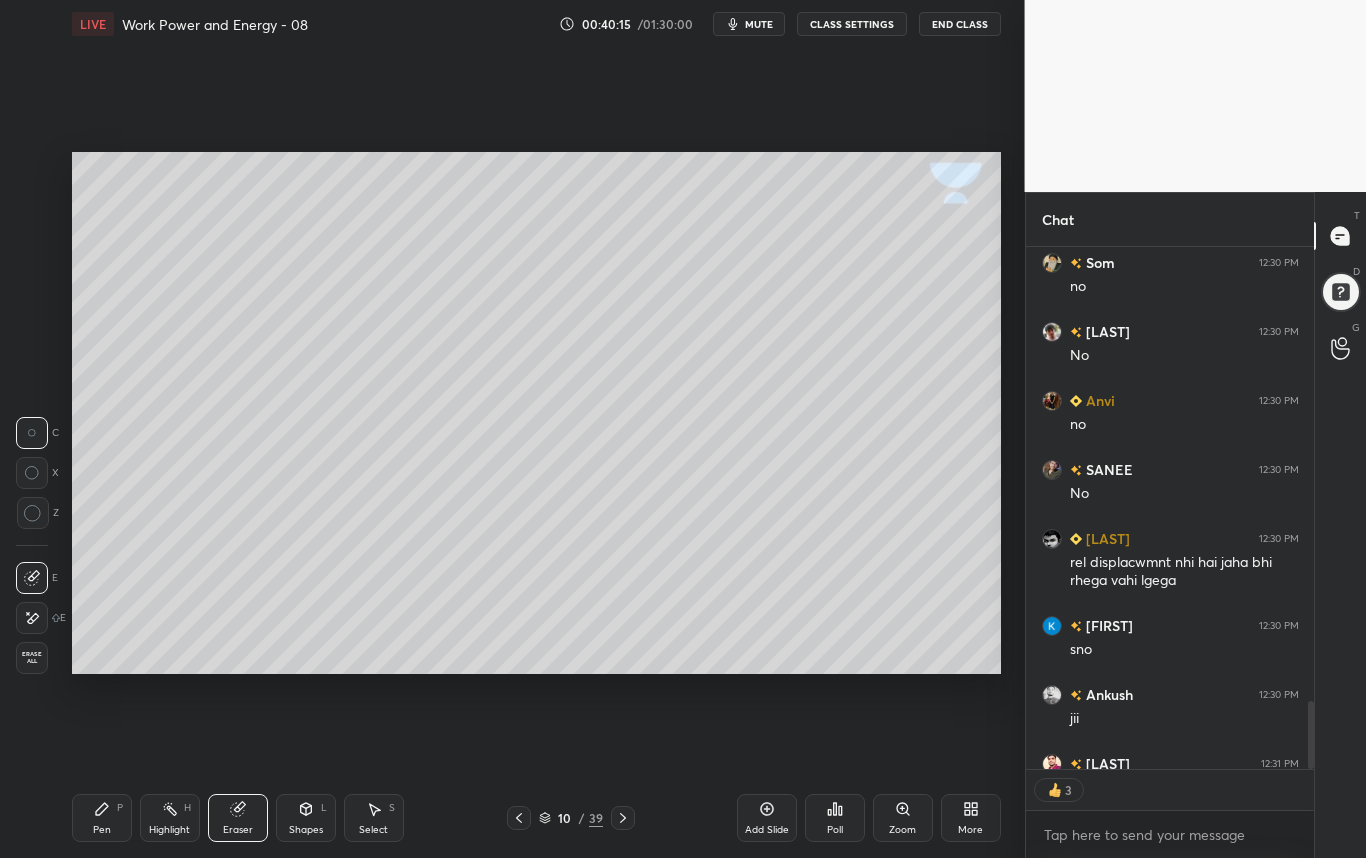 click on "Pen P" at bounding box center [102, 818] 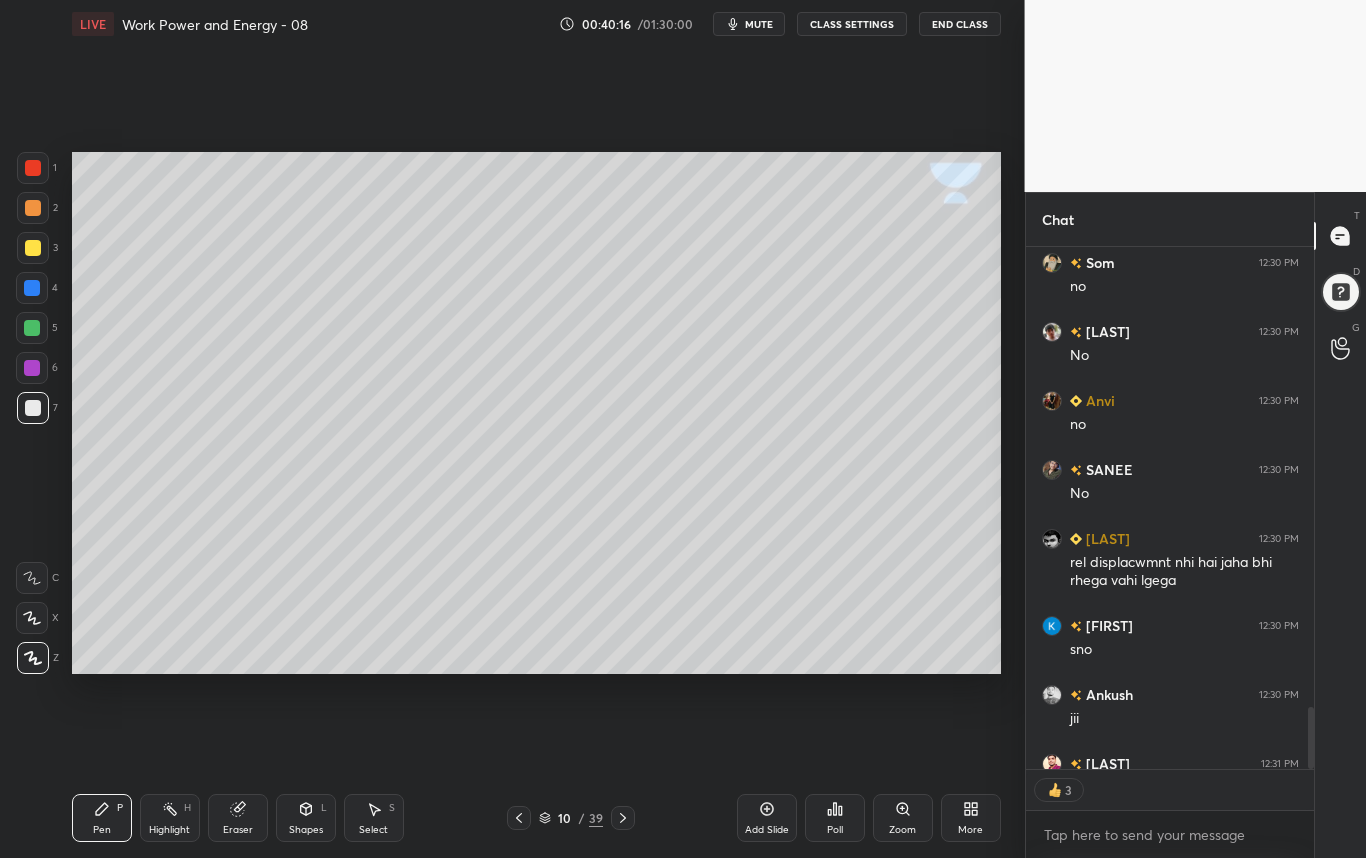 scroll, scrollTop: 3822, scrollLeft: 0, axis: vertical 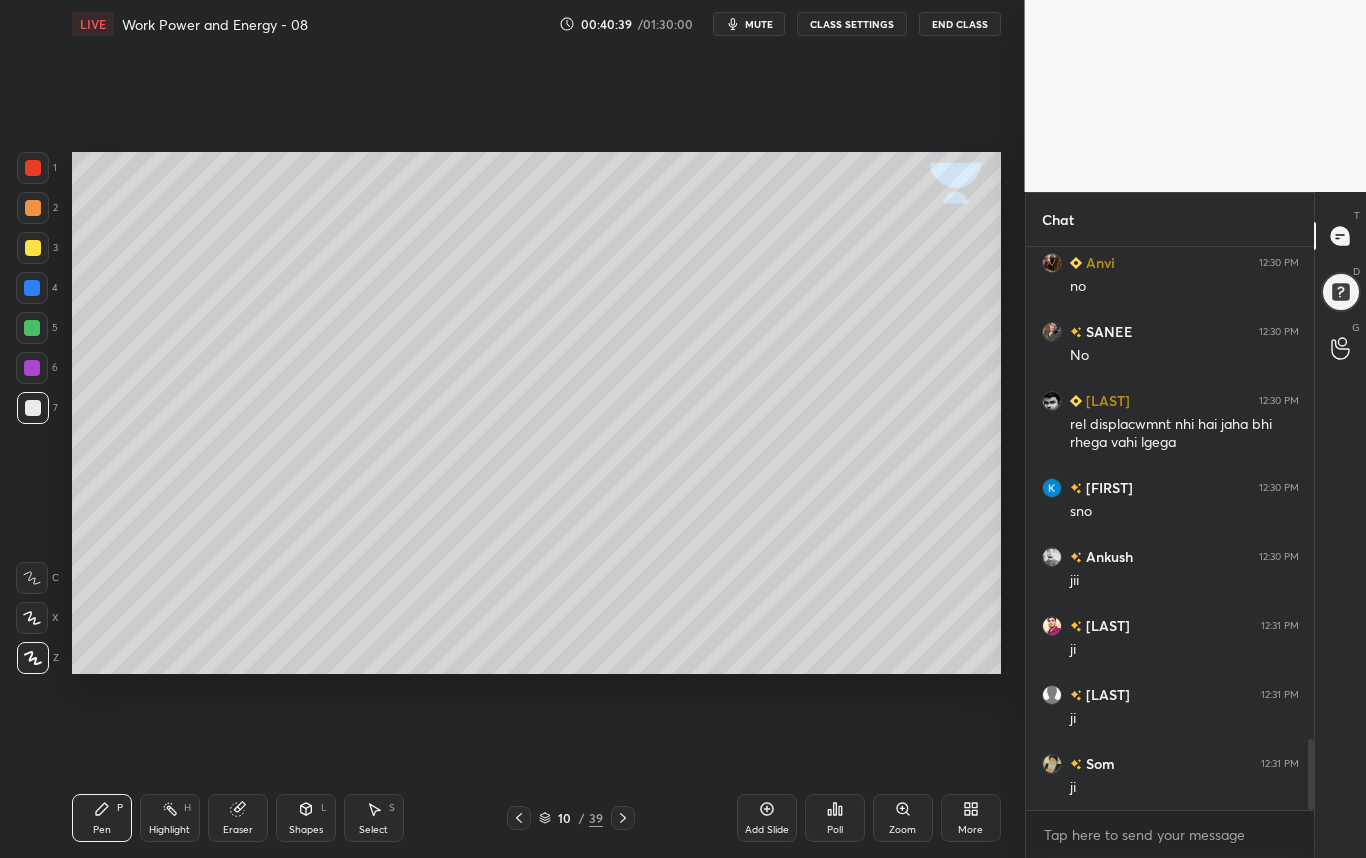 click on "Shapes L" at bounding box center [306, 818] 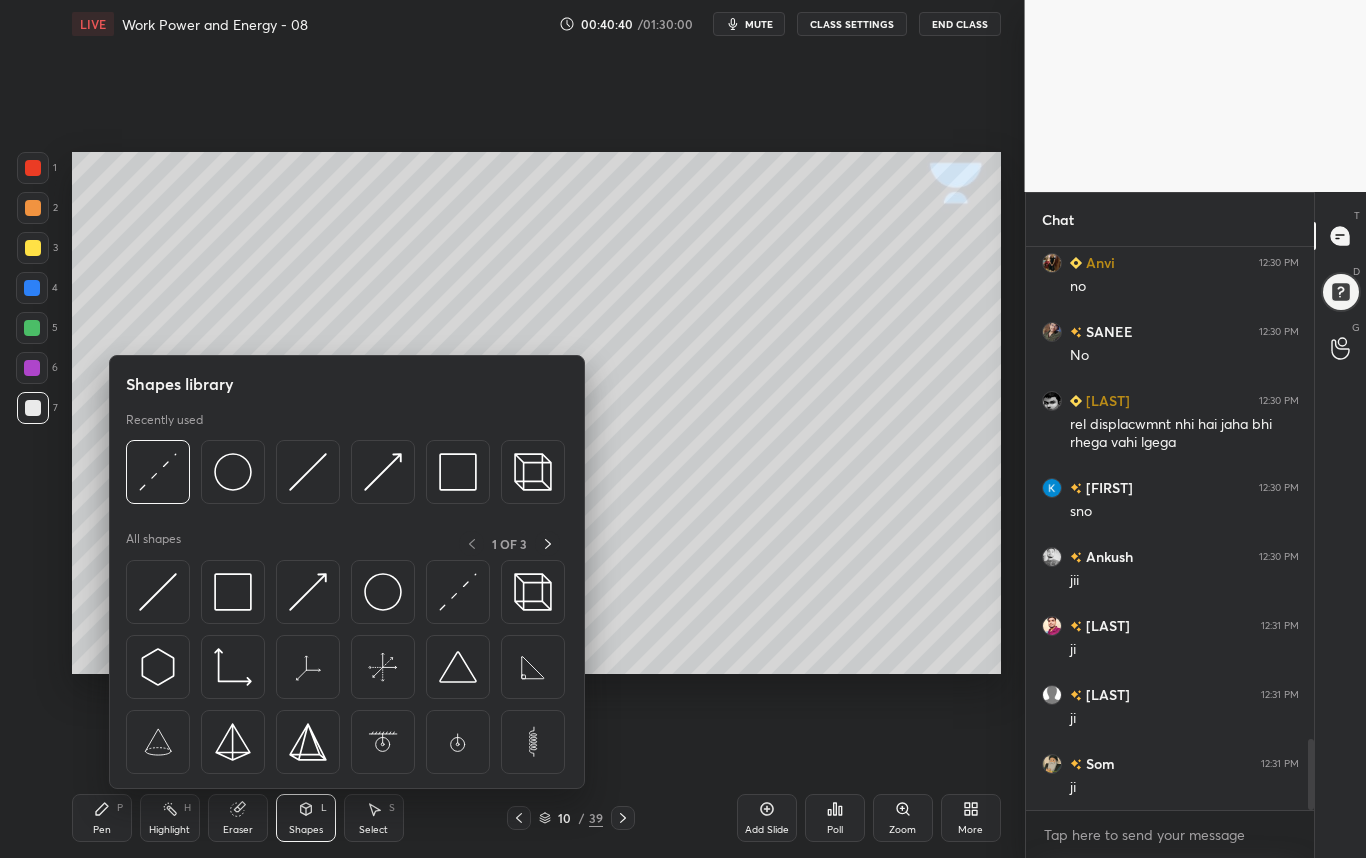 click at bounding box center (458, 472) 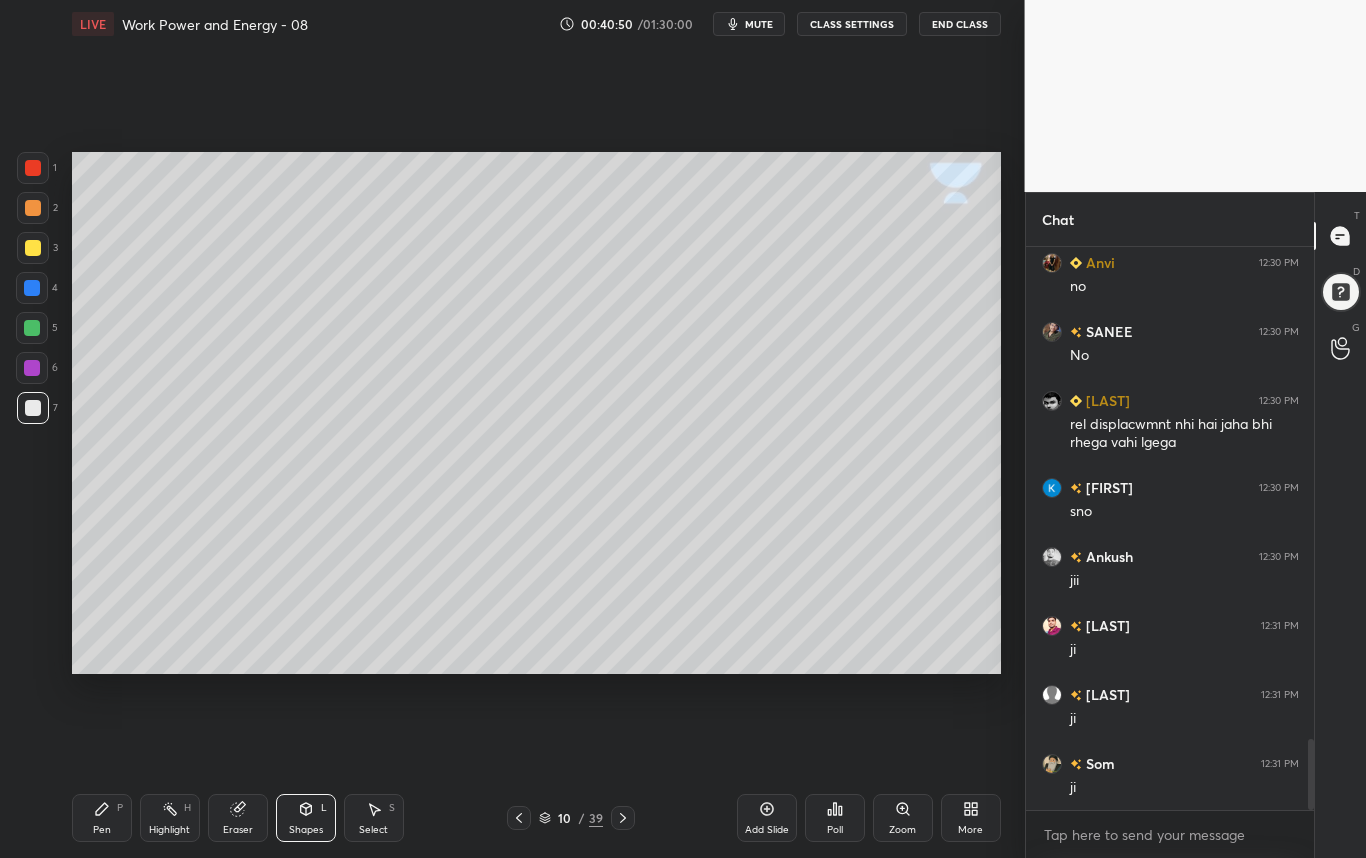 click on "Pen P" at bounding box center (102, 818) 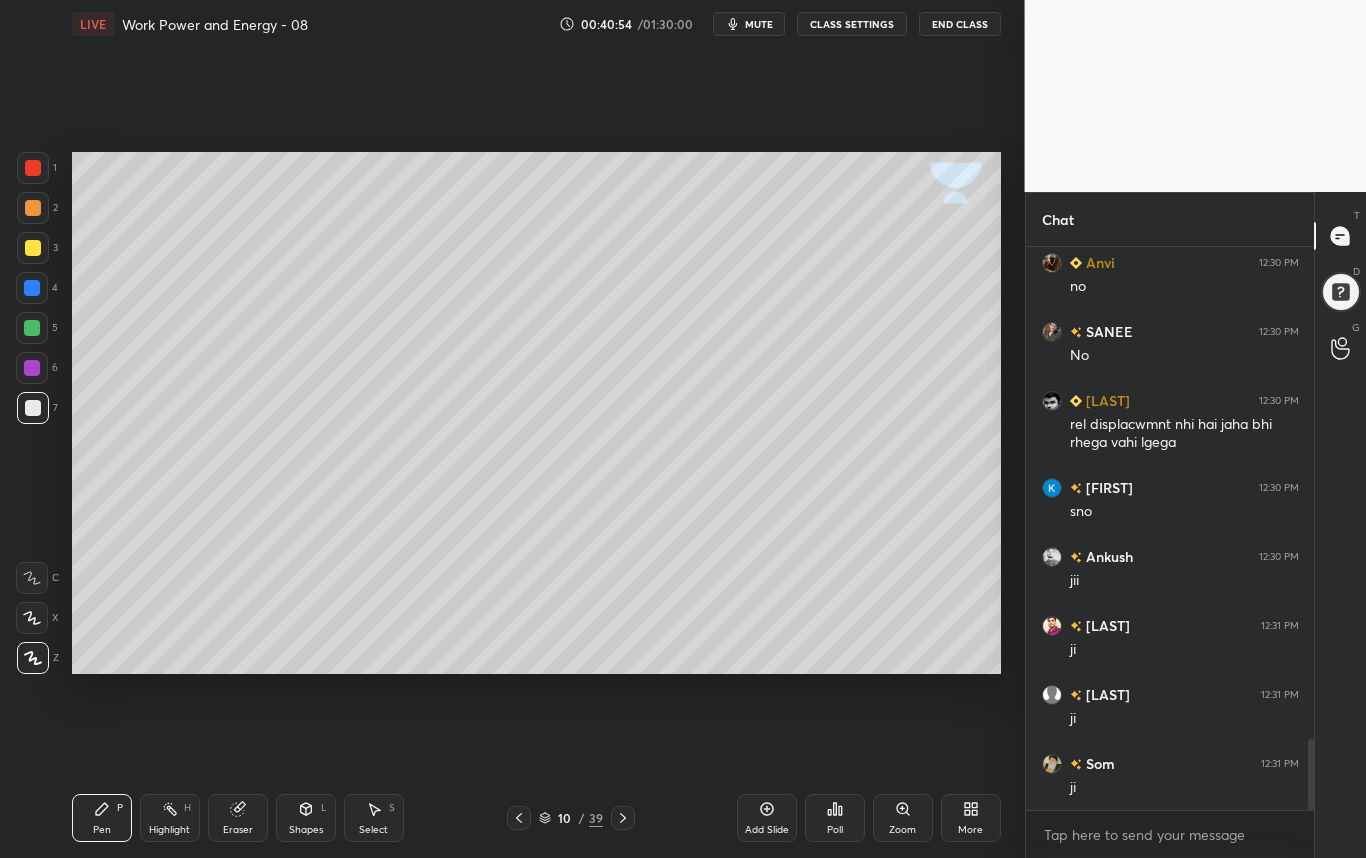 click on "Shapes L" at bounding box center (306, 818) 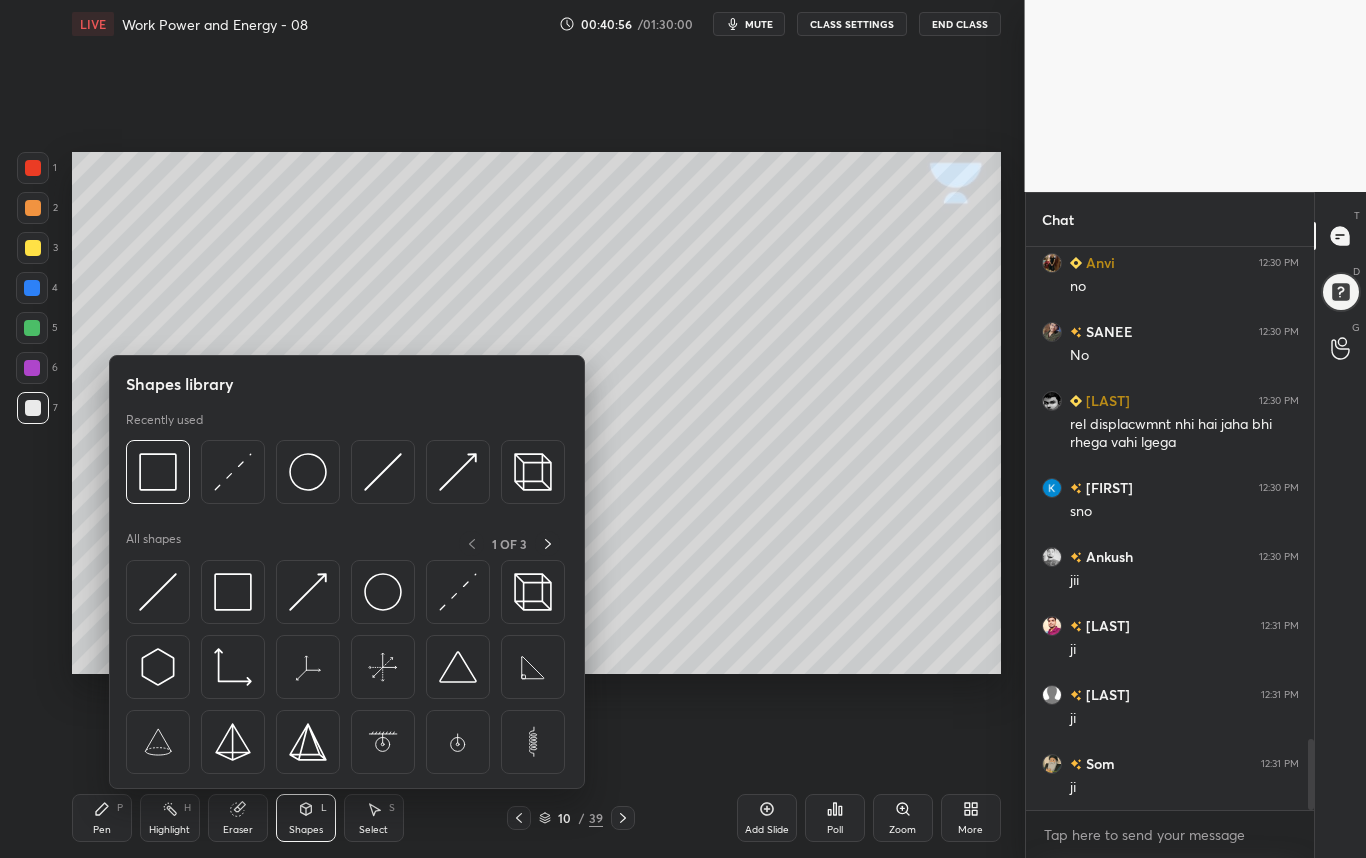click on "1 2 3 4 5 6 7 C X Z C X Z E E Erase all   H H" at bounding box center (32, 413) 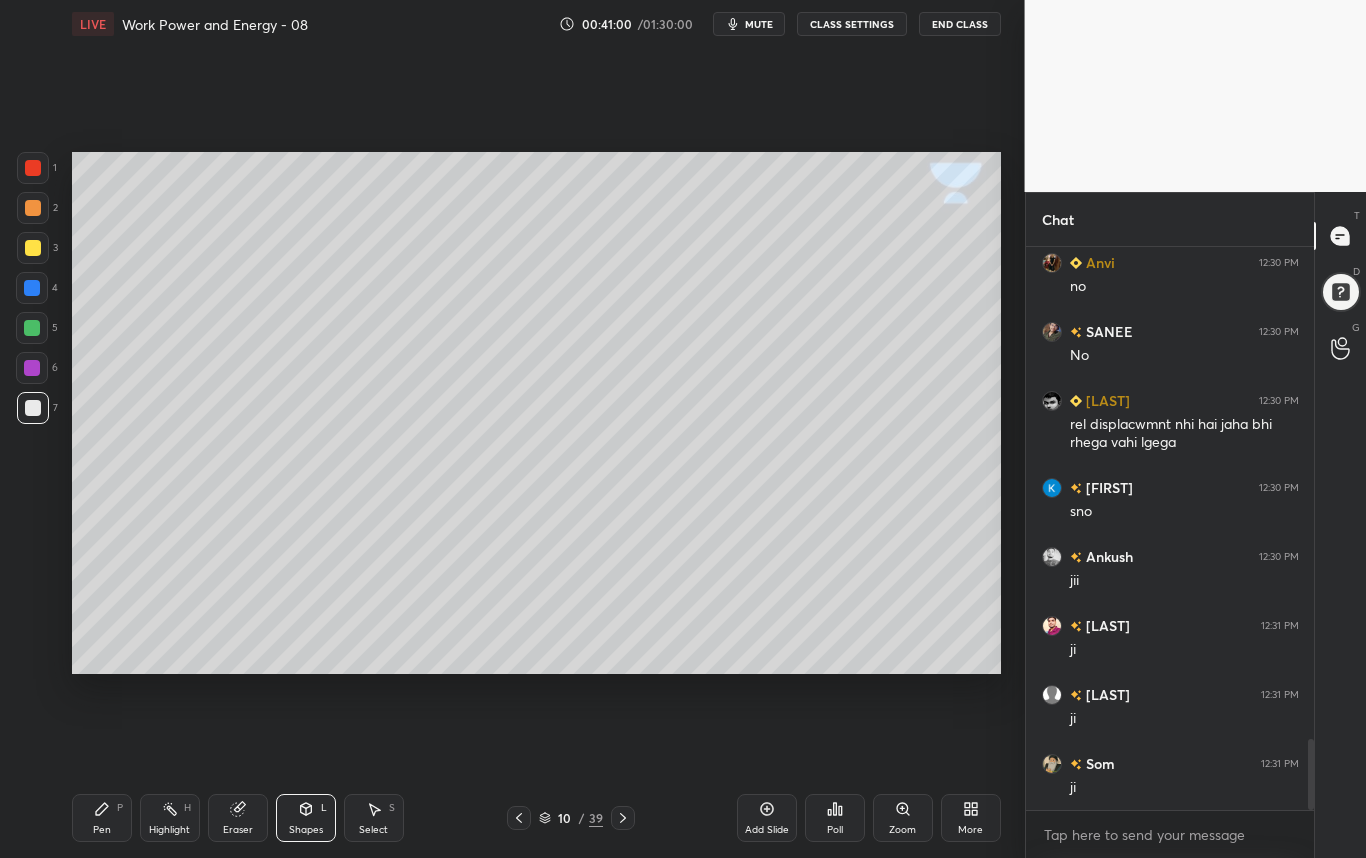 click on "Pen P" at bounding box center (102, 818) 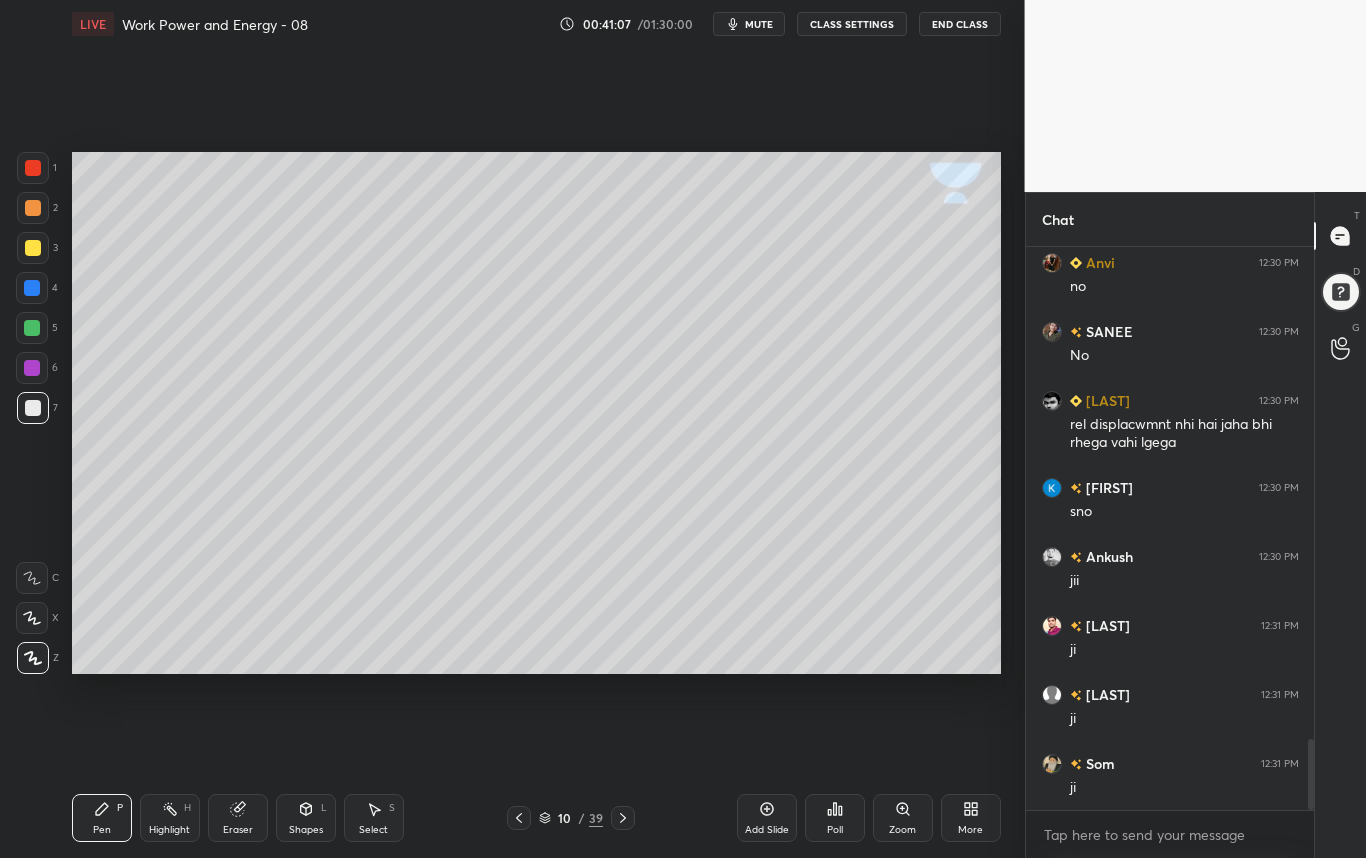 click at bounding box center (33, 248) 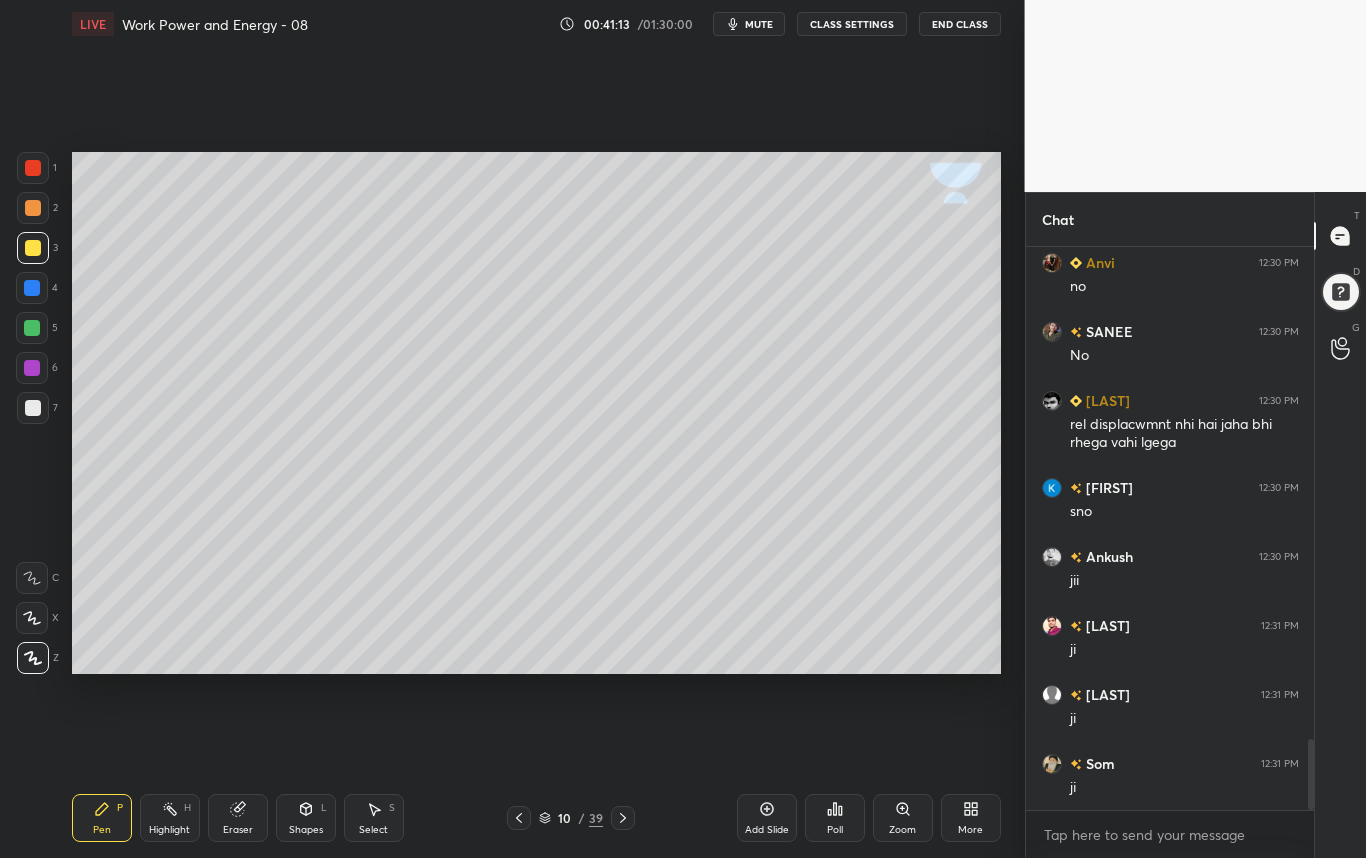 click at bounding box center (32, 288) 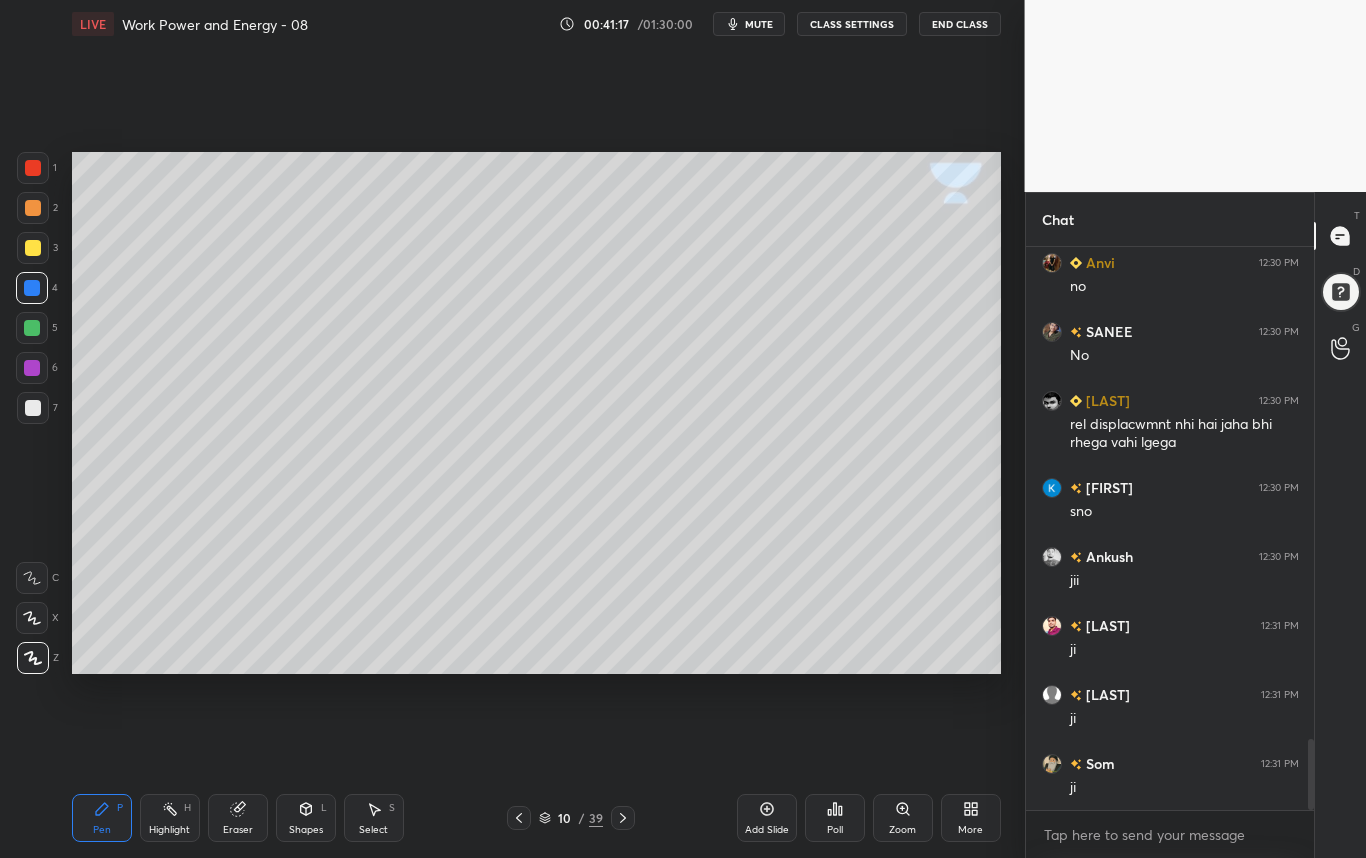 click at bounding box center (33, 408) 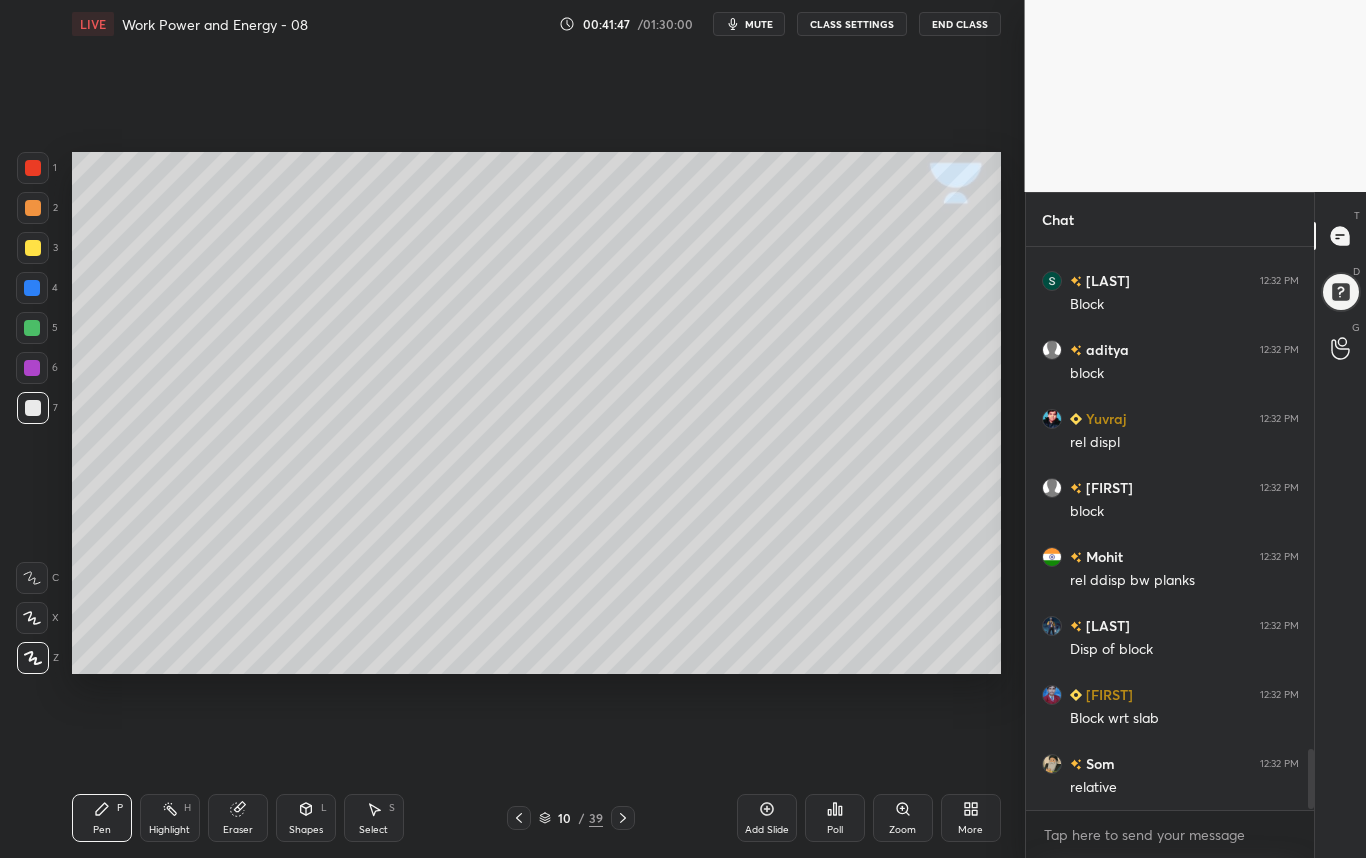 scroll, scrollTop: 4719, scrollLeft: 0, axis: vertical 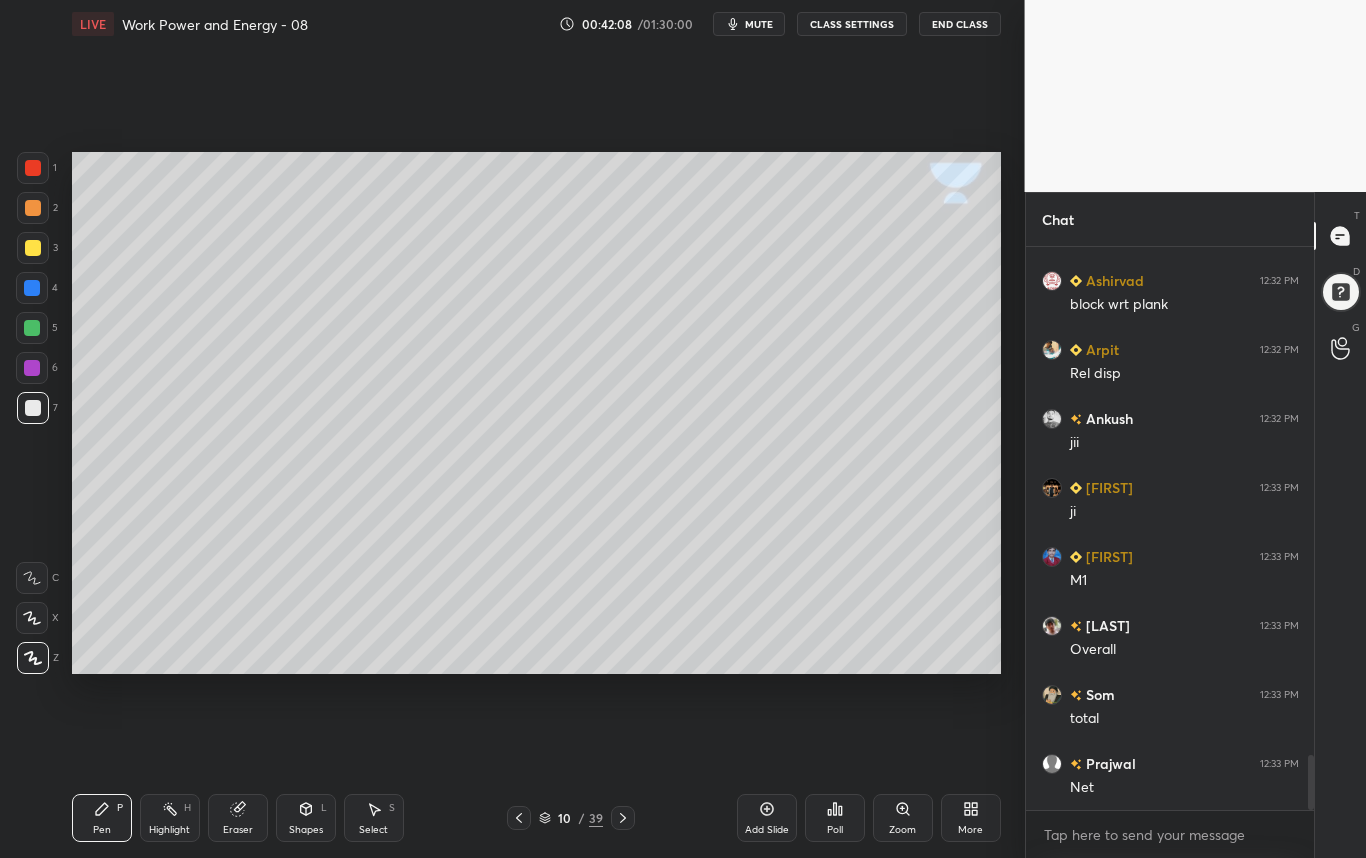 click at bounding box center (33, 408) 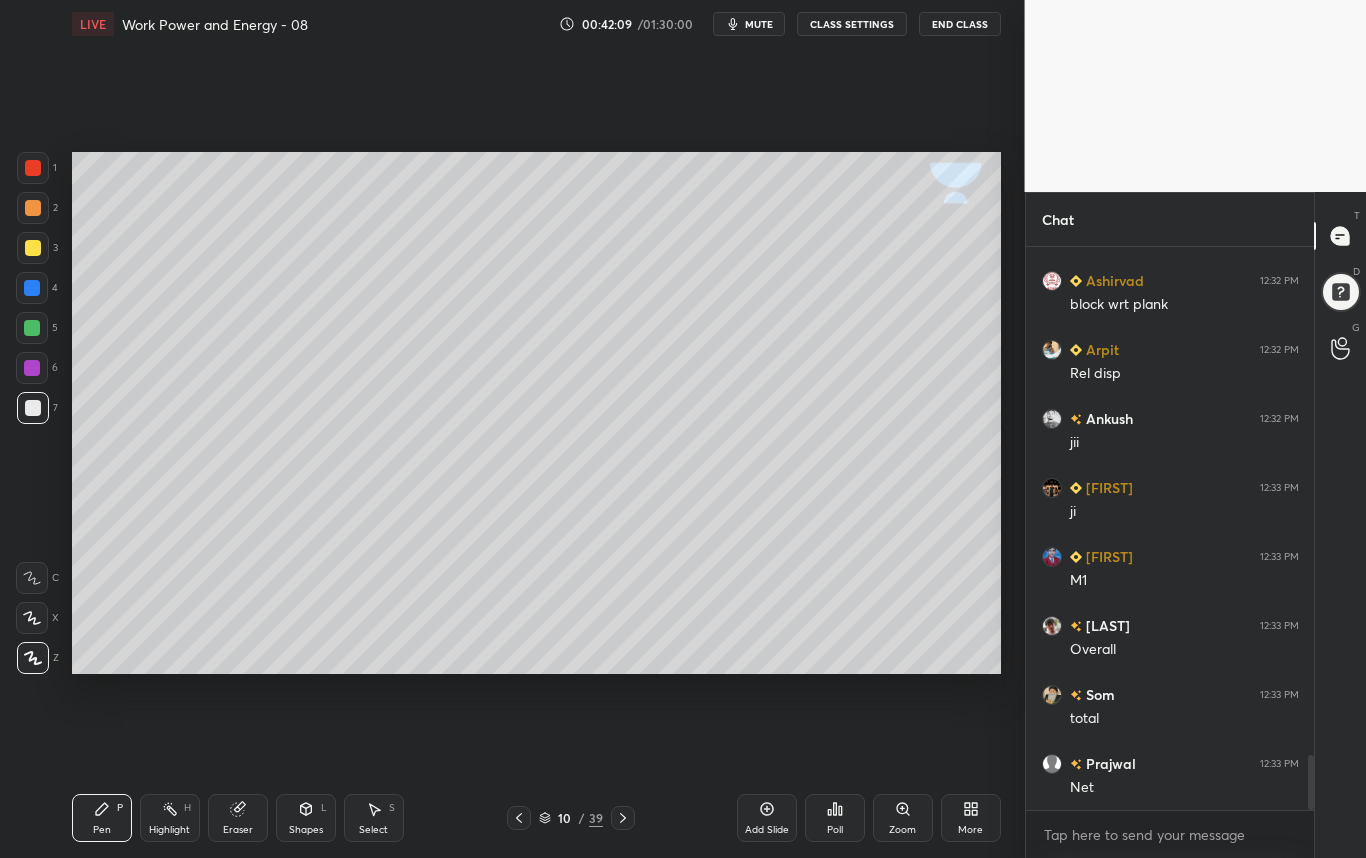 click on "Select S" at bounding box center (374, 818) 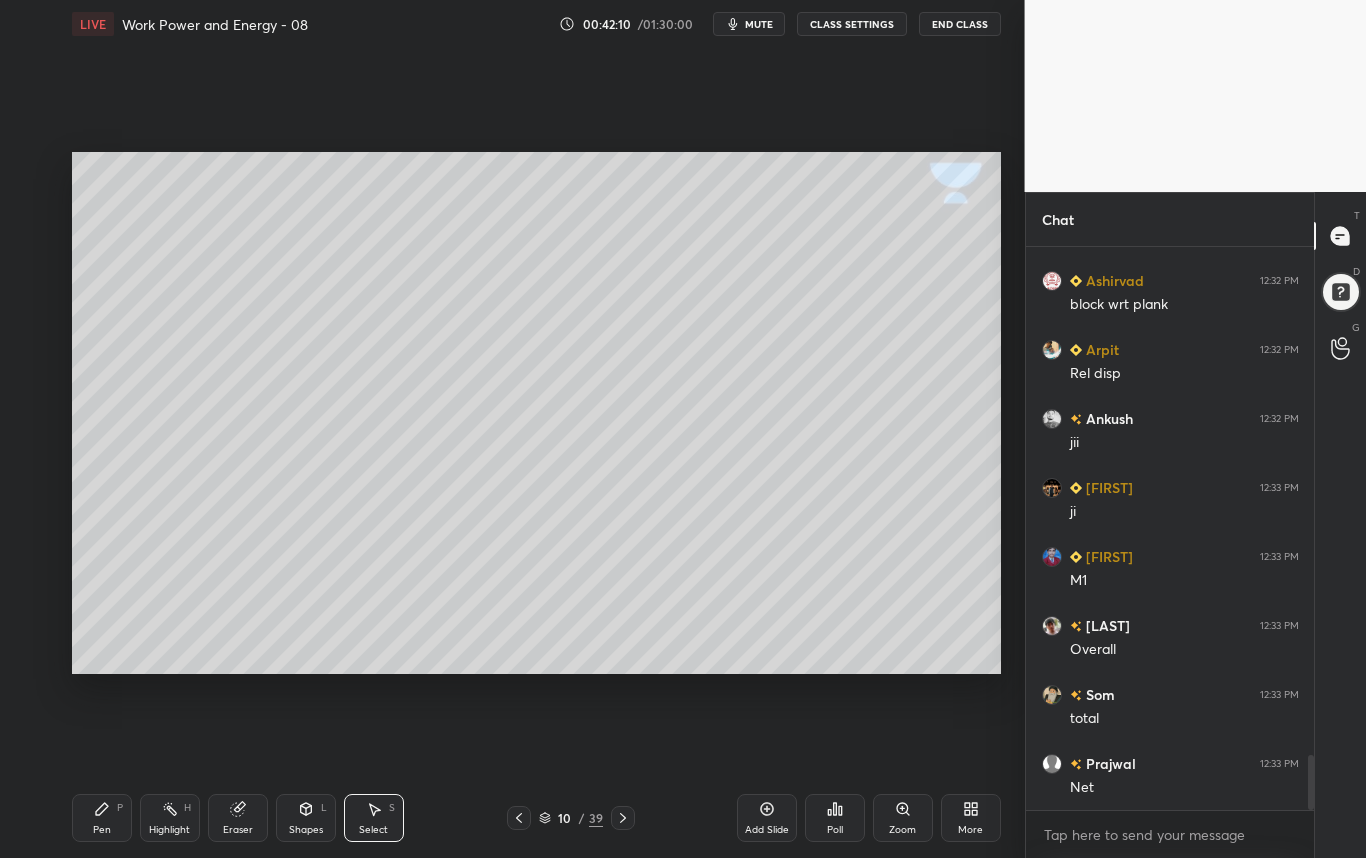 click on "Shapes L" at bounding box center (306, 818) 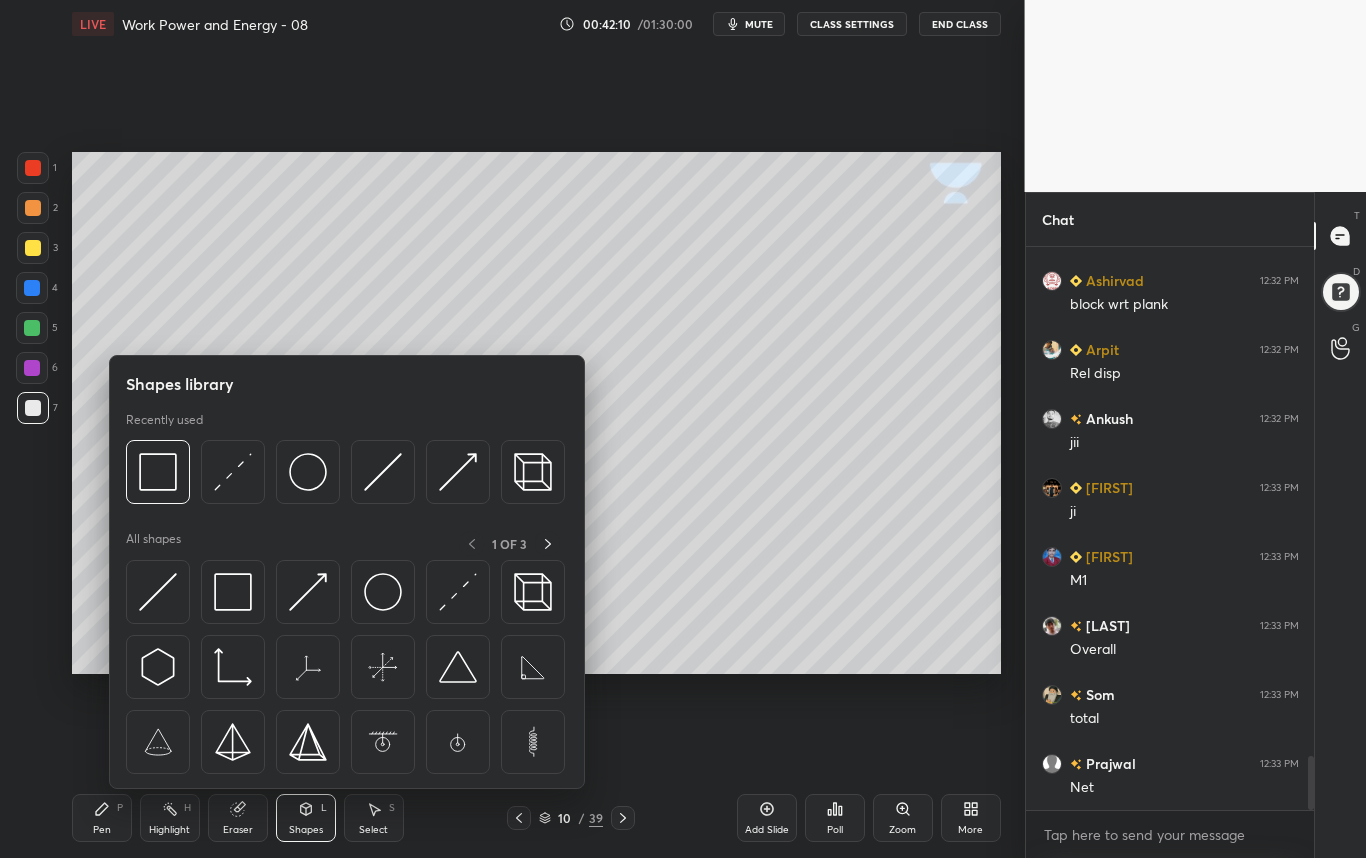 scroll, scrollTop: 5271, scrollLeft: 0, axis: vertical 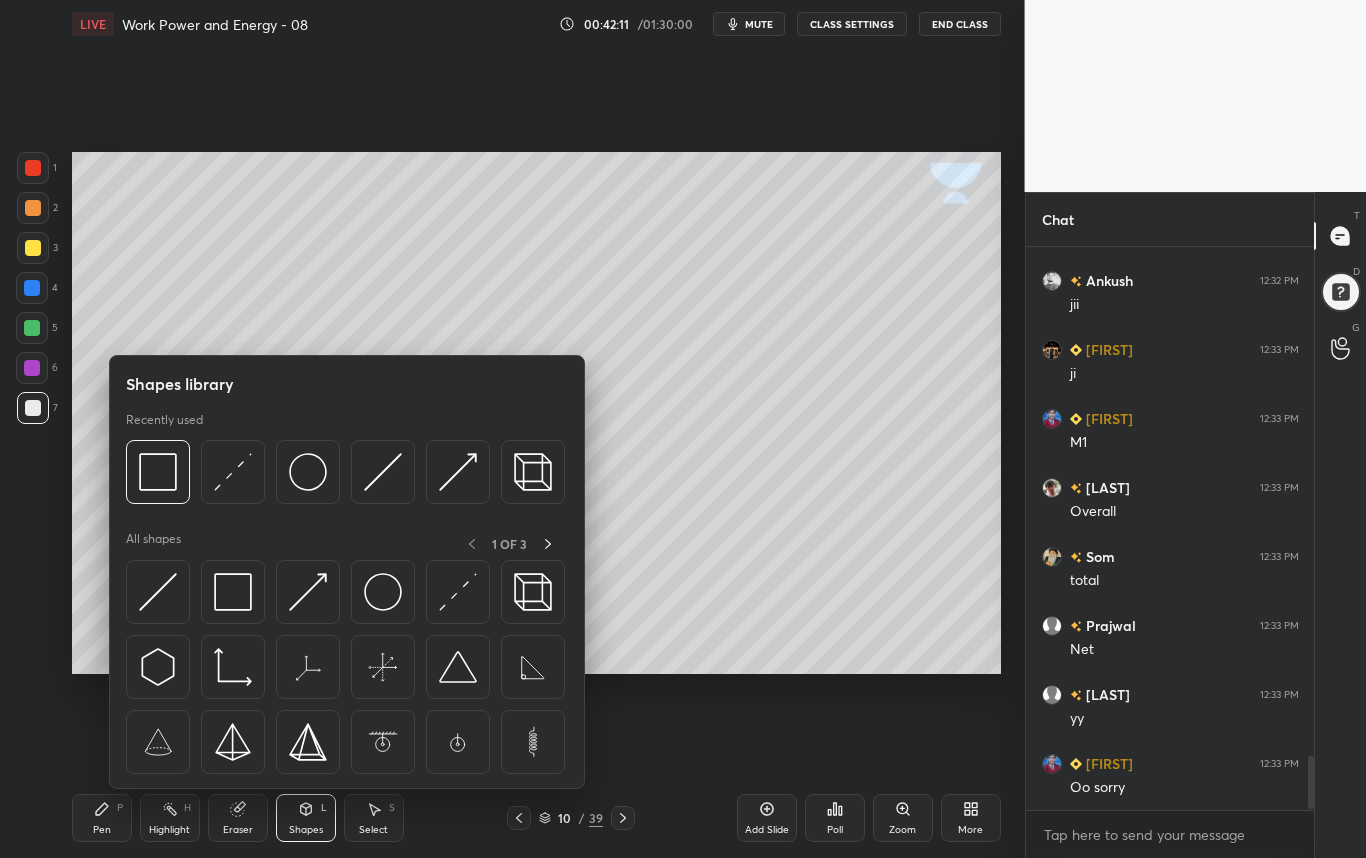 click on "1 2 3 4 5 6 7 C X Z C X Z E E Erase all   H H" at bounding box center [32, 413] 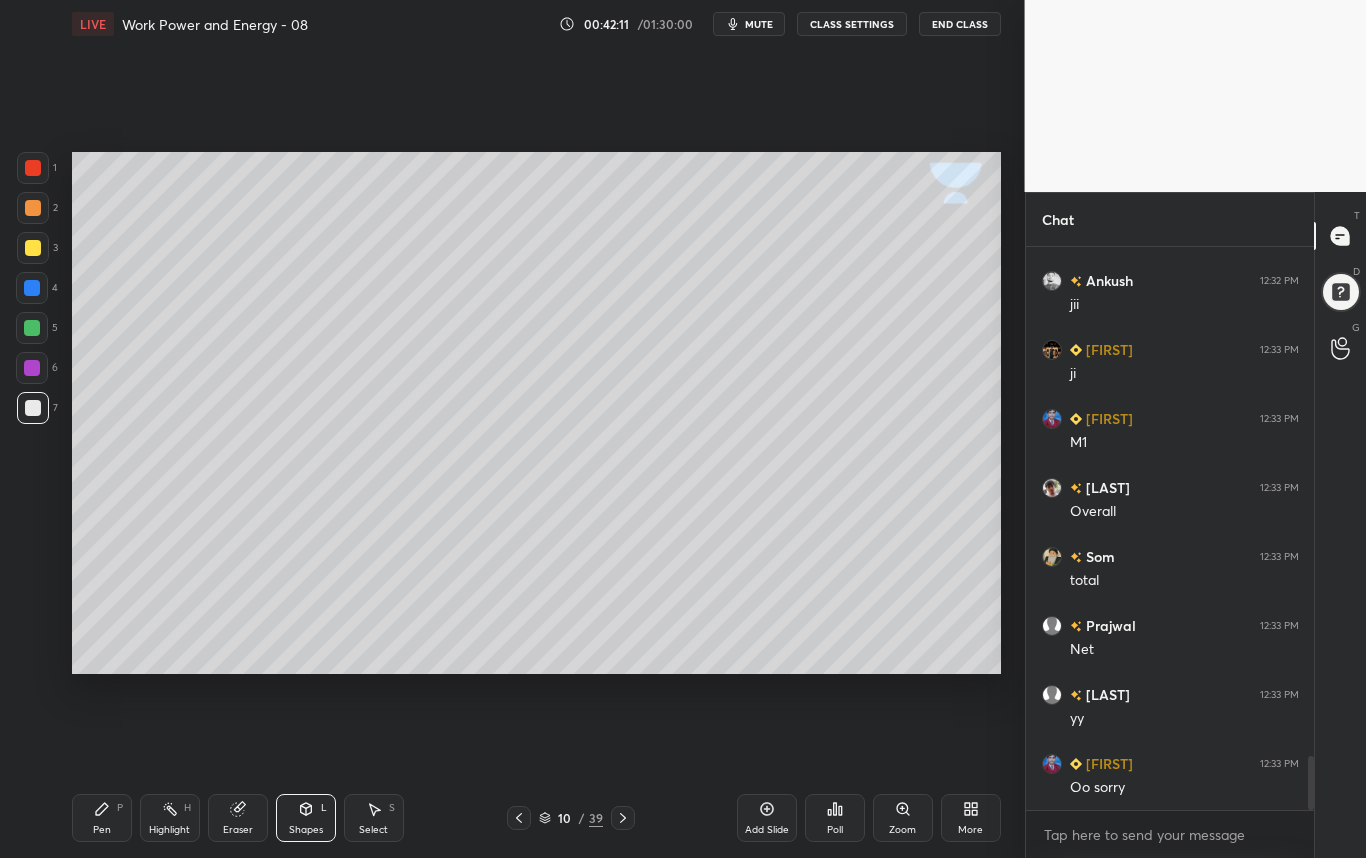 click on "1 2 3 4 5 6 7 C X Z C X Z E E Erase all   H H" at bounding box center [32, 413] 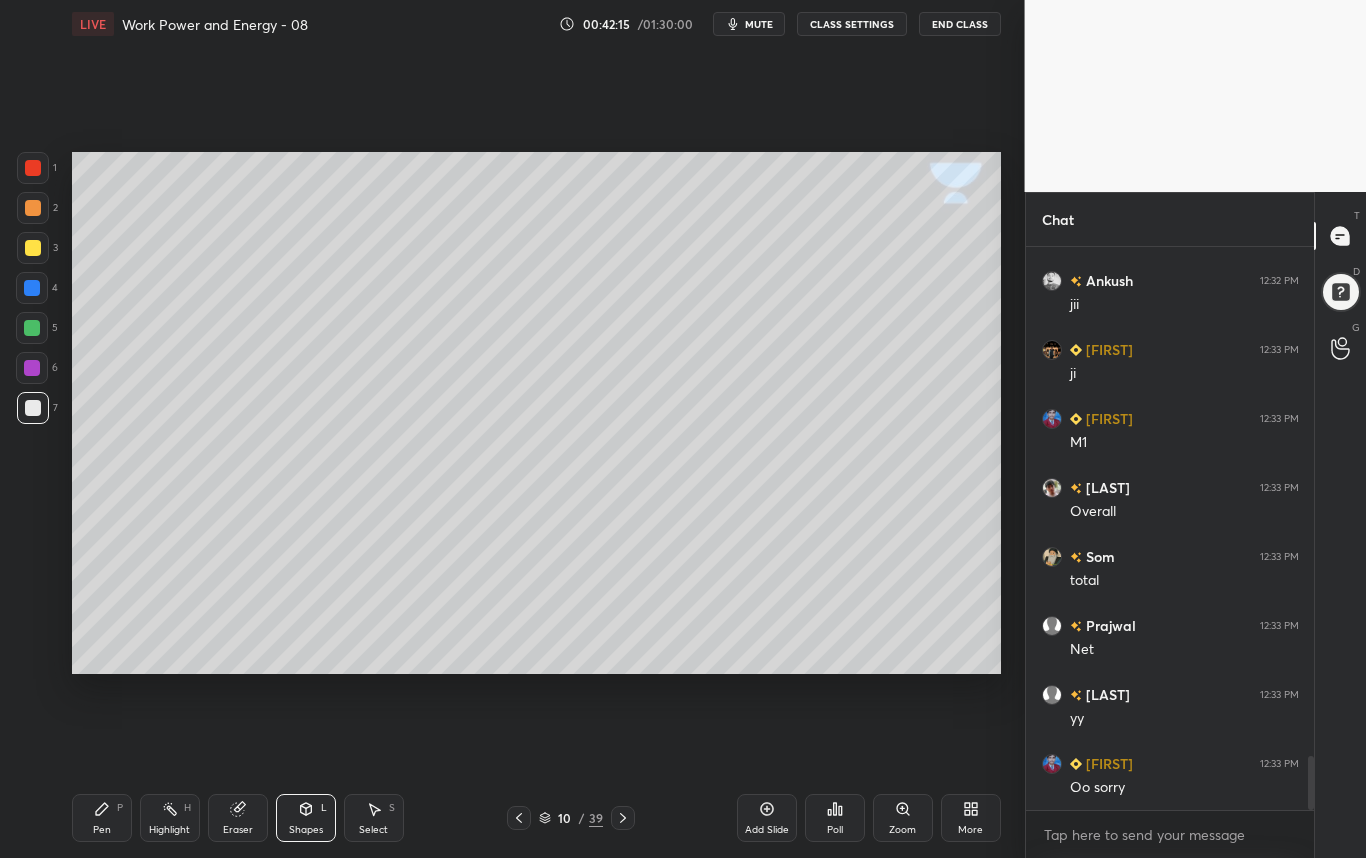 click on "Shapes L" at bounding box center [306, 818] 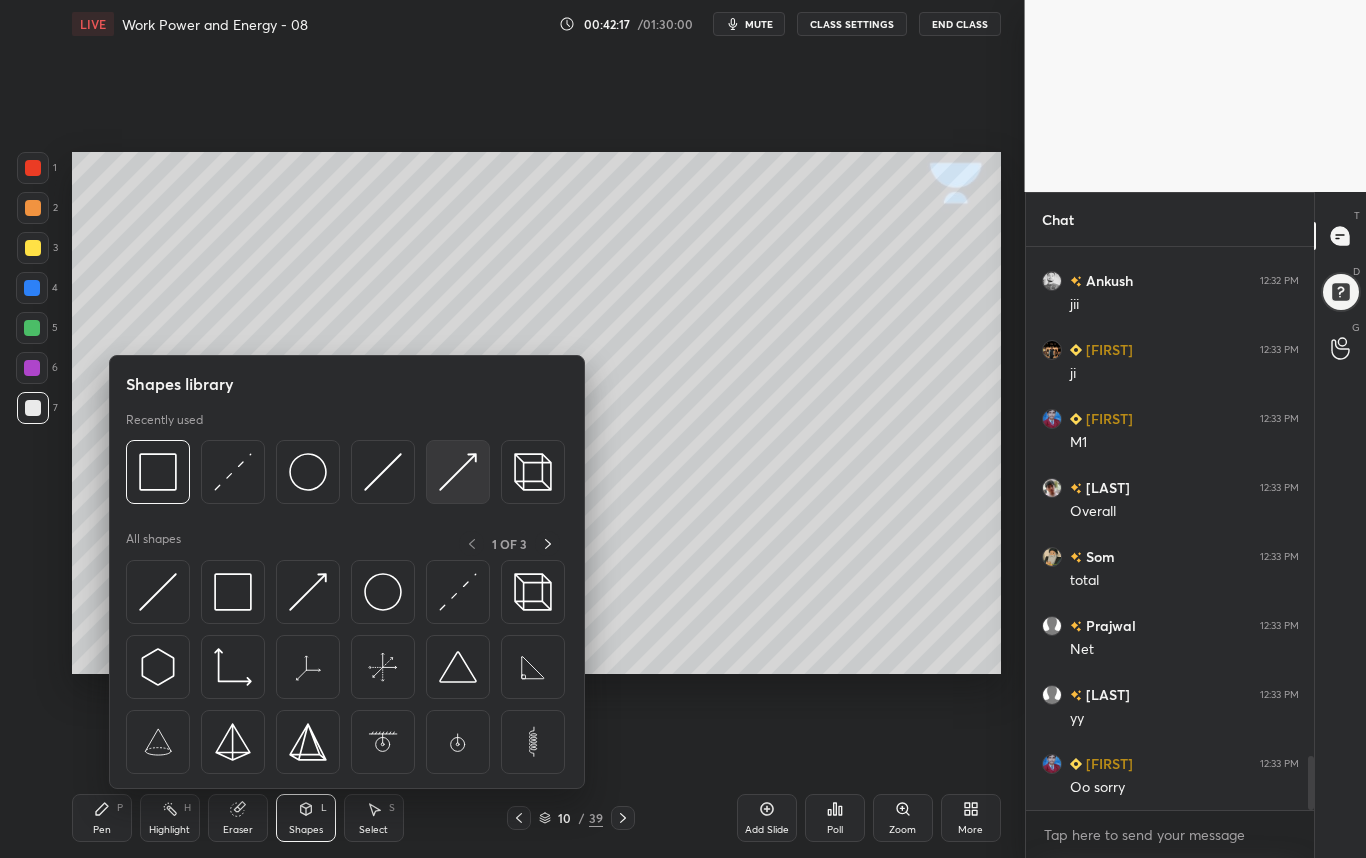 click at bounding box center (458, 472) 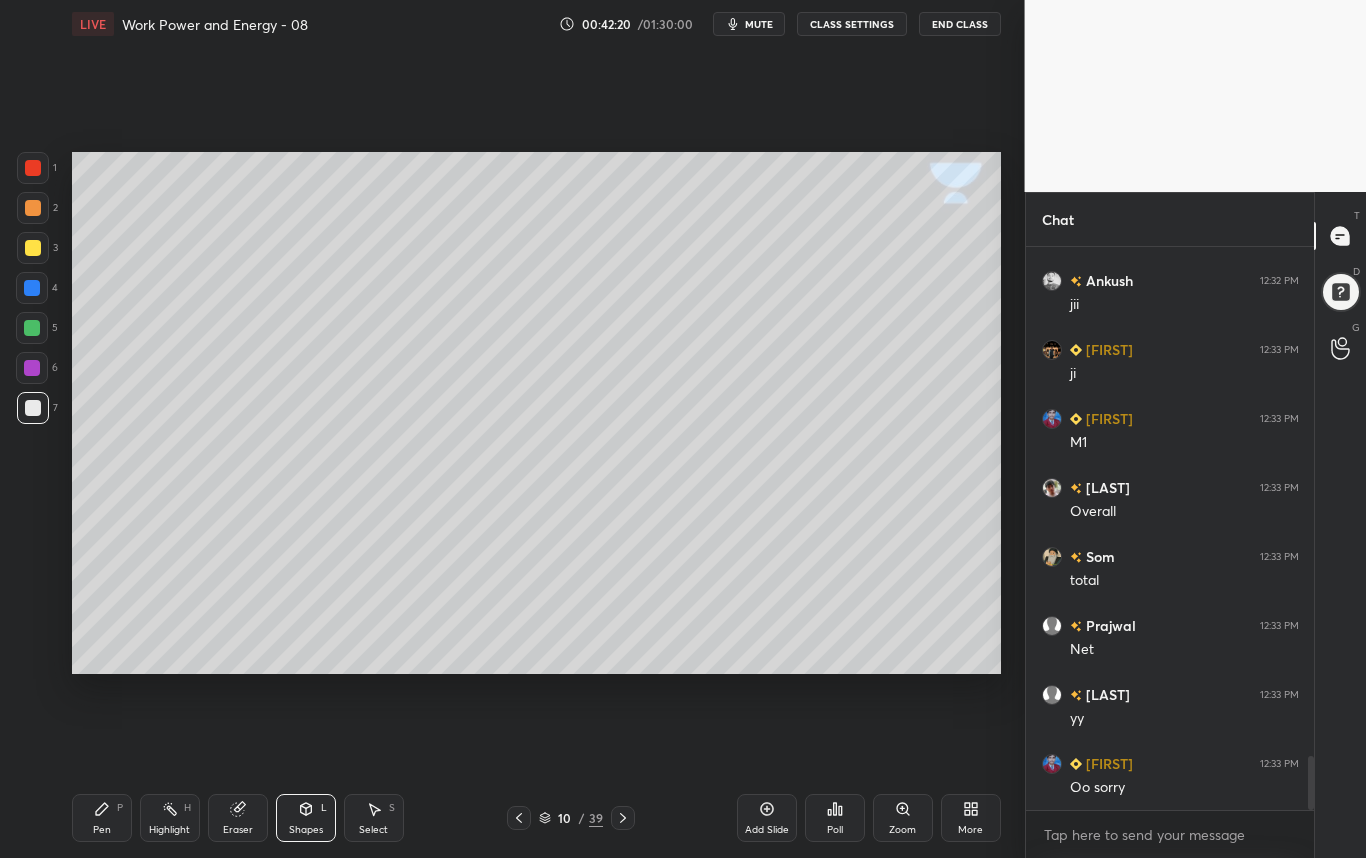click on "Pen P" at bounding box center (102, 818) 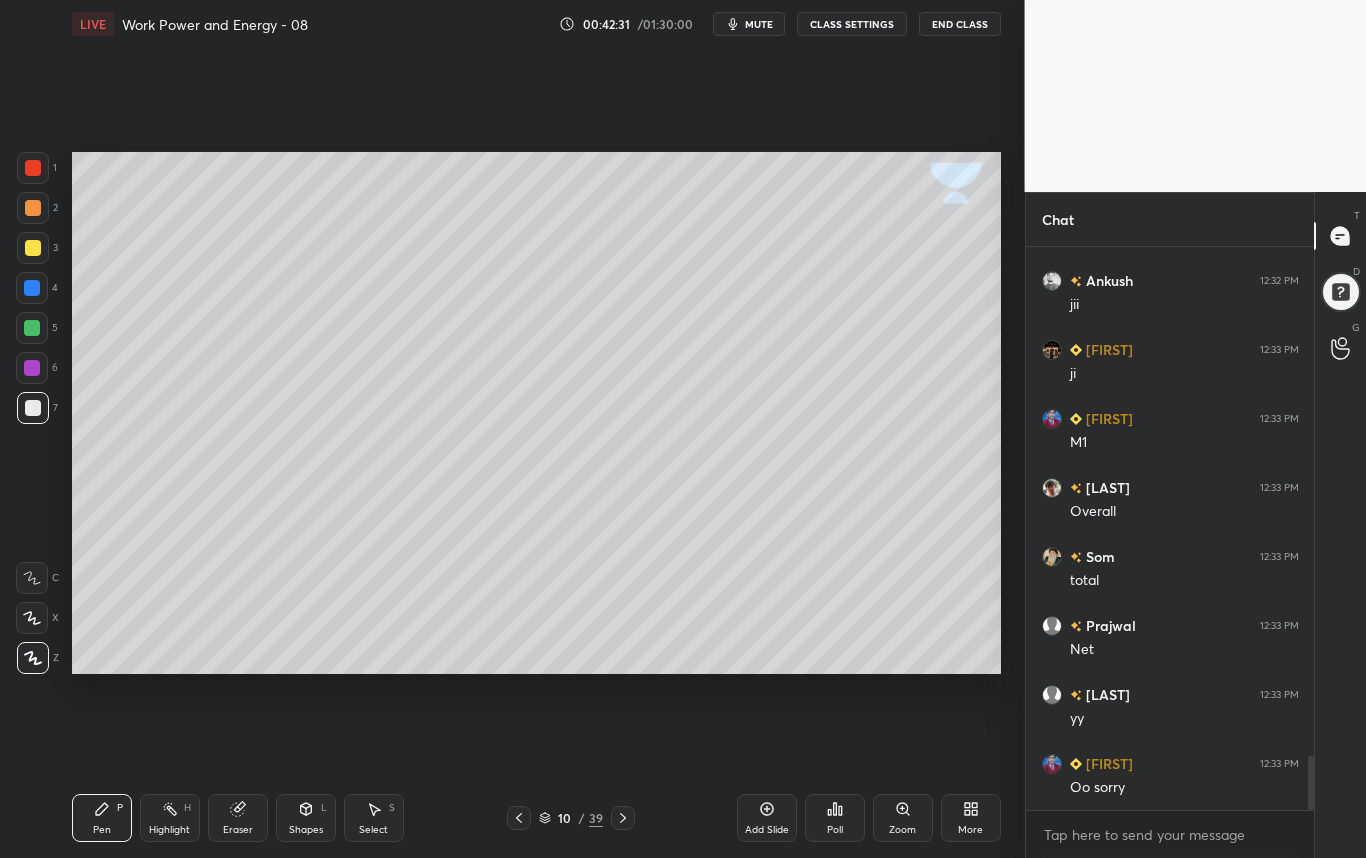 click at bounding box center (33, 408) 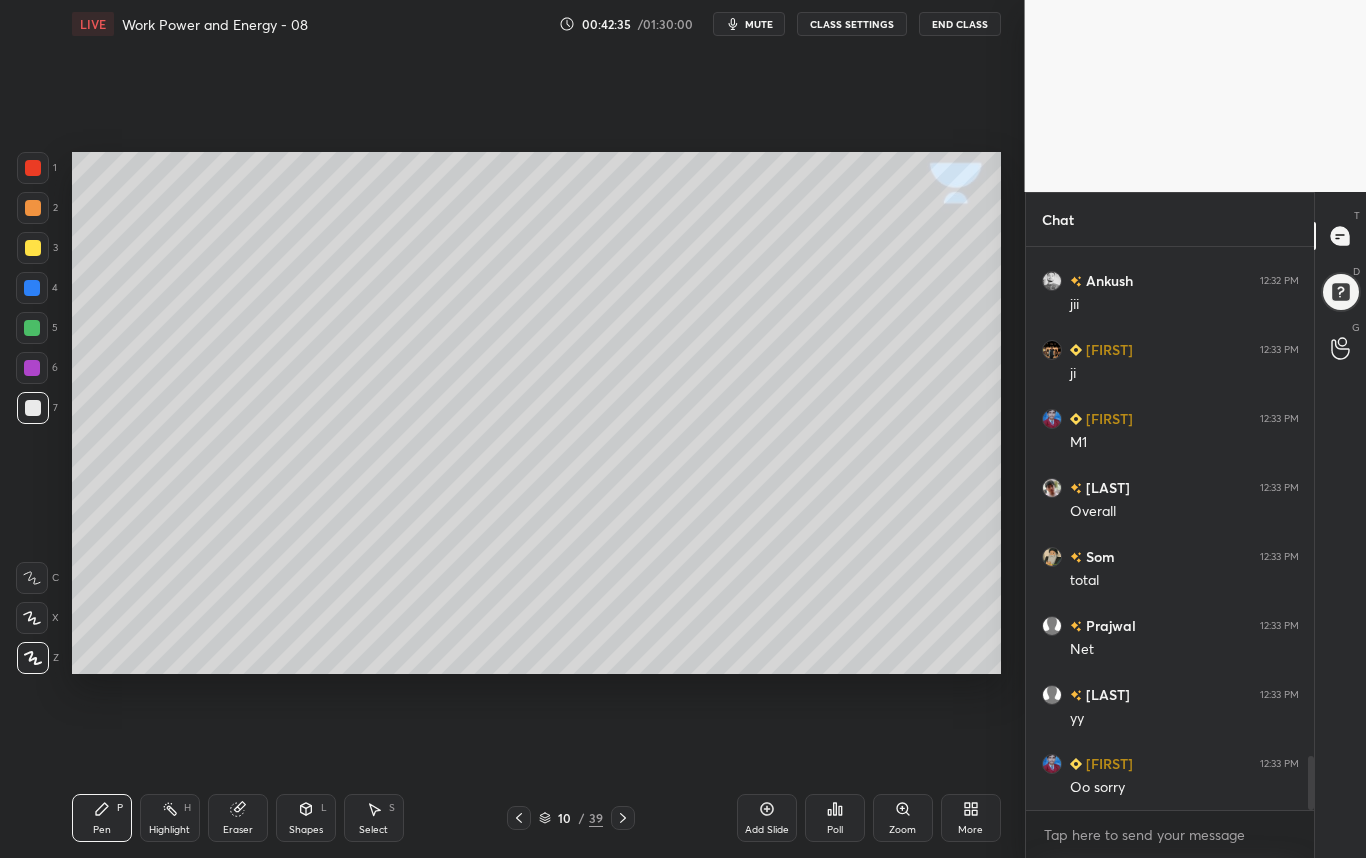 click at bounding box center (33, 248) 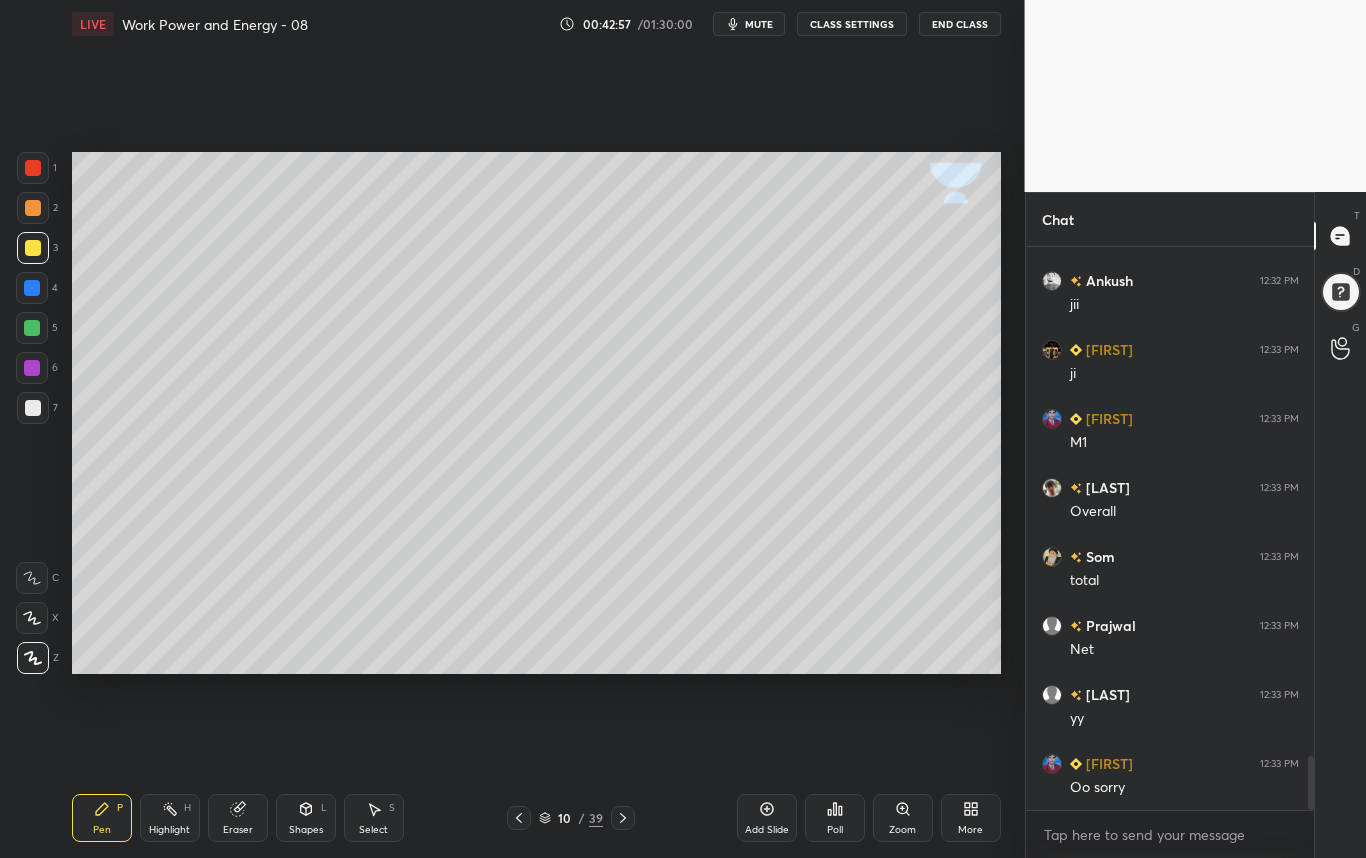 click on "Select" at bounding box center (373, 830) 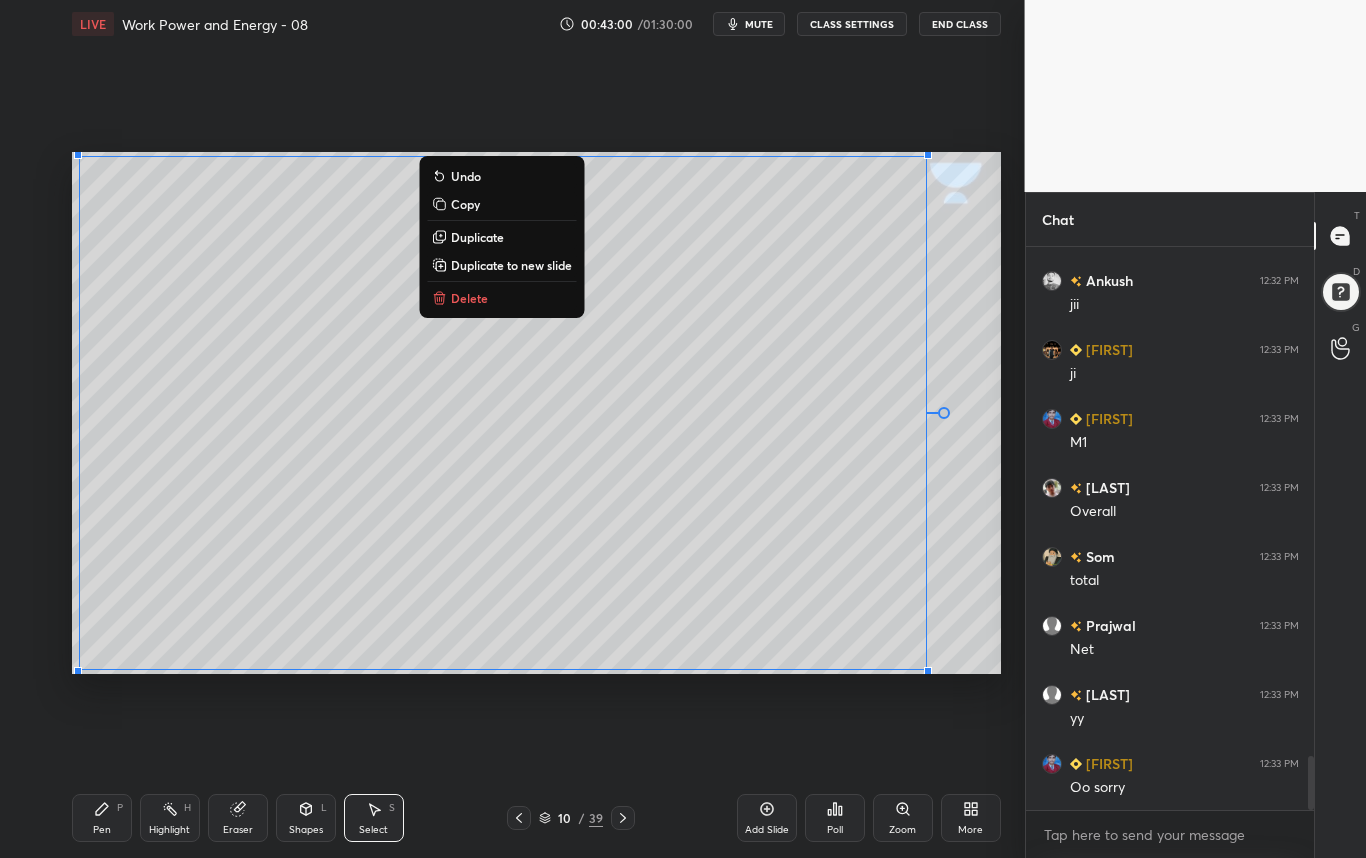 drag, startPoint x: 93, startPoint y: 159, endPoint x: 951, endPoint y: 677, distance: 1002.2415 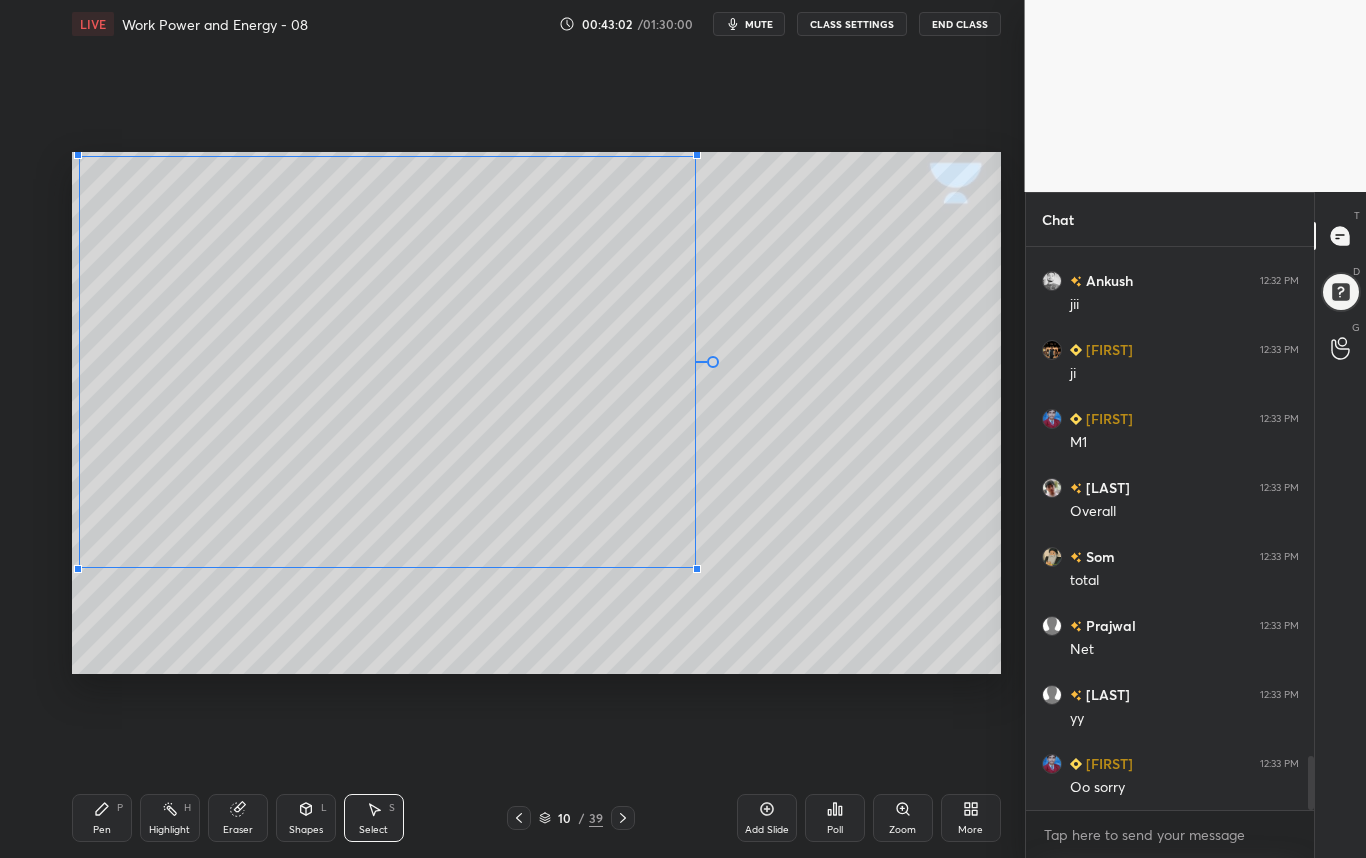 drag, startPoint x: 905, startPoint y: 658, endPoint x: 695, endPoint y: 567, distance: 228.86896 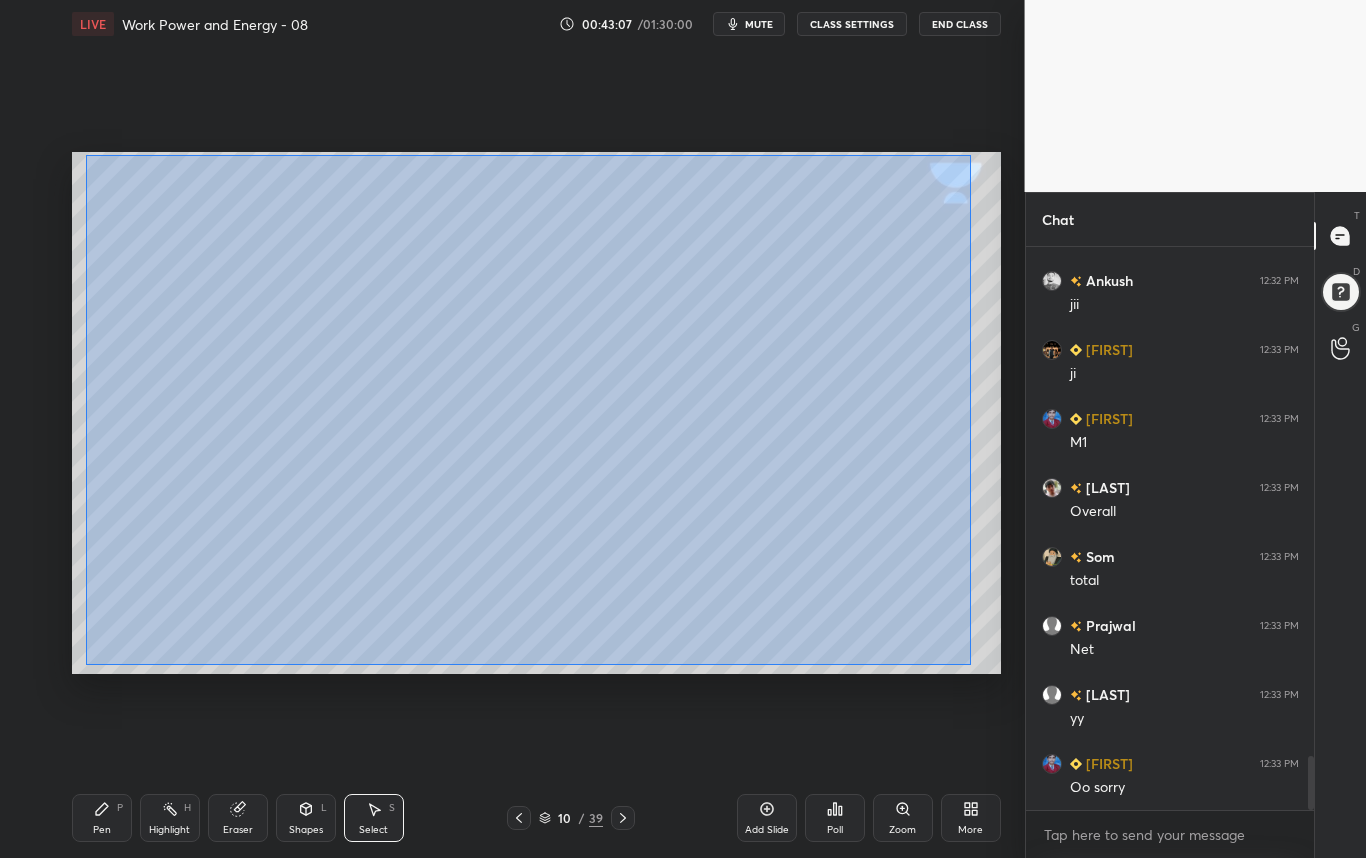 drag, startPoint x: 85, startPoint y: 162, endPoint x: 971, endPoint y: 666, distance: 1019.3194 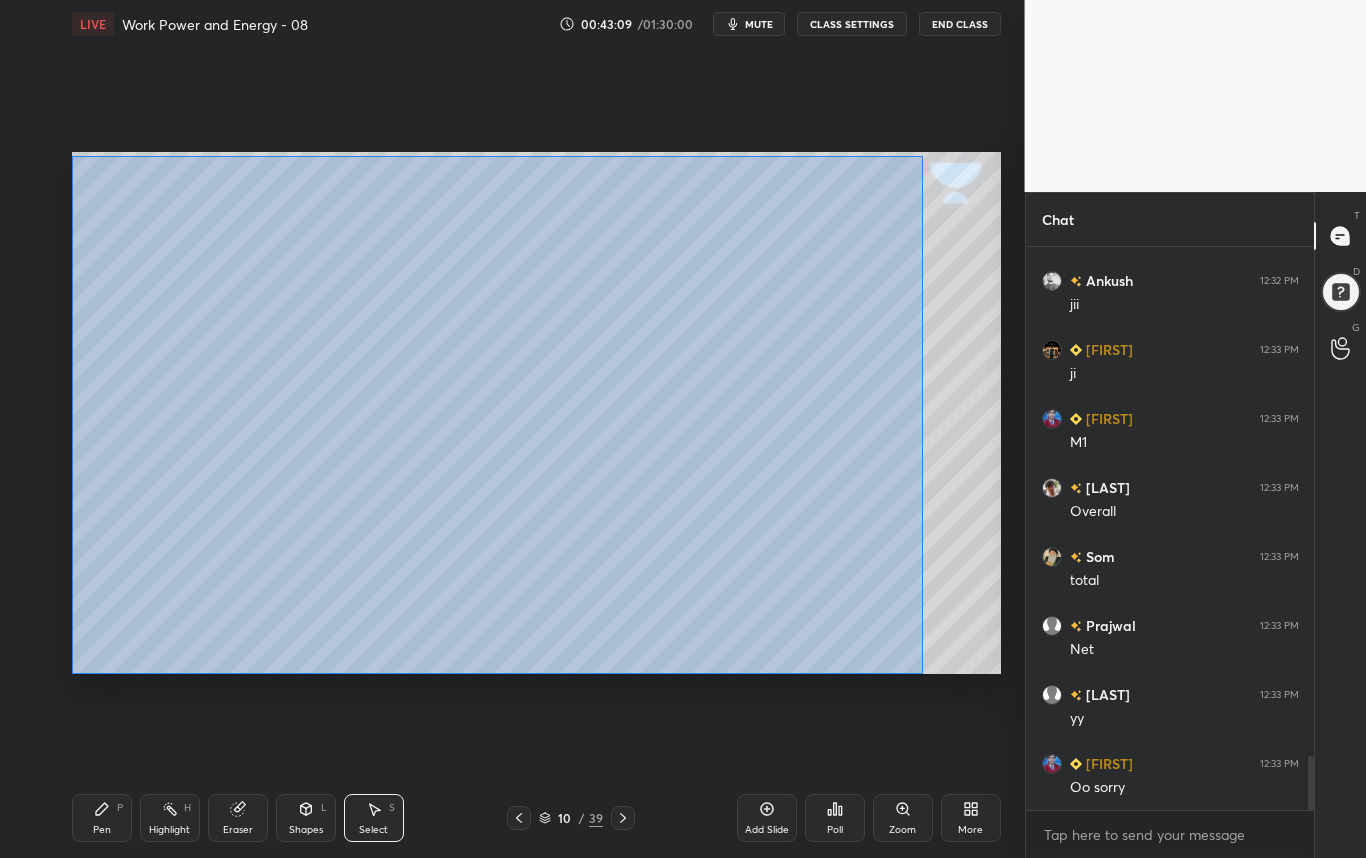 drag, startPoint x: 922, startPoint y: 669, endPoint x: 72, endPoint y: 156, distance: 992.80865 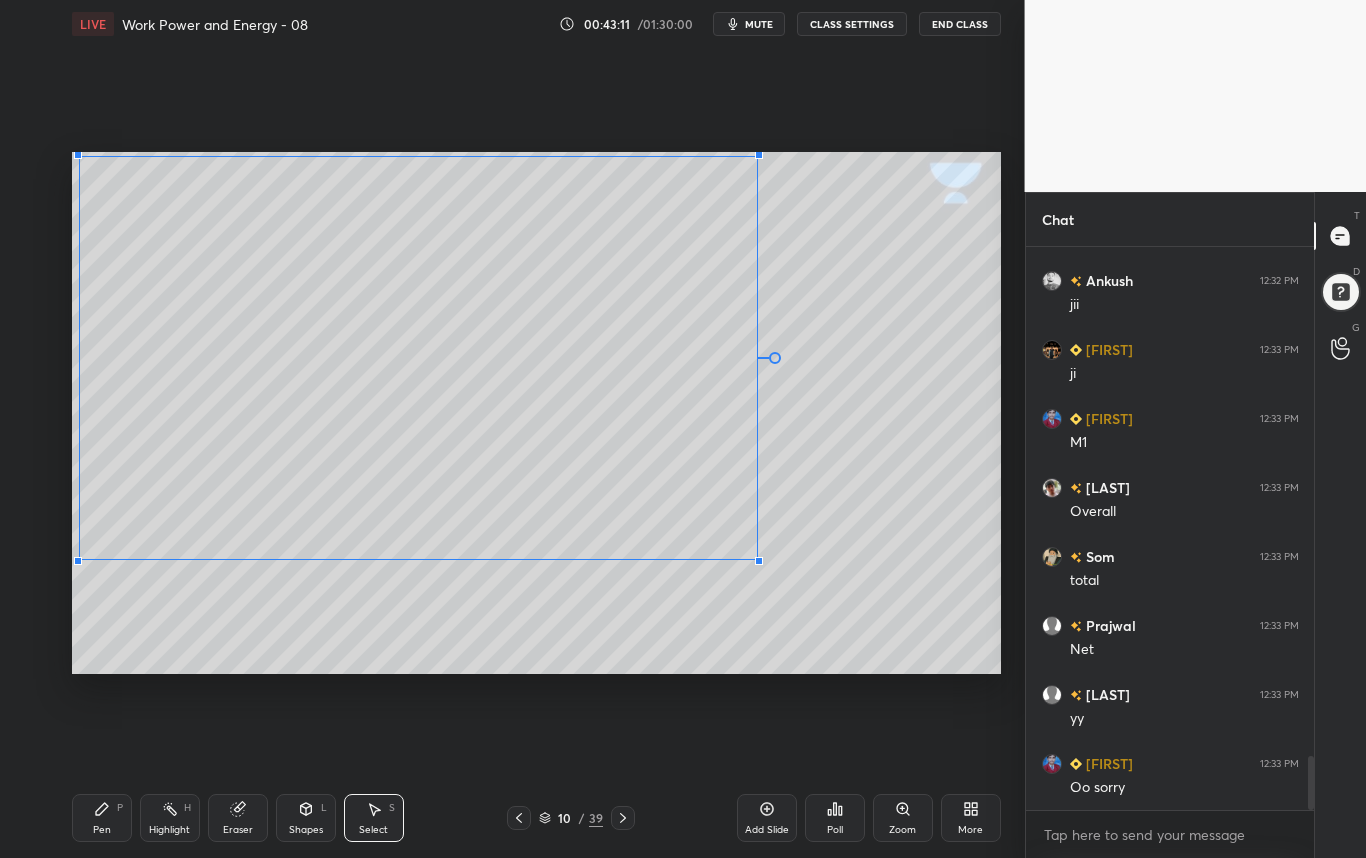 drag, startPoint x: 872, startPoint y: 638, endPoint x: 756, endPoint y: 559, distance: 140.34601 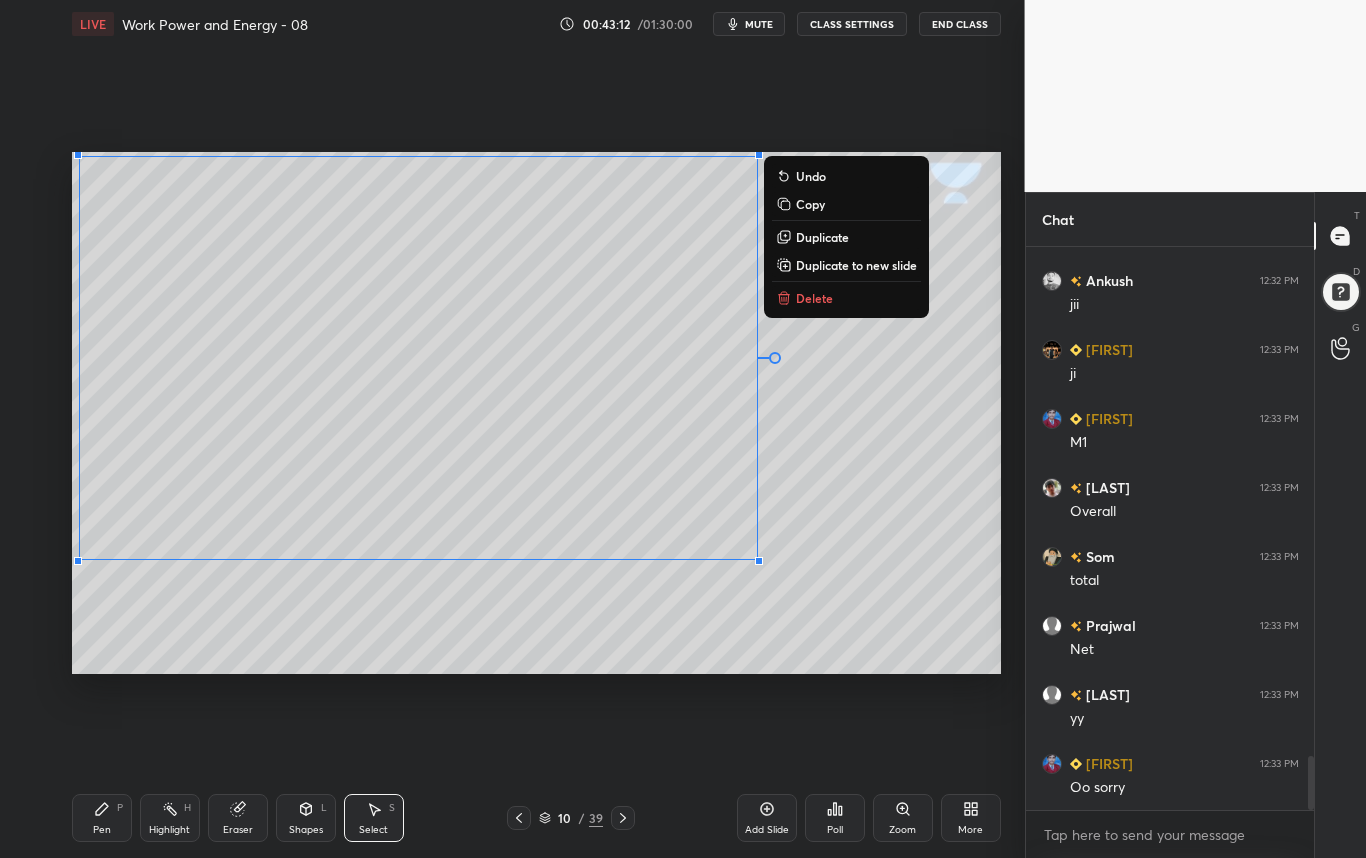 click on "0 ° Undo Copy Duplicate Duplicate to new slide Delete" at bounding box center [536, 413] 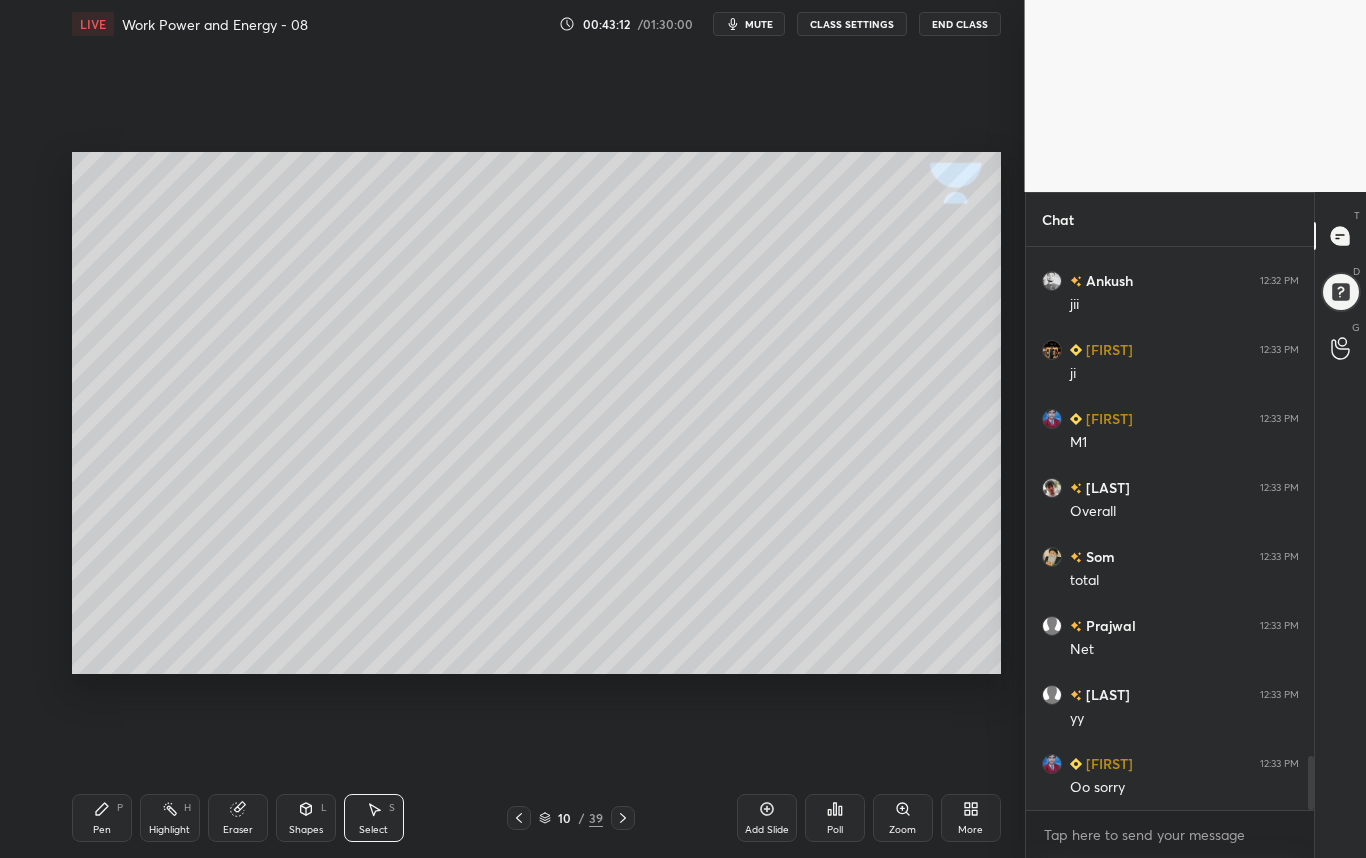 click on "Pen" at bounding box center (102, 830) 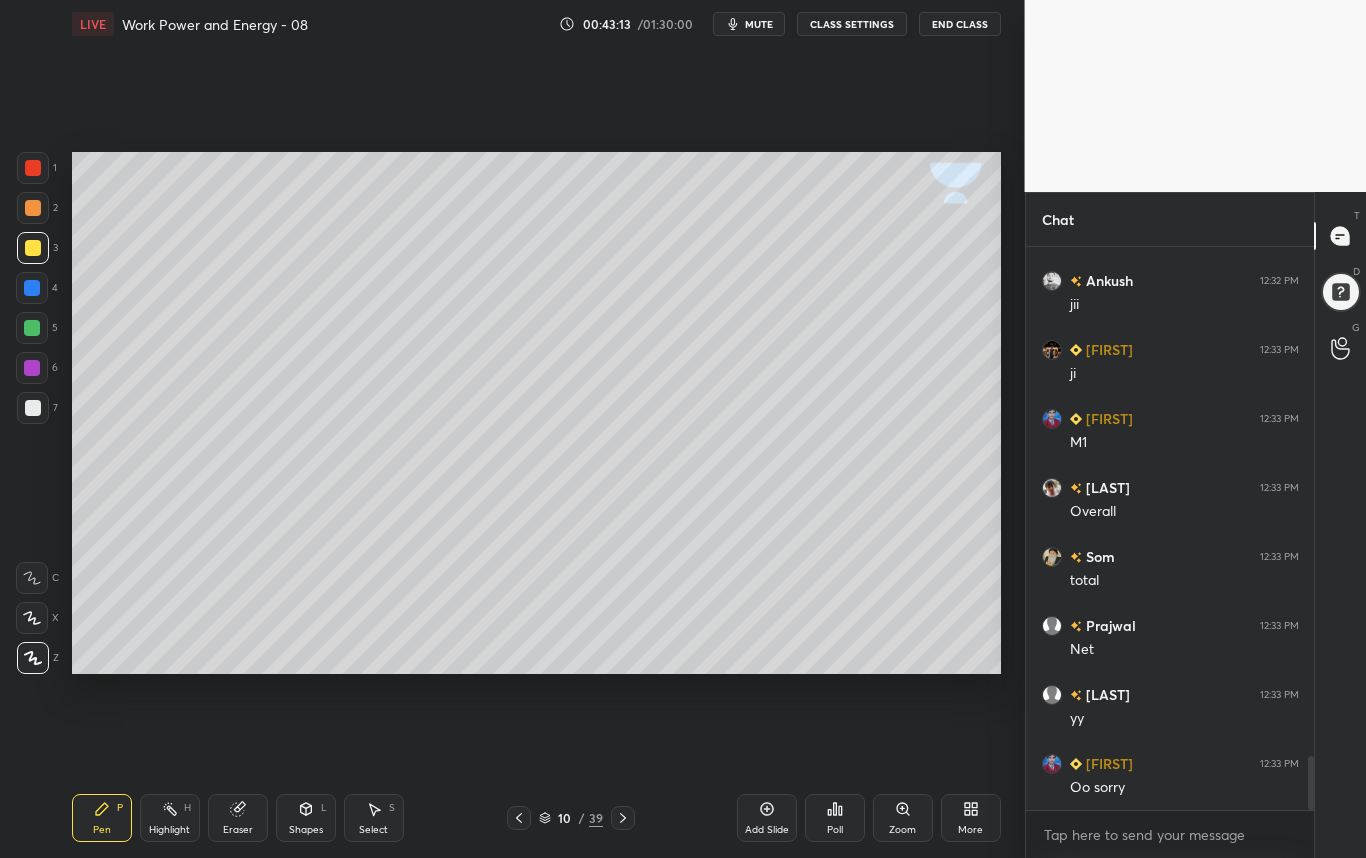 click at bounding box center (33, 408) 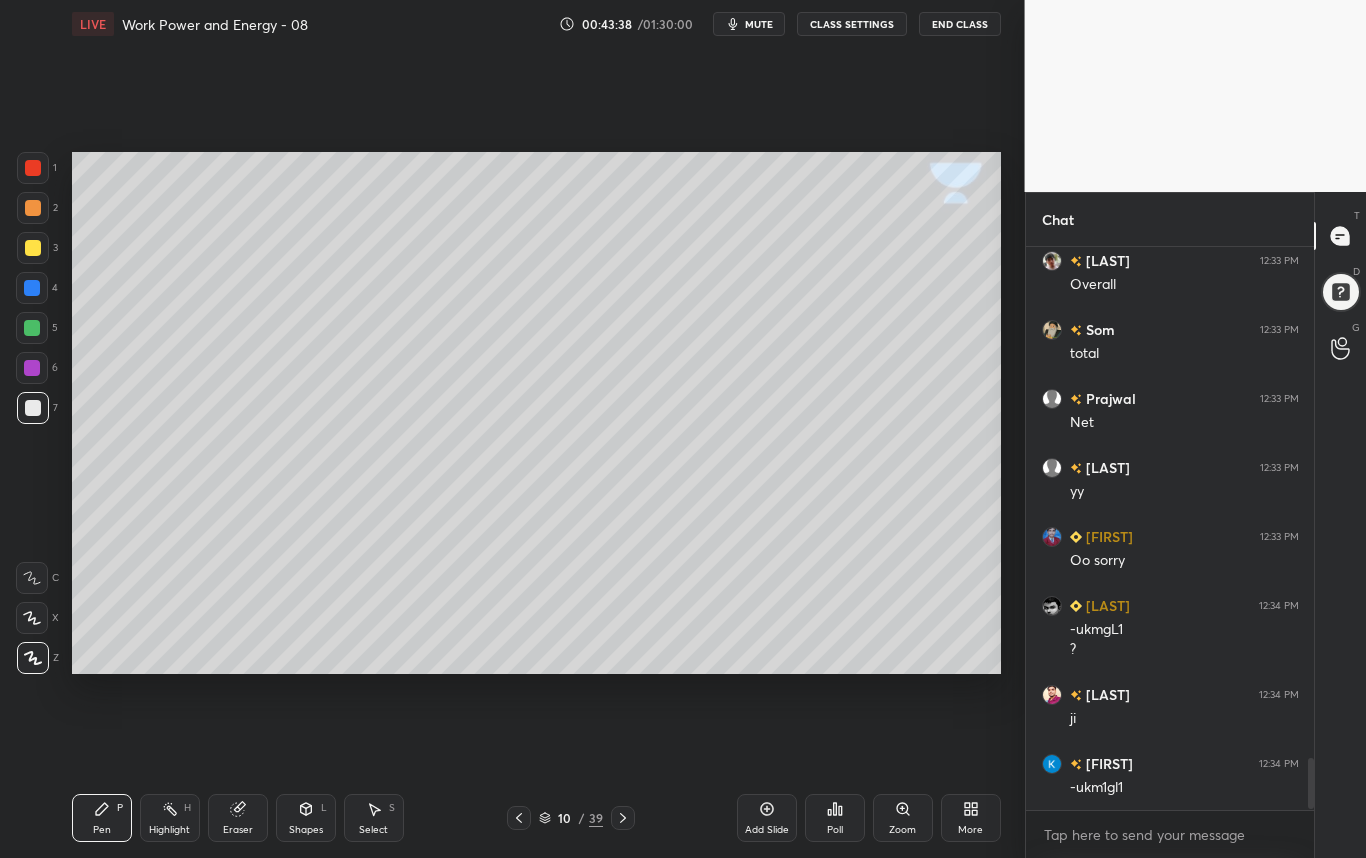 scroll, scrollTop: 5636, scrollLeft: 0, axis: vertical 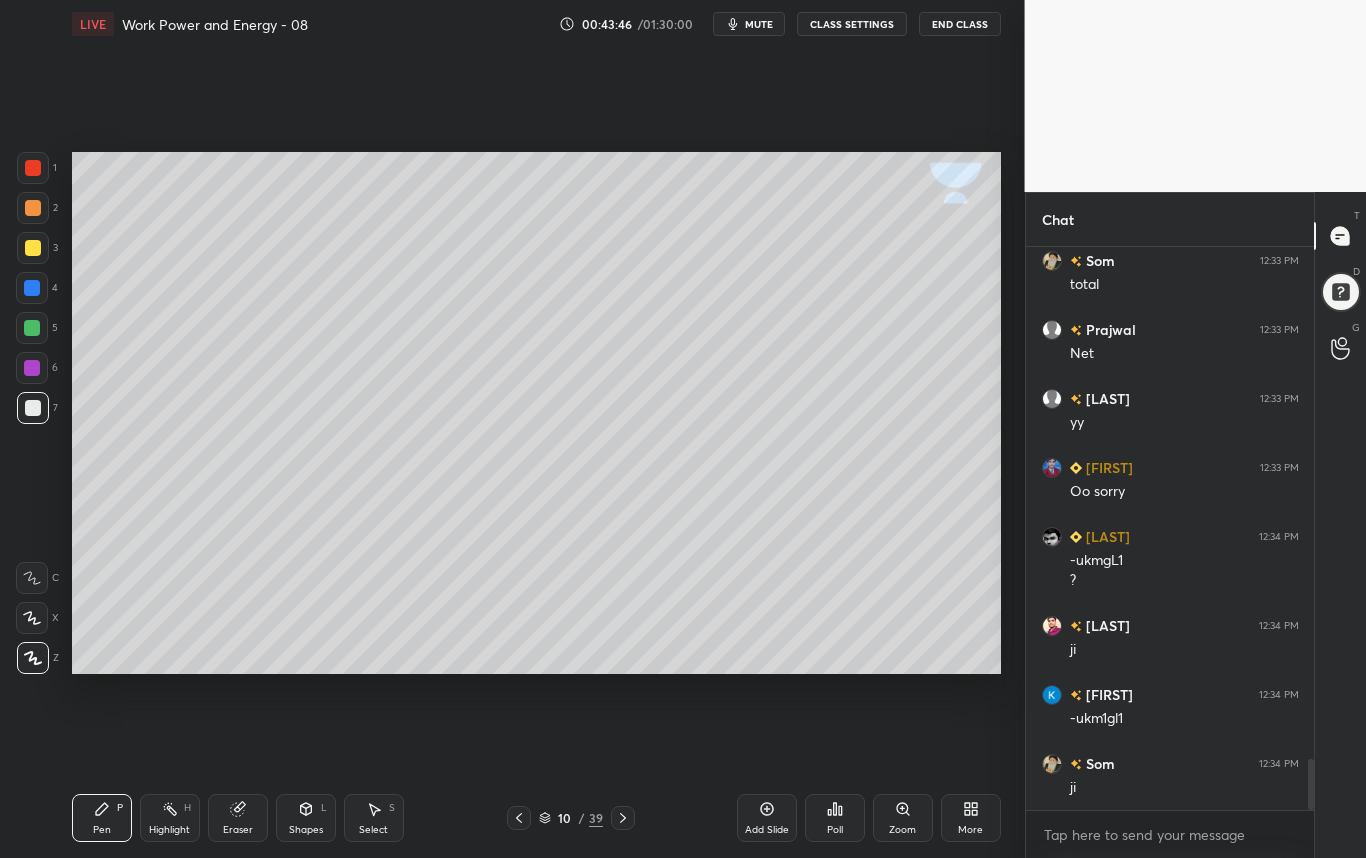 click 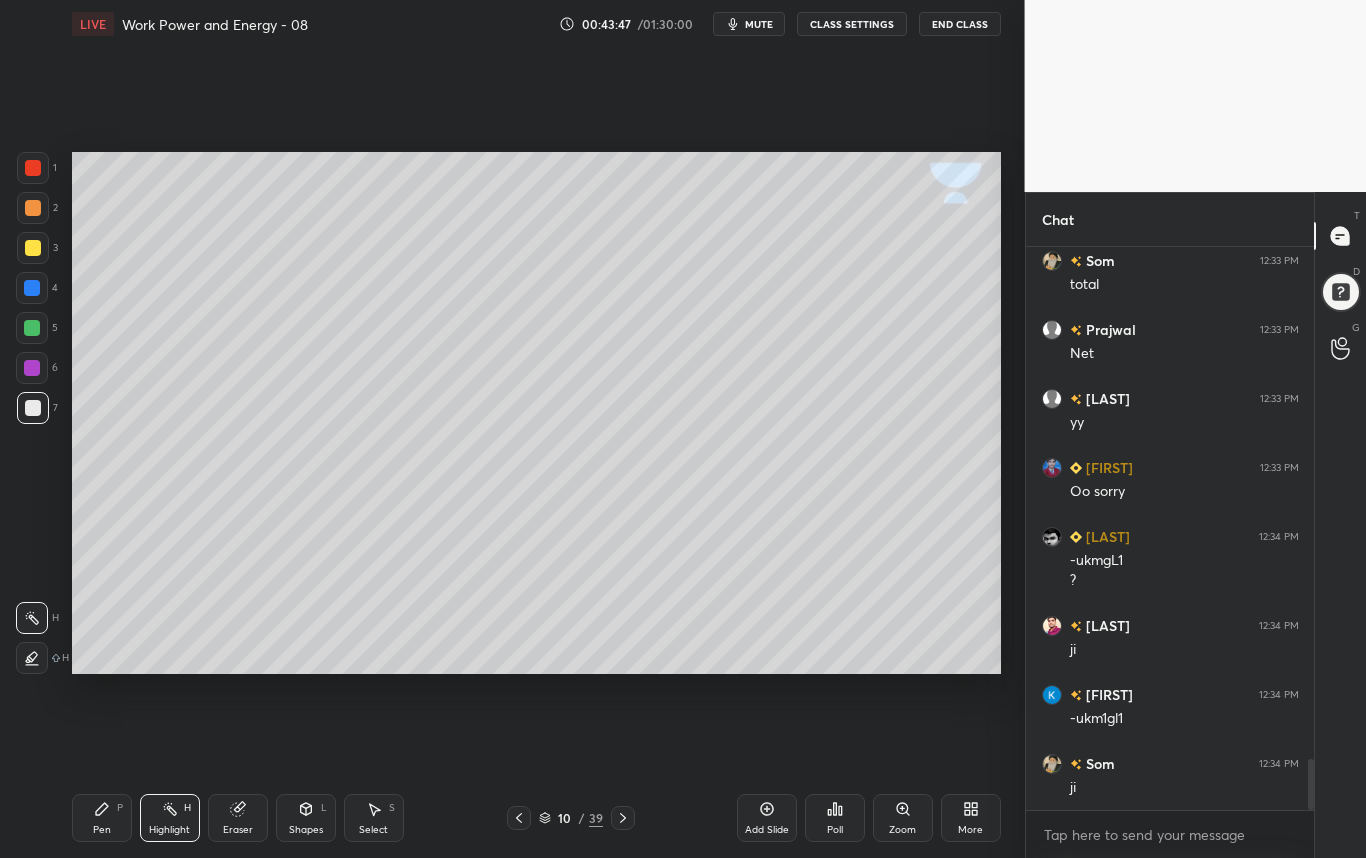 scroll, scrollTop: 5705, scrollLeft: 0, axis: vertical 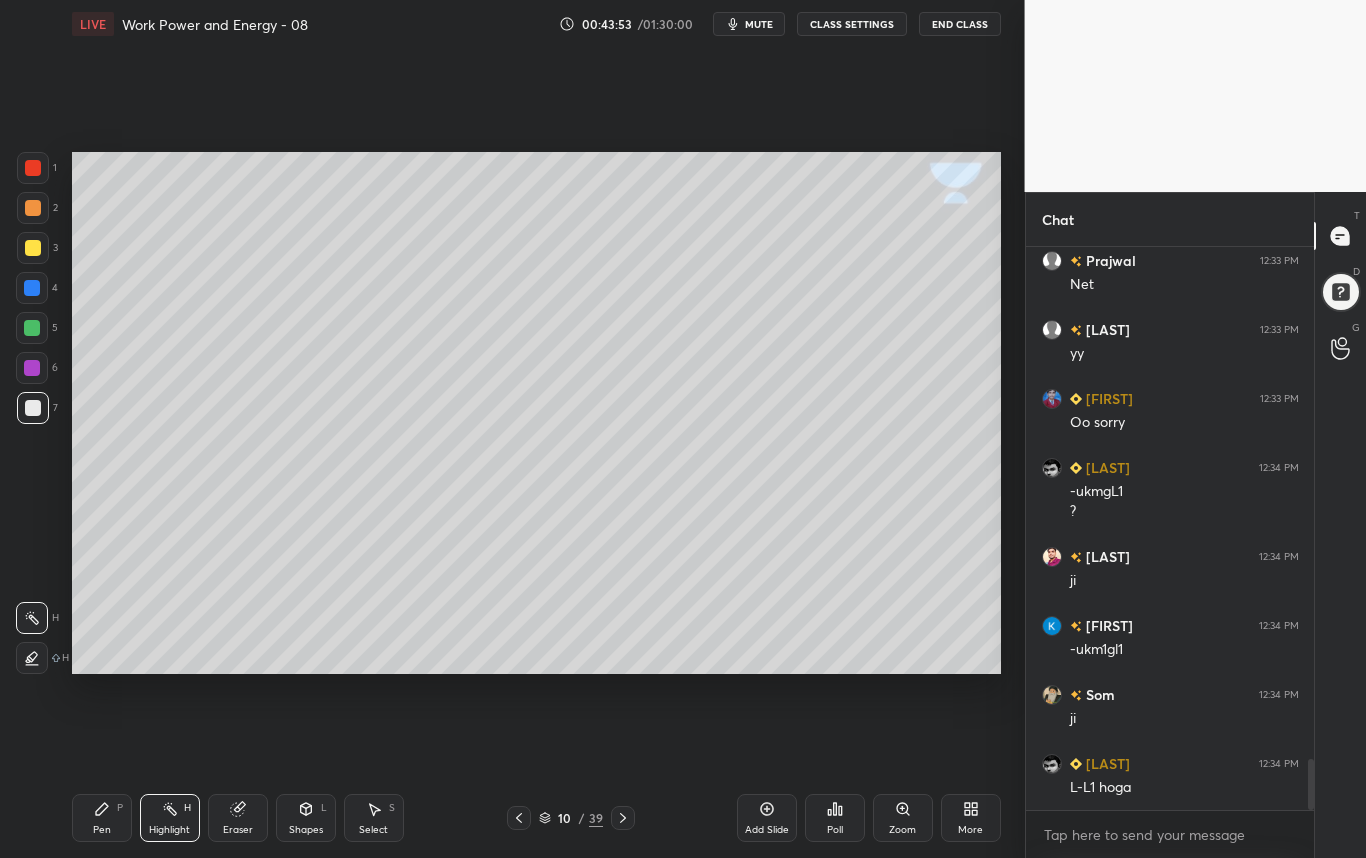 click on "Pen P" at bounding box center (102, 818) 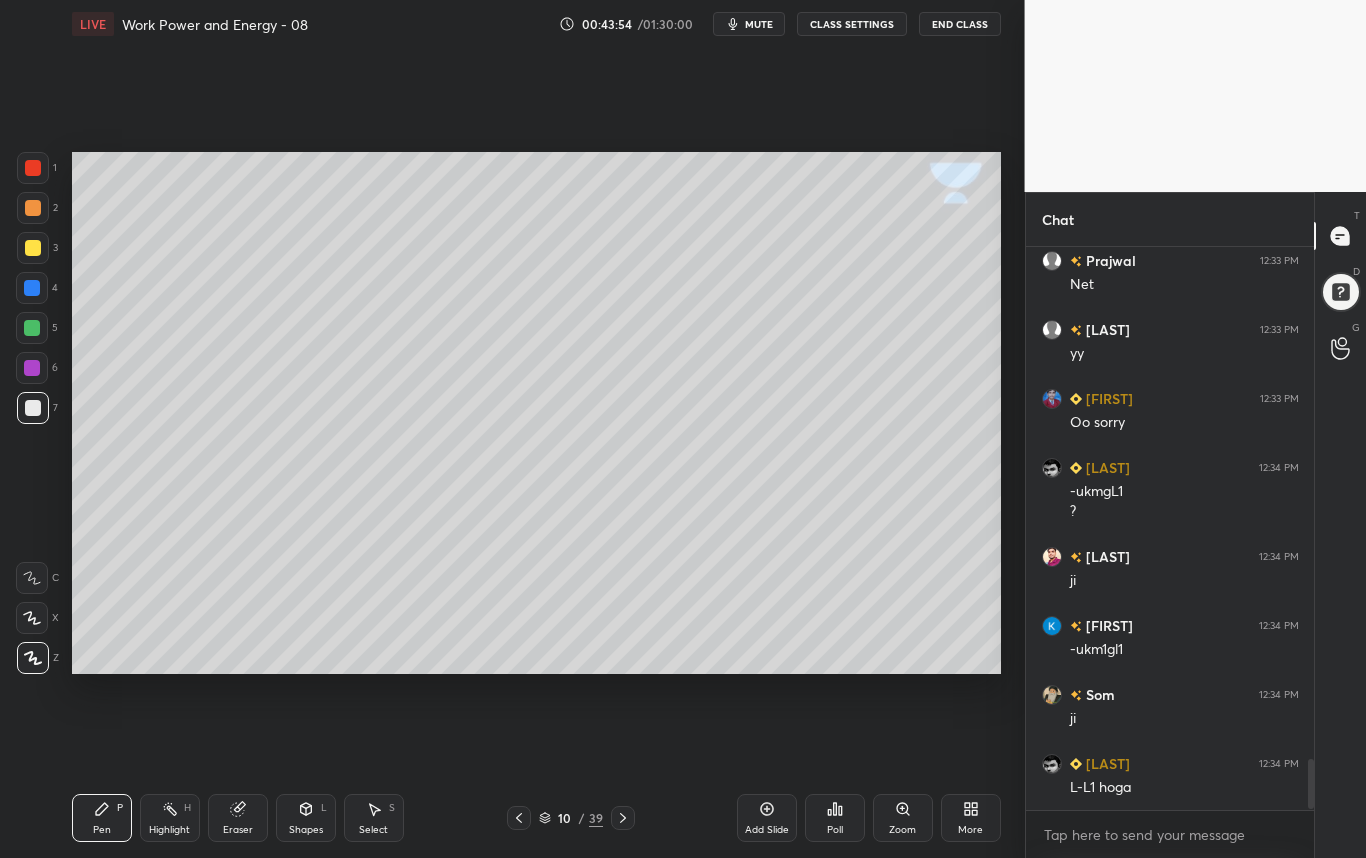 scroll, scrollTop: 5774, scrollLeft: 0, axis: vertical 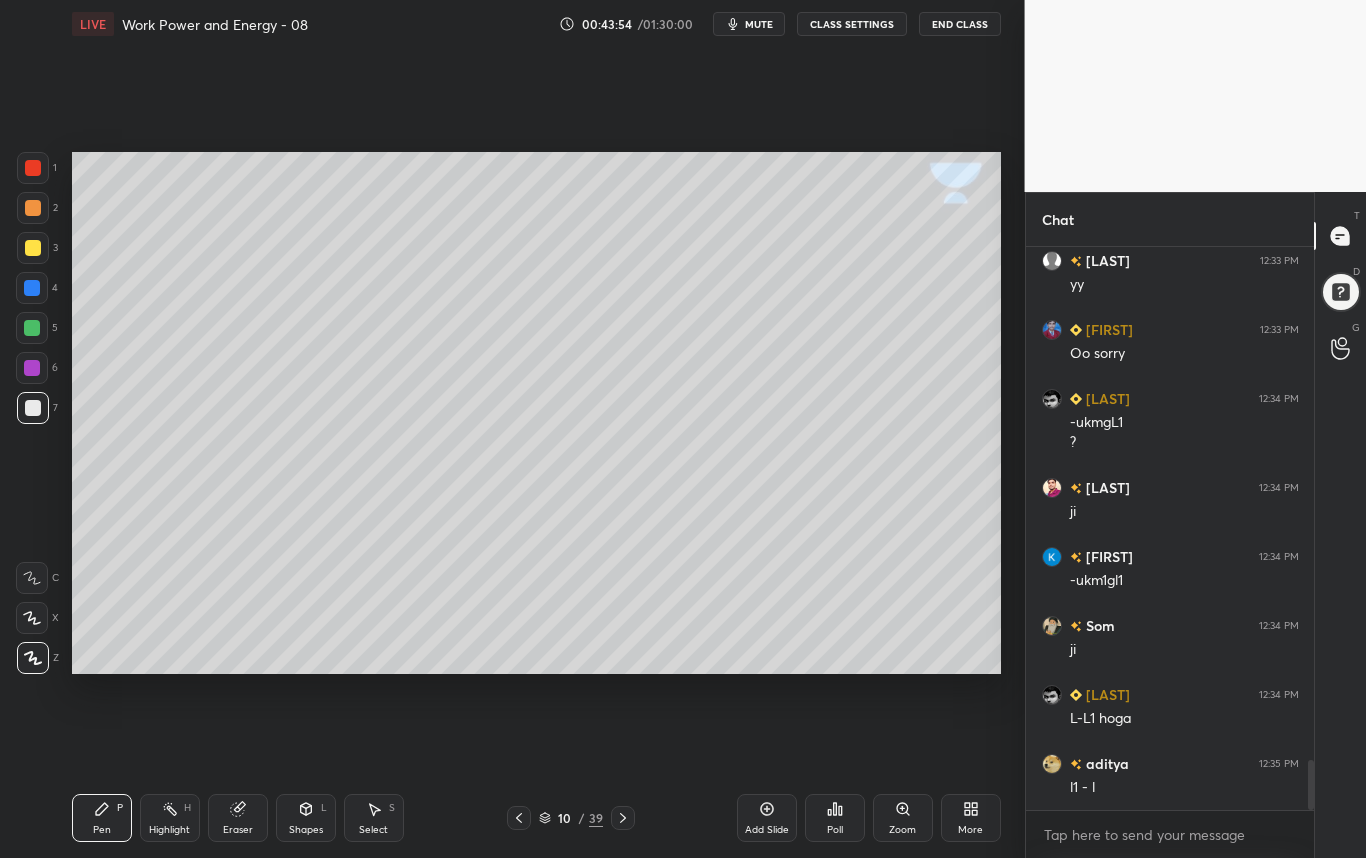 click at bounding box center (33, 248) 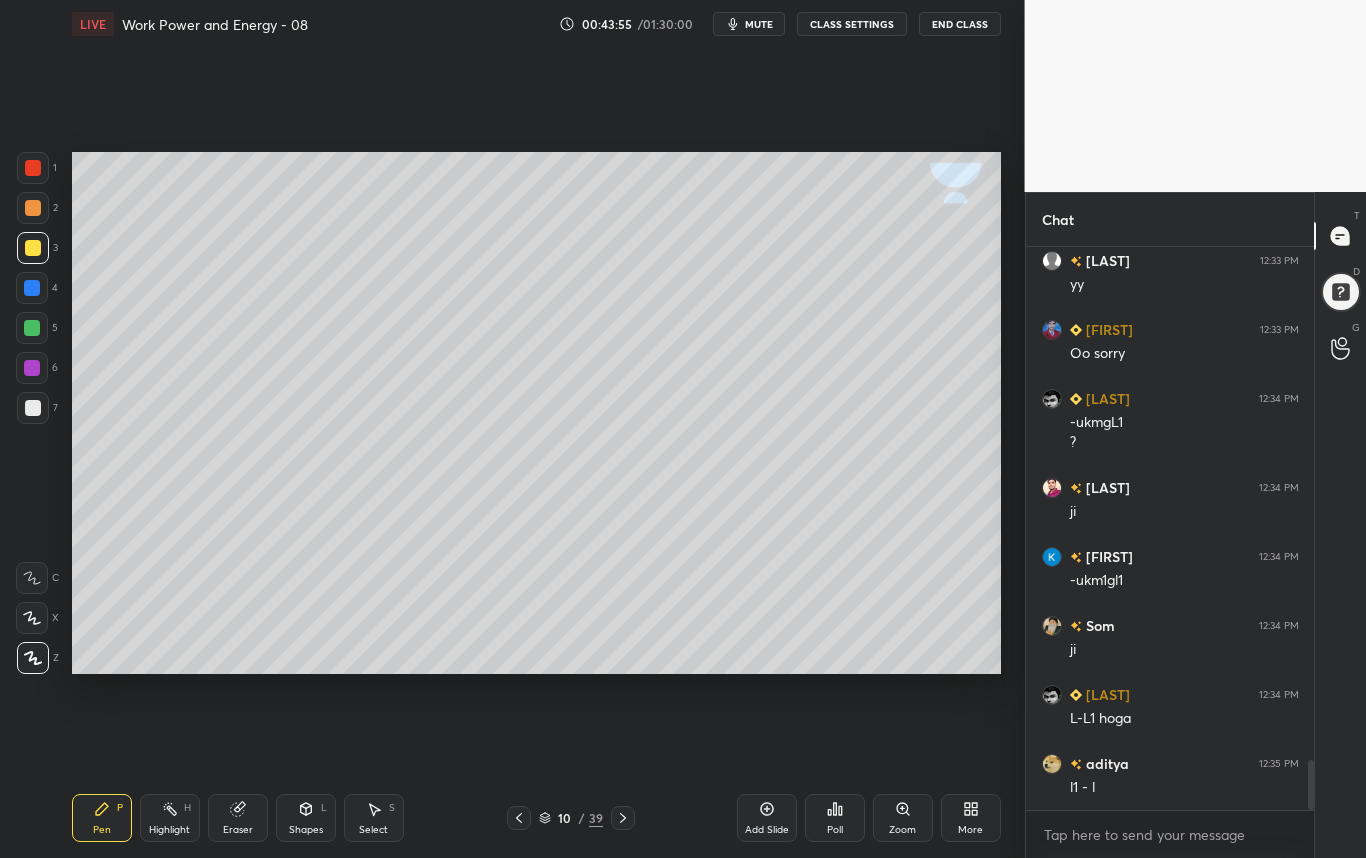 scroll, scrollTop: 5843, scrollLeft: 0, axis: vertical 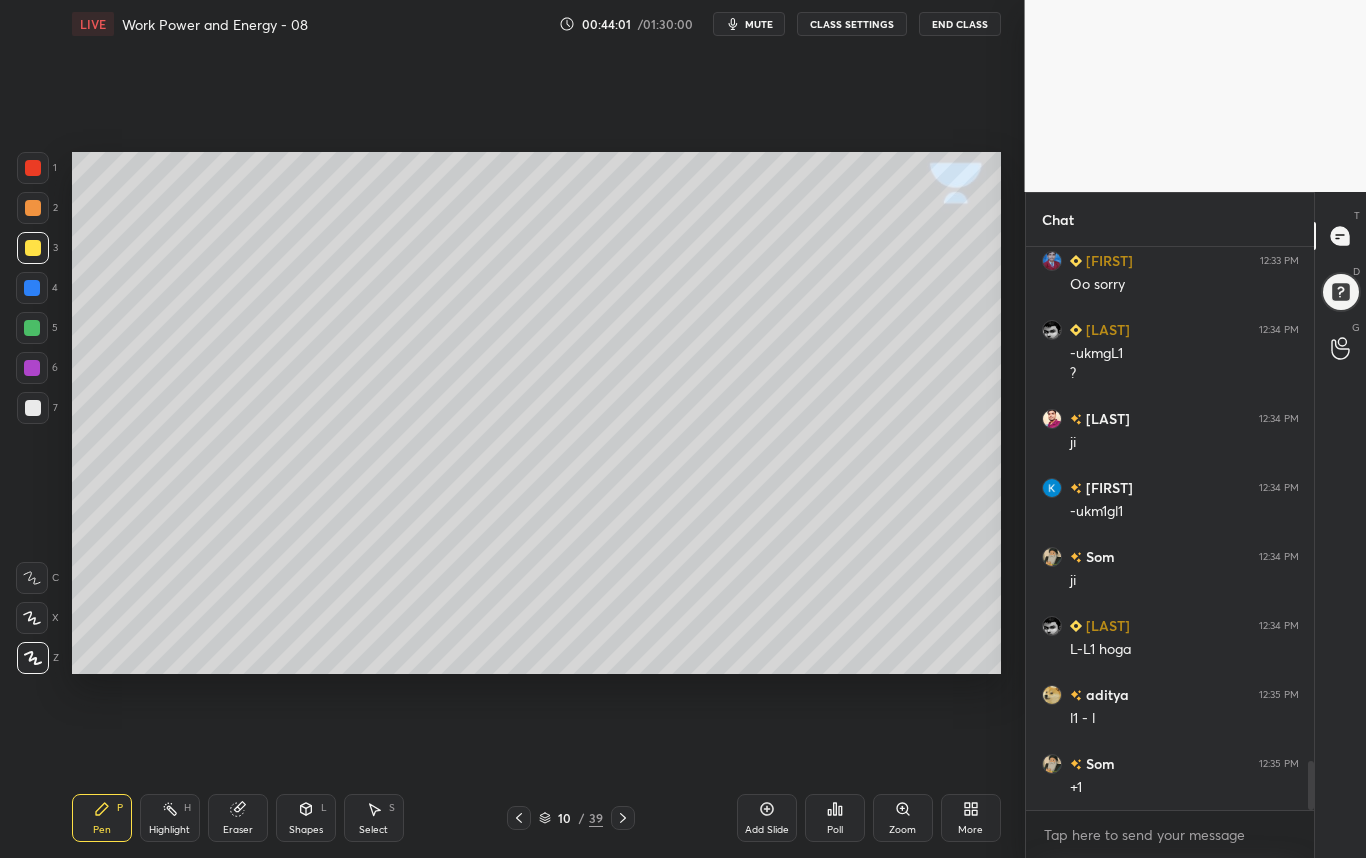 click at bounding box center [33, 408] 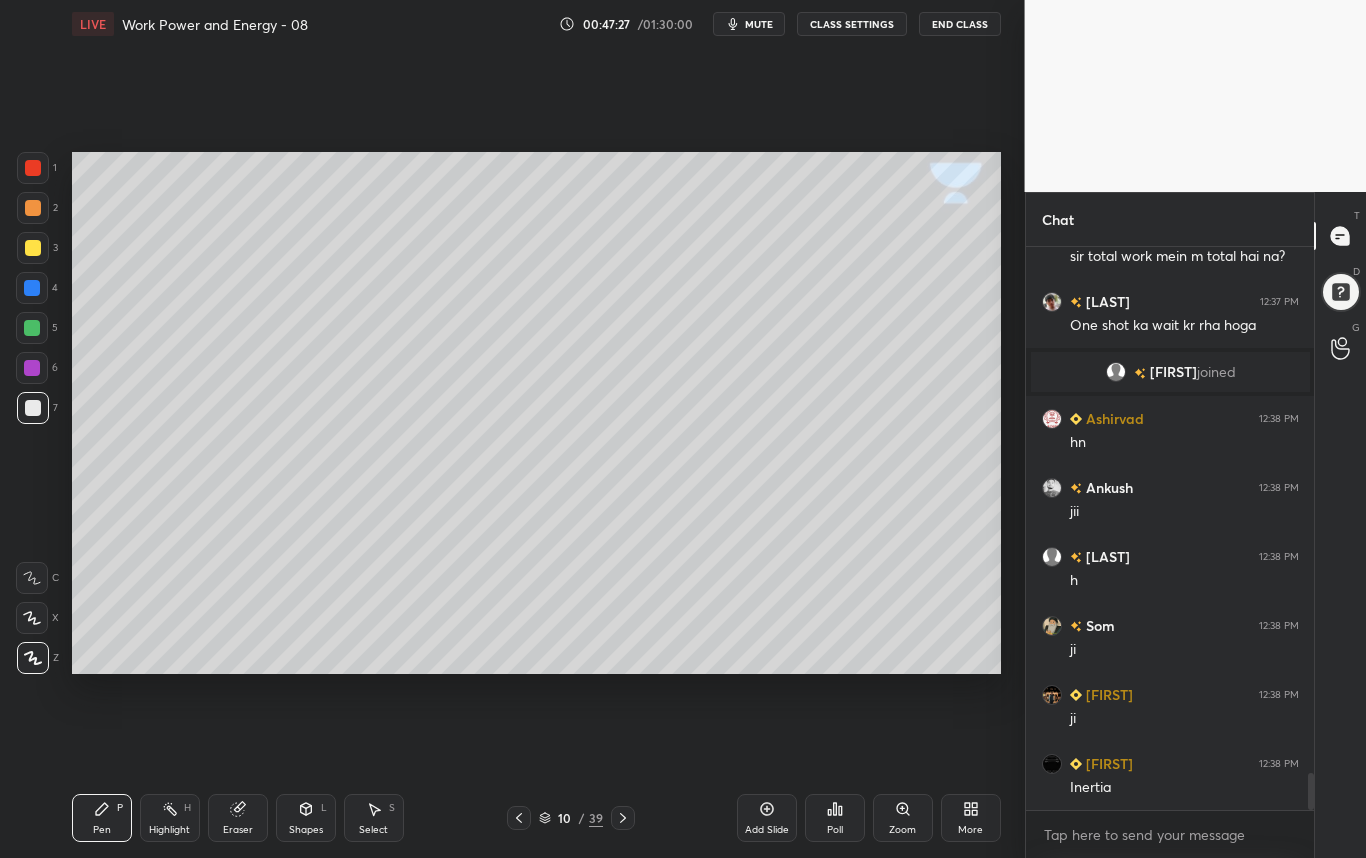 scroll, scrollTop: 7970, scrollLeft: 0, axis: vertical 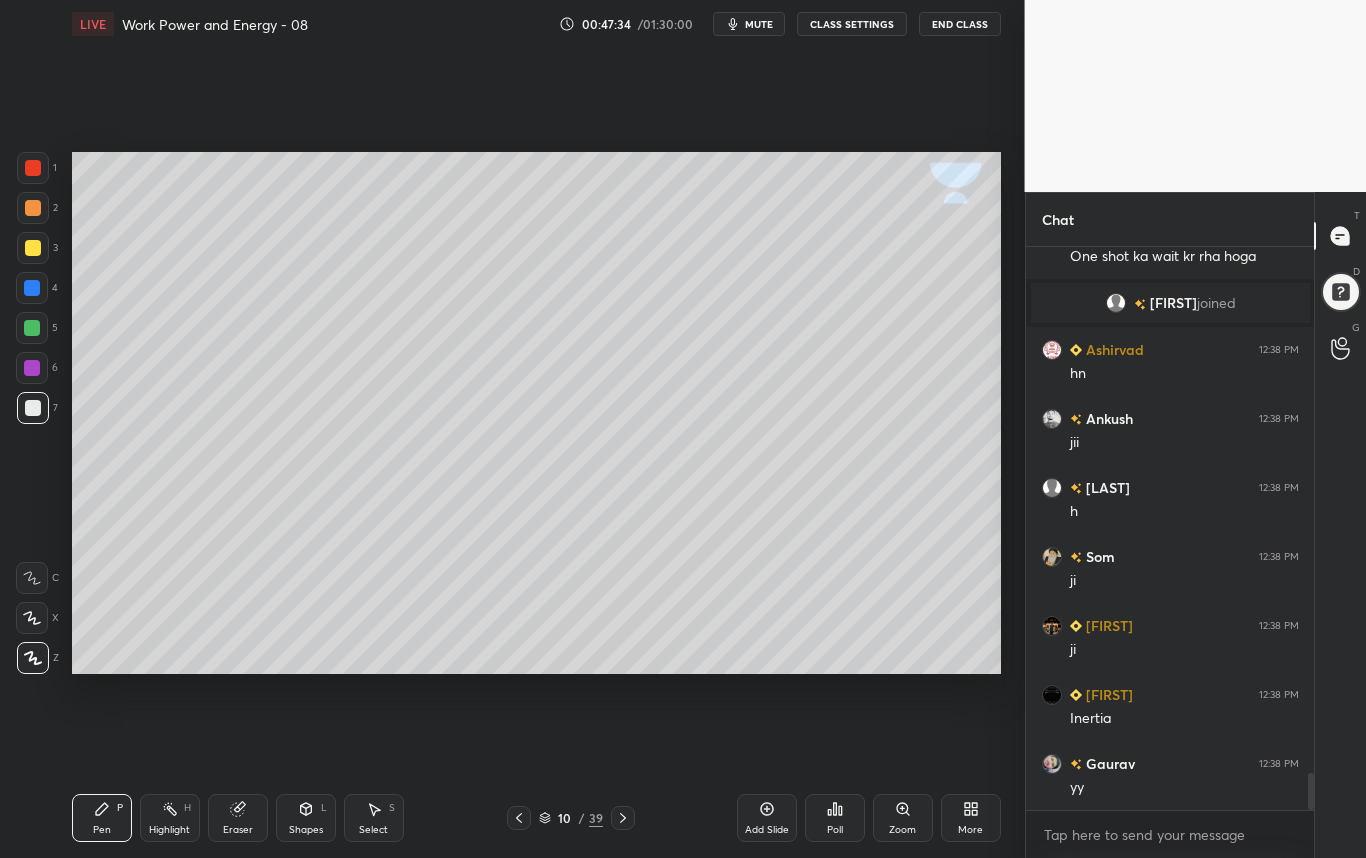 click on "Highlight" at bounding box center (169, 830) 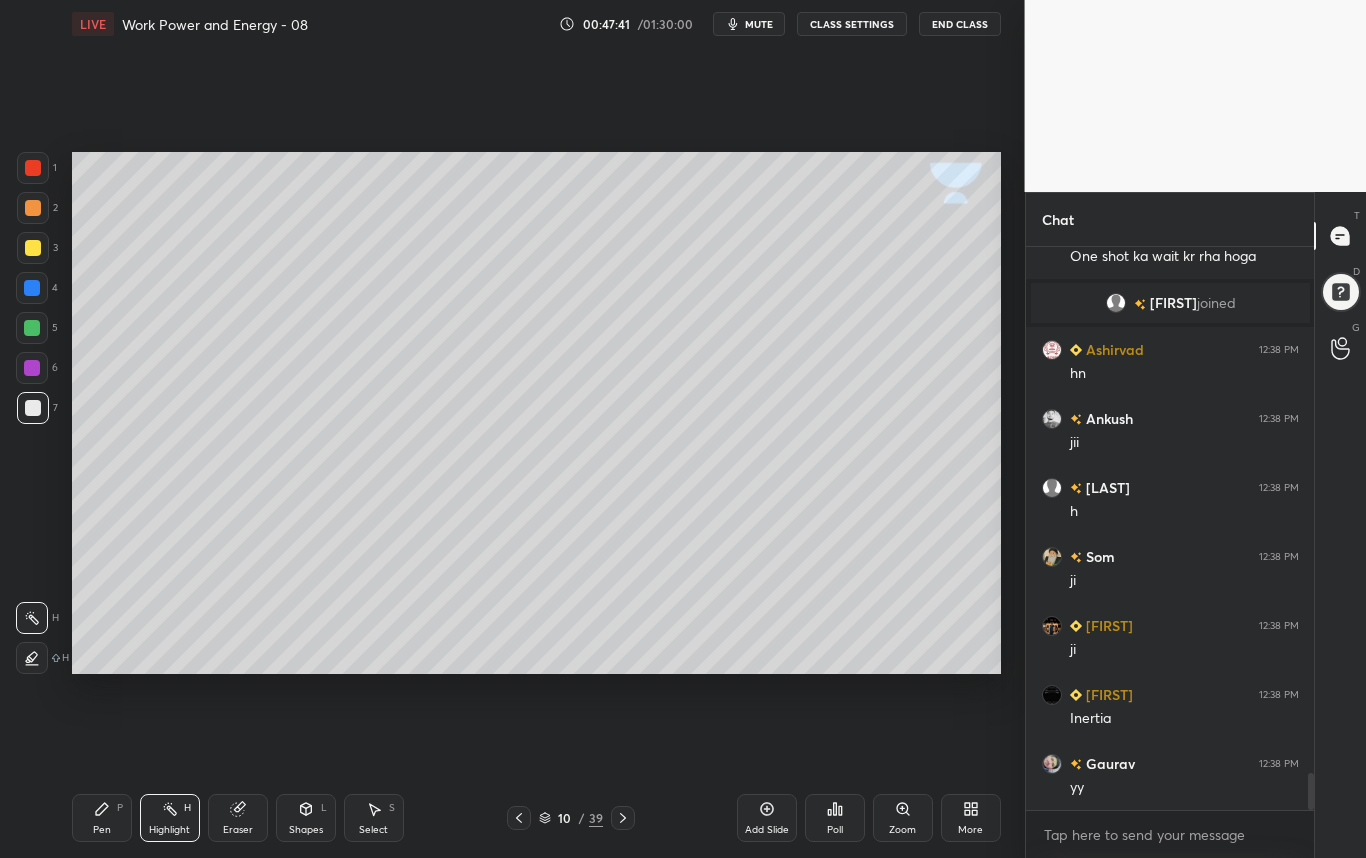 scroll, scrollTop: 8039, scrollLeft: 0, axis: vertical 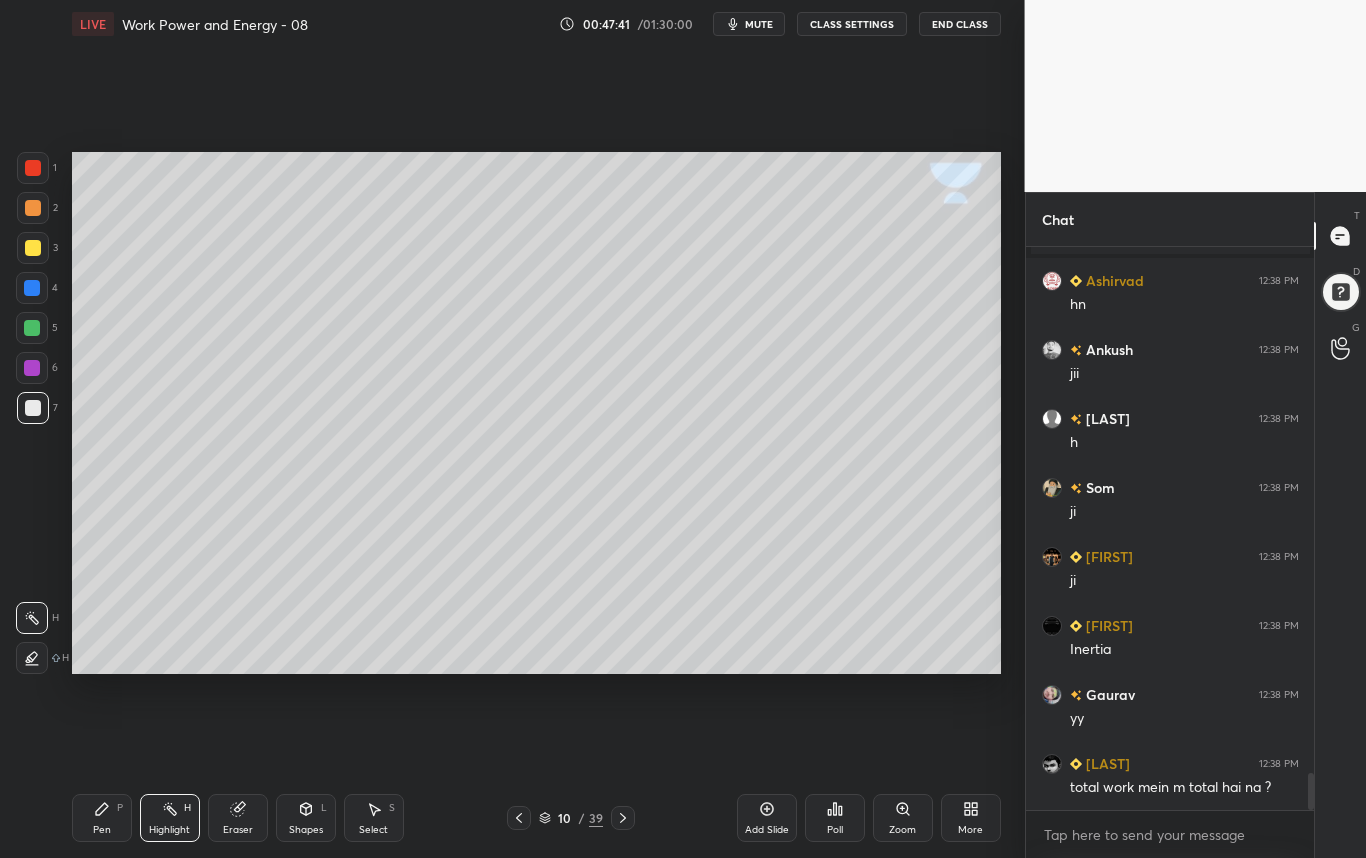 click on "Pen P" at bounding box center [102, 818] 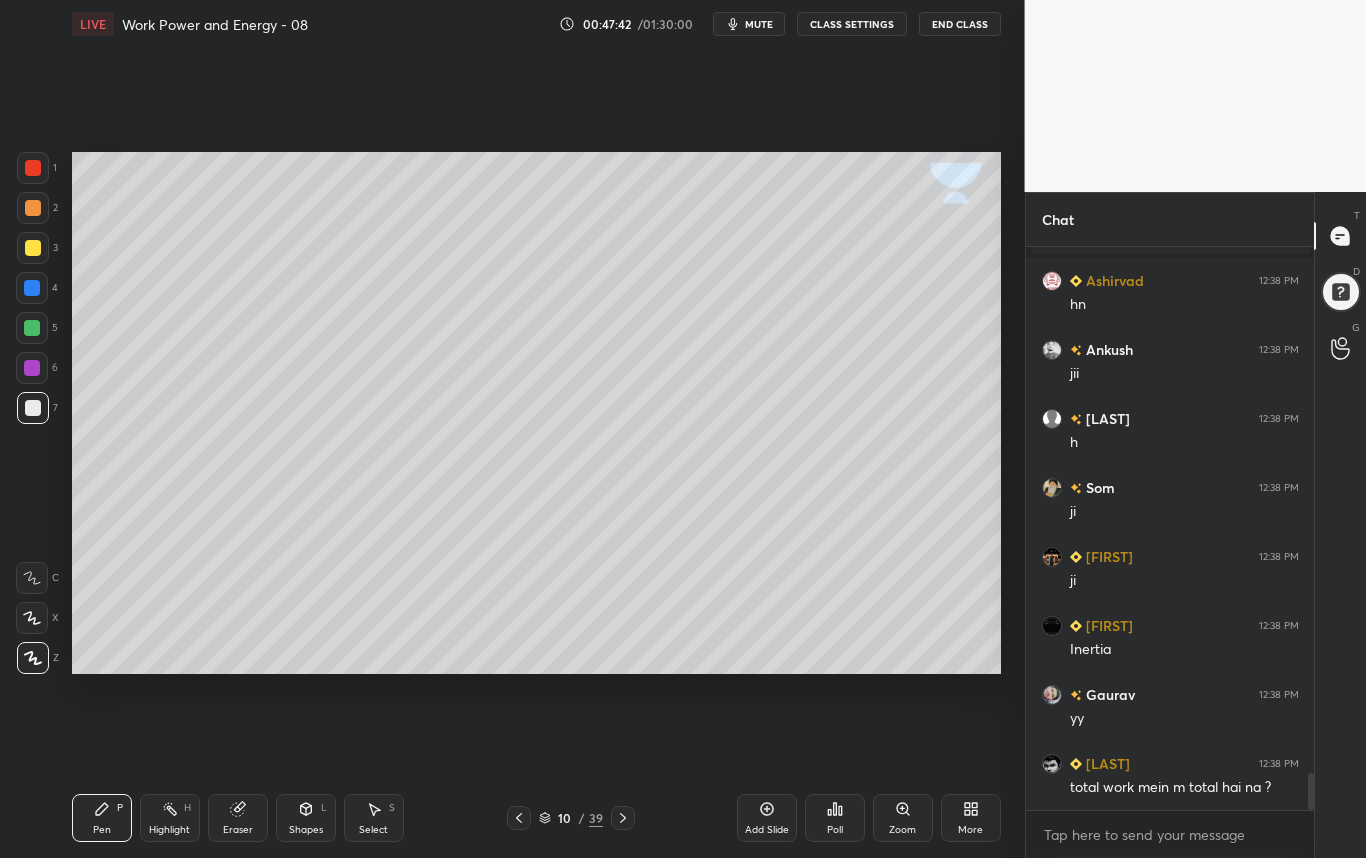 click at bounding box center [33, 408] 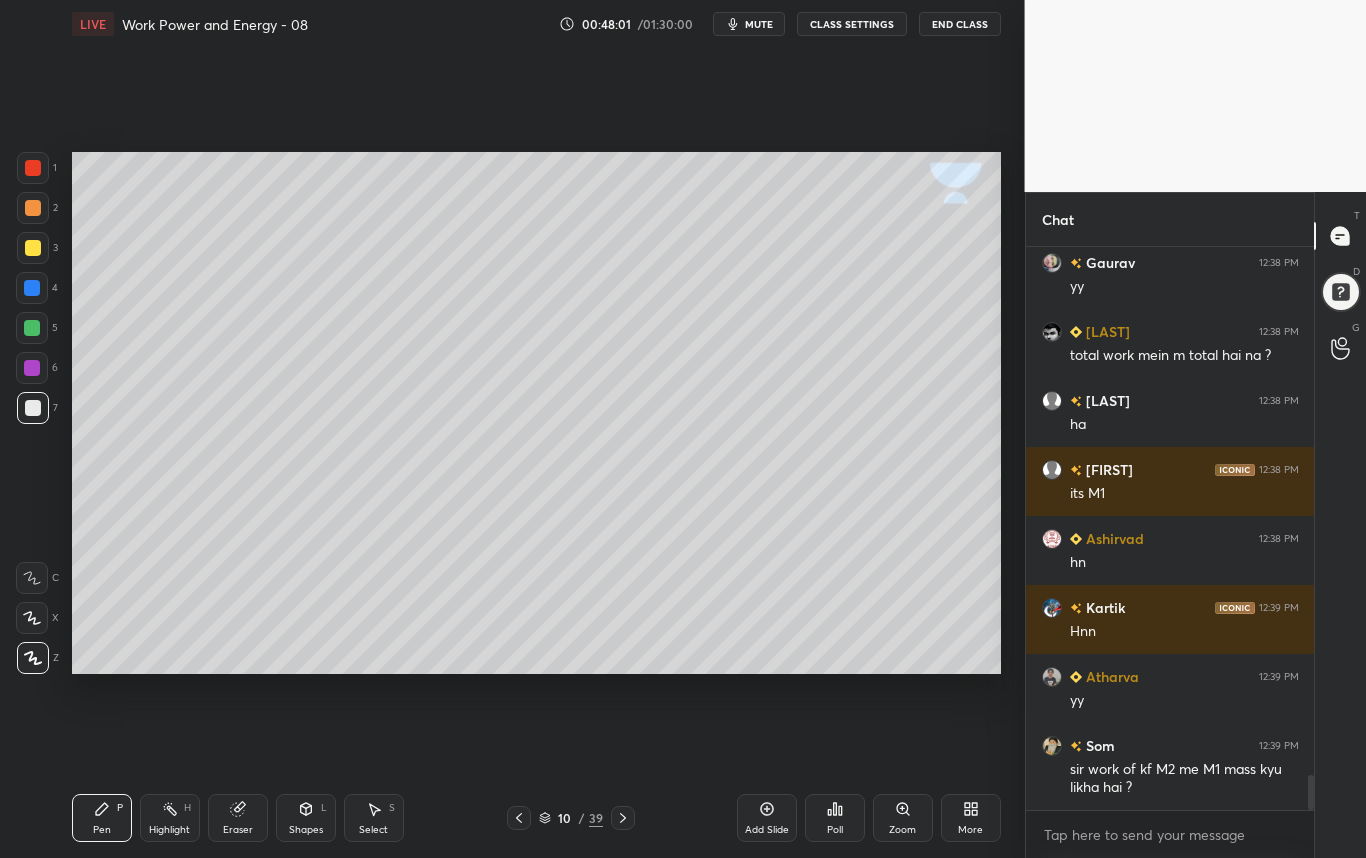 scroll, scrollTop: 8540, scrollLeft: 0, axis: vertical 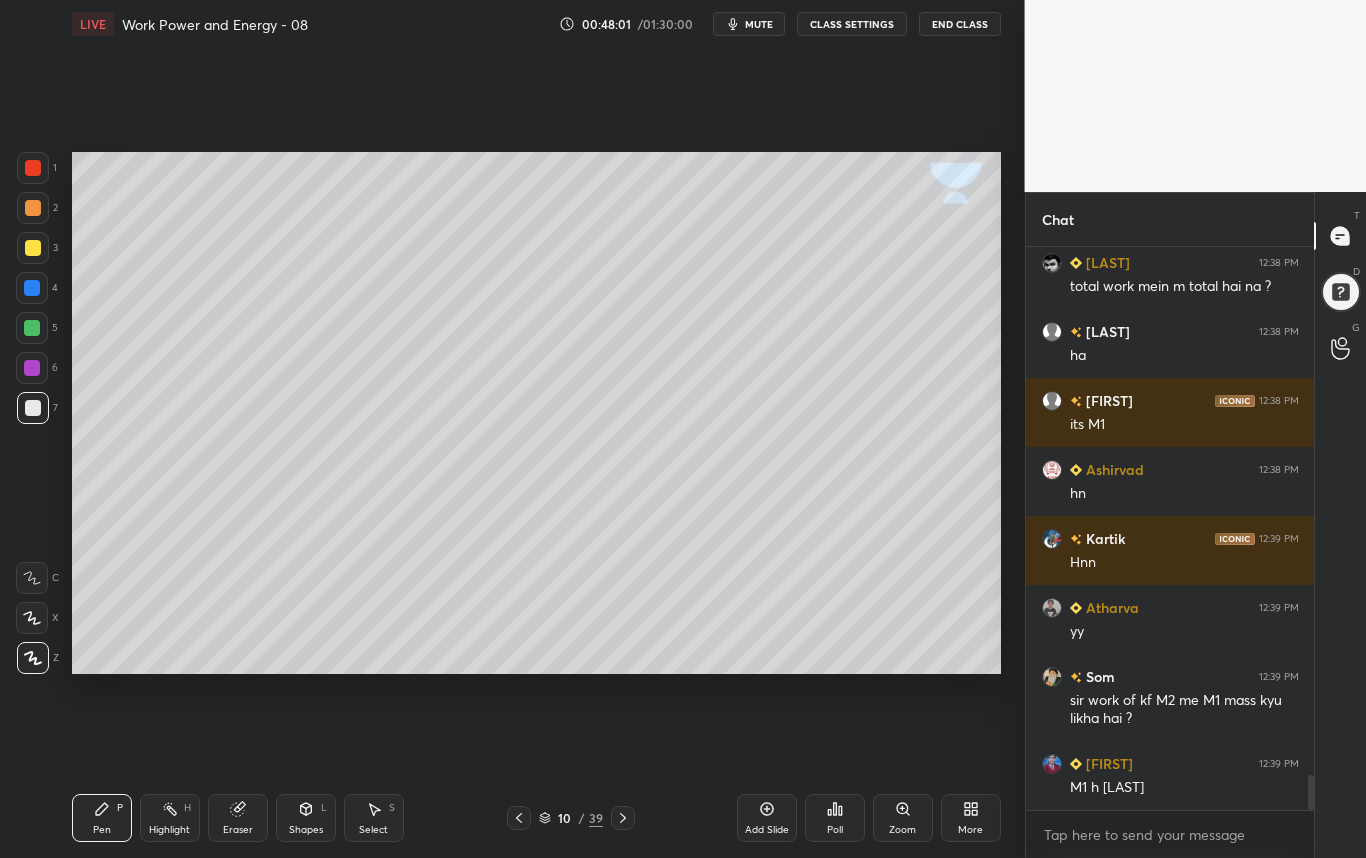 click at bounding box center (33, 248) 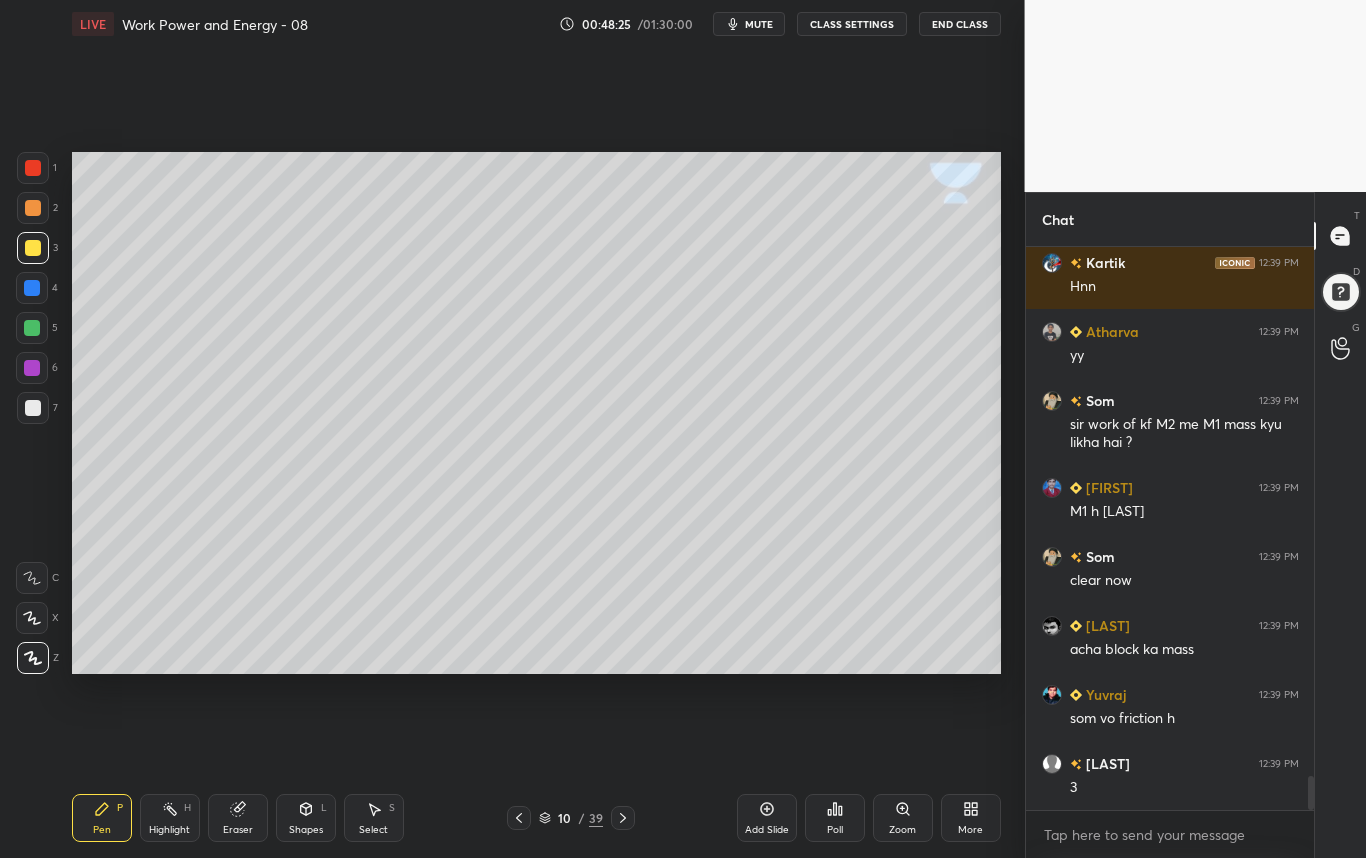 scroll, scrollTop: 8885, scrollLeft: 0, axis: vertical 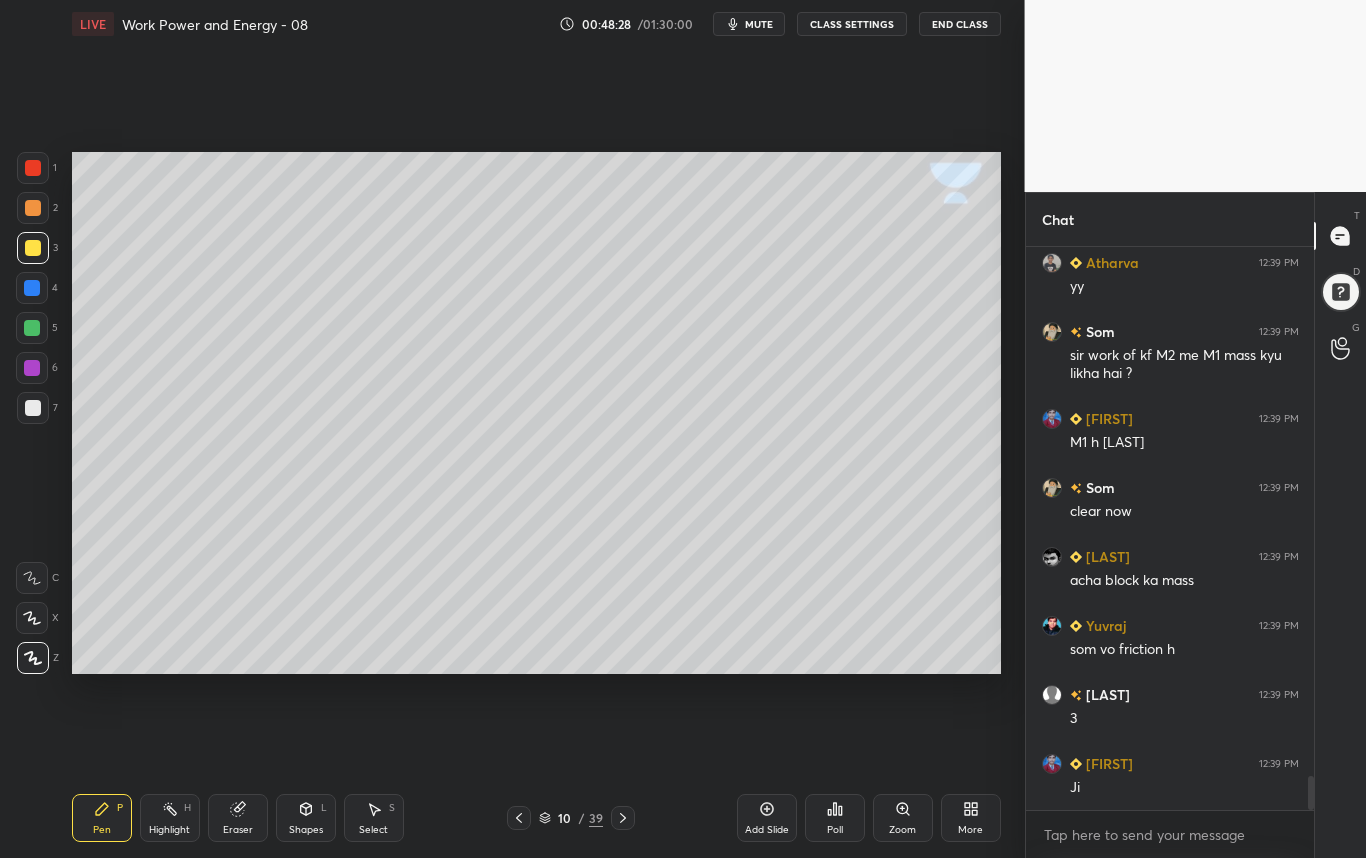 click at bounding box center [33, 248] 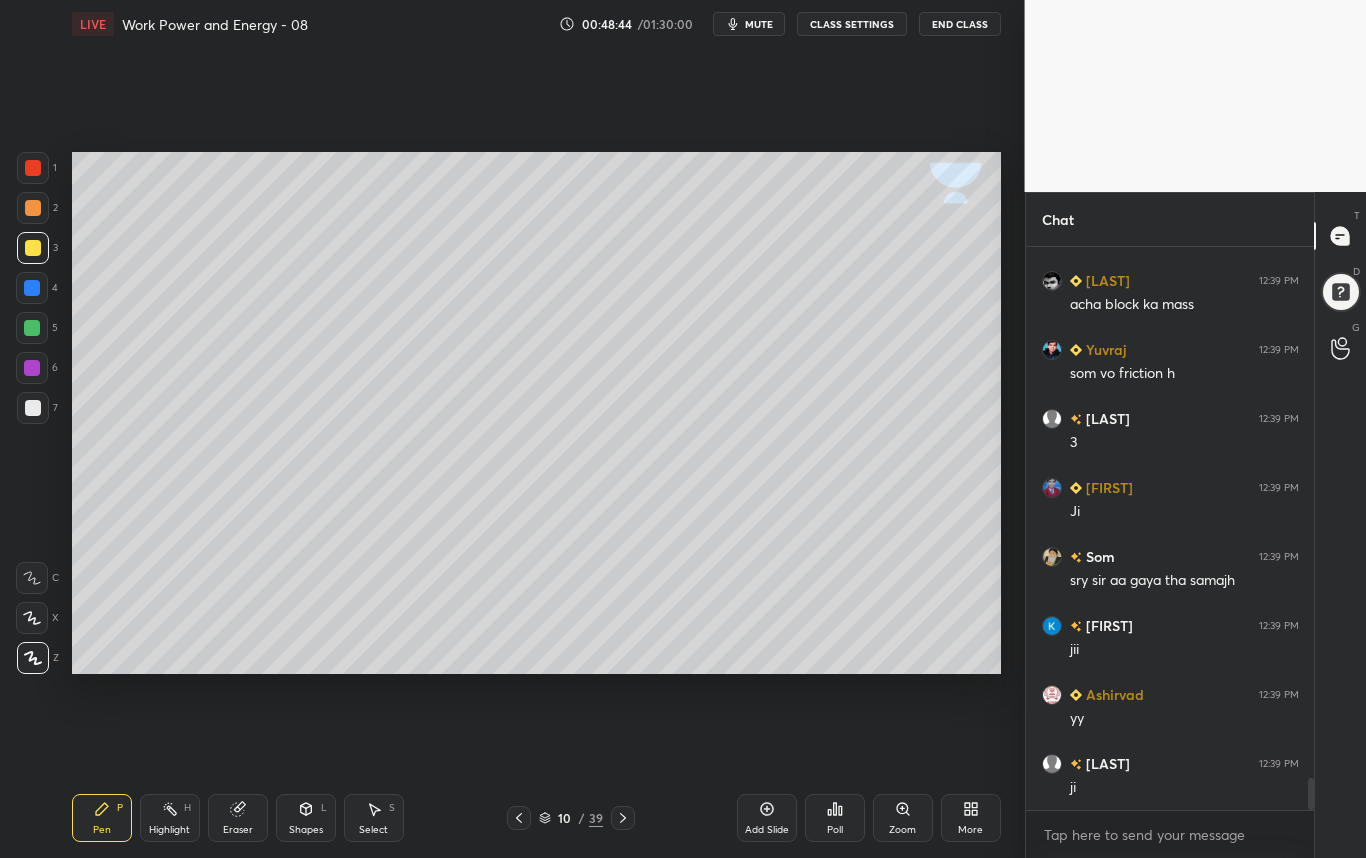 scroll, scrollTop: 9230, scrollLeft: 0, axis: vertical 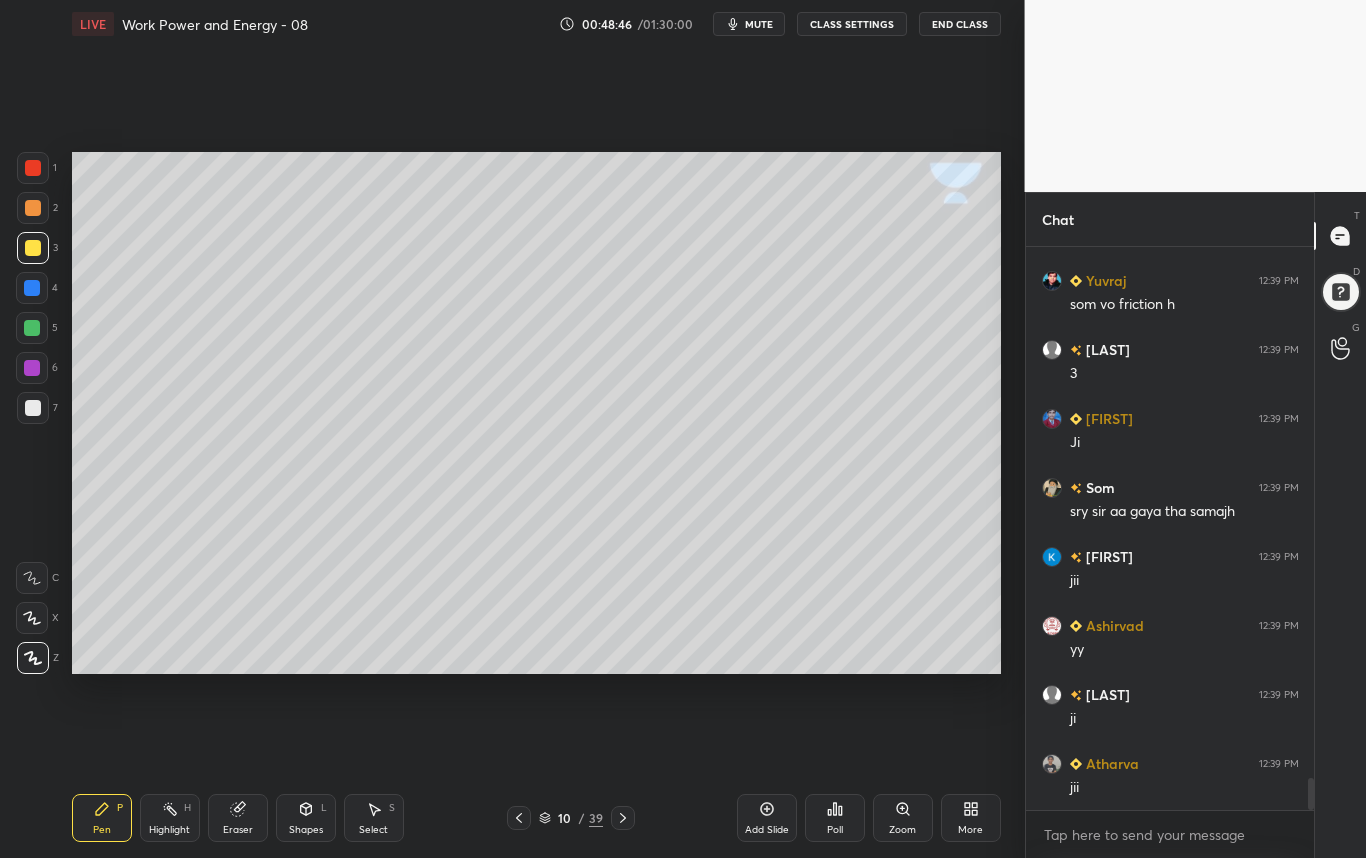 click 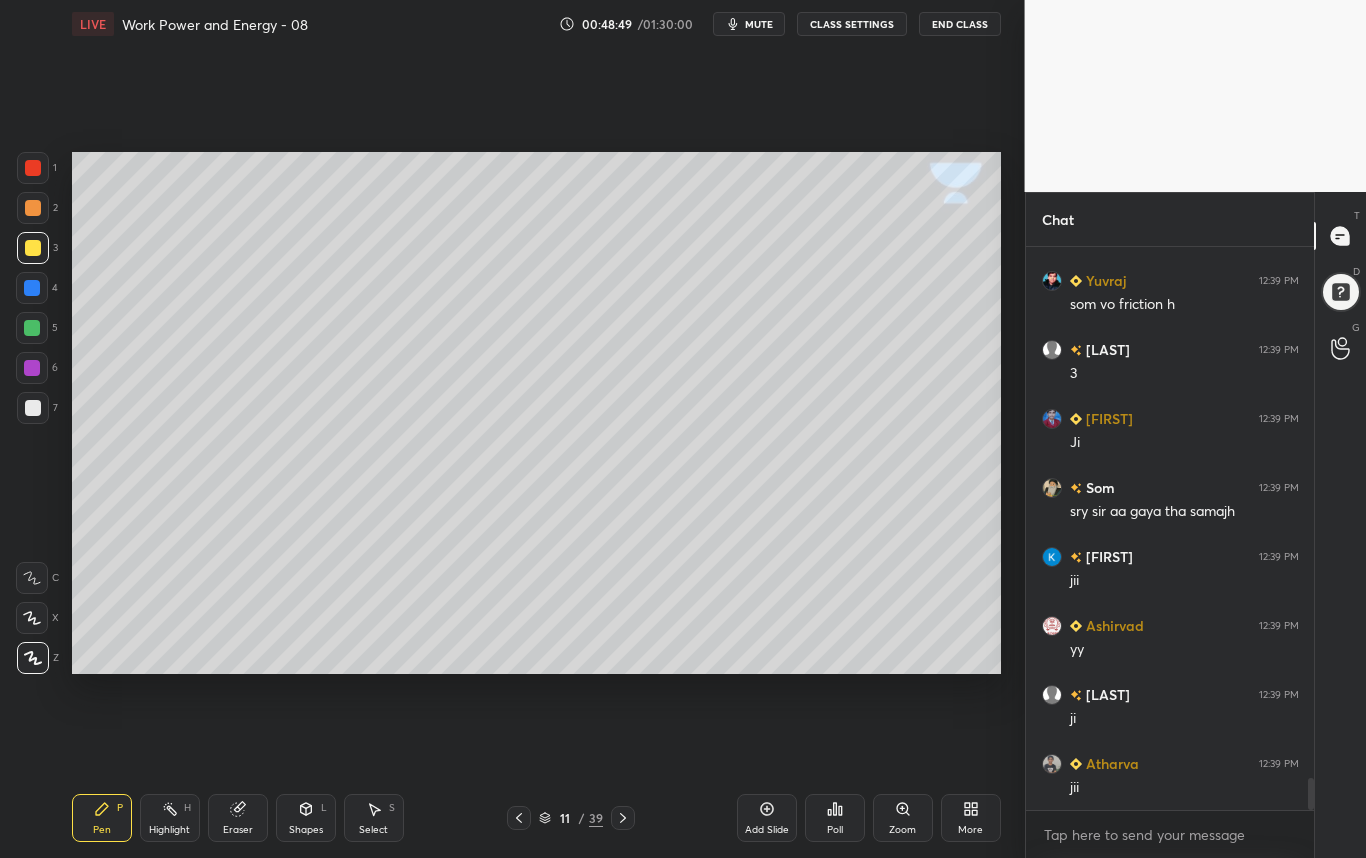 click on "Pen" at bounding box center [102, 830] 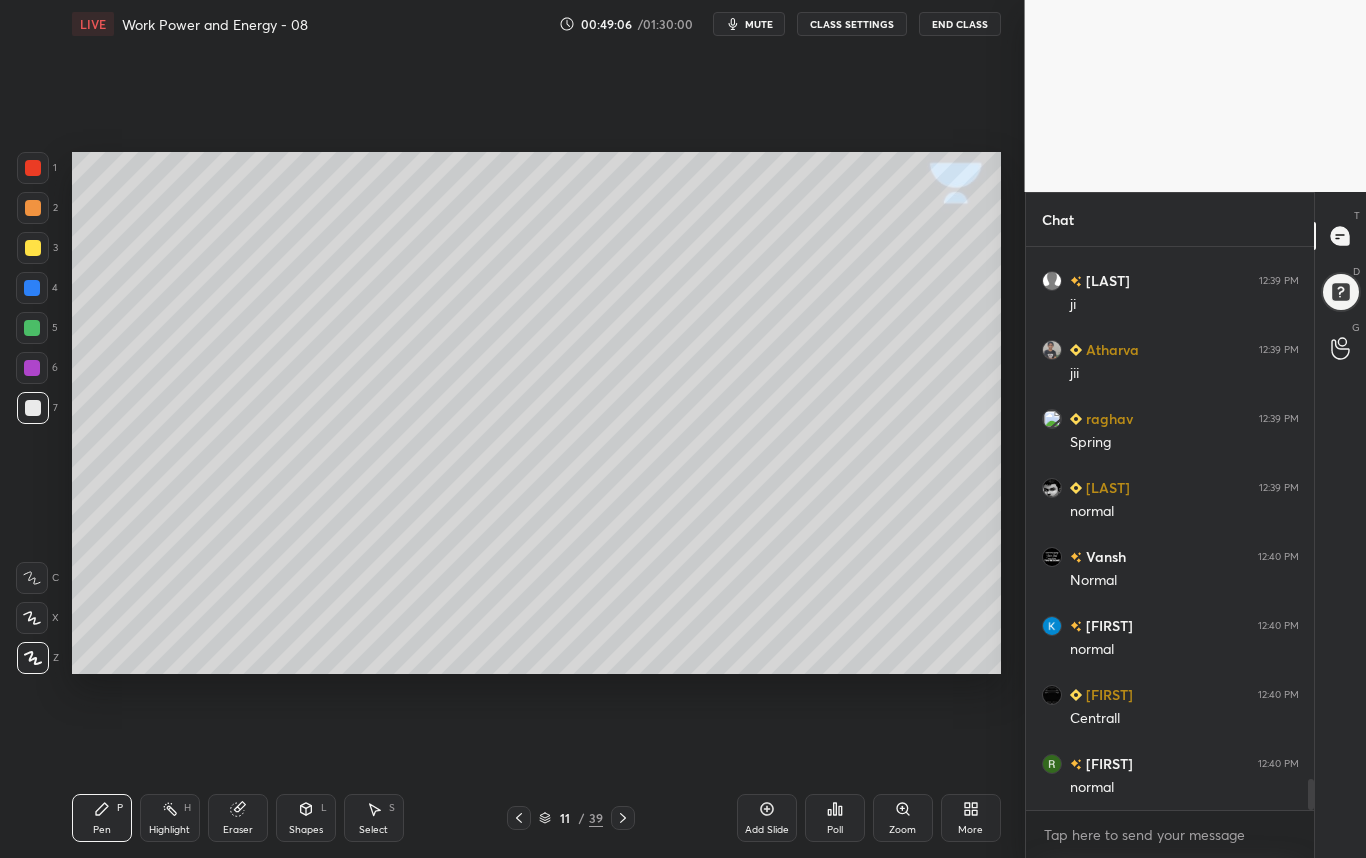 scroll, scrollTop: 9713, scrollLeft: 0, axis: vertical 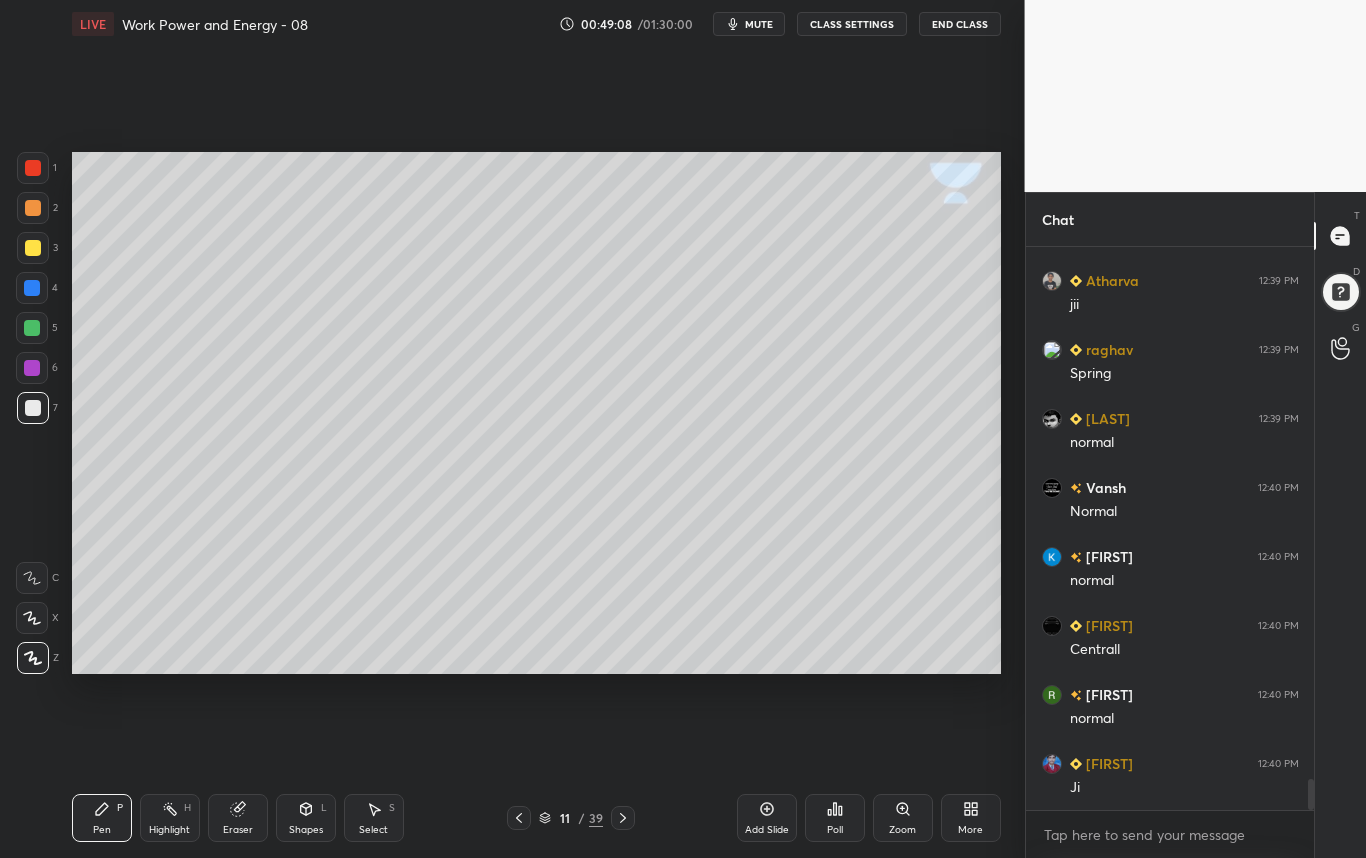 click on "Shapes L" at bounding box center [306, 818] 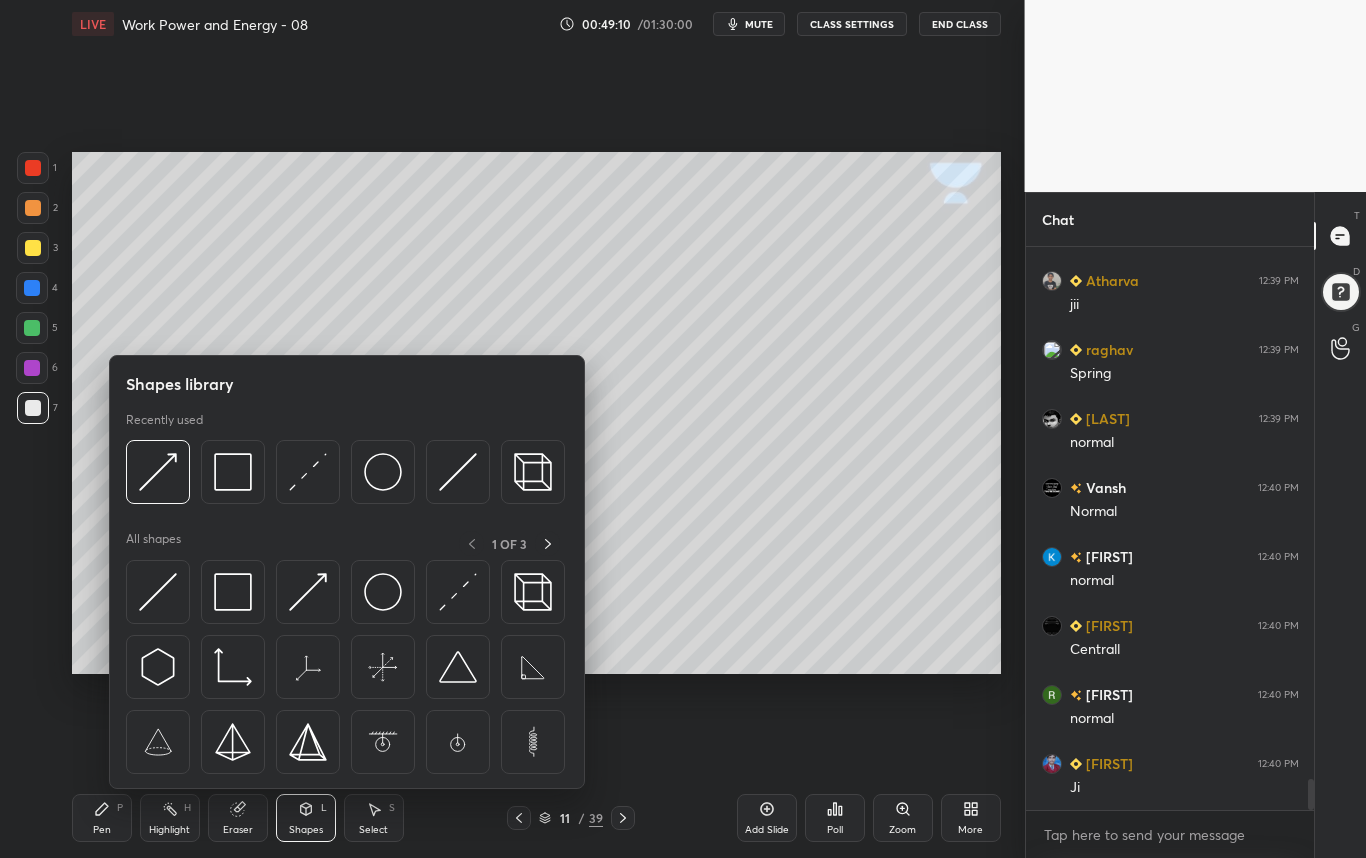 scroll, scrollTop: 9782, scrollLeft: 0, axis: vertical 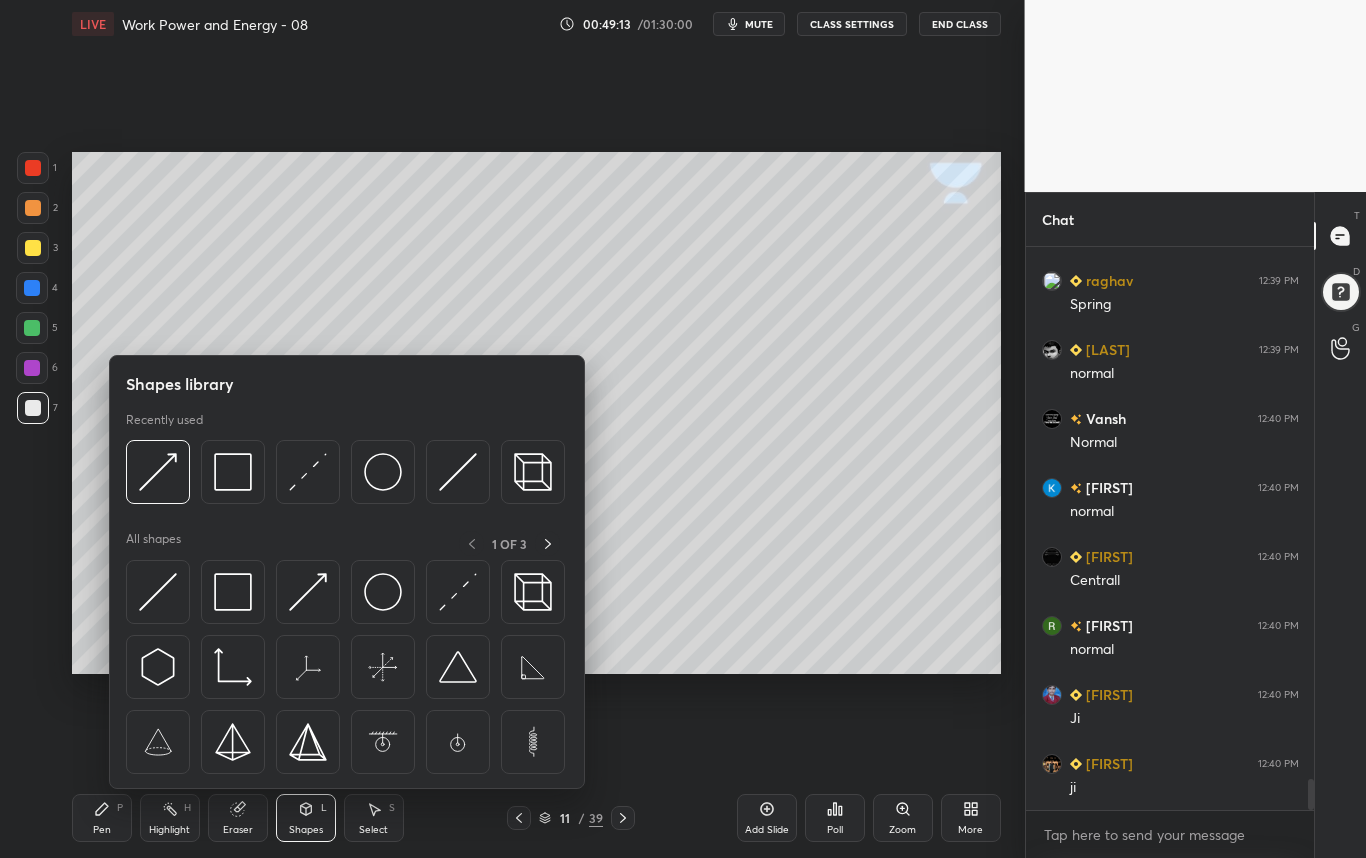 click at bounding box center (158, 592) 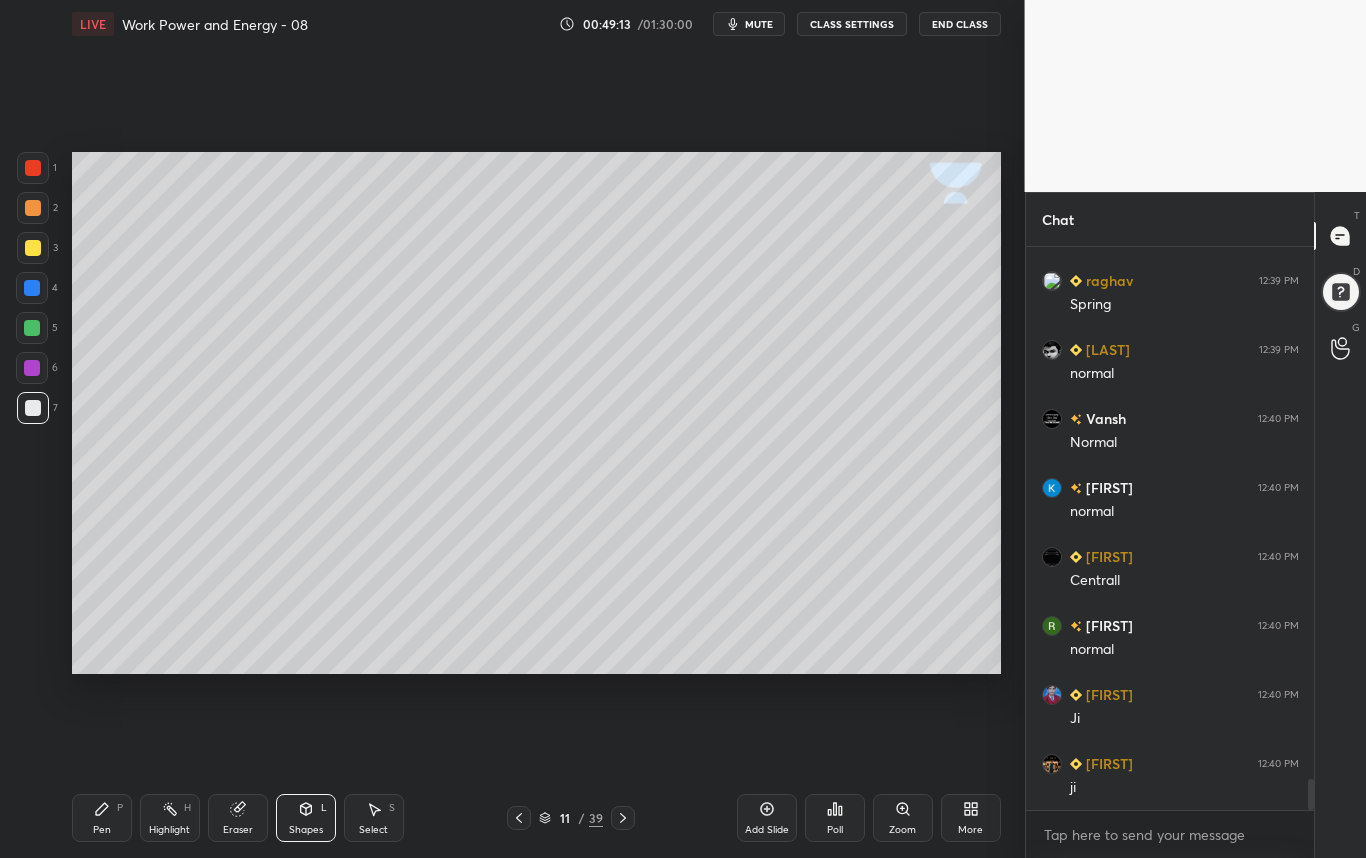 click on "1 2 3 4 5 6 7 C X Z C X Z E E Erase all   H H" at bounding box center (32, 413) 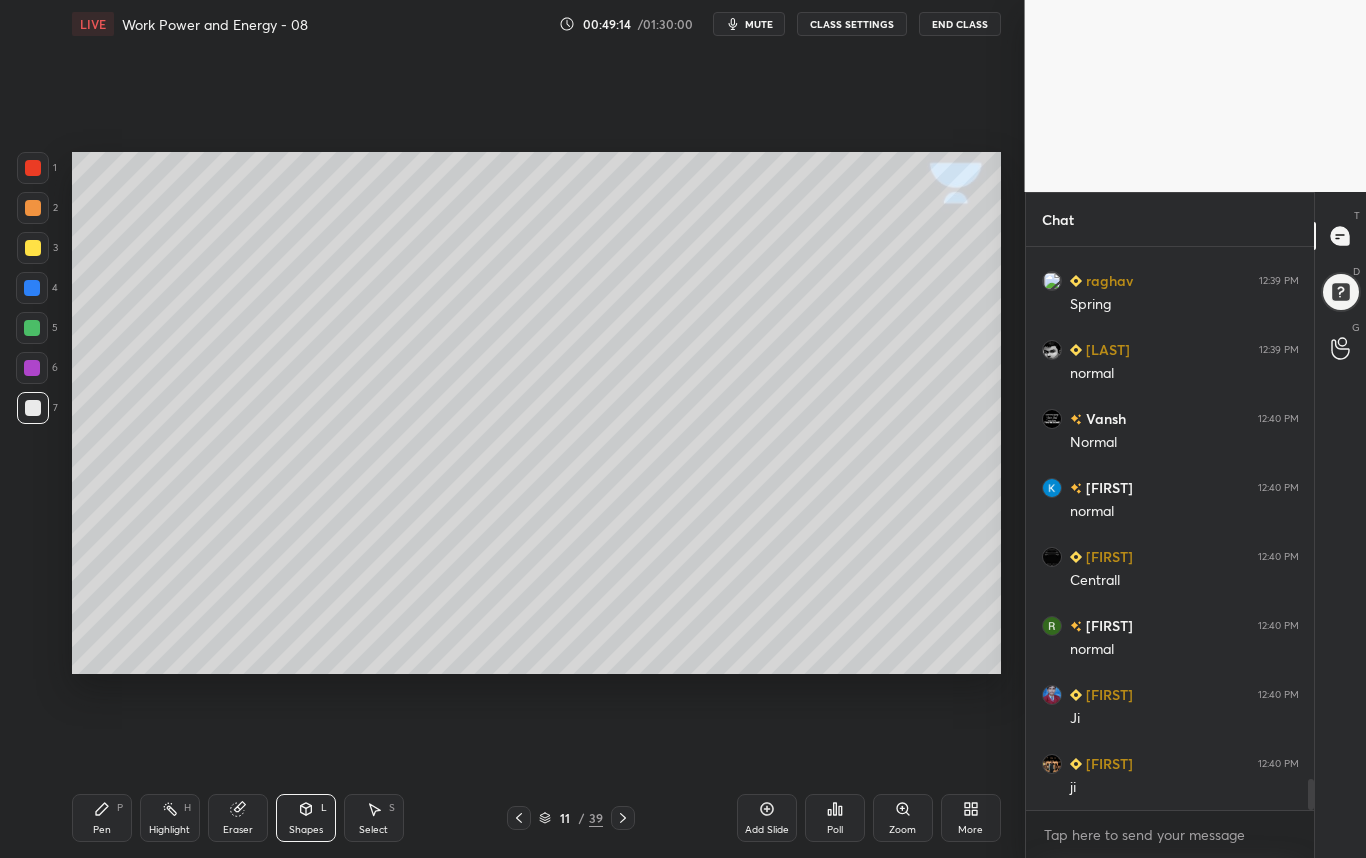 click on "Eraser" at bounding box center [238, 818] 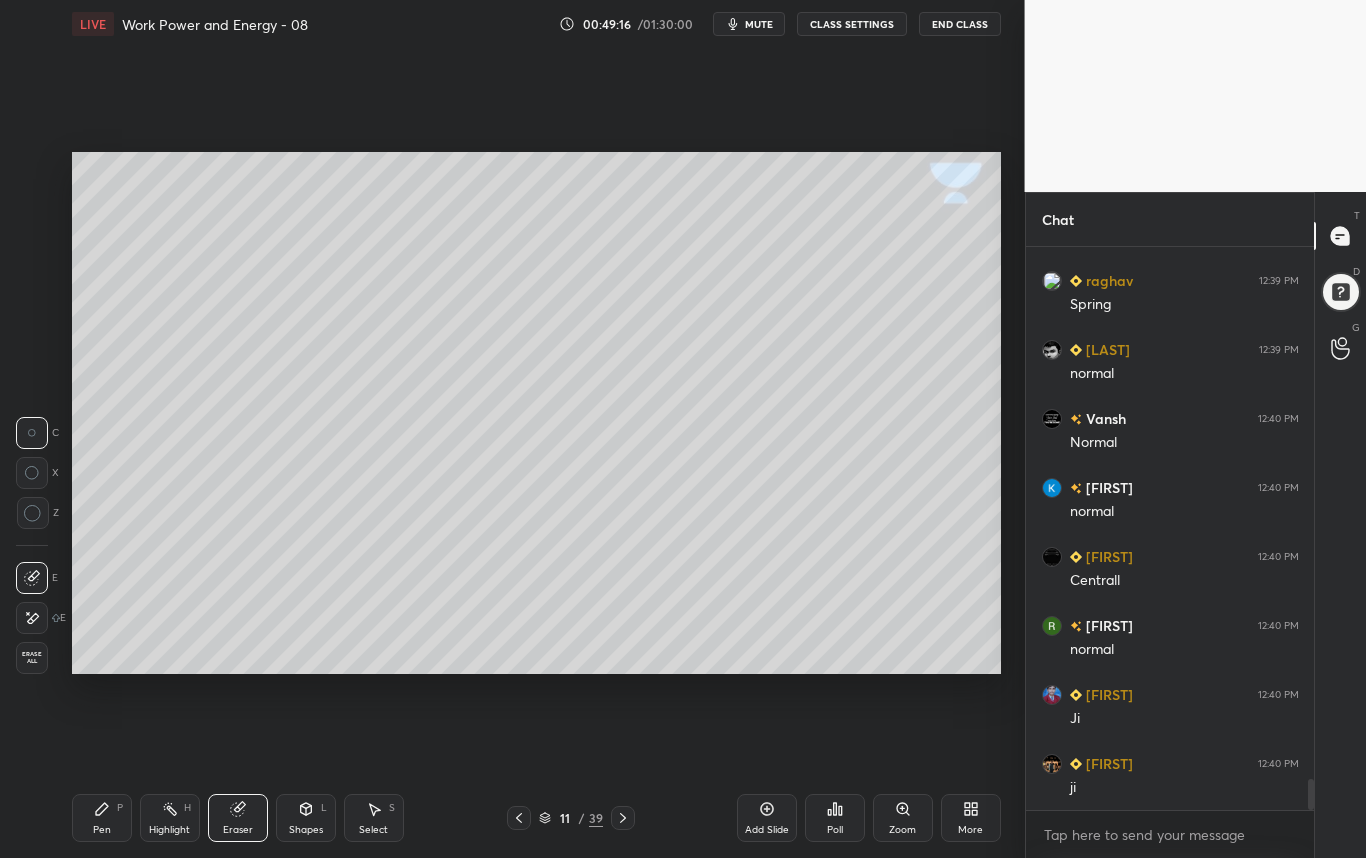 click on "Shapes L" at bounding box center [306, 818] 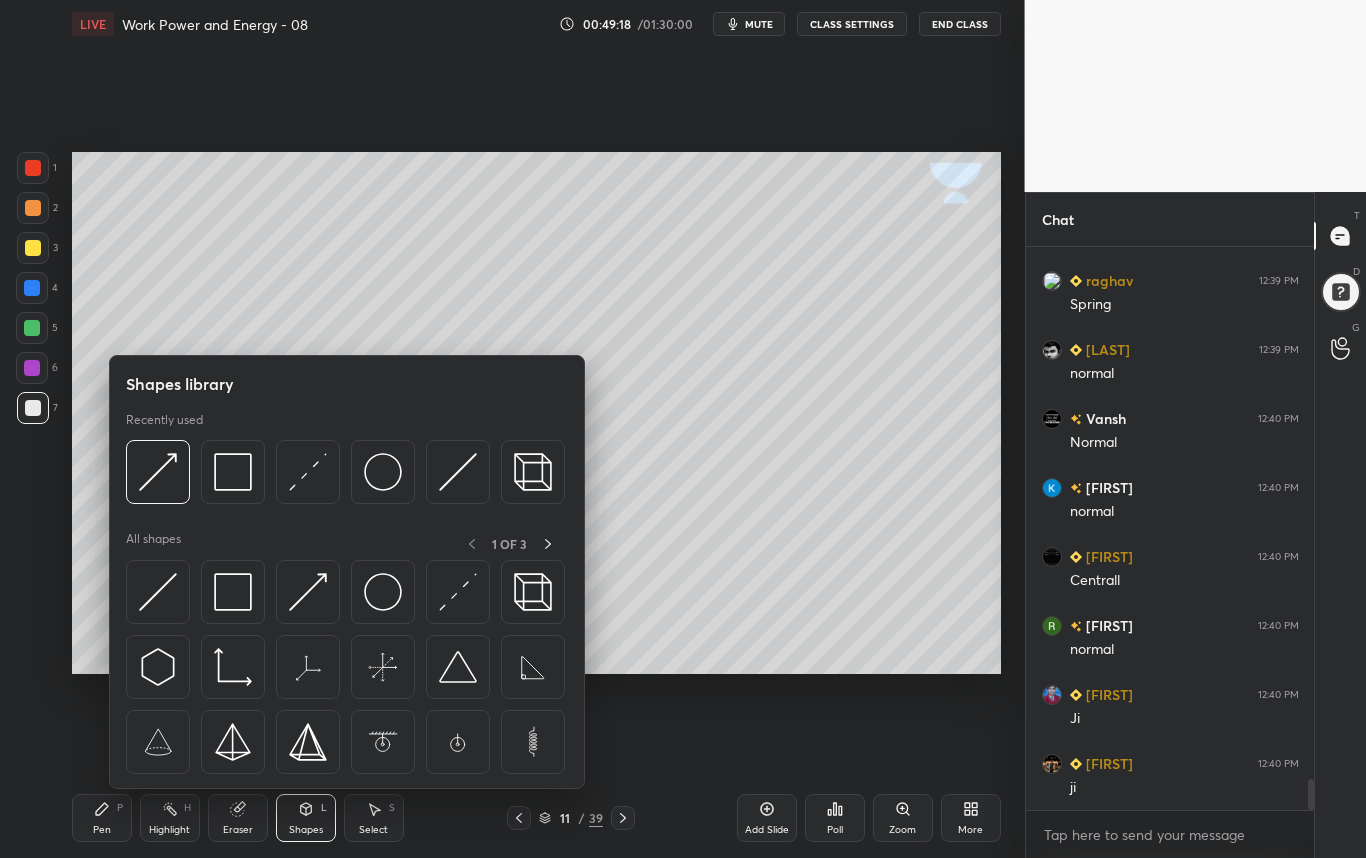 click at bounding box center (458, 472) 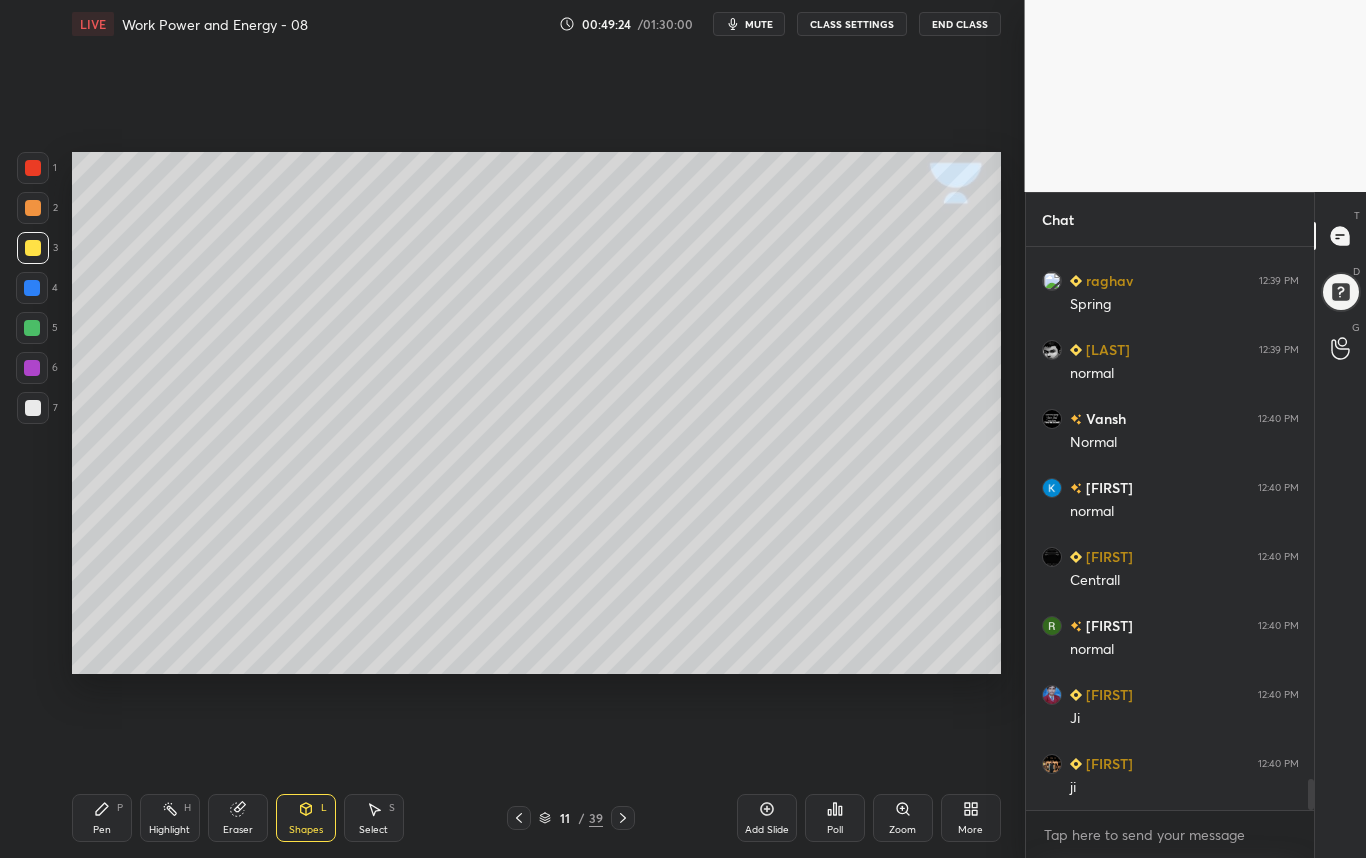 click on "Select S" at bounding box center (374, 818) 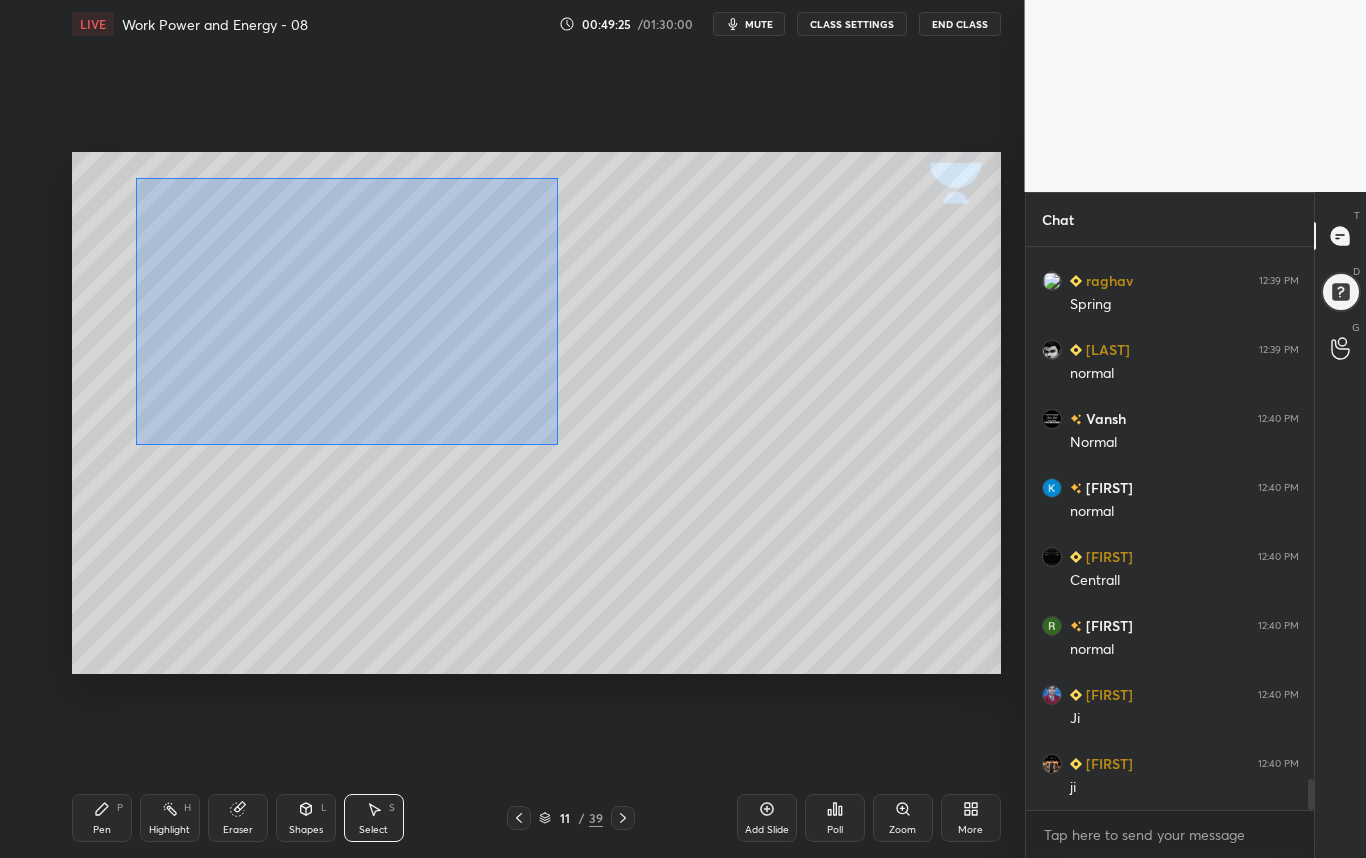 drag, startPoint x: 141, startPoint y: 289, endPoint x: 609, endPoint y: 445, distance: 493.3153 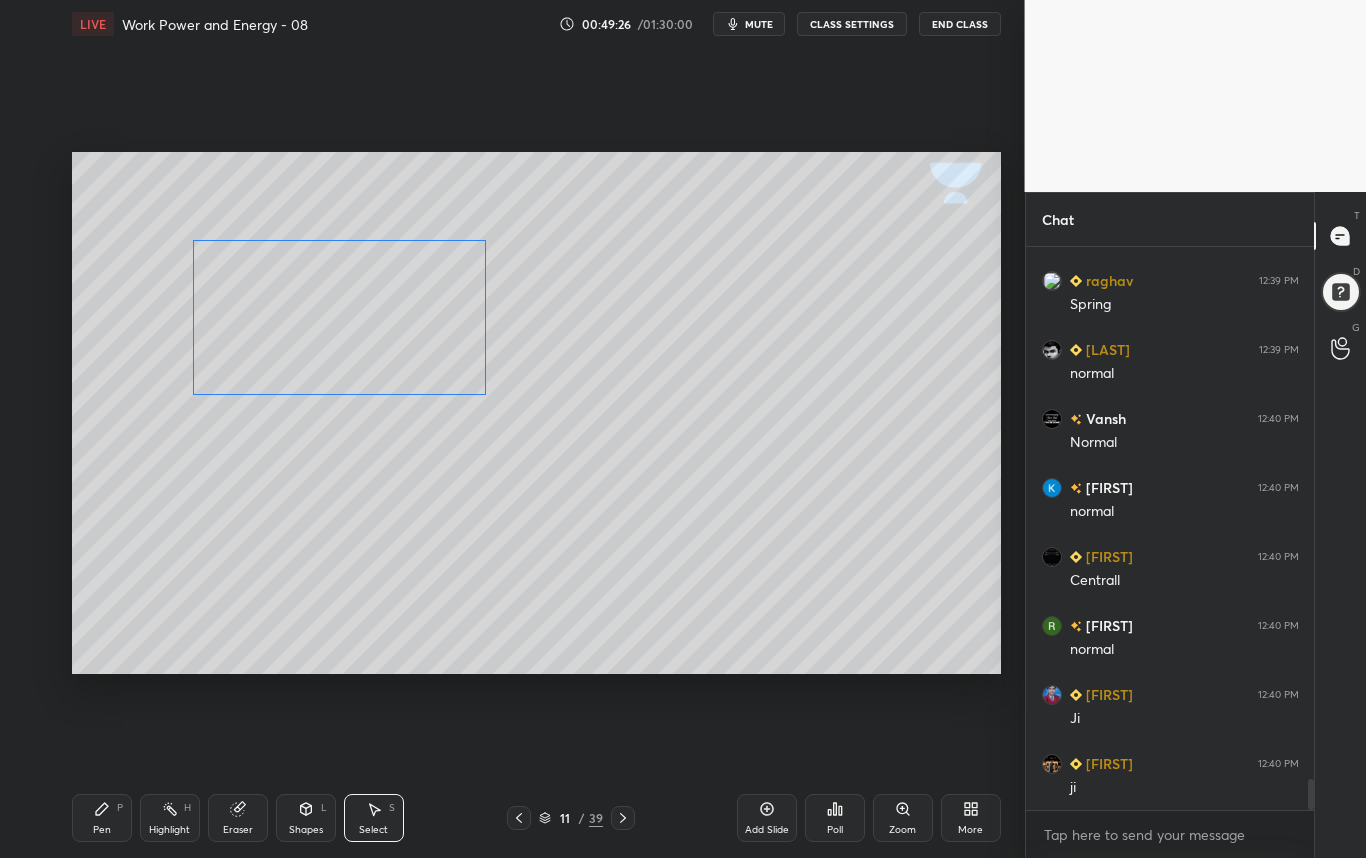 drag, startPoint x: 278, startPoint y: 284, endPoint x: 288, endPoint y: 321, distance: 38.327538 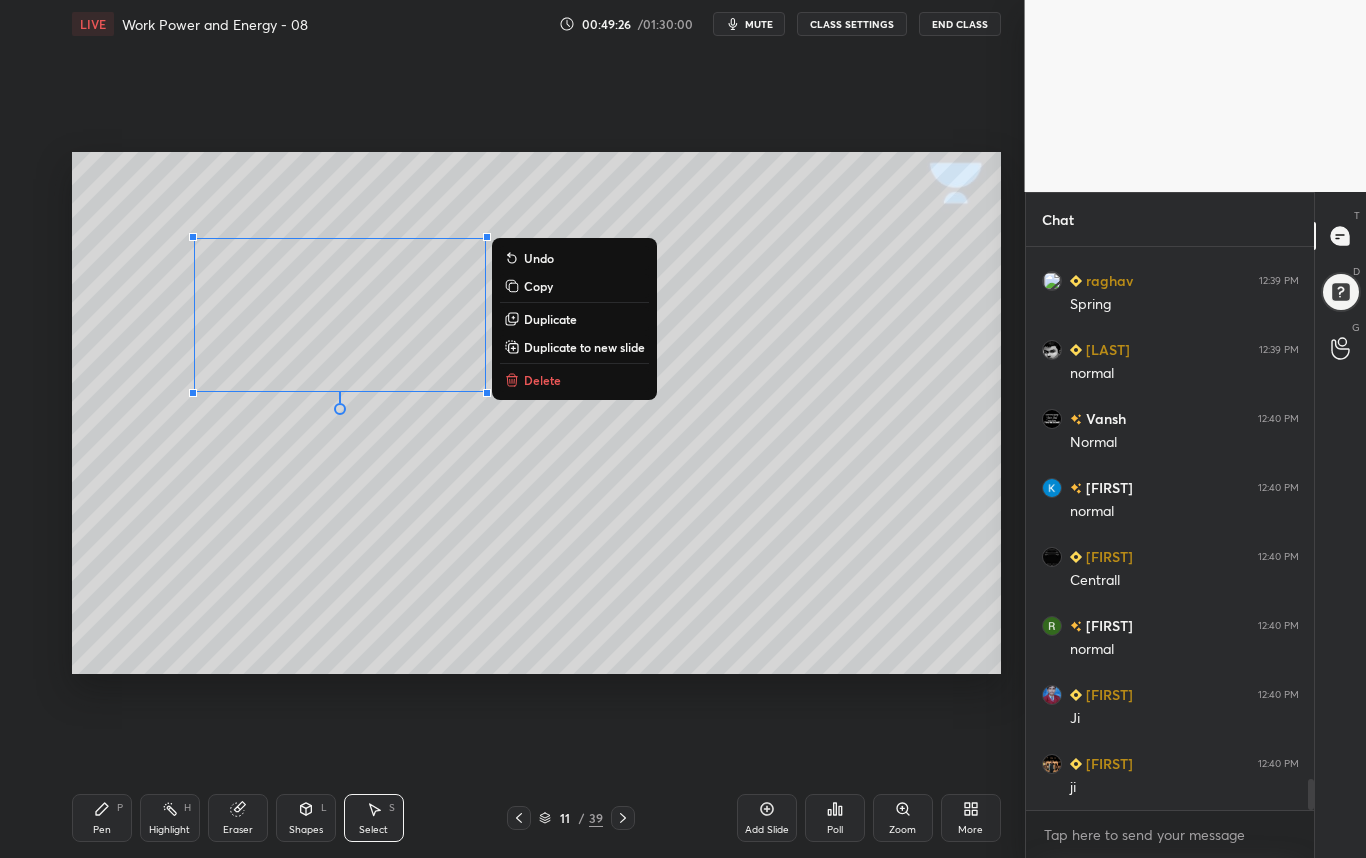 click on "0 ° Undo Copy Duplicate Duplicate to new slide Delete" at bounding box center [536, 413] 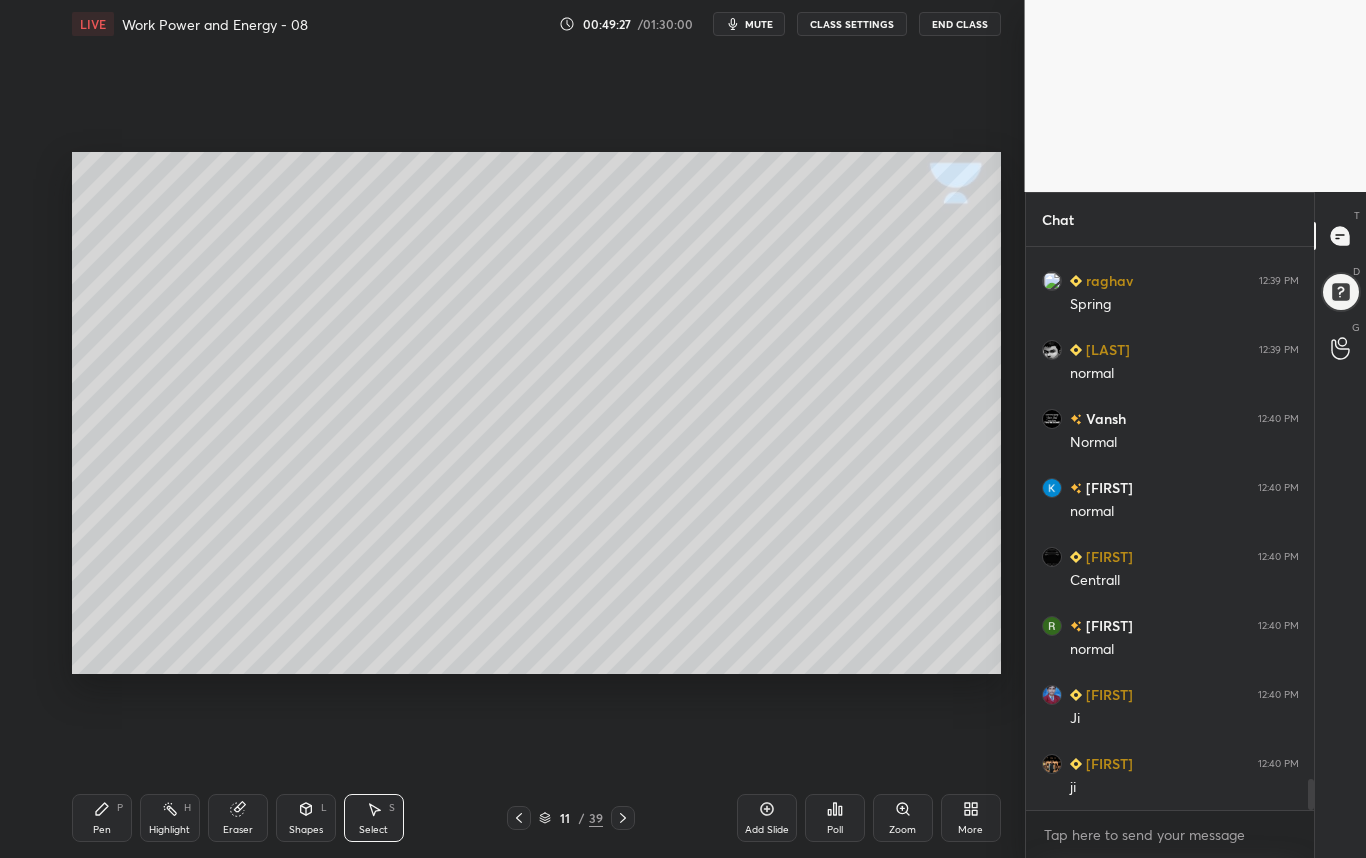 click on "Shapes" at bounding box center (306, 830) 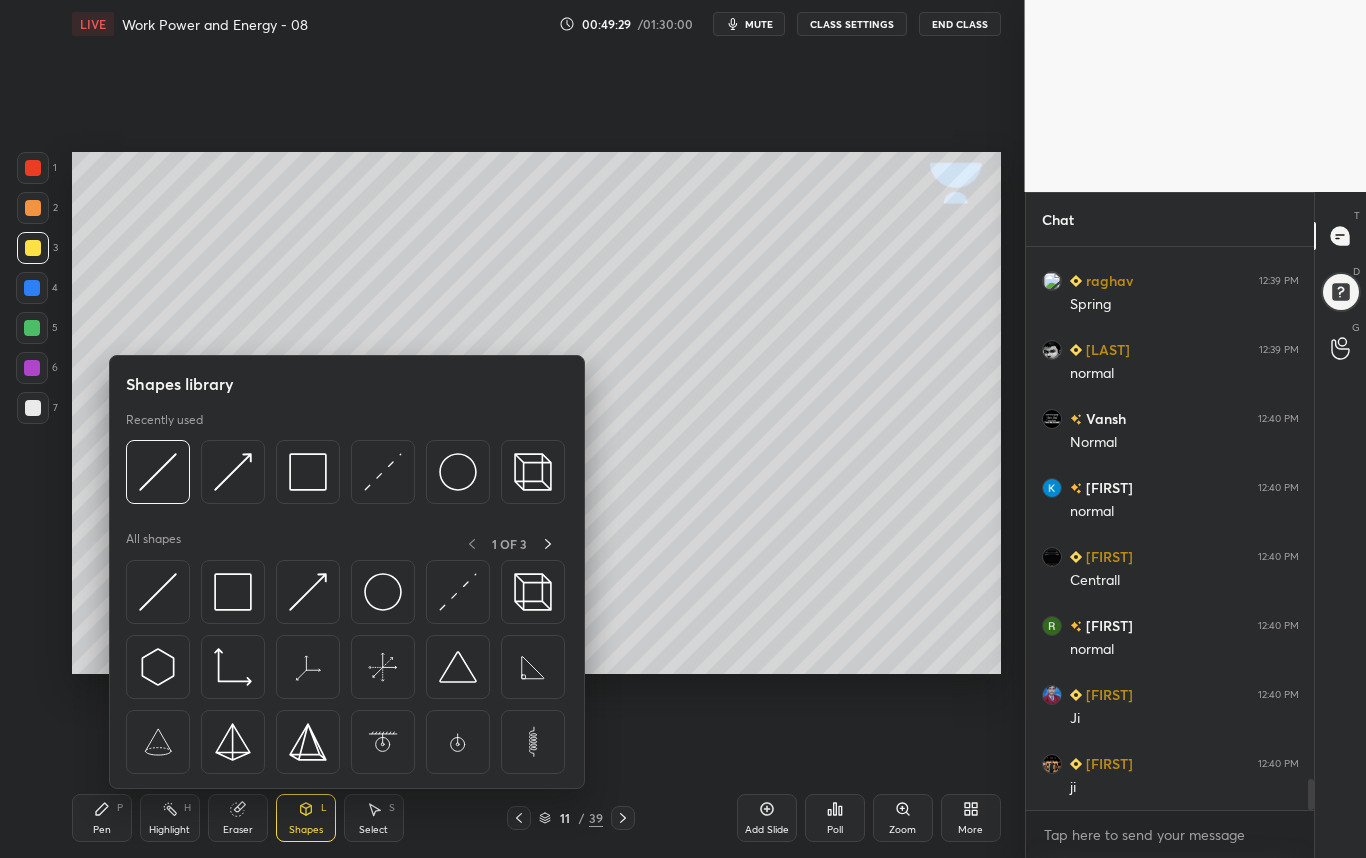 click on "1 2 3 4 5 6 7 C X Z C X Z E E Erase all   H H" at bounding box center (32, 413) 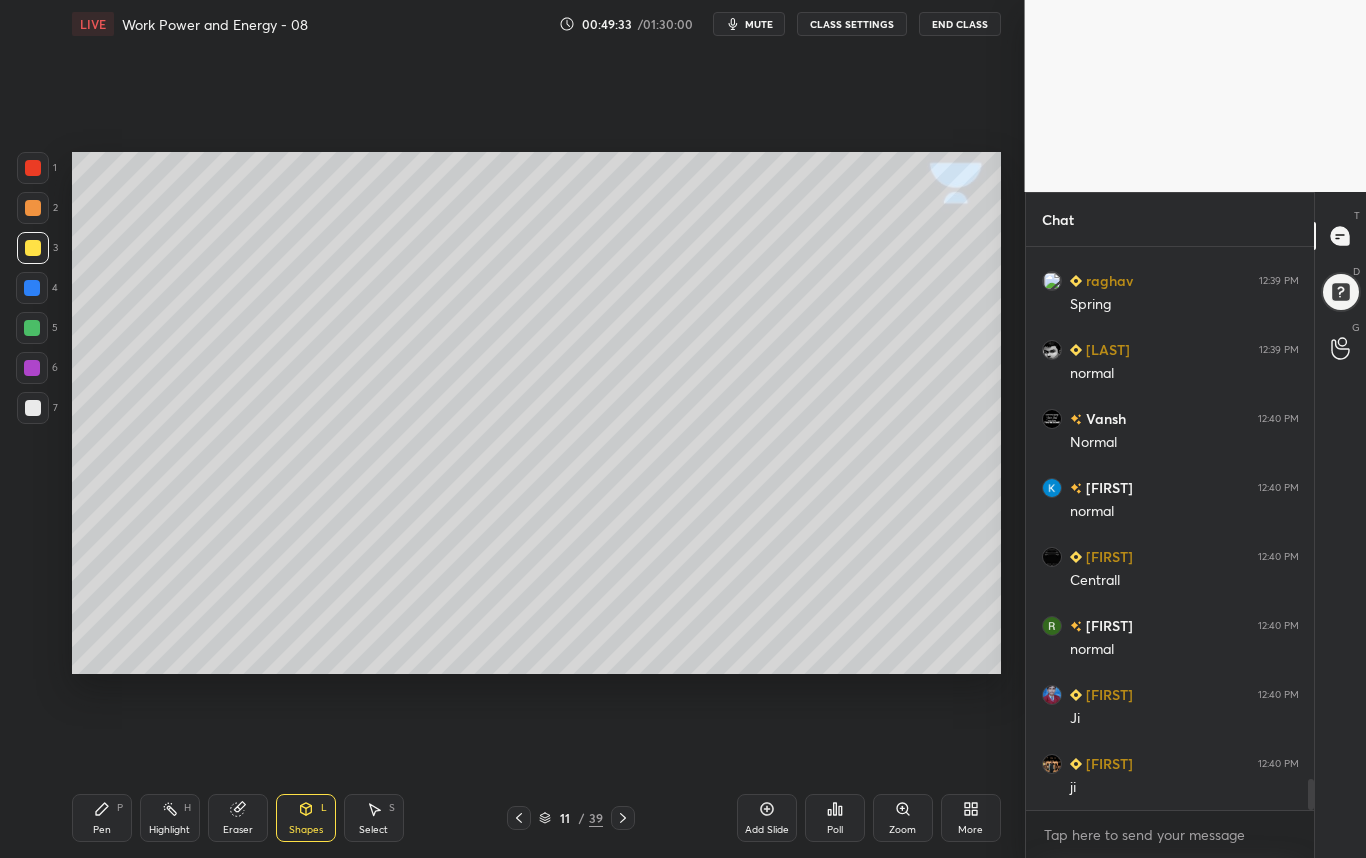 click on "Shapes L" at bounding box center [306, 818] 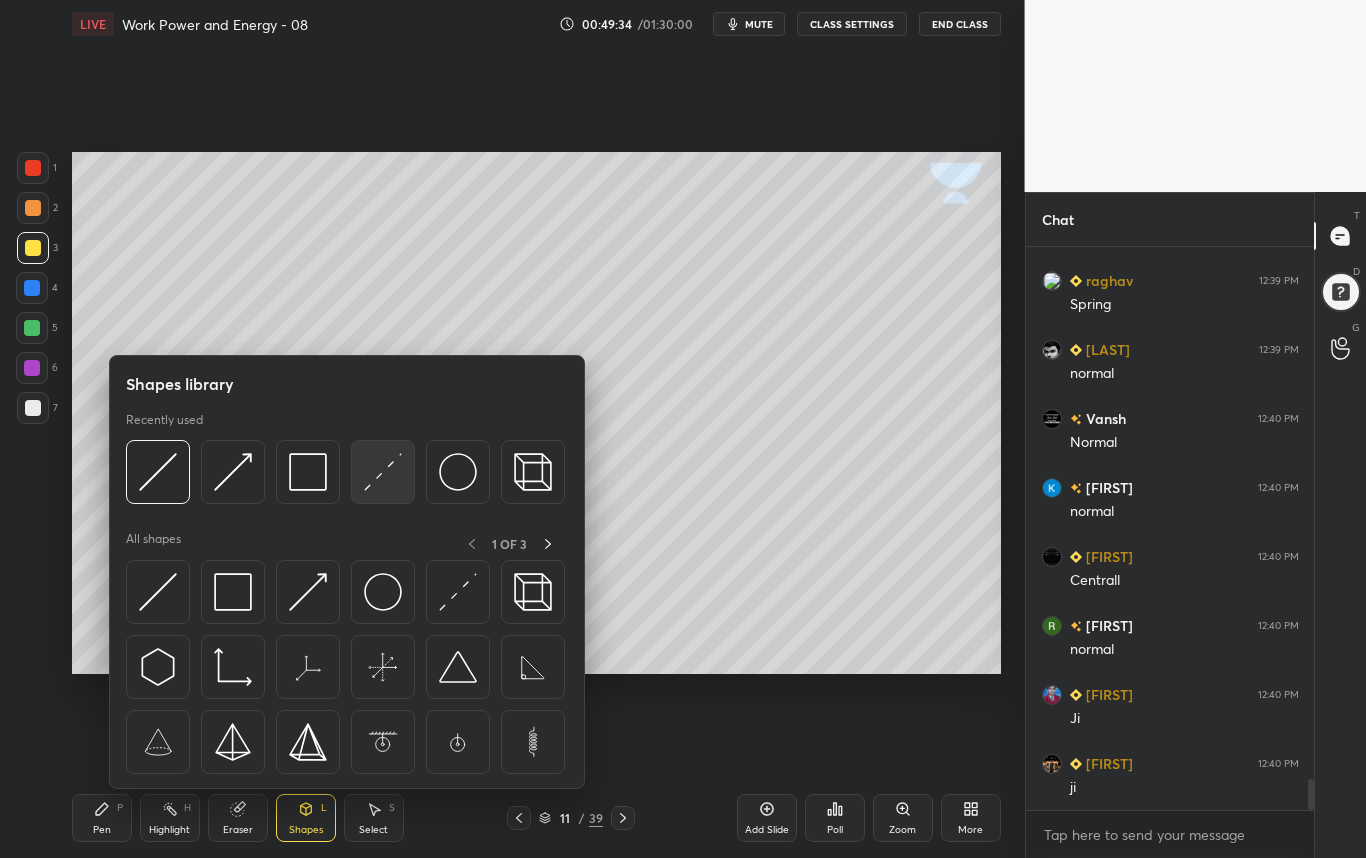 click at bounding box center (383, 472) 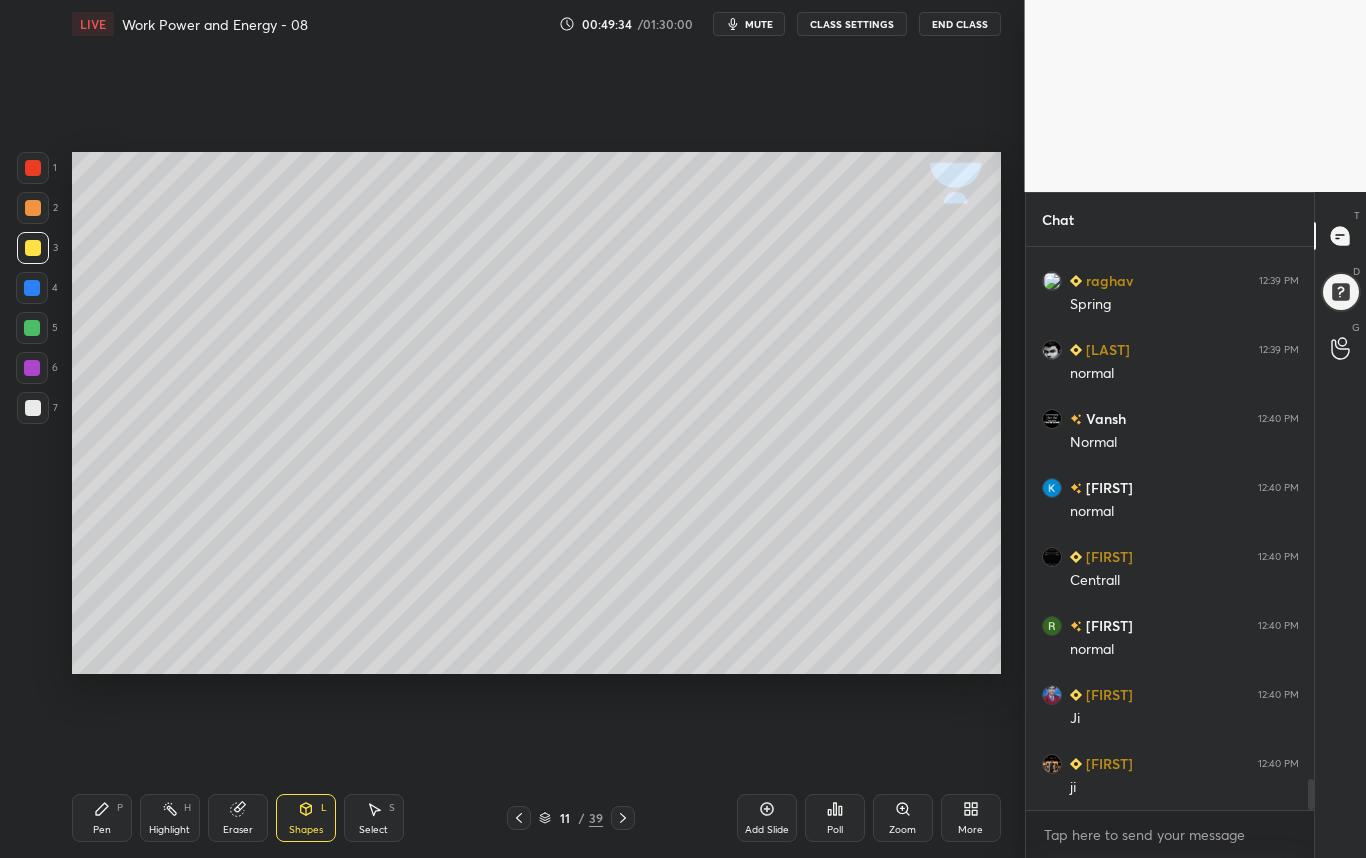 click on "1 2 3 4 5 6 7 C X Z C X Z E E Erase all   H H" at bounding box center (32, 413) 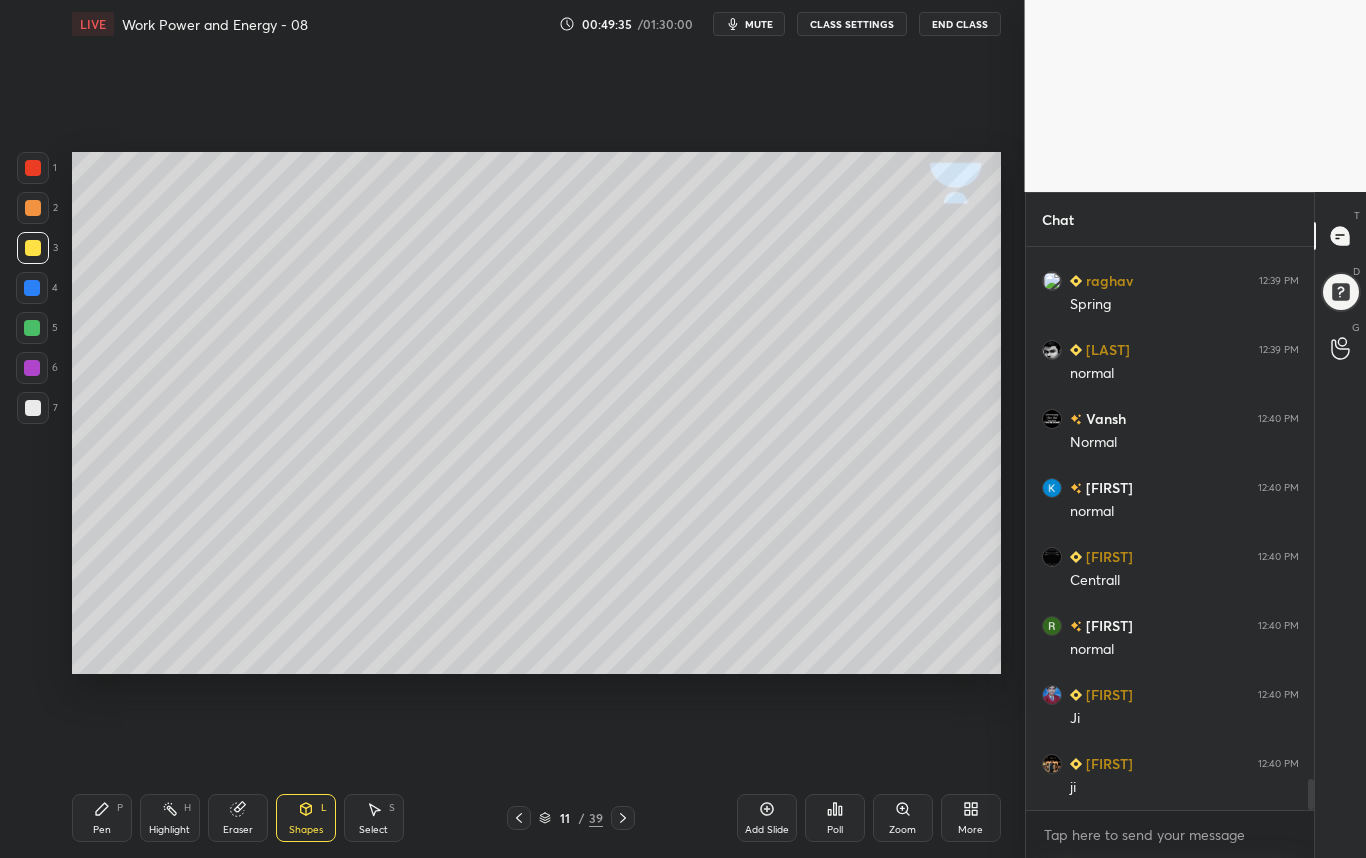 click at bounding box center [33, 248] 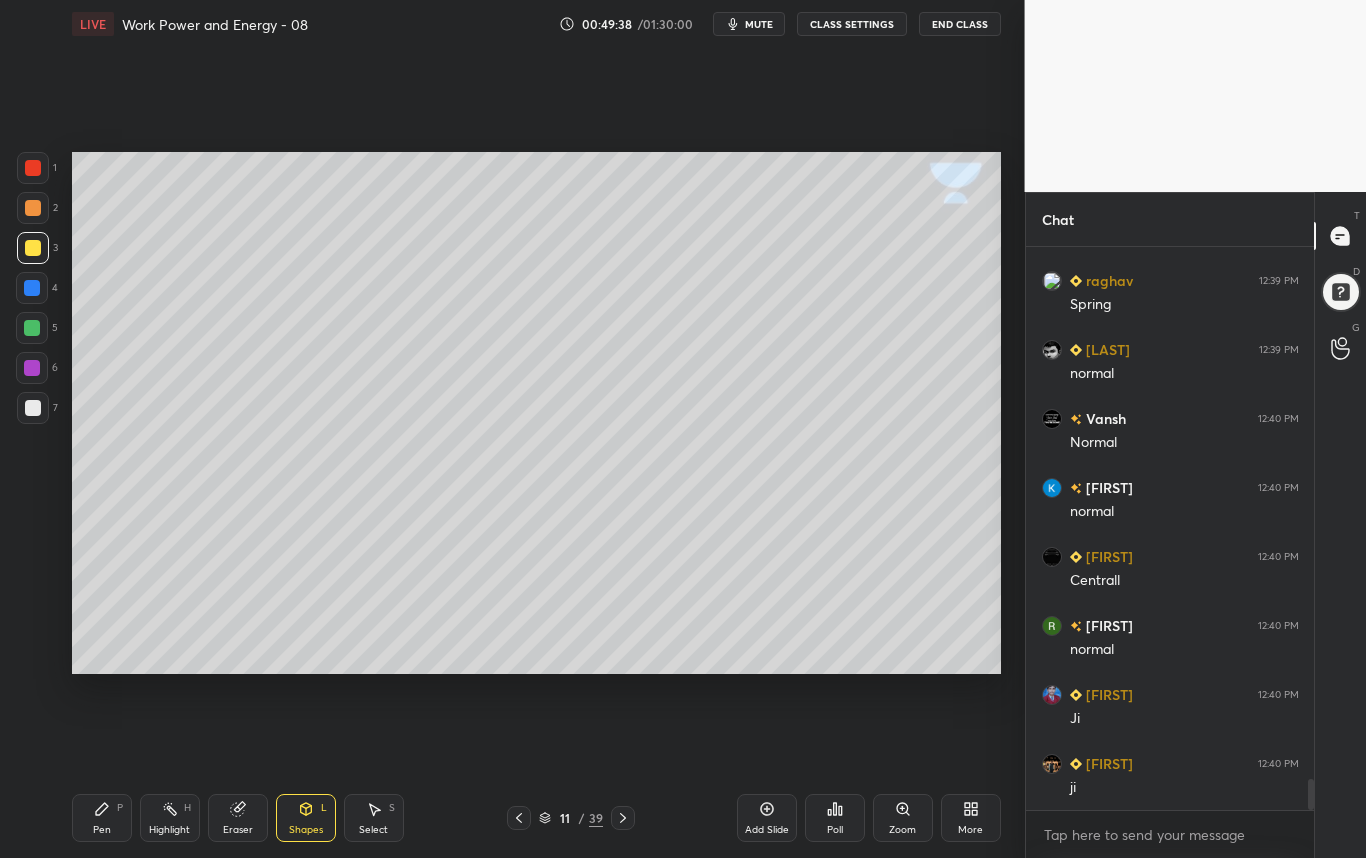 click on "Pen P" at bounding box center (102, 818) 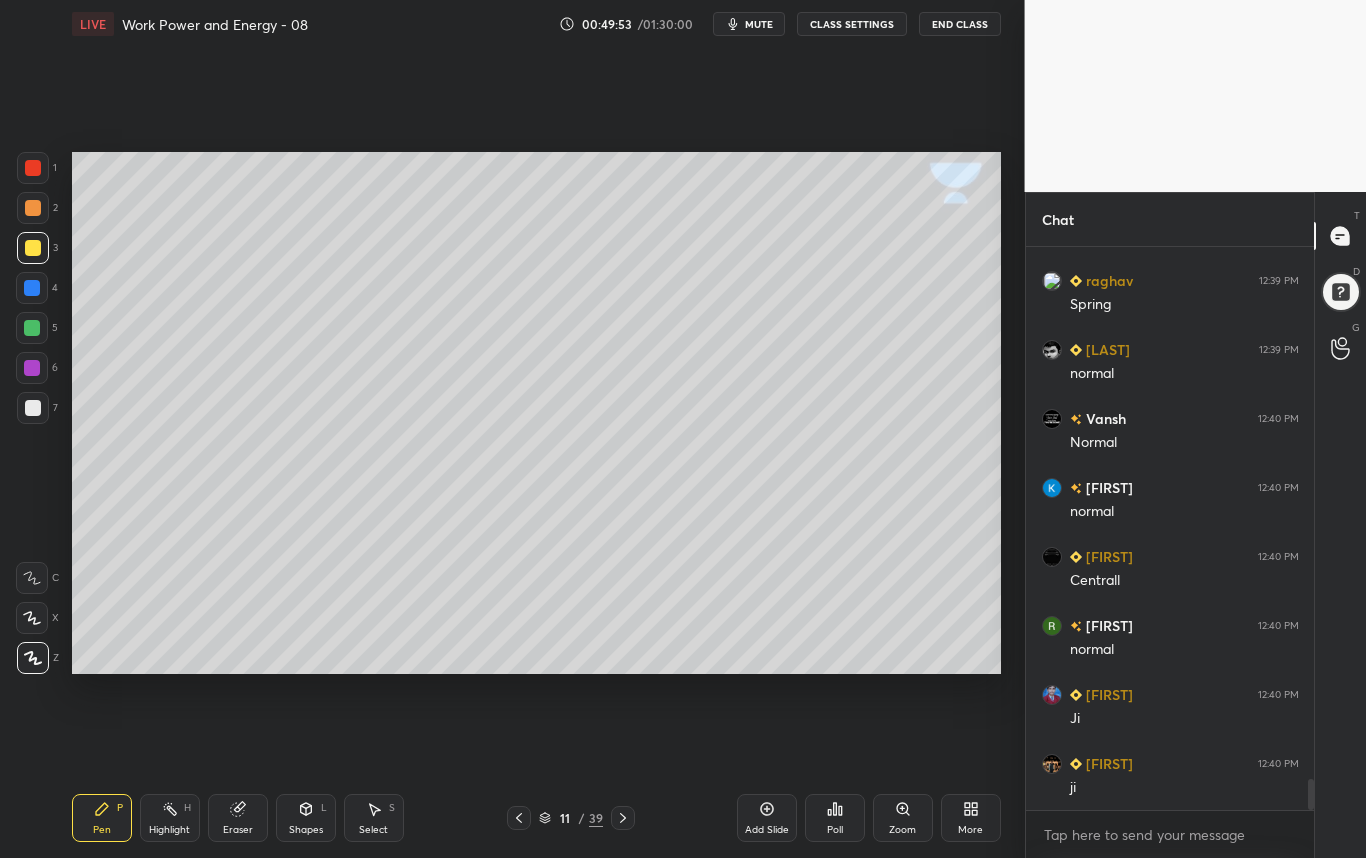 click 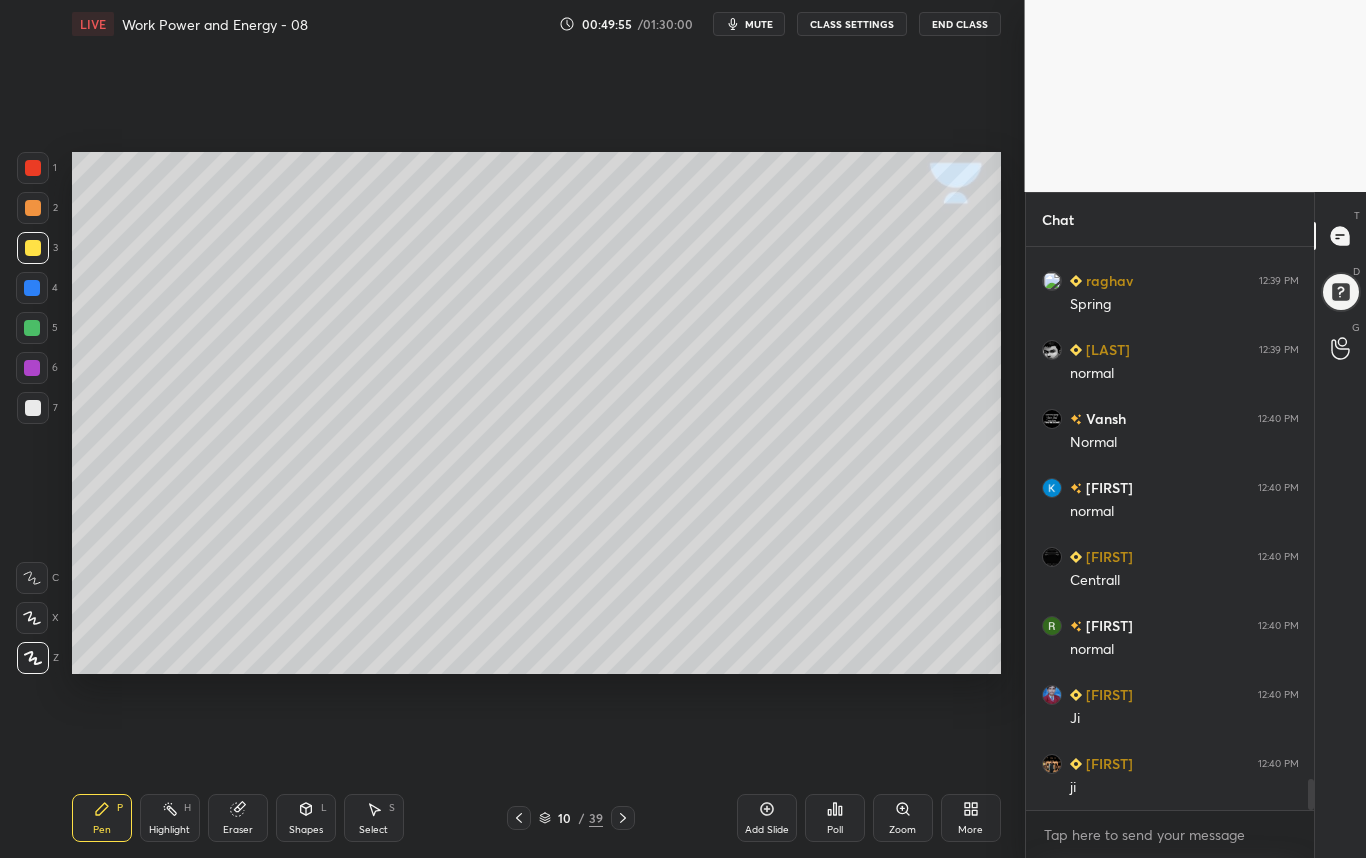 click 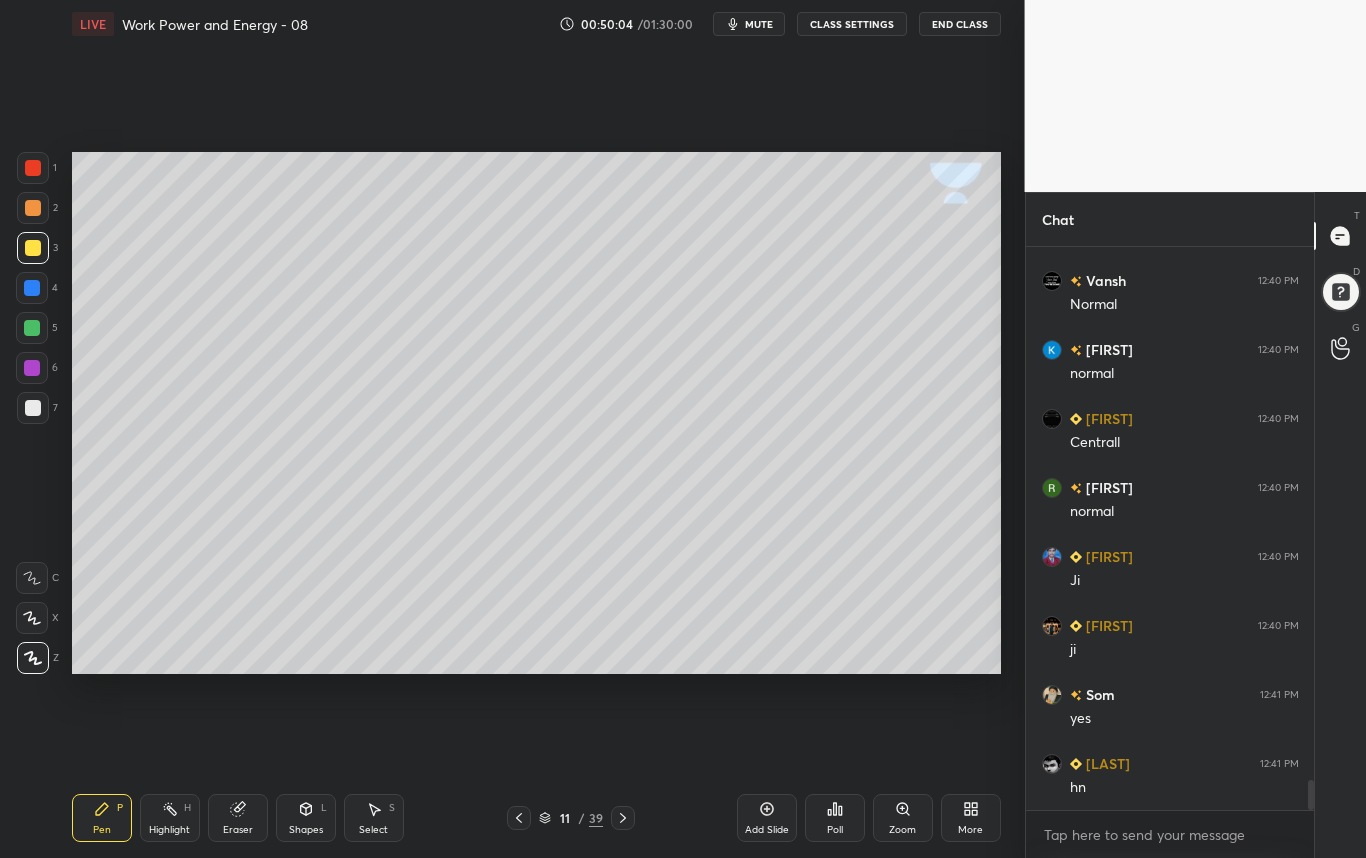 scroll, scrollTop: 9989, scrollLeft: 0, axis: vertical 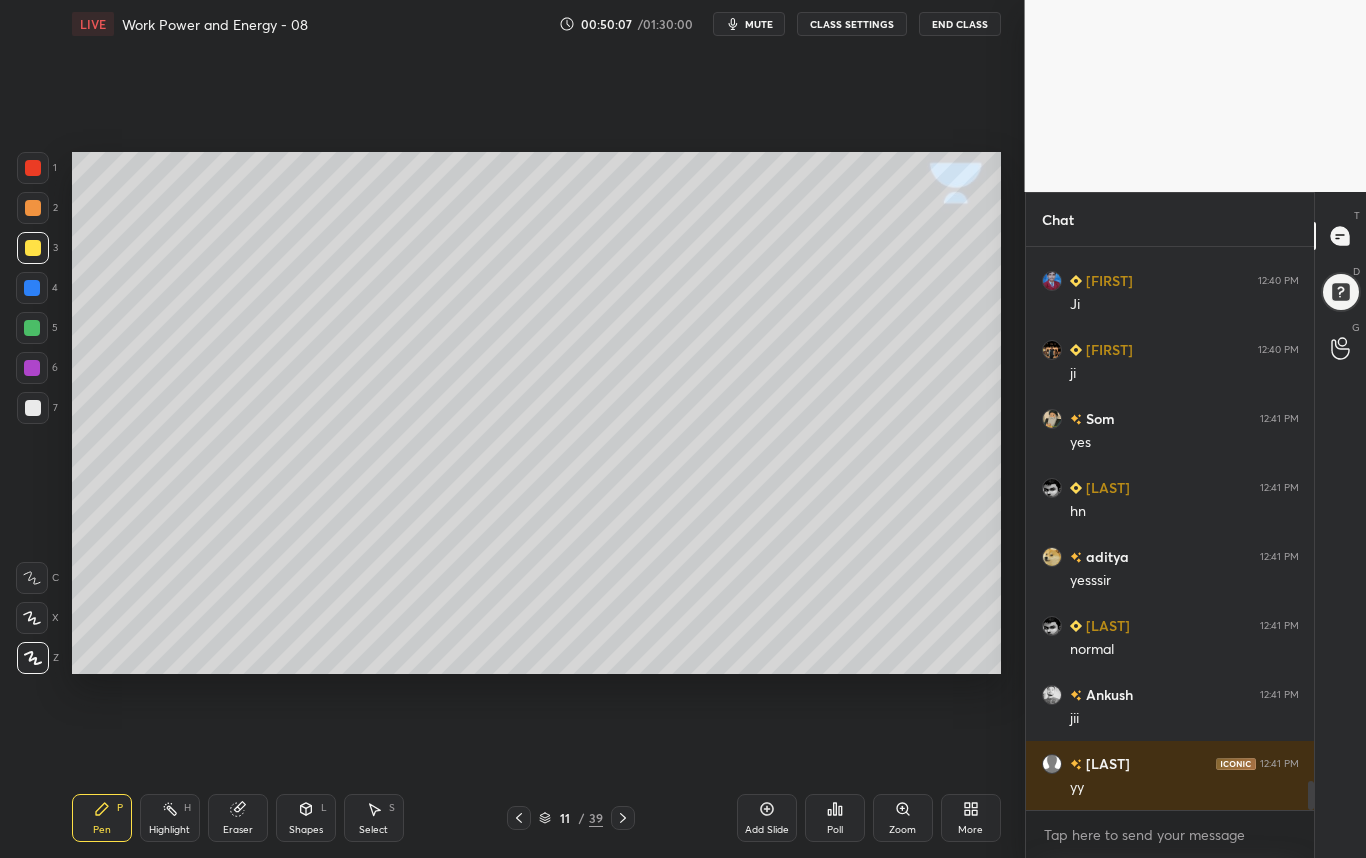 click on "Highlight H" at bounding box center [170, 818] 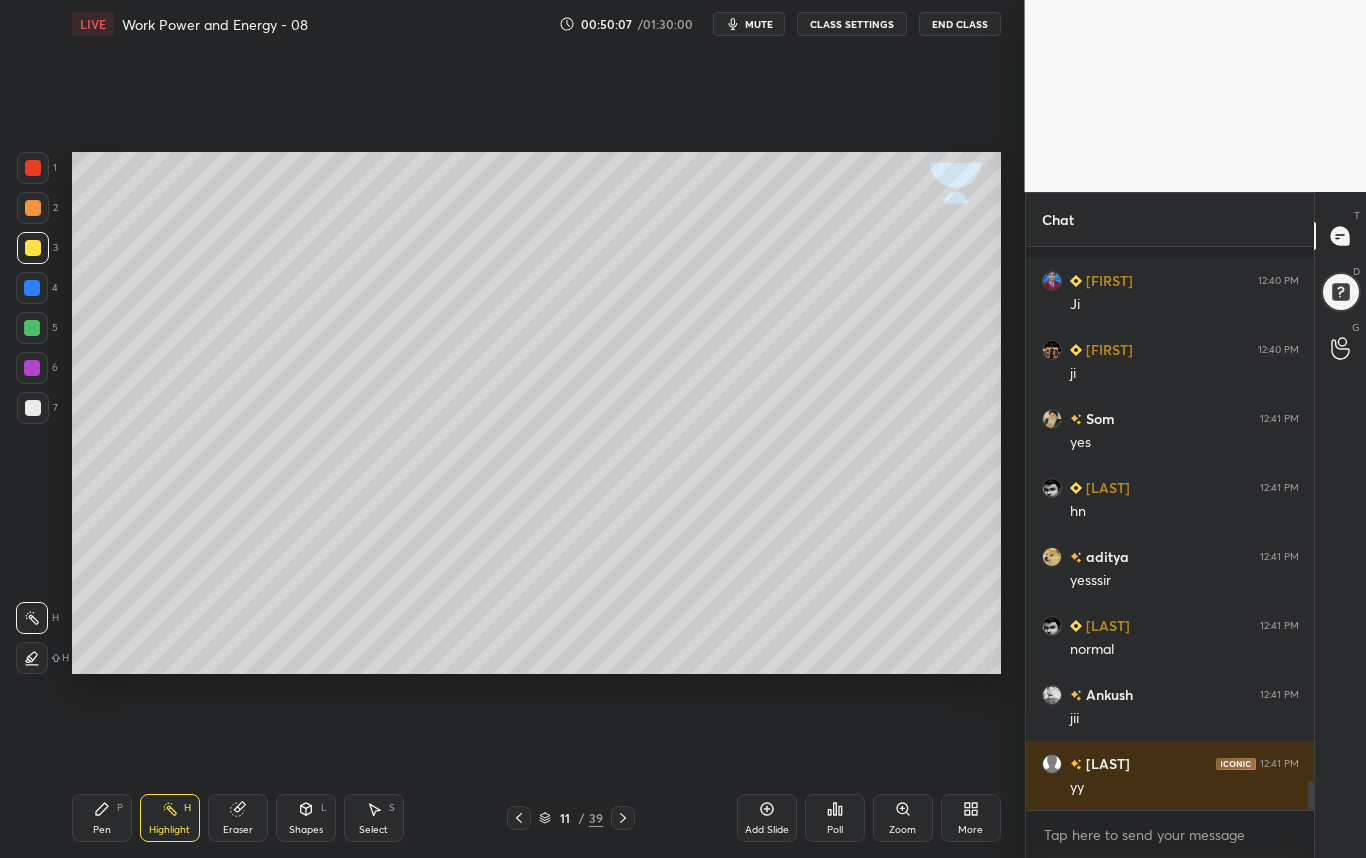 scroll, scrollTop: 10334, scrollLeft: 0, axis: vertical 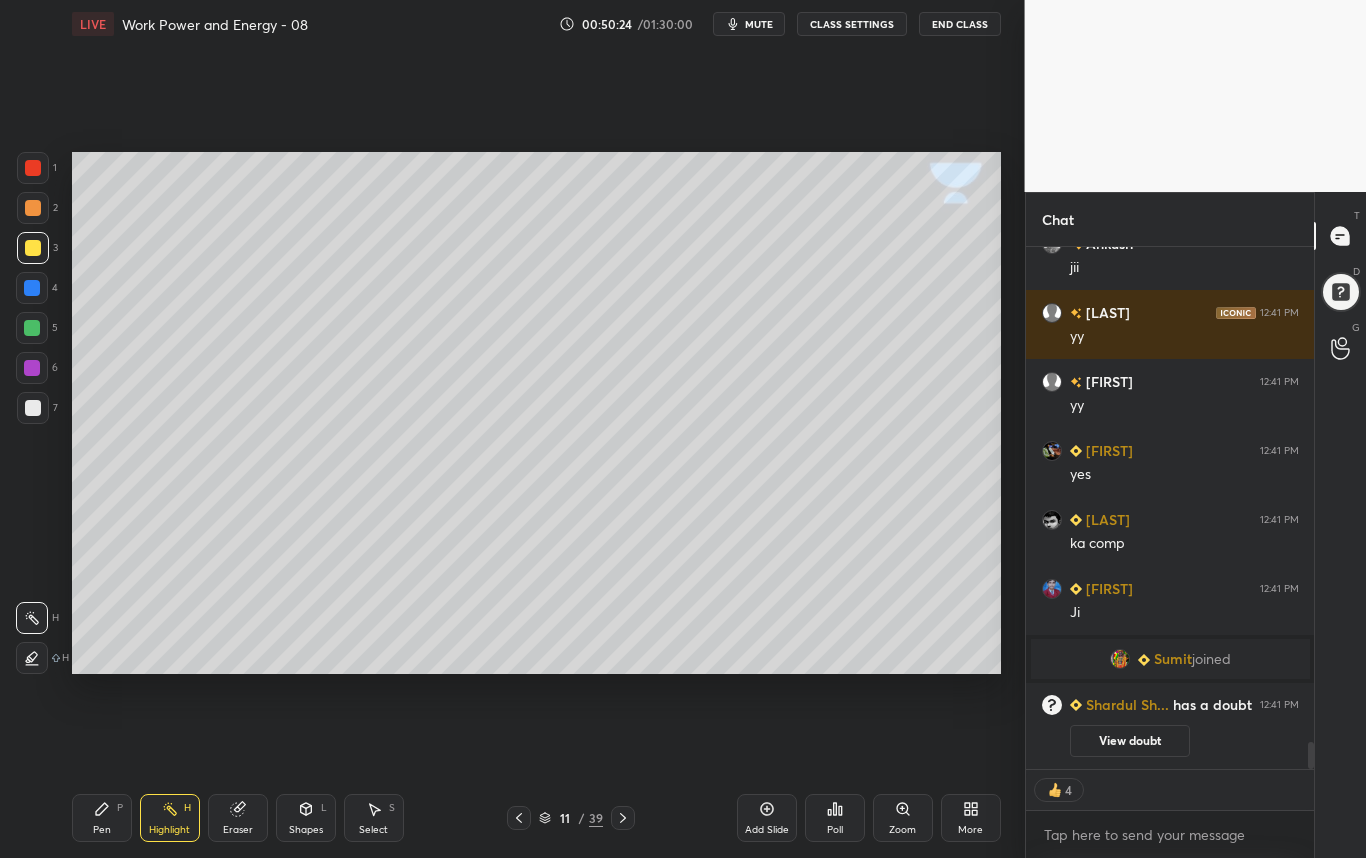click on "Pen" at bounding box center [102, 830] 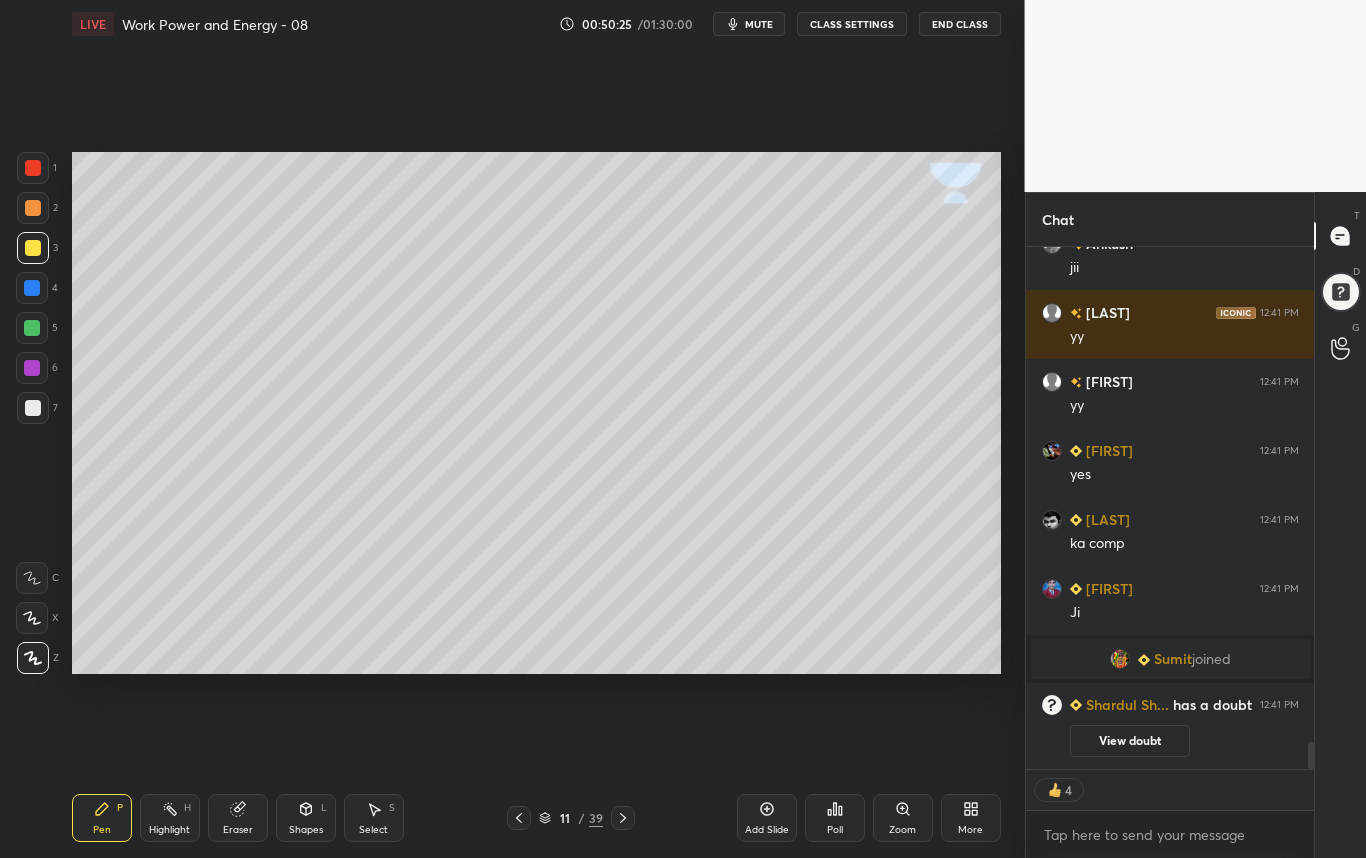 click at bounding box center [33, 408] 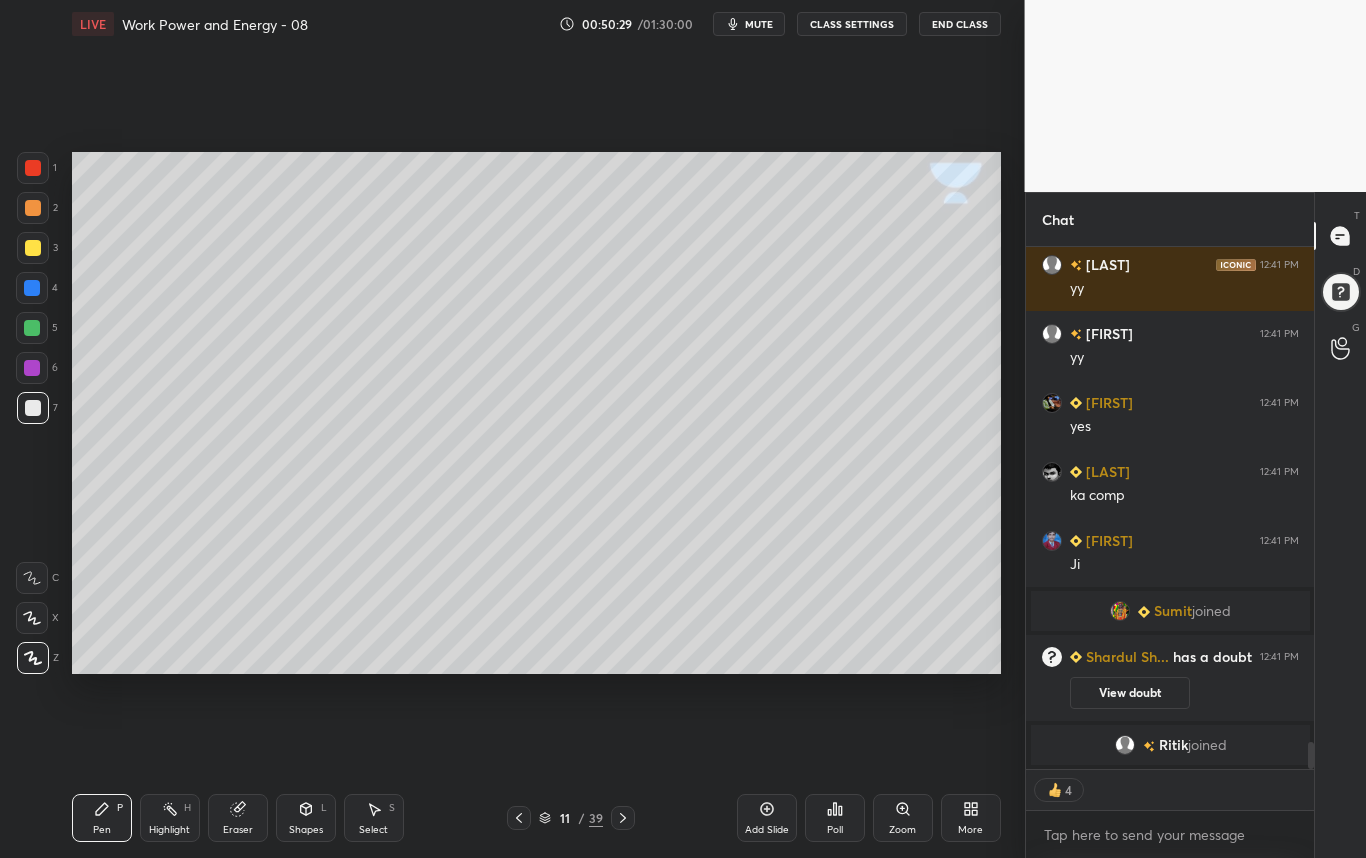 scroll, scrollTop: 9764, scrollLeft: 0, axis: vertical 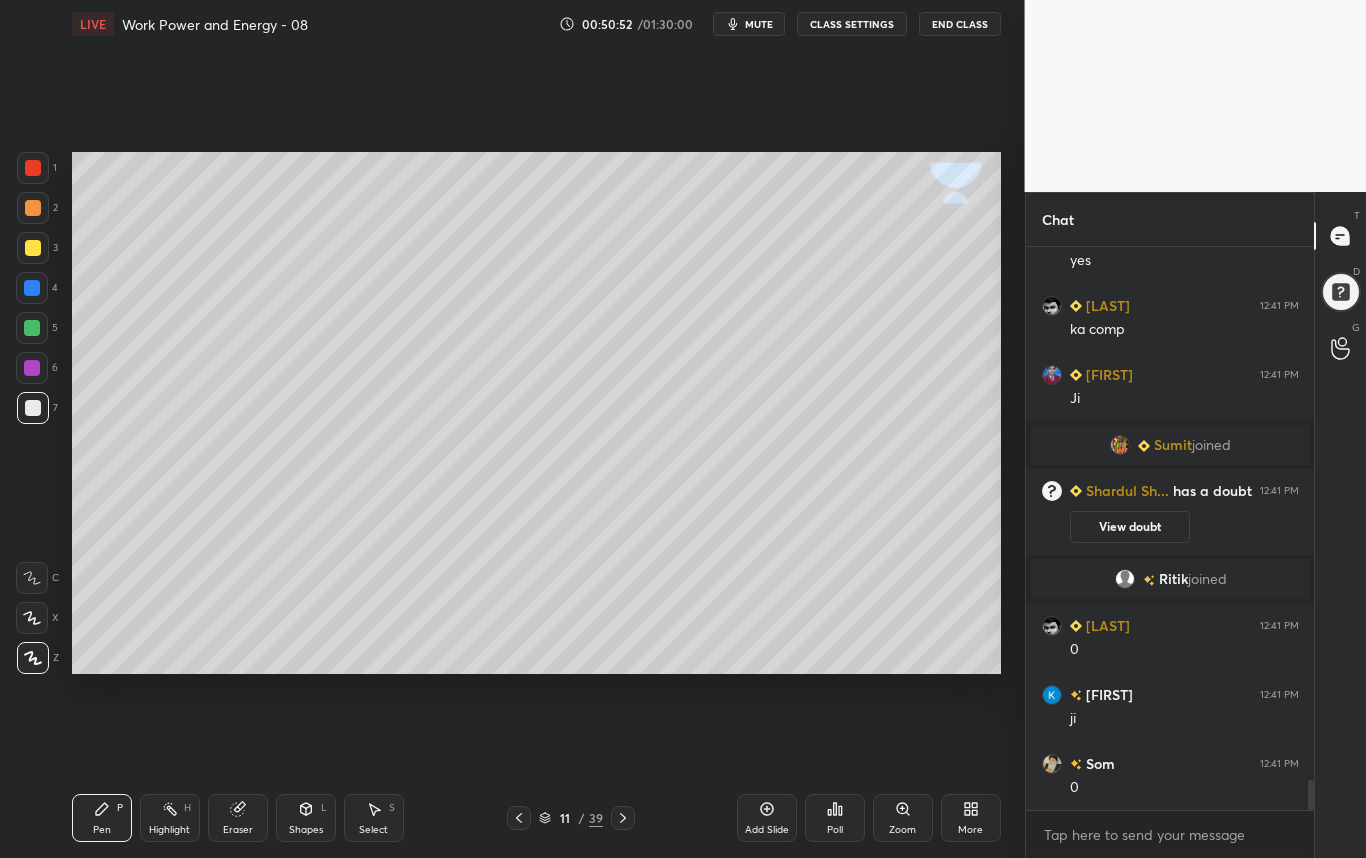 click at bounding box center [32, 288] 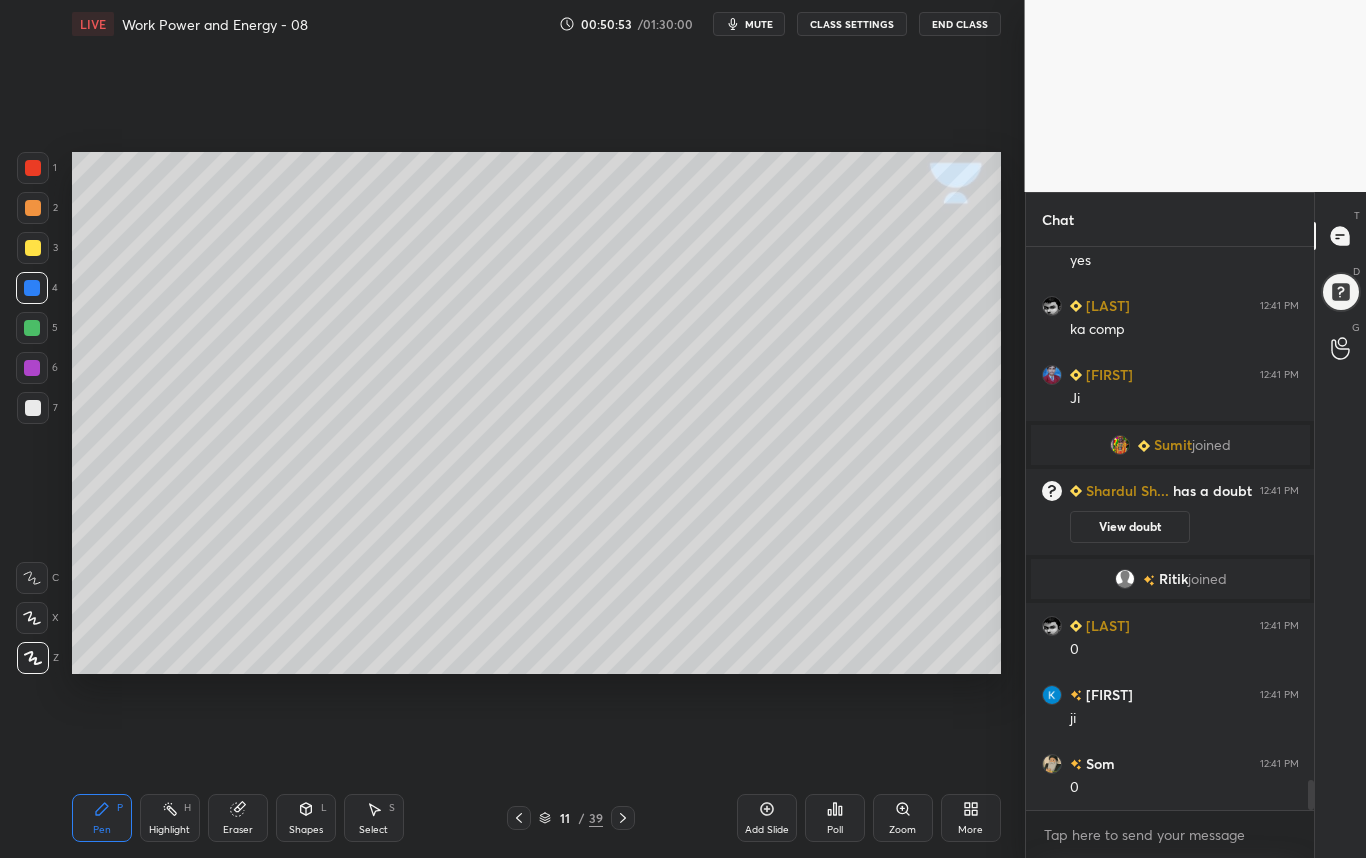 scroll, scrollTop: 9930, scrollLeft: 0, axis: vertical 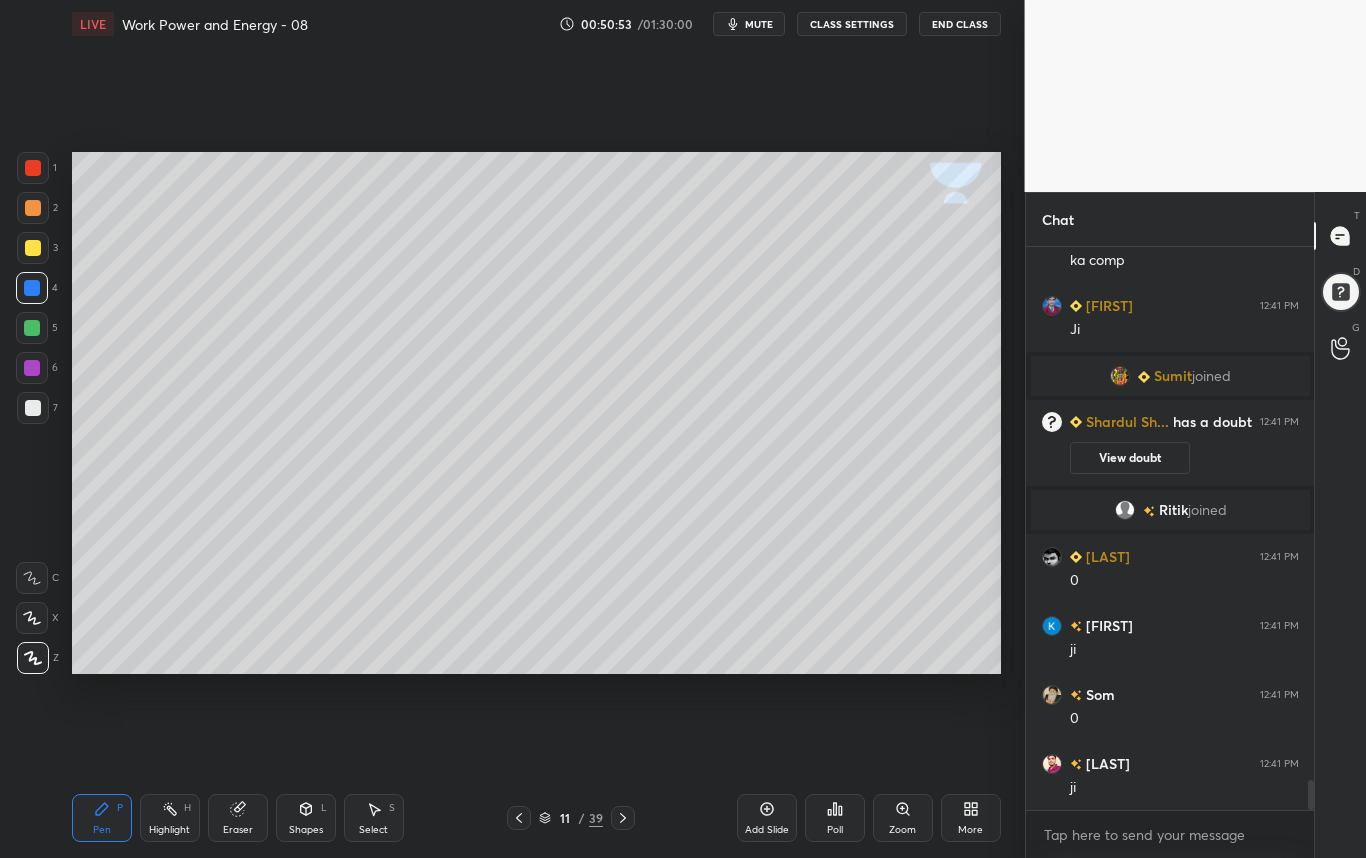 click at bounding box center [32, 328] 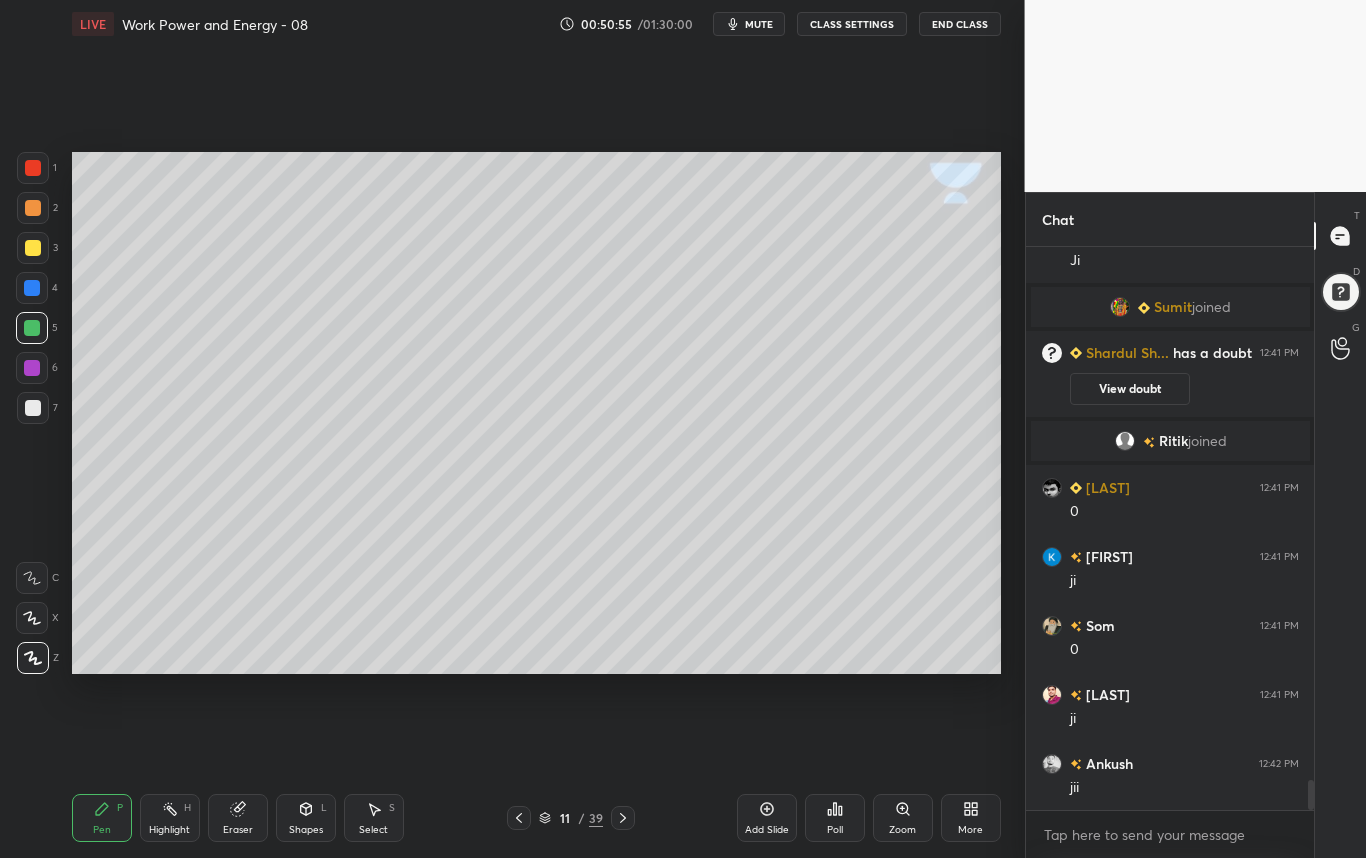 scroll, scrollTop: 10068, scrollLeft: 0, axis: vertical 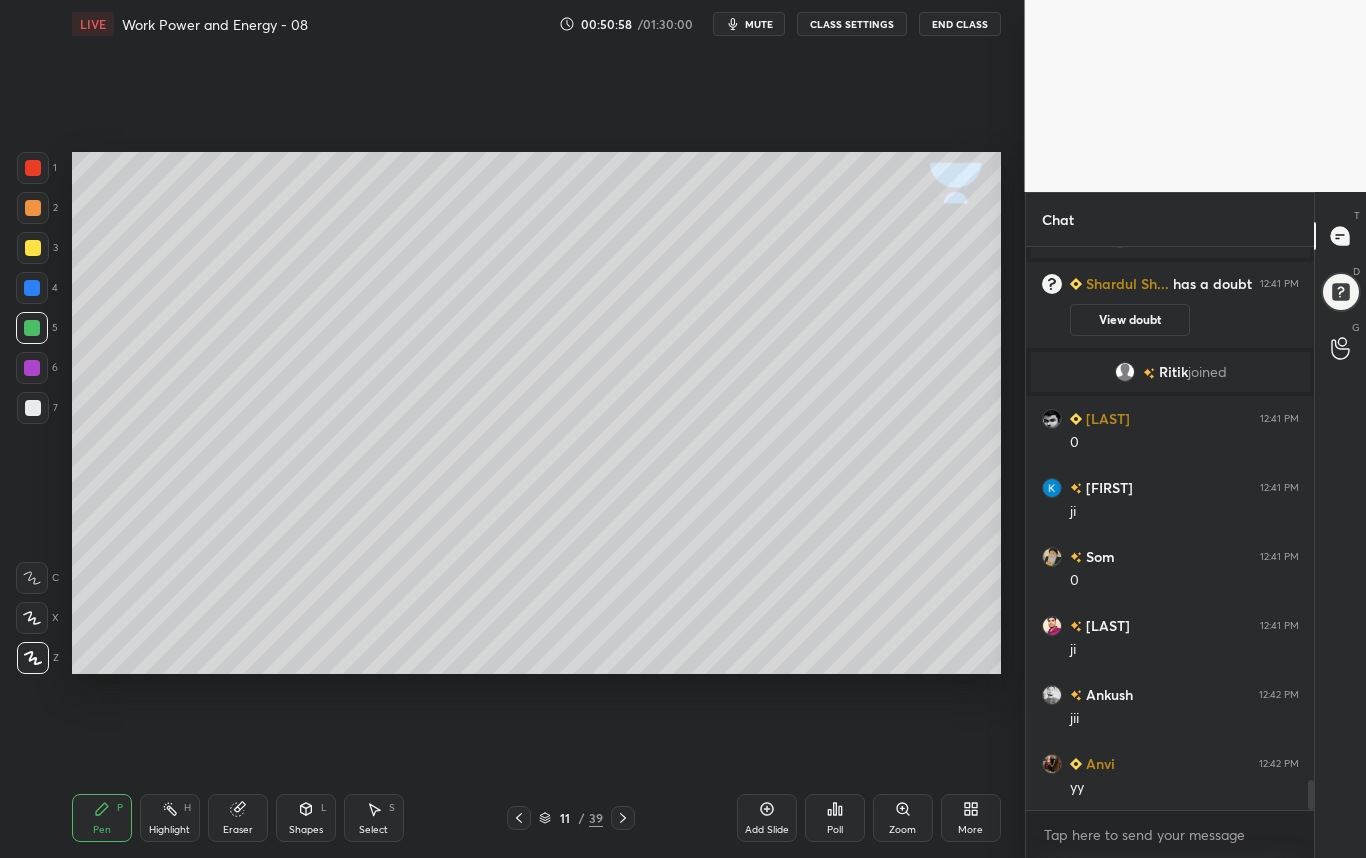 click at bounding box center [33, 408] 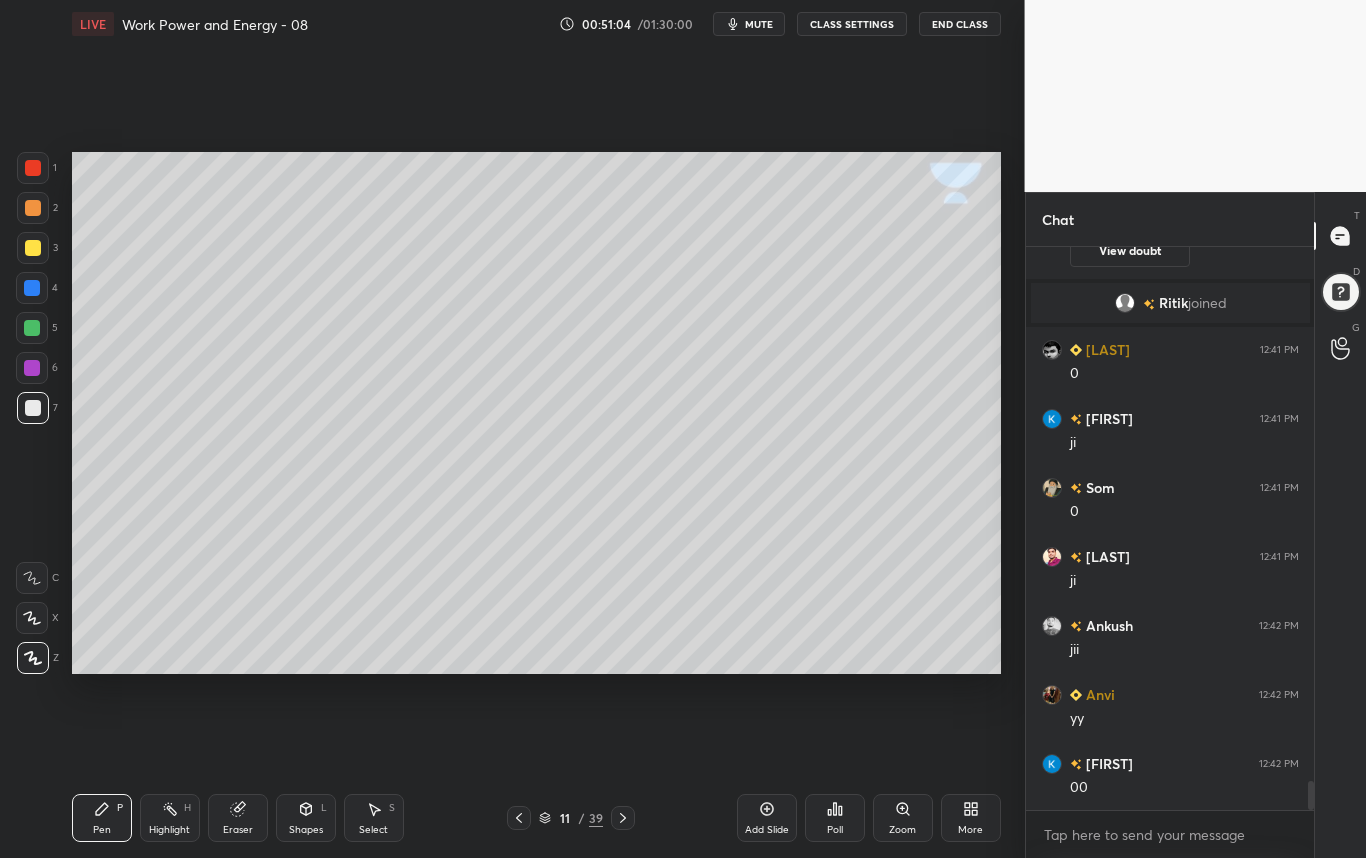 scroll, scrollTop: 10206, scrollLeft: 0, axis: vertical 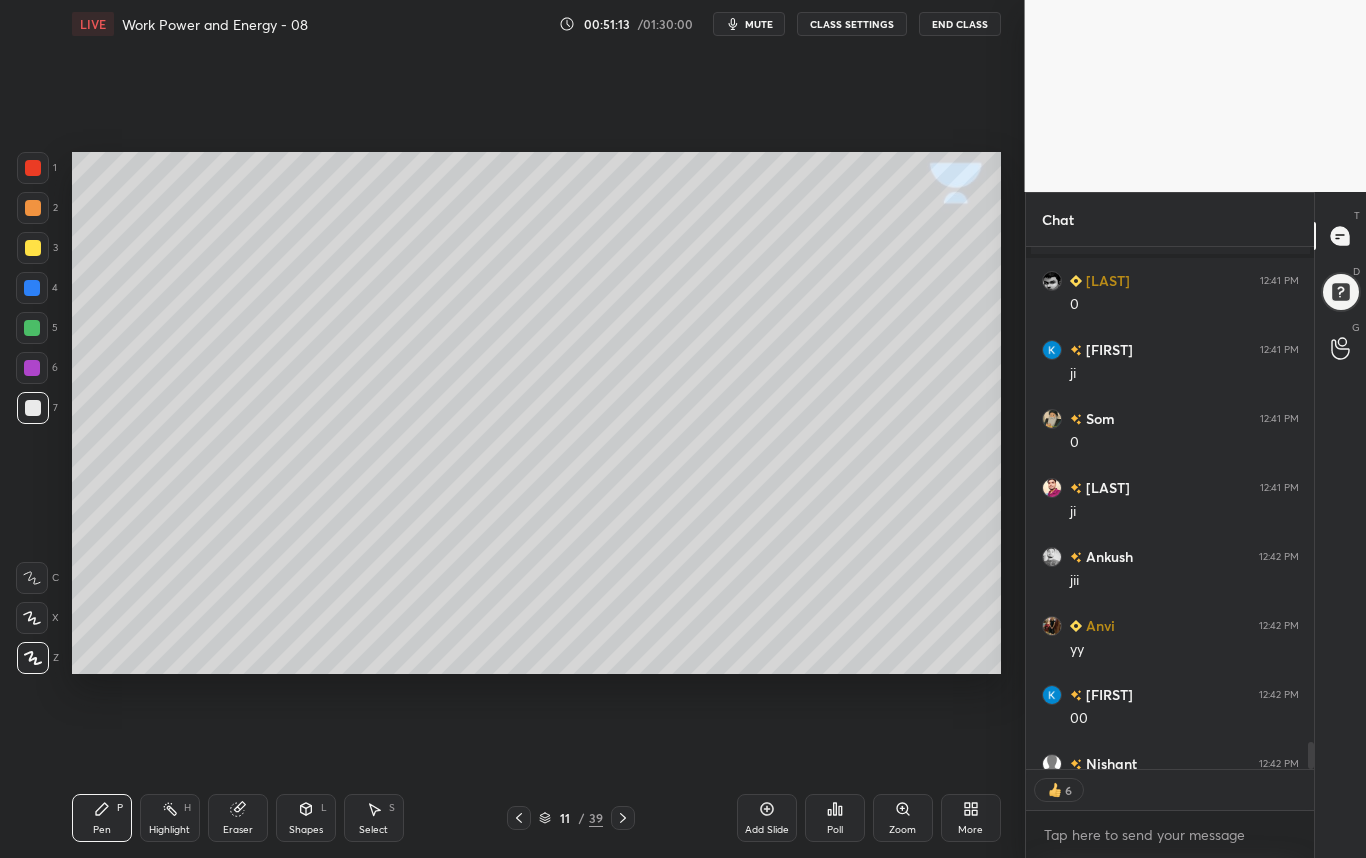 click on "Pen P Highlight H Eraser Shapes L Select S 11 / 39 Add Slide Poll Zoom More" at bounding box center [536, 818] 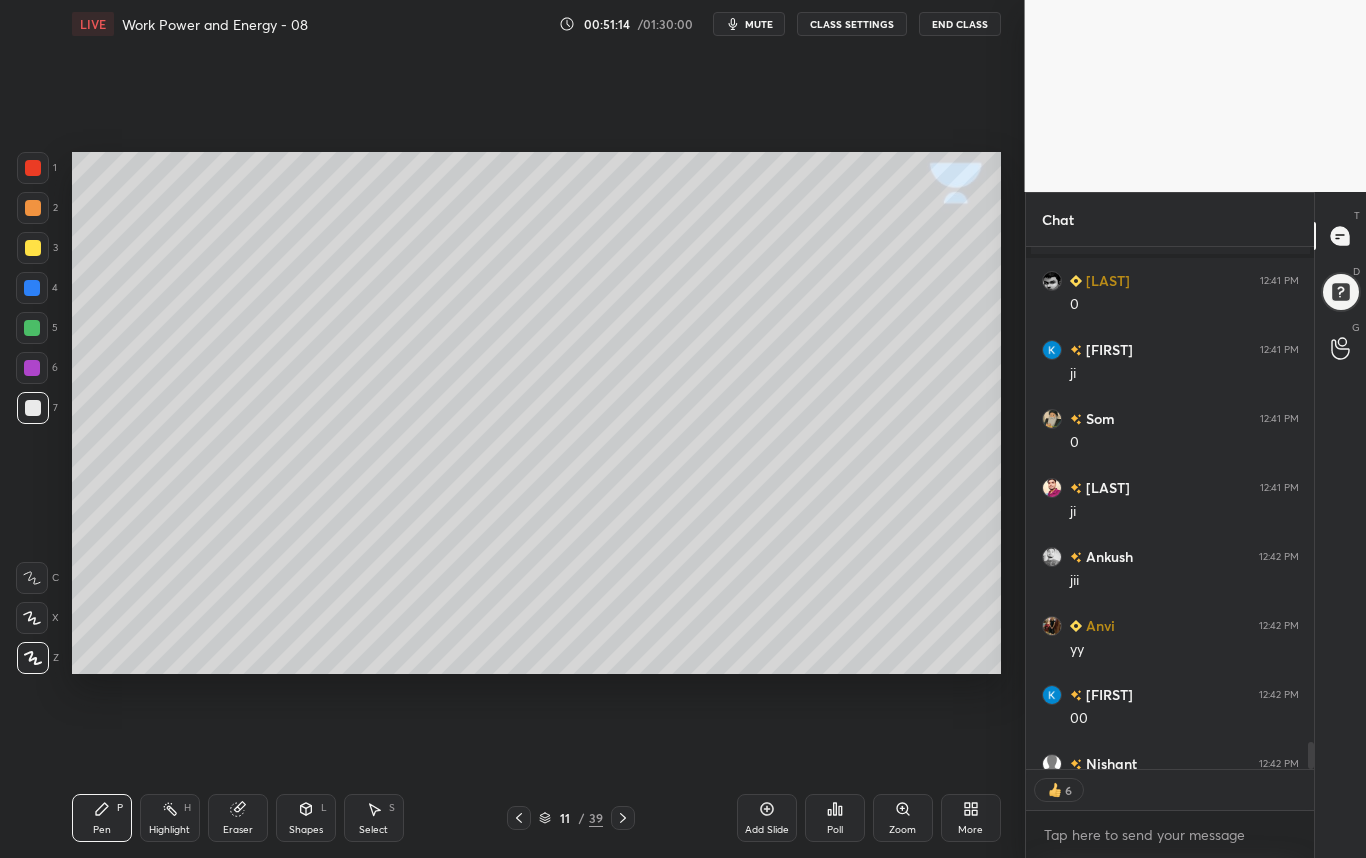 click on "Highlight" at bounding box center (169, 830) 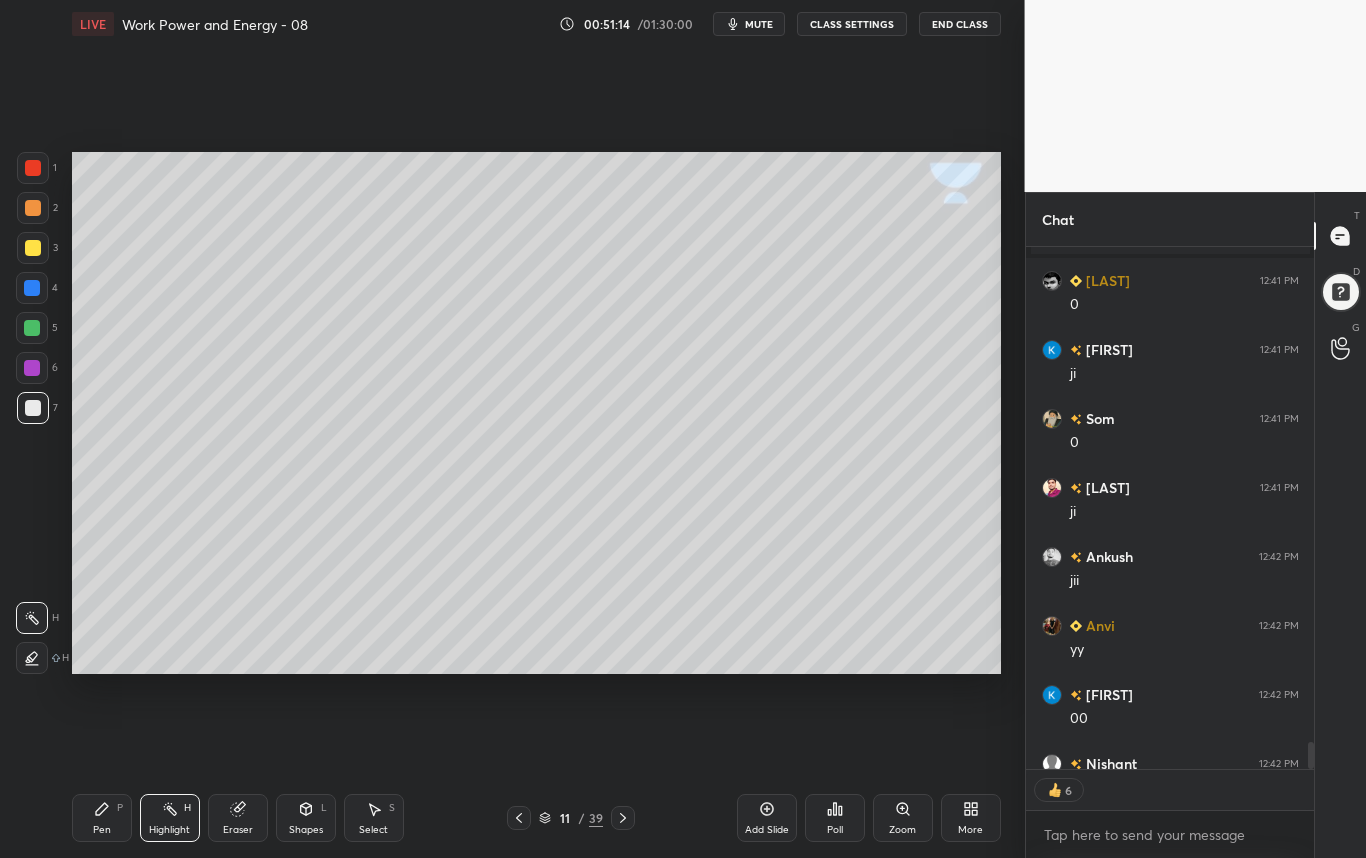 scroll, scrollTop: 10316, scrollLeft: 0, axis: vertical 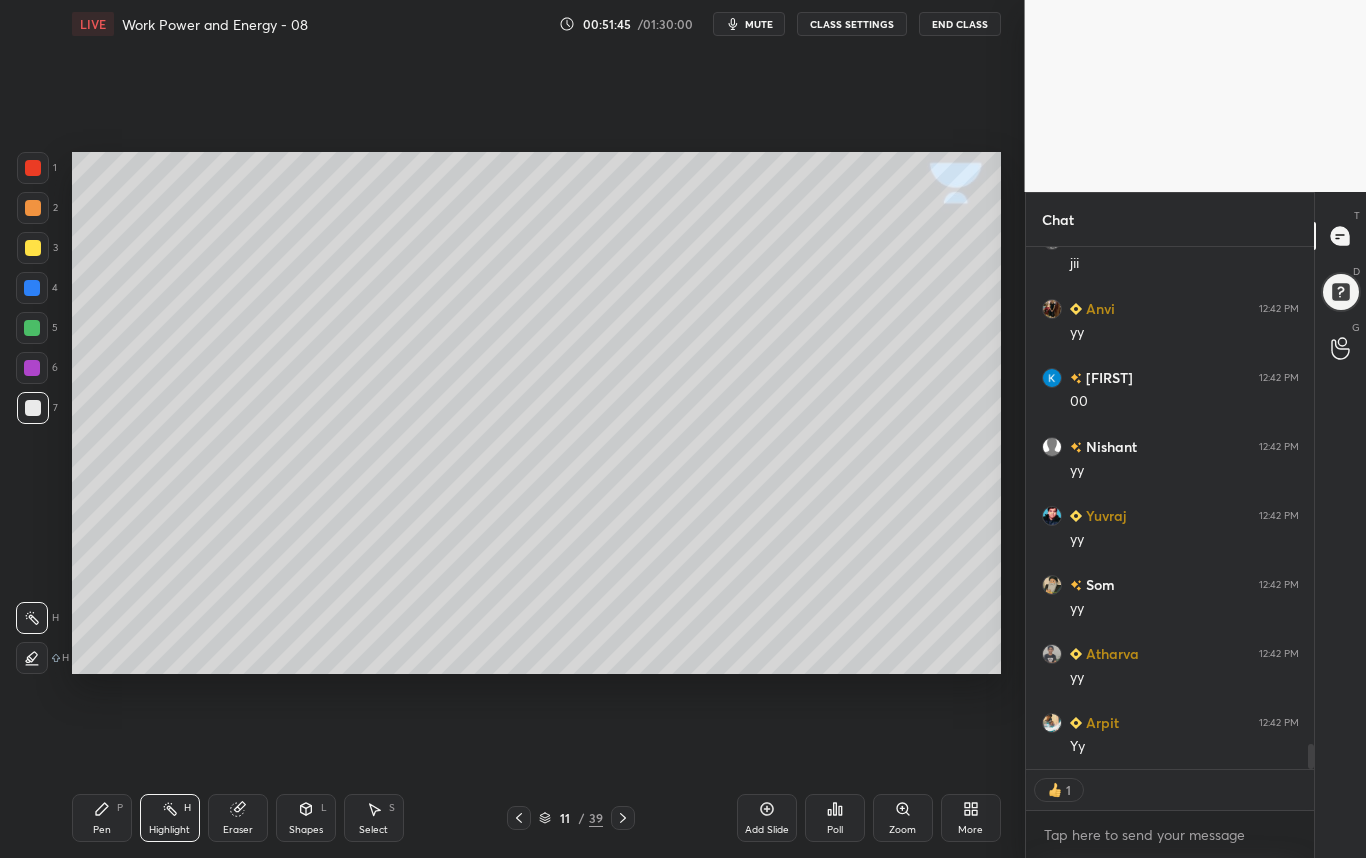 click on "Pen P" at bounding box center [102, 818] 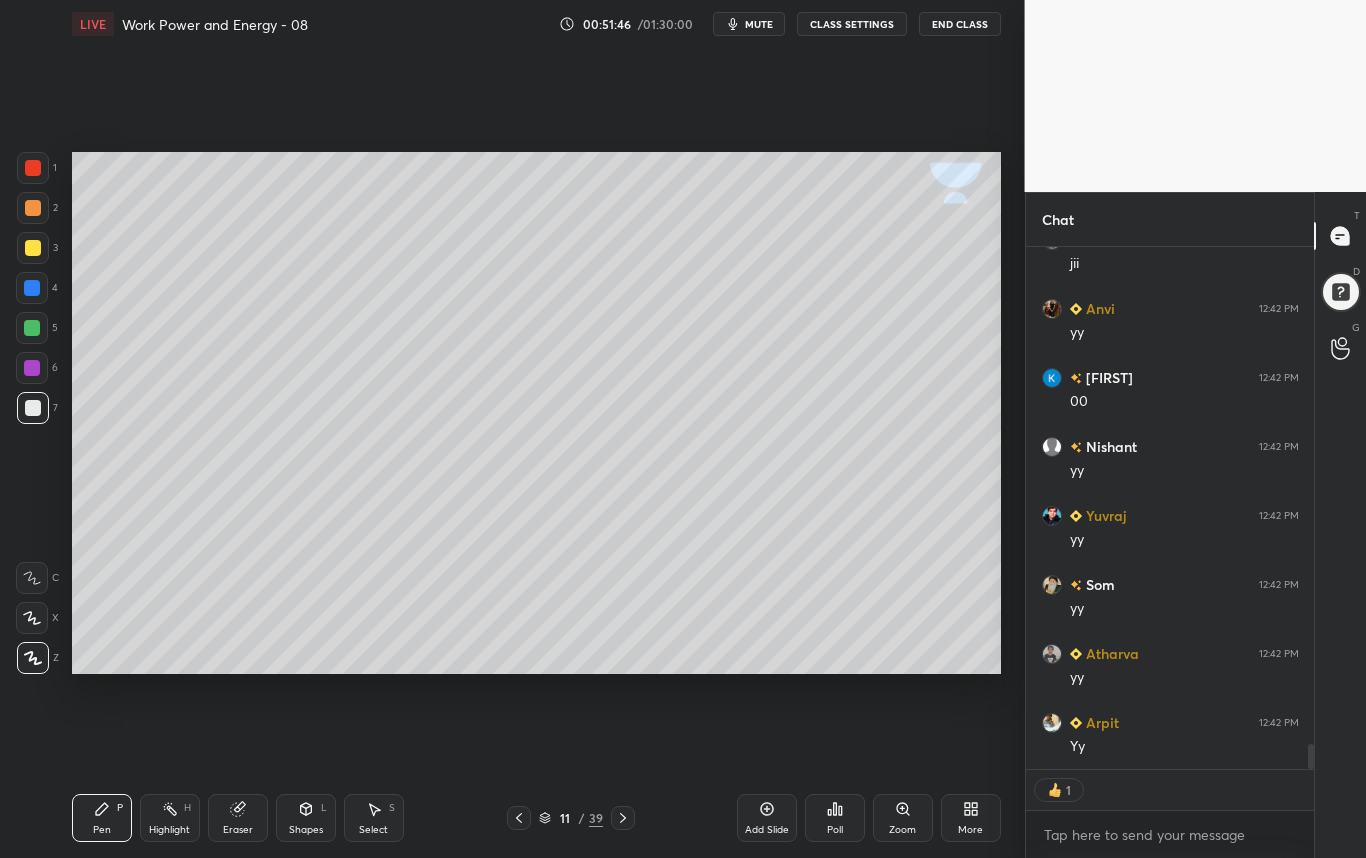 click at bounding box center (33, 408) 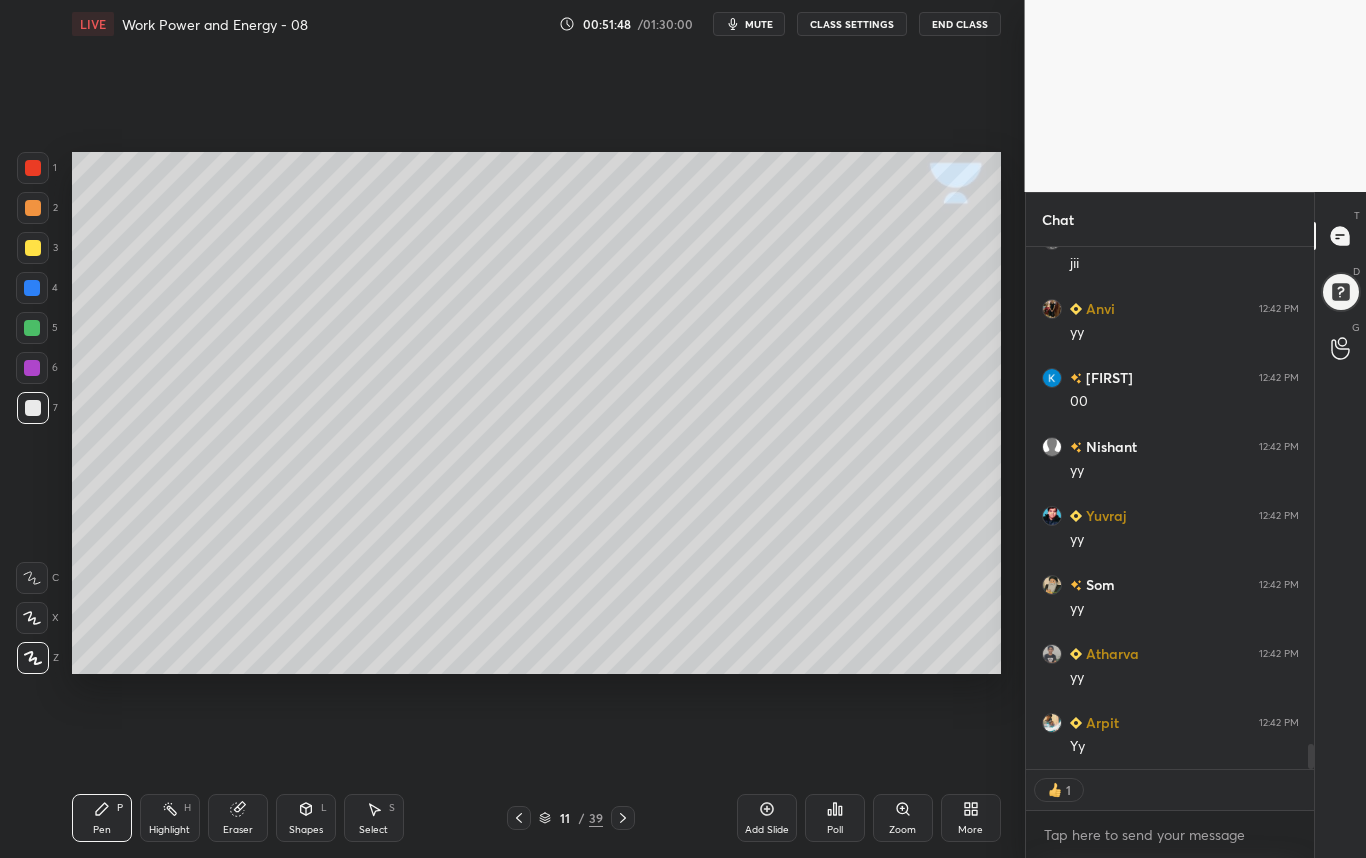 scroll, scrollTop: 10592, scrollLeft: 0, axis: vertical 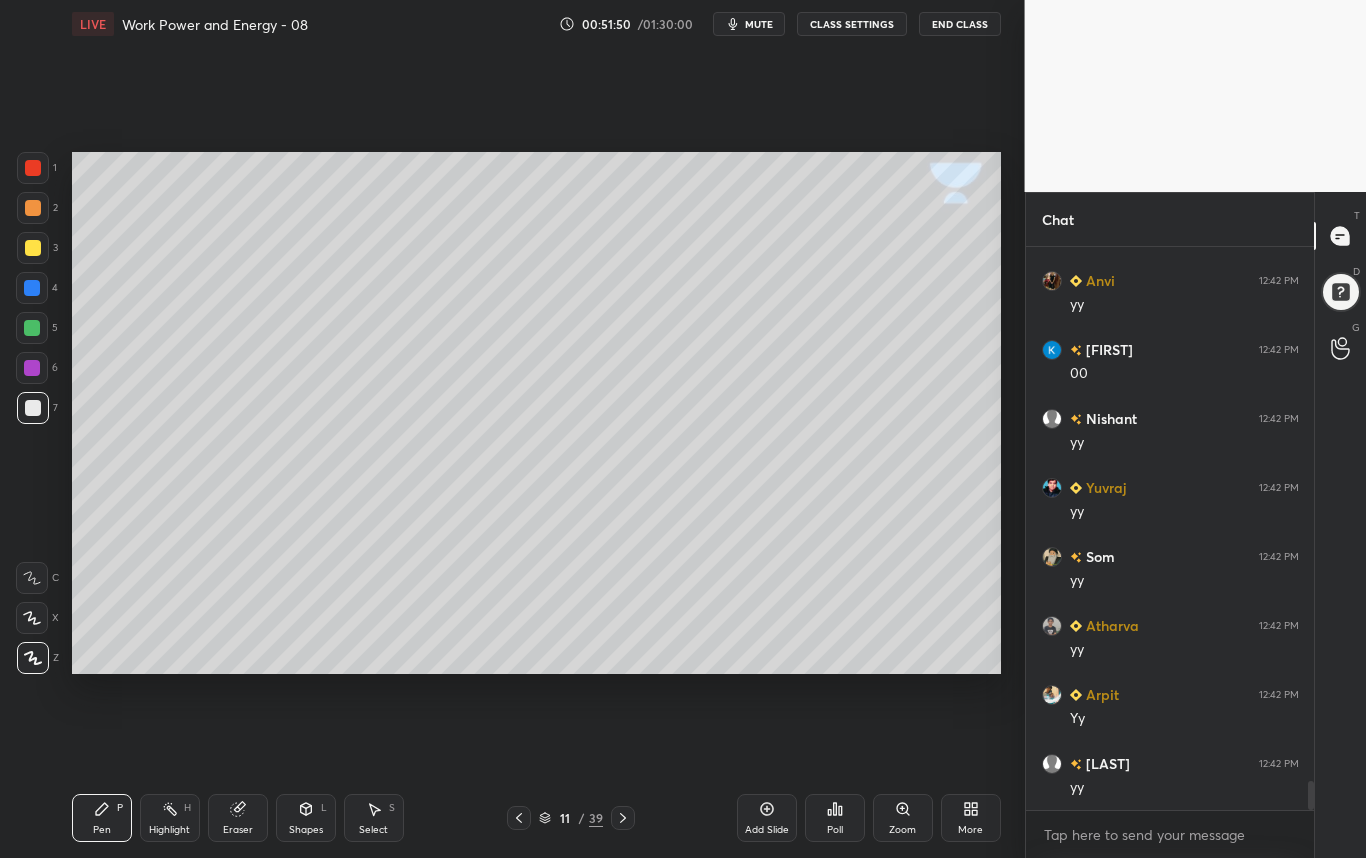 click on "Eraser" at bounding box center [238, 818] 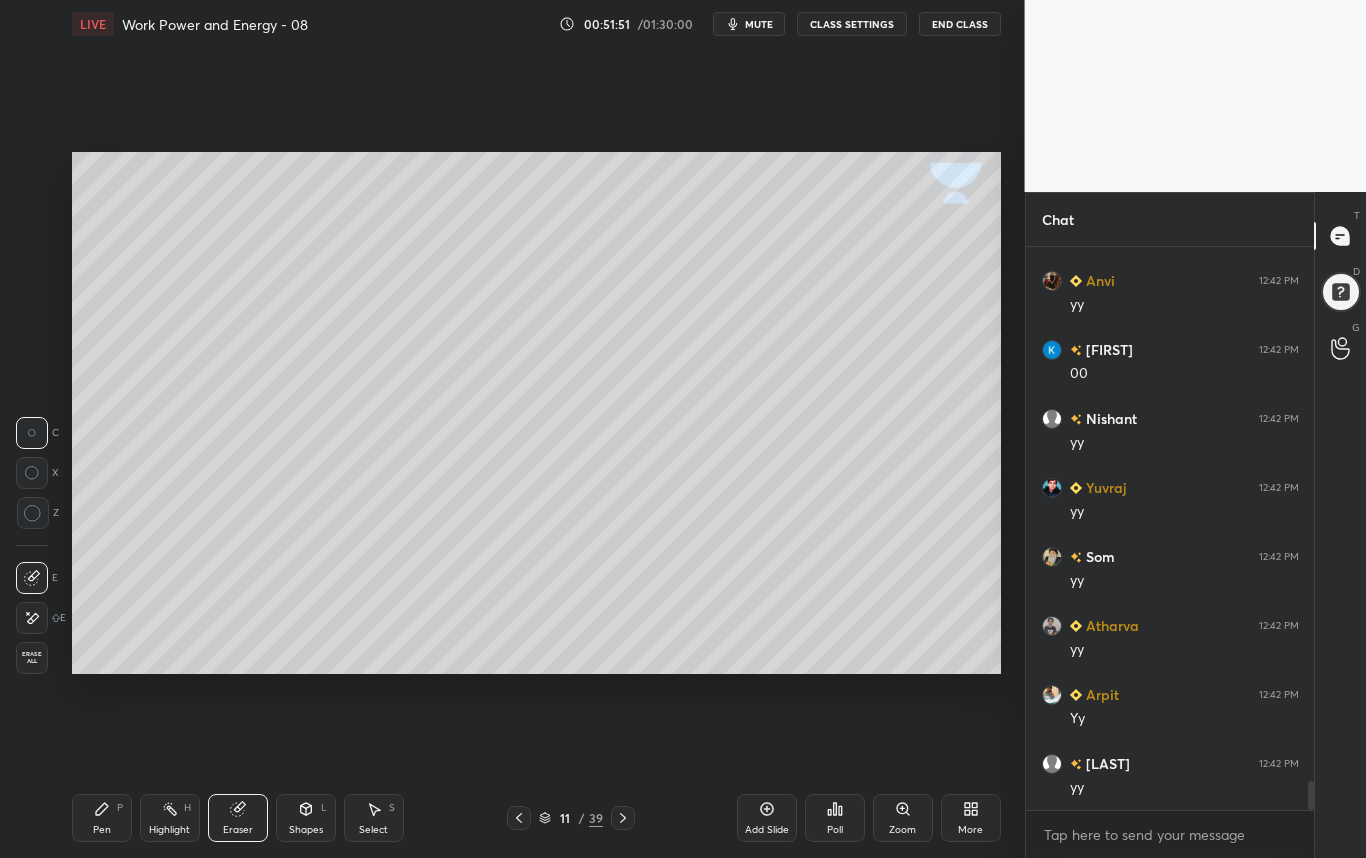 click on "Pen" at bounding box center [102, 830] 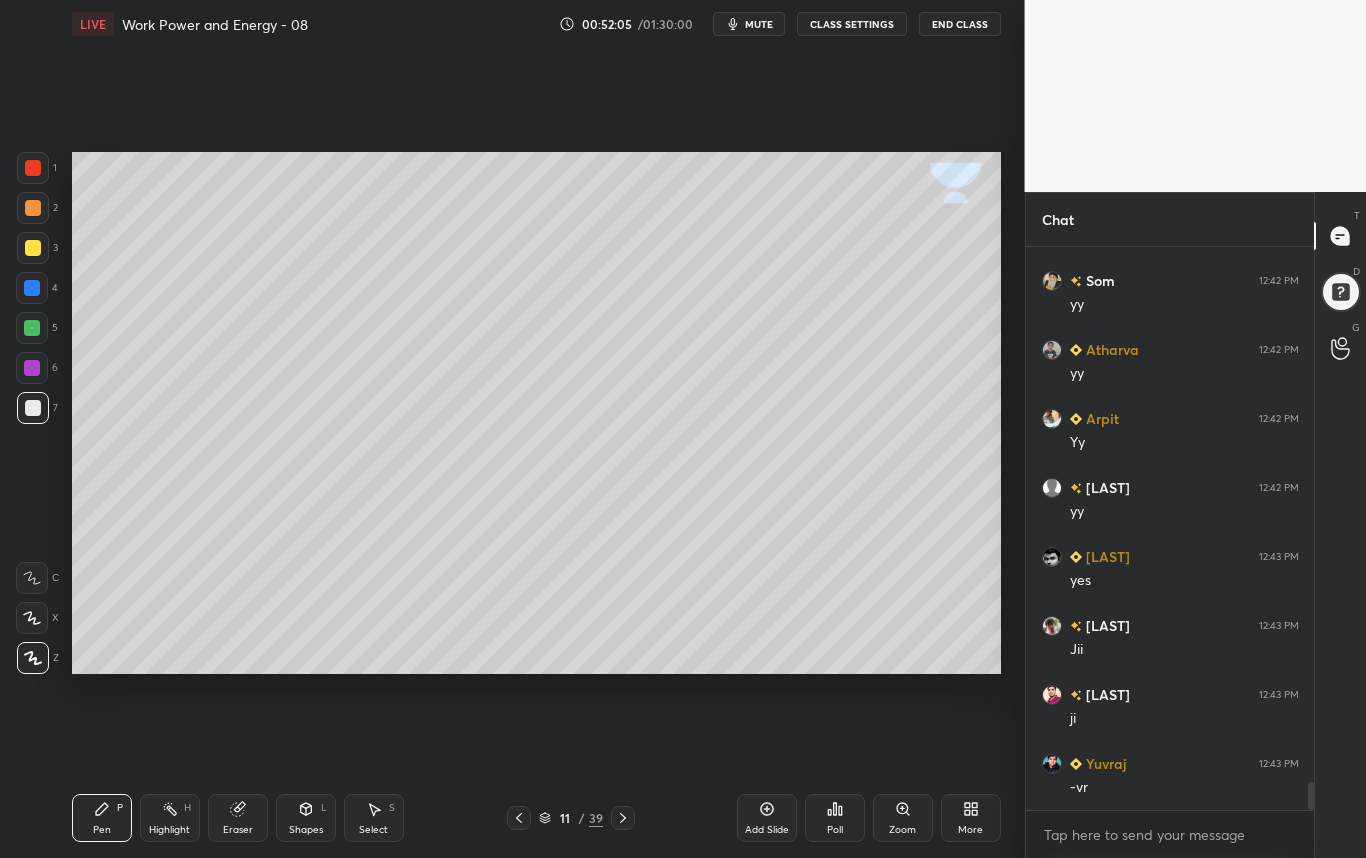 scroll, scrollTop: 10847, scrollLeft: 0, axis: vertical 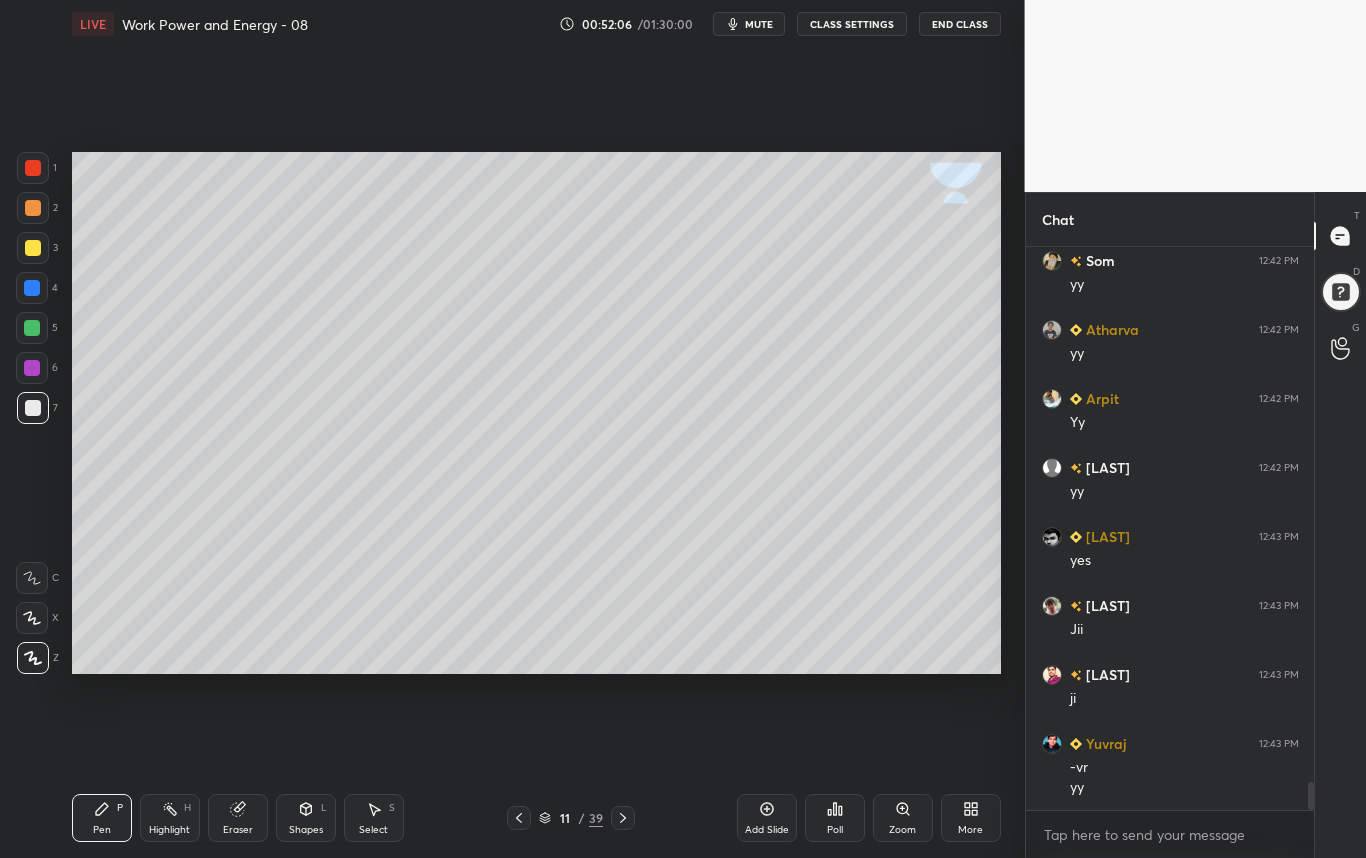 click at bounding box center (33, 248) 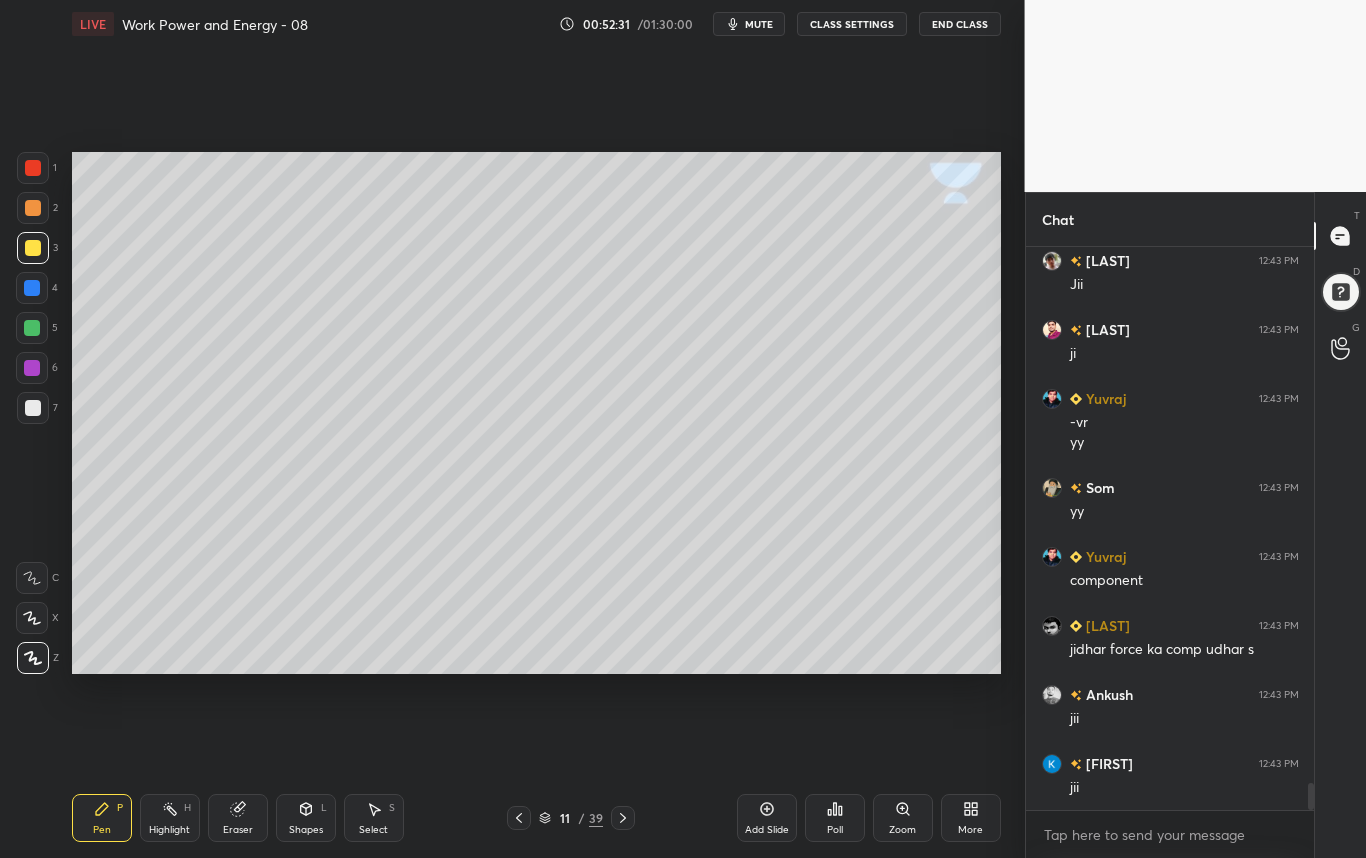 scroll, scrollTop: 11261, scrollLeft: 0, axis: vertical 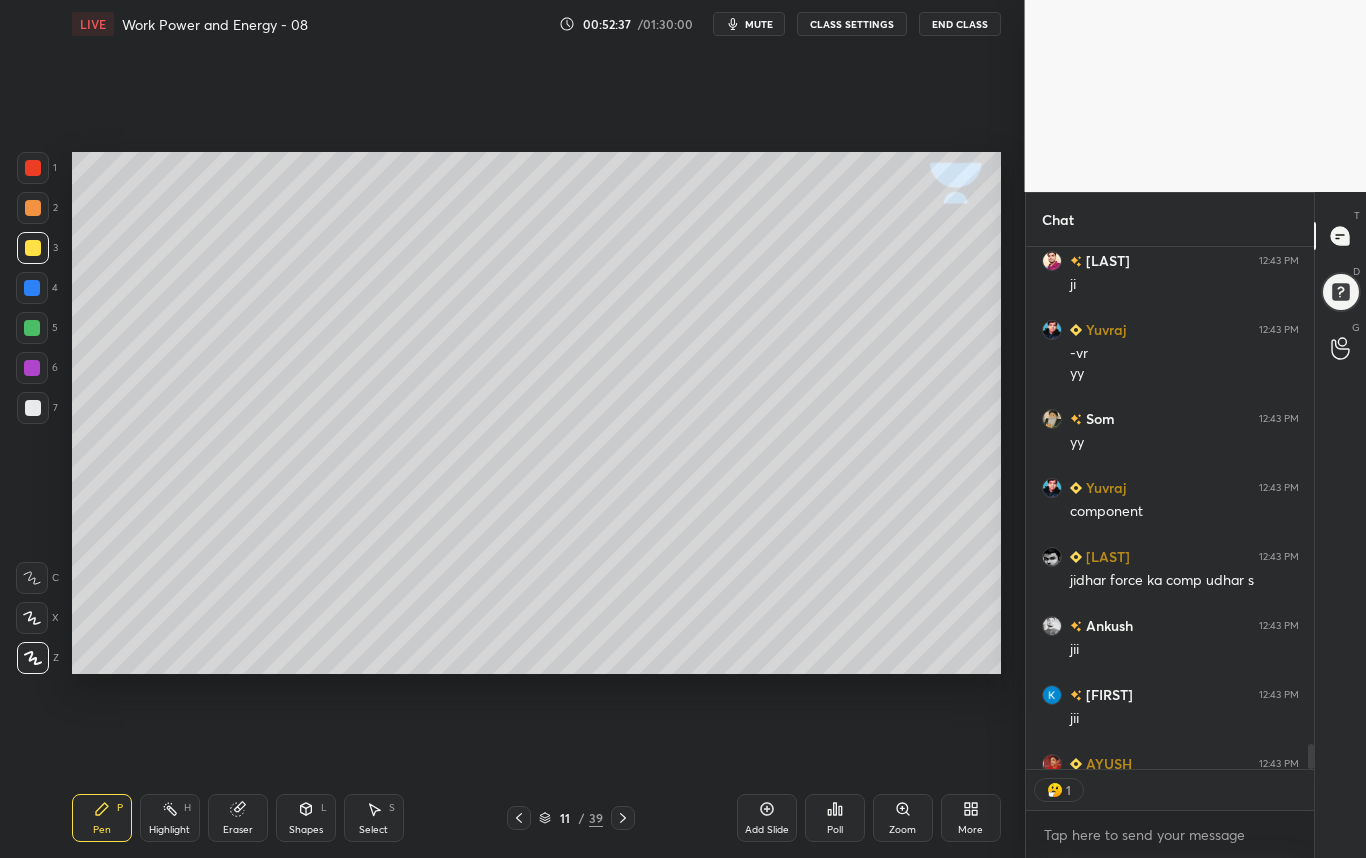 click on "Shapes" at bounding box center (306, 830) 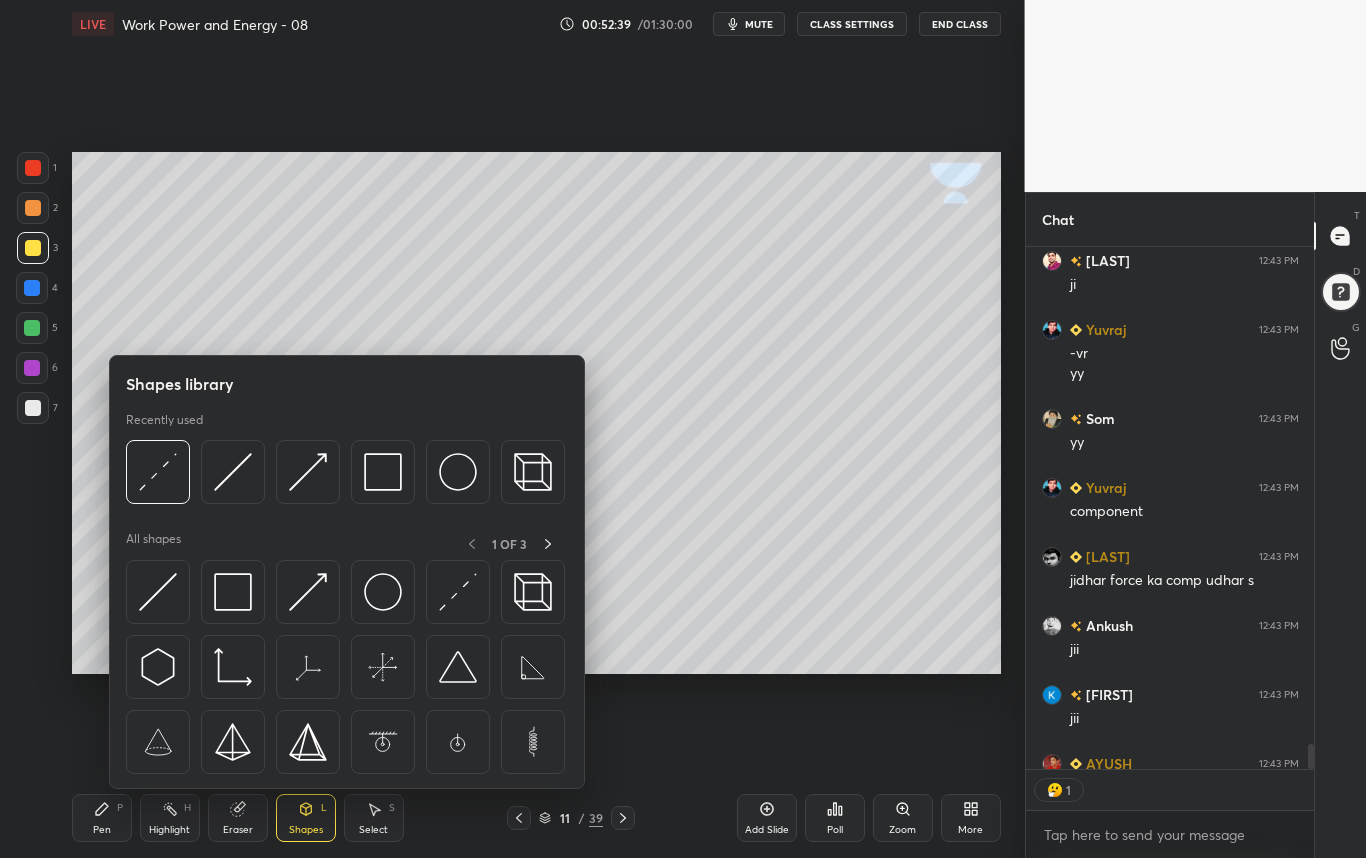 click at bounding box center [158, 472] 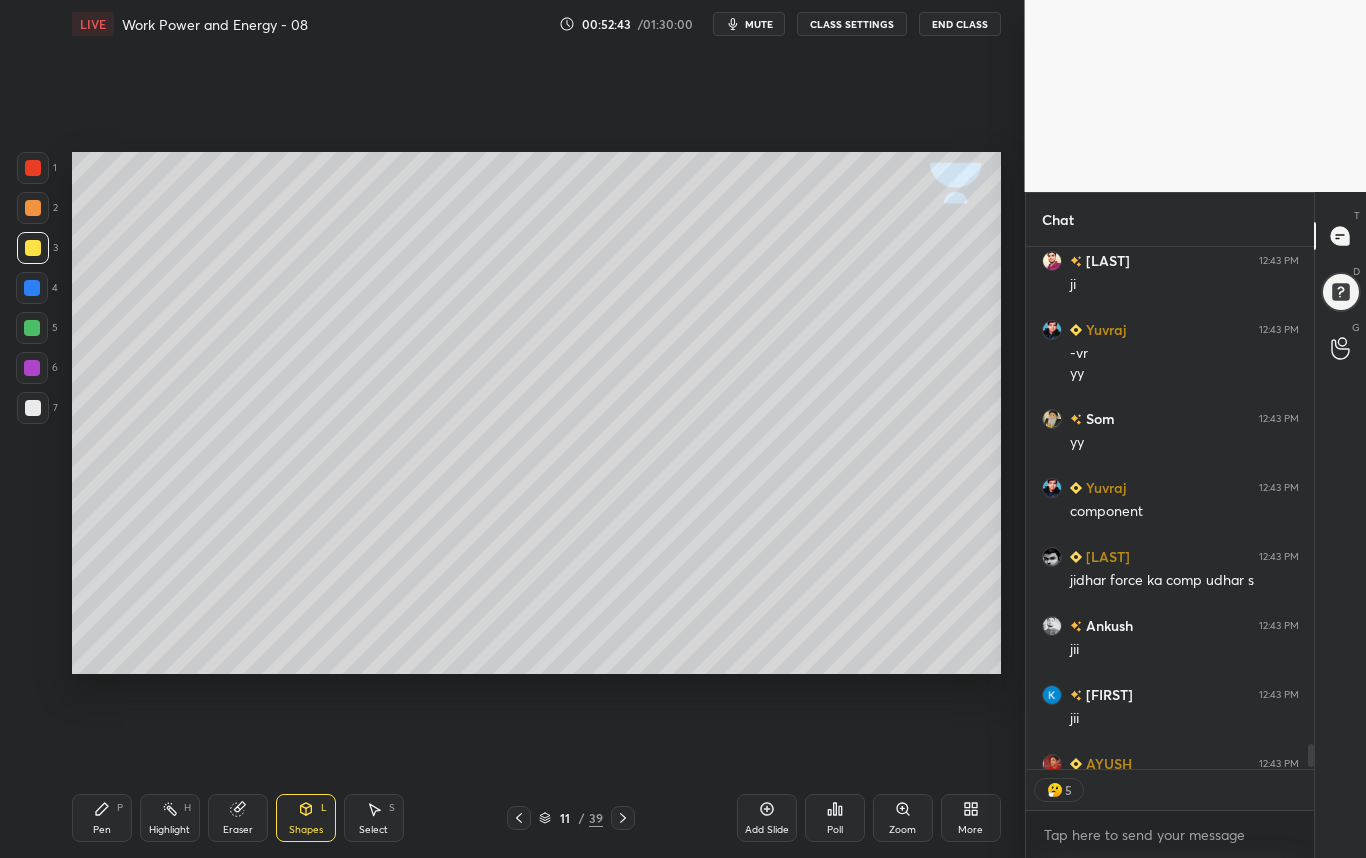 scroll, scrollTop: 11322, scrollLeft: 0, axis: vertical 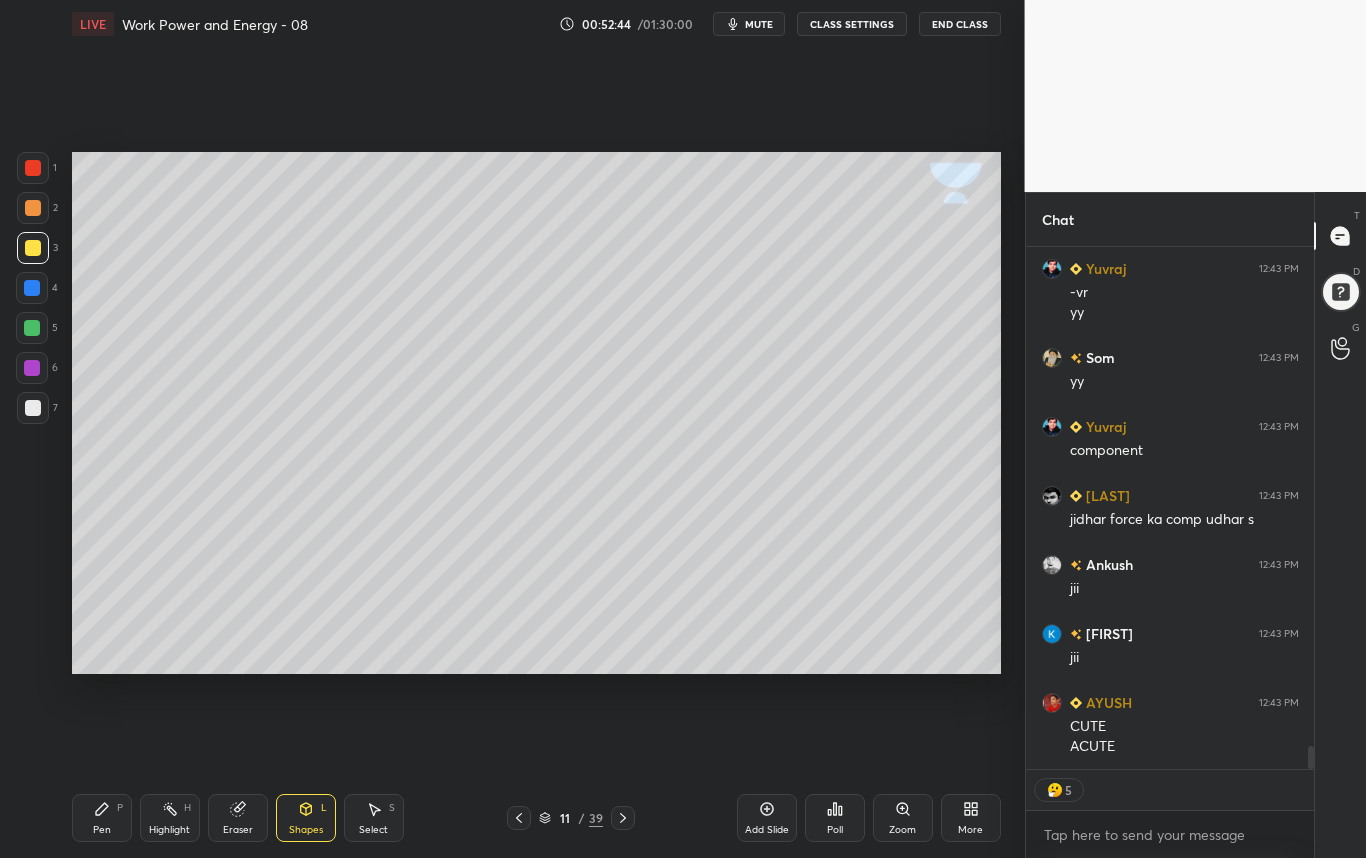 click at bounding box center [33, 408] 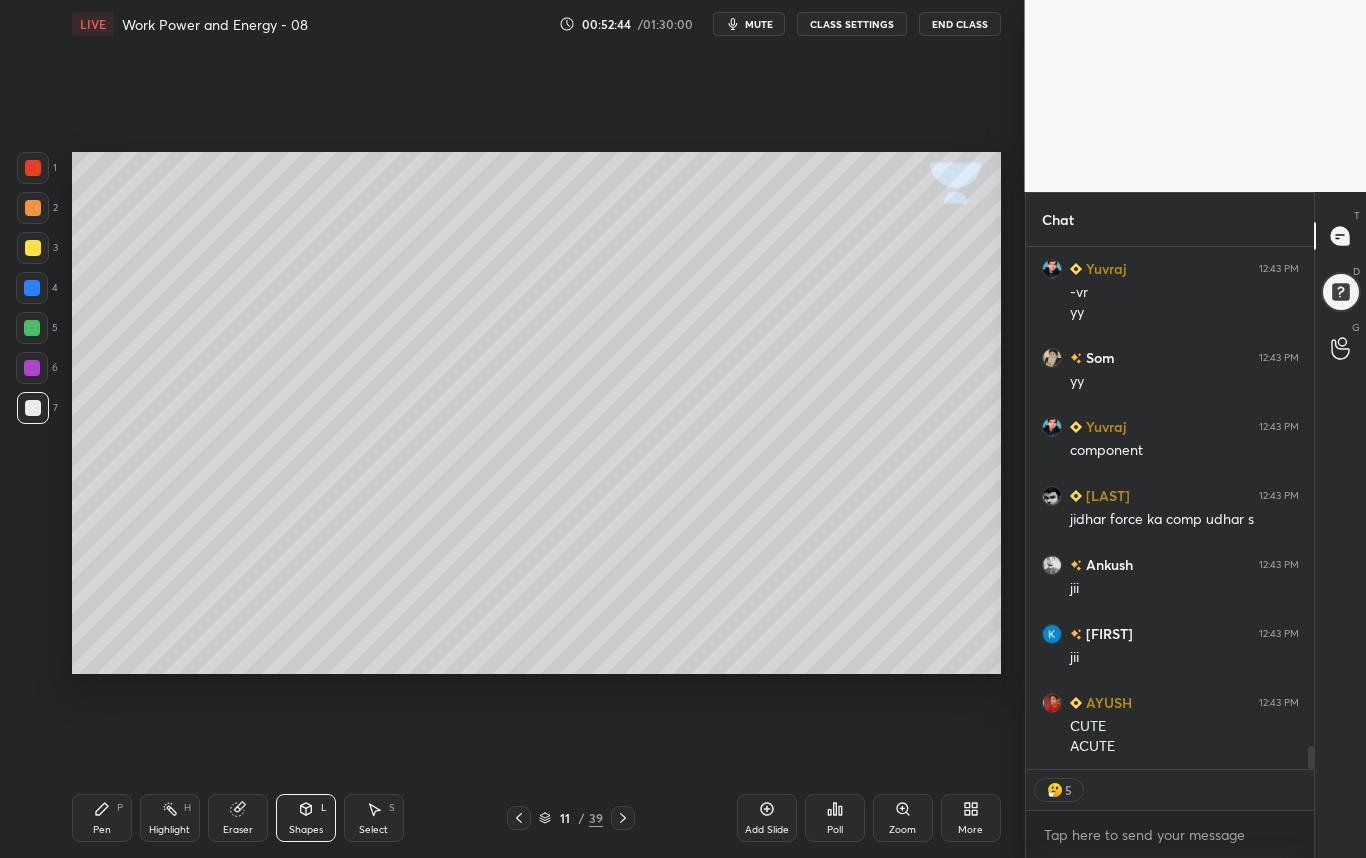scroll, scrollTop: 10998, scrollLeft: 0, axis: vertical 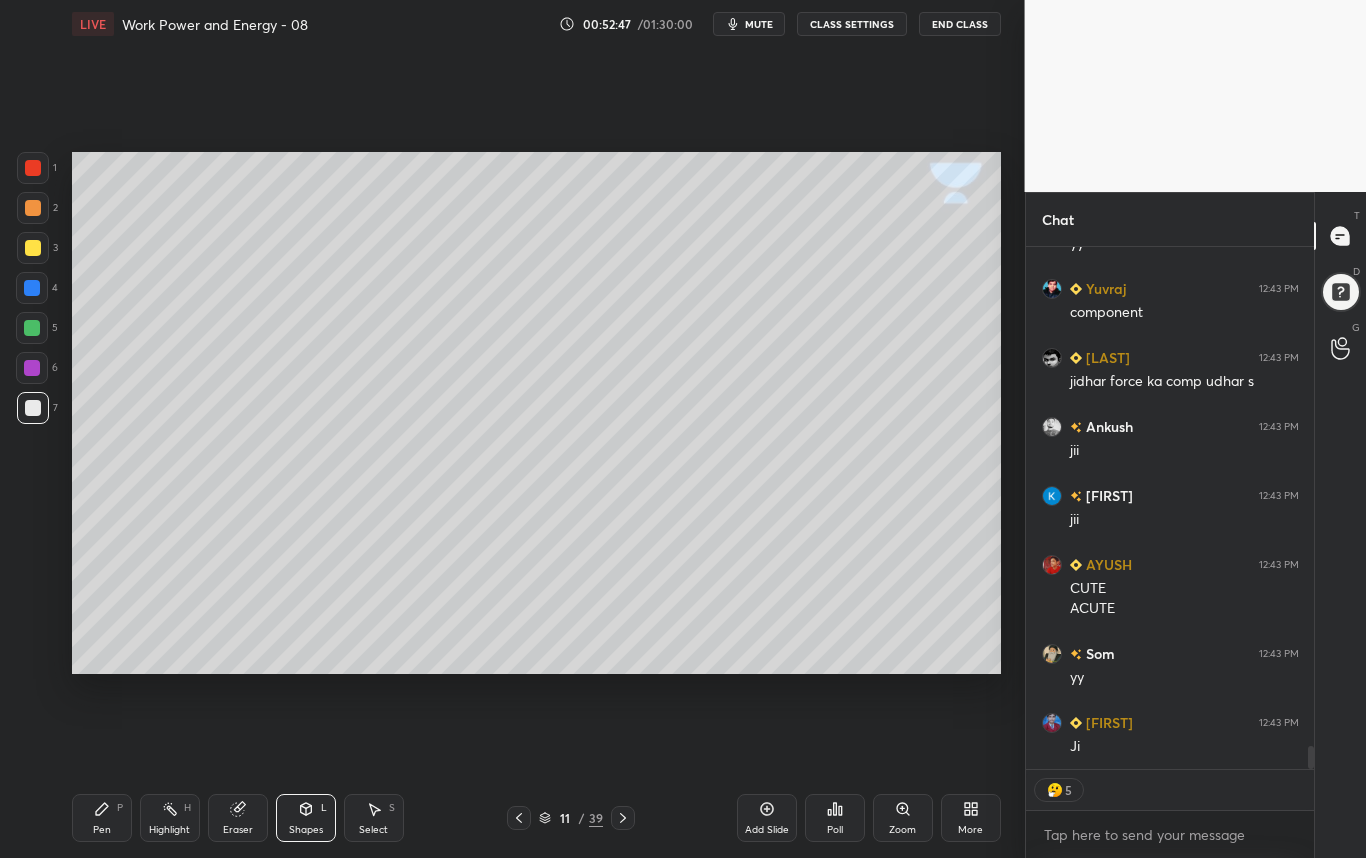 click on "Eraser" at bounding box center (238, 818) 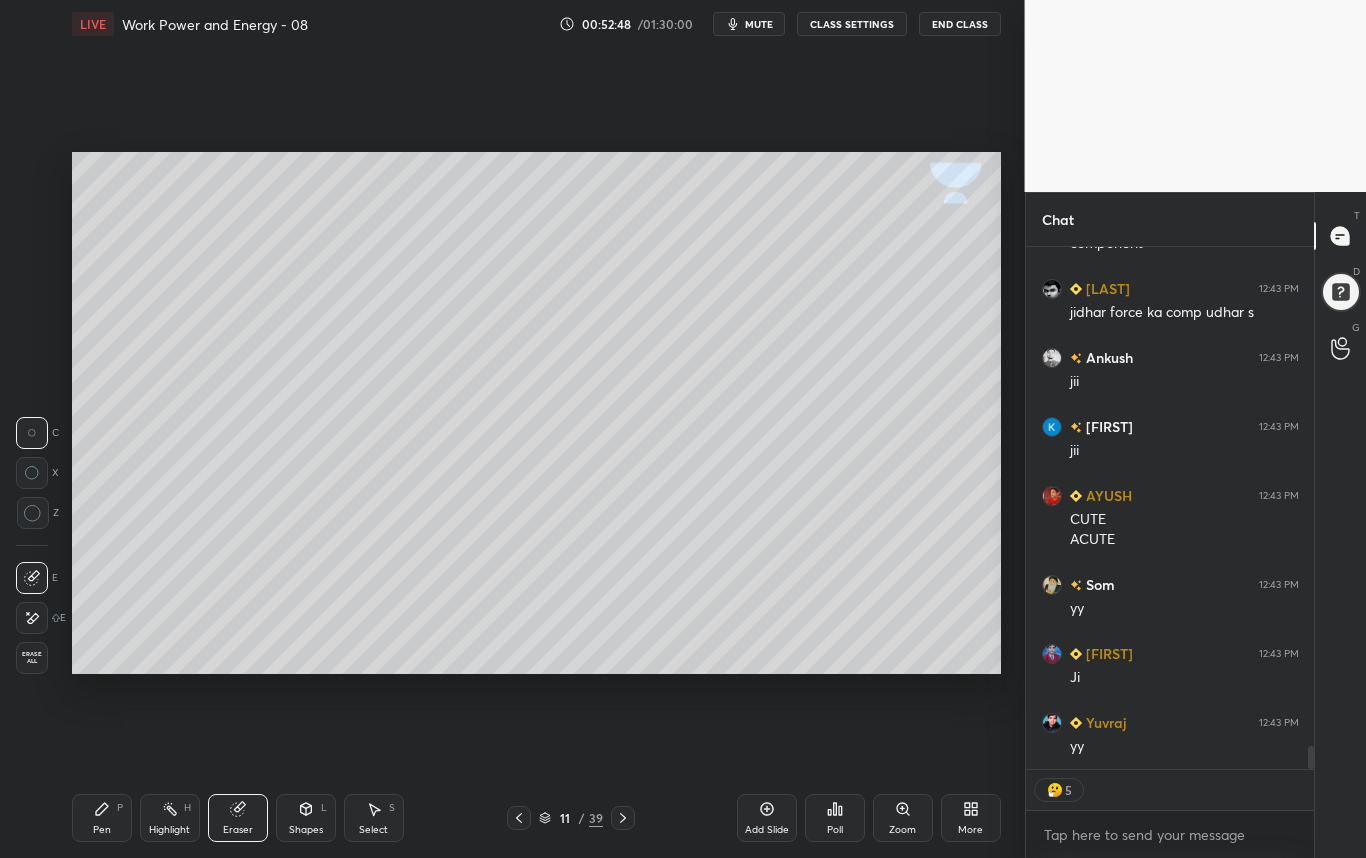 click on "Pen" at bounding box center (102, 830) 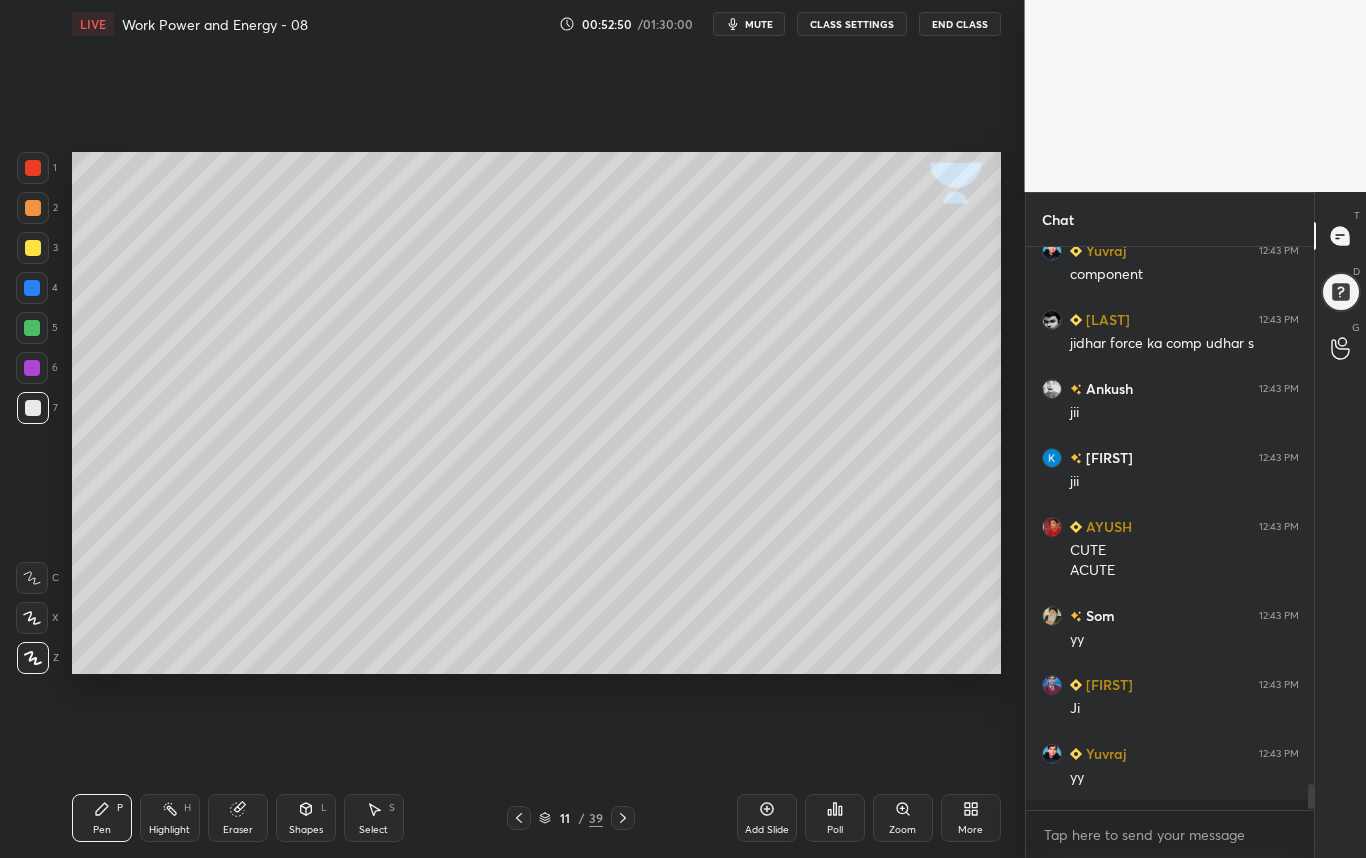 scroll, scrollTop: 7, scrollLeft: 7, axis: both 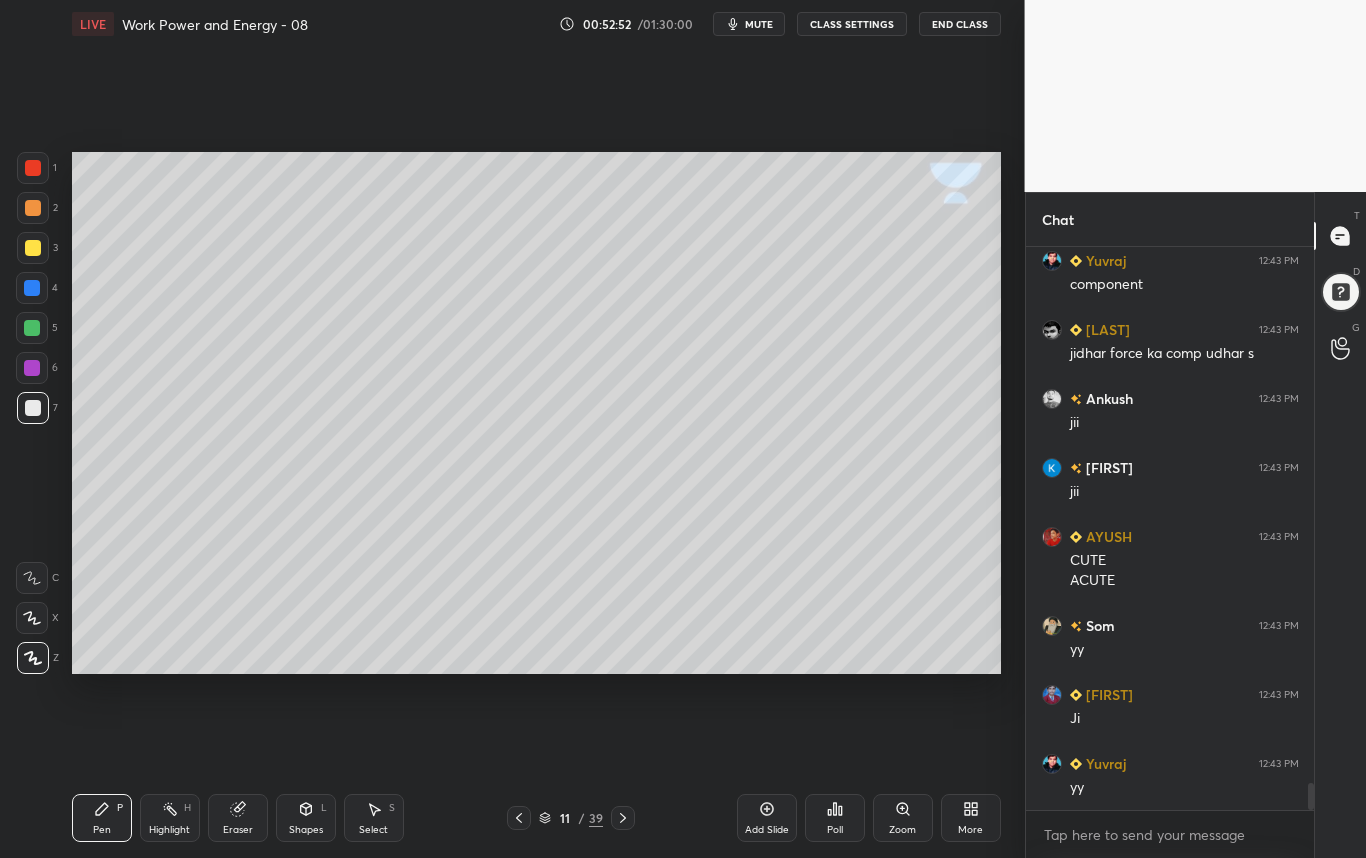 click at bounding box center (33, 408) 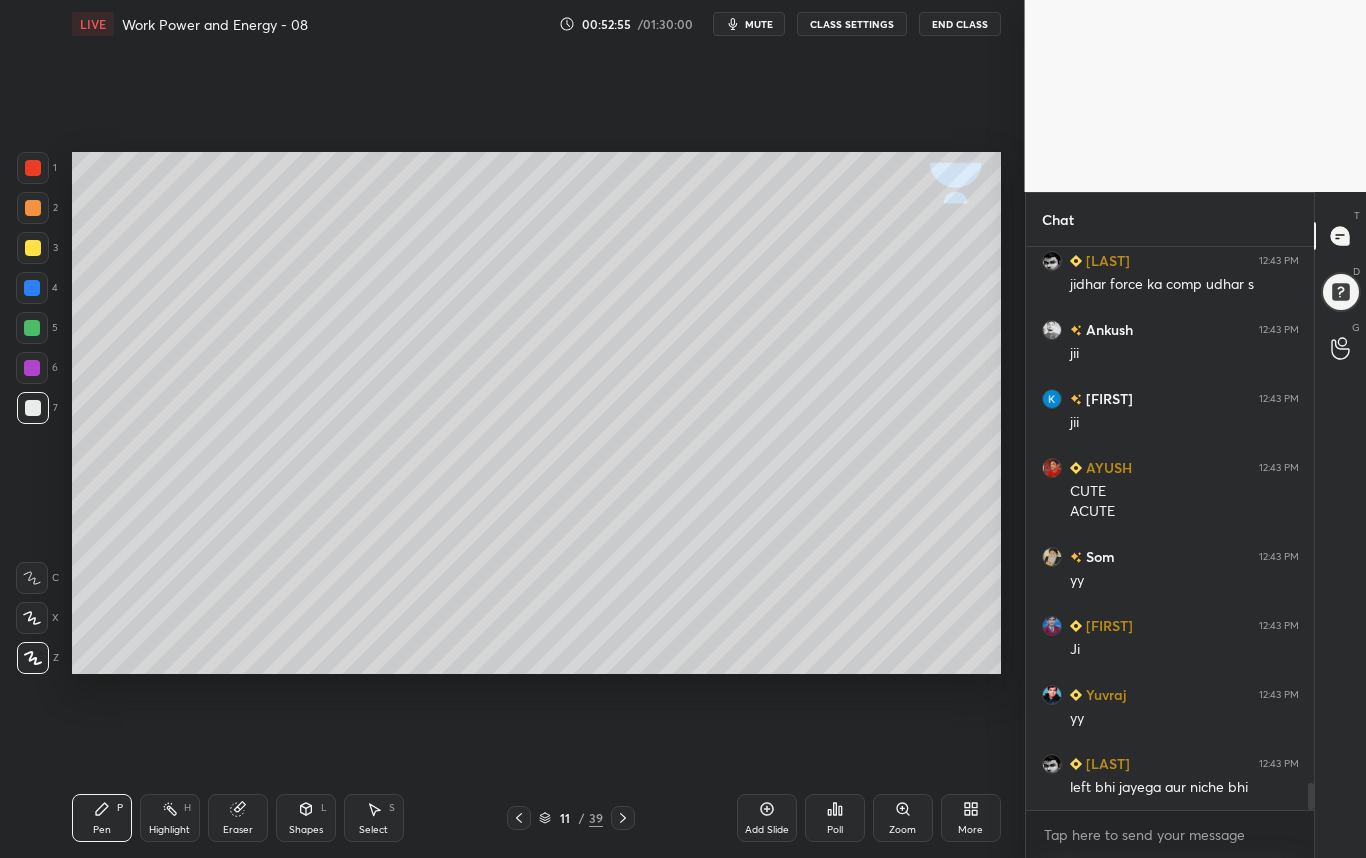 scroll, scrollTop: 11233, scrollLeft: 0, axis: vertical 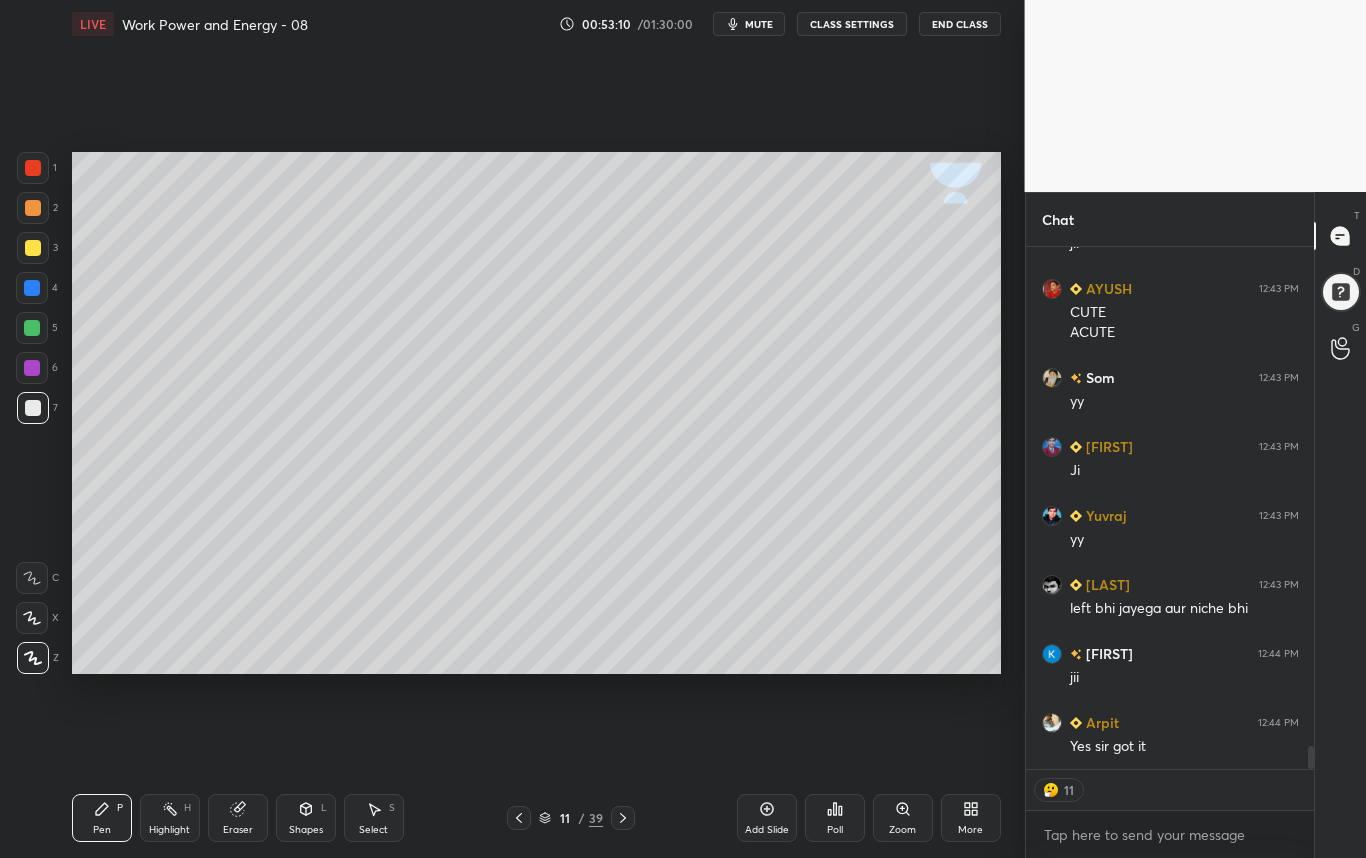 click on "Shapes L" at bounding box center (306, 818) 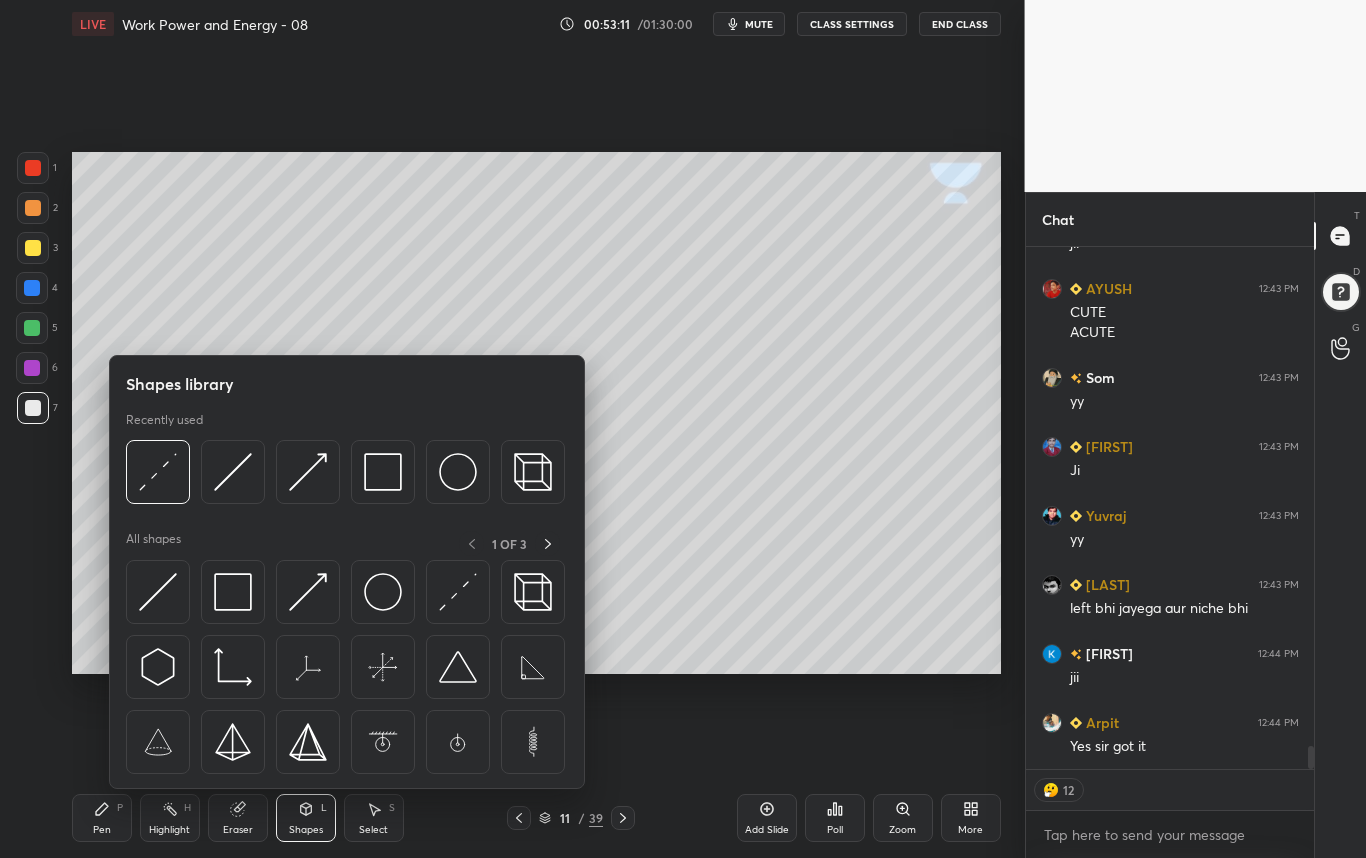 click at bounding box center [308, 472] 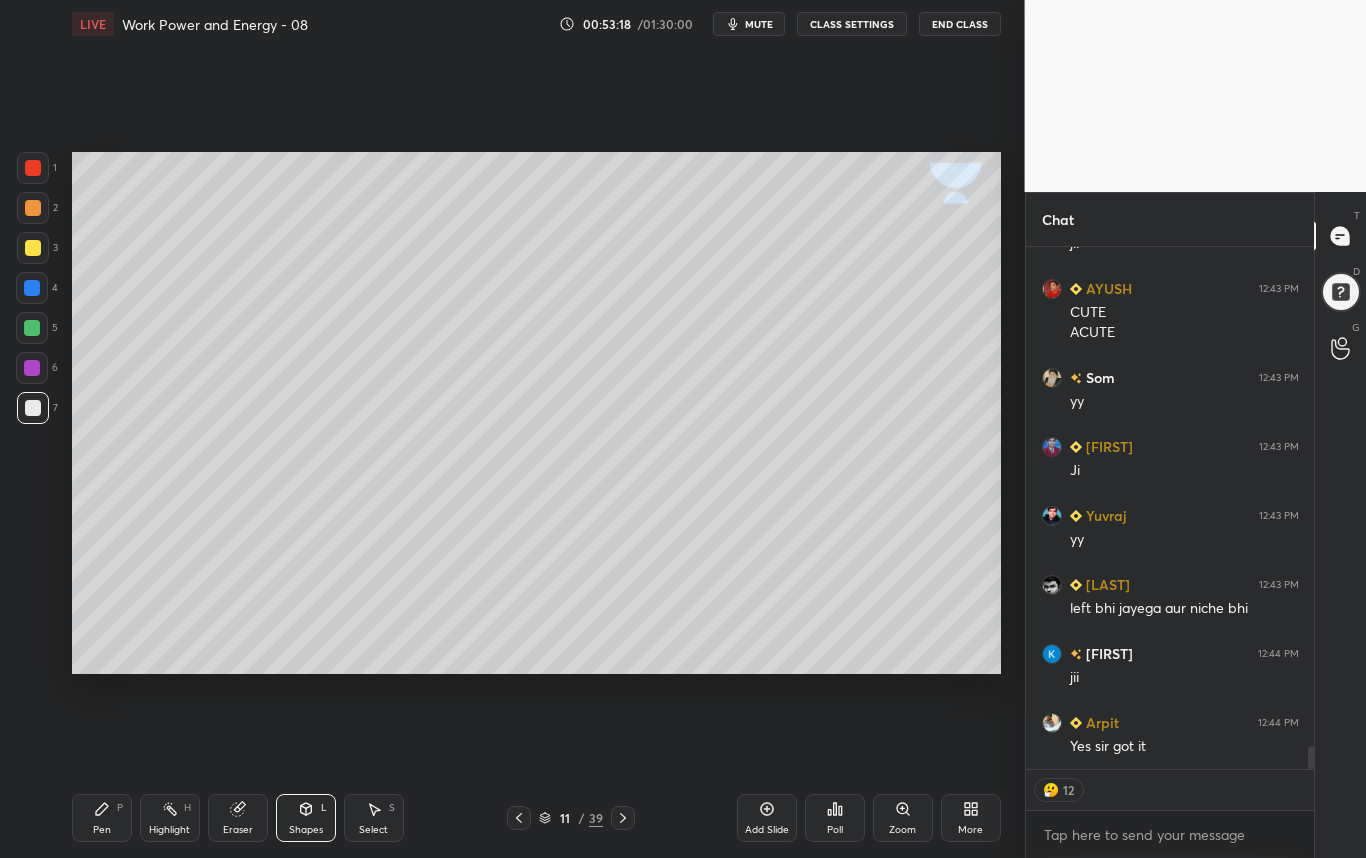 click on "Pen P" at bounding box center (102, 818) 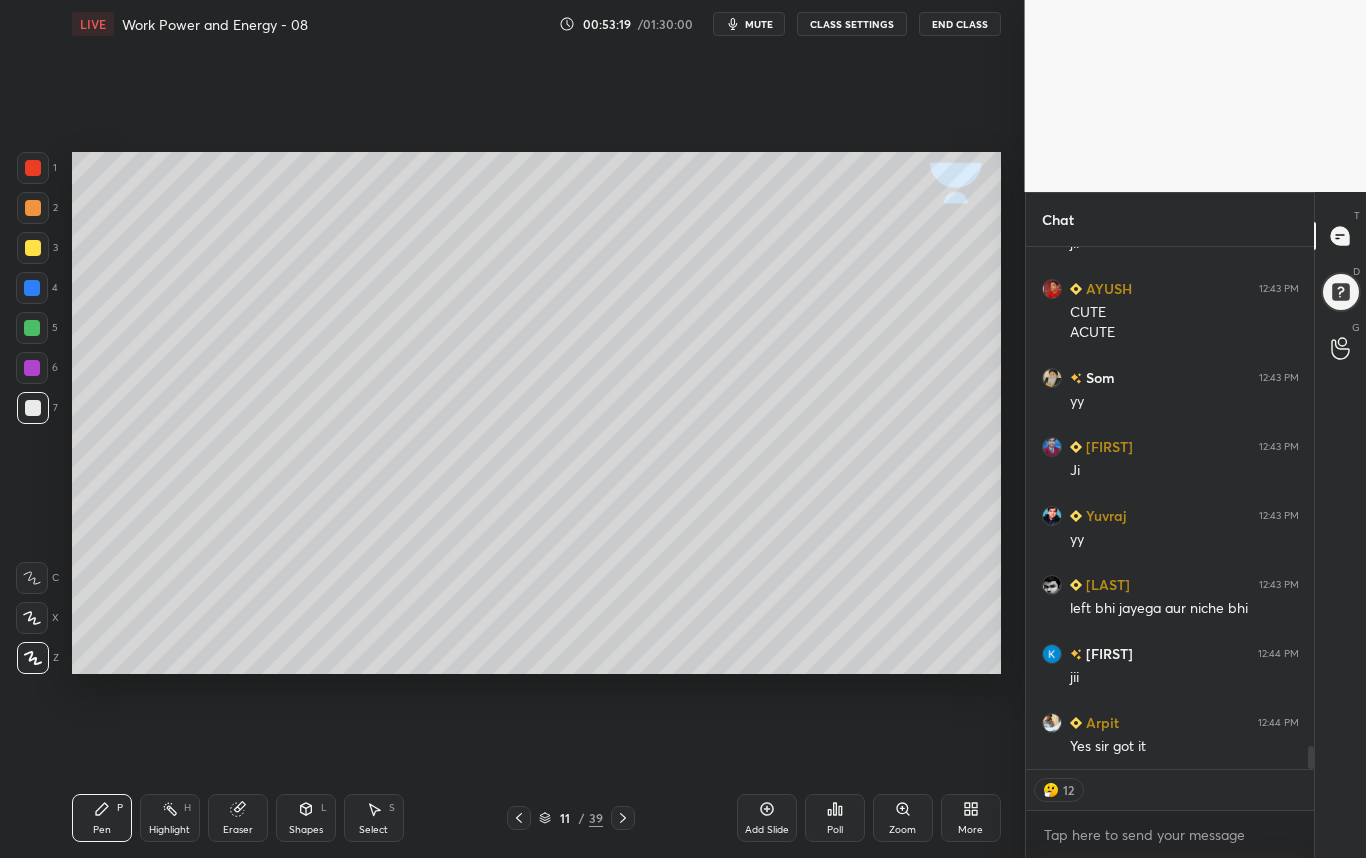 scroll, scrollTop: 11412, scrollLeft: 0, axis: vertical 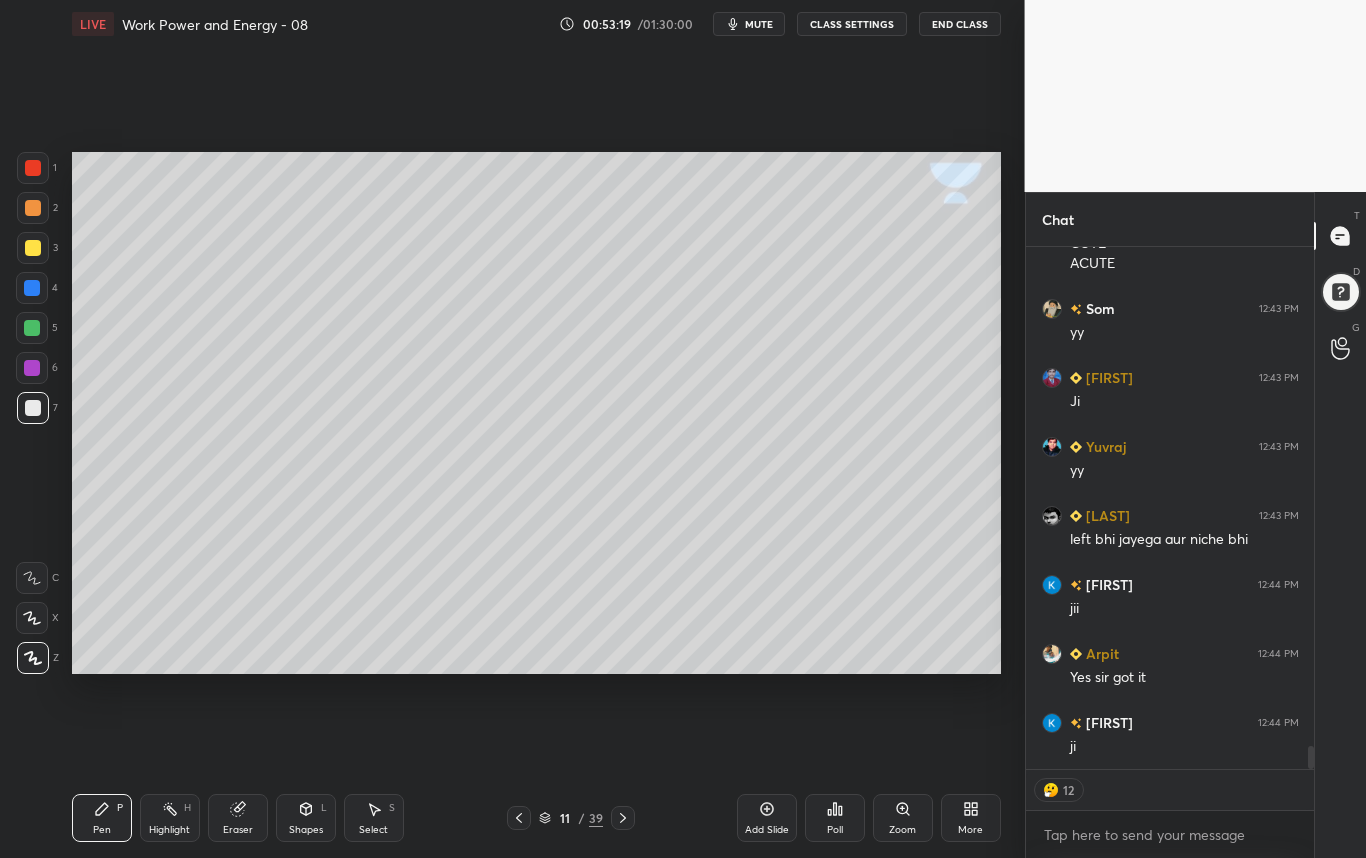 click at bounding box center [33, 408] 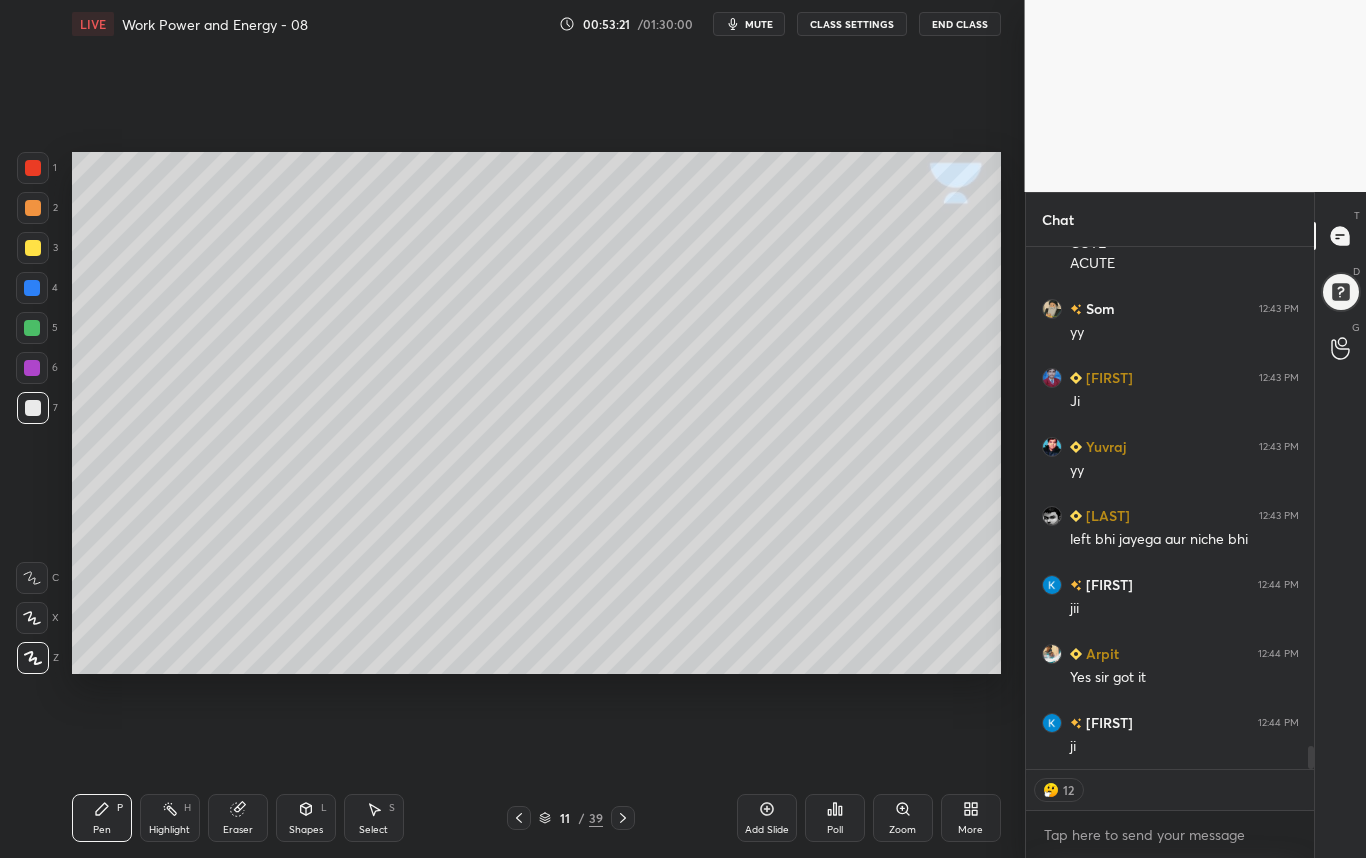 scroll, scrollTop: 7, scrollLeft: 7, axis: both 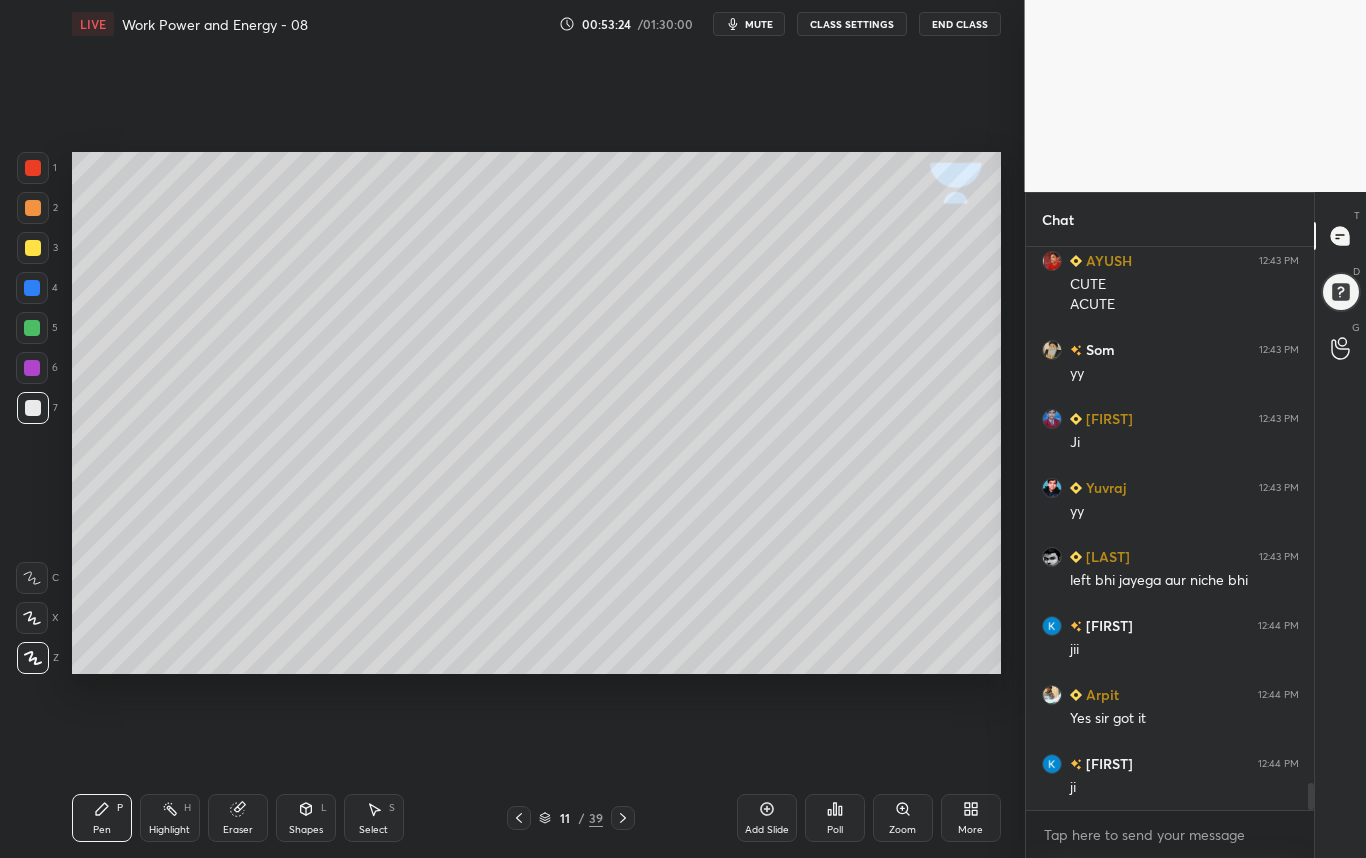 click on "Shapes" at bounding box center (306, 830) 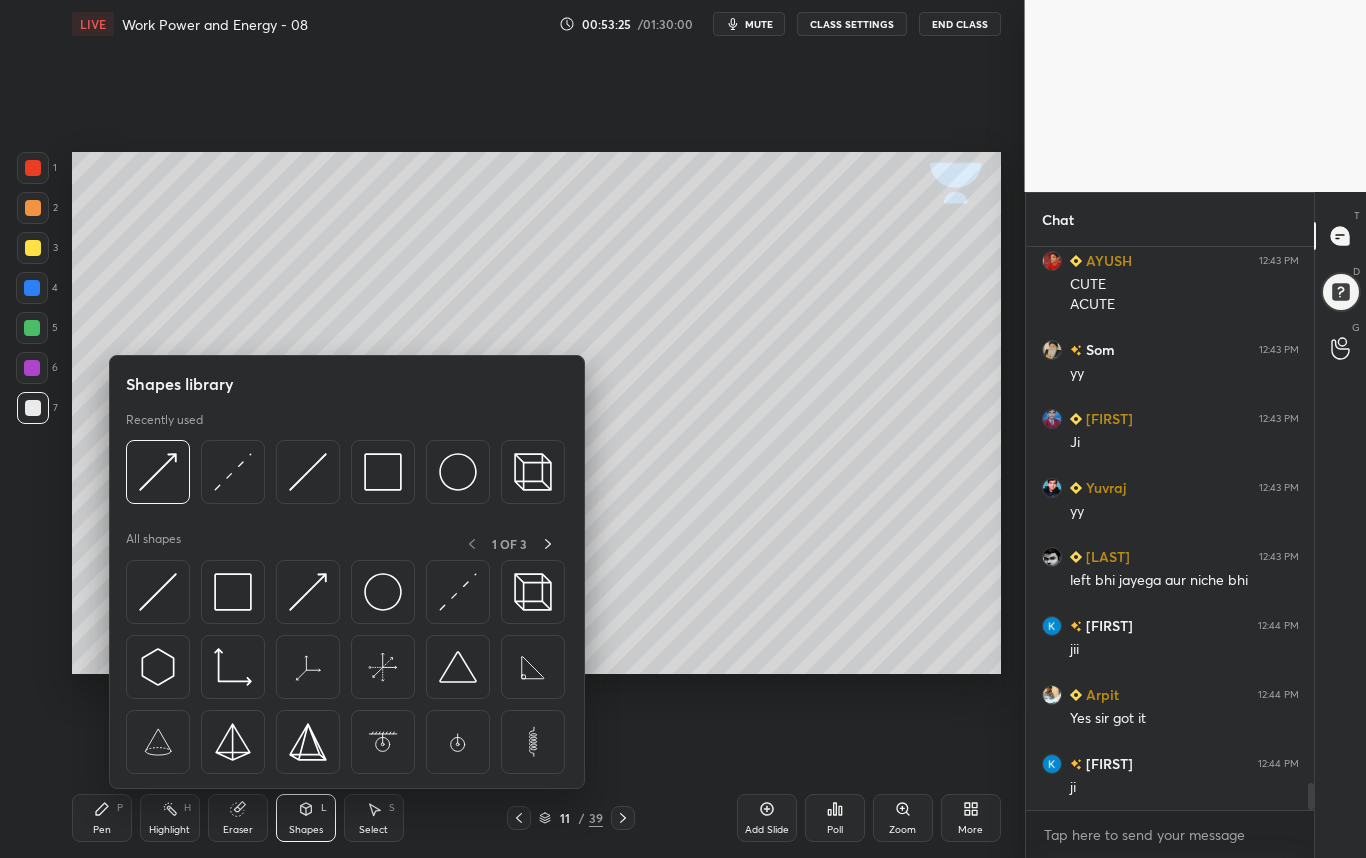 click at bounding box center (158, 472) 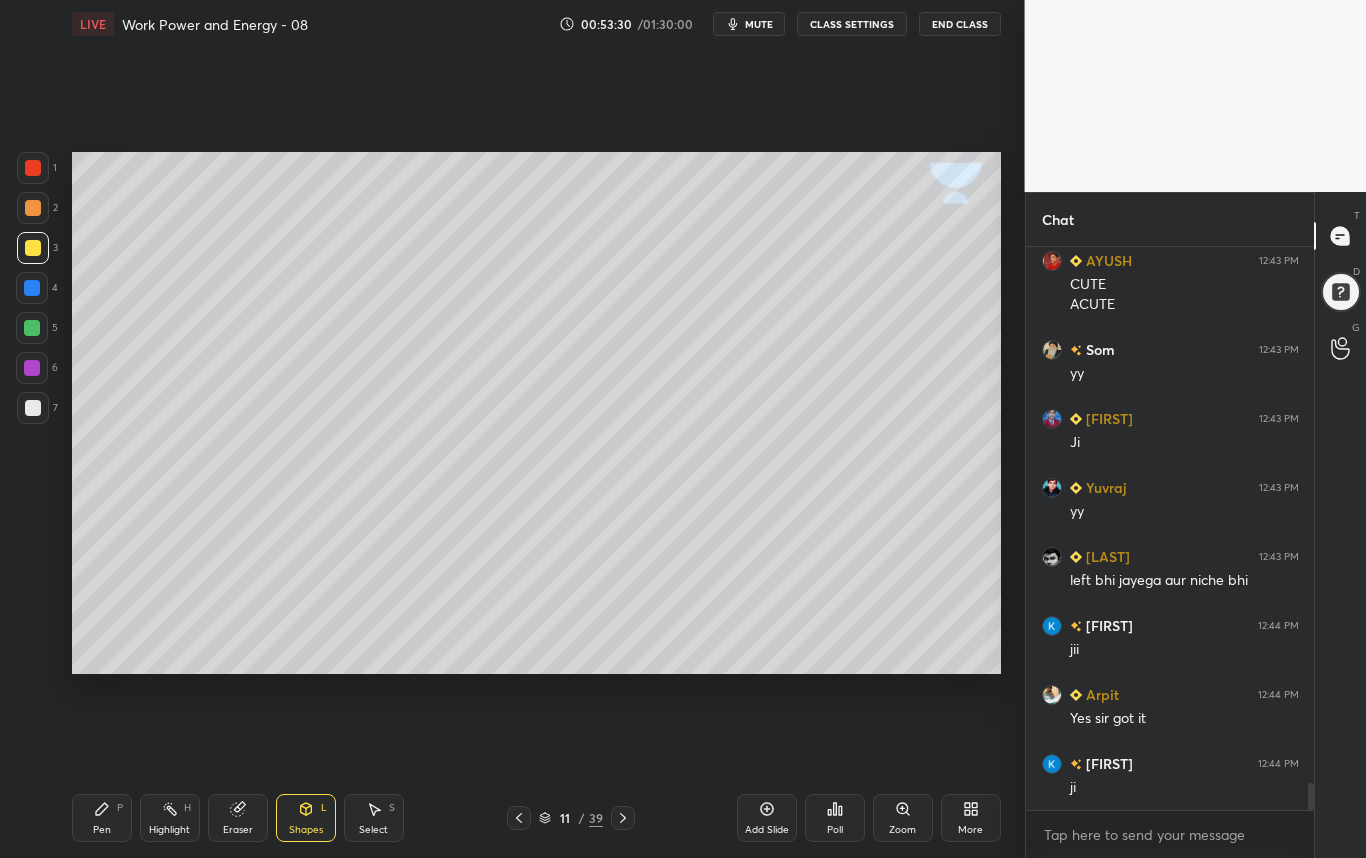 scroll, scrollTop: 11440, scrollLeft: 0, axis: vertical 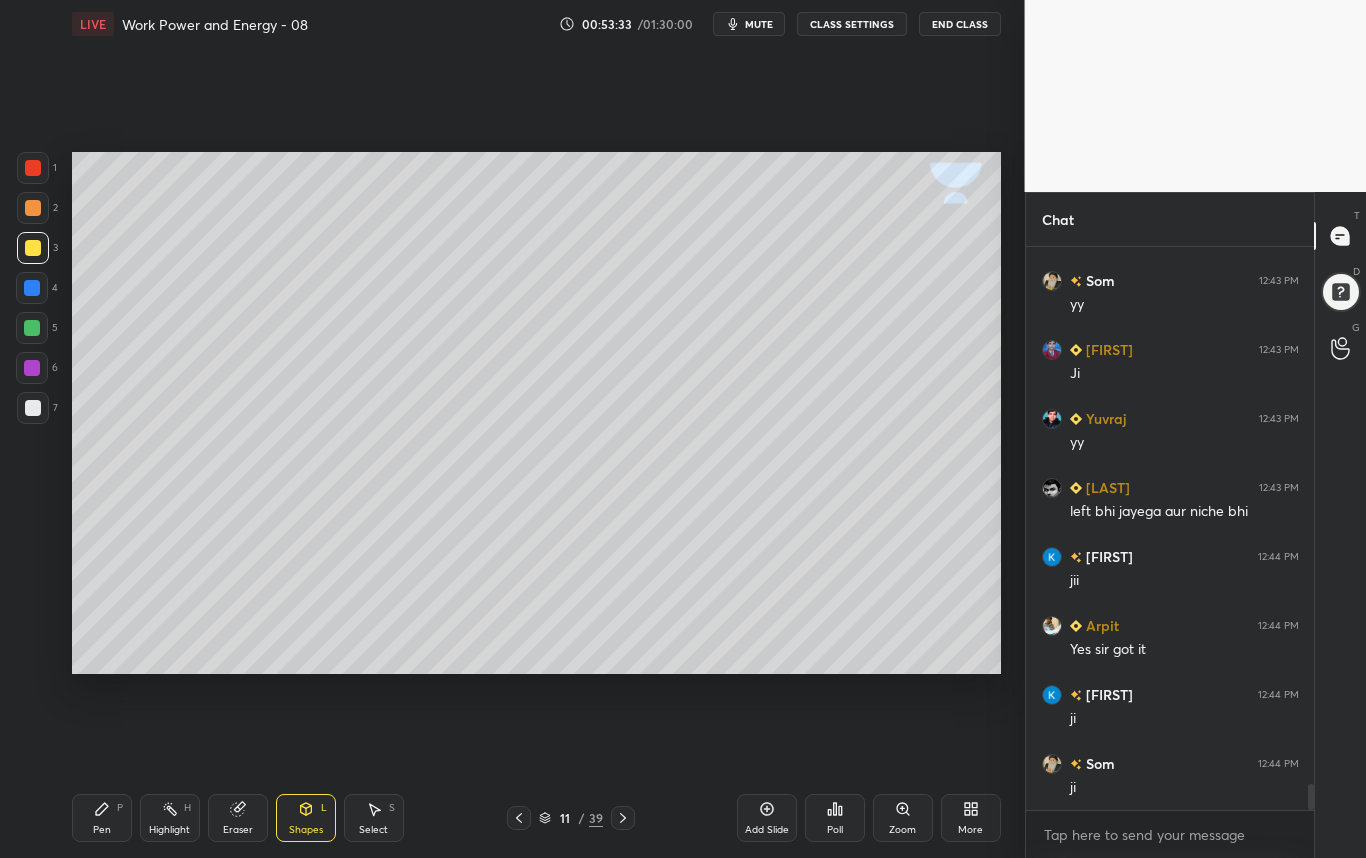 click at bounding box center (32, 288) 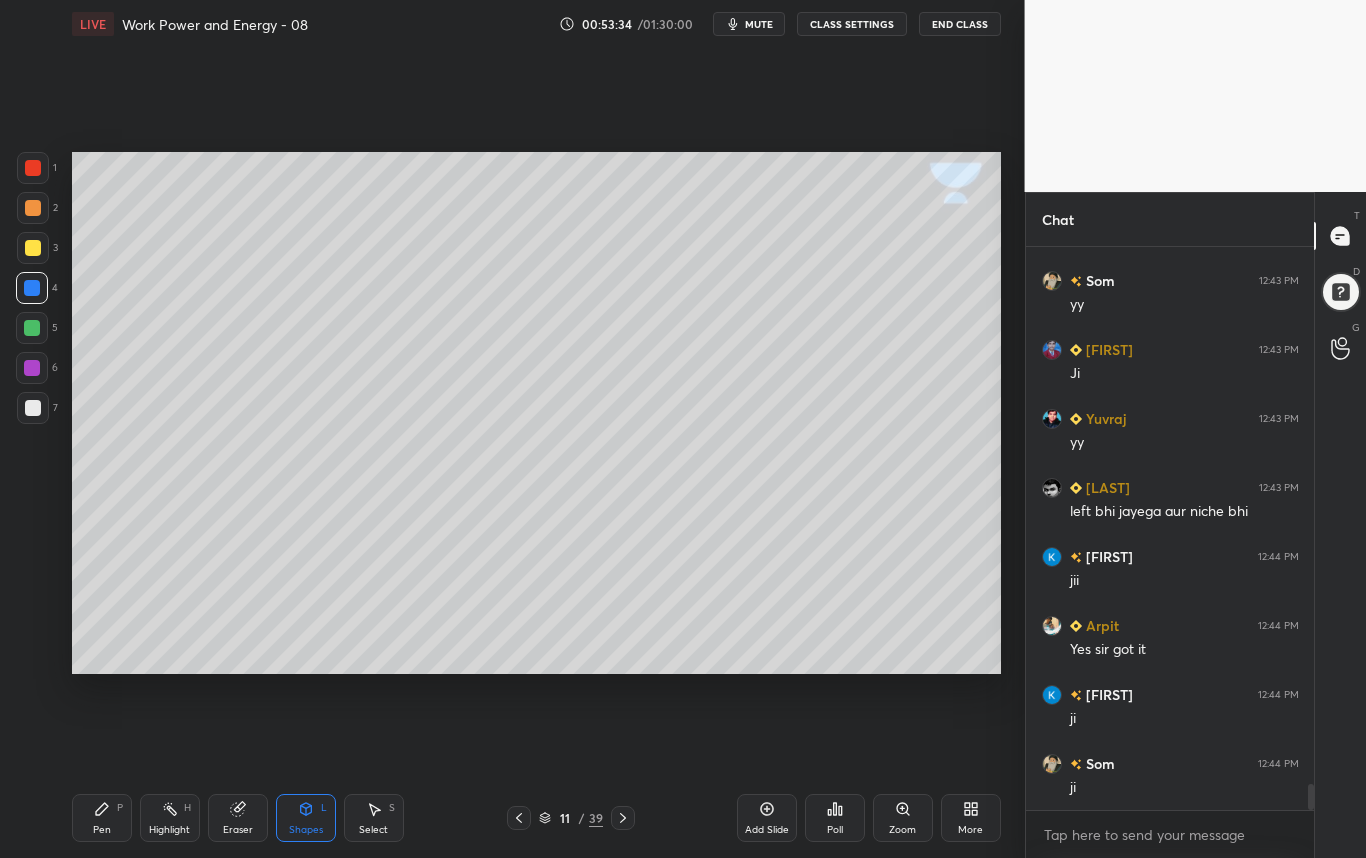 scroll, scrollTop: 11509, scrollLeft: 0, axis: vertical 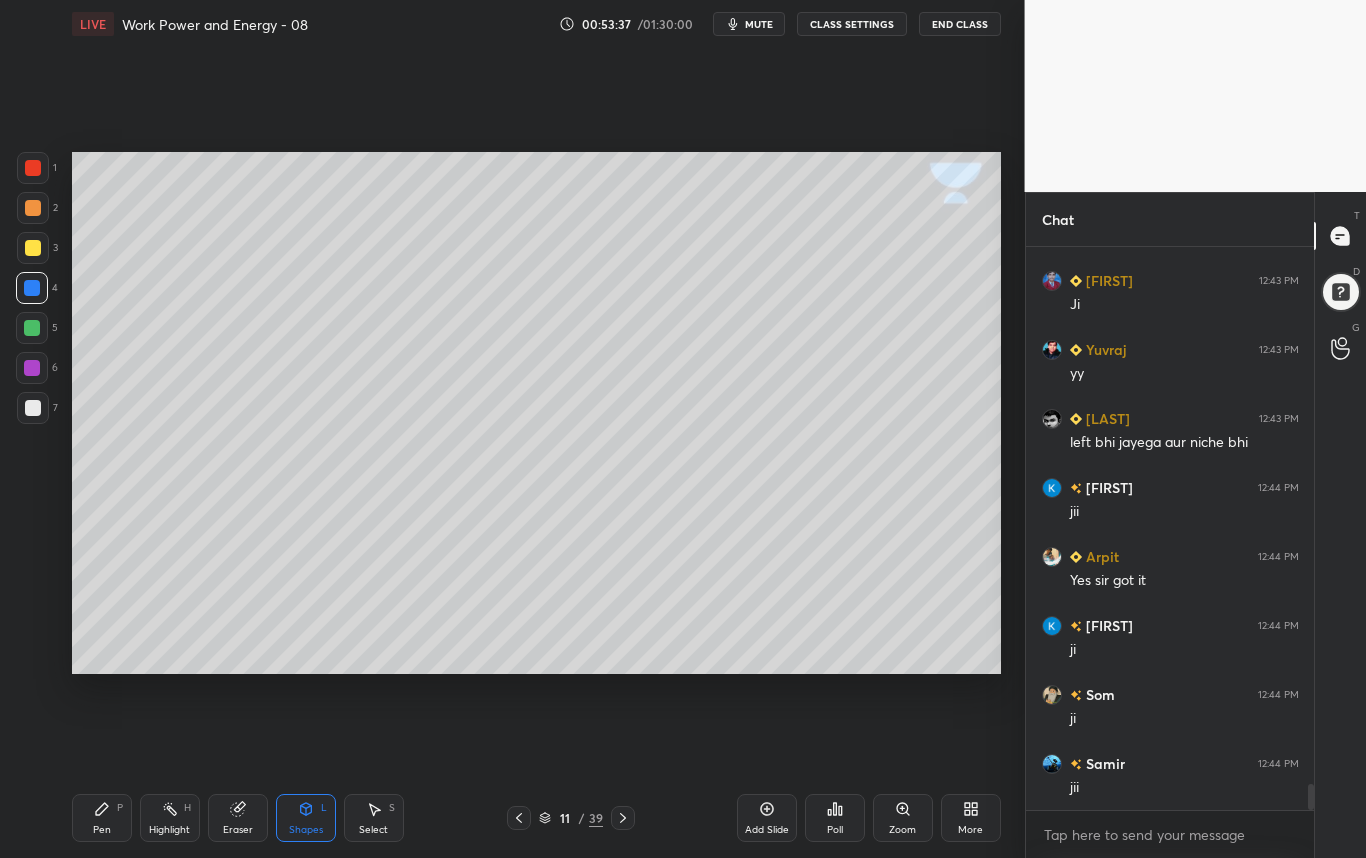 click on "Pen P" at bounding box center [102, 818] 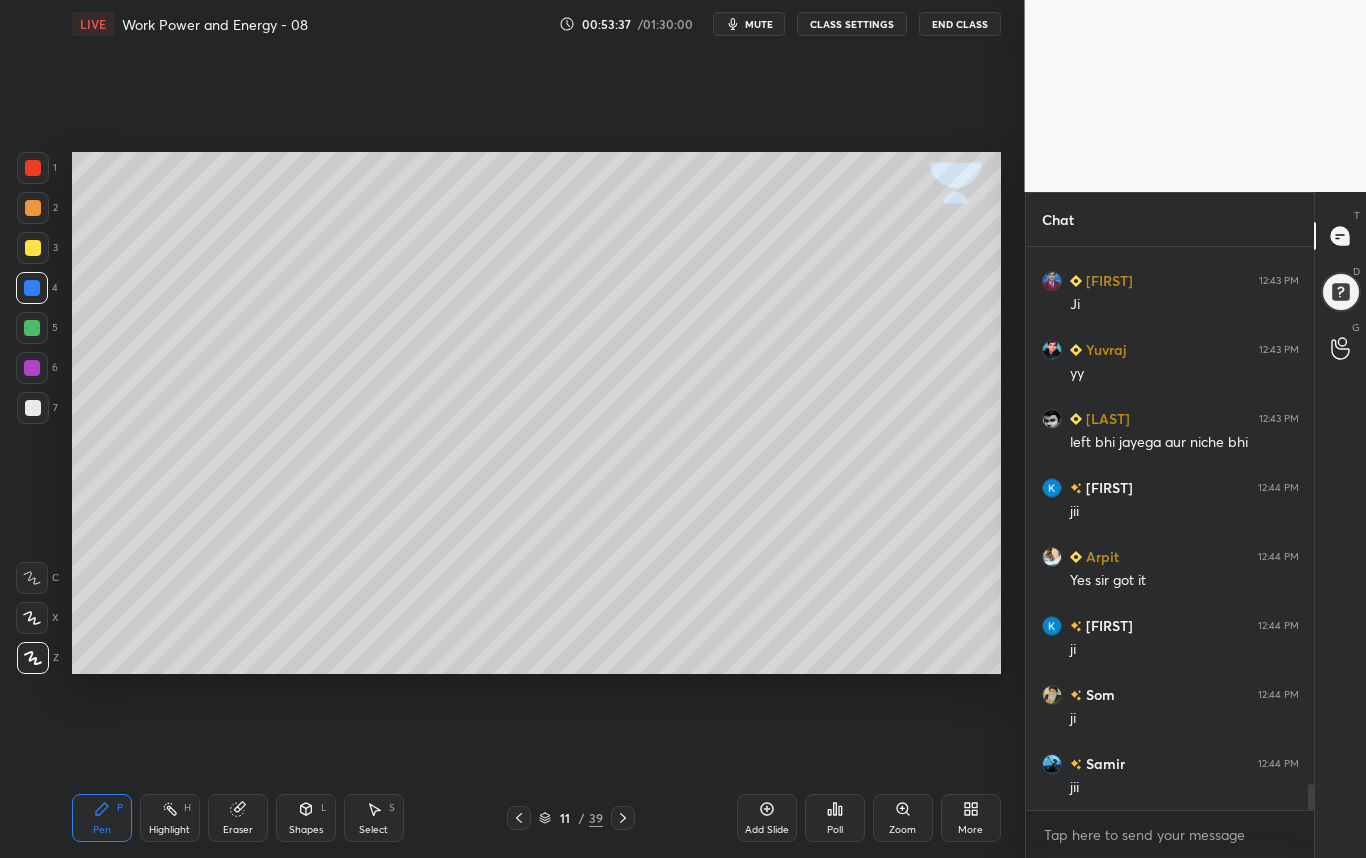click at bounding box center [32, 288] 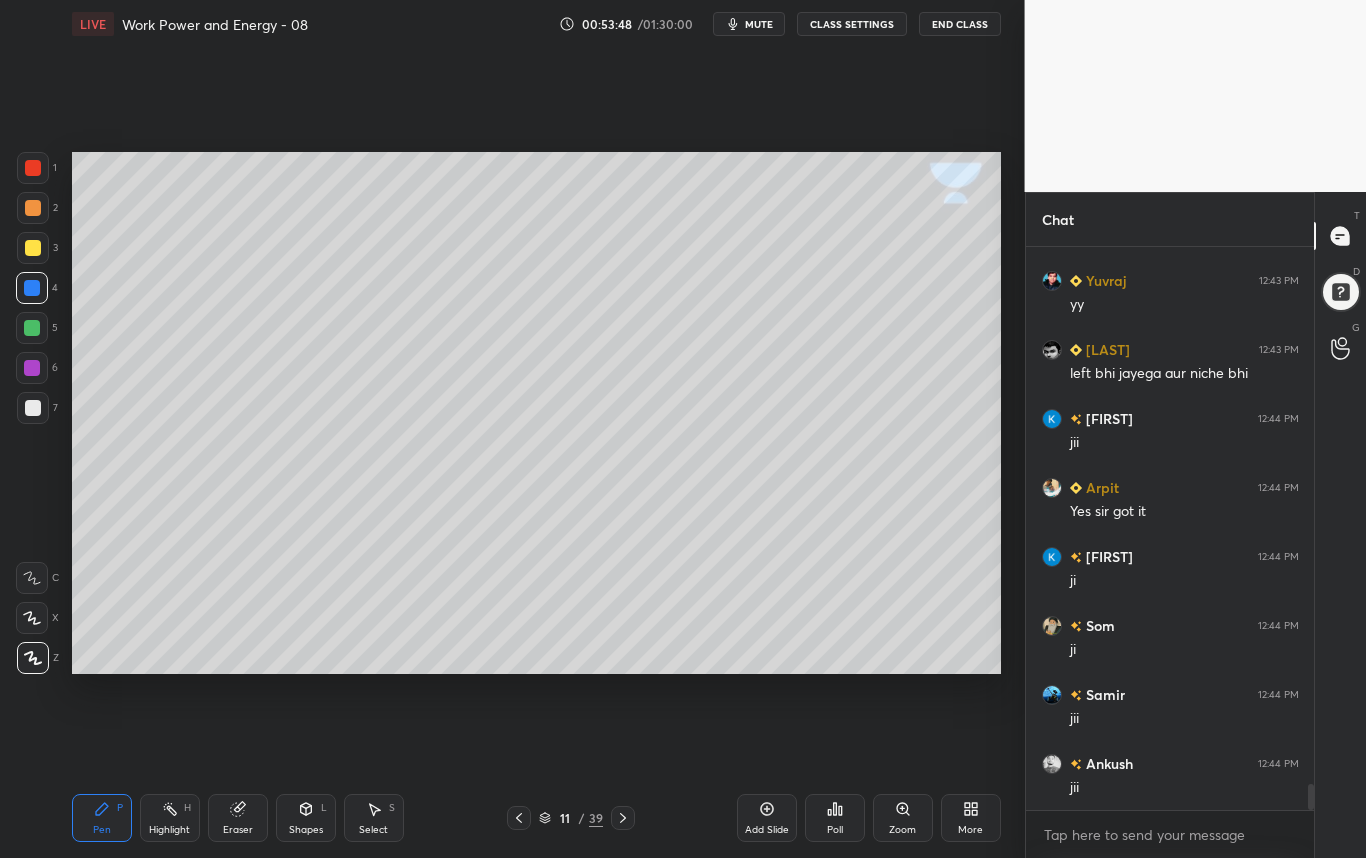 scroll, scrollTop: 11647, scrollLeft: 0, axis: vertical 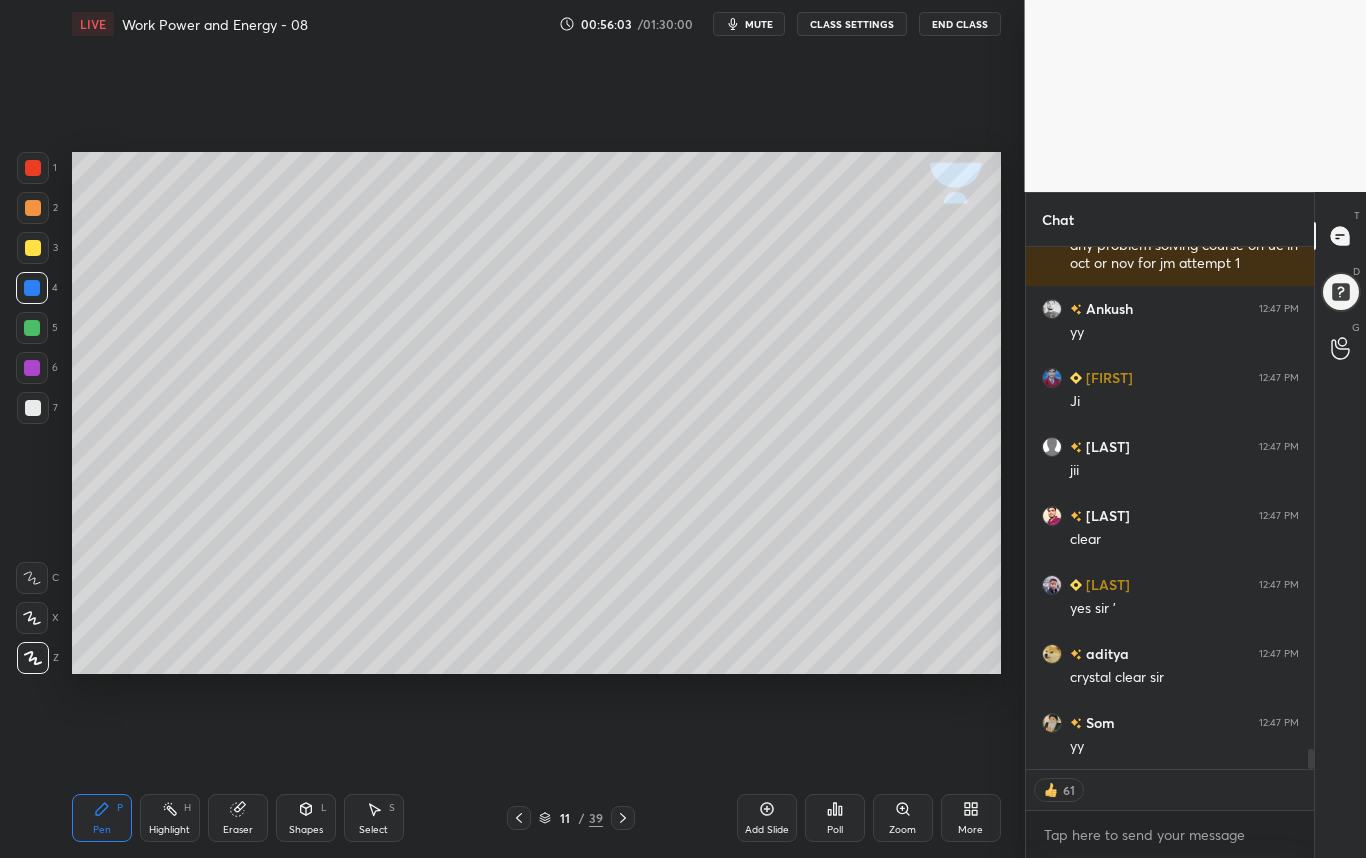 click at bounding box center [33, 408] 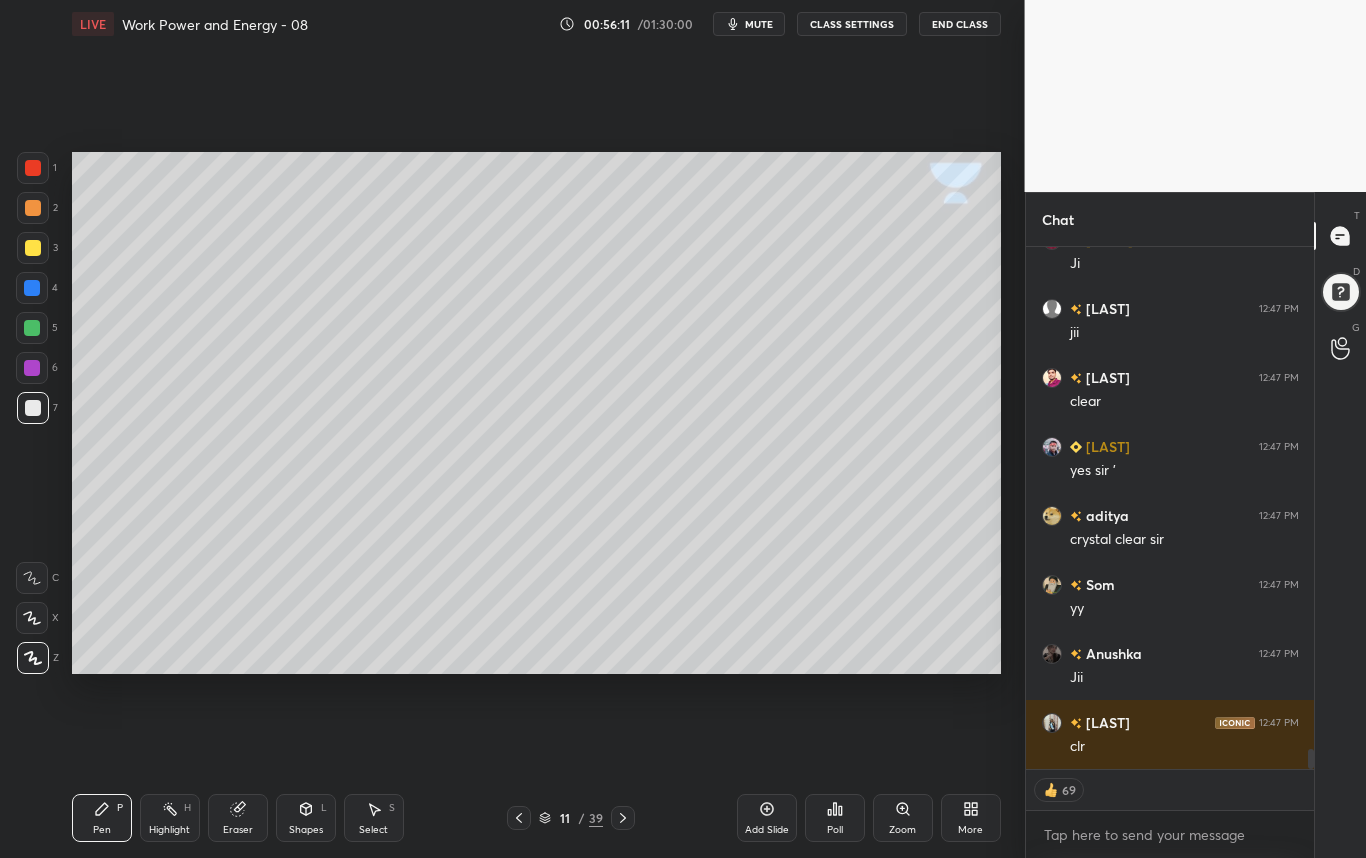 scroll, scrollTop: 13303, scrollLeft: 0, axis: vertical 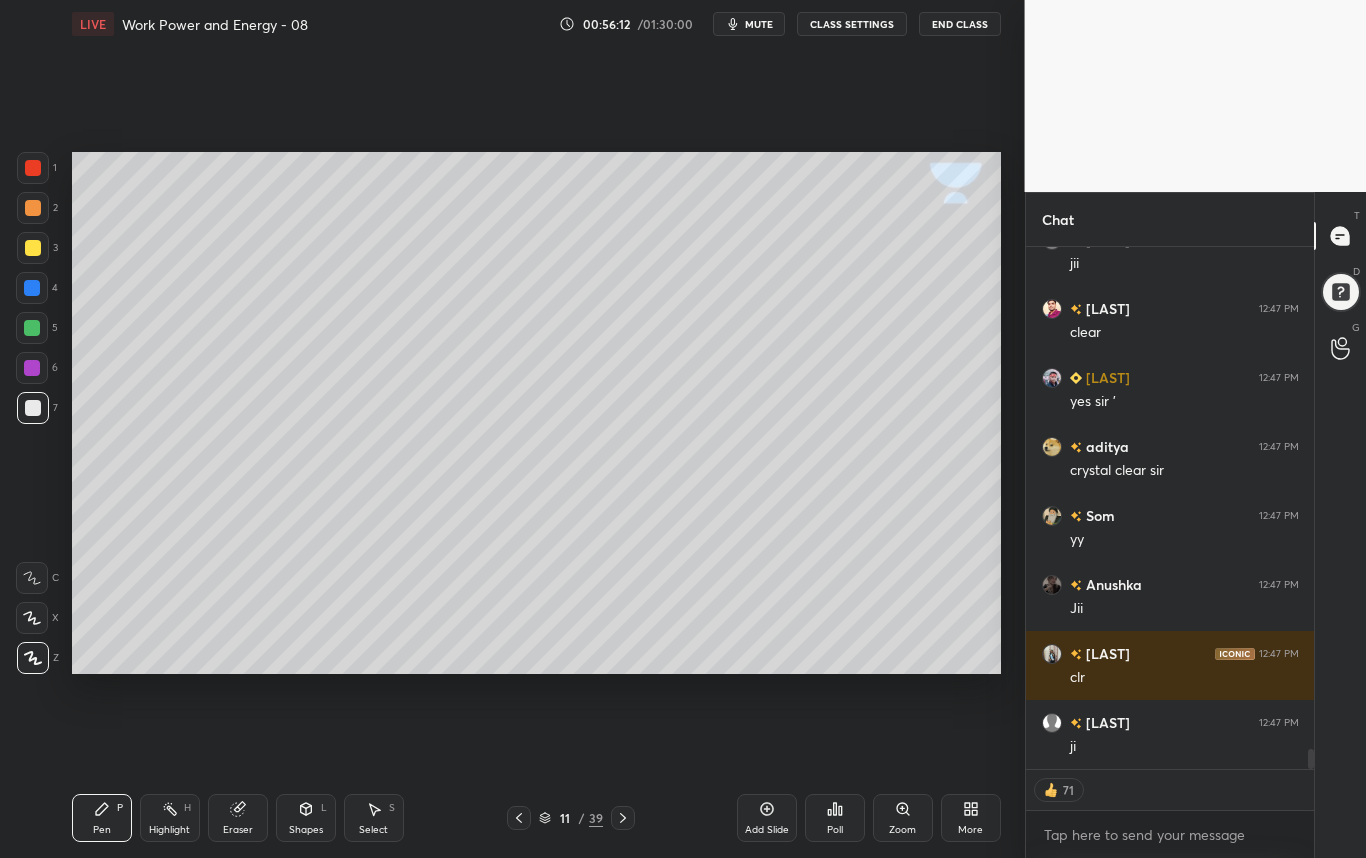 click on "Setting up your live class Poll for   secs No correct answer Start poll" at bounding box center (536, 413) 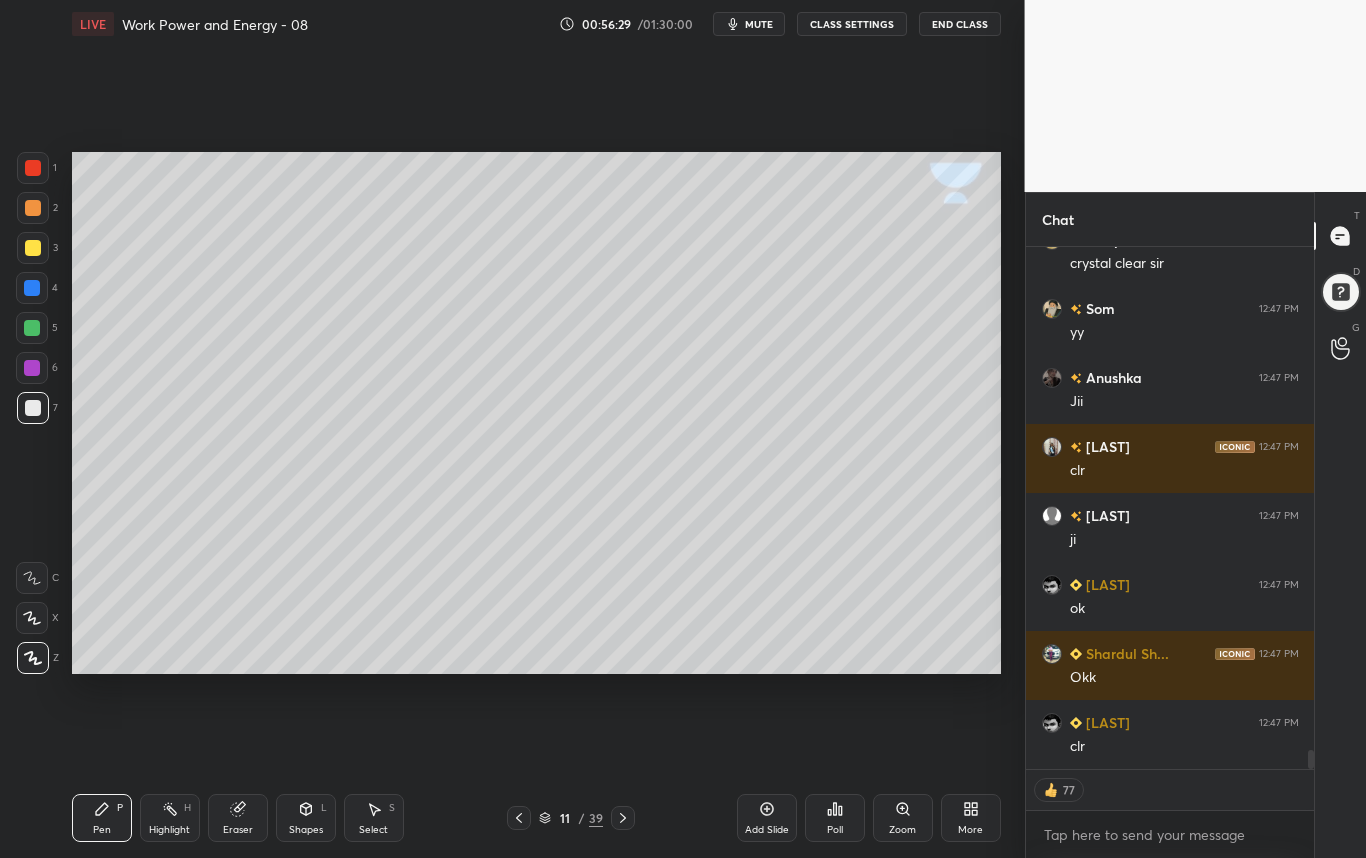 scroll, scrollTop: 13597, scrollLeft: 0, axis: vertical 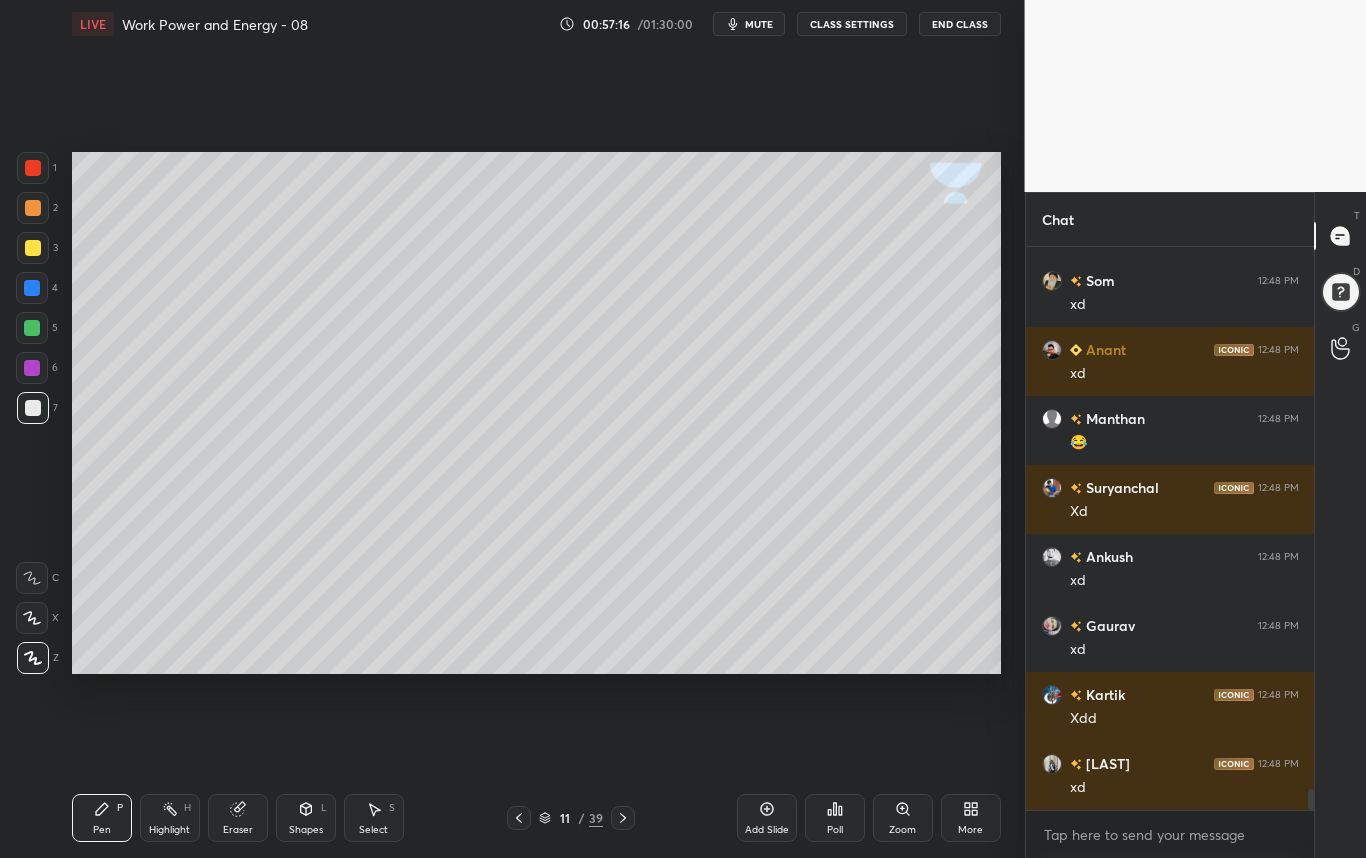 click on "Poll" at bounding box center [835, 818] 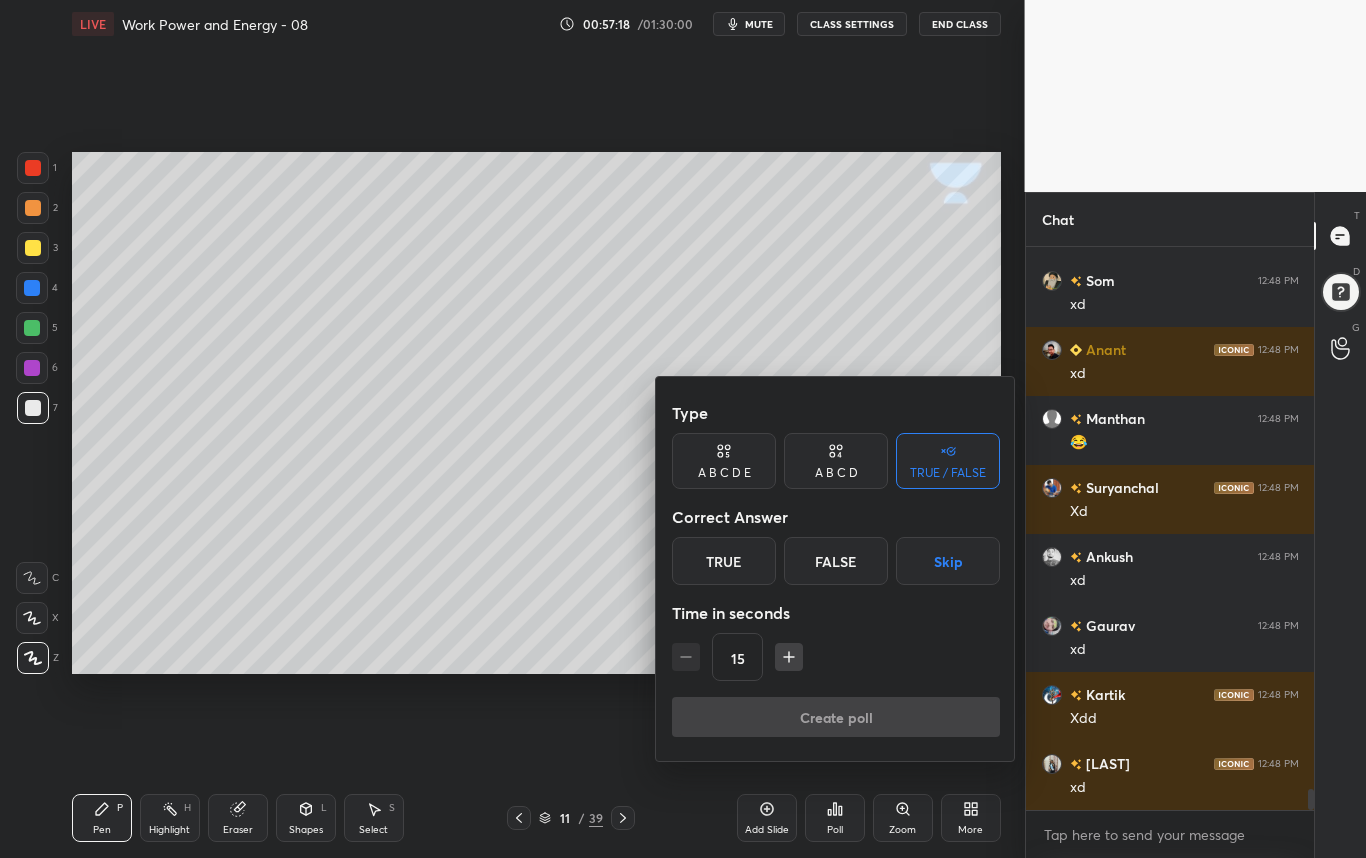 click on "Skip" at bounding box center [948, 561] 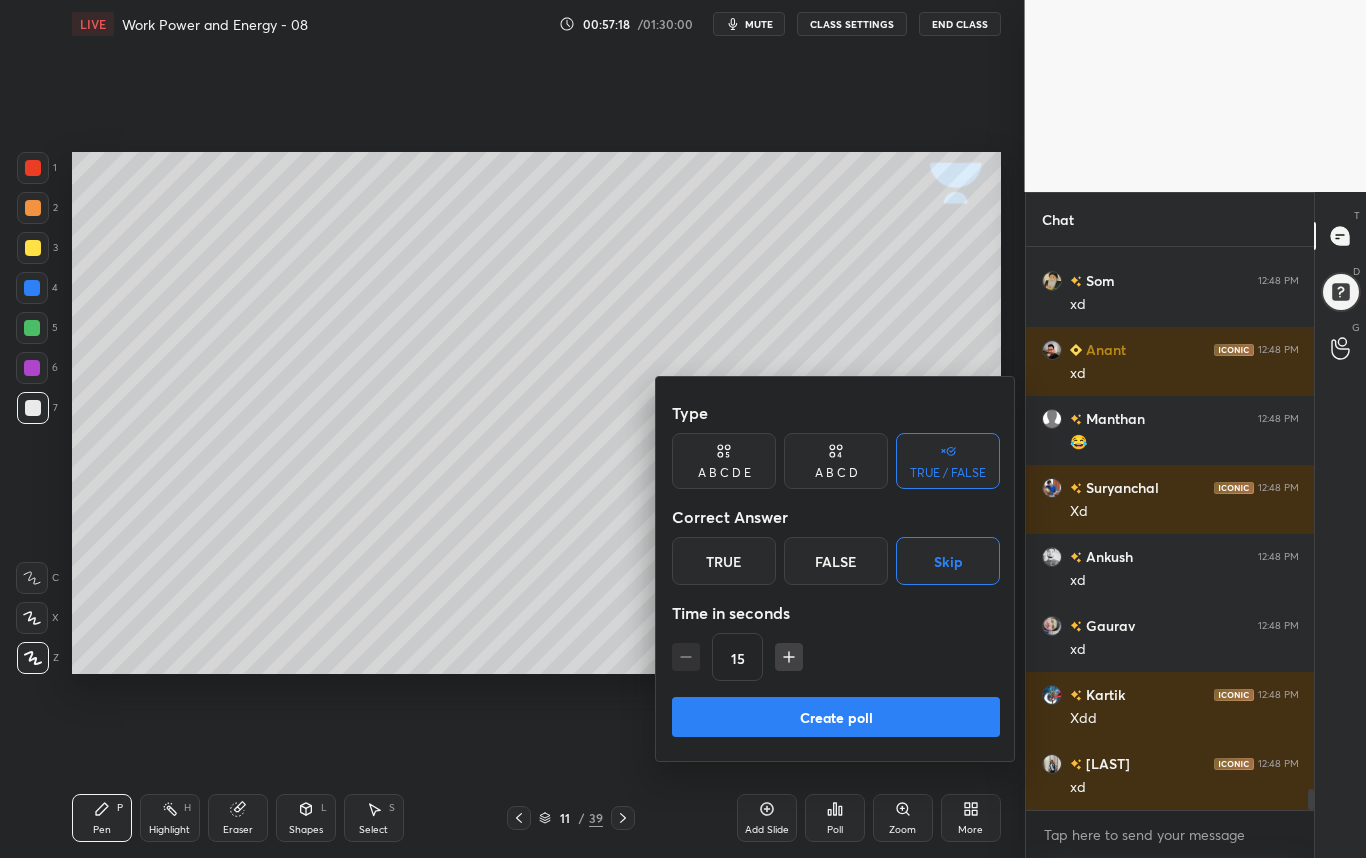 scroll, scrollTop: 14522, scrollLeft: 0, axis: vertical 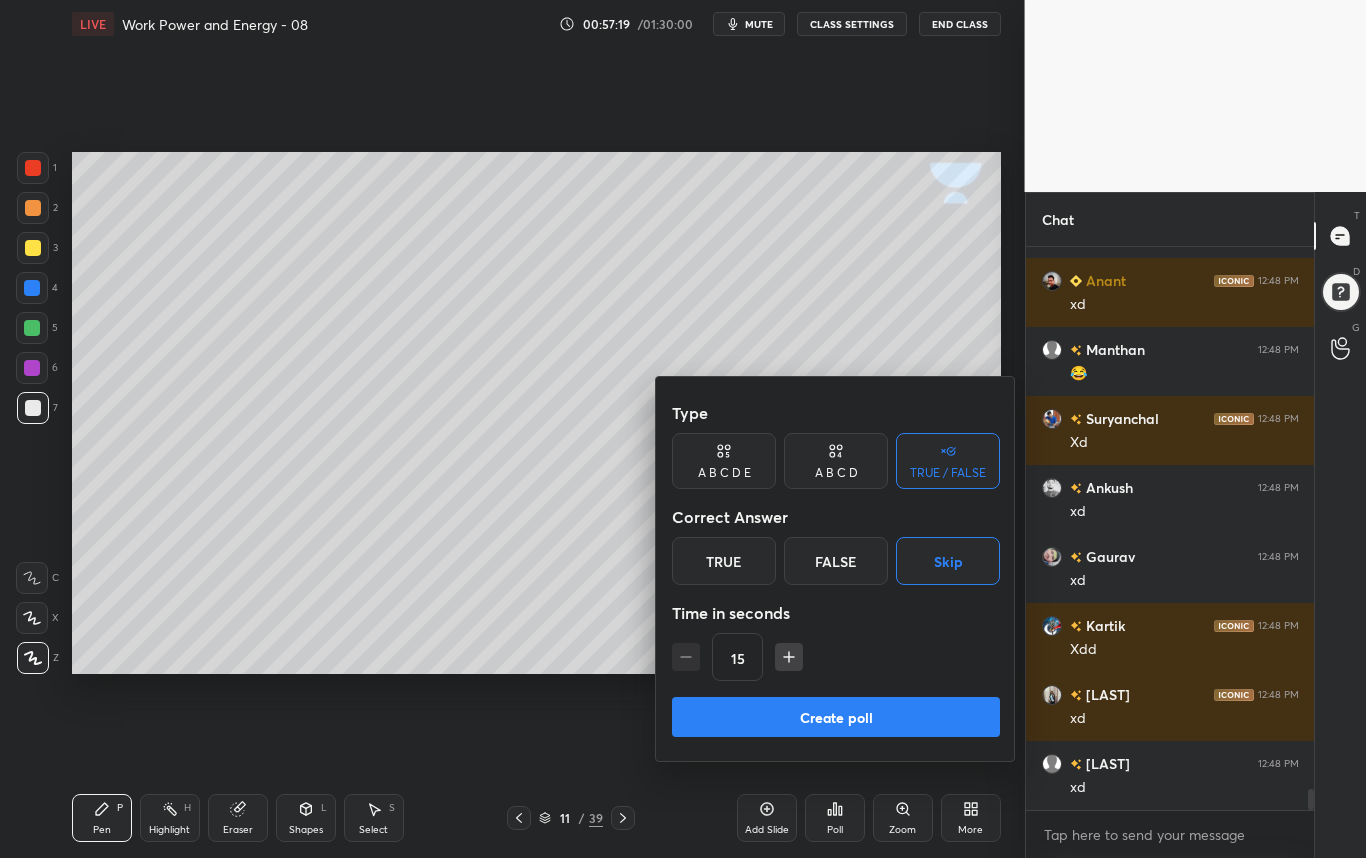 click on "Create poll" at bounding box center [836, 717] 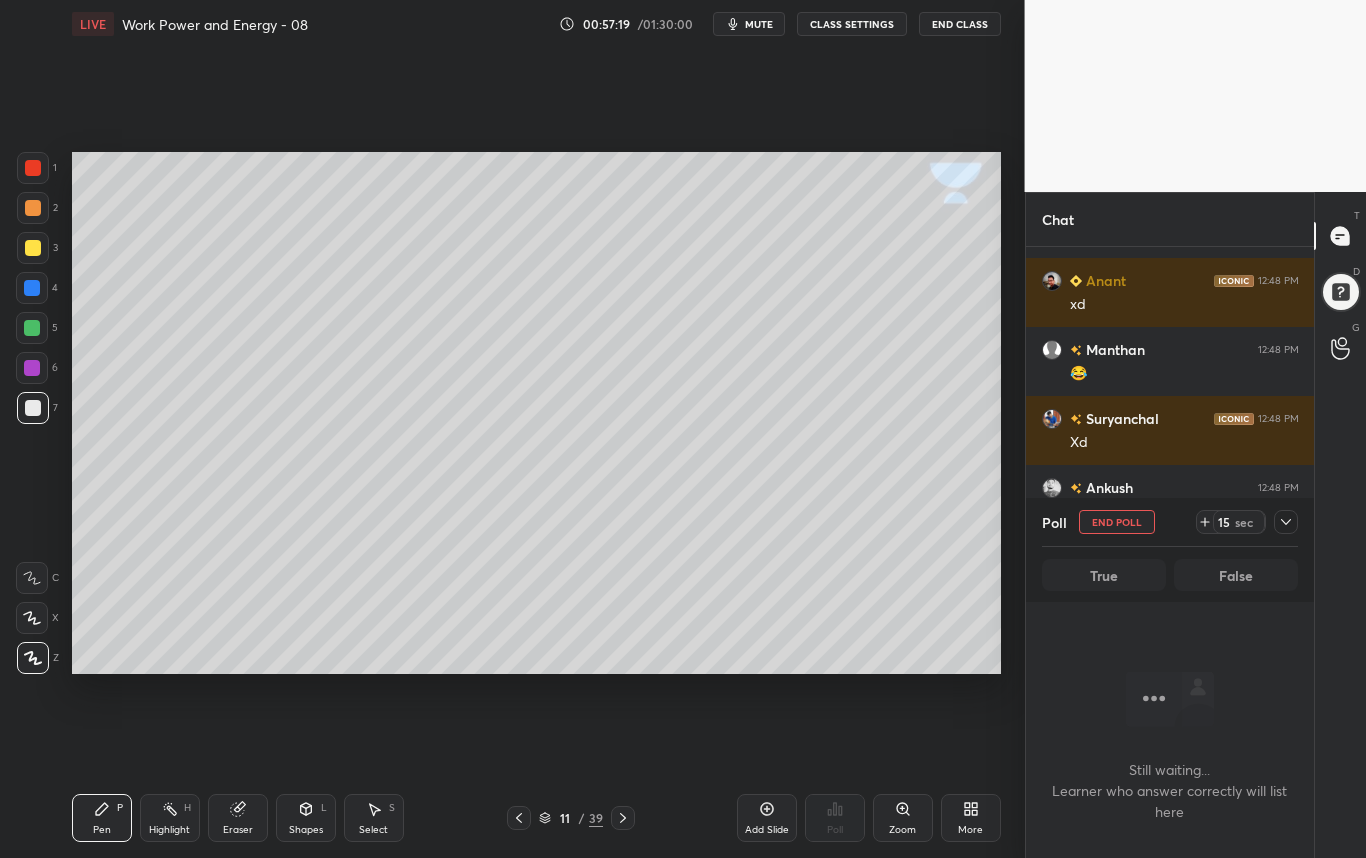 scroll, scrollTop: 459, scrollLeft: 282, axis: both 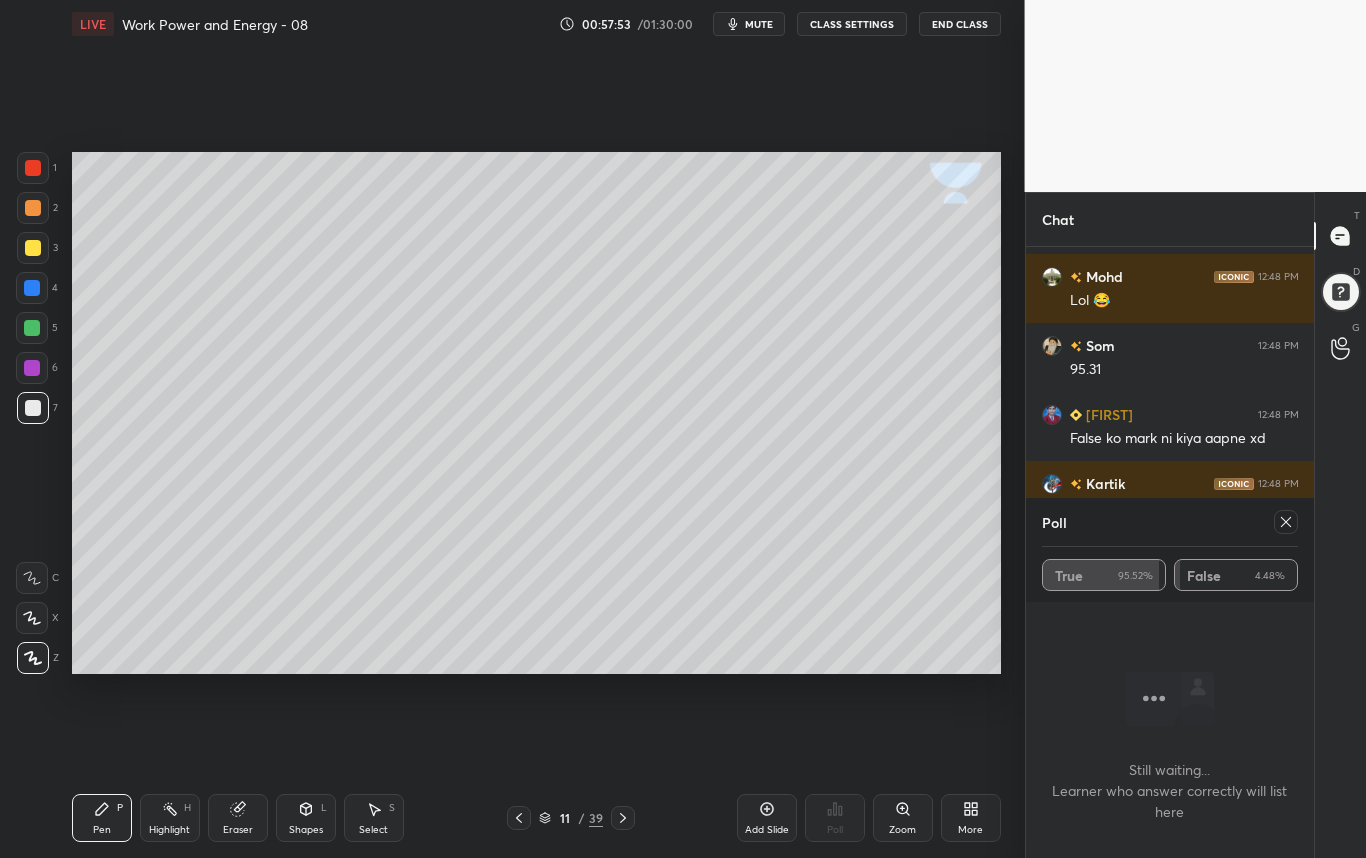 click 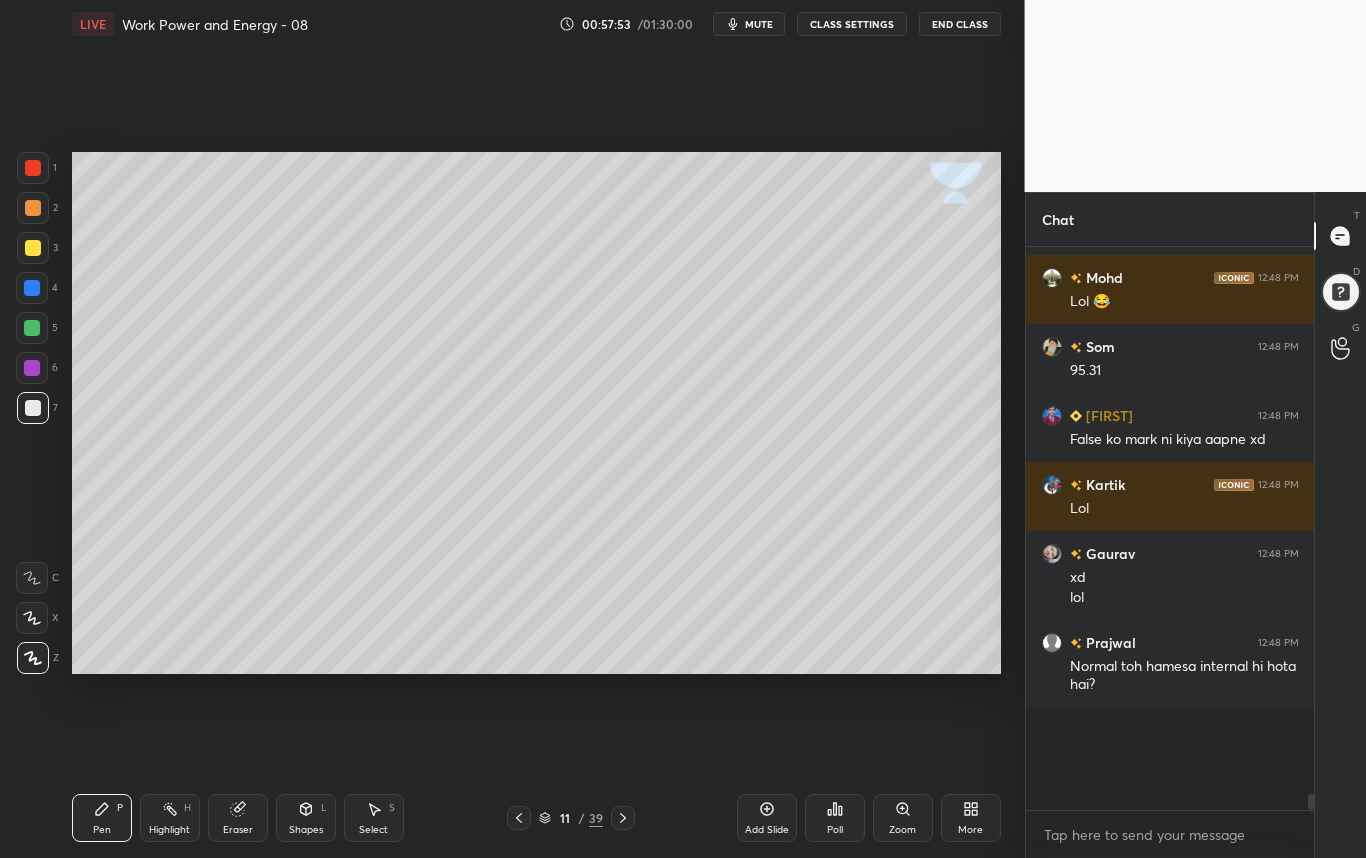 scroll, scrollTop: 6, scrollLeft: 7, axis: both 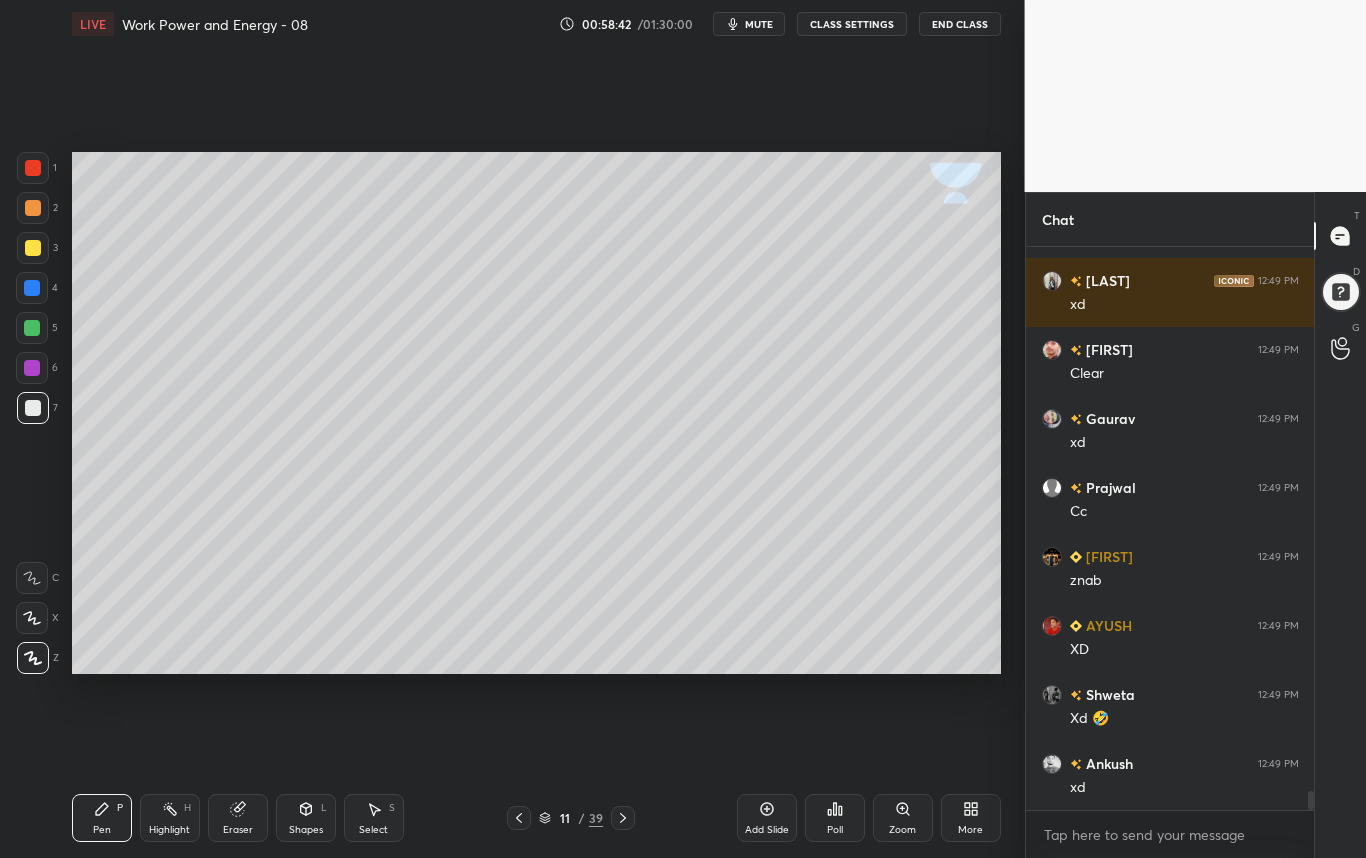 click 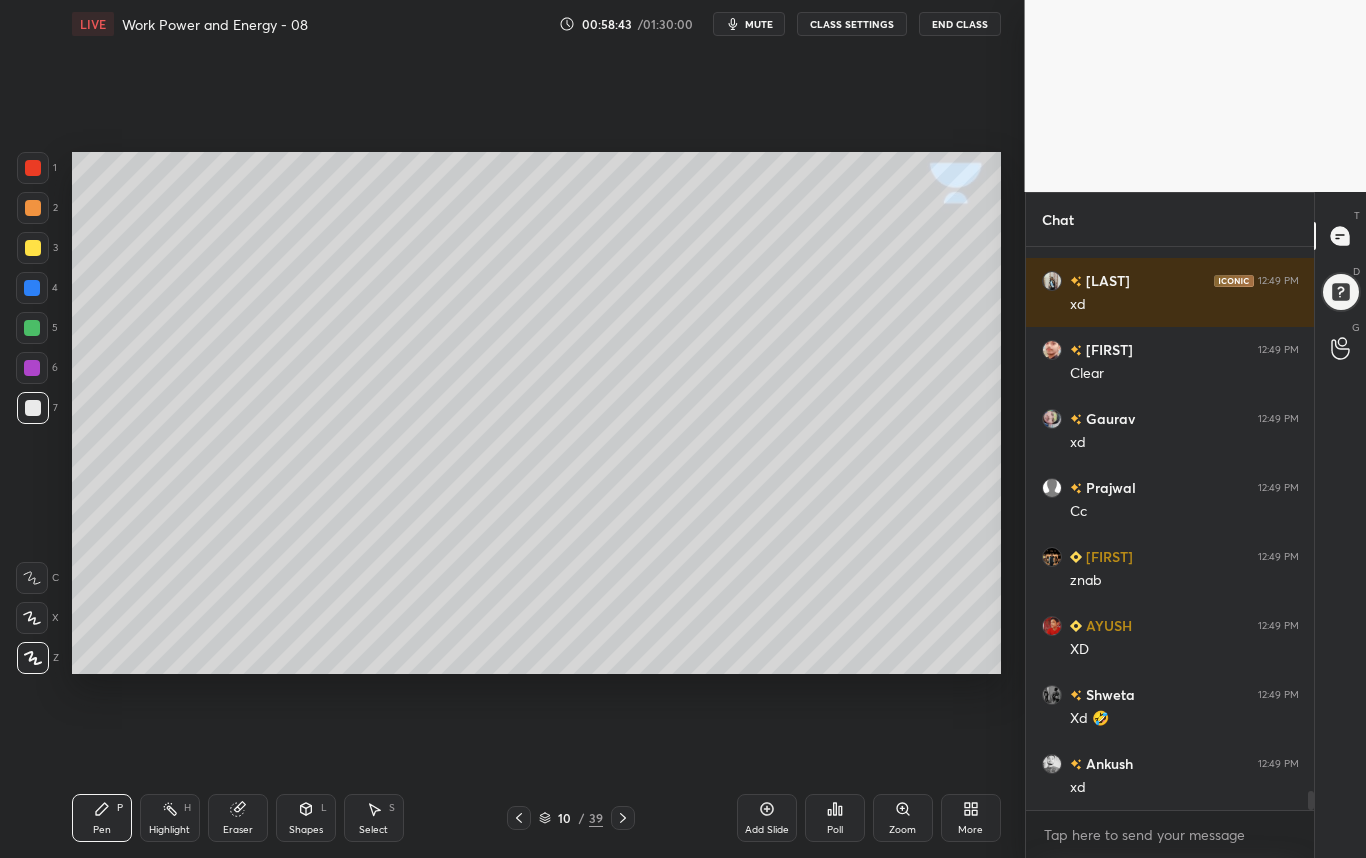 click on "Highlight H" at bounding box center (170, 818) 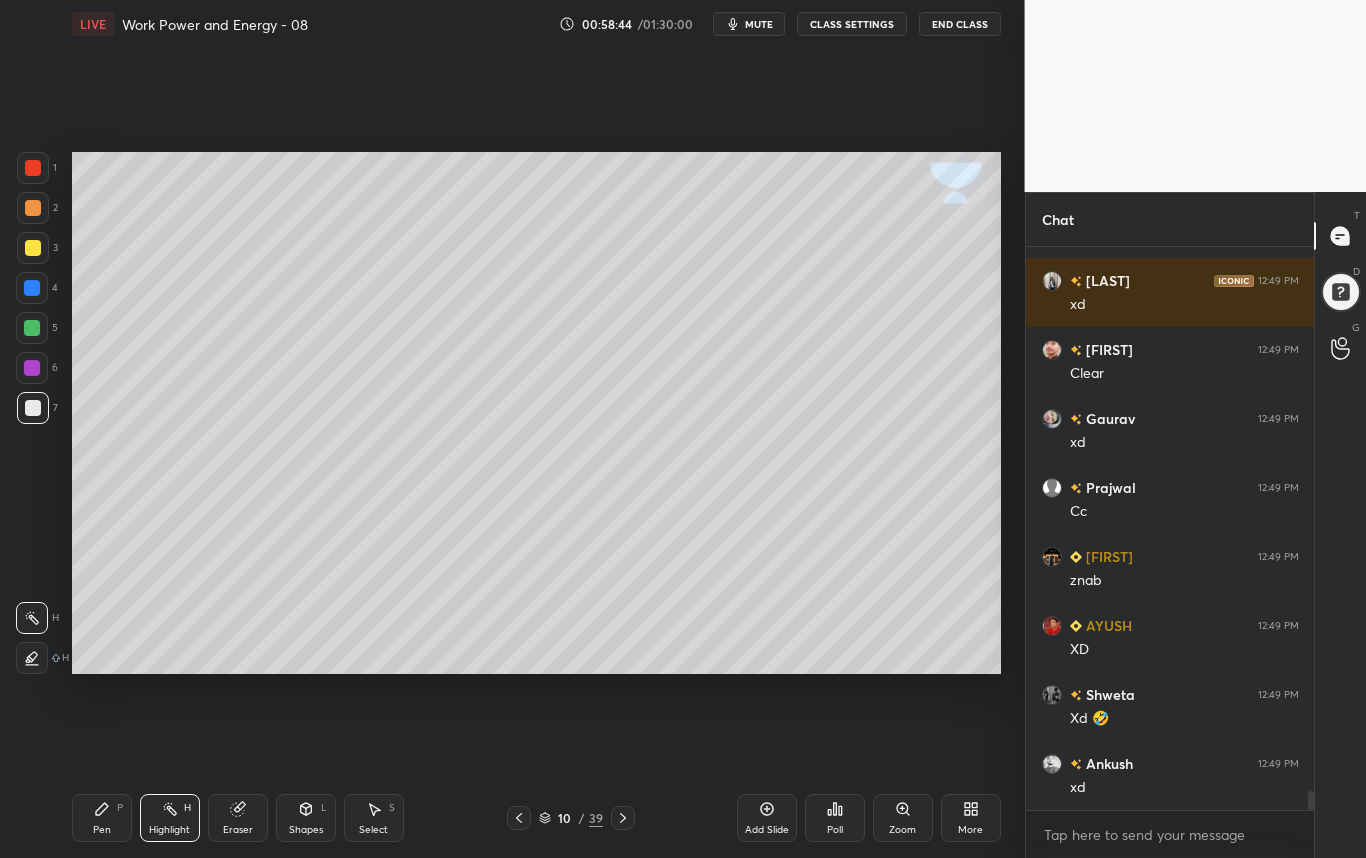 scroll, scrollTop: 516, scrollLeft: 282, axis: both 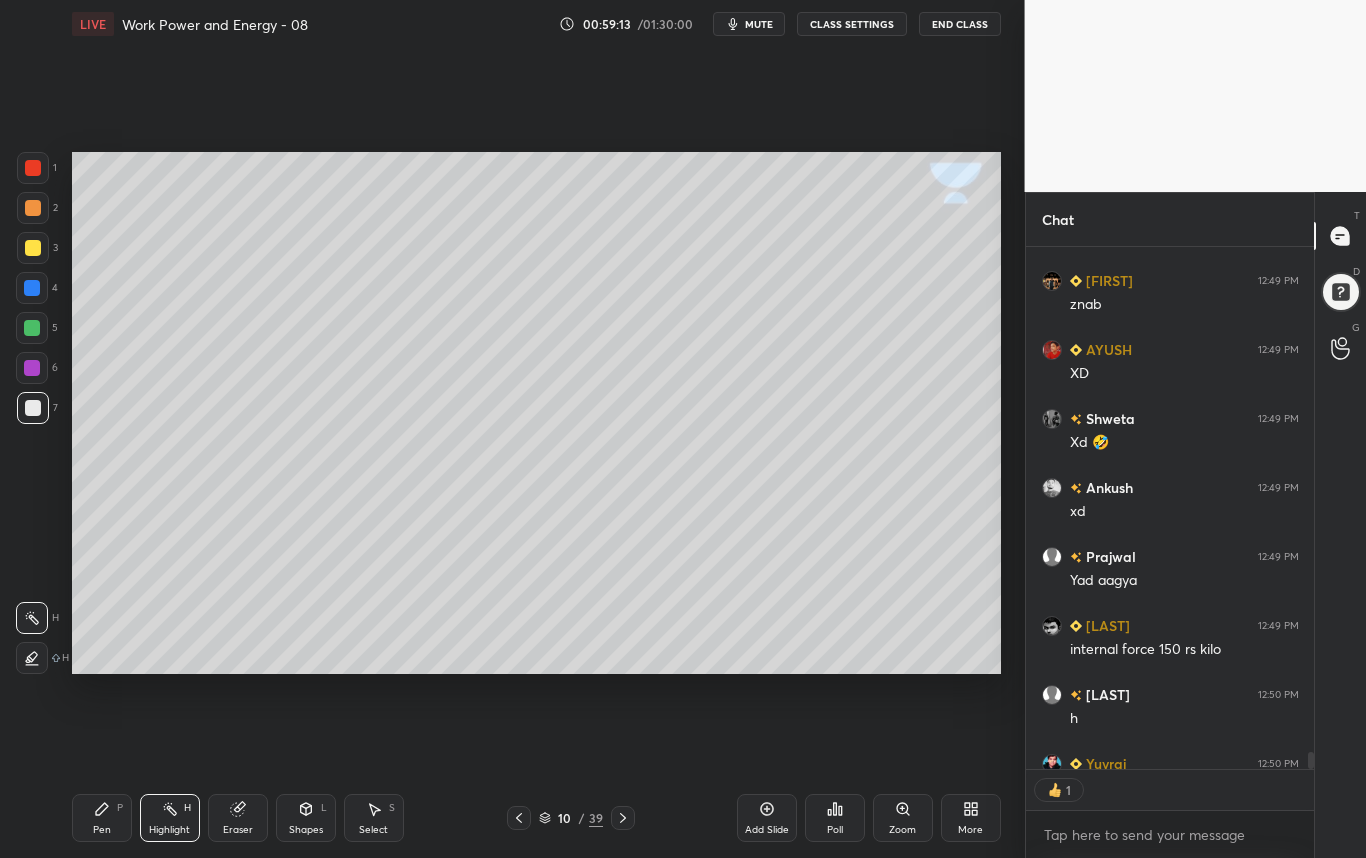 click 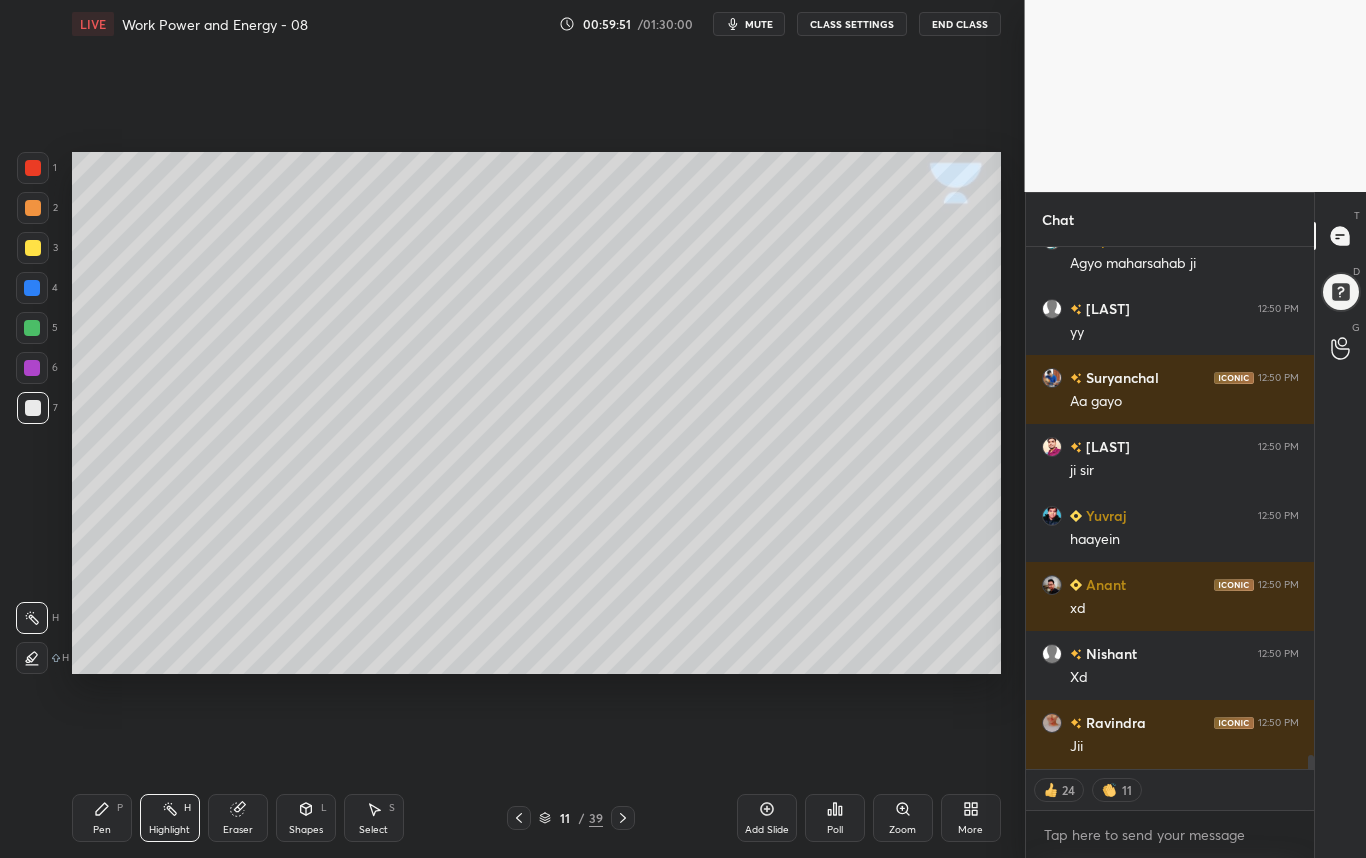 scroll, scrollTop: 18672, scrollLeft: 0, axis: vertical 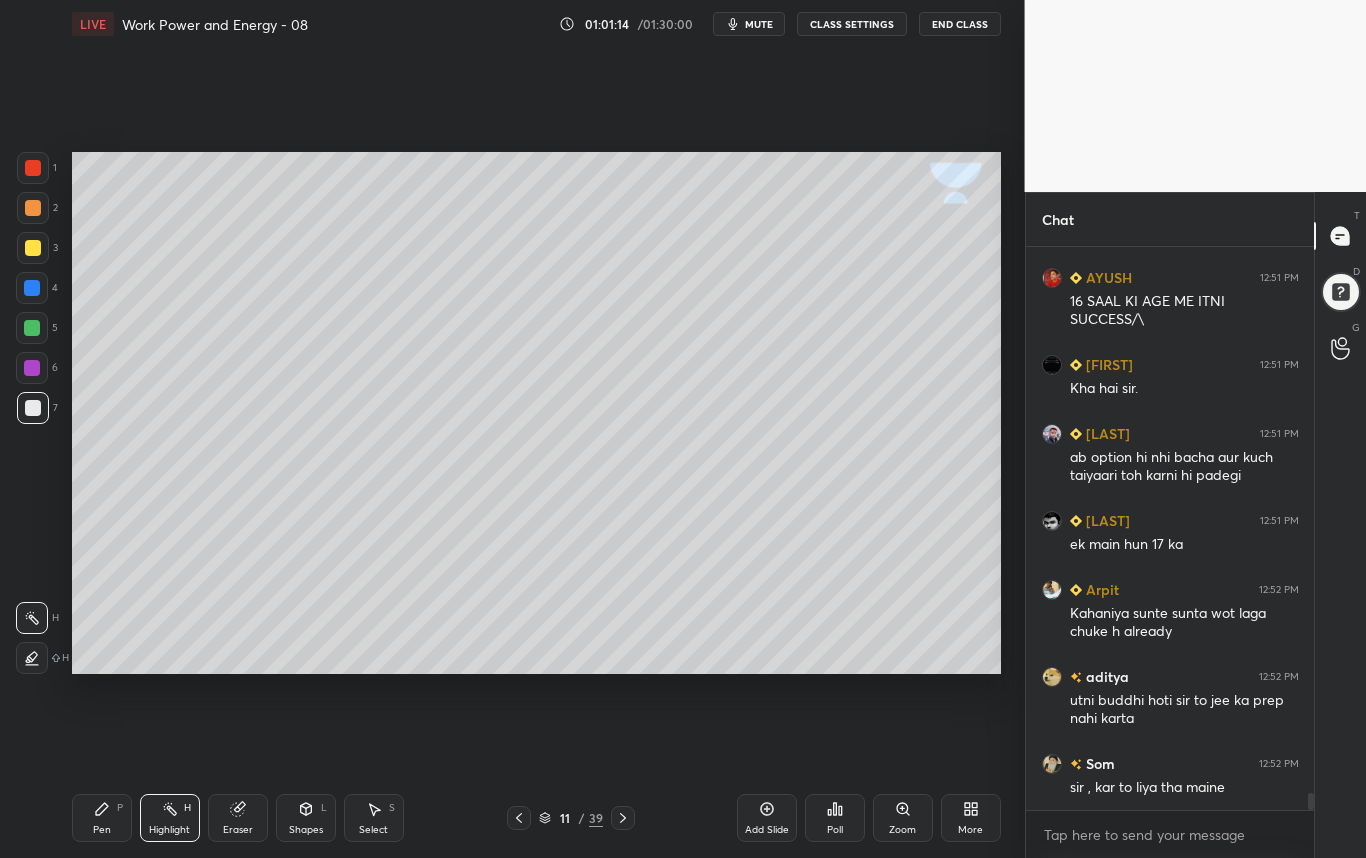 click 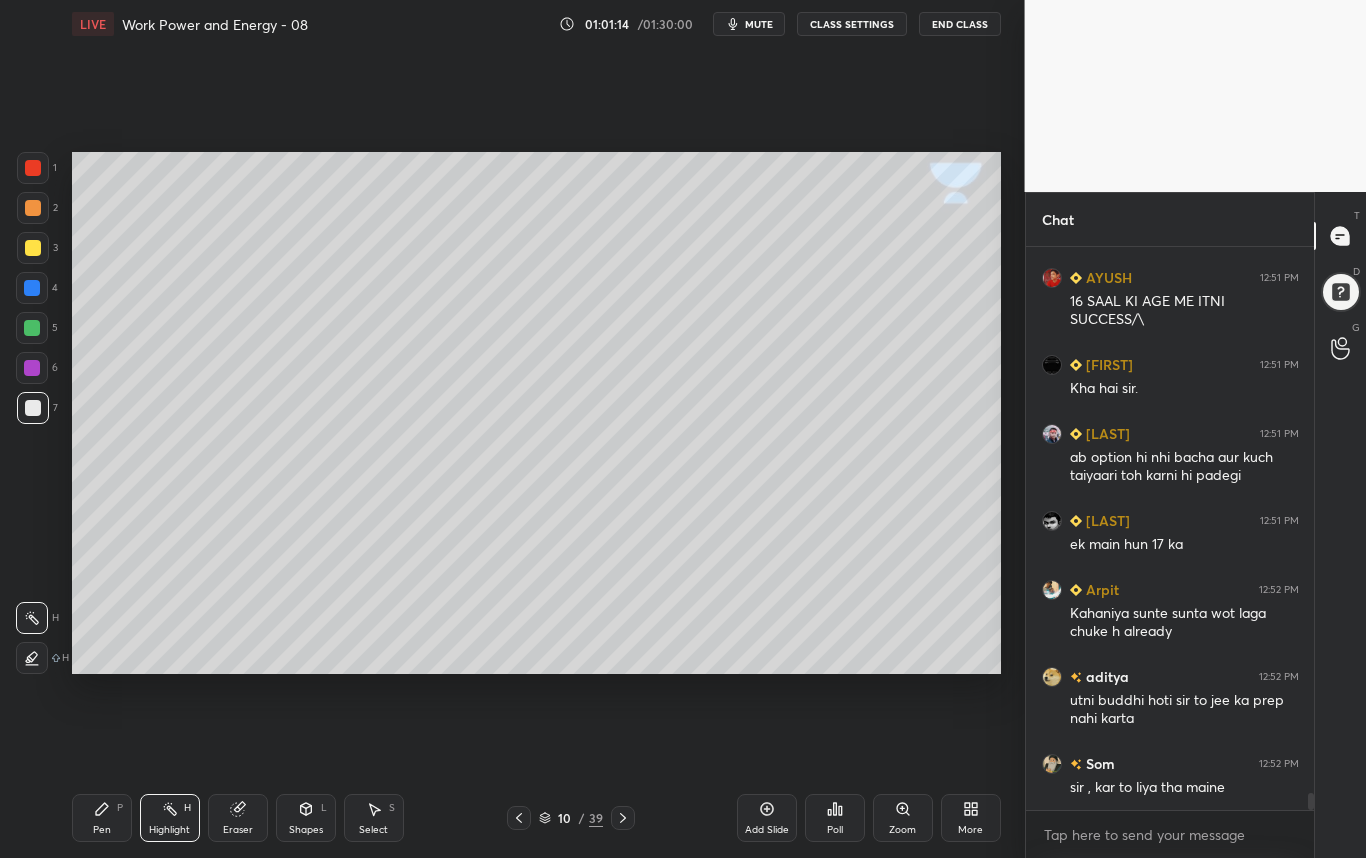 click 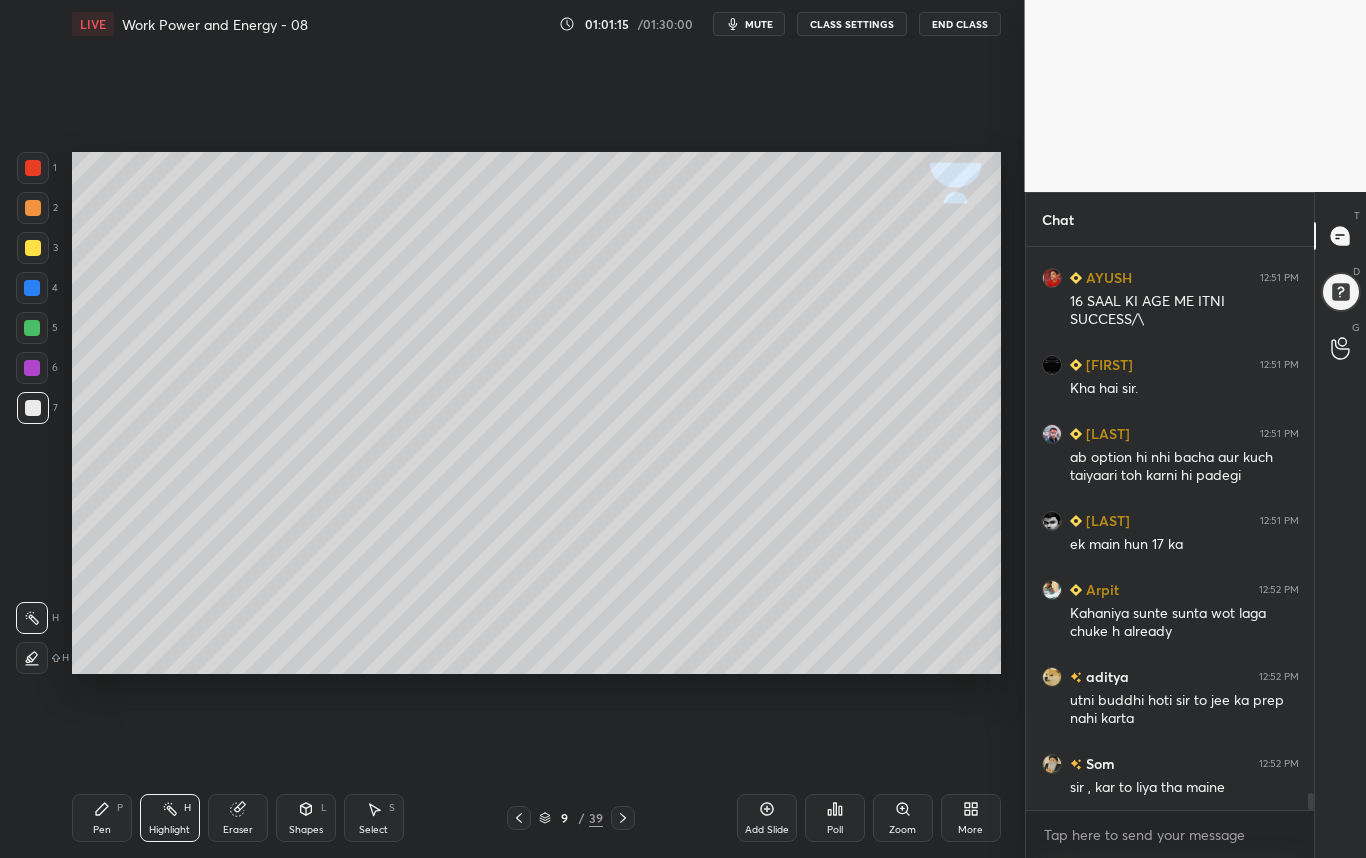 click 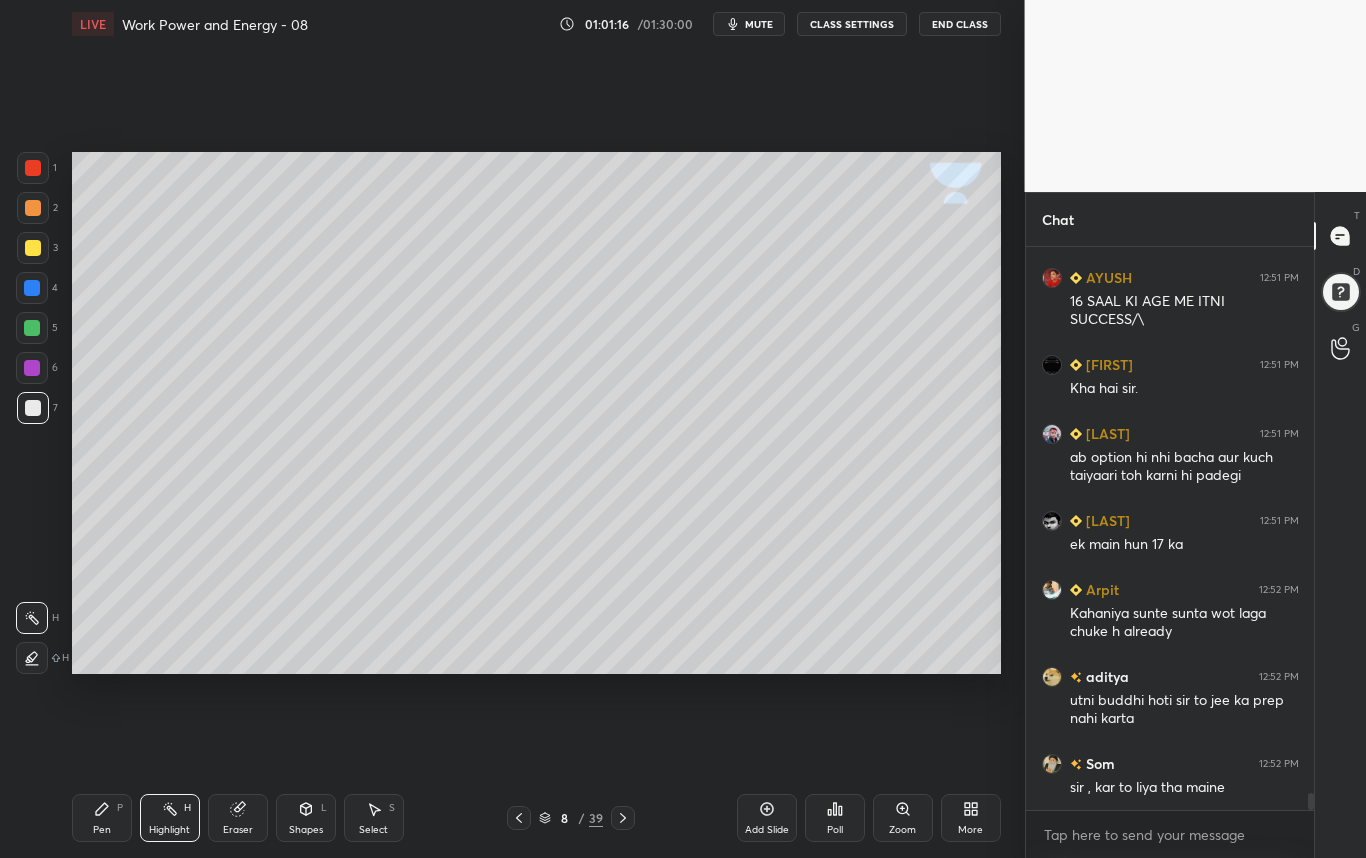 click 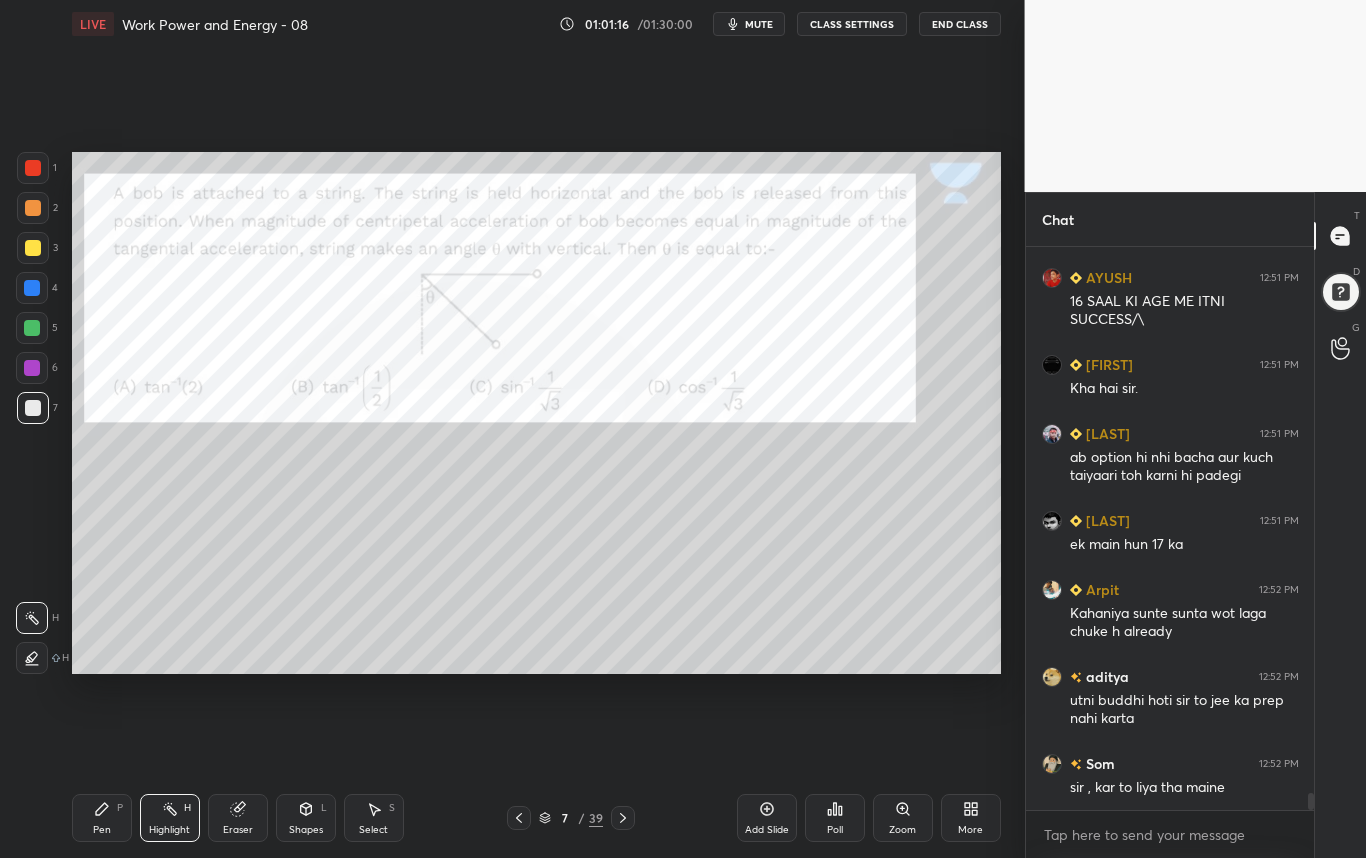 click 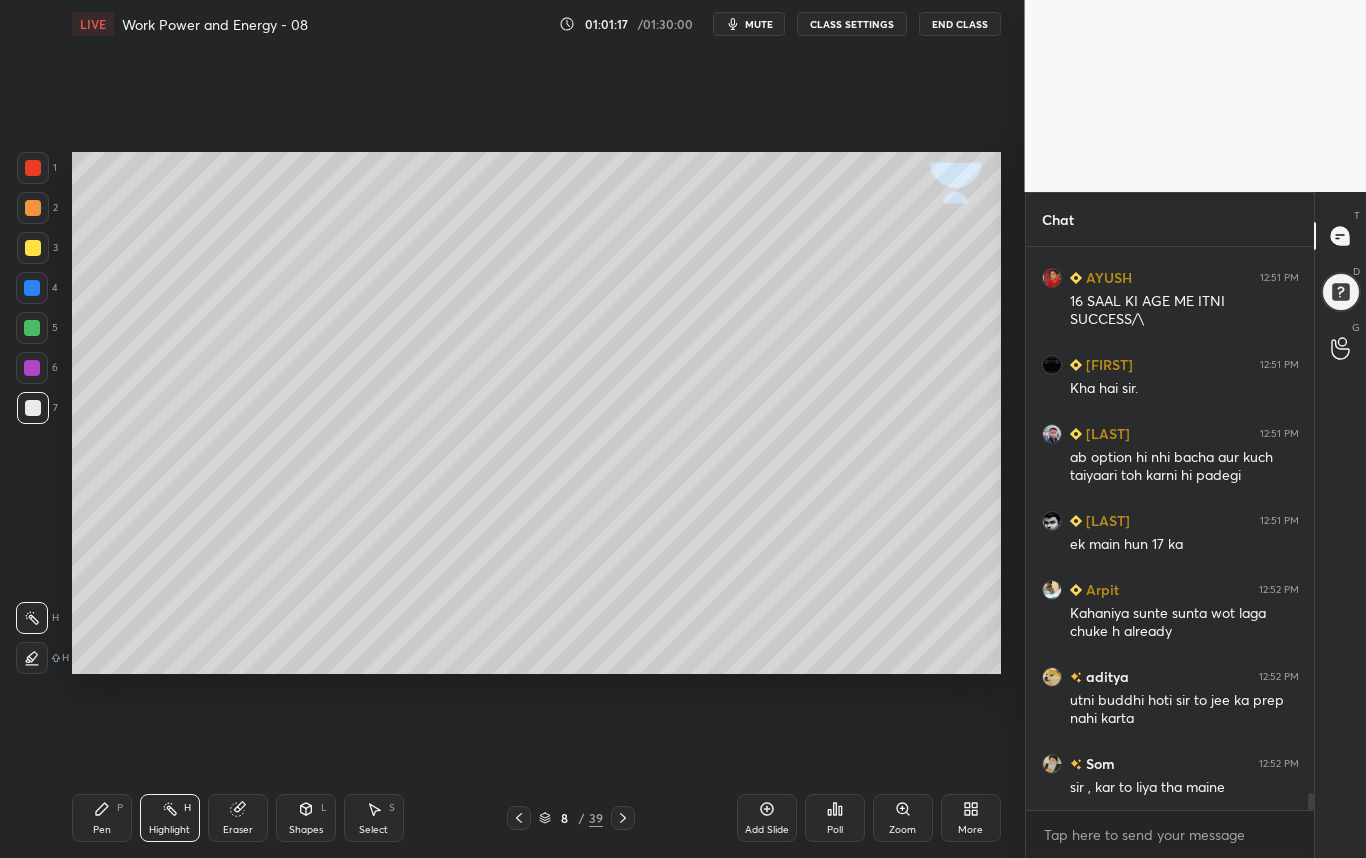 click 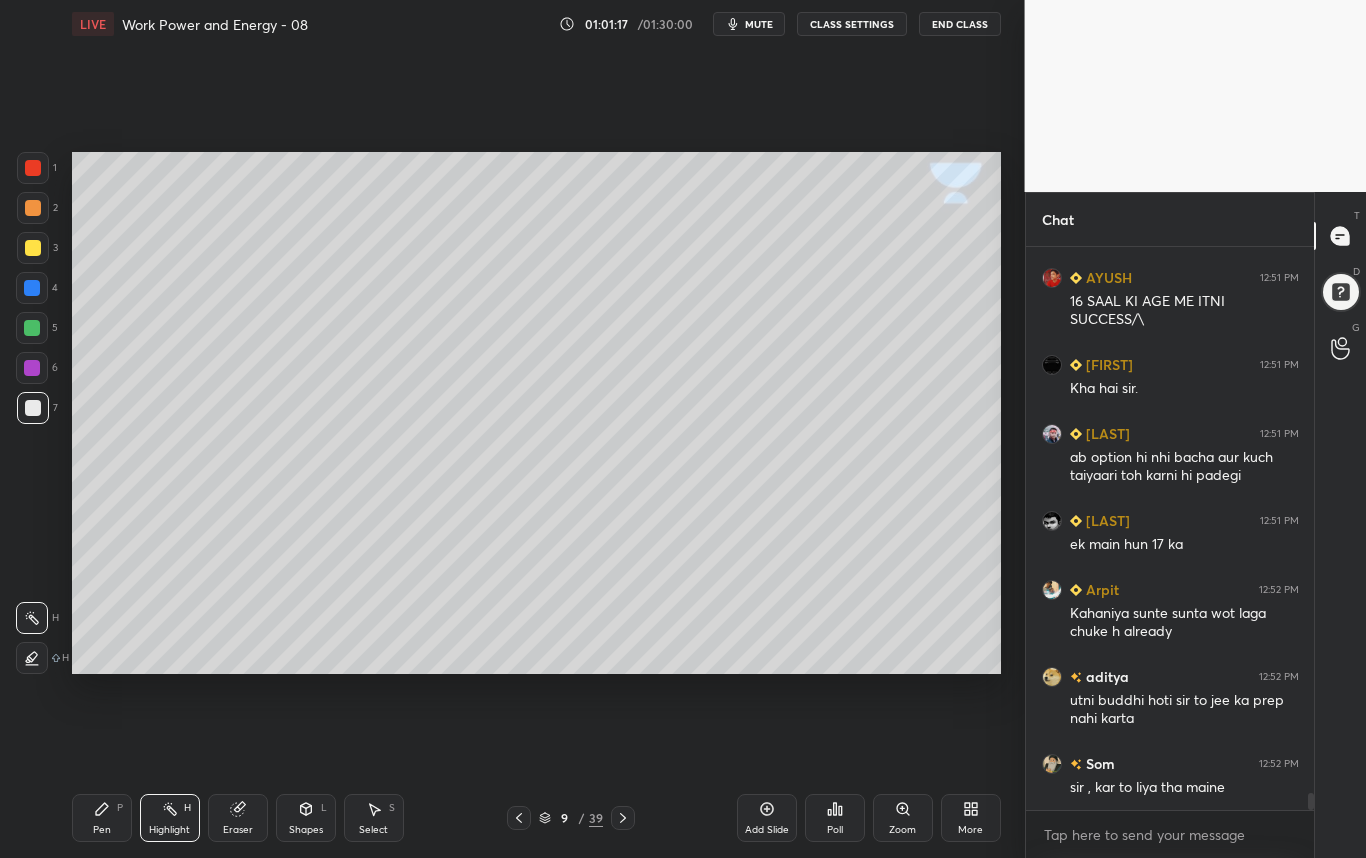 click 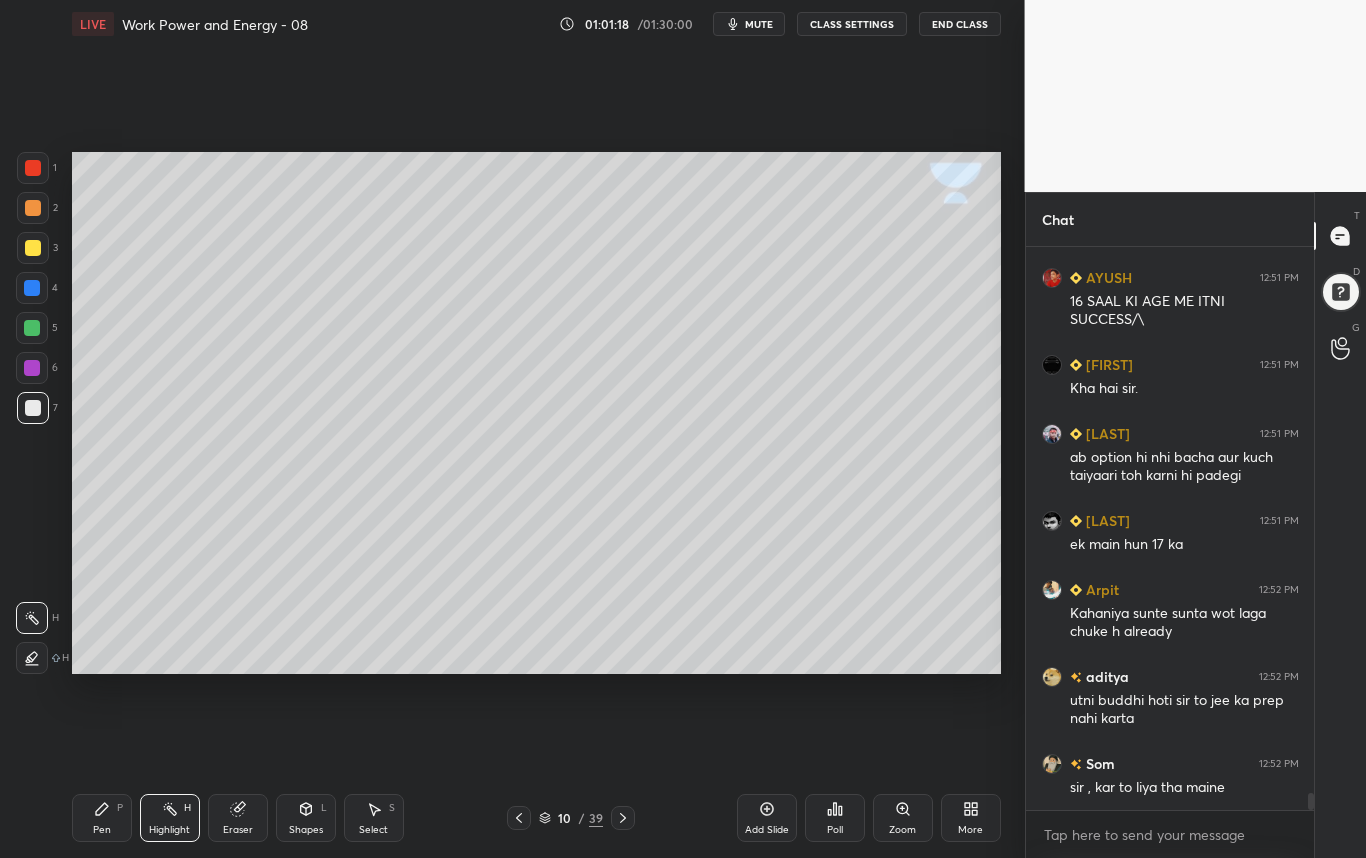 click 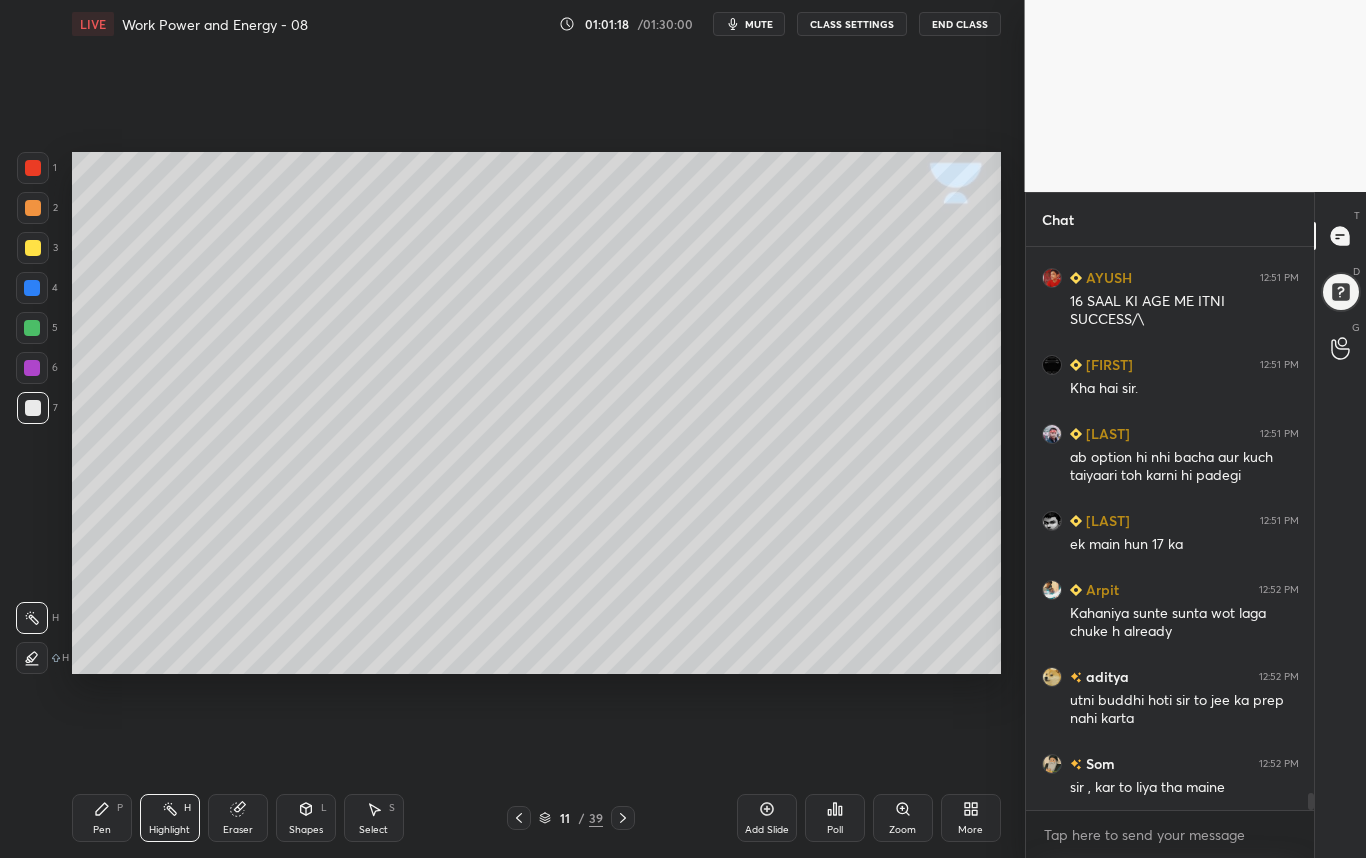 click 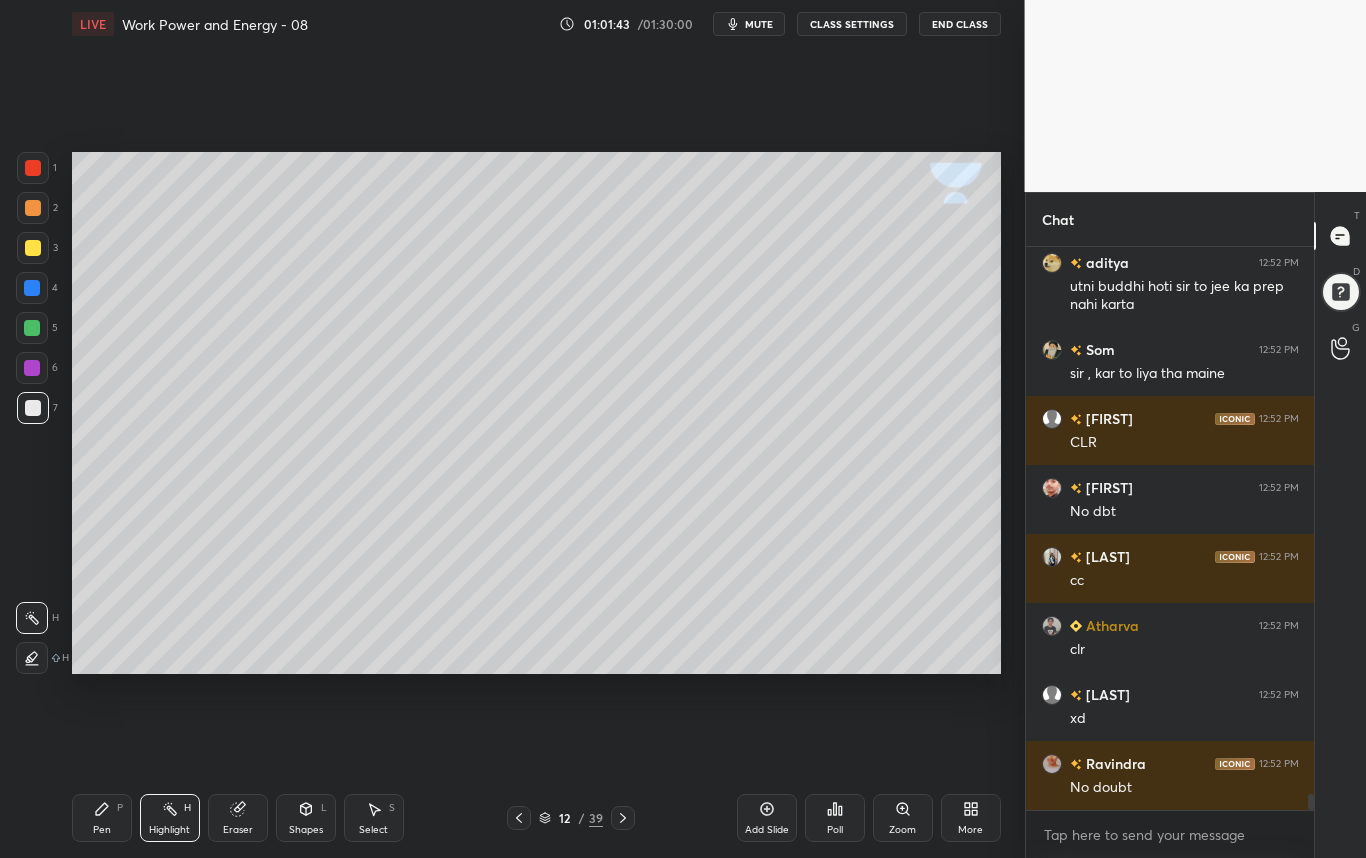 scroll, scrollTop: 18665, scrollLeft: 0, axis: vertical 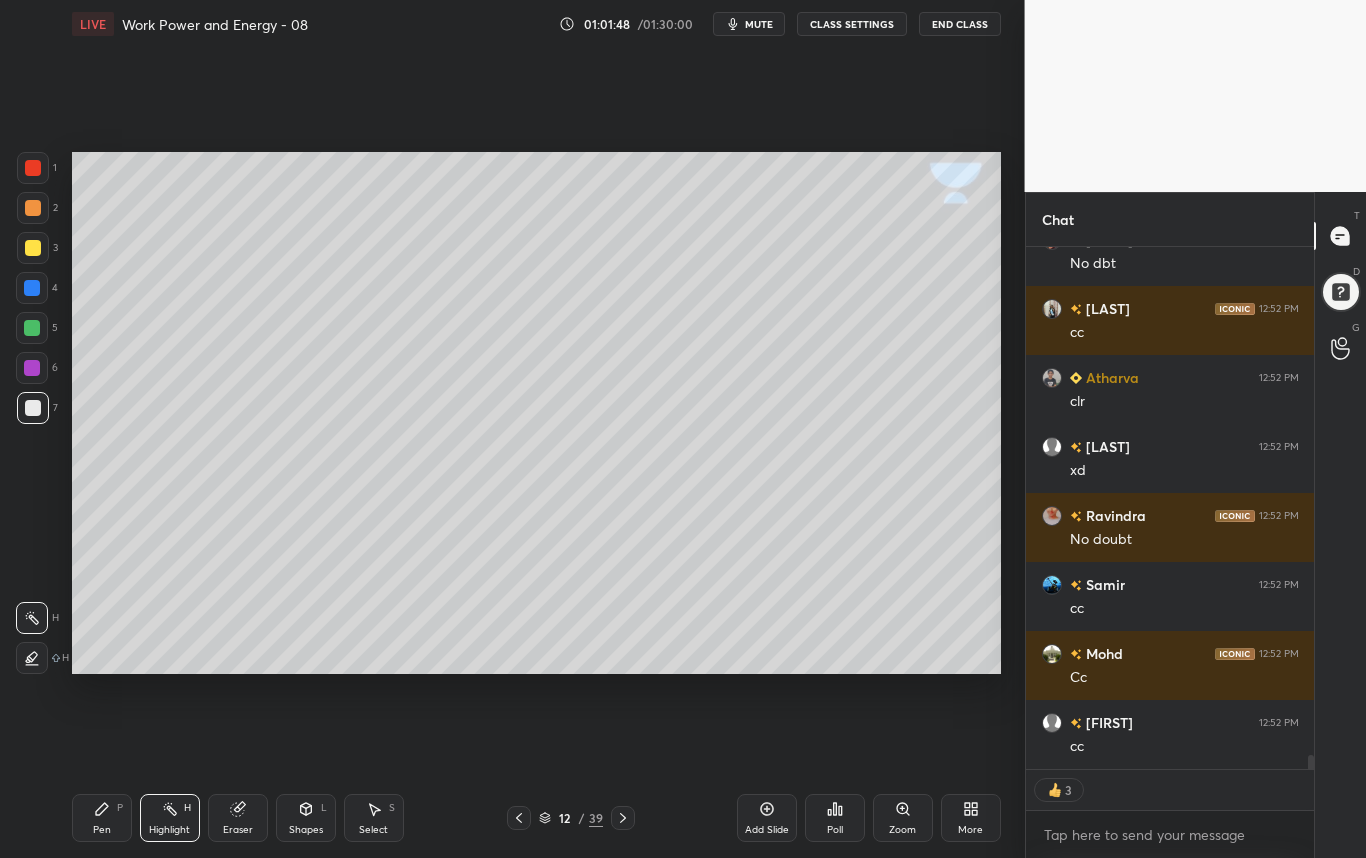click 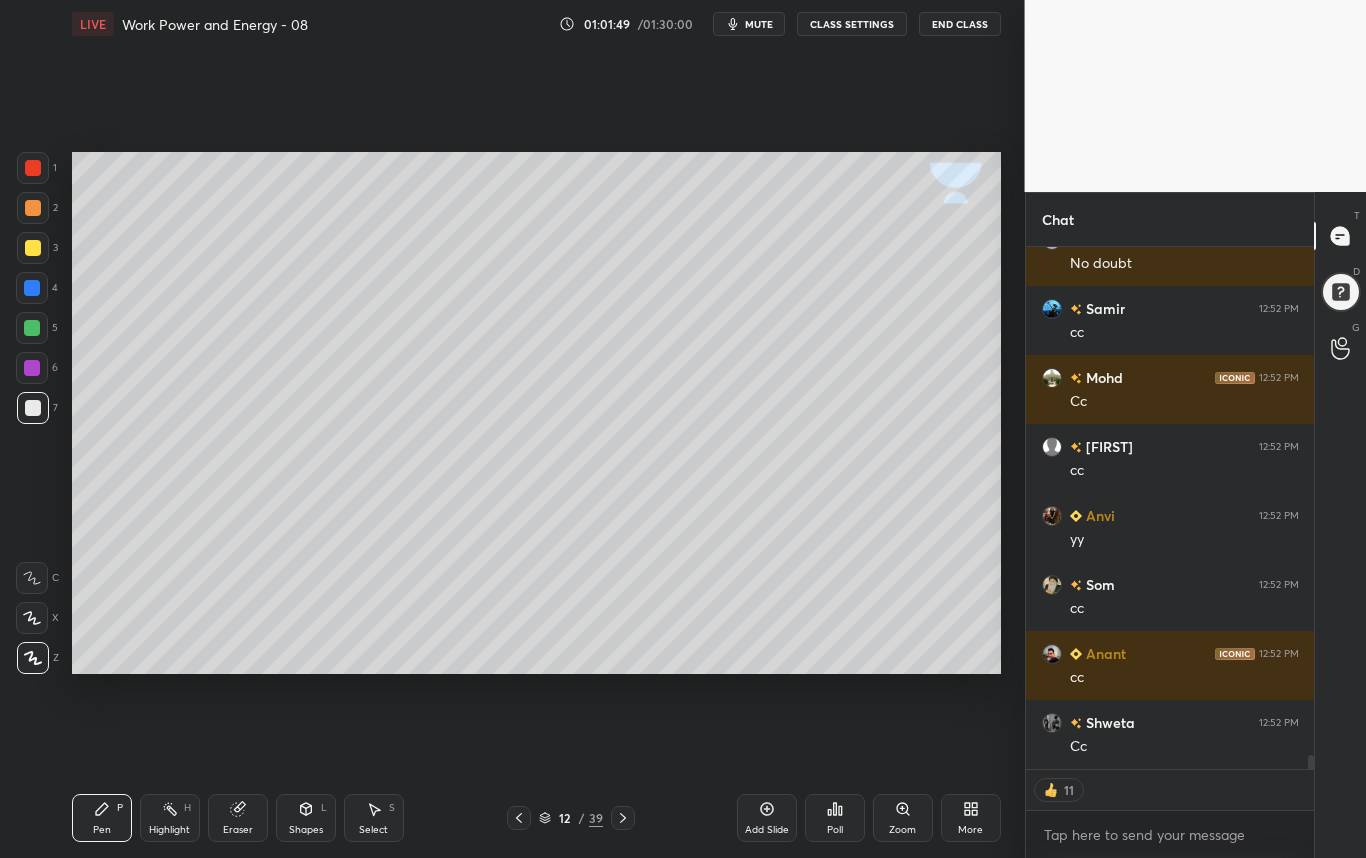 scroll, scrollTop: 19258, scrollLeft: 0, axis: vertical 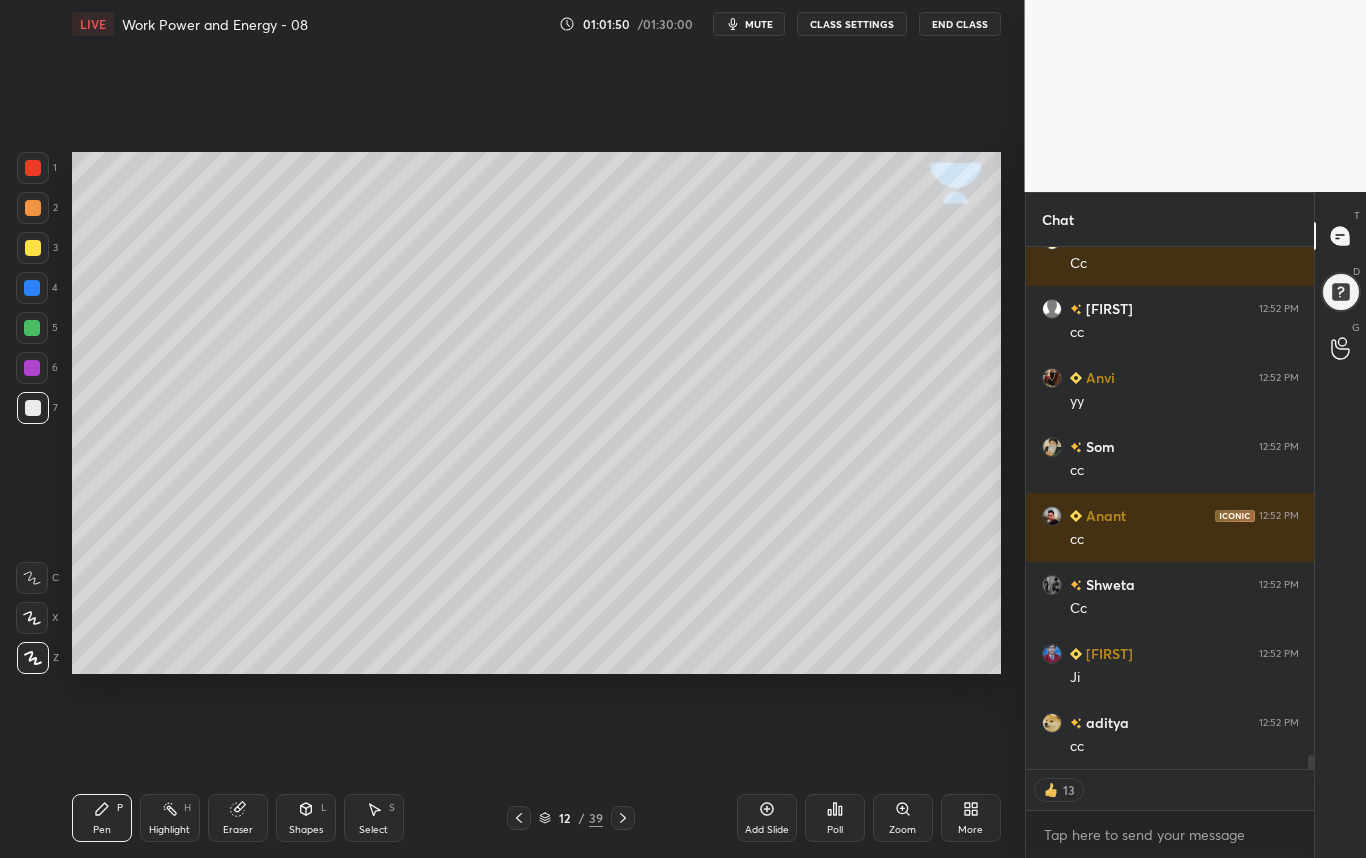 click on "7" at bounding box center [37, 408] 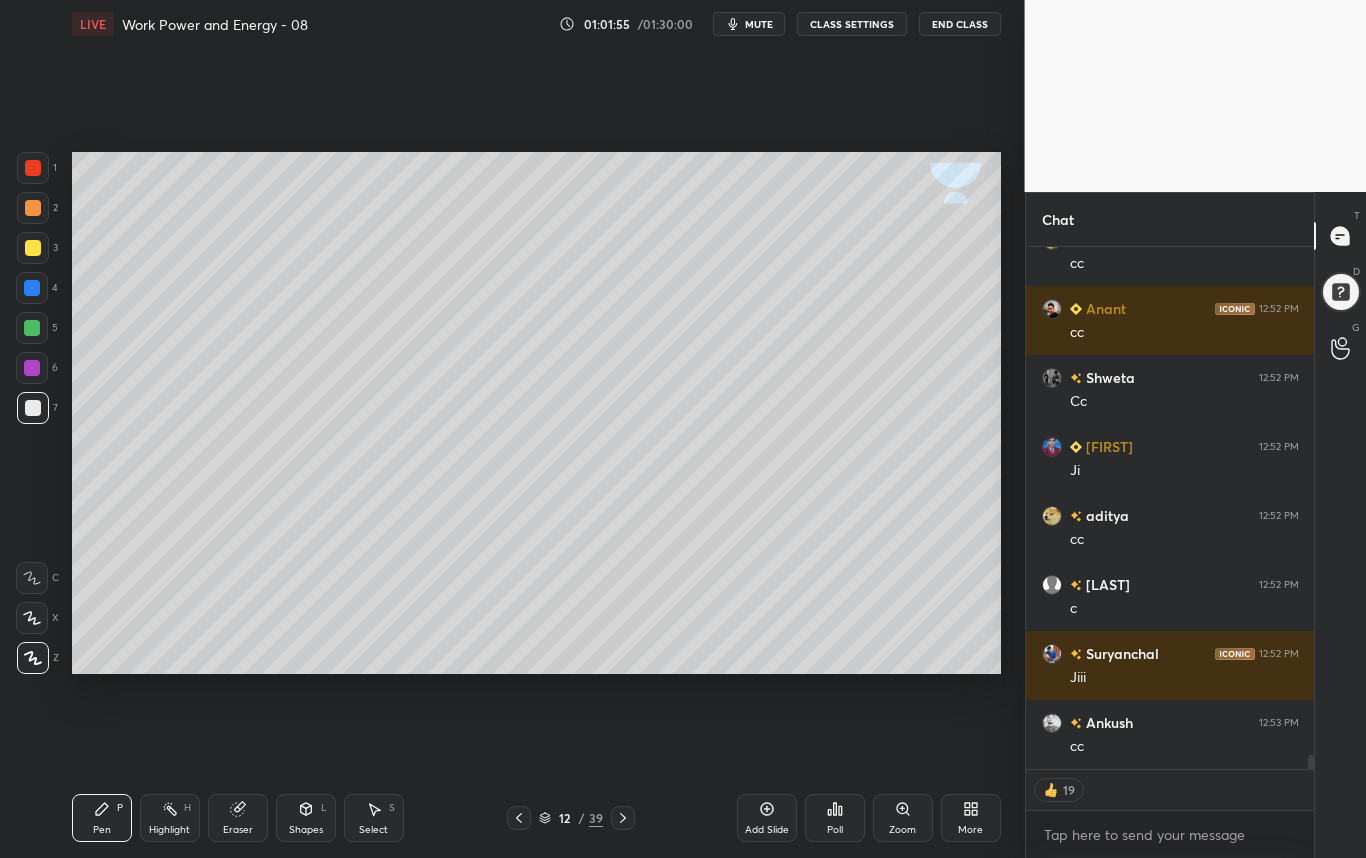 scroll, scrollTop: 19534, scrollLeft: 0, axis: vertical 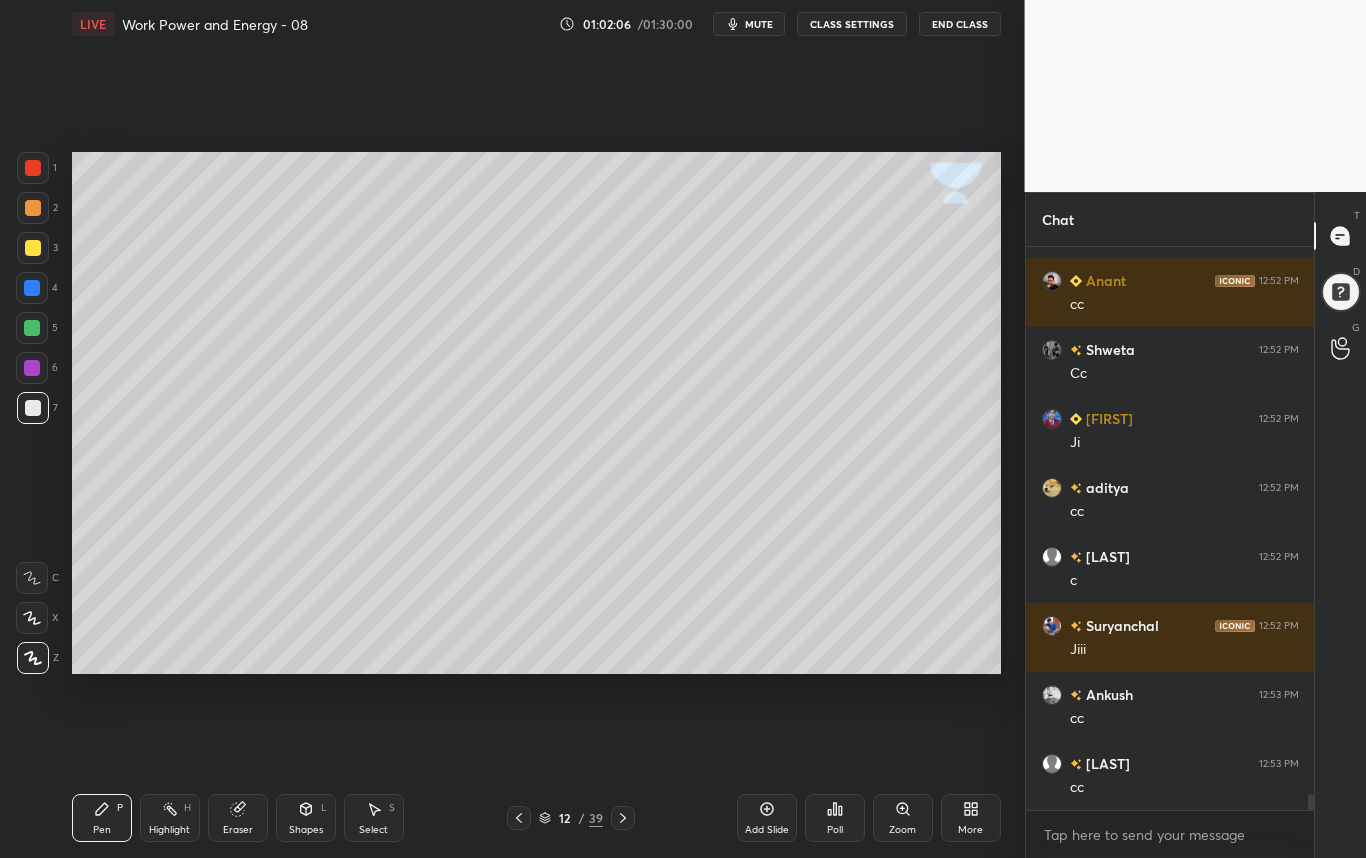 click at bounding box center [33, 248] 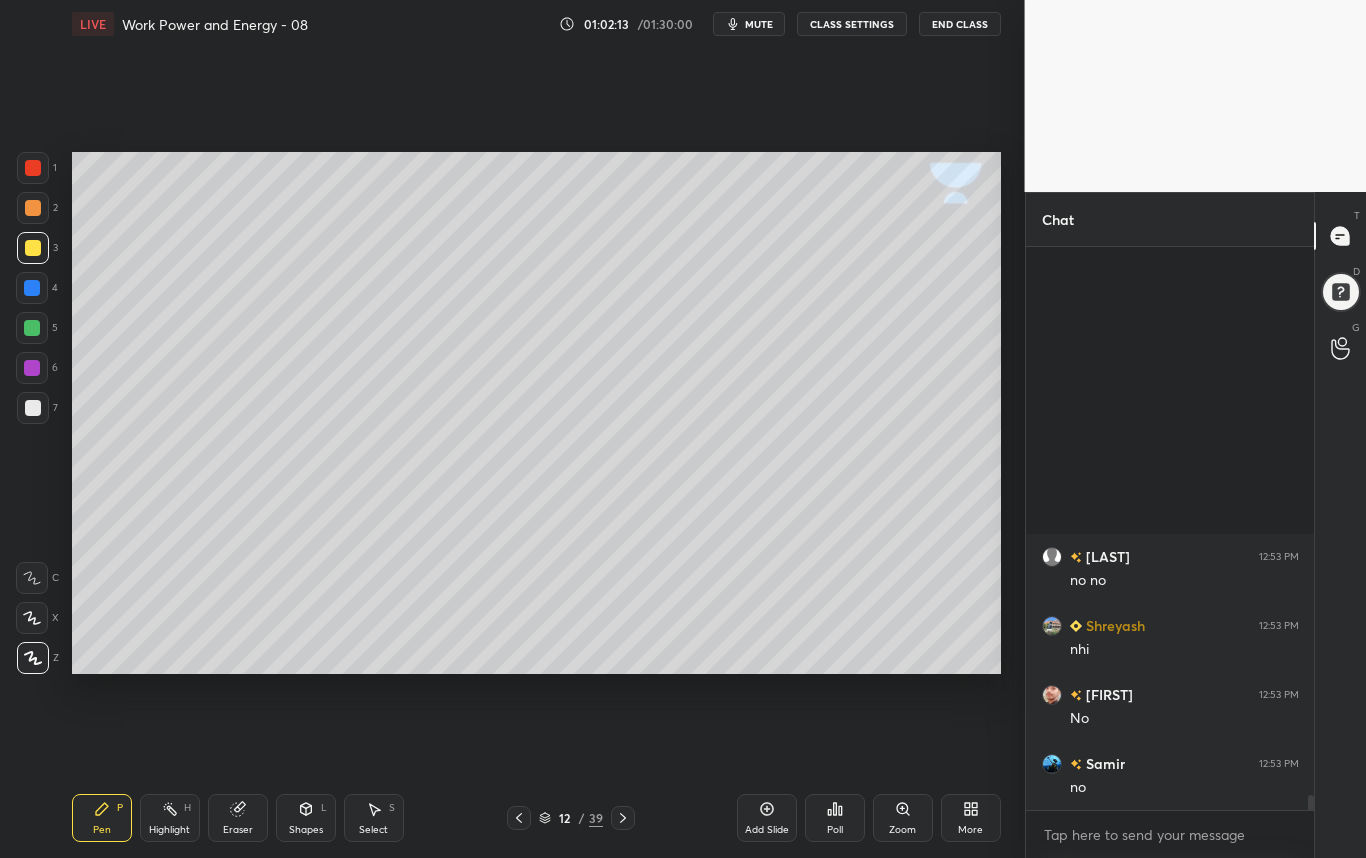 scroll, scrollTop: 20321, scrollLeft: 0, axis: vertical 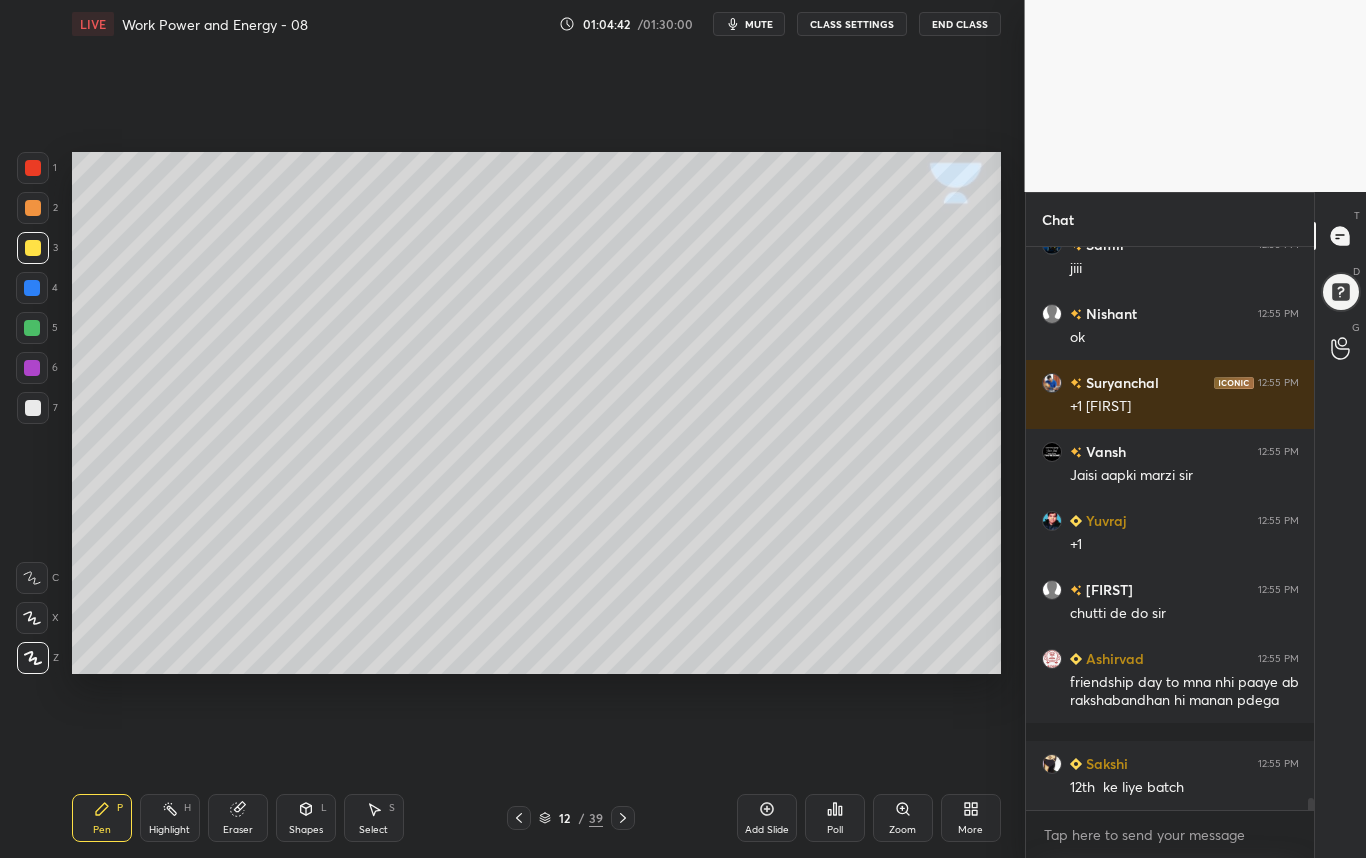 click at bounding box center [32, 288] 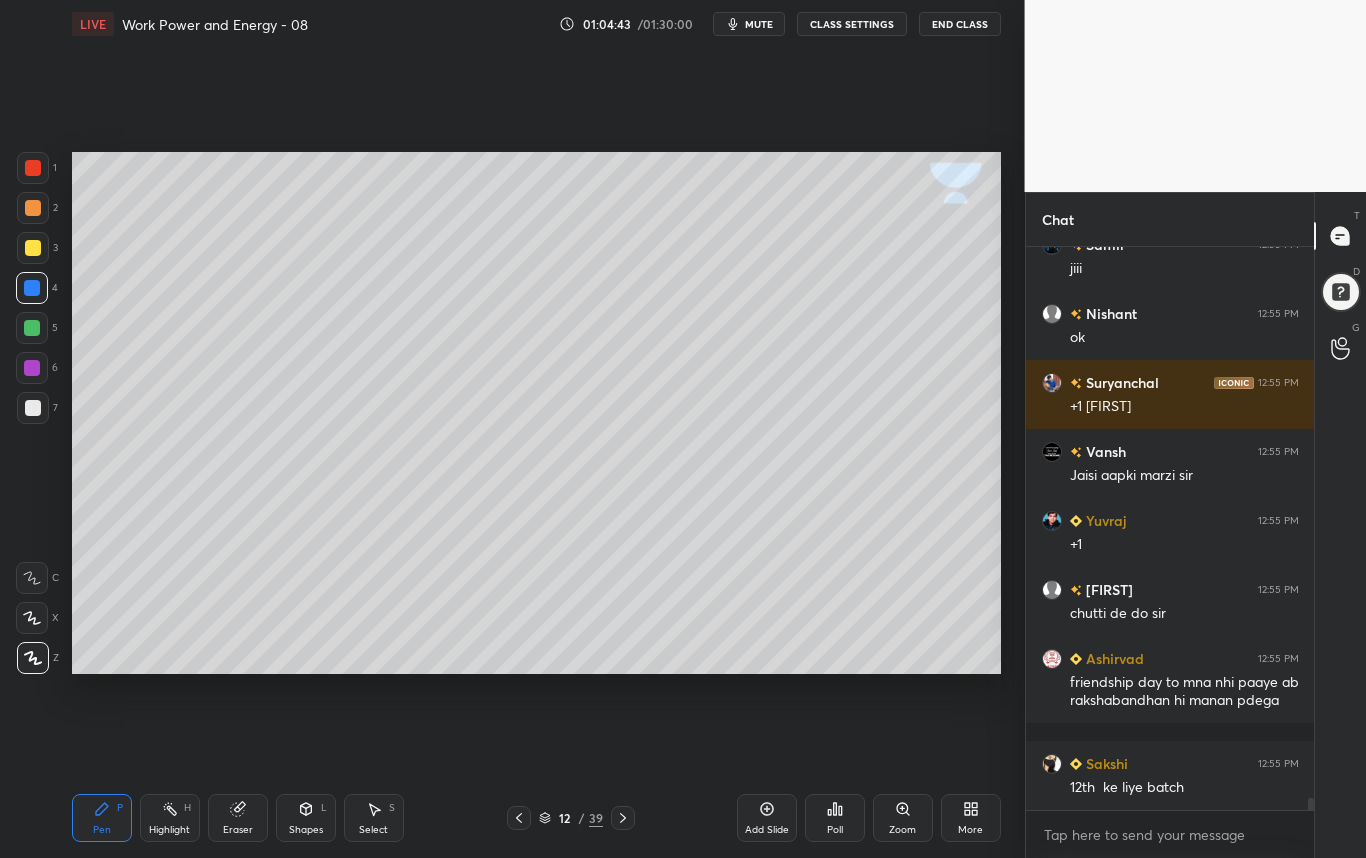 scroll, scrollTop: 25923, scrollLeft: 0, axis: vertical 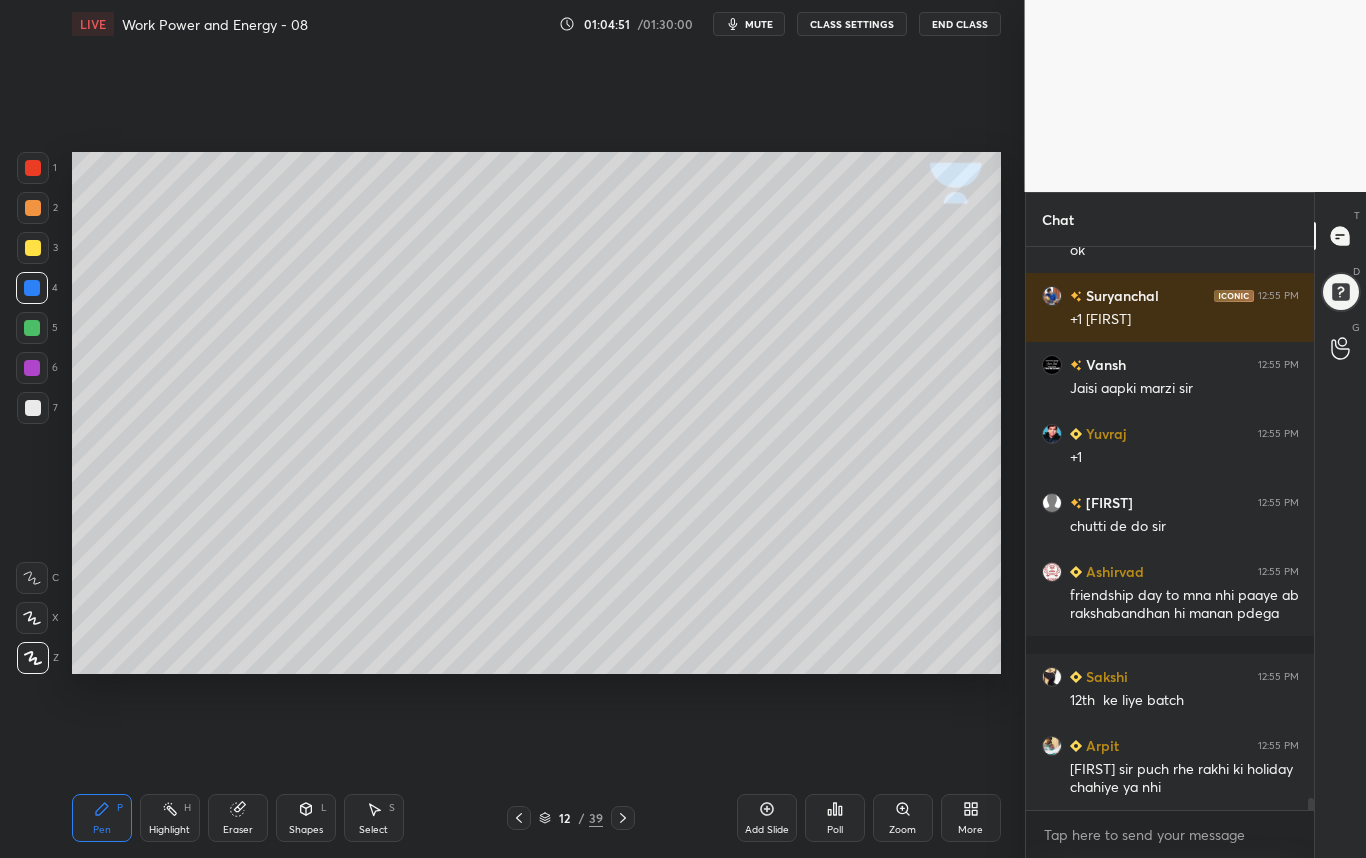 click at bounding box center (33, 408) 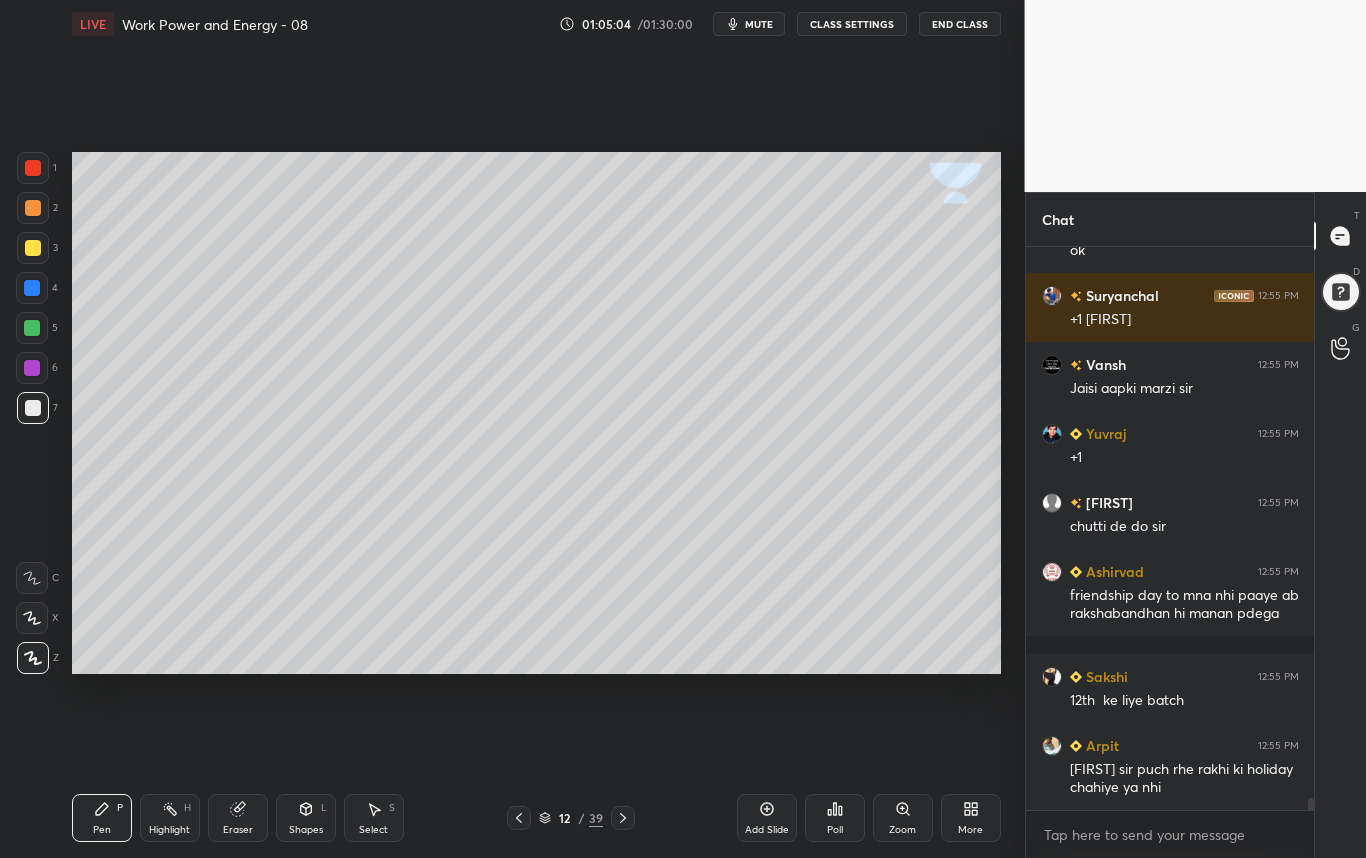 scroll, scrollTop: 25992, scrollLeft: 0, axis: vertical 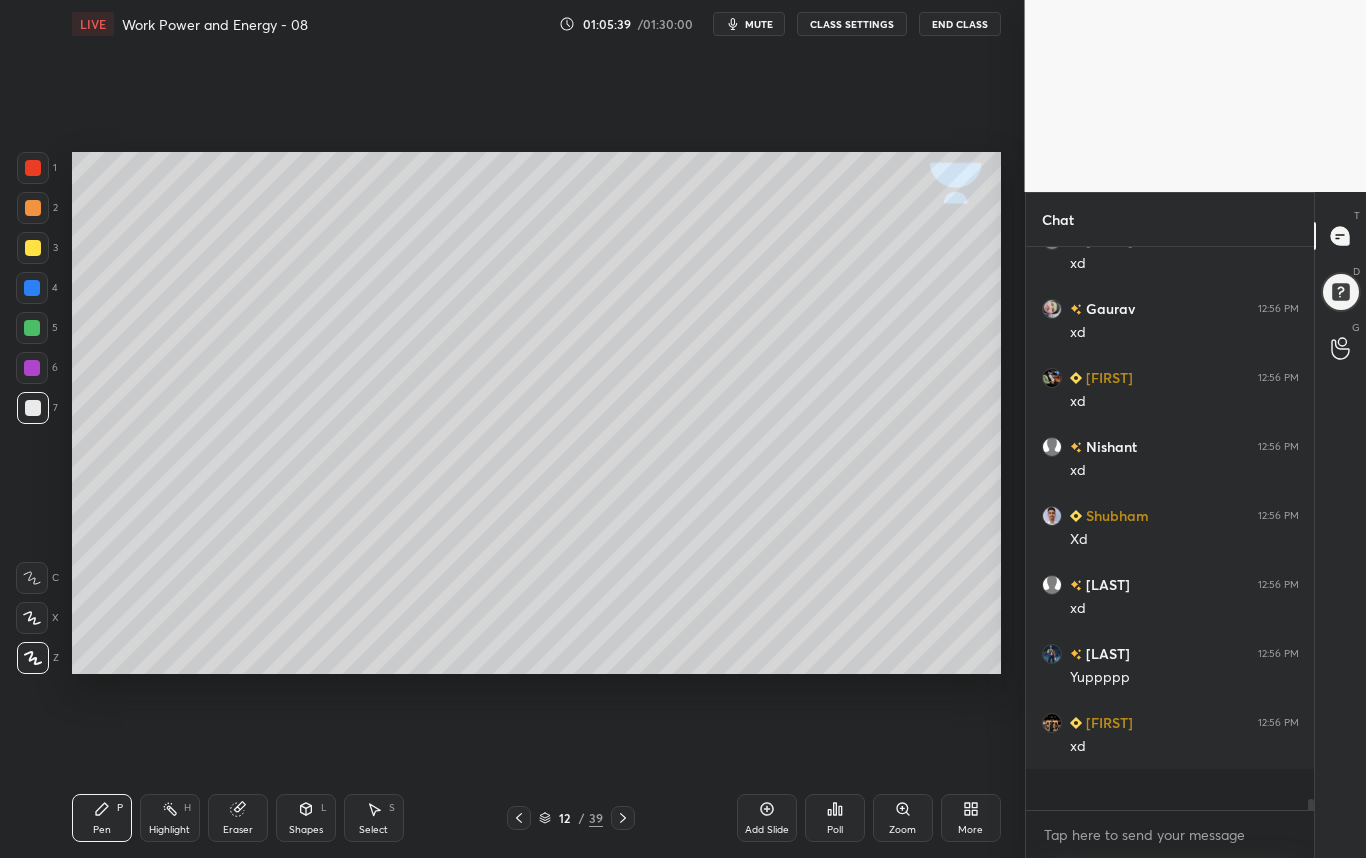 click at bounding box center [33, 408] 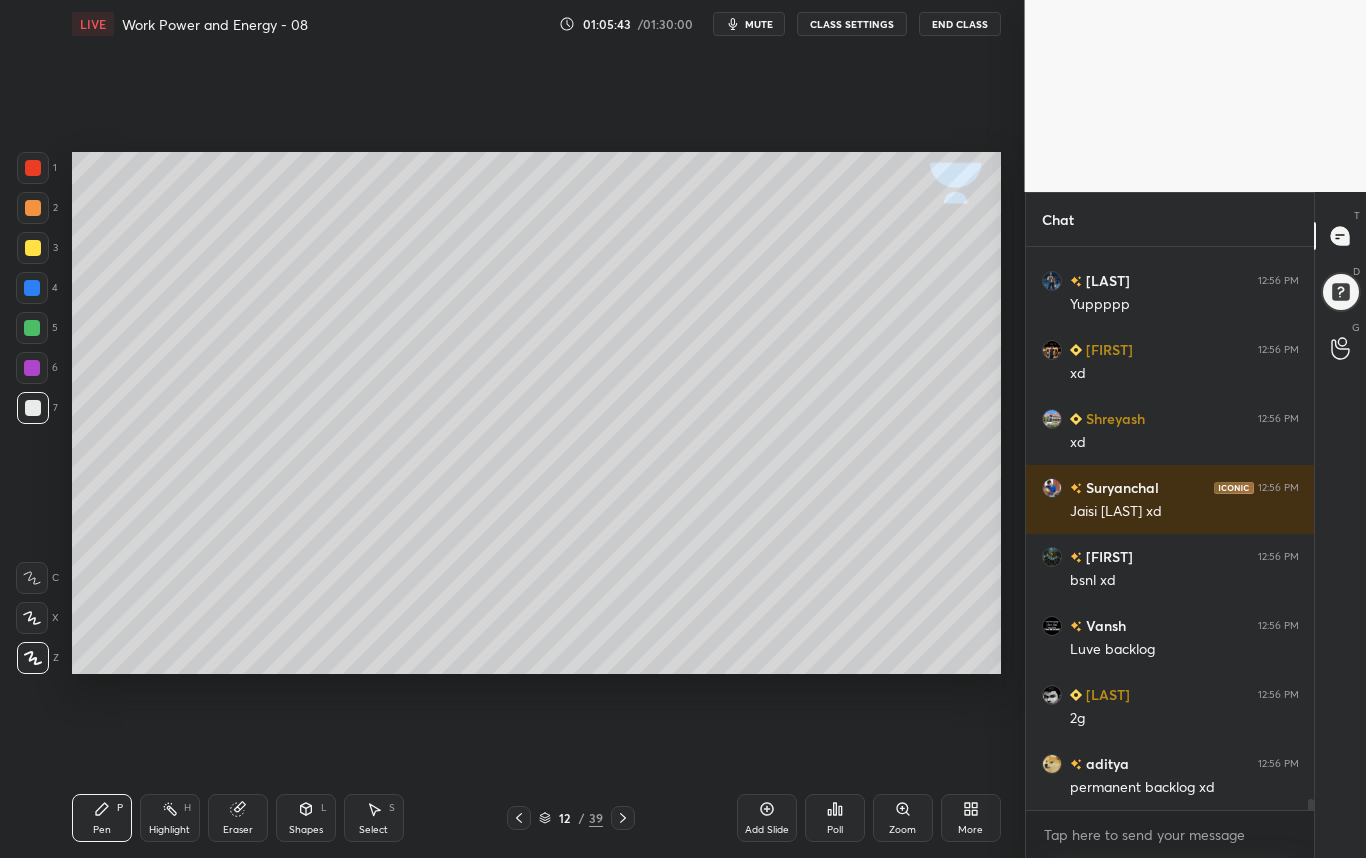 scroll, scrollTop: 27441, scrollLeft: 0, axis: vertical 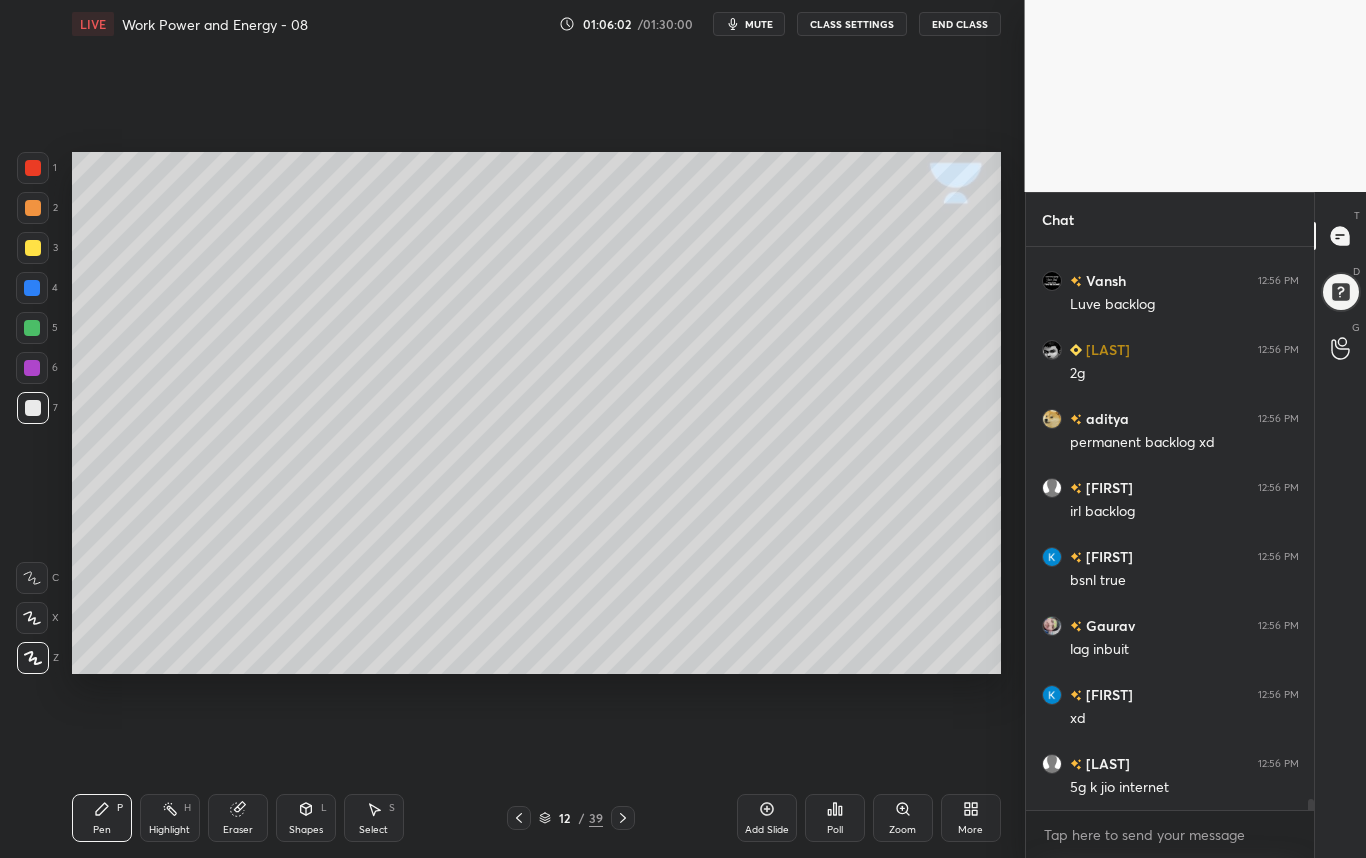 click at bounding box center [33, 408] 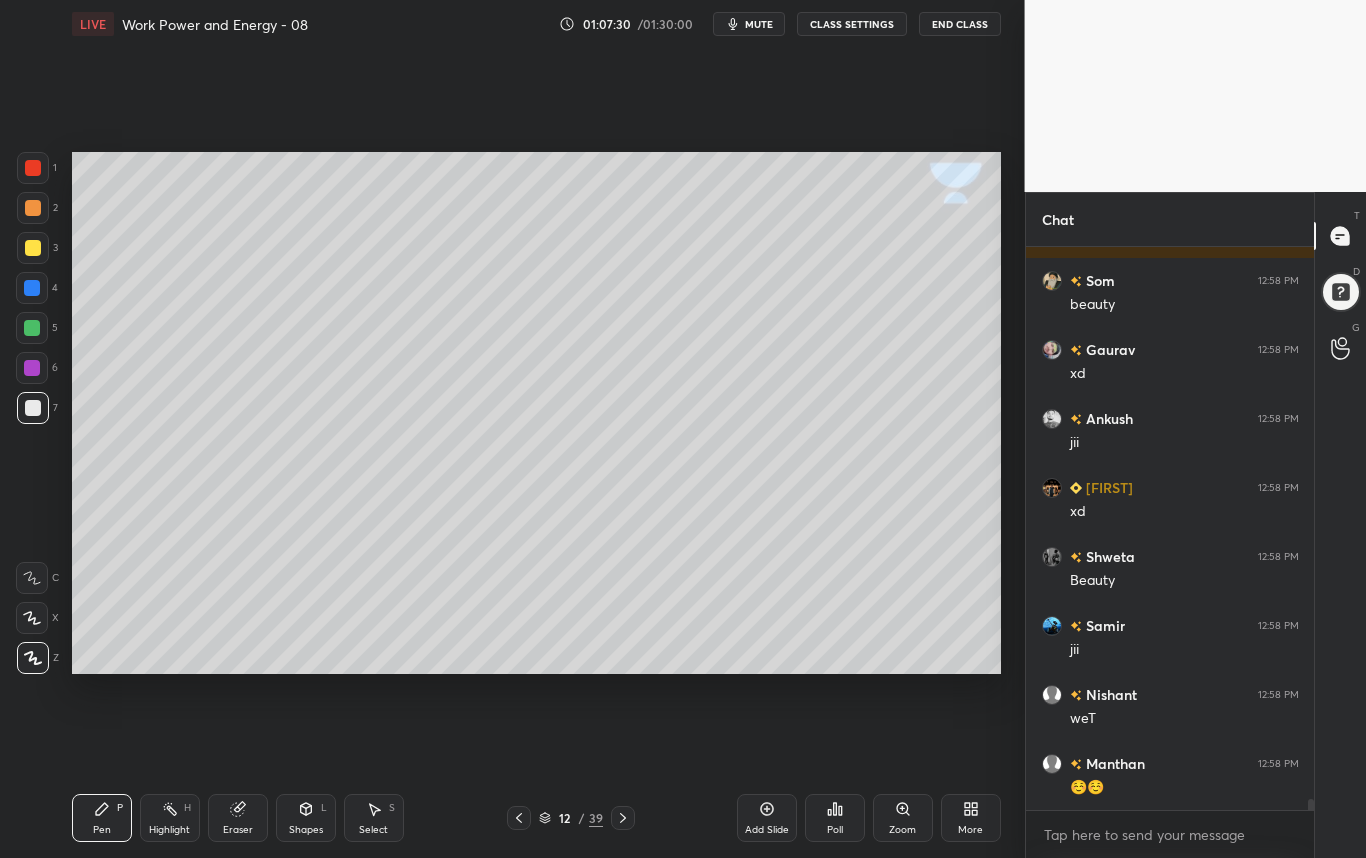 scroll, scrollTop: 29097, scrollLeft: 0, axis: vertical 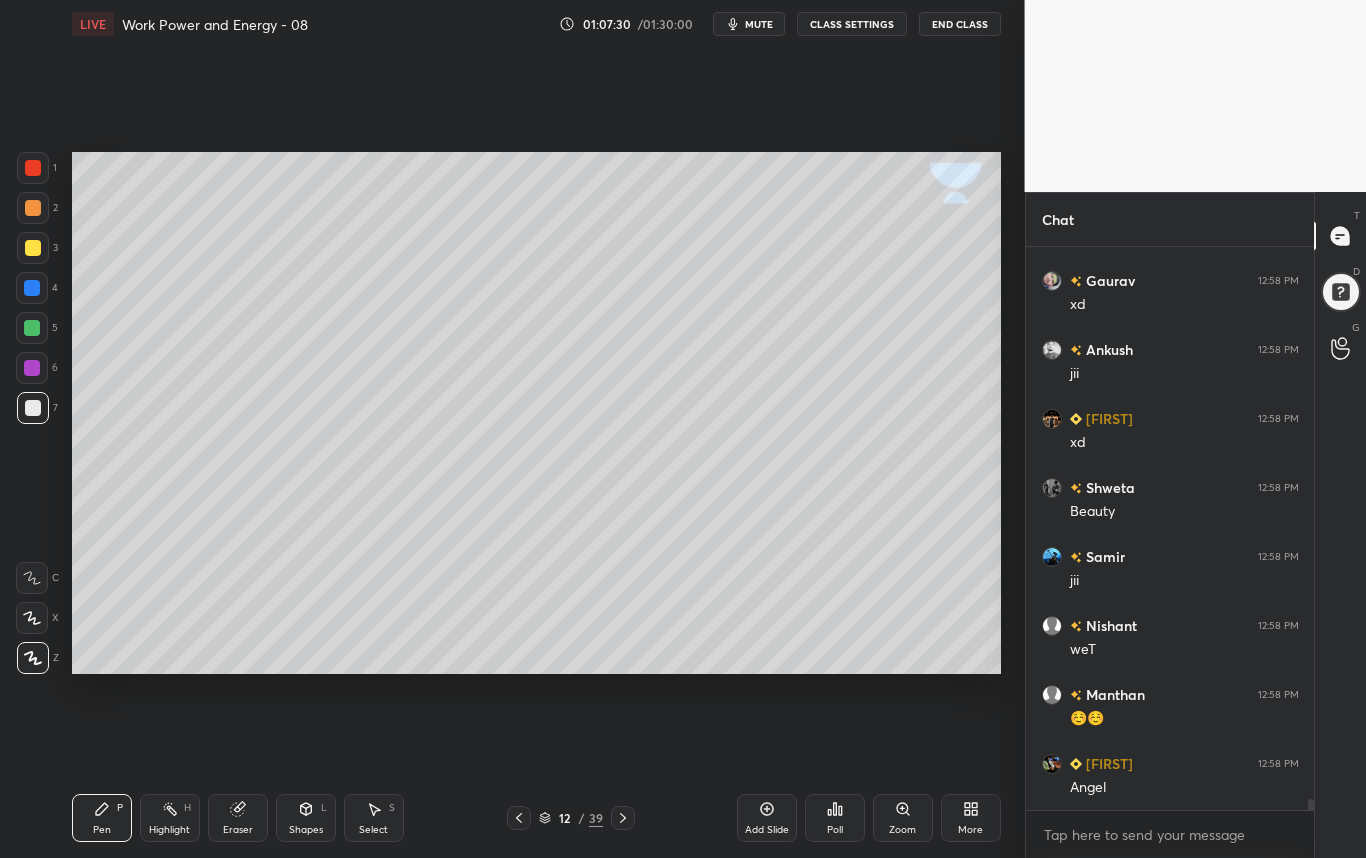 click at bounding box center [33, 248] 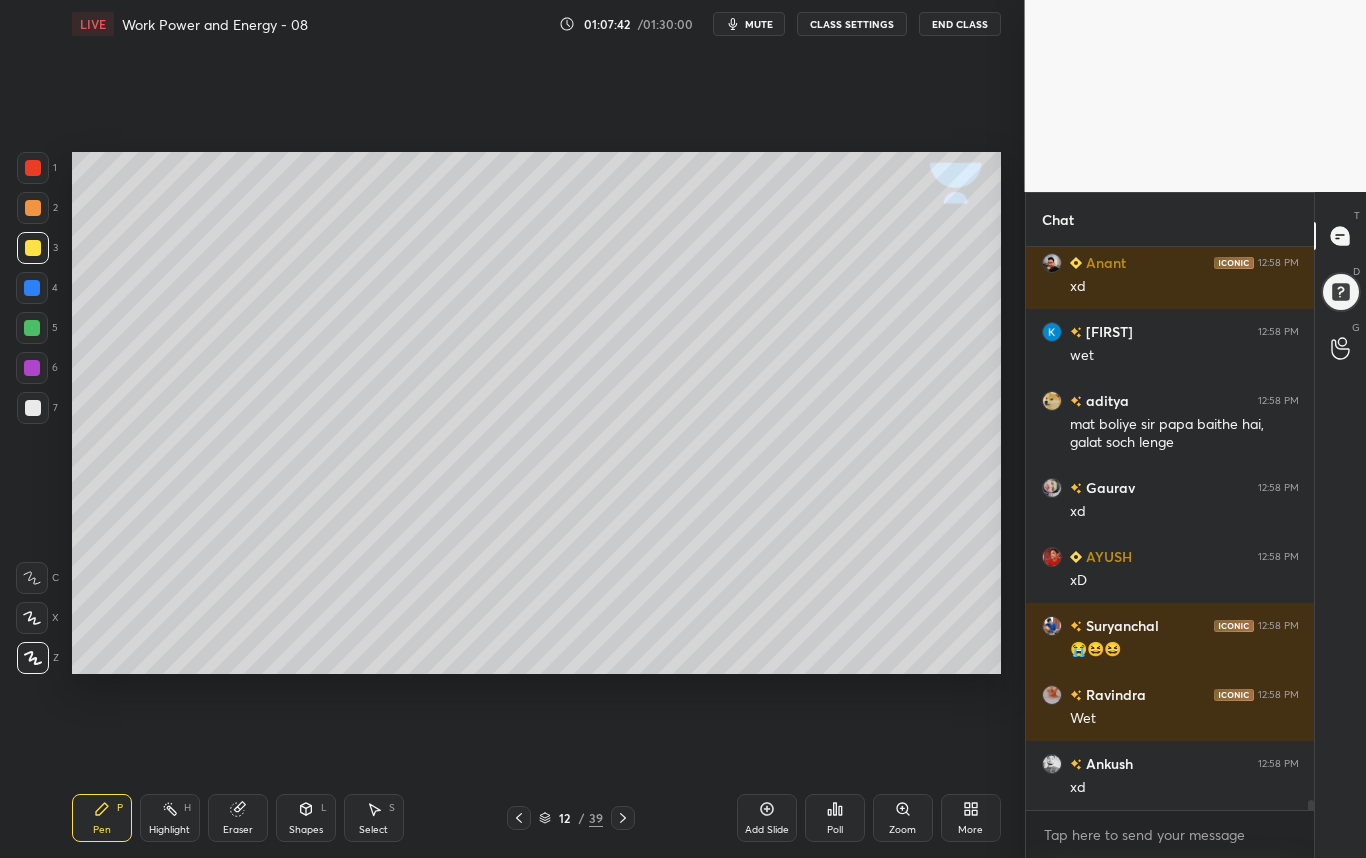 scroll, scrollTop: 29736, scrollLeft: 0, axis: vertical 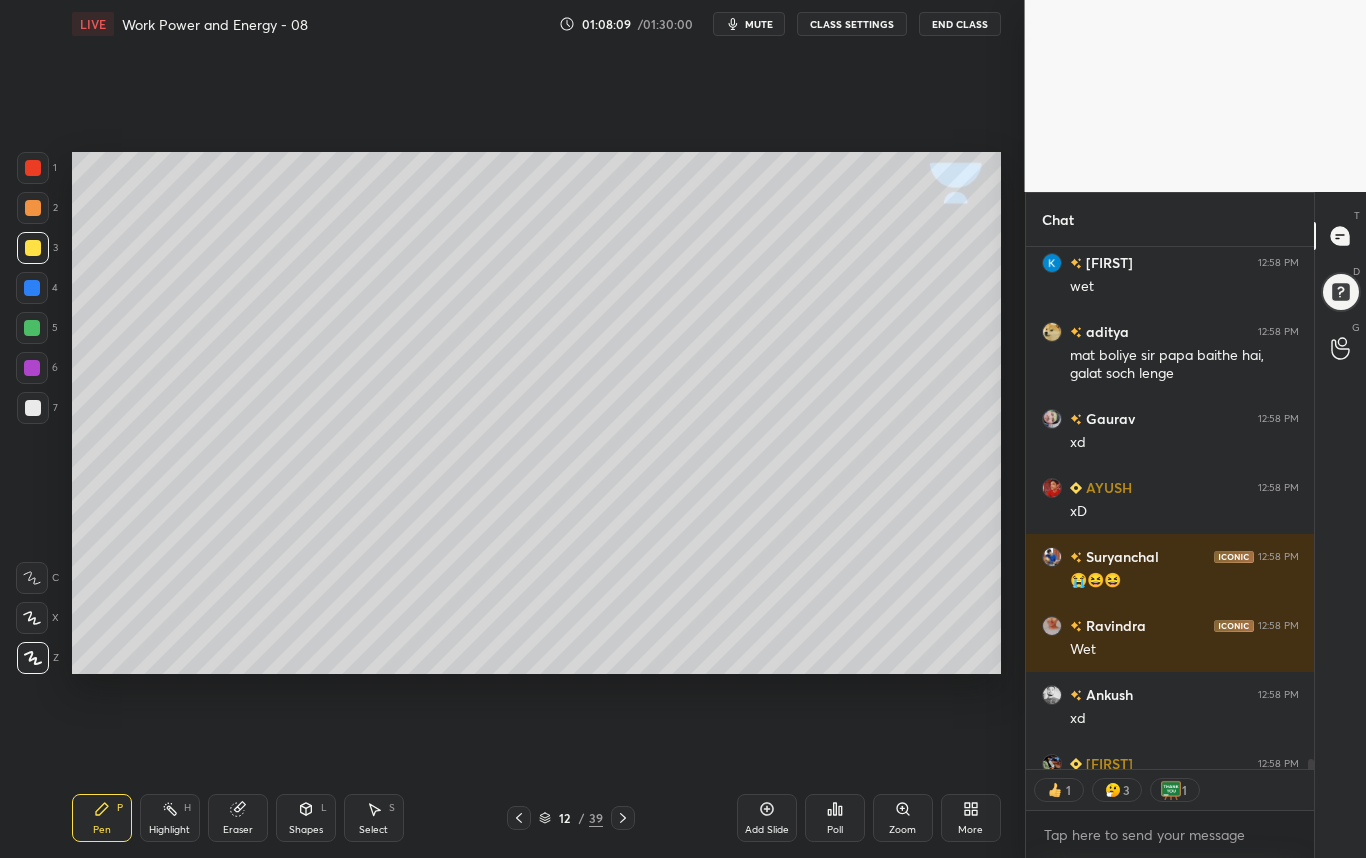 click at bounding box center [33, 408] 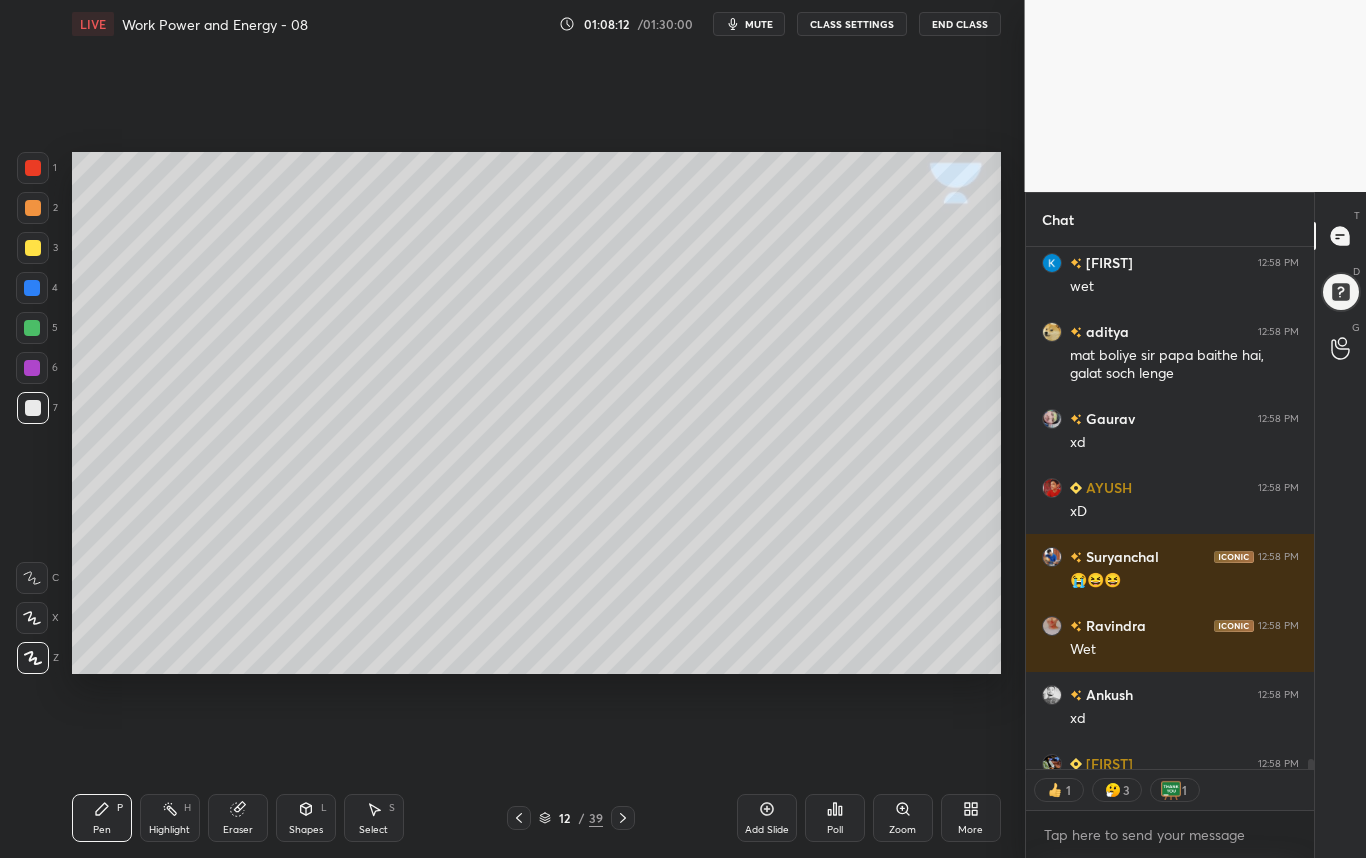 scroll, scrollTop: 7, scrollLeft: 7, axis: both 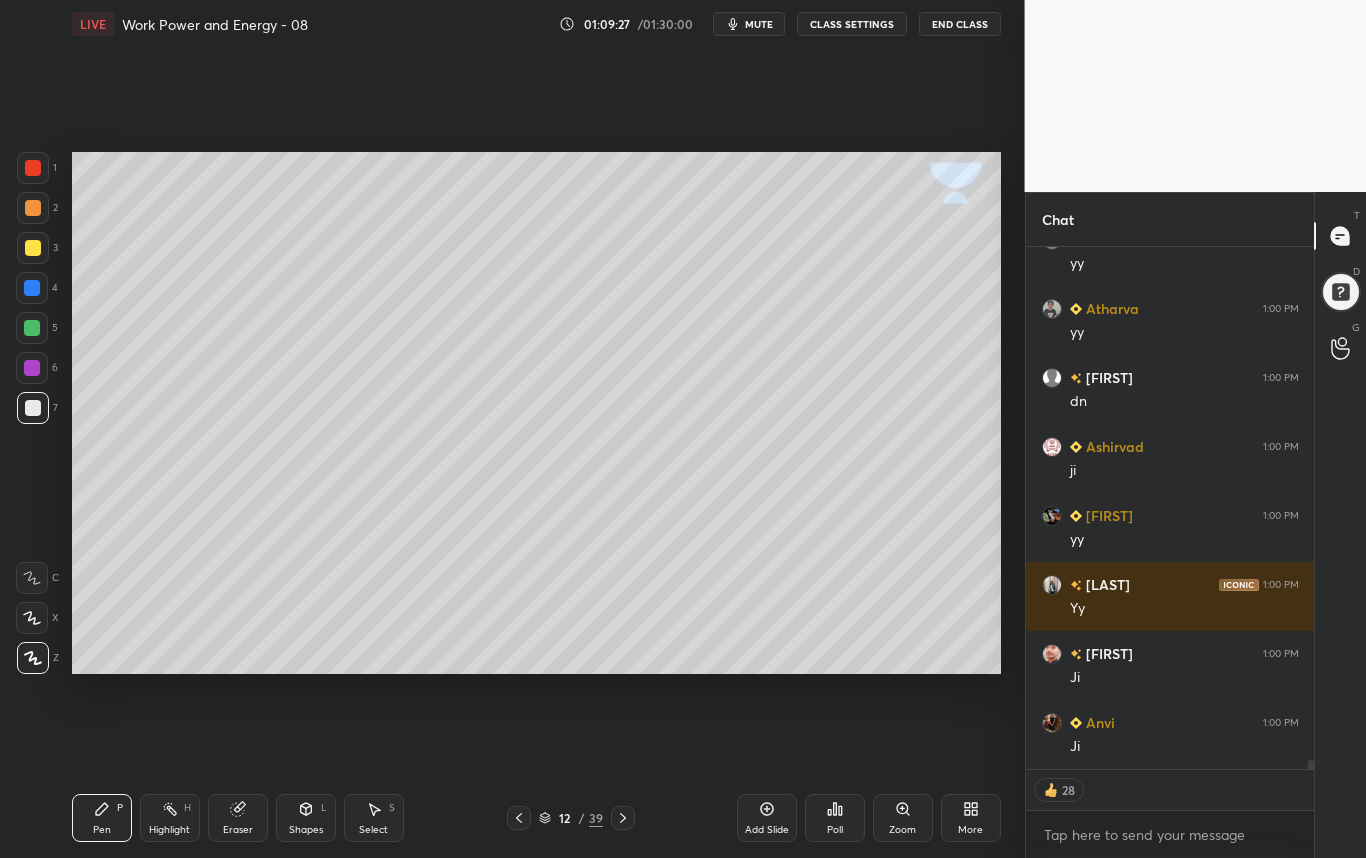 click 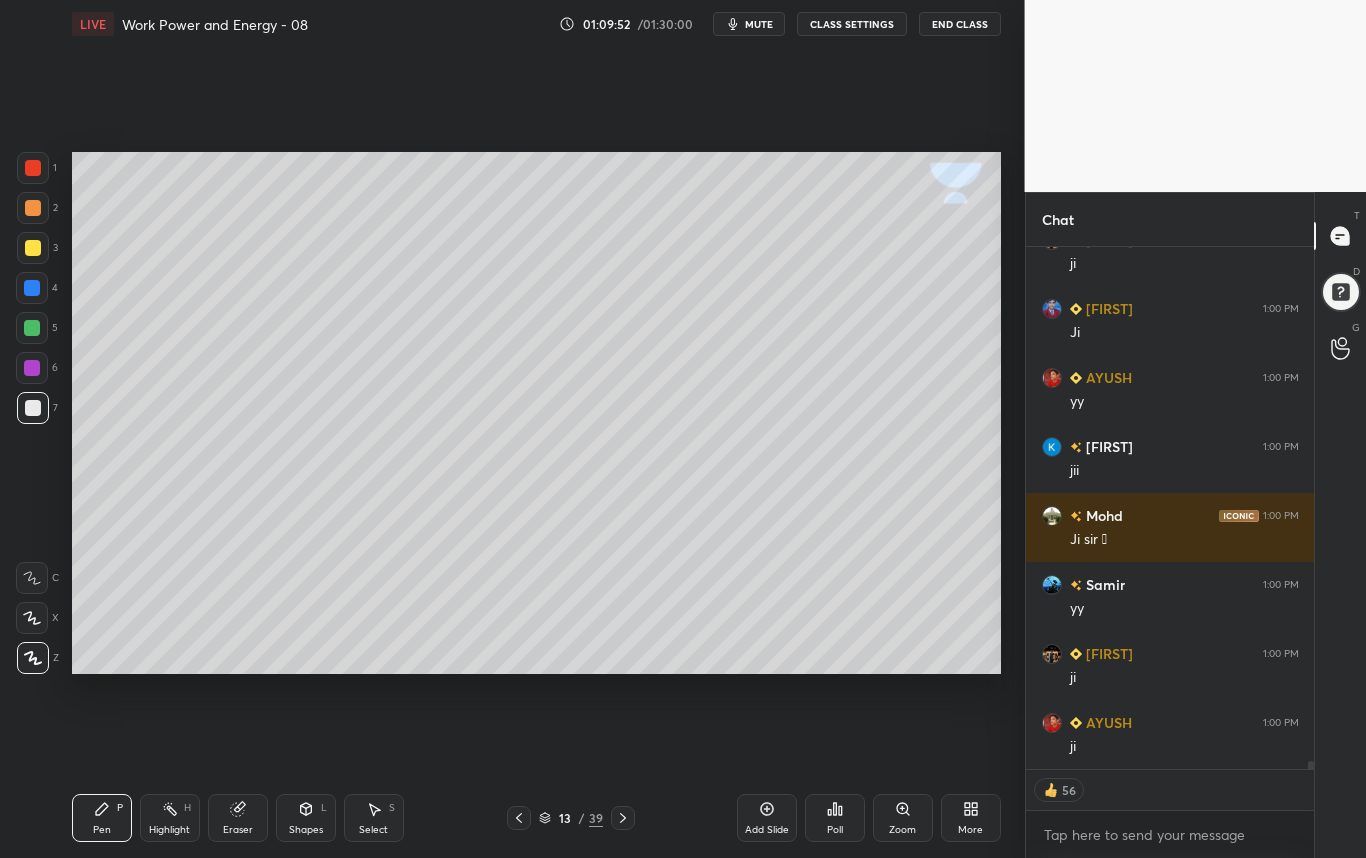 scroll, scrollTop: 32123, scrollLeft: 0, axis: vertical 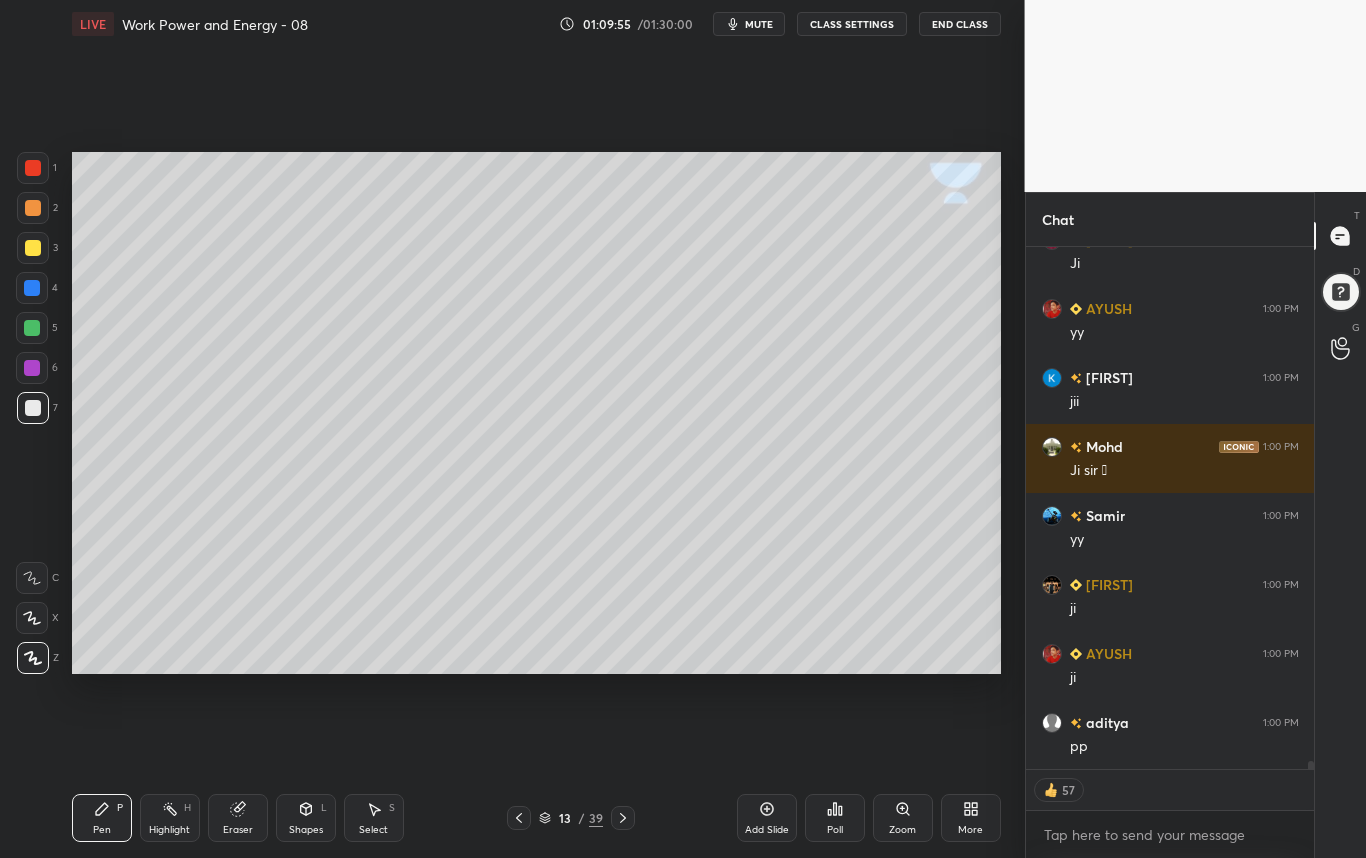 click 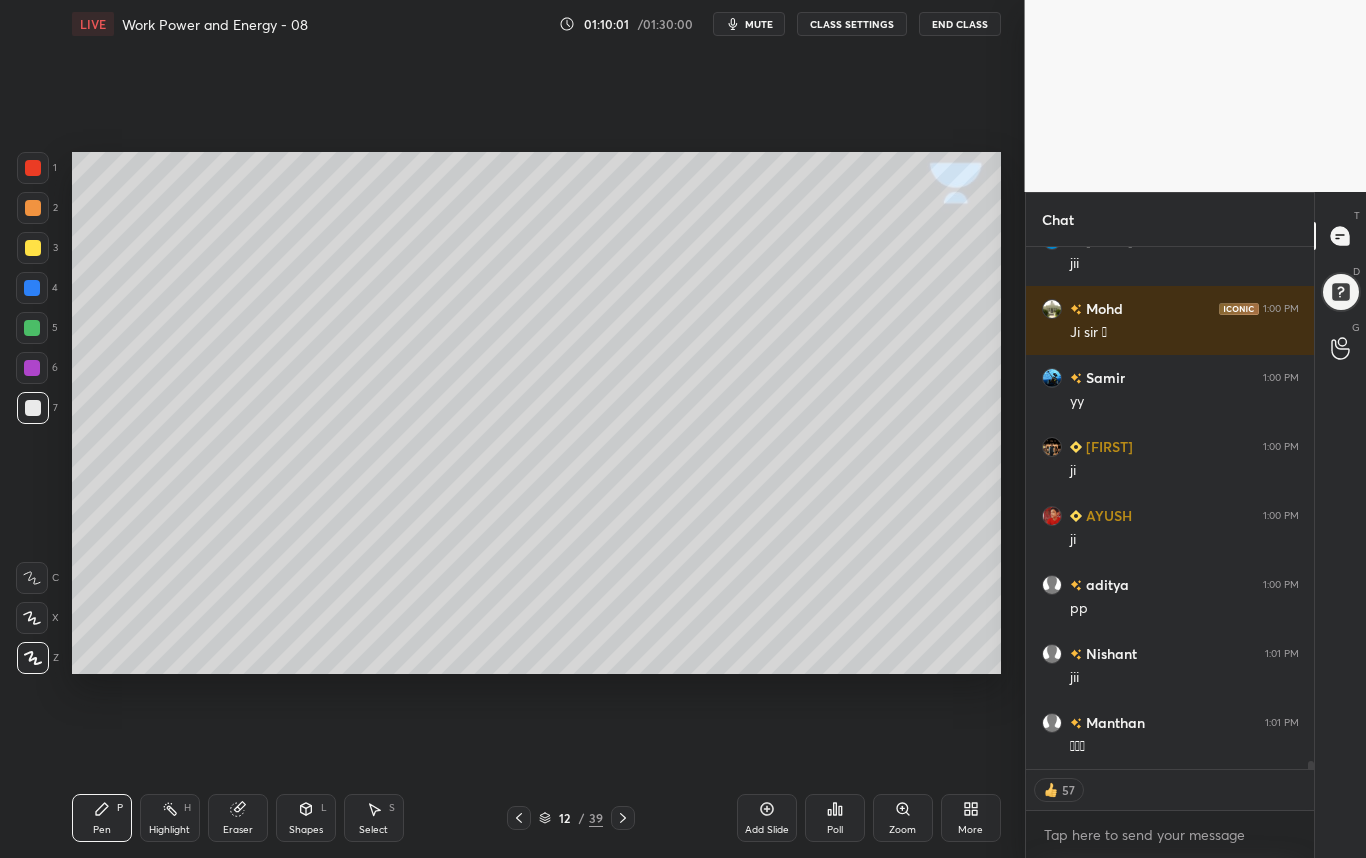 scroll, scrollTop: 32330, scrollLeft: 0, axis: vertical 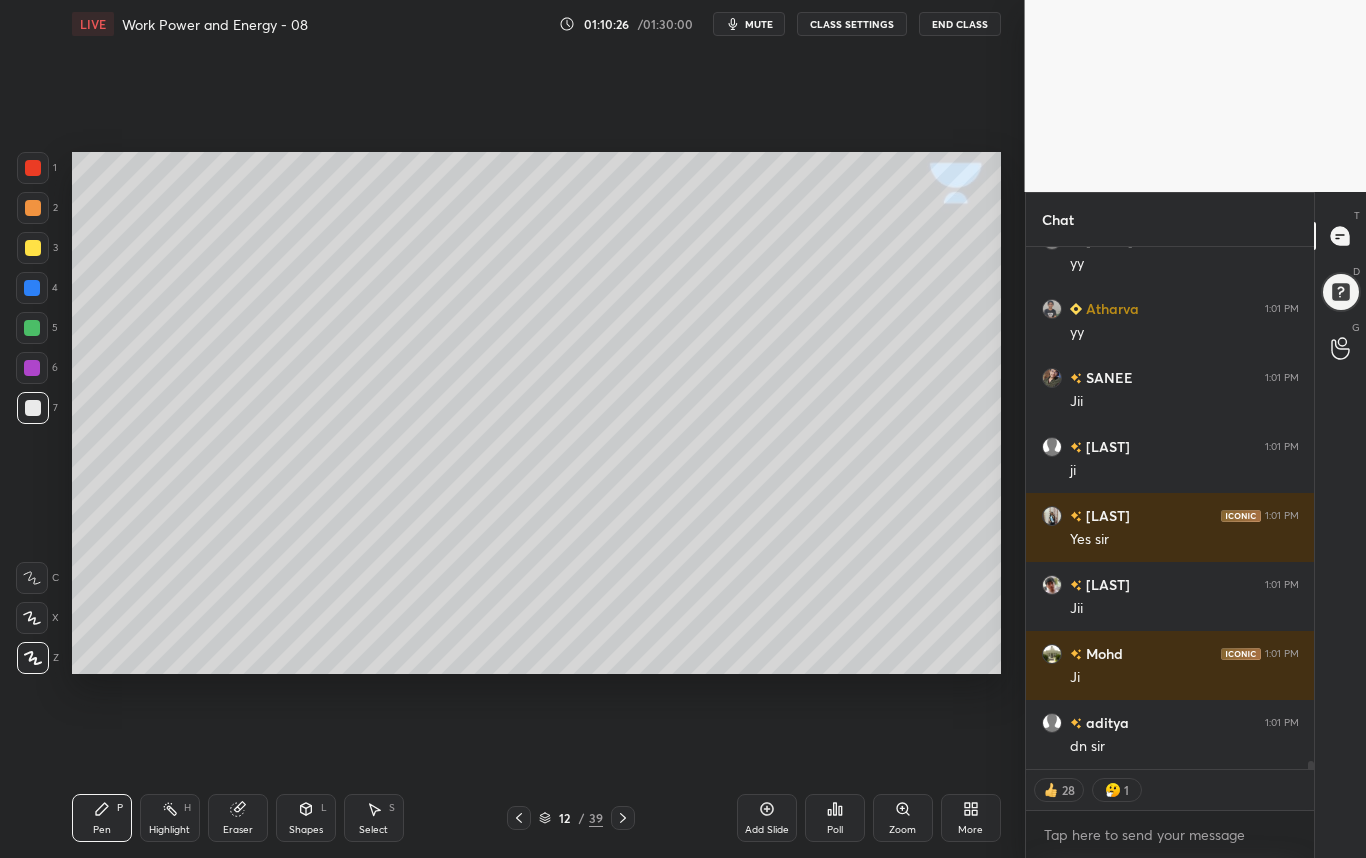 click 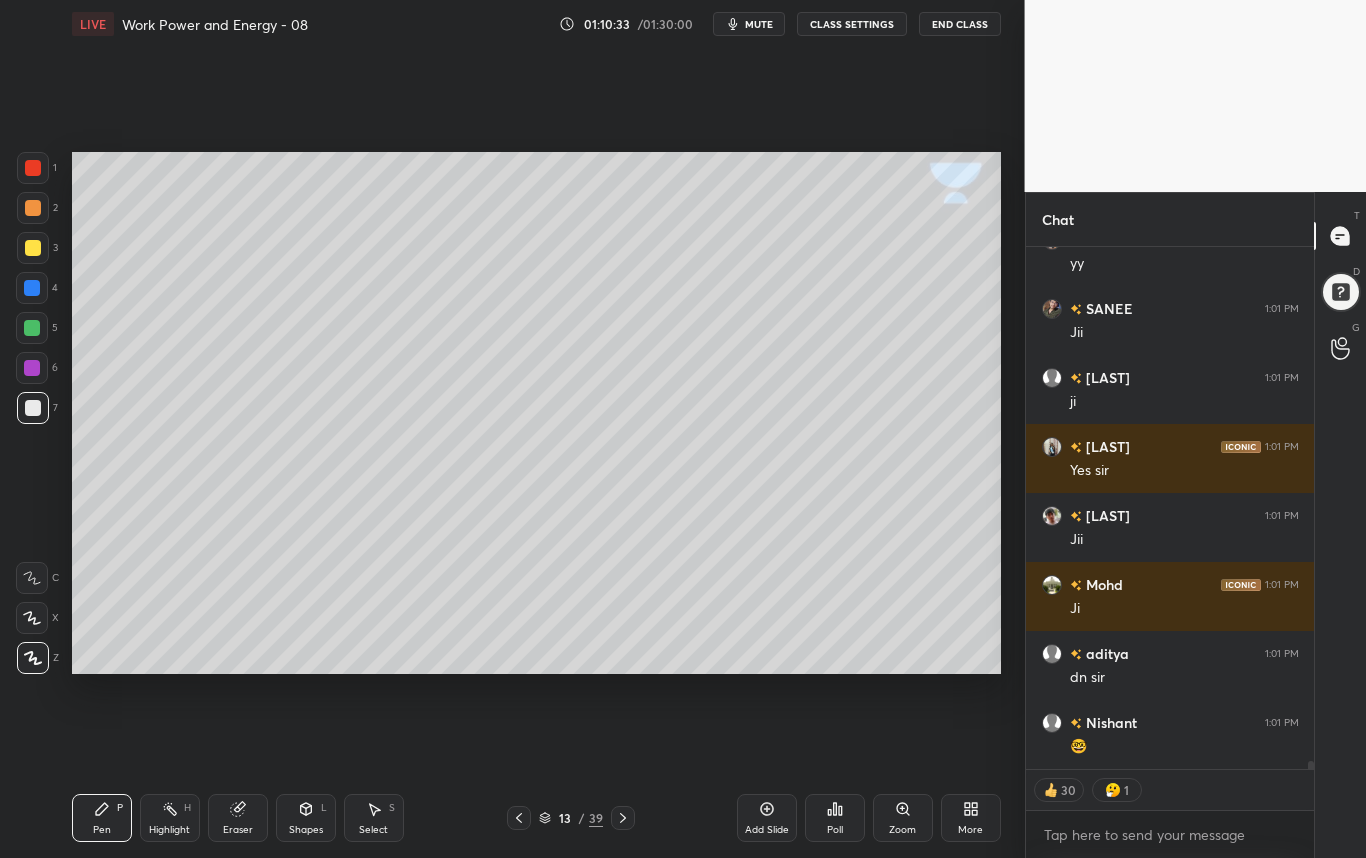 scroll, scrollTop: 33523, scrollLeft: 0, axis: vertical 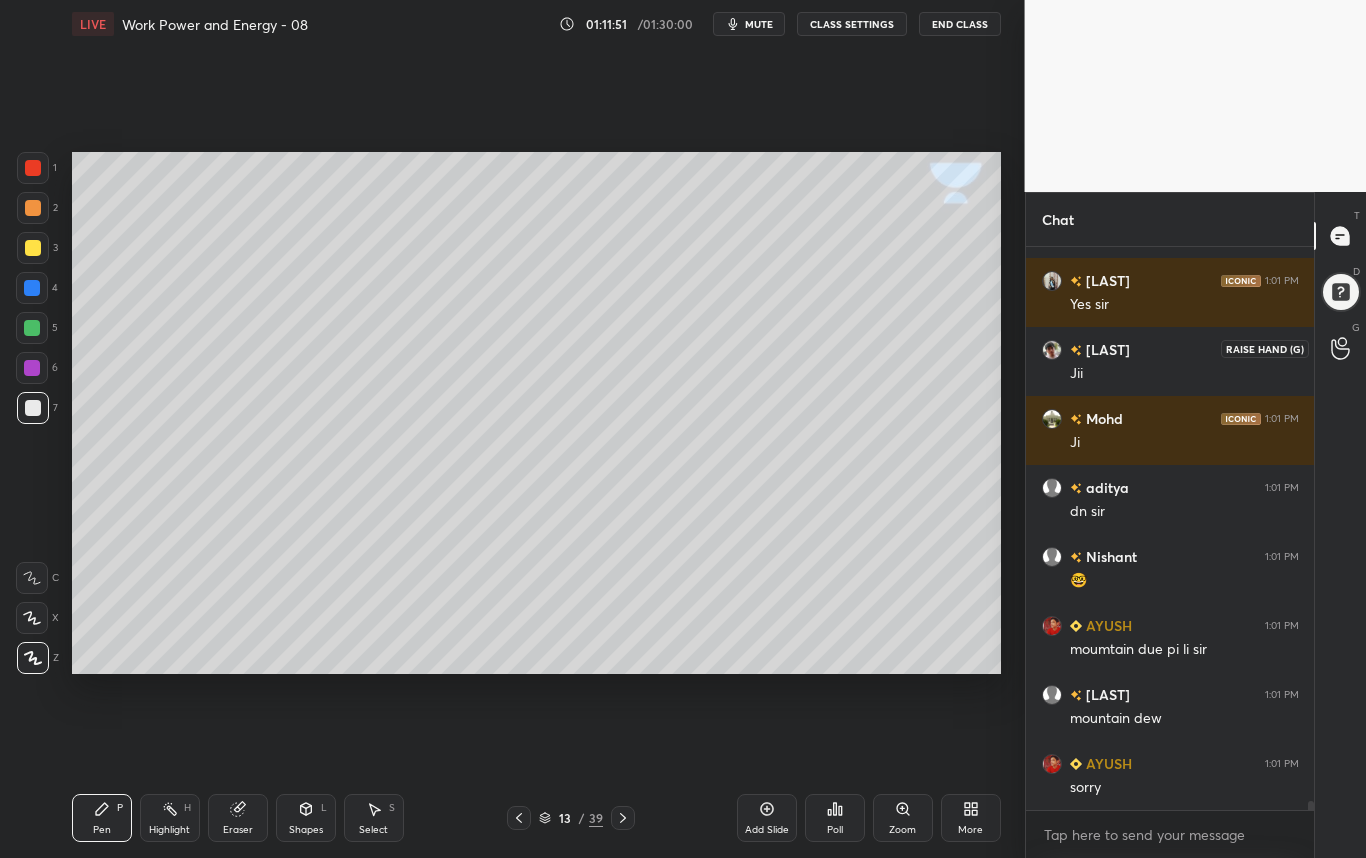 click at bounding box center [1341, 348] 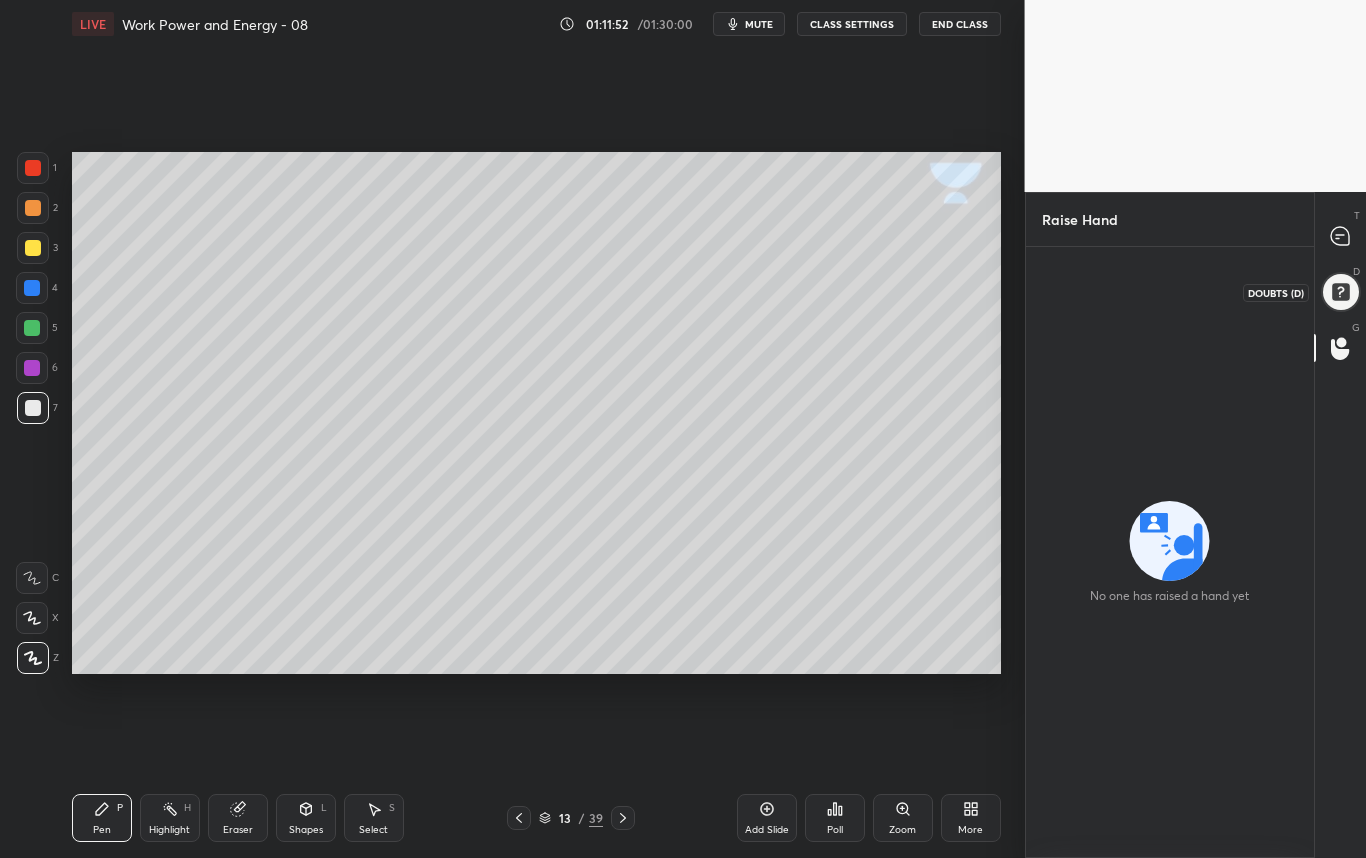 click at bounding box center (1340, 292) 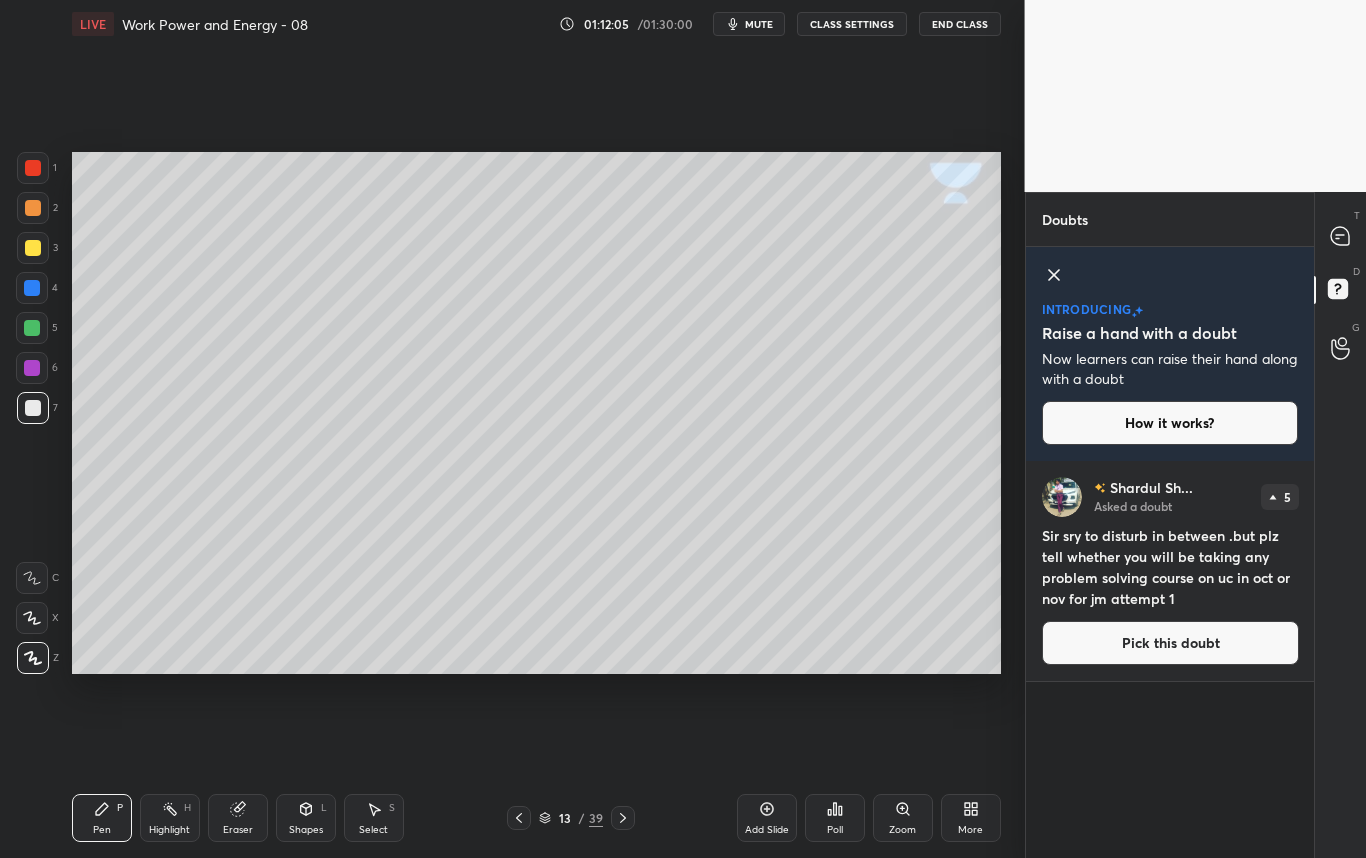 click on "T Messages (T)" at bounding box center [1340, 236] 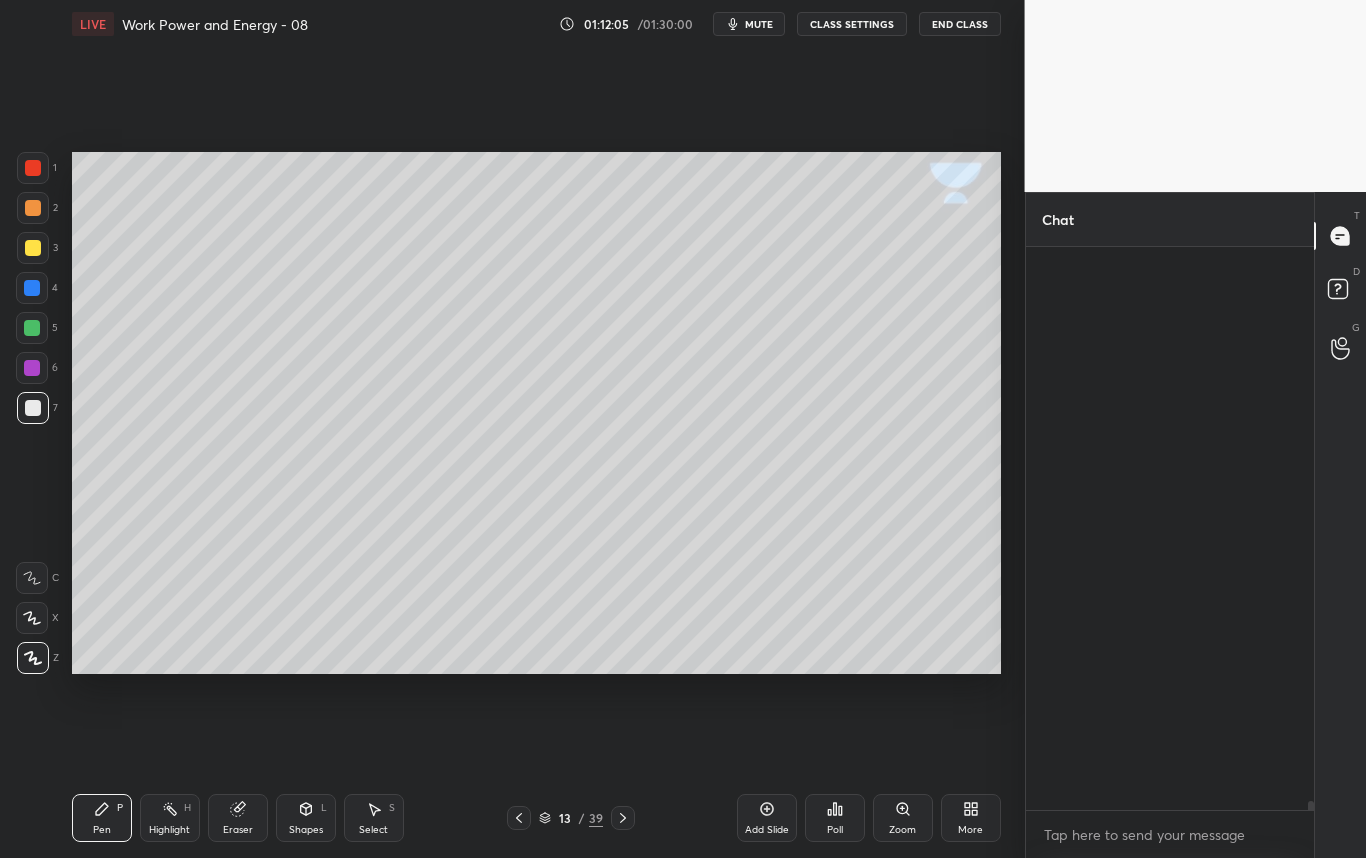 scroll, scrollTop: 34106, scrollLeft: 0, axis: vertical 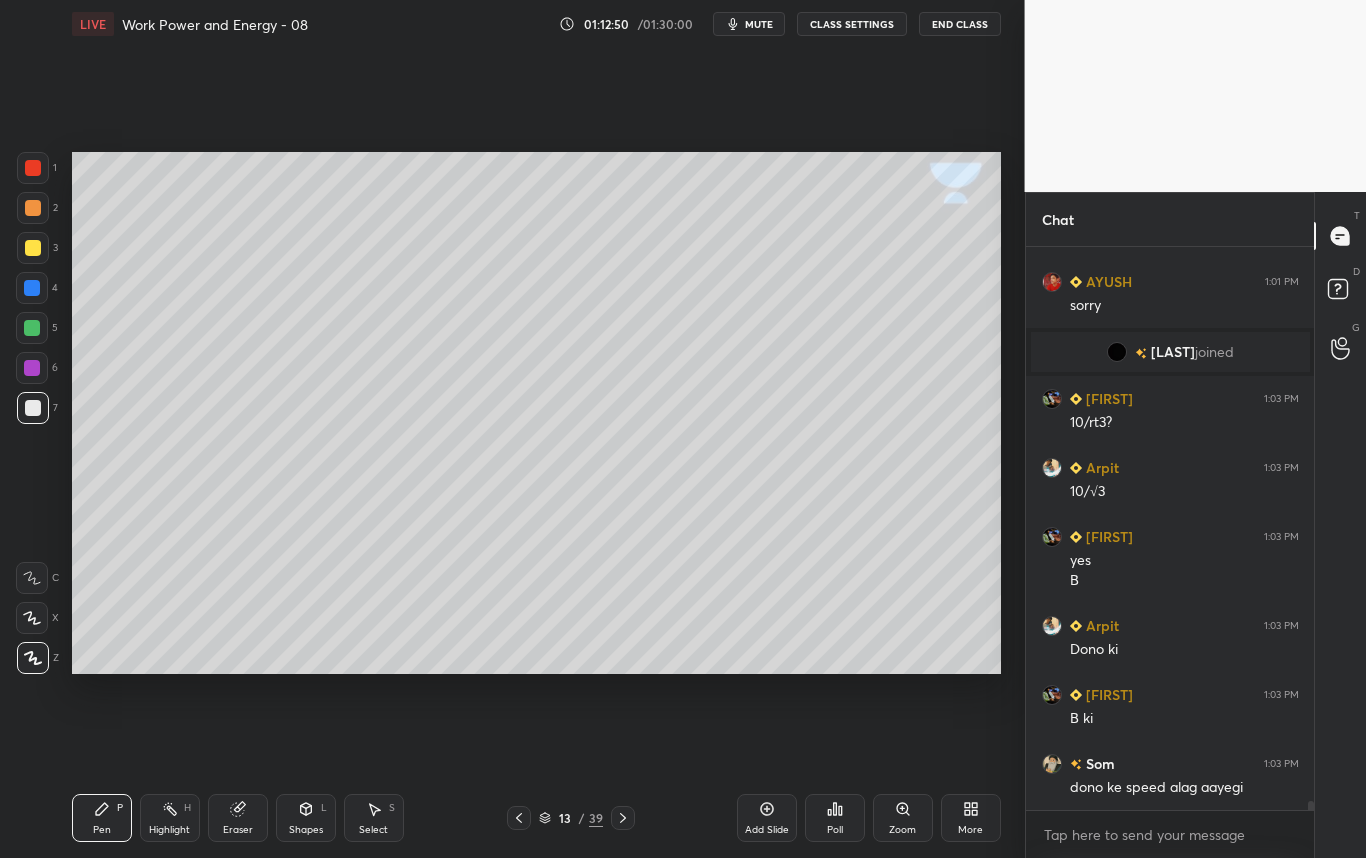 click at bounding box center (33, 248) 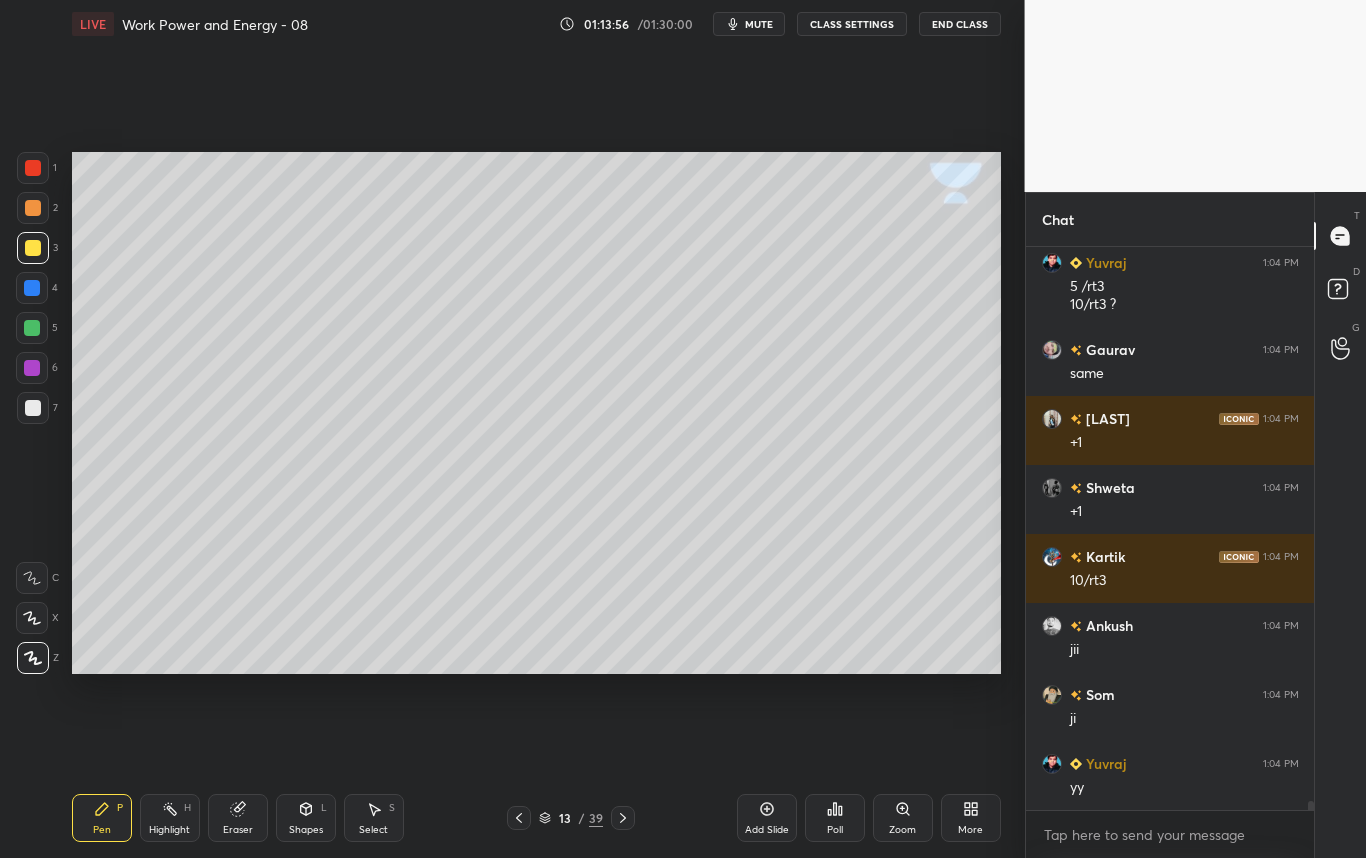 scroll, scrollTop: 35524, scrollLeft: 0, axis: vertical 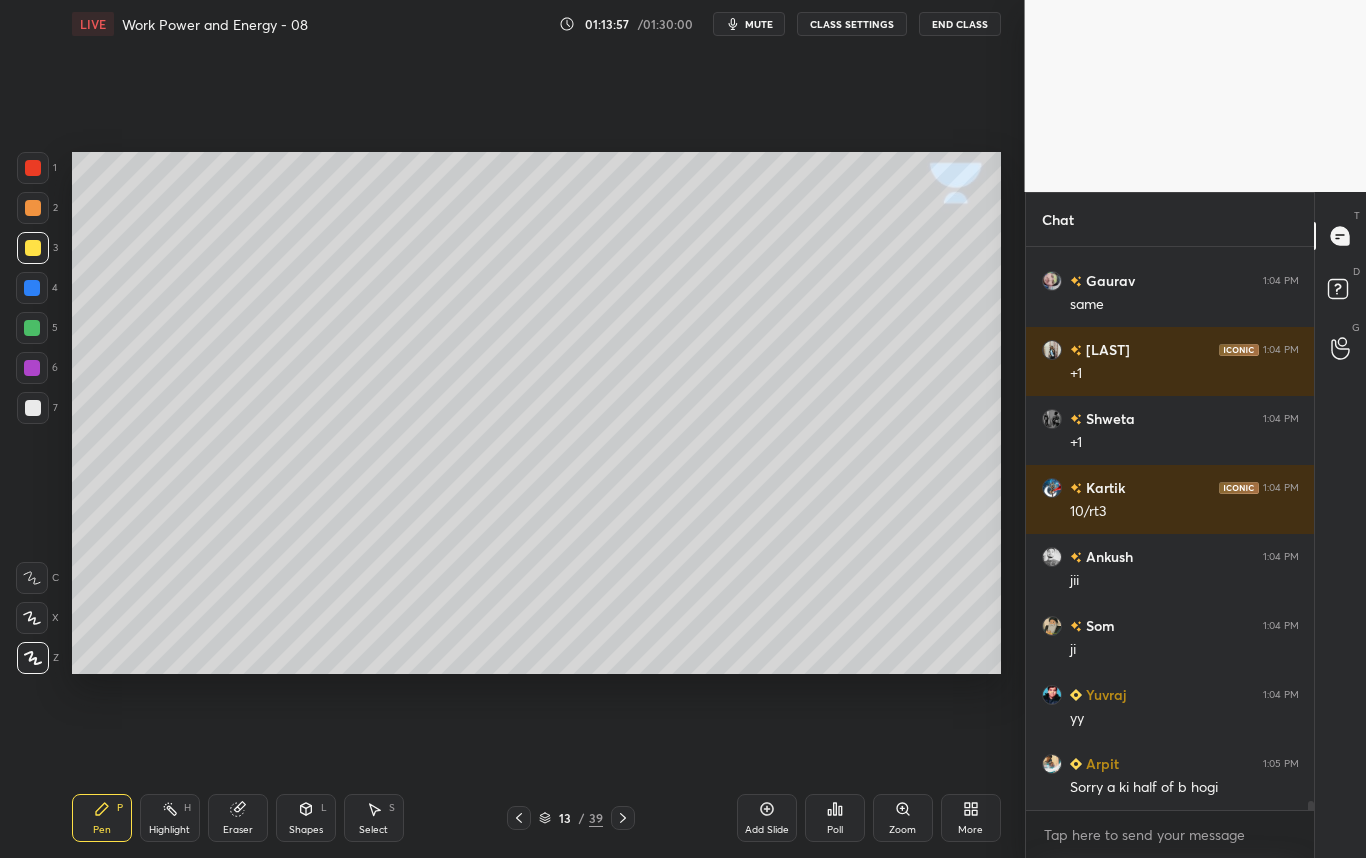 click at bounding box center [33, 408] 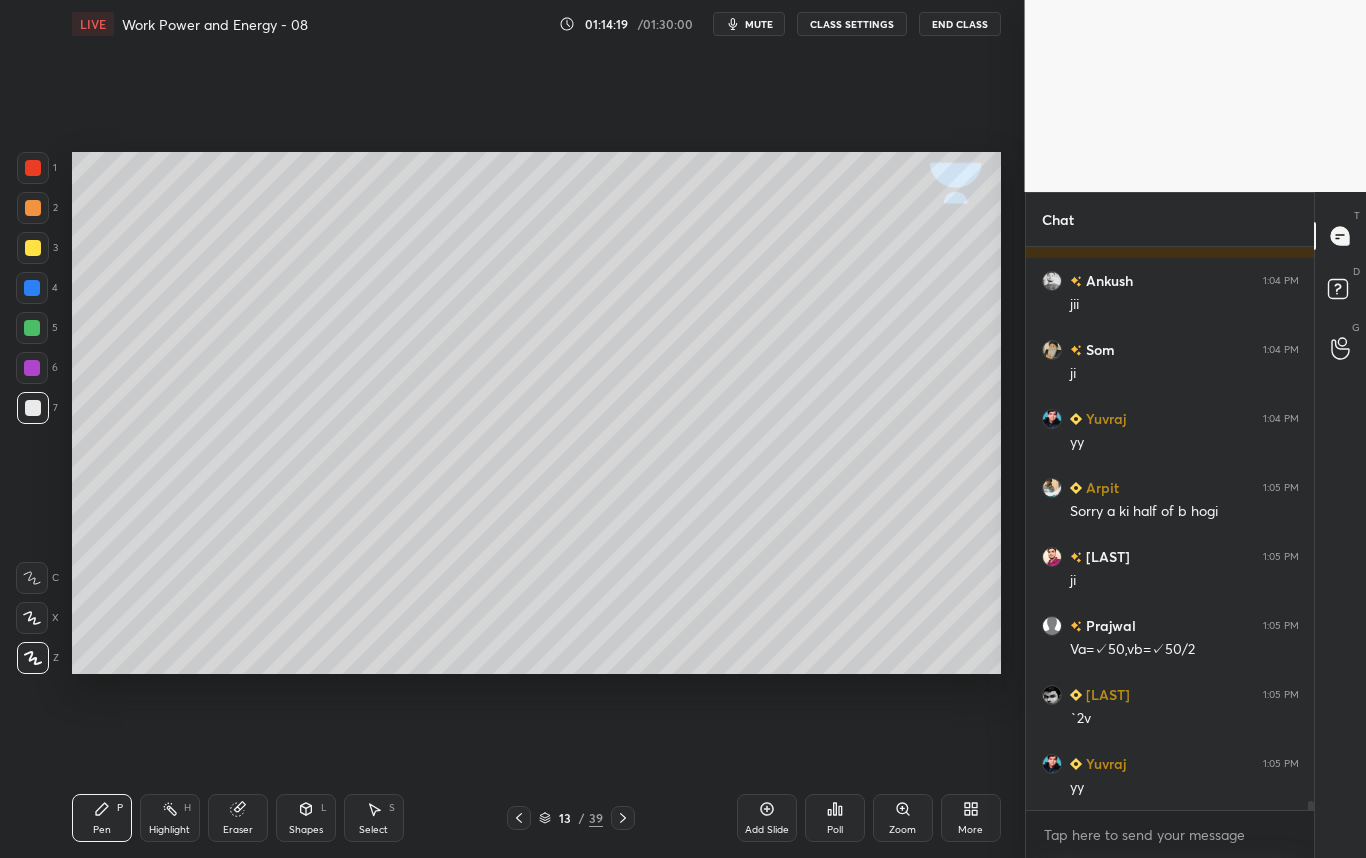 scroll, scrollTop: 35869, scrollLeft: 0, axis: vertical 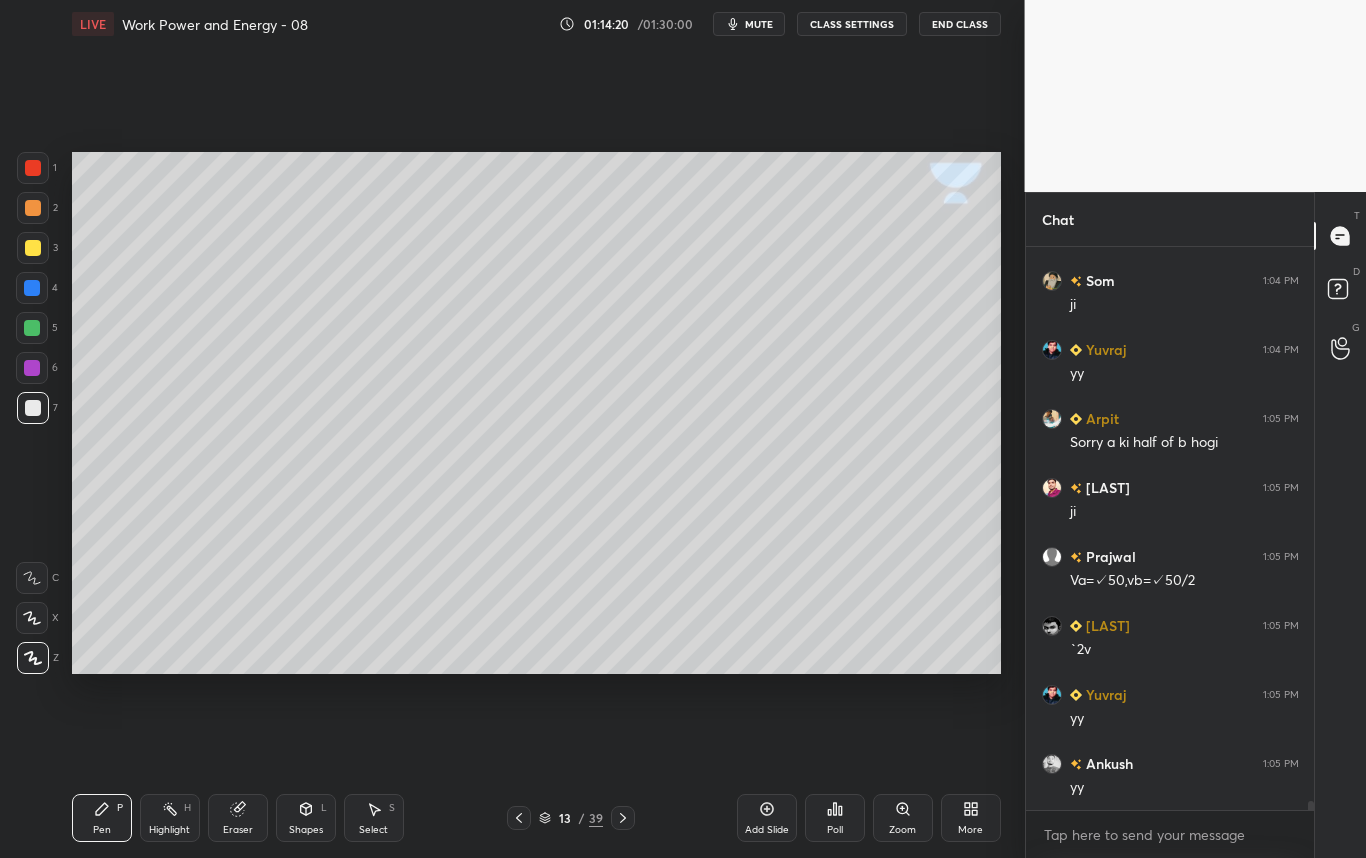 click at bounding box center (33, 408) 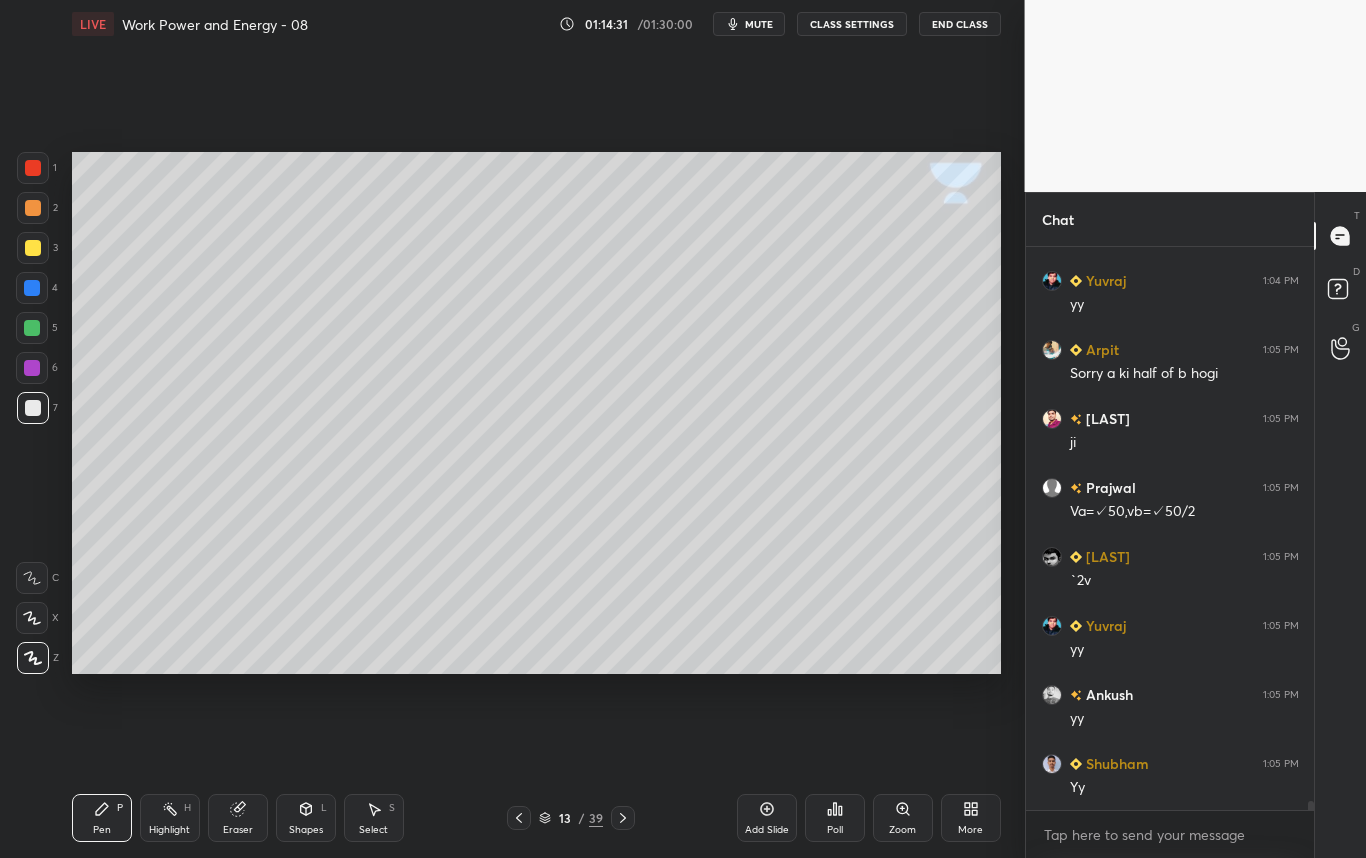 click at bounding box center [33, 248] 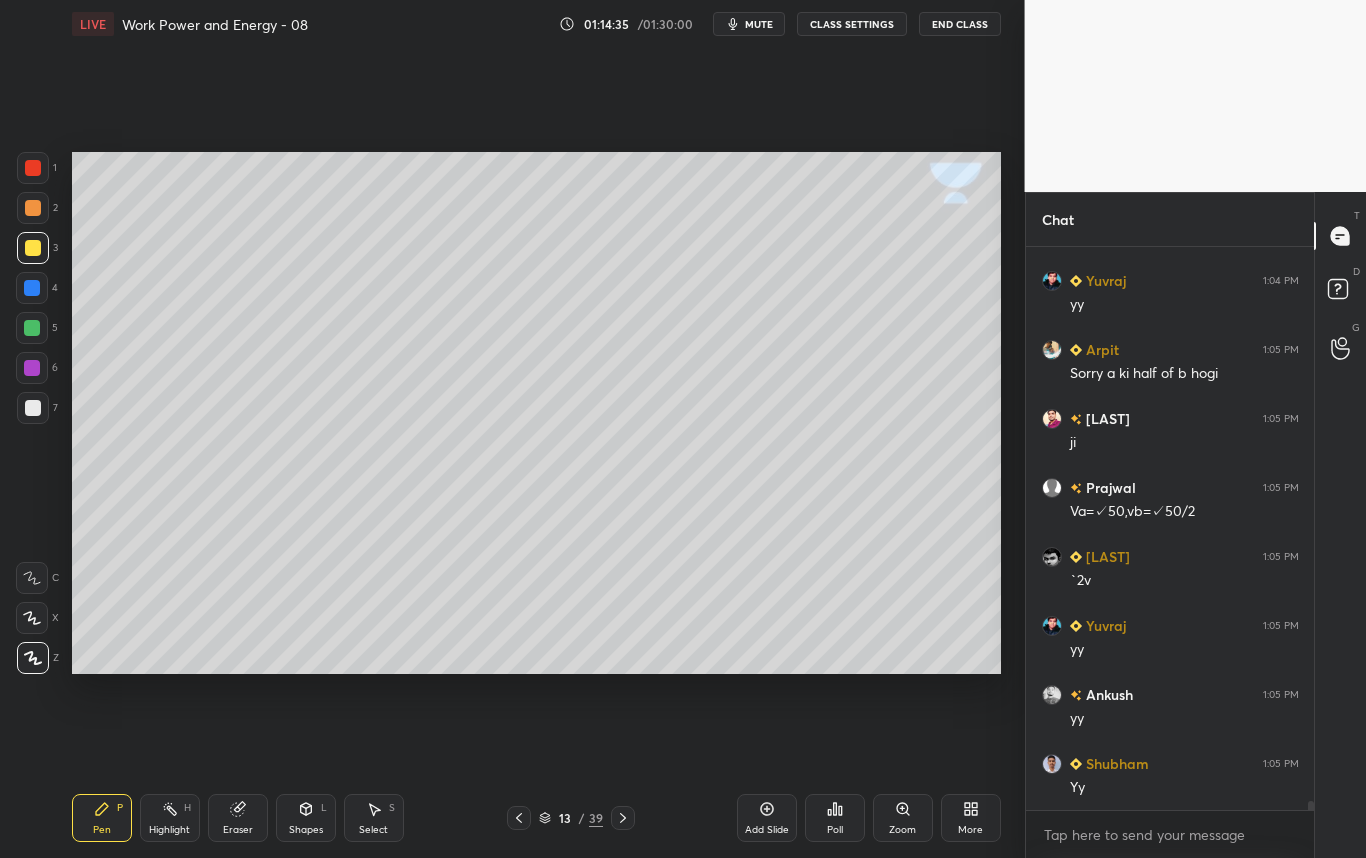 click at bounding box center [33, 408] 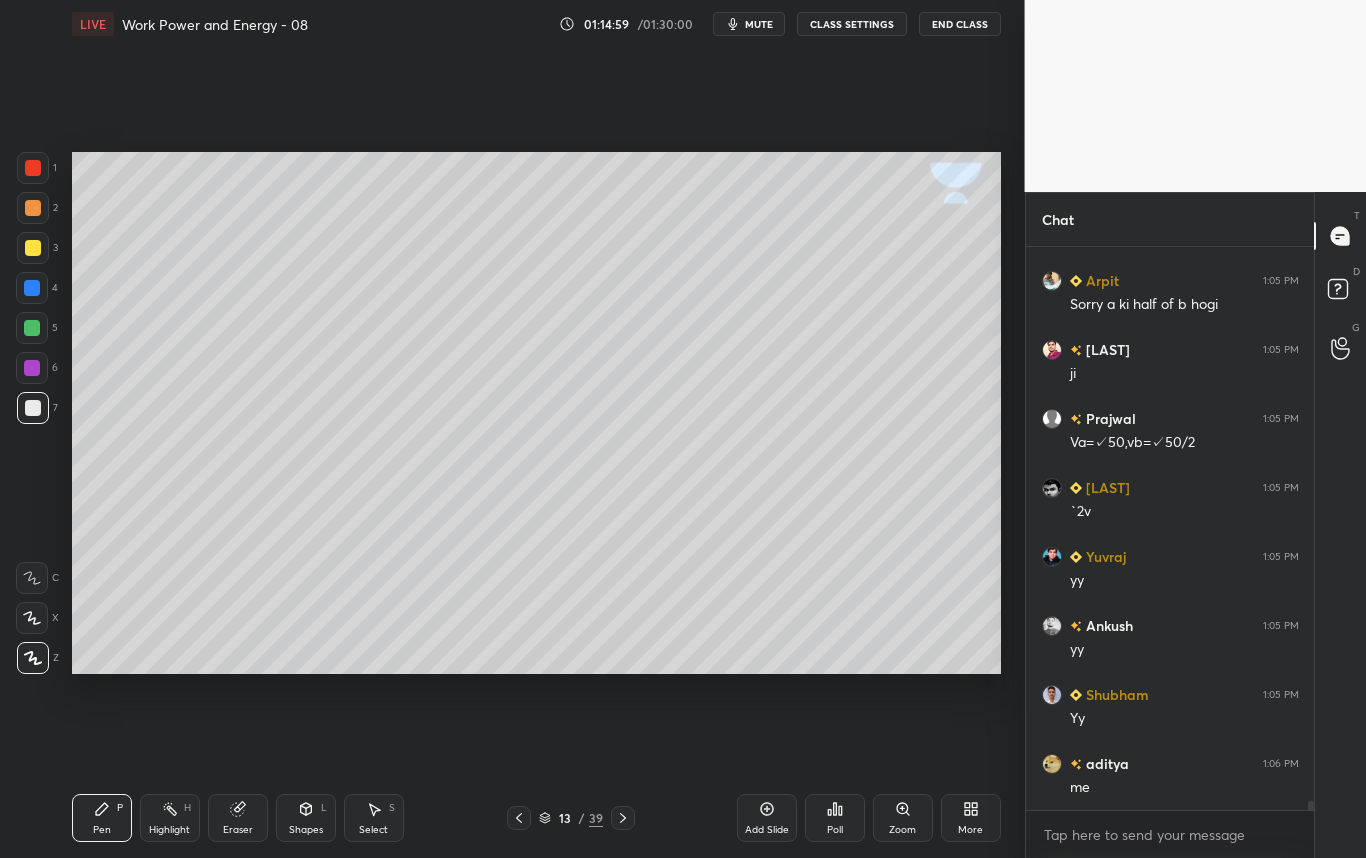 scroll, scrollTop: 36214, scrollLeft: 0, axis: vertical 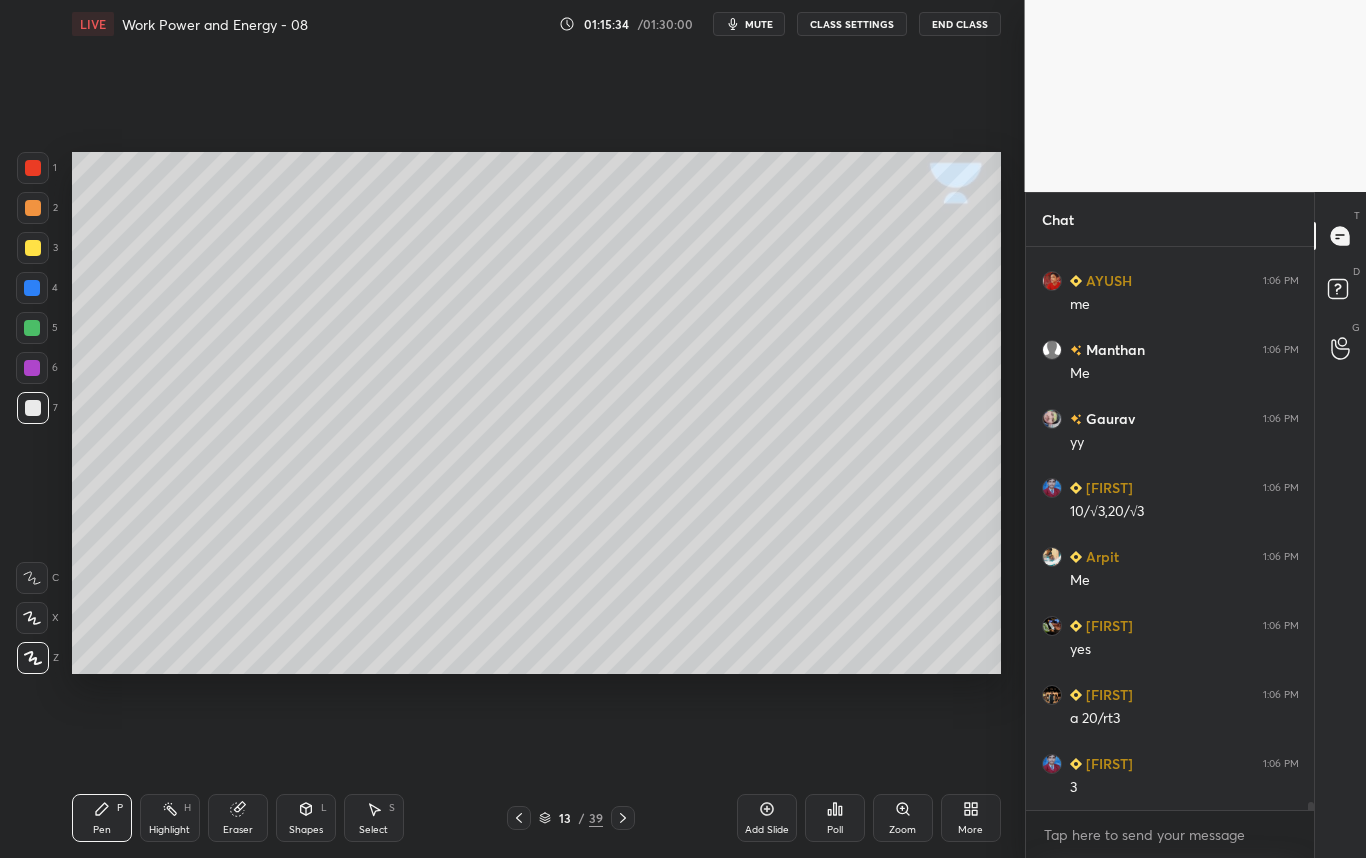 click on "Eraser" at bounding box center (238, 818) 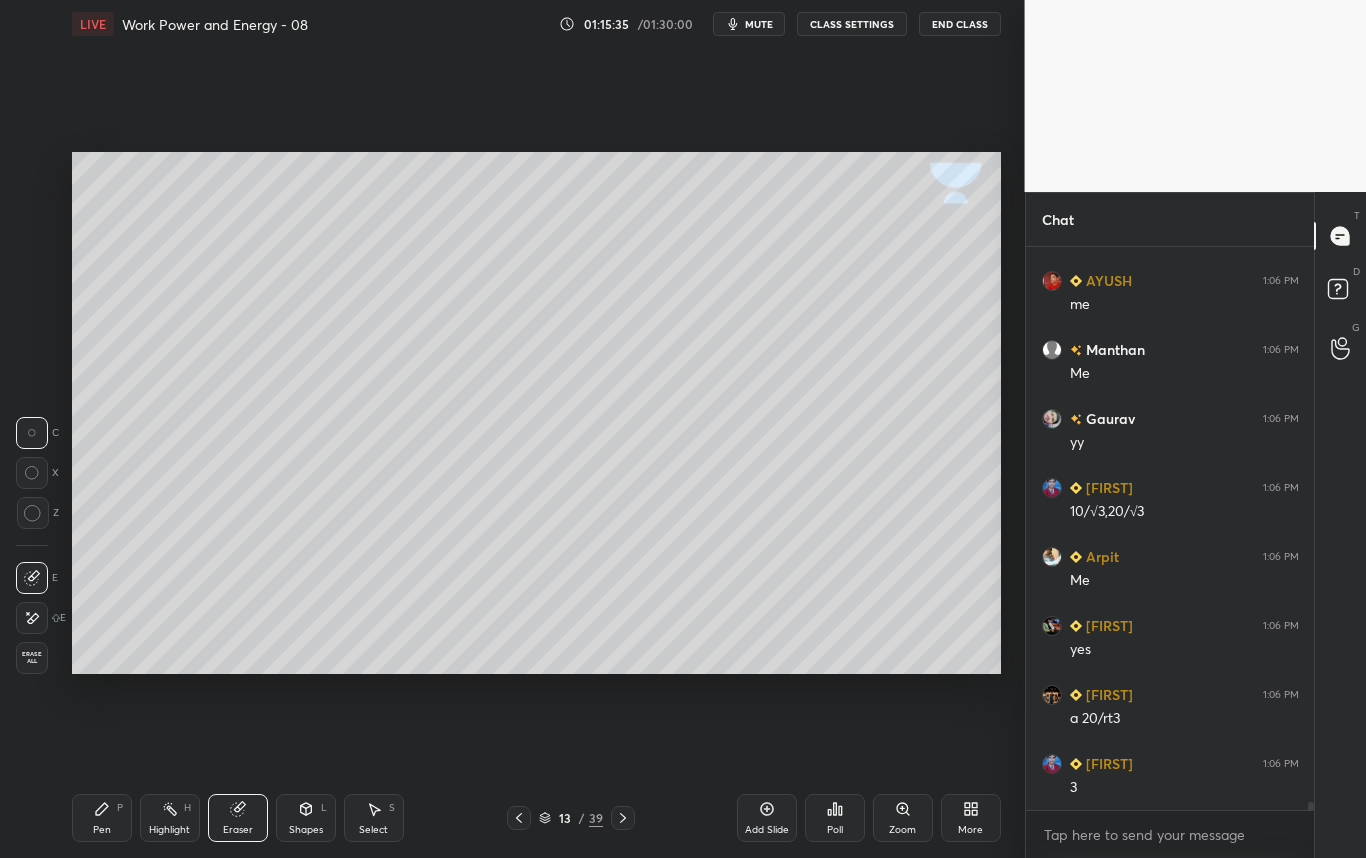 scroll, scrollTop: 37318, scrollLeft: 0, axis: vertical 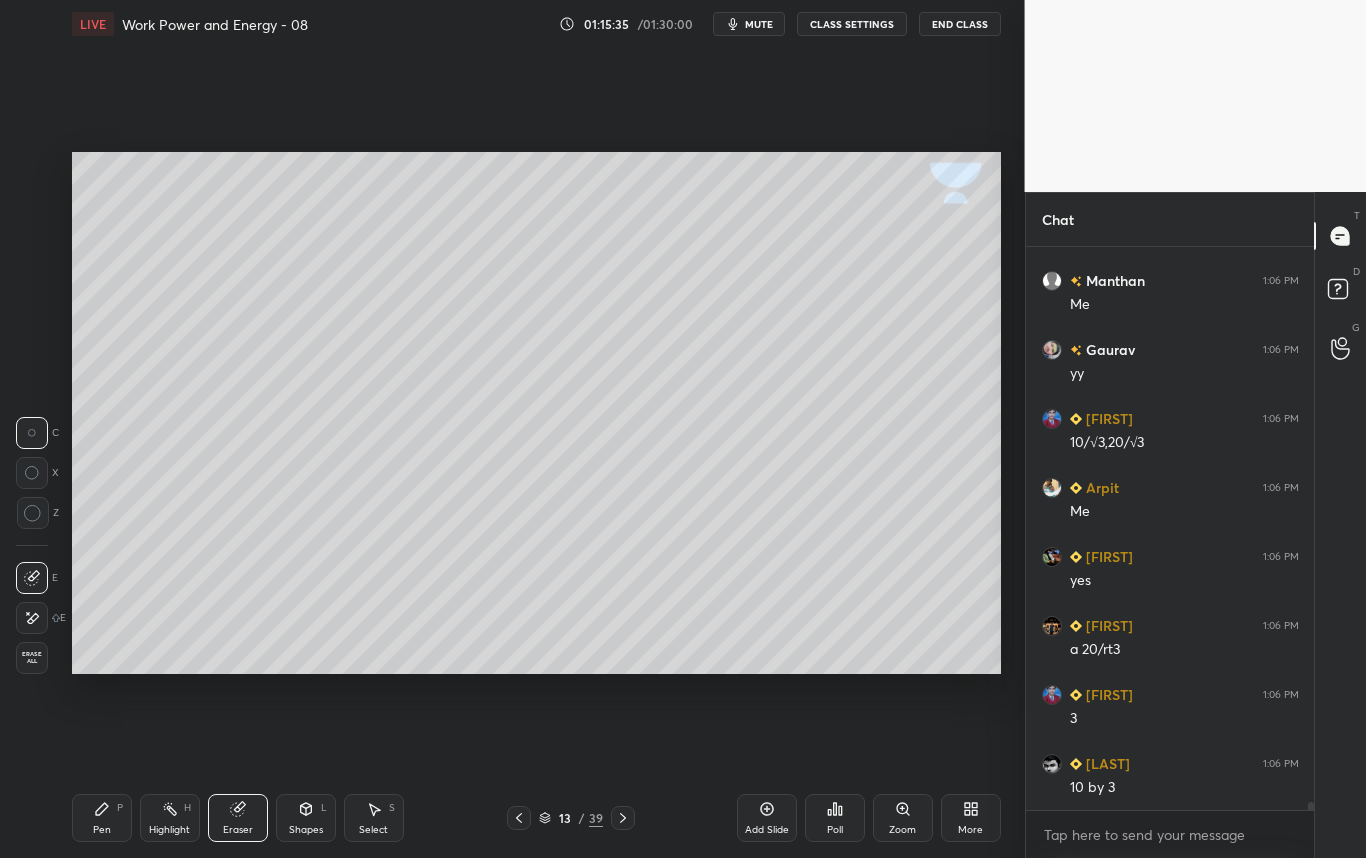 click on "Pen P" at bounding box center (102, 818) 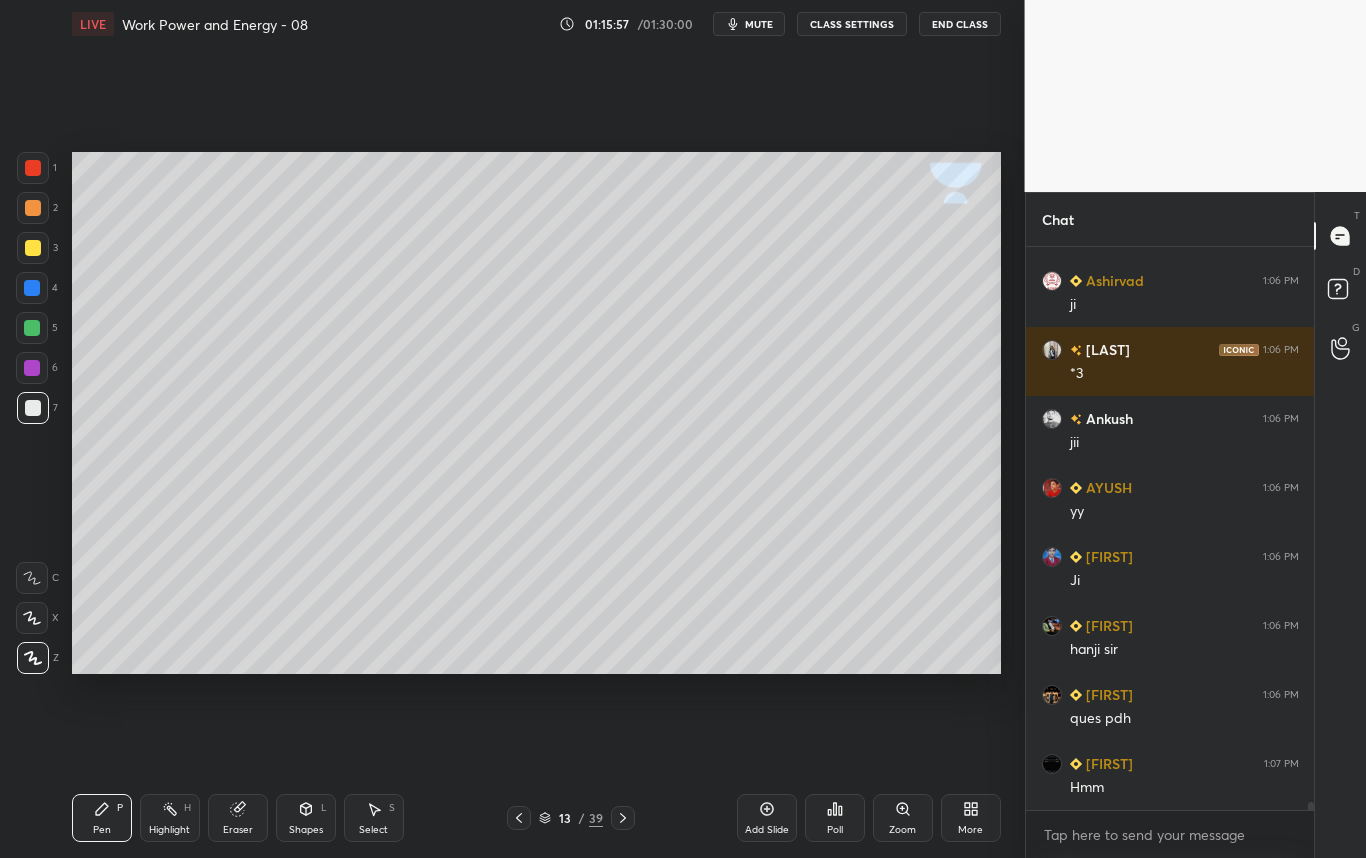 scroll, scrollTop: 38440, scrollLeft: 0, axis: vertical 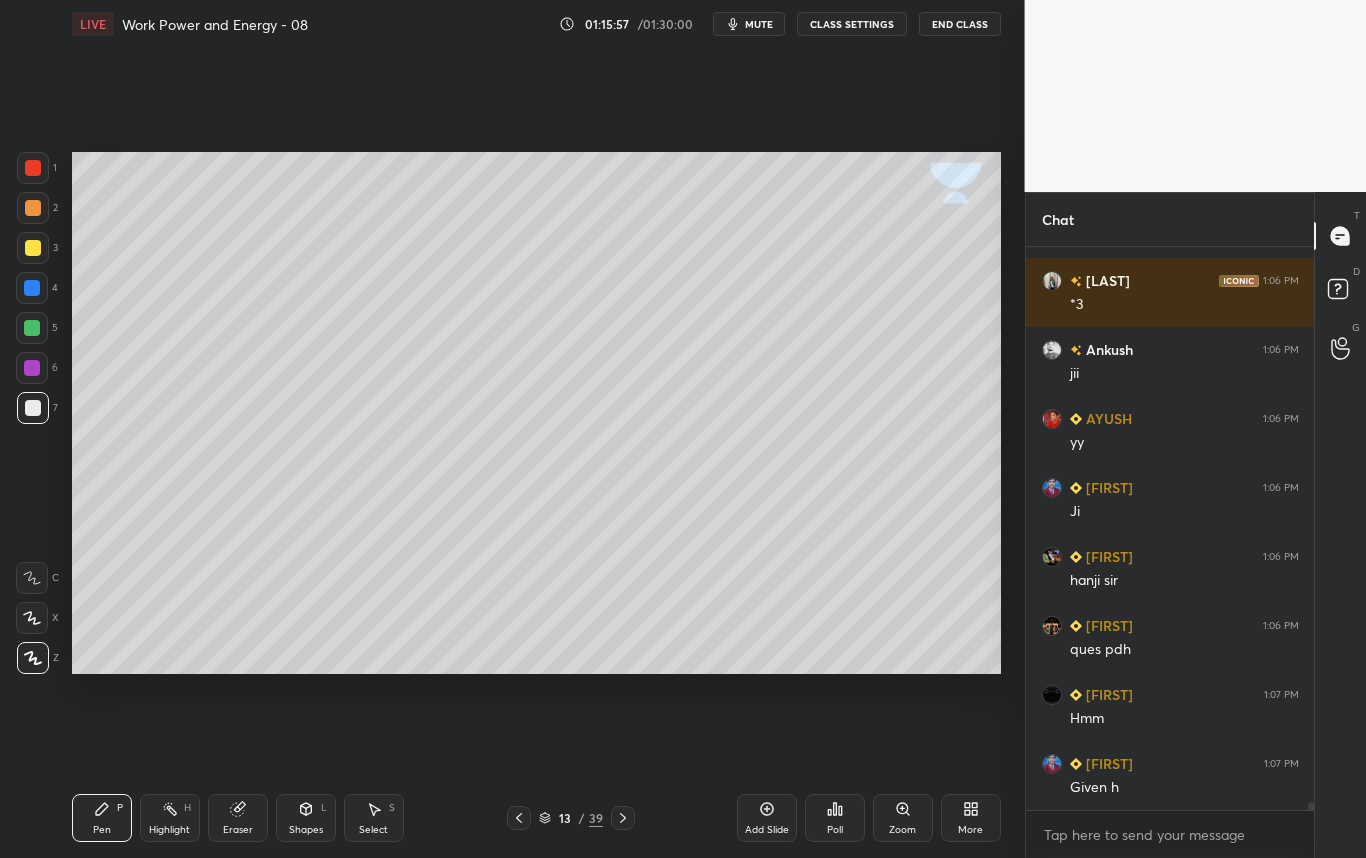click at bounding box center [33, 248] 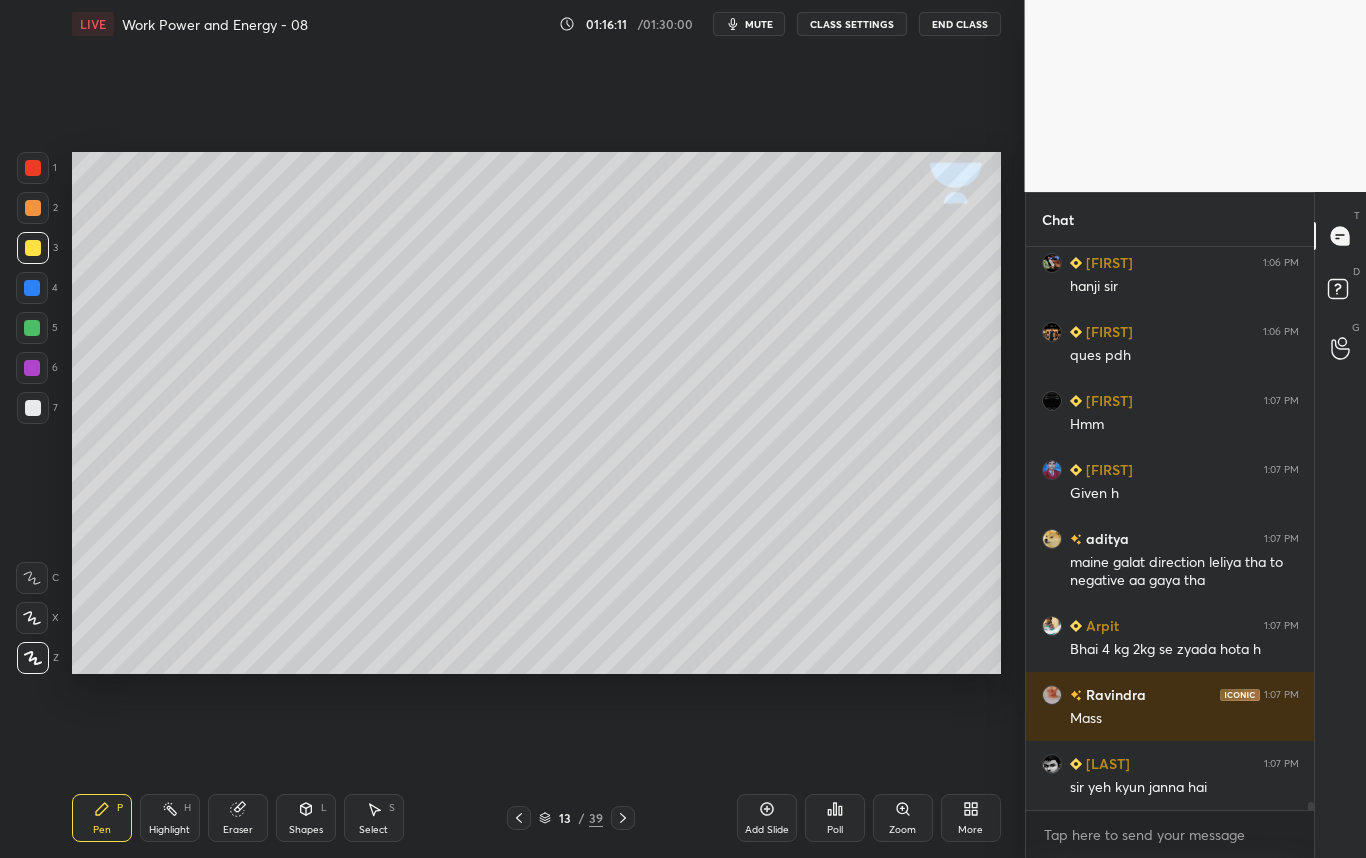 scroll, scrollTop: 38803, scrollLeft: 0, axis: vertical 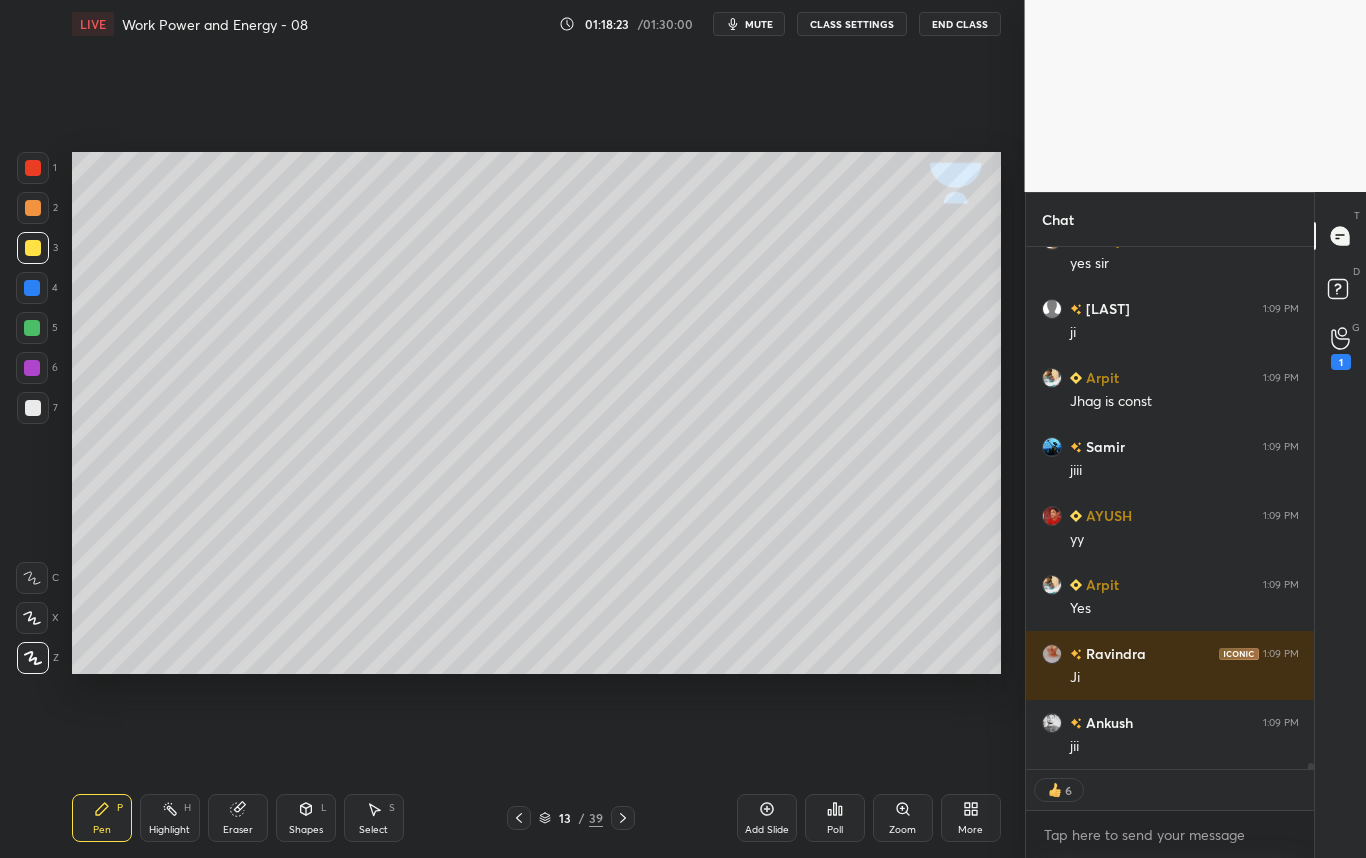 click 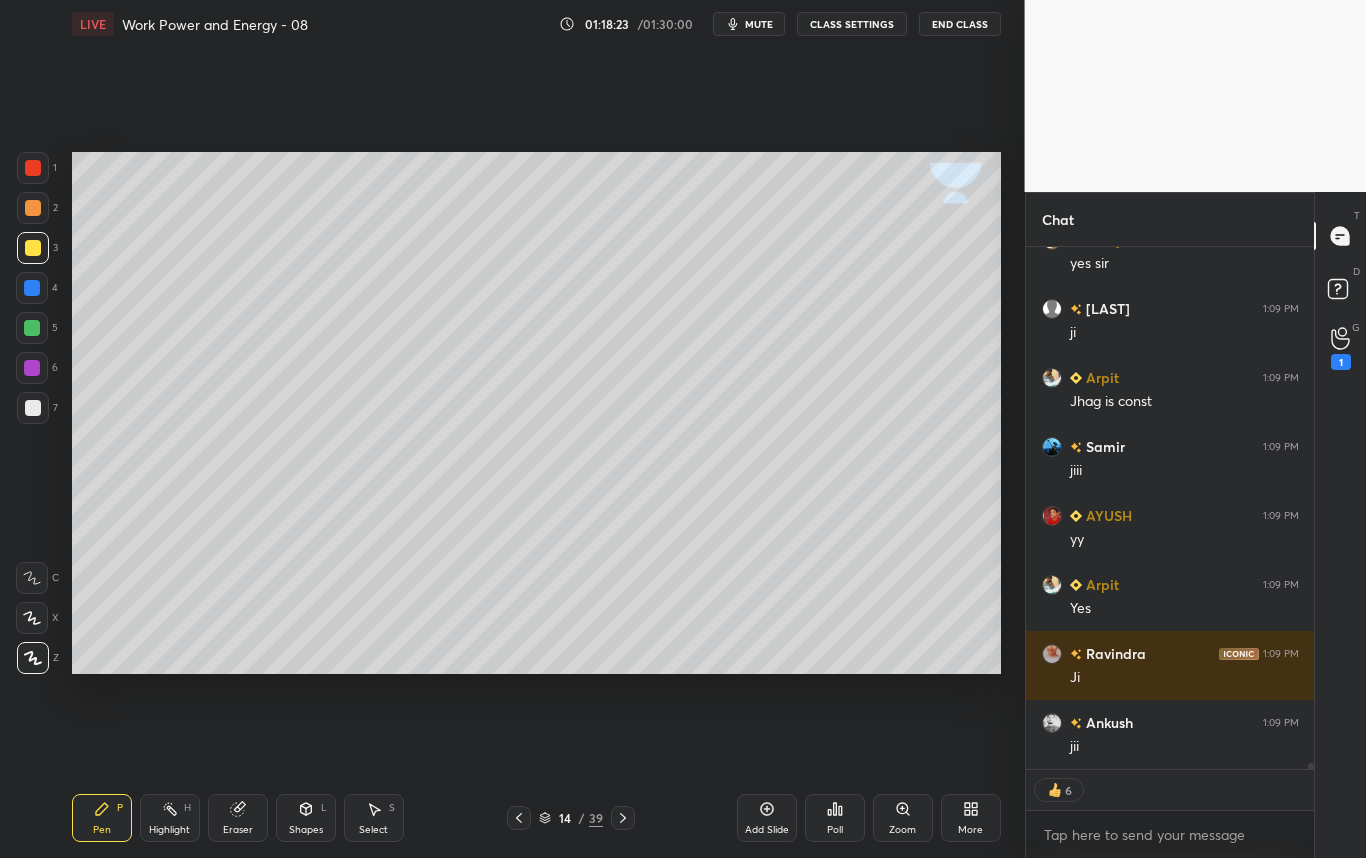 scroll, scrollTop: 41936, scrollLeft: 0, axis: vertical 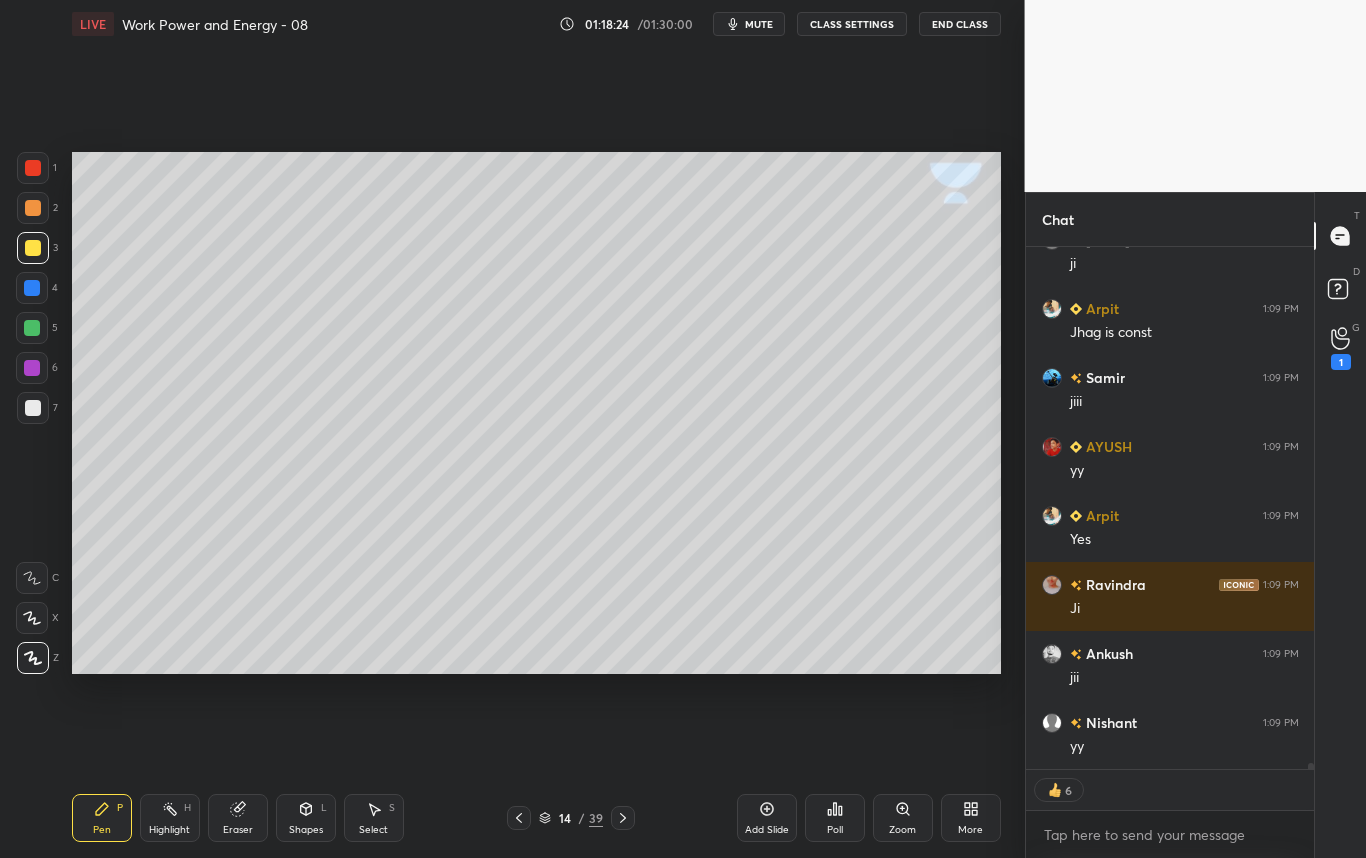 click at bounding box center (33, 408) 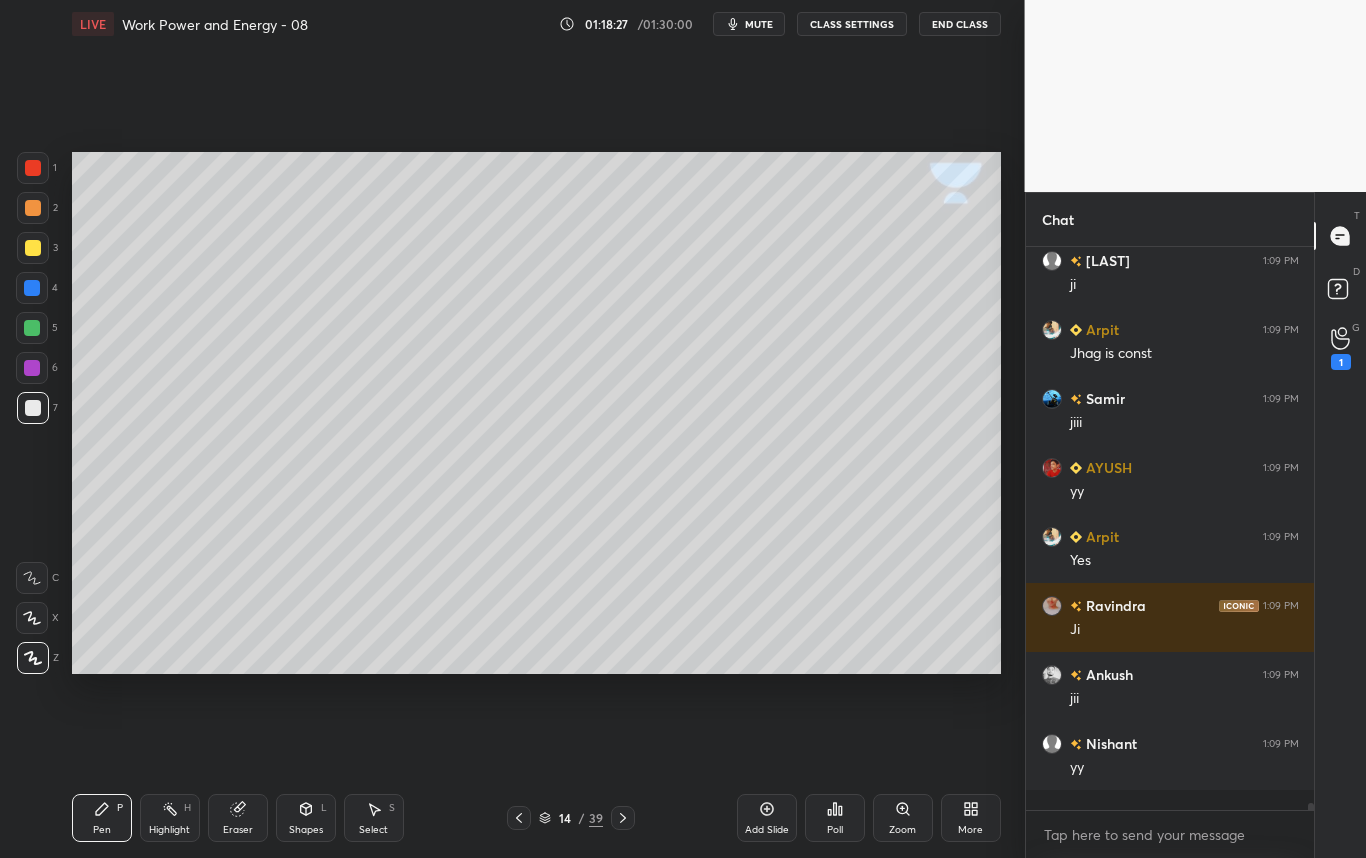 scroll, scrollTop: 7, scrollLeft: 7, axis: both 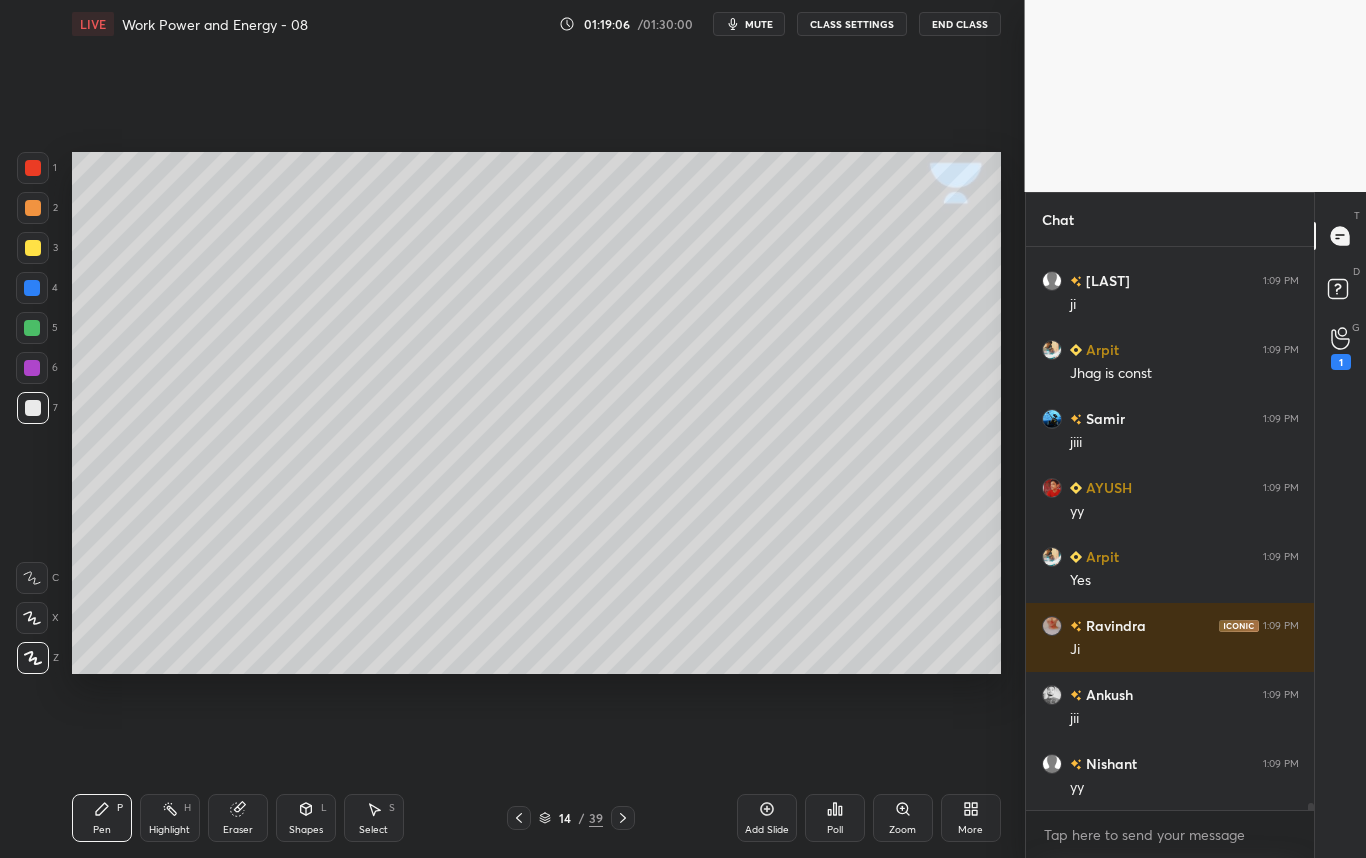 click on "Select S" at bounding box center (374, 818) 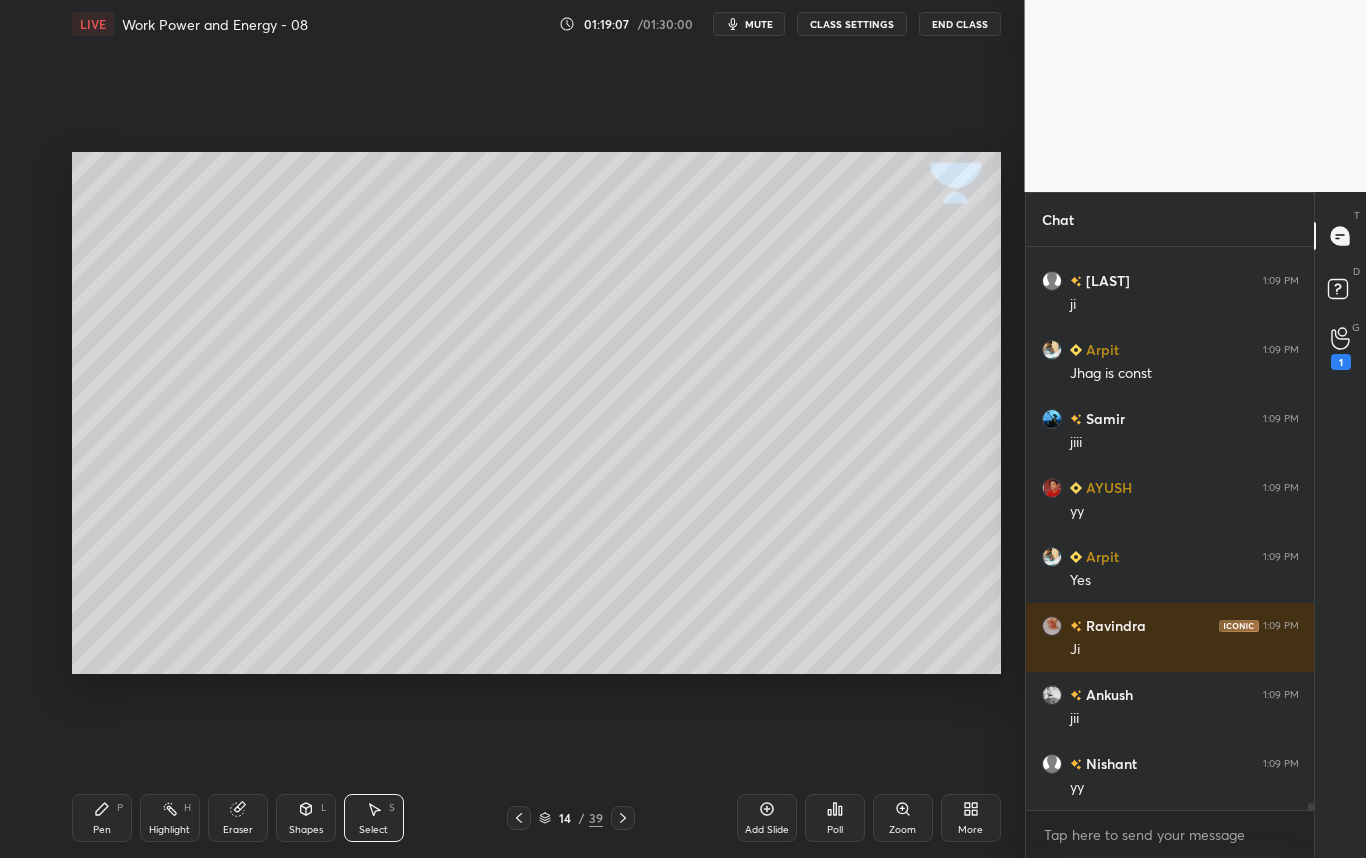 click on "0 ° Undo Copy Duplicate Duplicate to new slide Delete" at bounding box center [536, 413] 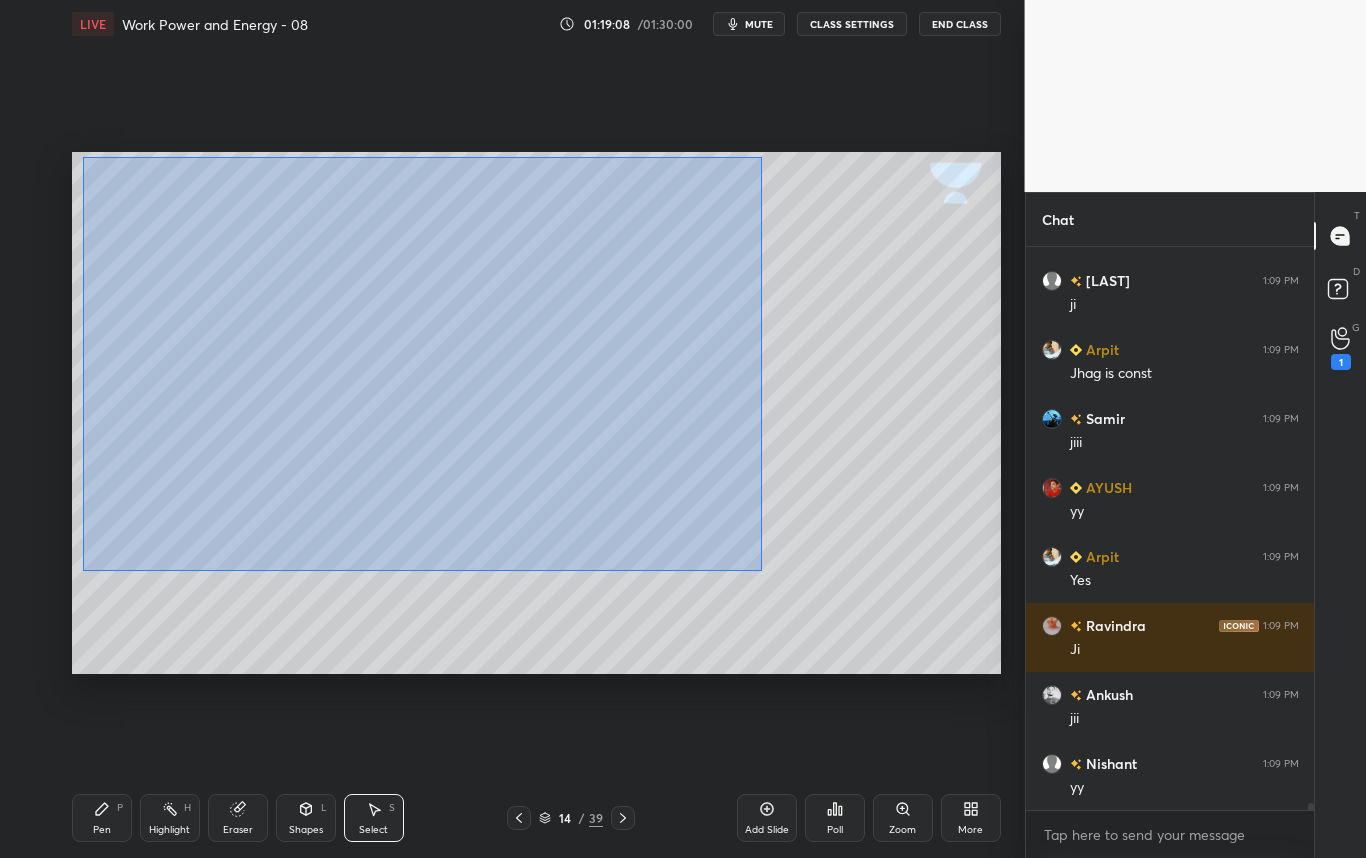 drag, startPoint x: 86, startPoint y: 194, endPoint x: 761, endPoint y: 571, distance: 773.1455 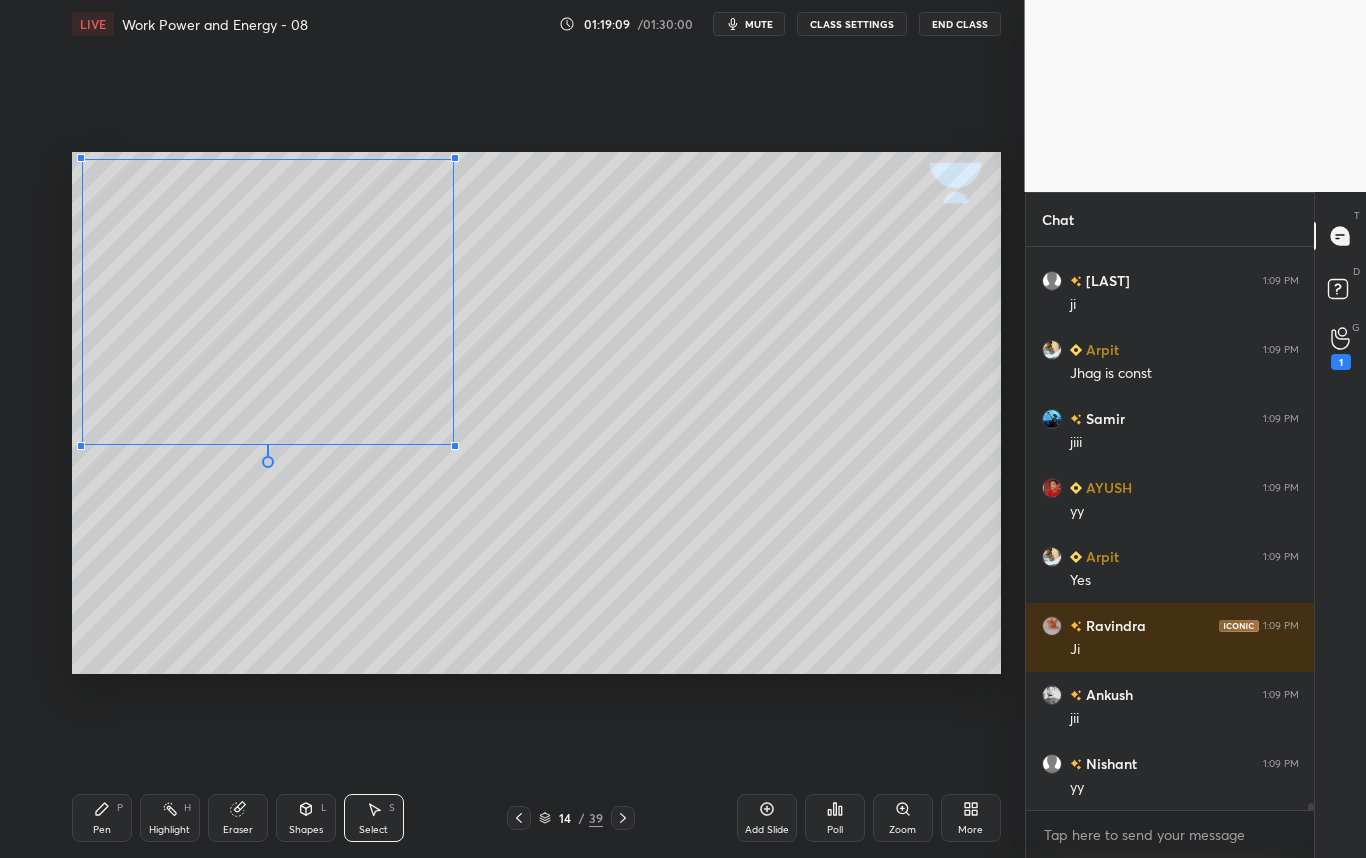 drag, startPoint x: 561, startPoint y: 516, endPoint x: 453, endPoint y: 444, distance: 129.79985 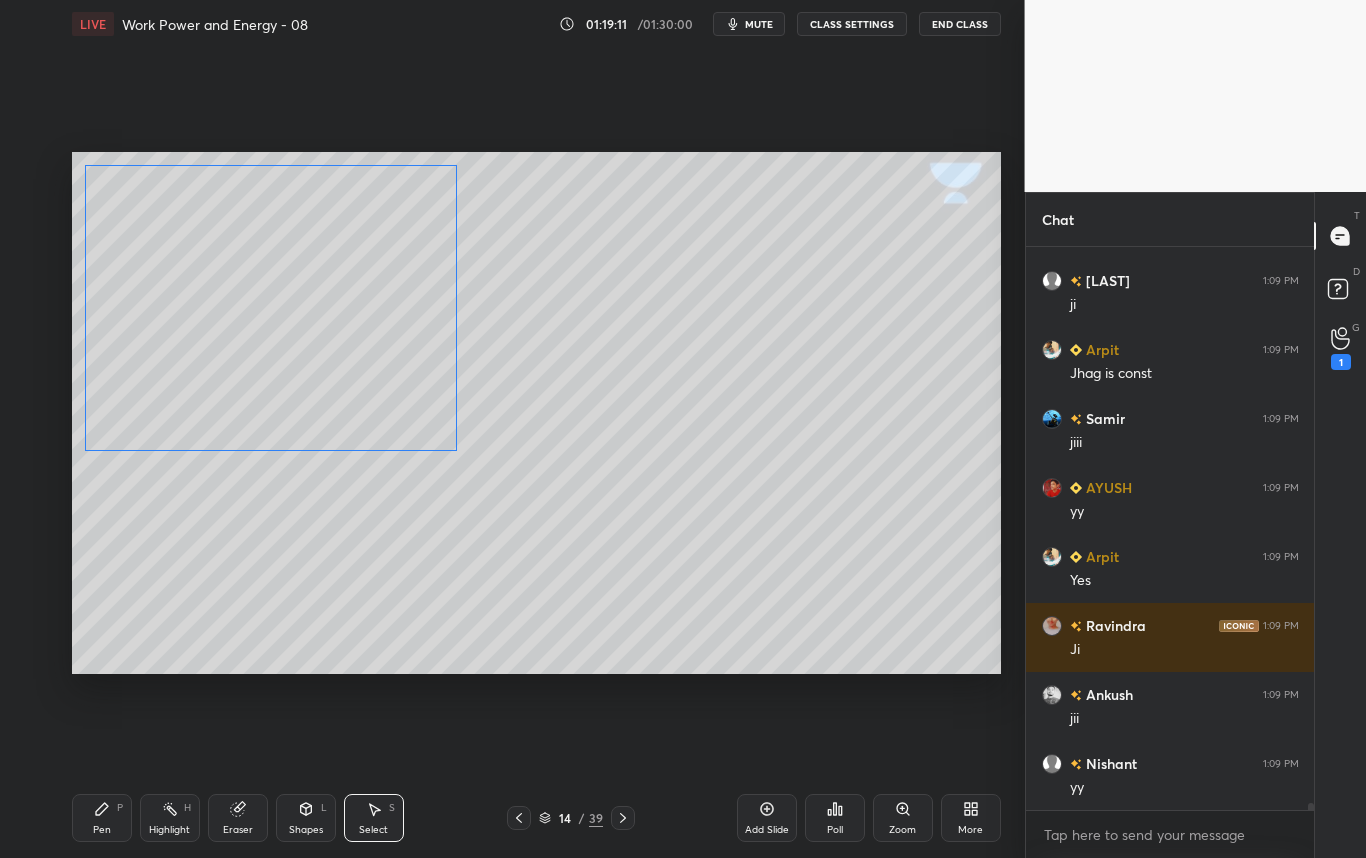 drag, startPoint x: 305, startPoint y: 355, endPoint x: 310, endPoint y: 365, distance: 11.18034 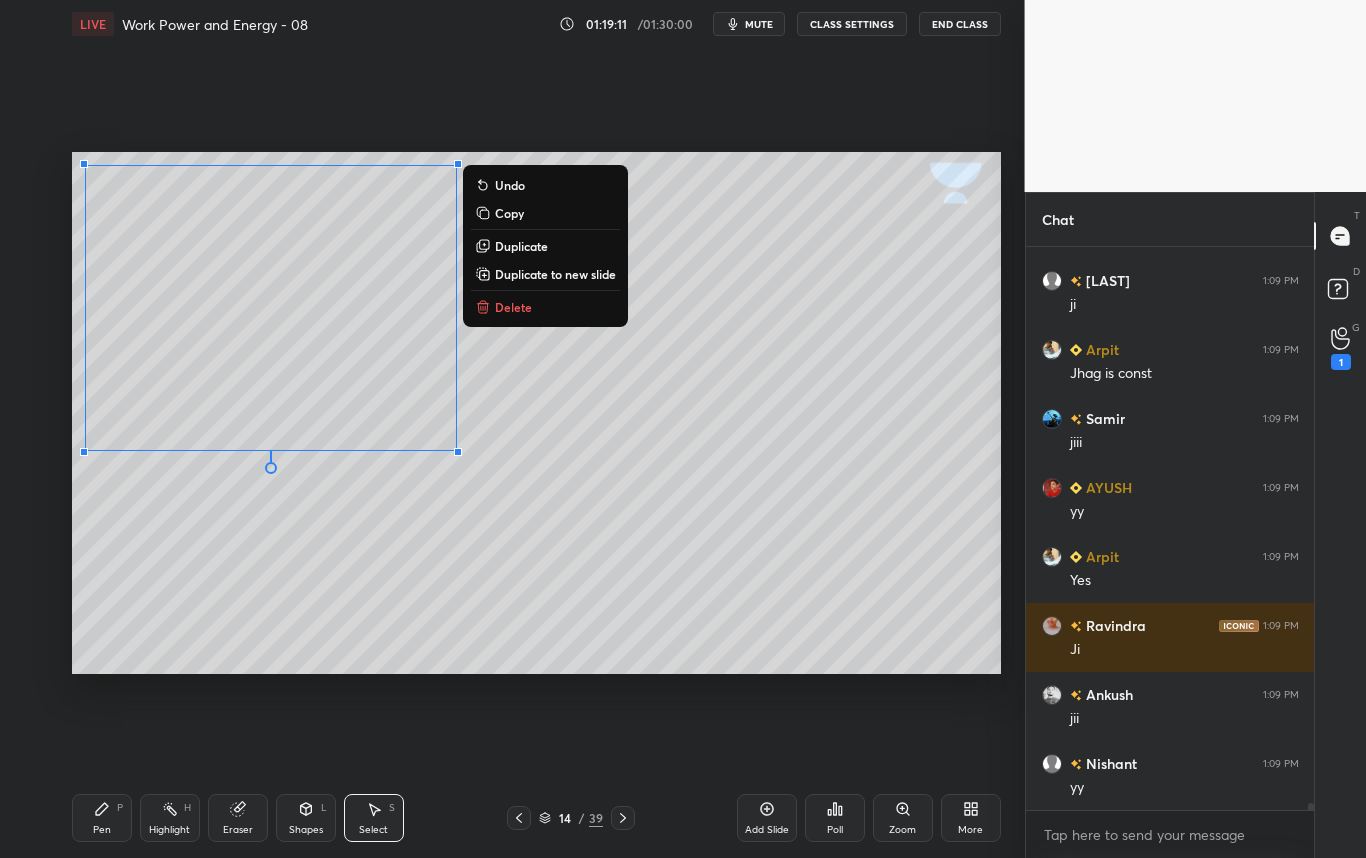click on "0 ° Undo Copy Duplicate Duplicate to new slide Delete" at bounding box center [536, 413] 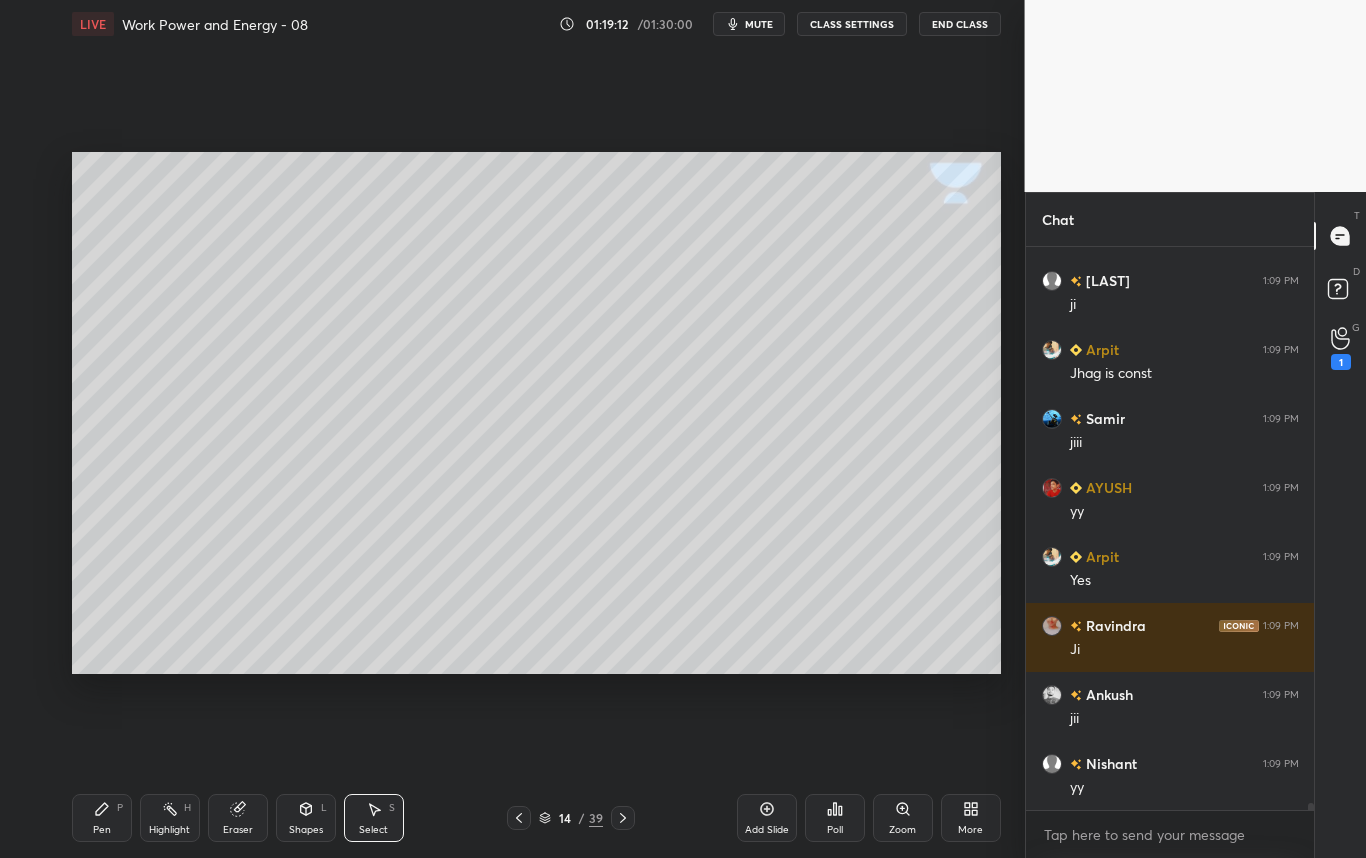 click on "Pen P" at bounding box center [102, 818] 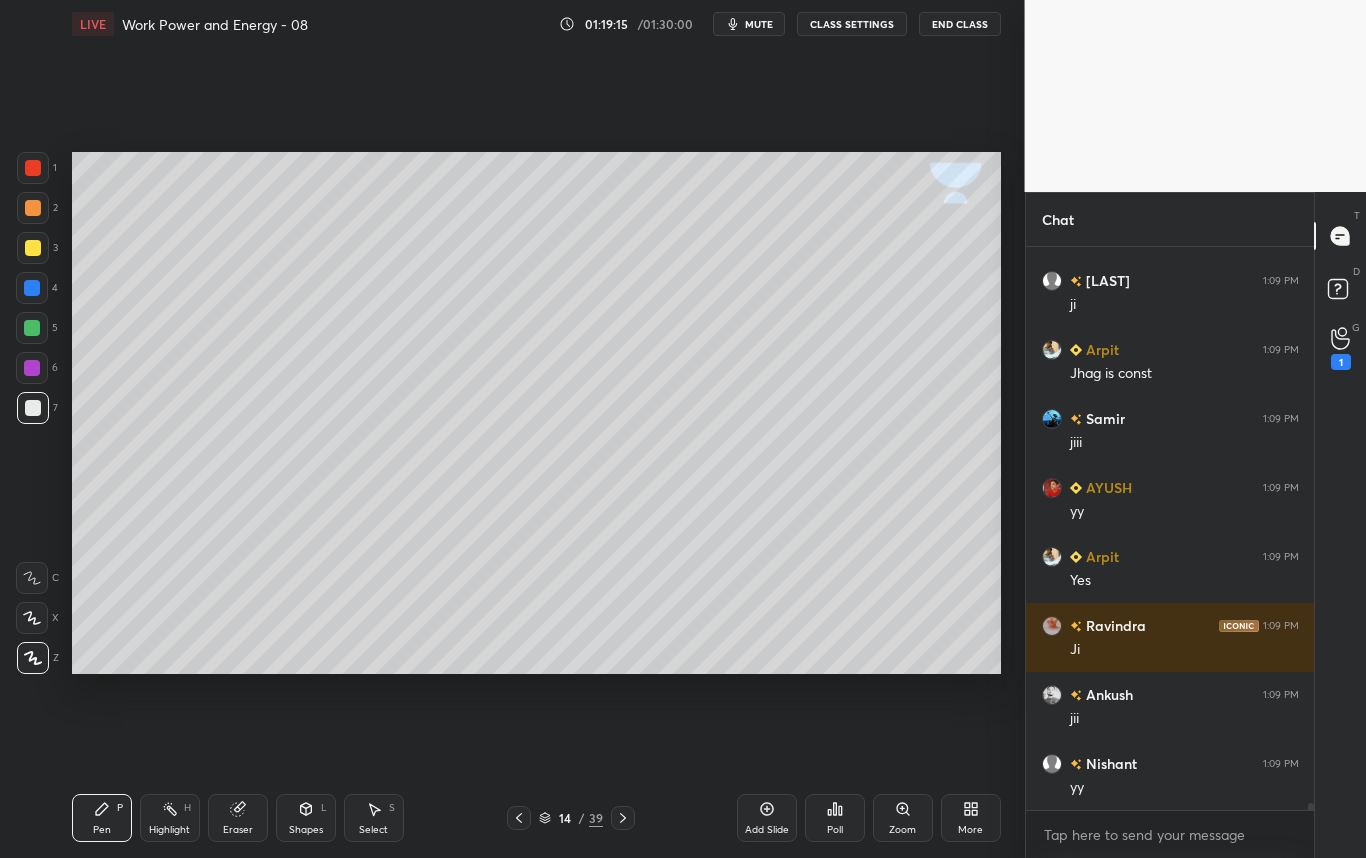 click at bounding box center (33, 248) 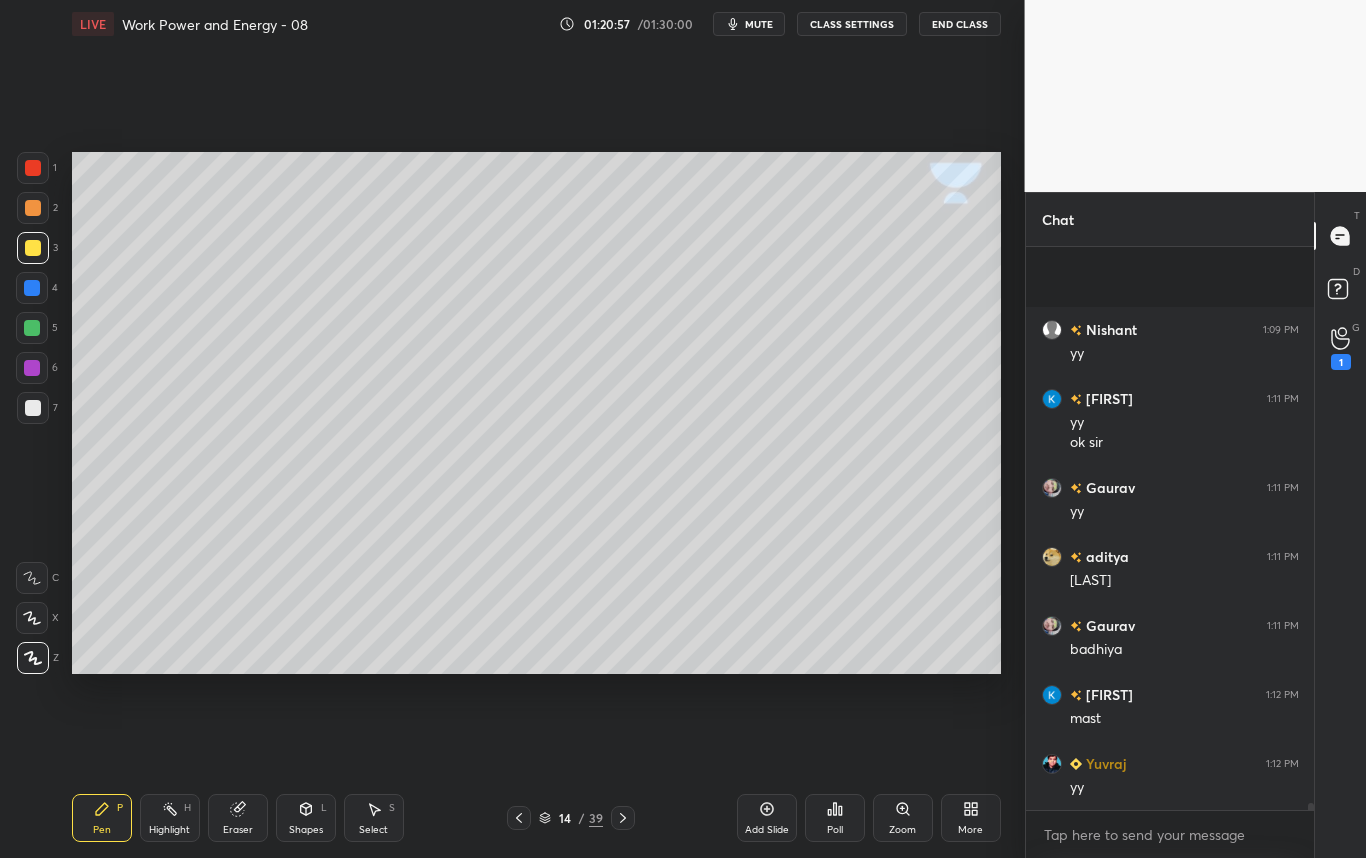 scroll, scrollTop: 42467, scrollLeft: 0, axis: vertical 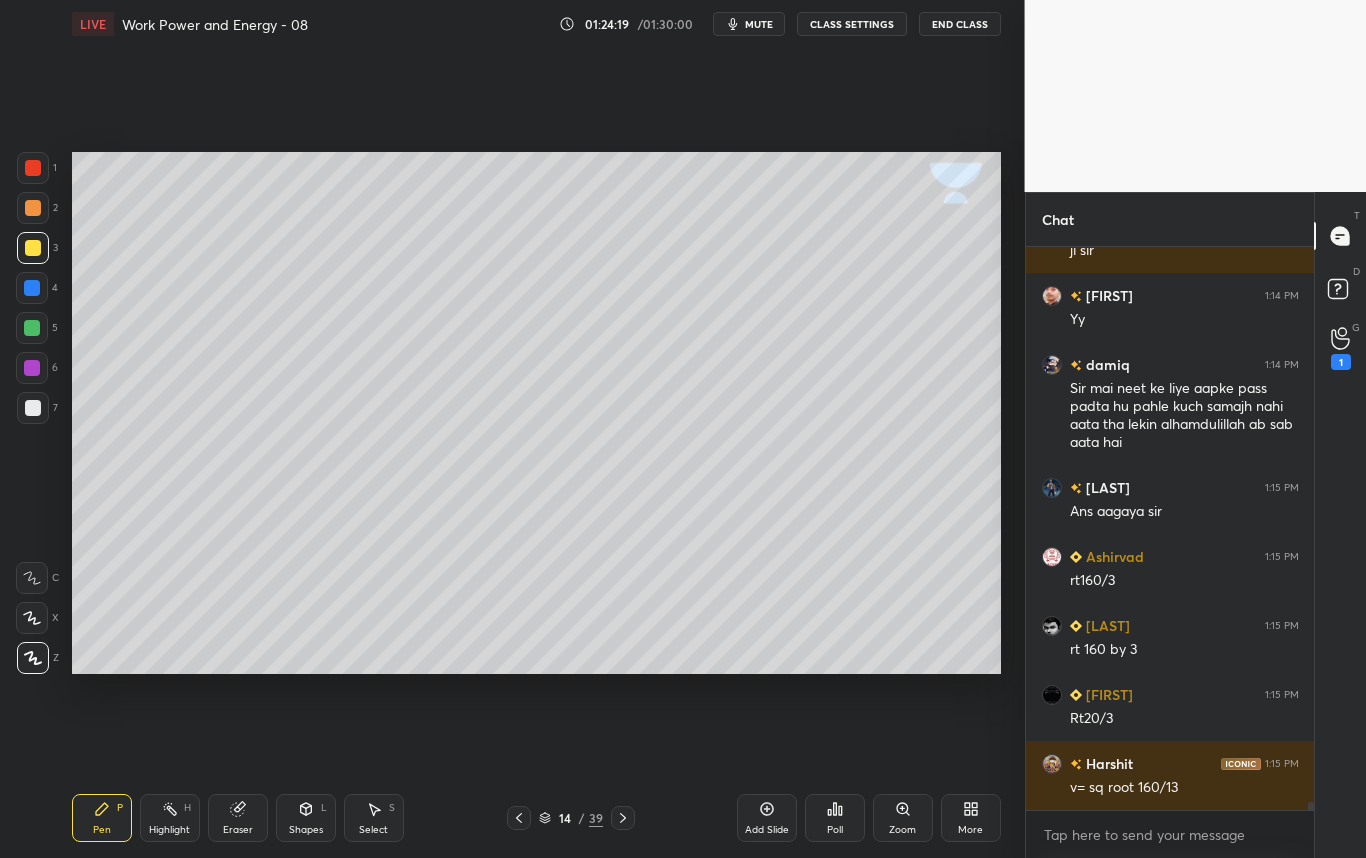 click at bounding box center (33, 408) 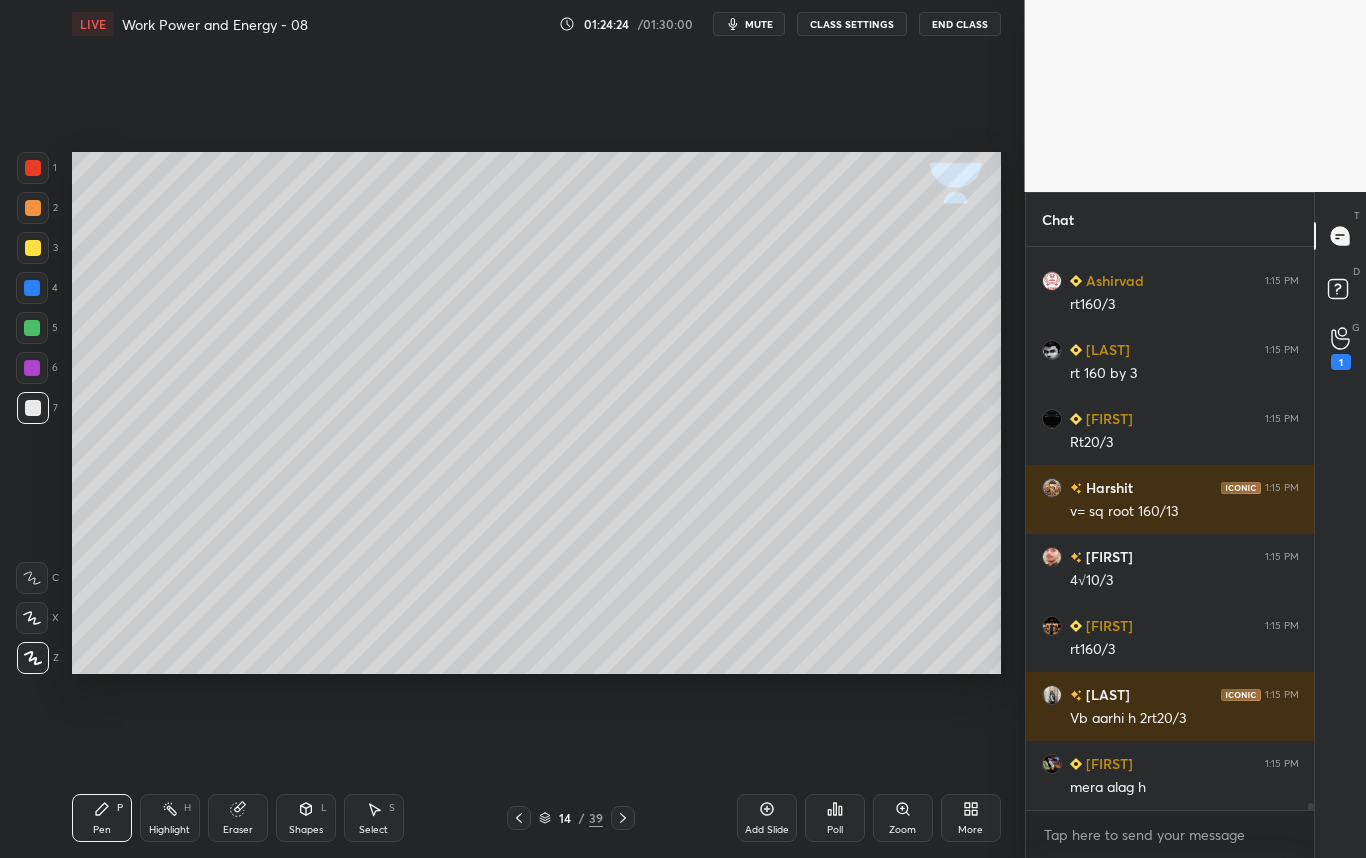 scroll, scrollTop: 41897, scrollLeft: 0, axis: vertical 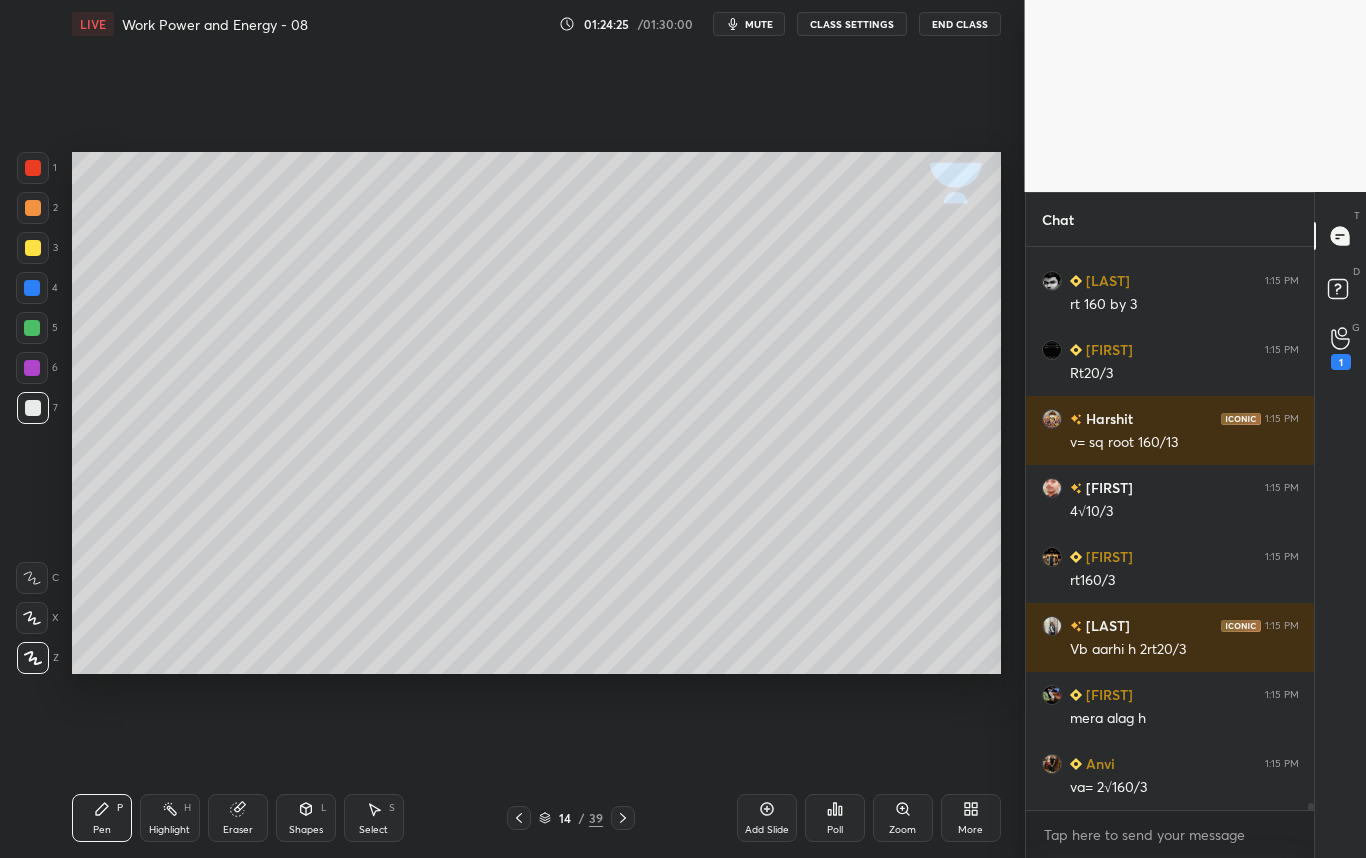 click at bounding box center [33, 248] 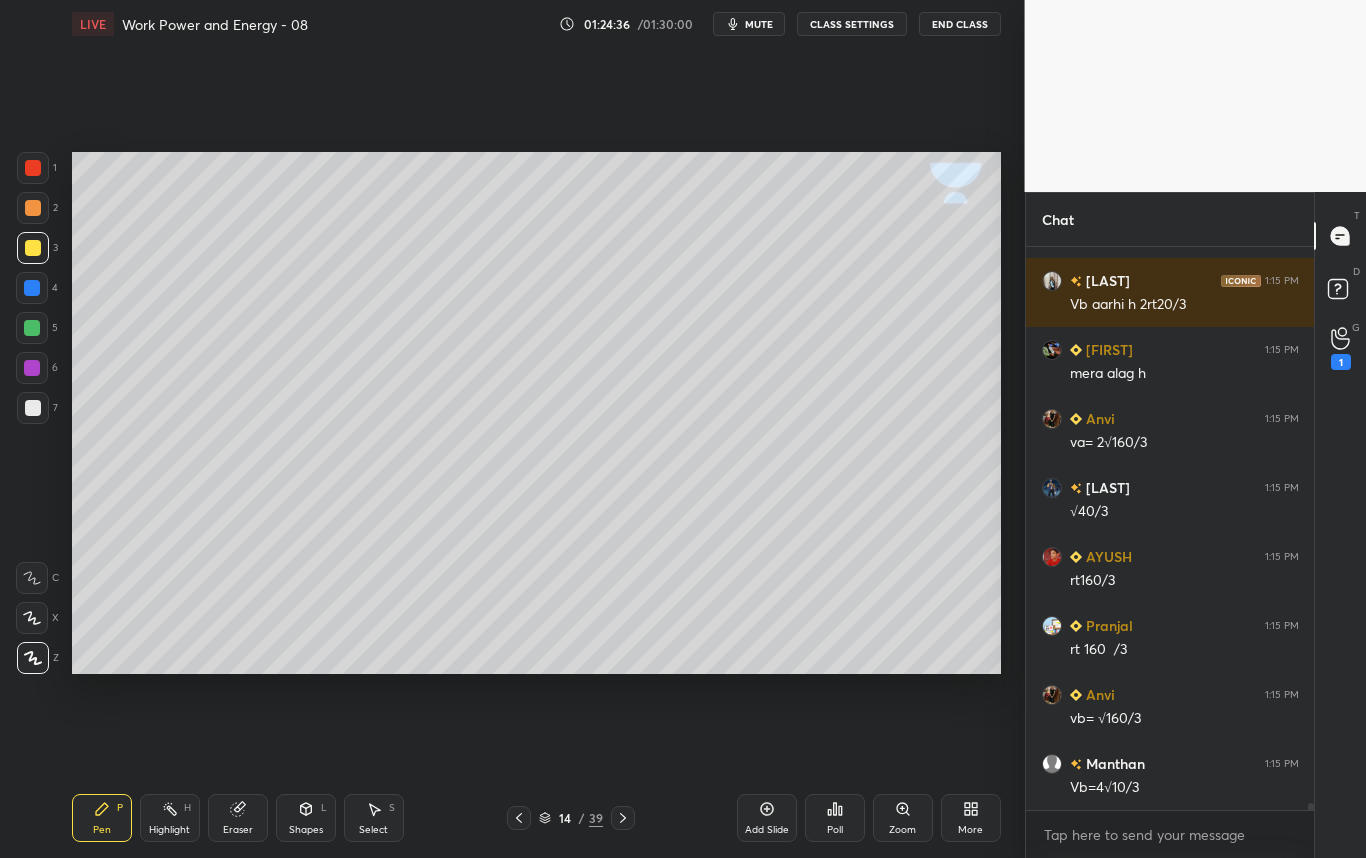 scroll, scrollTop: 42311, scrollLeft: 0, axis: vertical 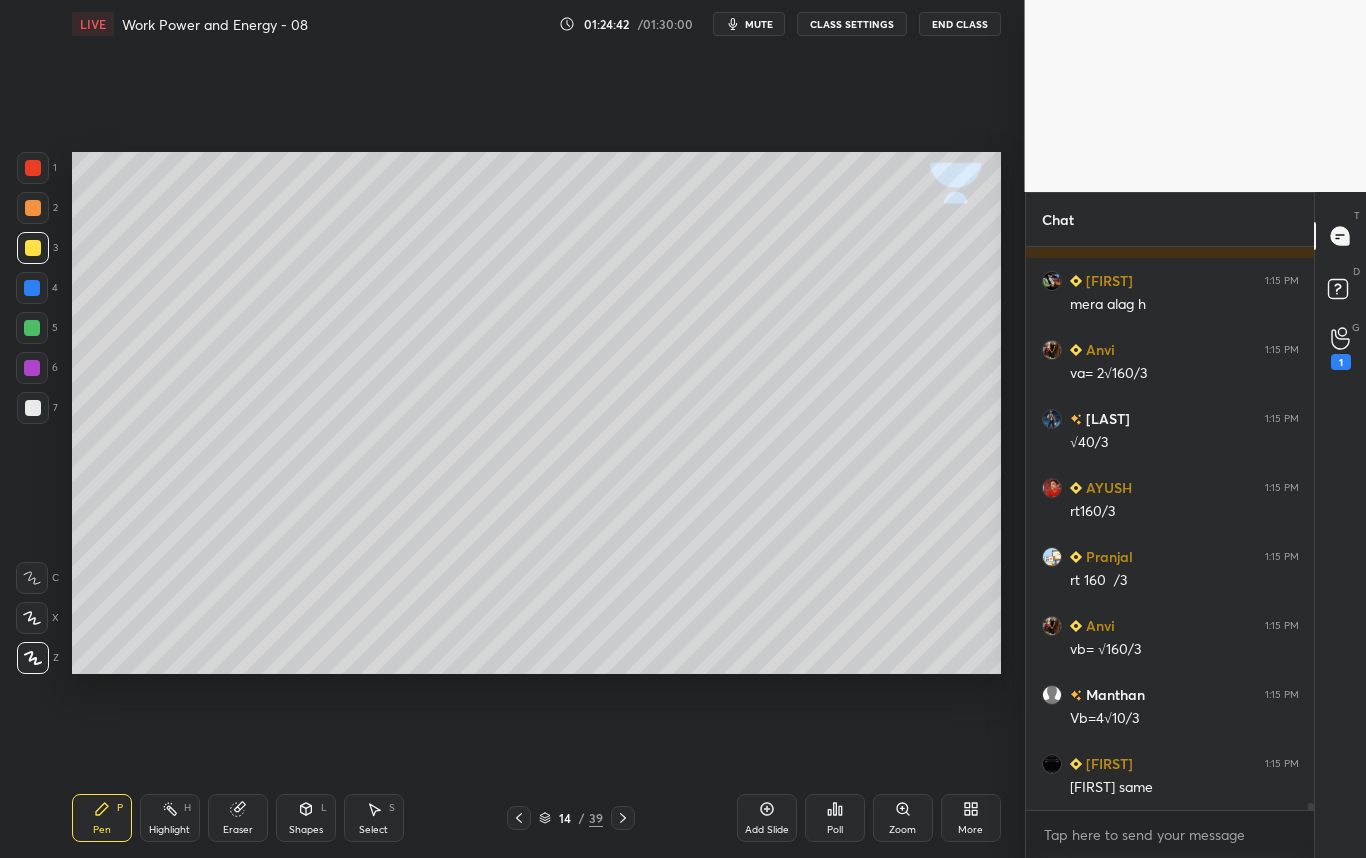 click at bounding box center (33, 408) 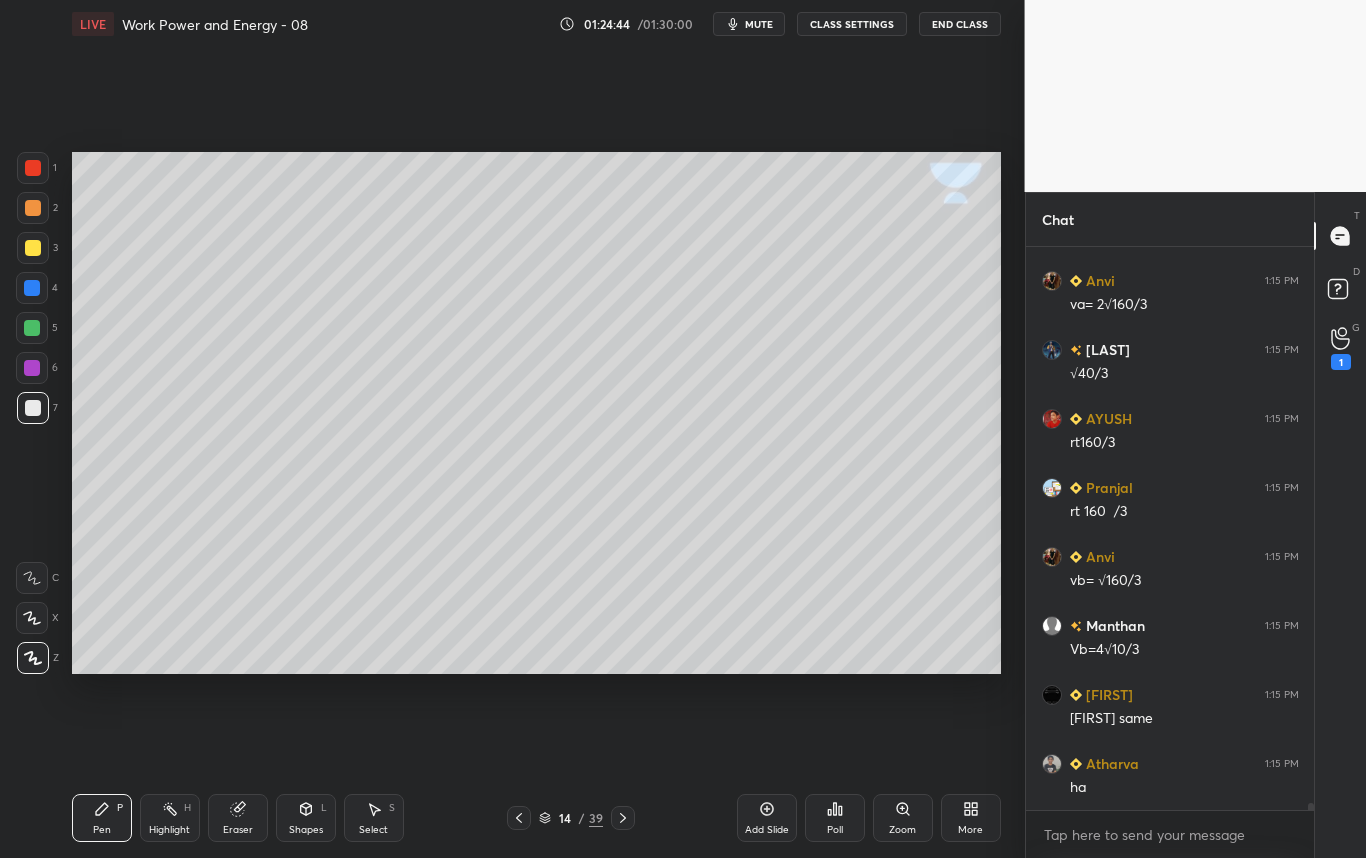 scroll, scrollTop: 42449, scrollLeft: 0, axis: vertical 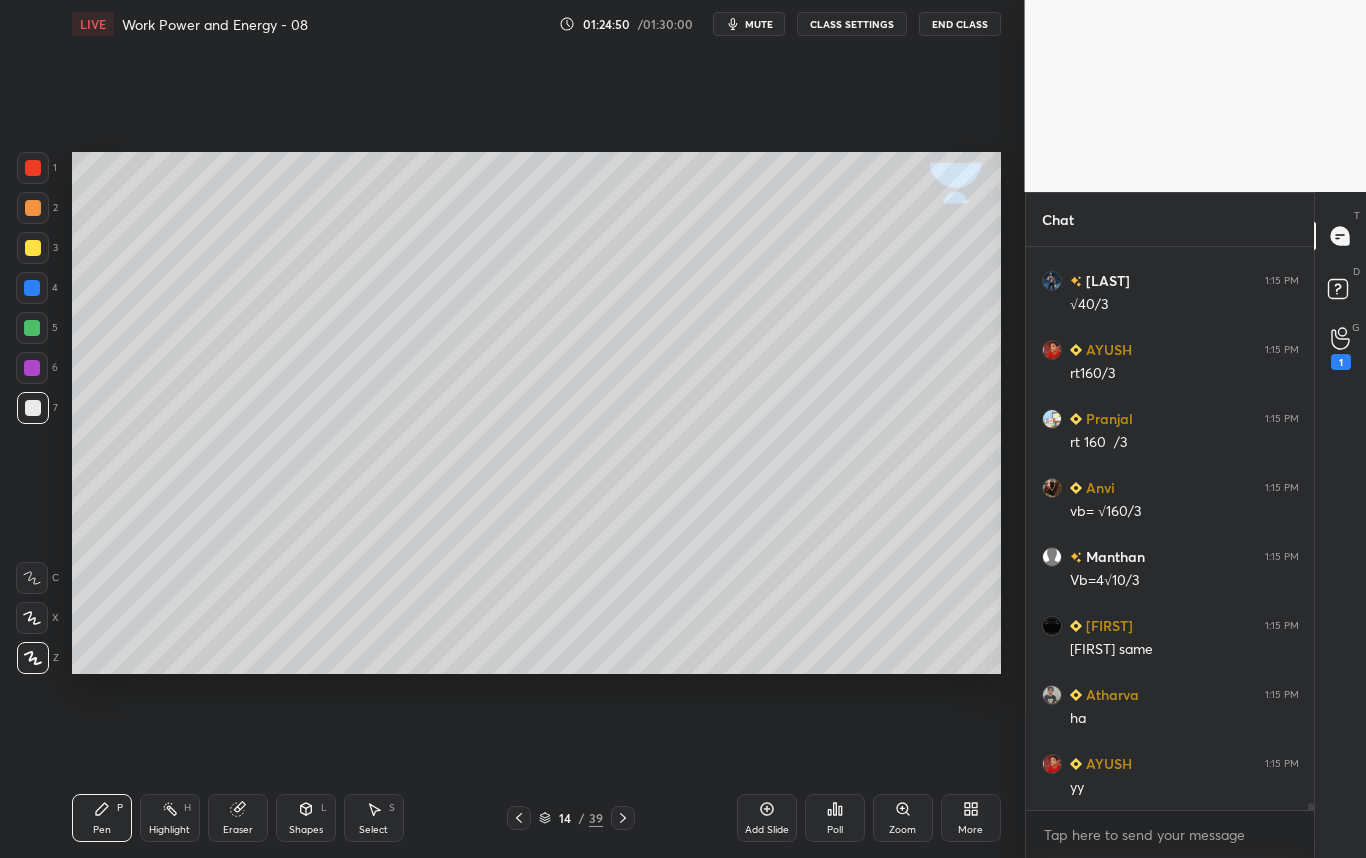 click at bounding box center [33, 408] 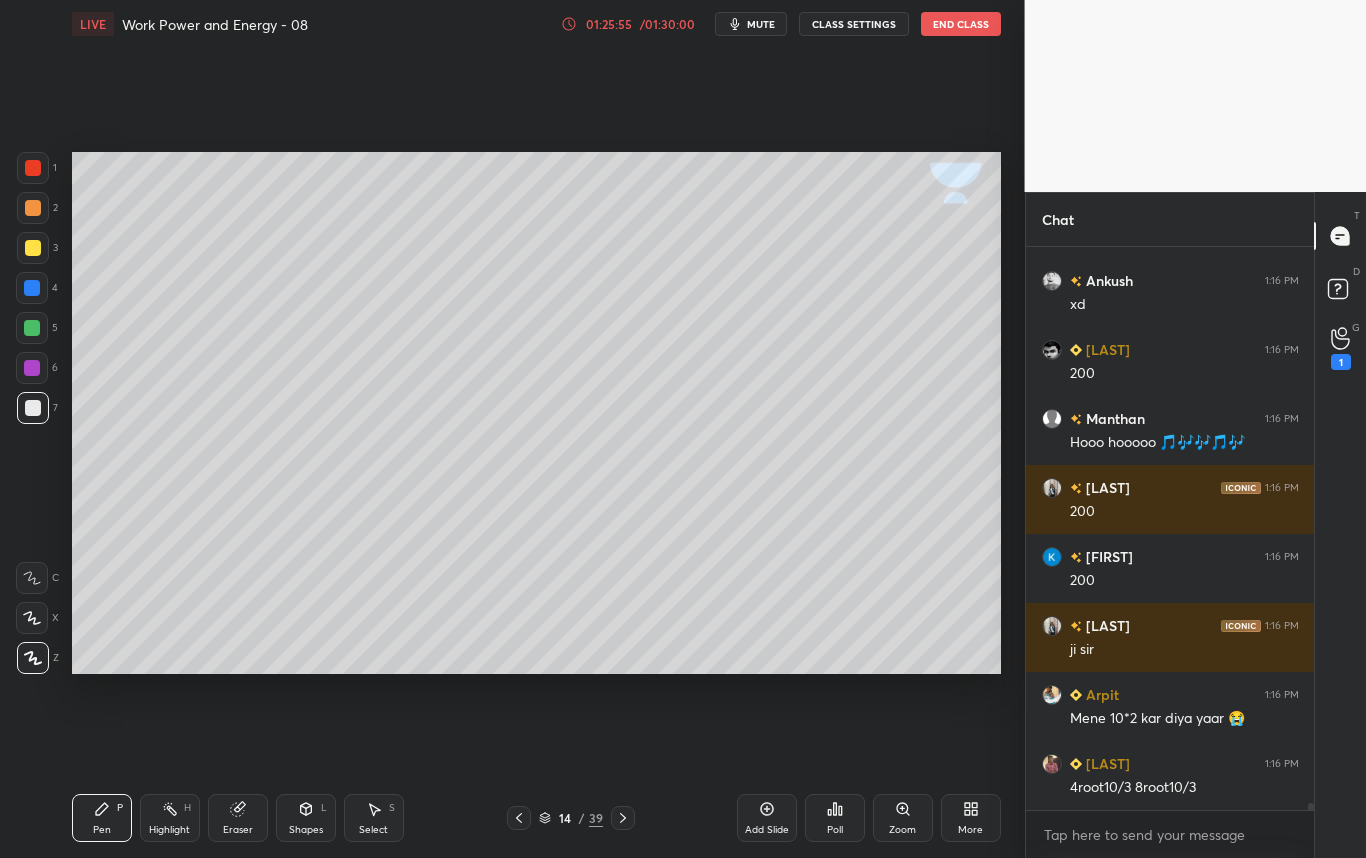 scroll, scrollTop: 43709, scrollLeft: 0, axis: vertical 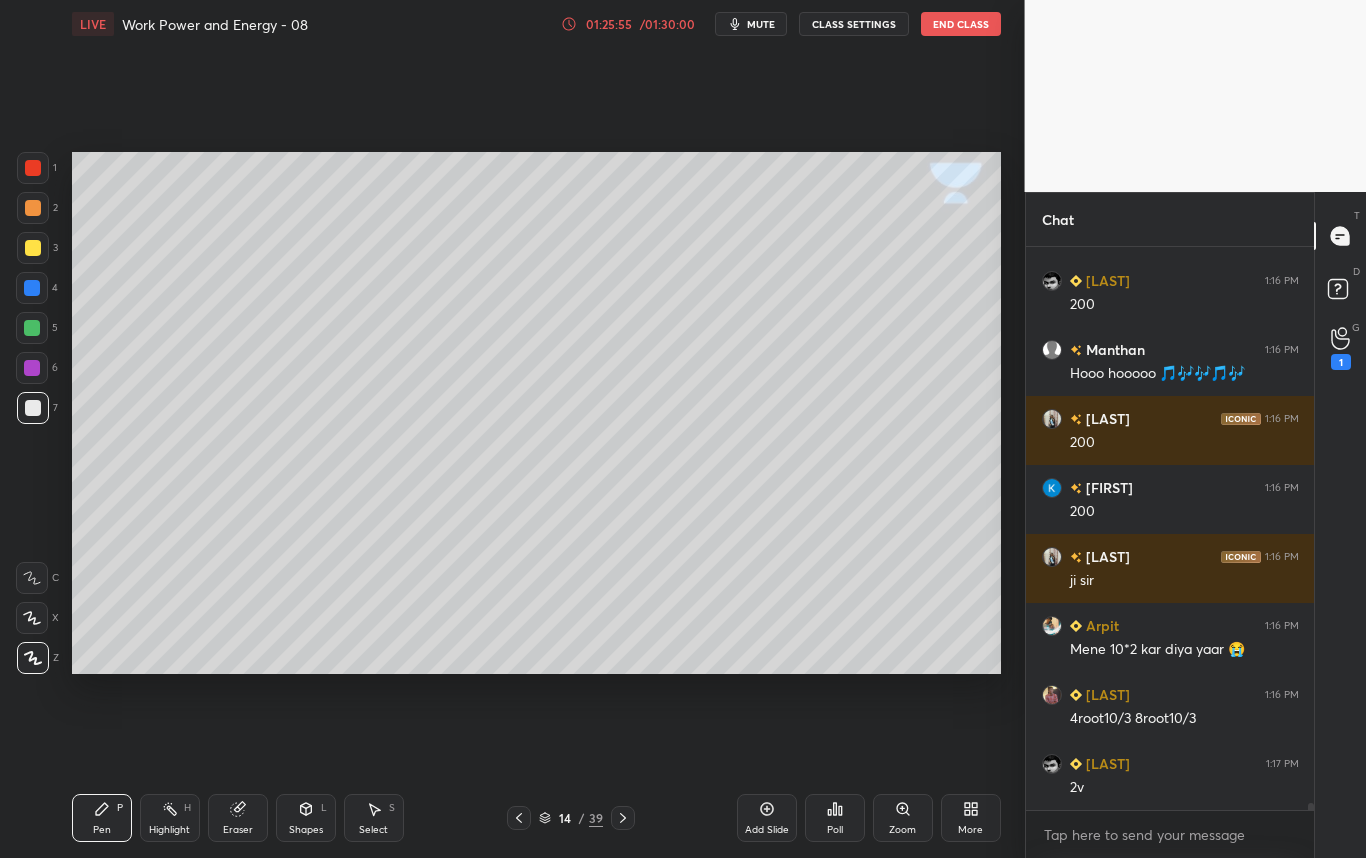 click on "Eraser" at bounding box center [238, 830] 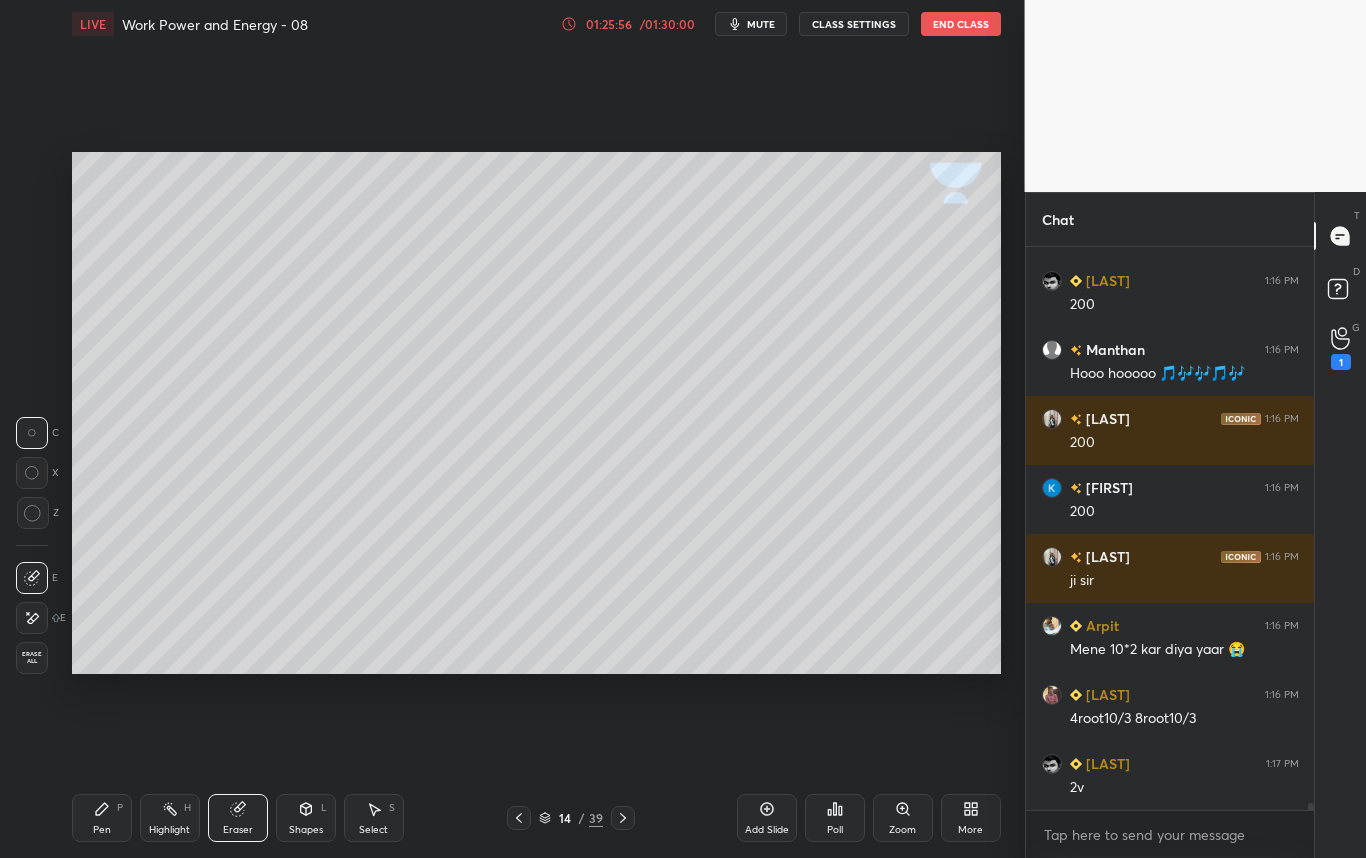 scroll, scrollTop: 43778, scrollLeft: 0, axis: vertical 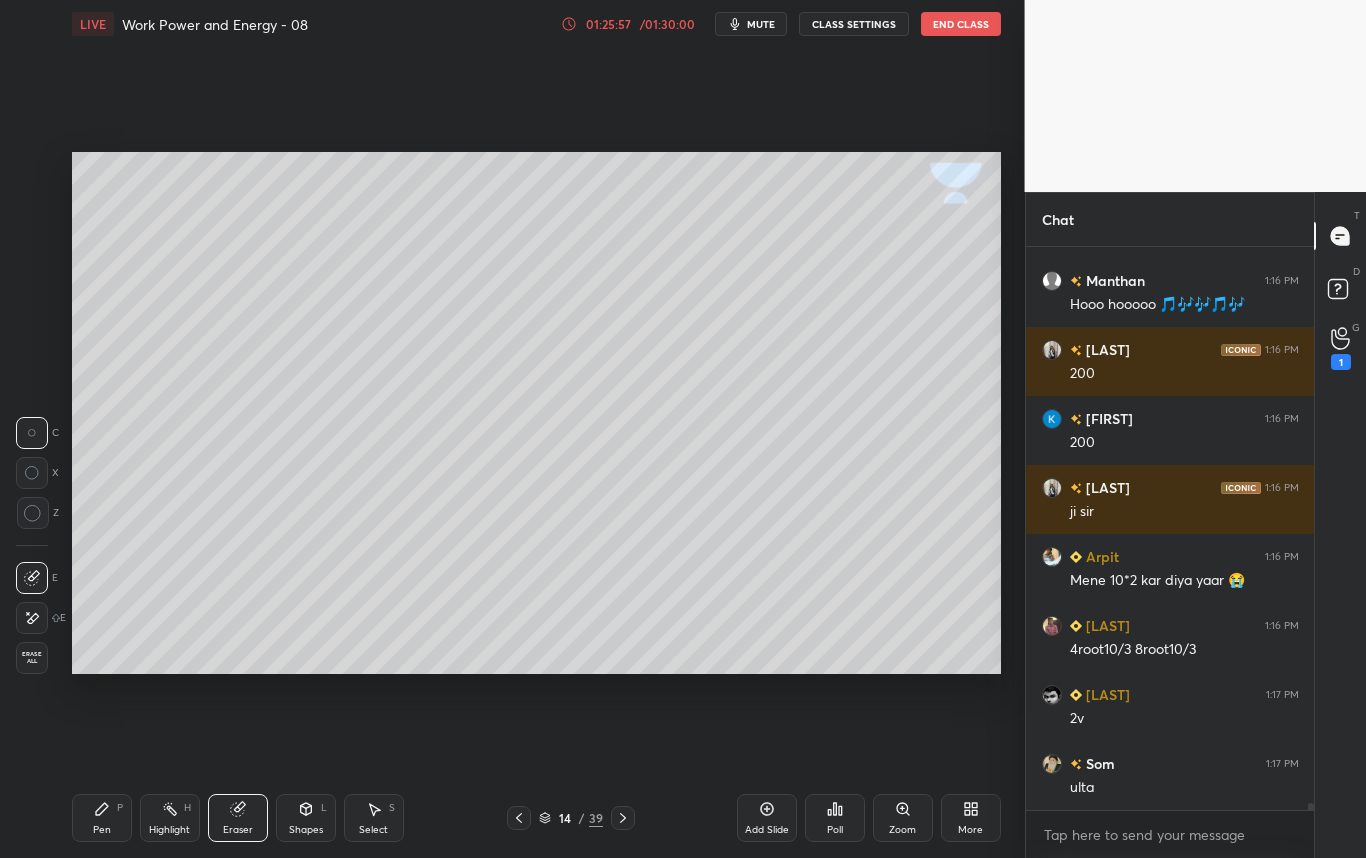 click on "Pen P" at bounding box center (102, 818) 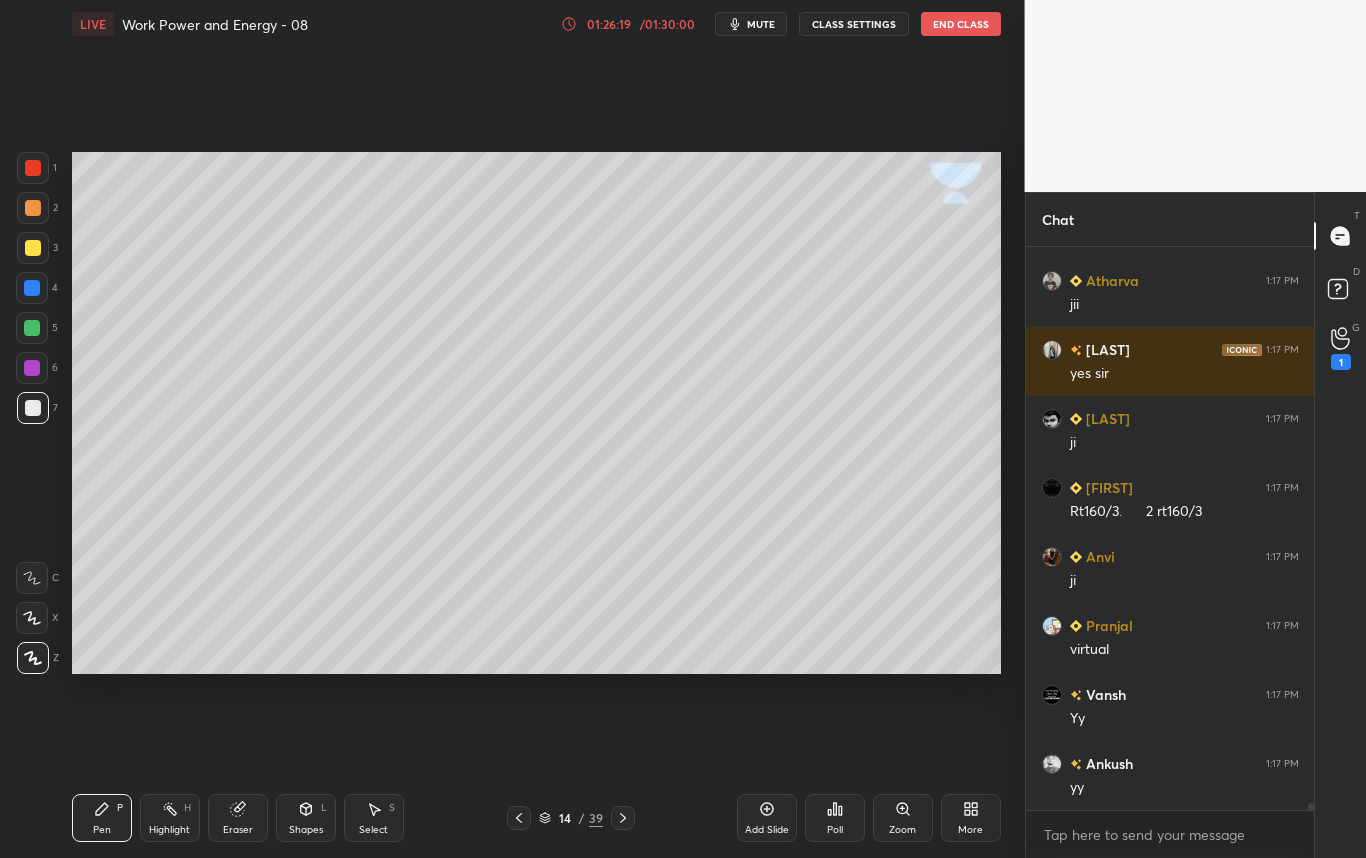 scroll, scrollTop: 44675, scrollLeft: 0, axis: vertical 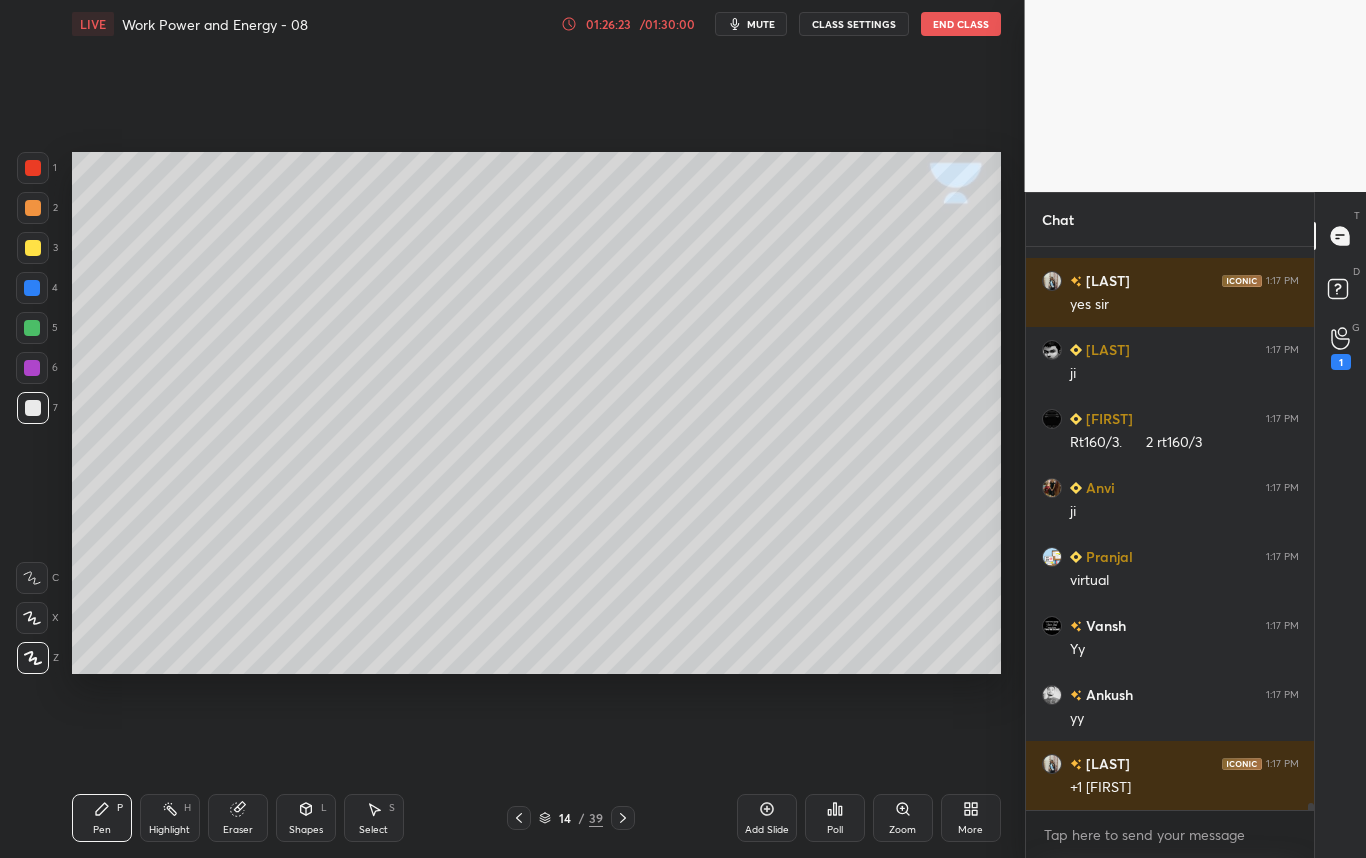 click on "Select" at bounding box center (373, 830) 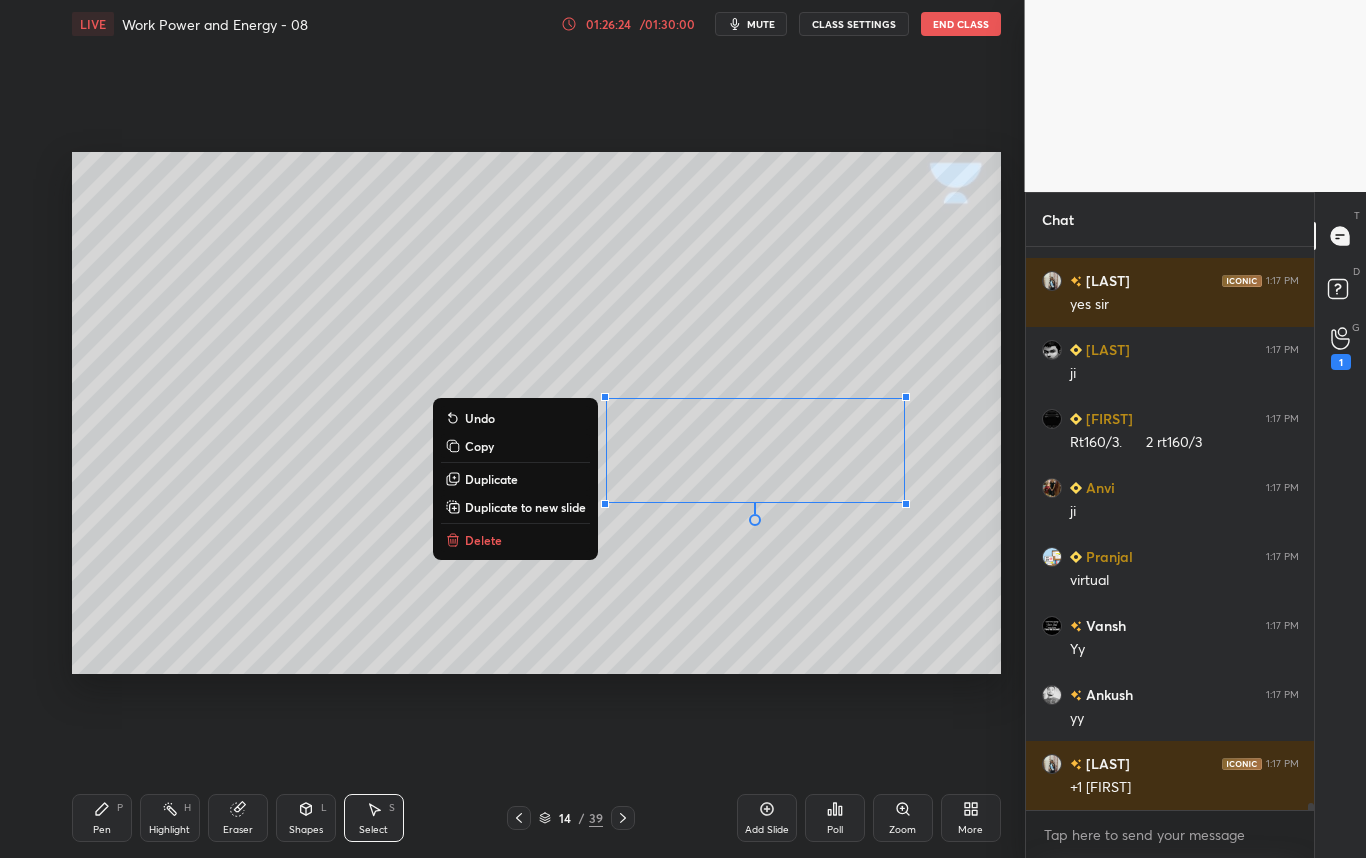 drag, startPoint x: 596, startPoint y: 521, endPoint x: 1002, endPoint y: 562, distance: 408.06494 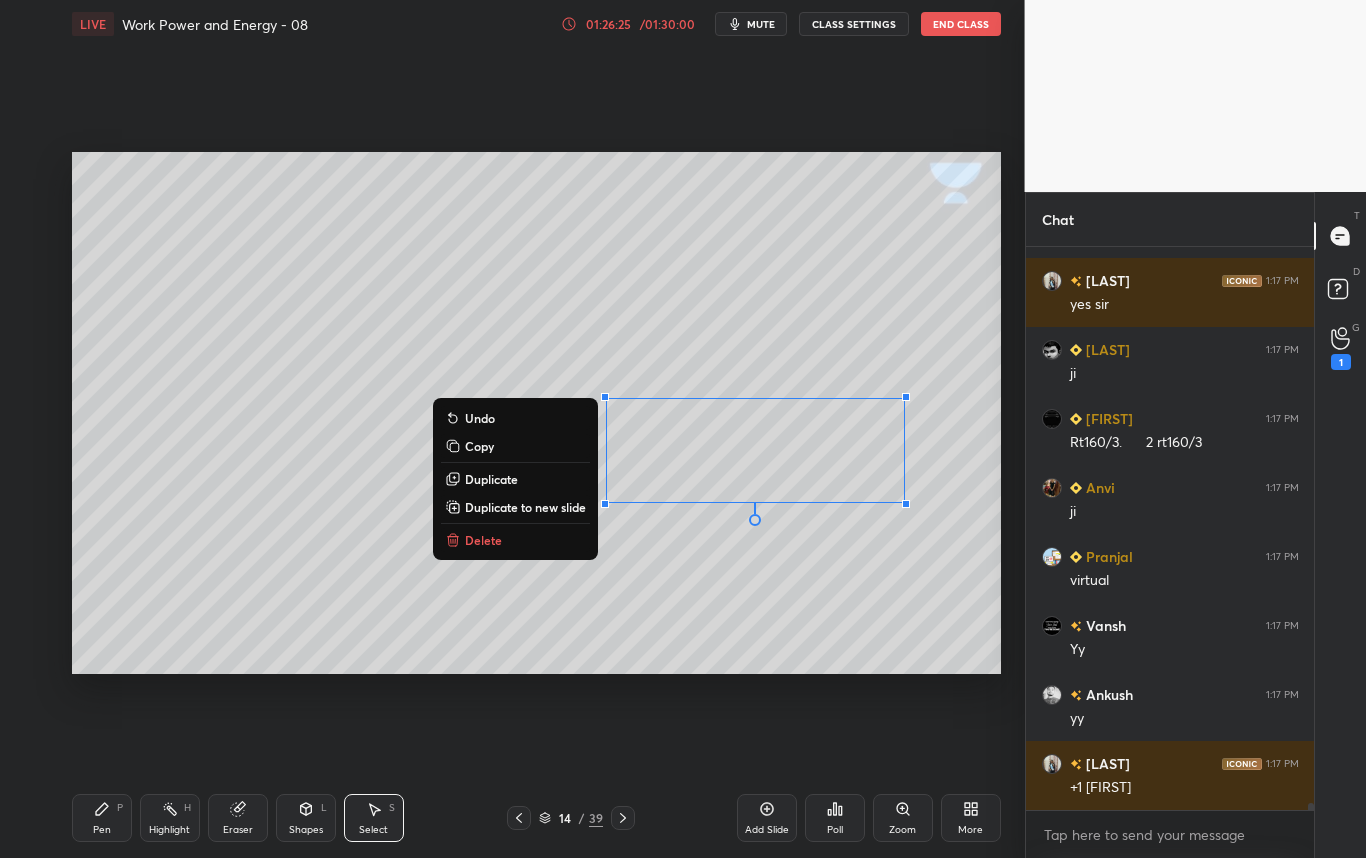 click on "0 ° Undo Copy Duplicate Duplicate to new slide Delete" at bounding box center (536, 413) 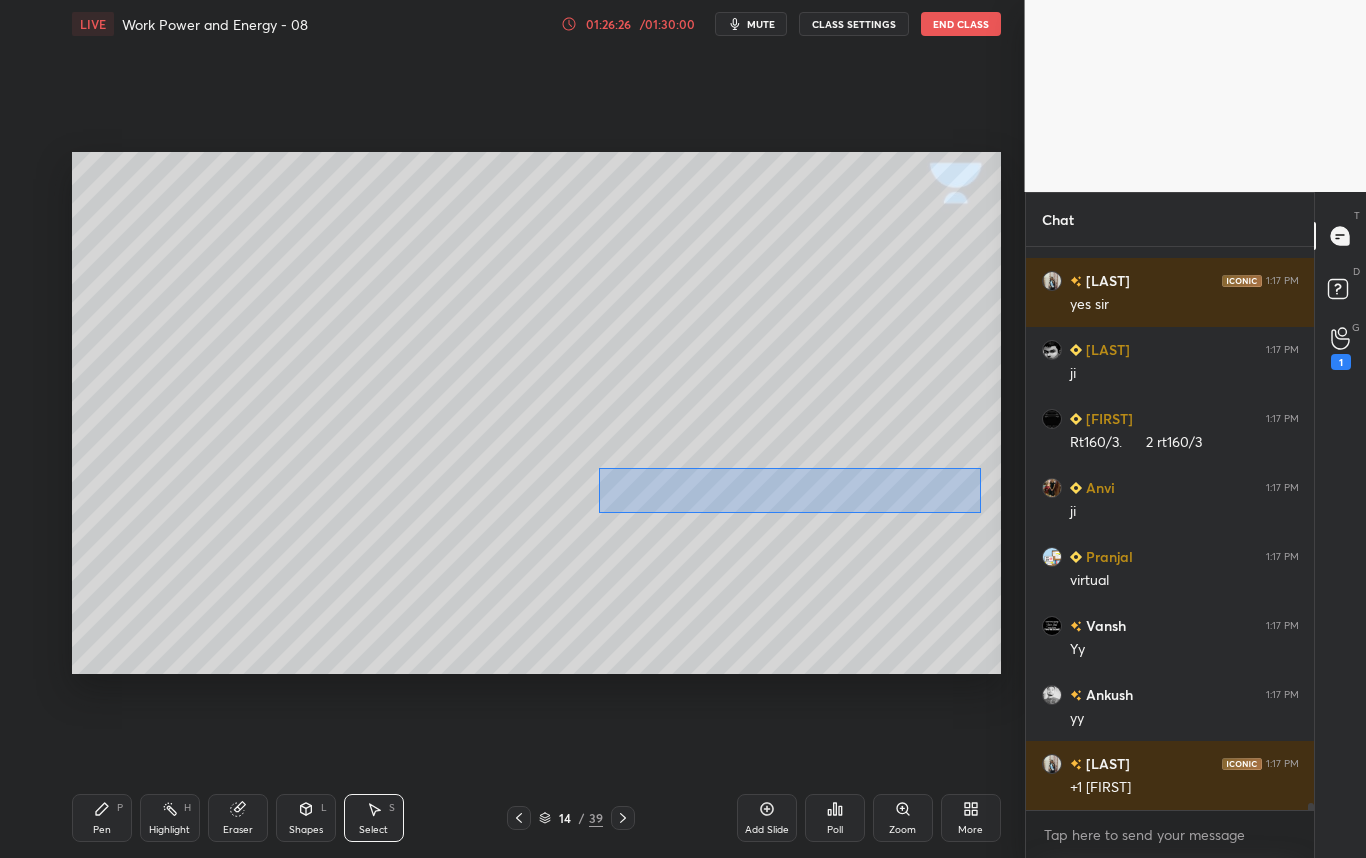 drag, startPoint x: 607, startPoint y: 505, endPoint x: 980, endPoint y: 512, distance: 373.06567 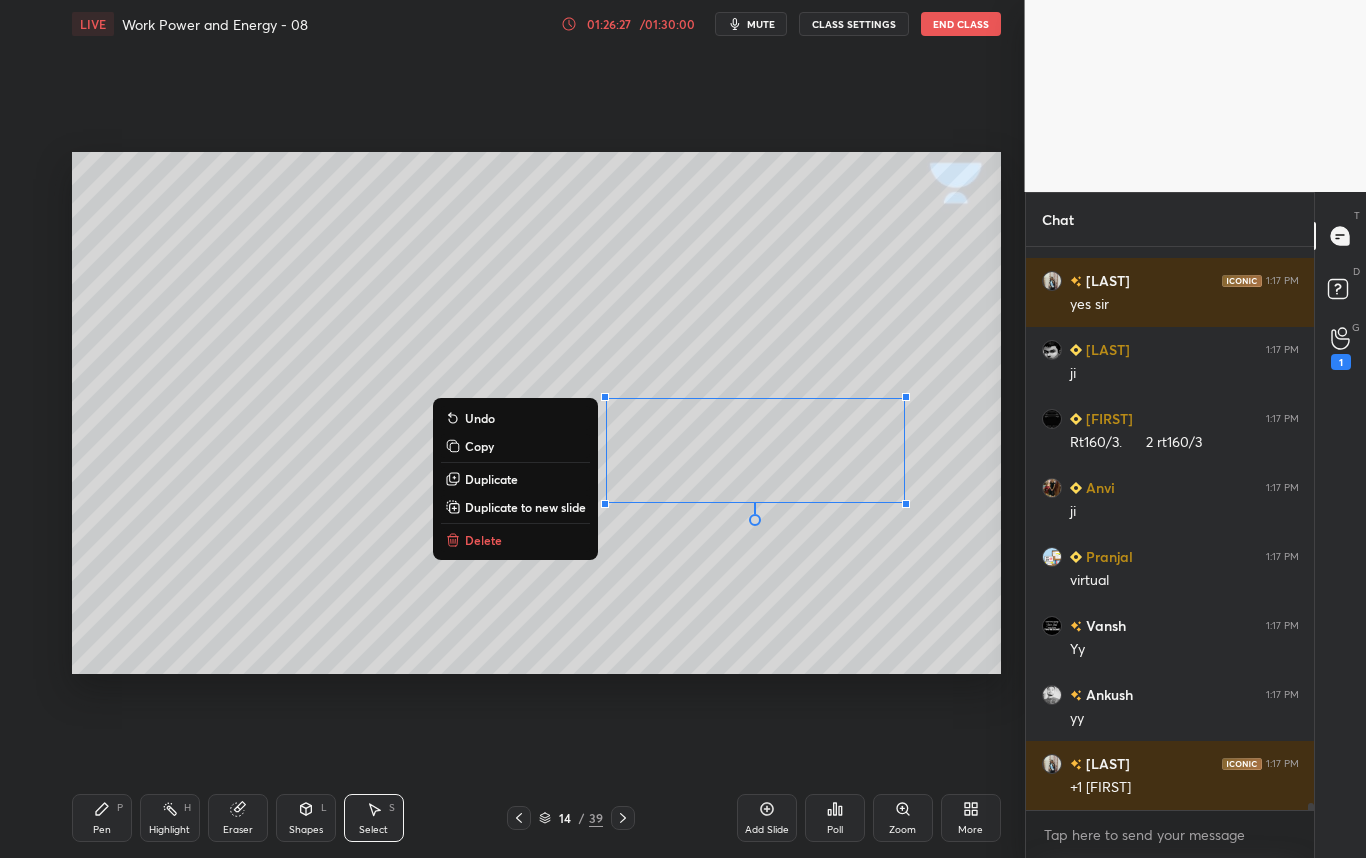 scroll, scrollTop: 44744, scrollLeft: 0, axis: vertical 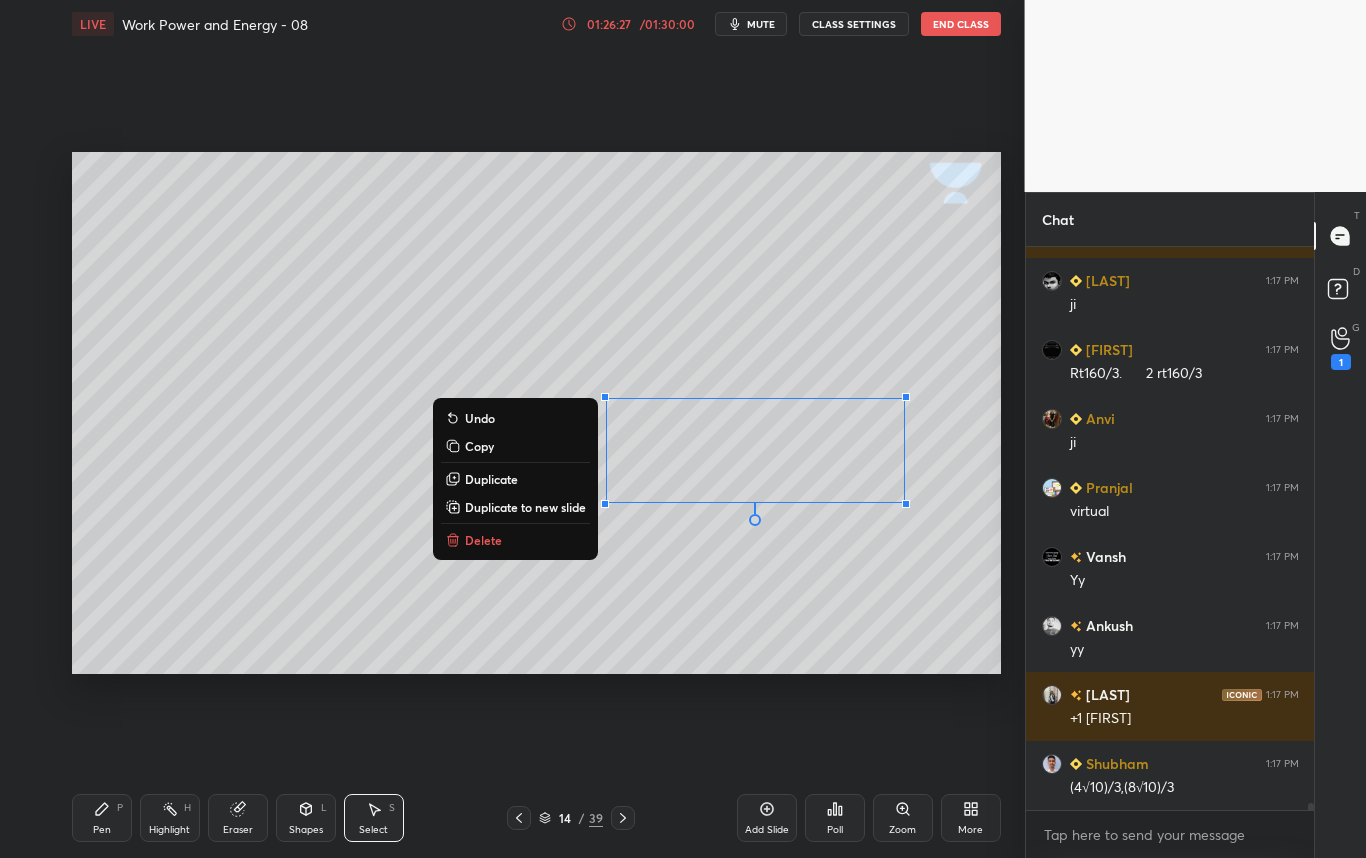 click on "0 ° Undo Copy Duplicate Duplicate to new slide Delete" at bounding box center [536, 413] 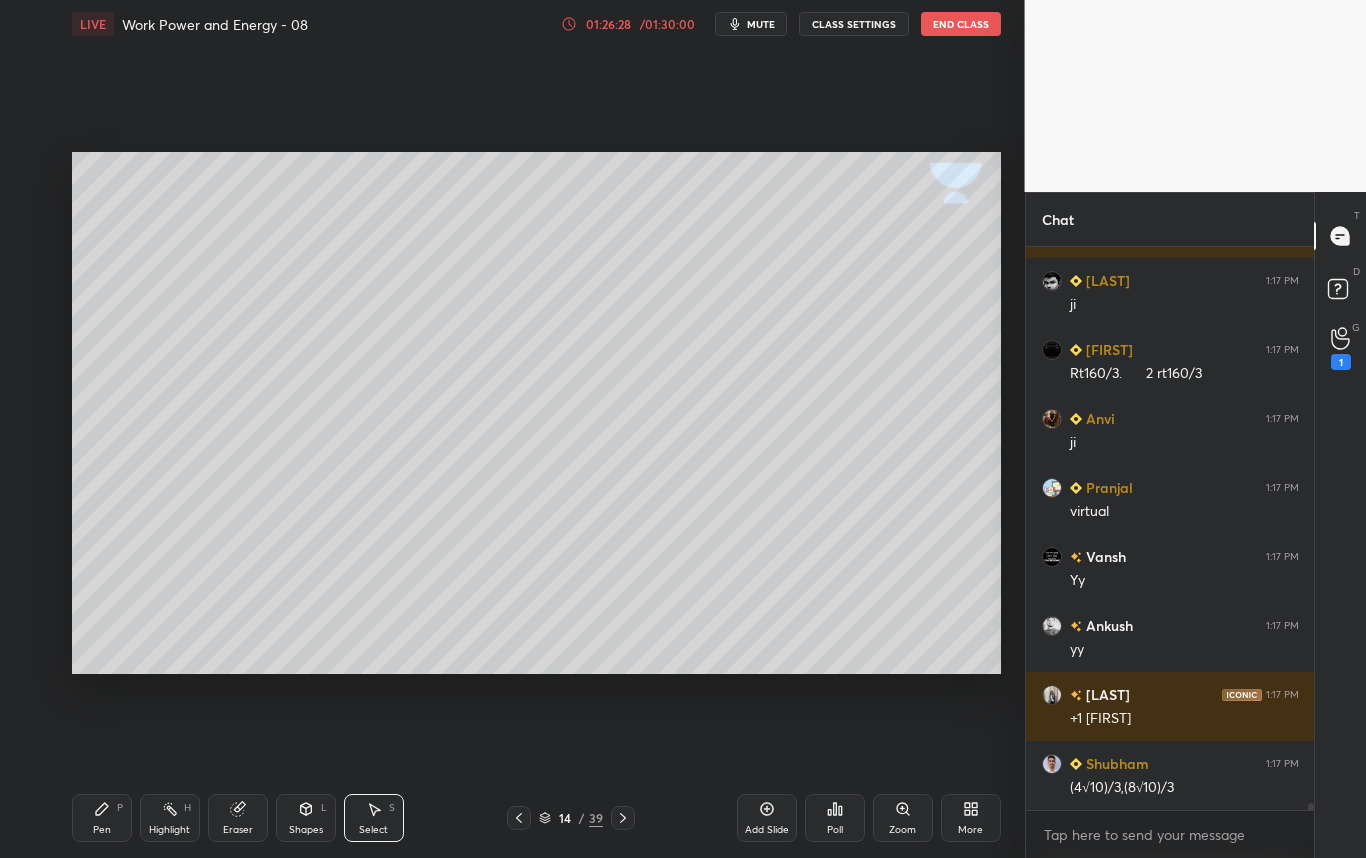 click on "Pen P" at bounding box center [102, 818] 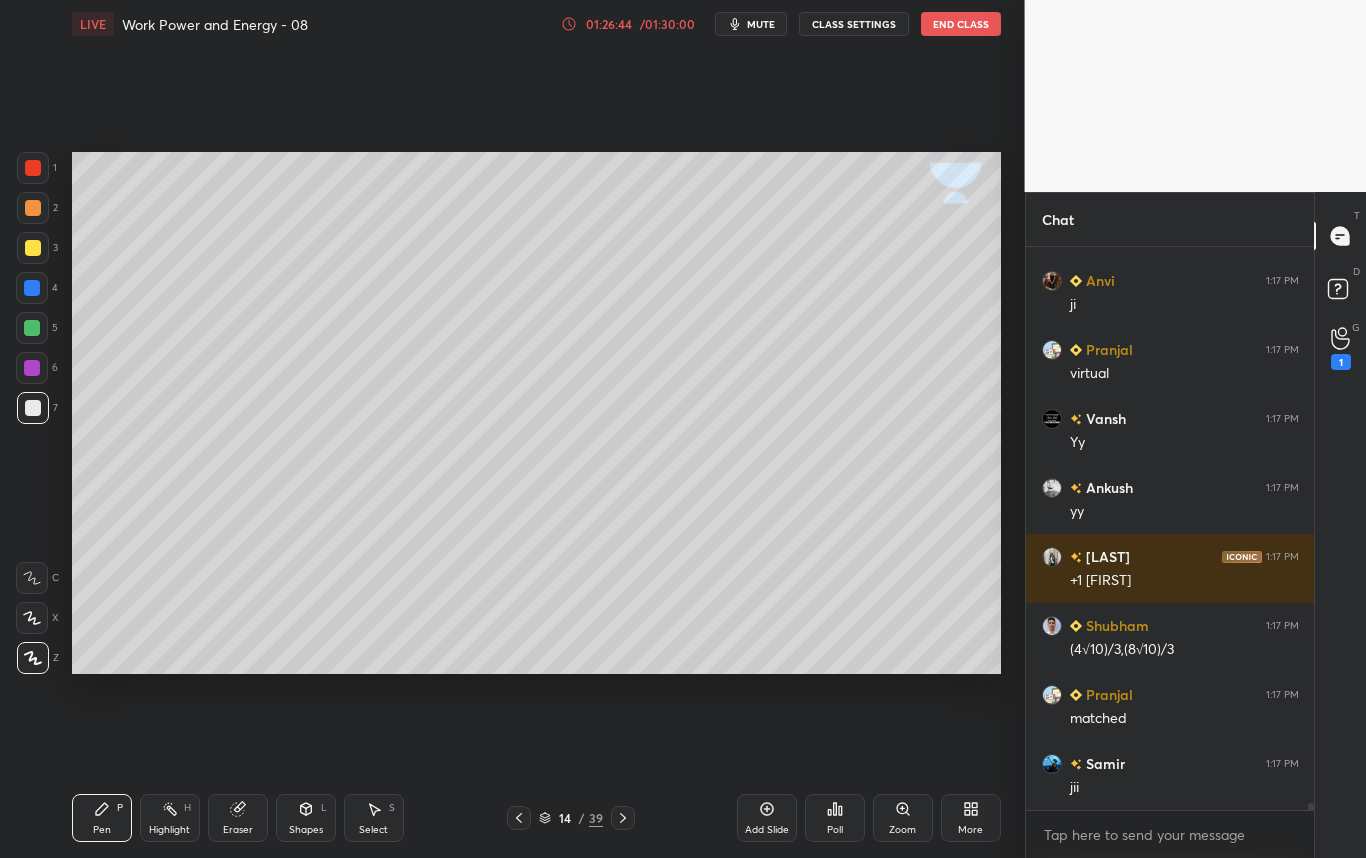 scroll, scrollTop: 44951, scrollLeft: 0, axis: vertical 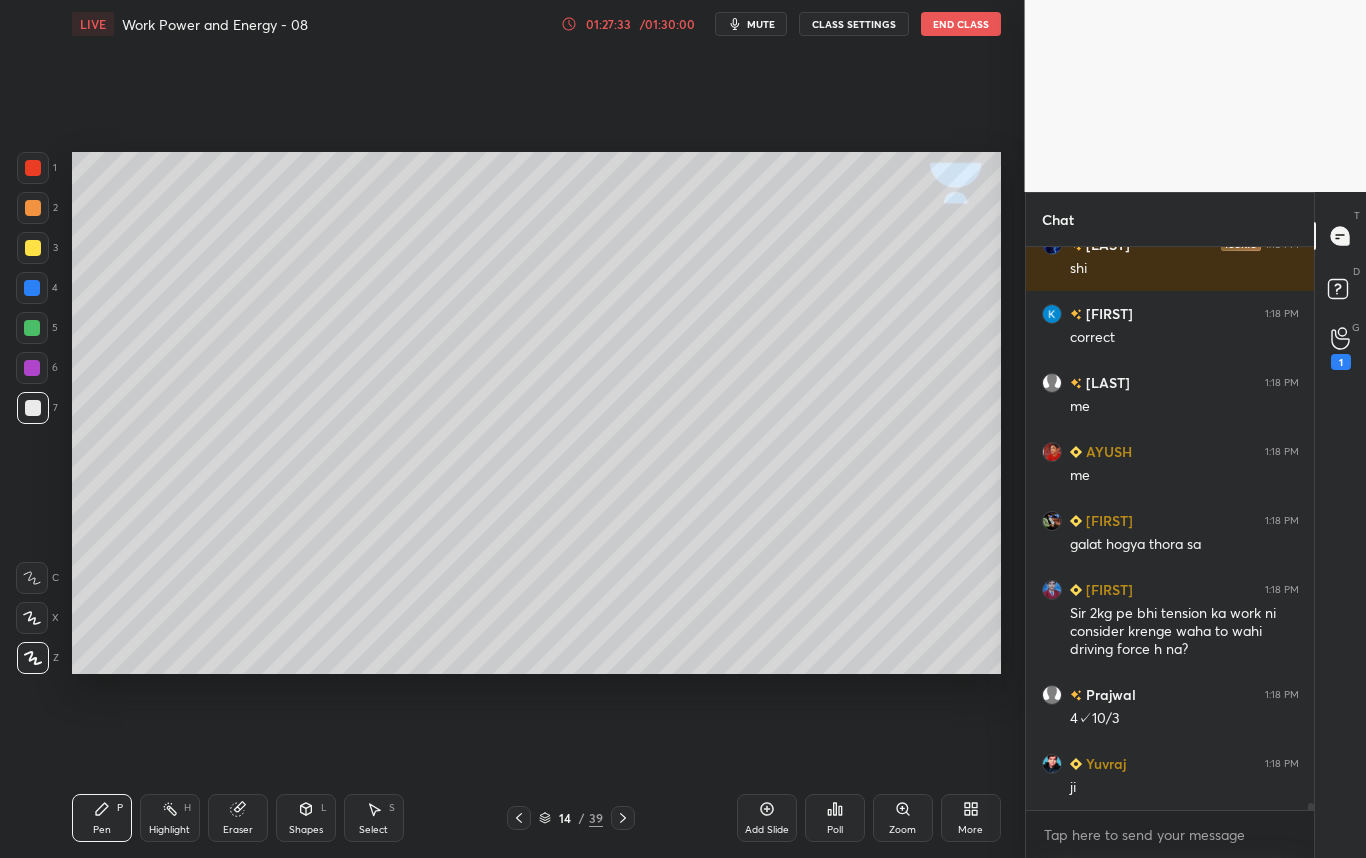 click on "Highlight" at bounding box center [169, 830] 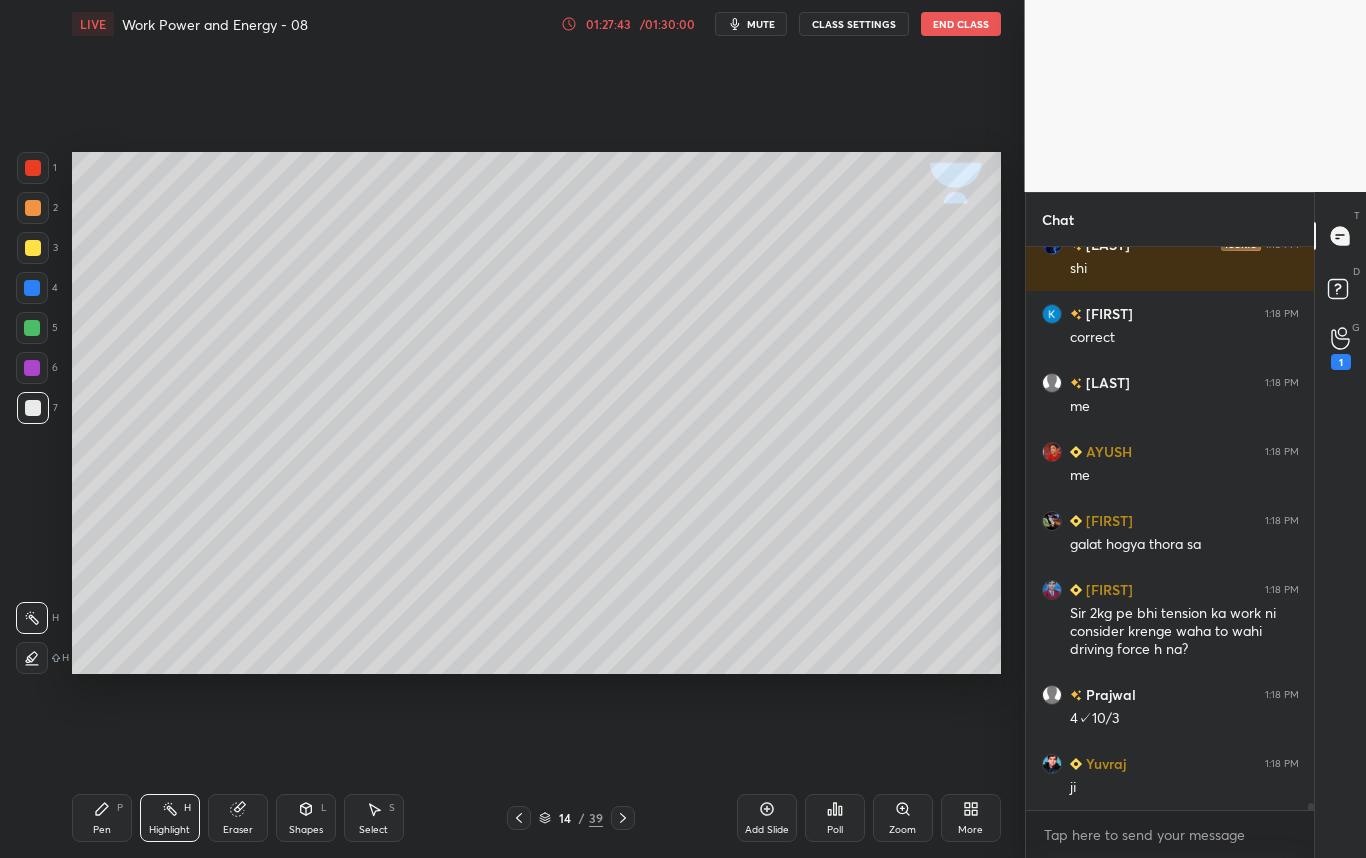 click on "Setting up your live class Poll for   secs No correct answer Start poll" at bounding box center (536, 413) 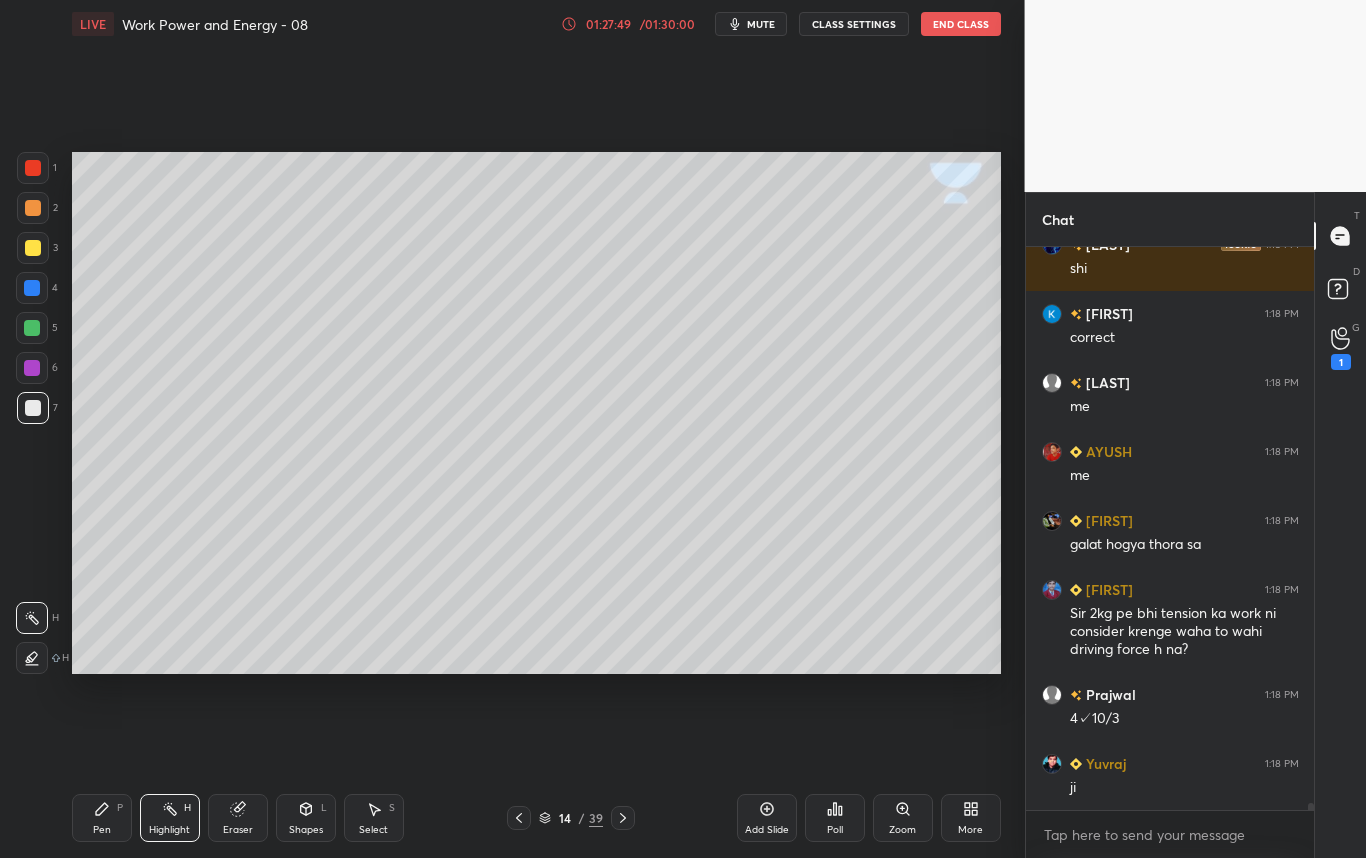 click on "Pen P" at bounding box center [102, 818] 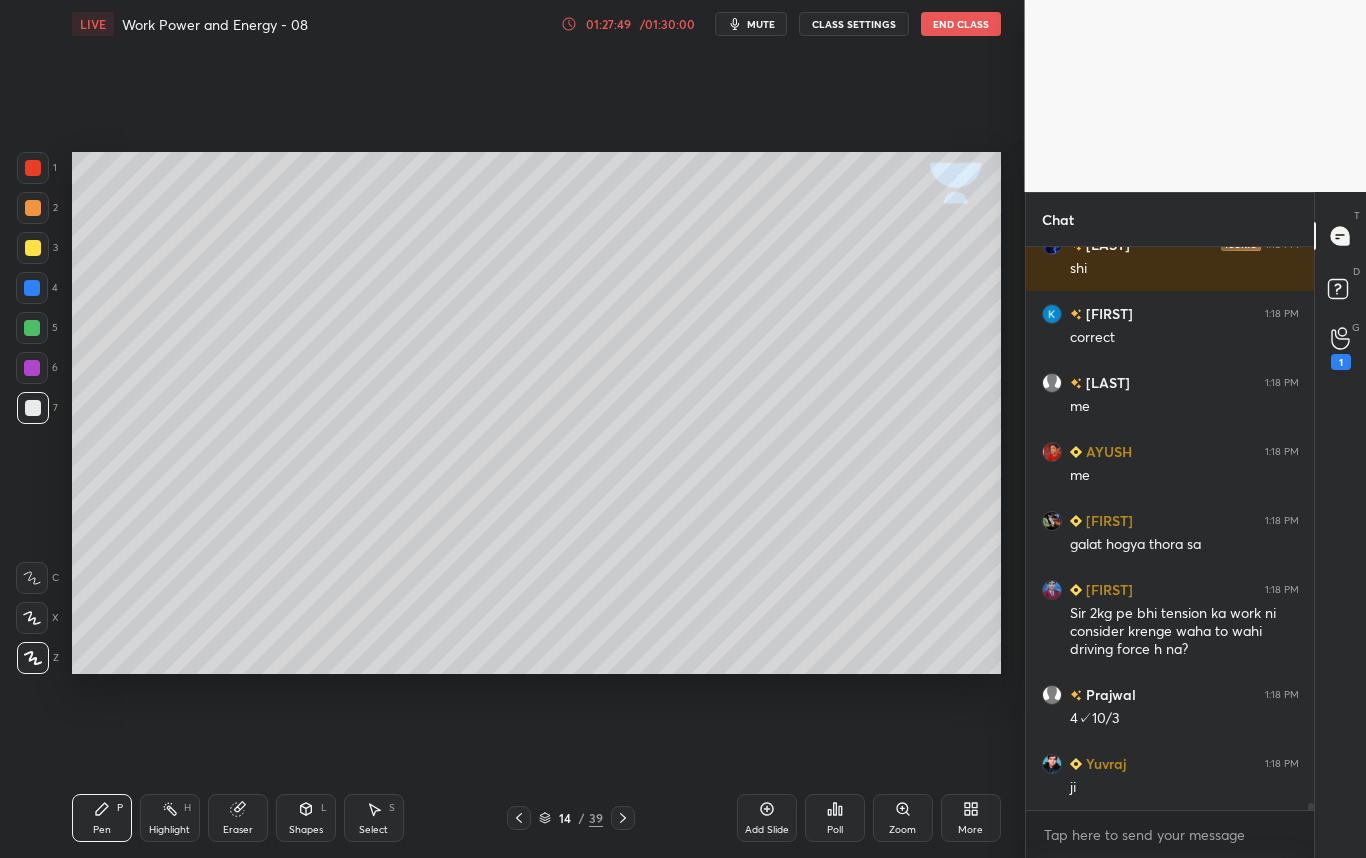 click at bounding box center [33, 408] 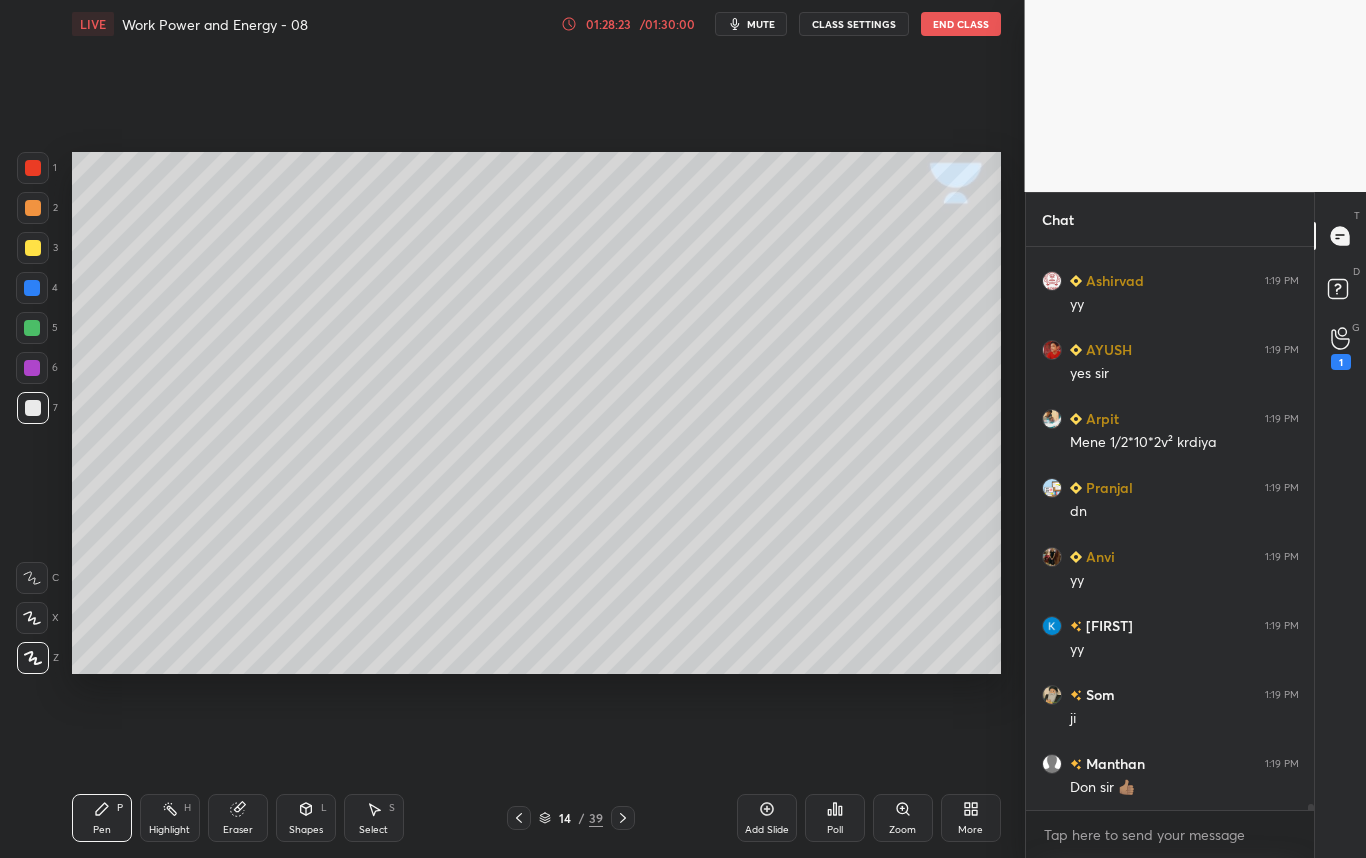 scroll, scrollTop: 49025, scrollLeft: 0, axis: vertical 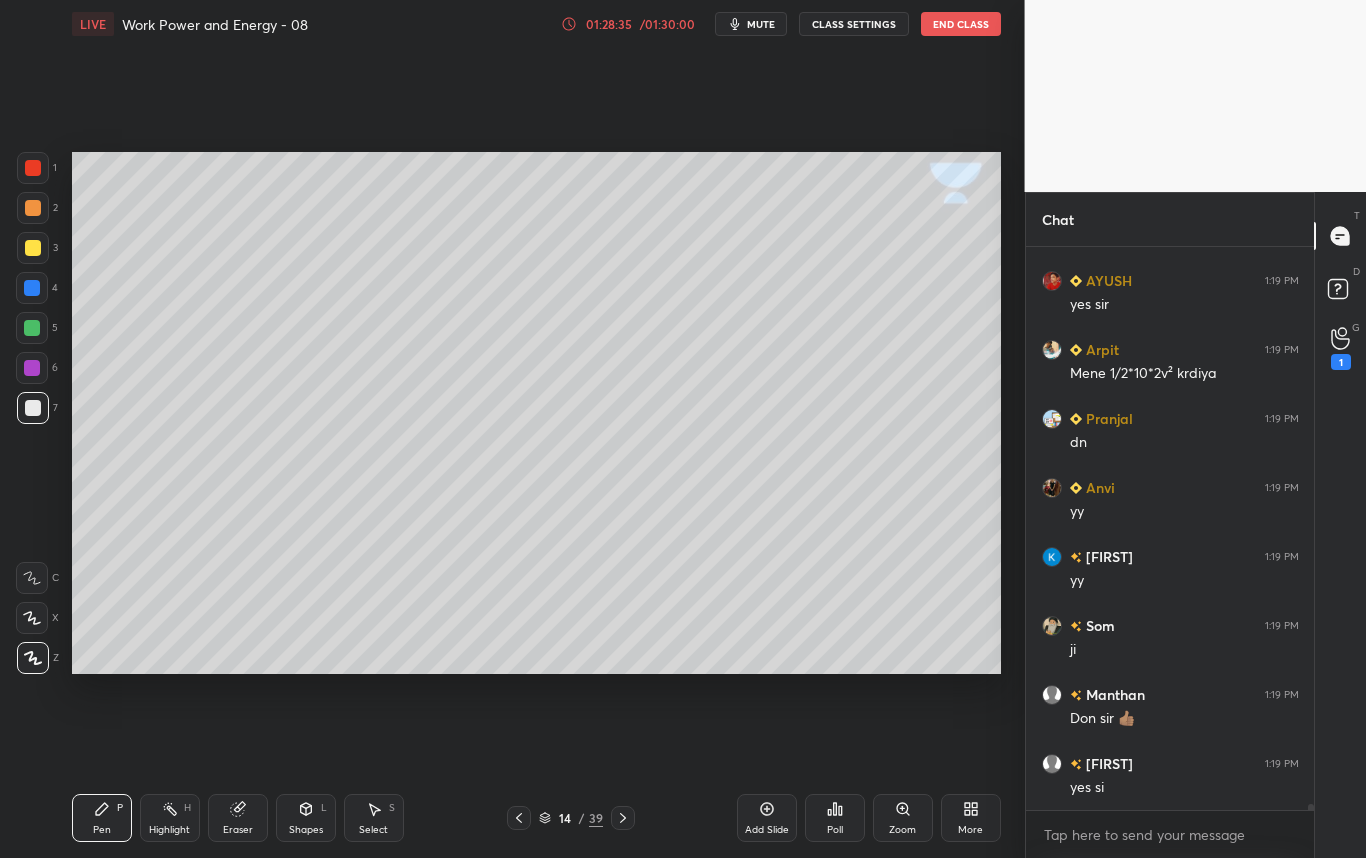 click 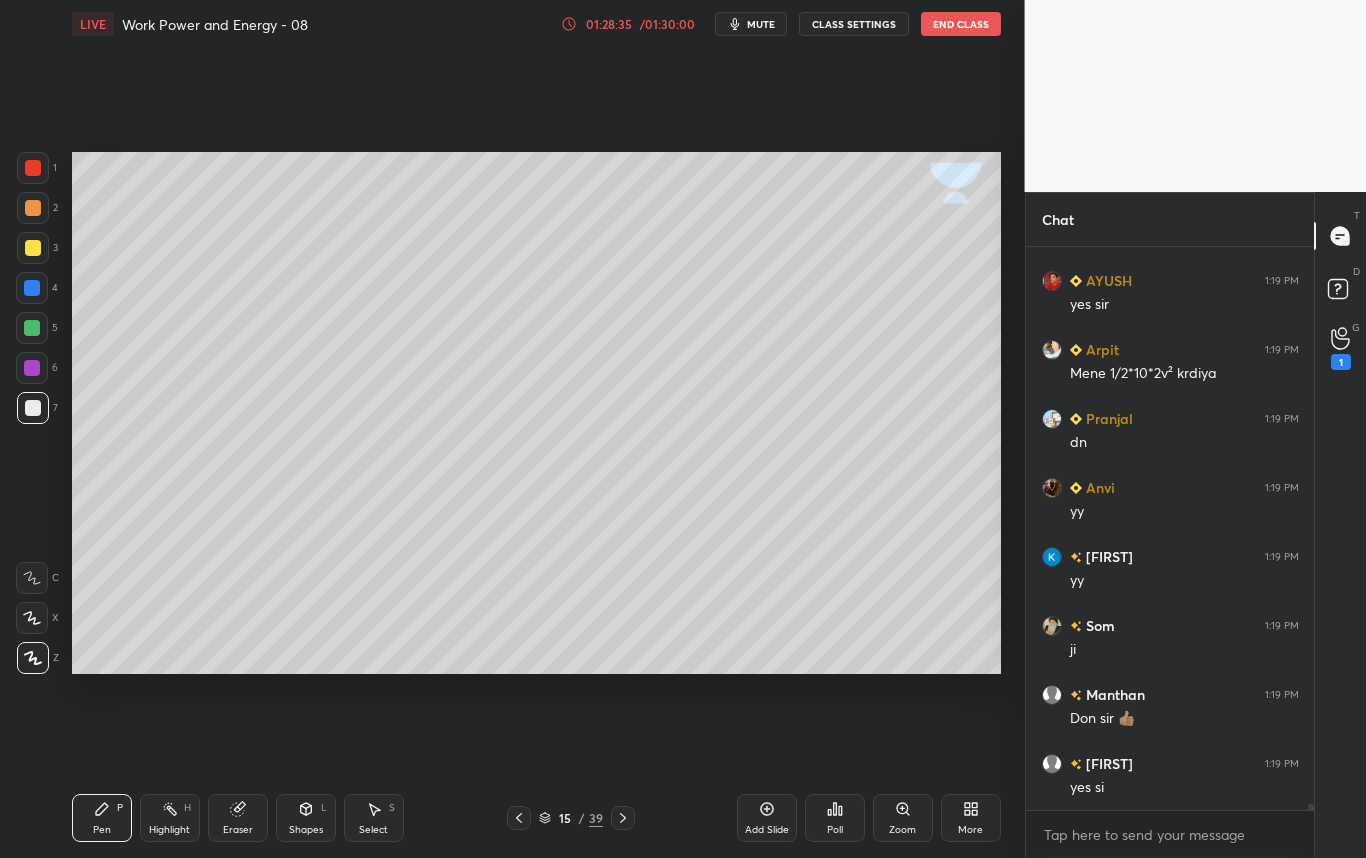 click at bounding box center [33, 408] 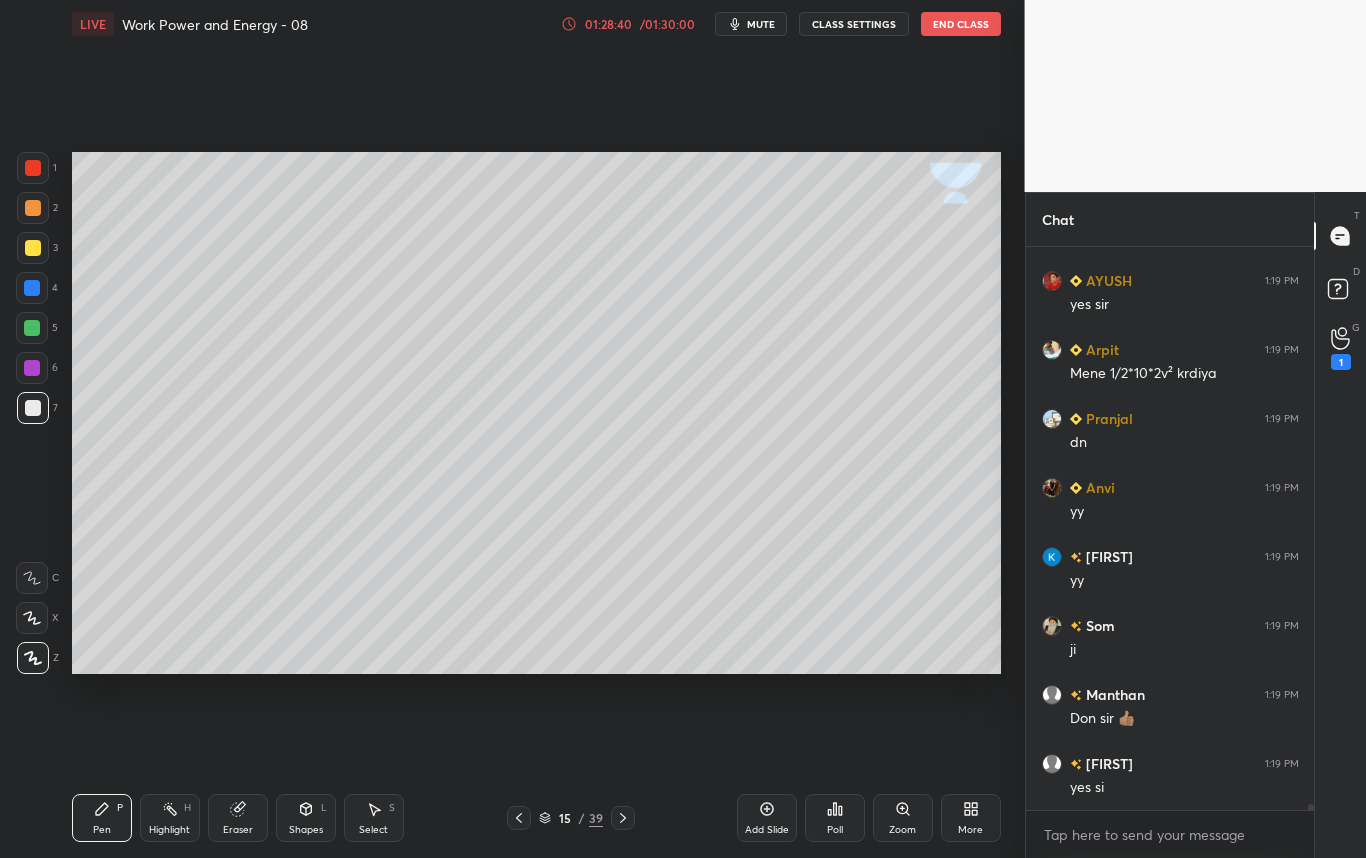 click 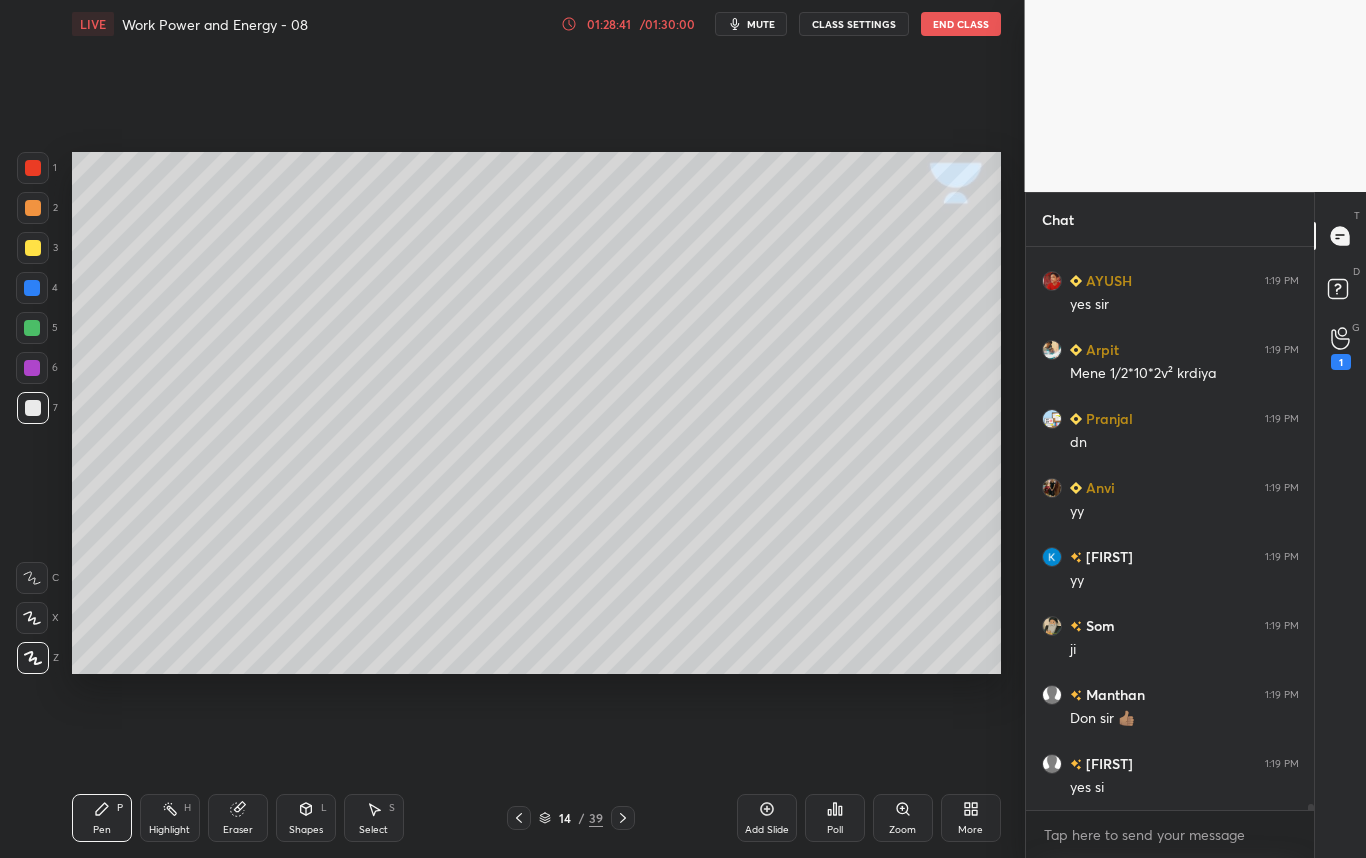 click on "14 / 39" at bounding box center (571, 818) 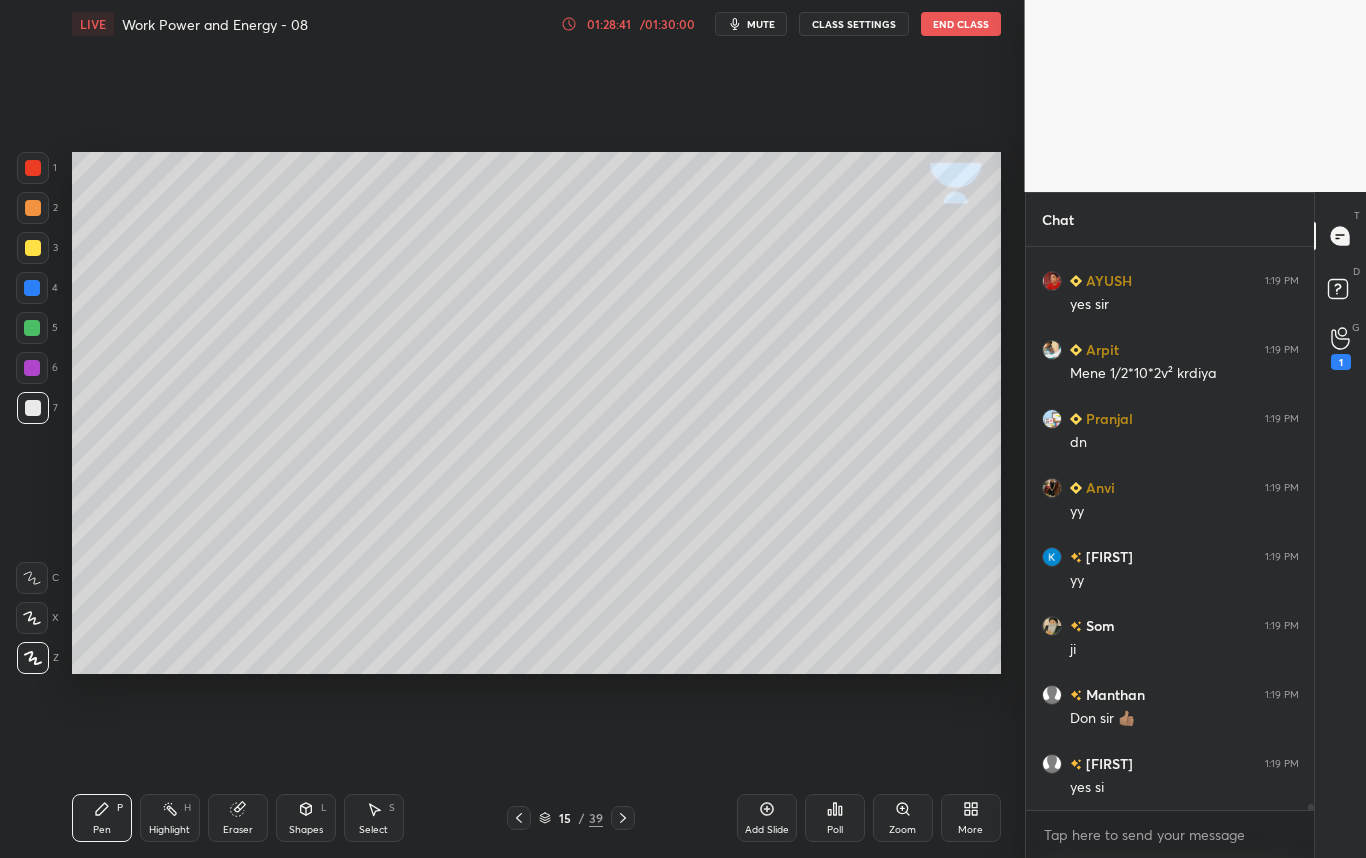 scroll, scrollTop: 49094, scrollLeft: 0, axis: vertical 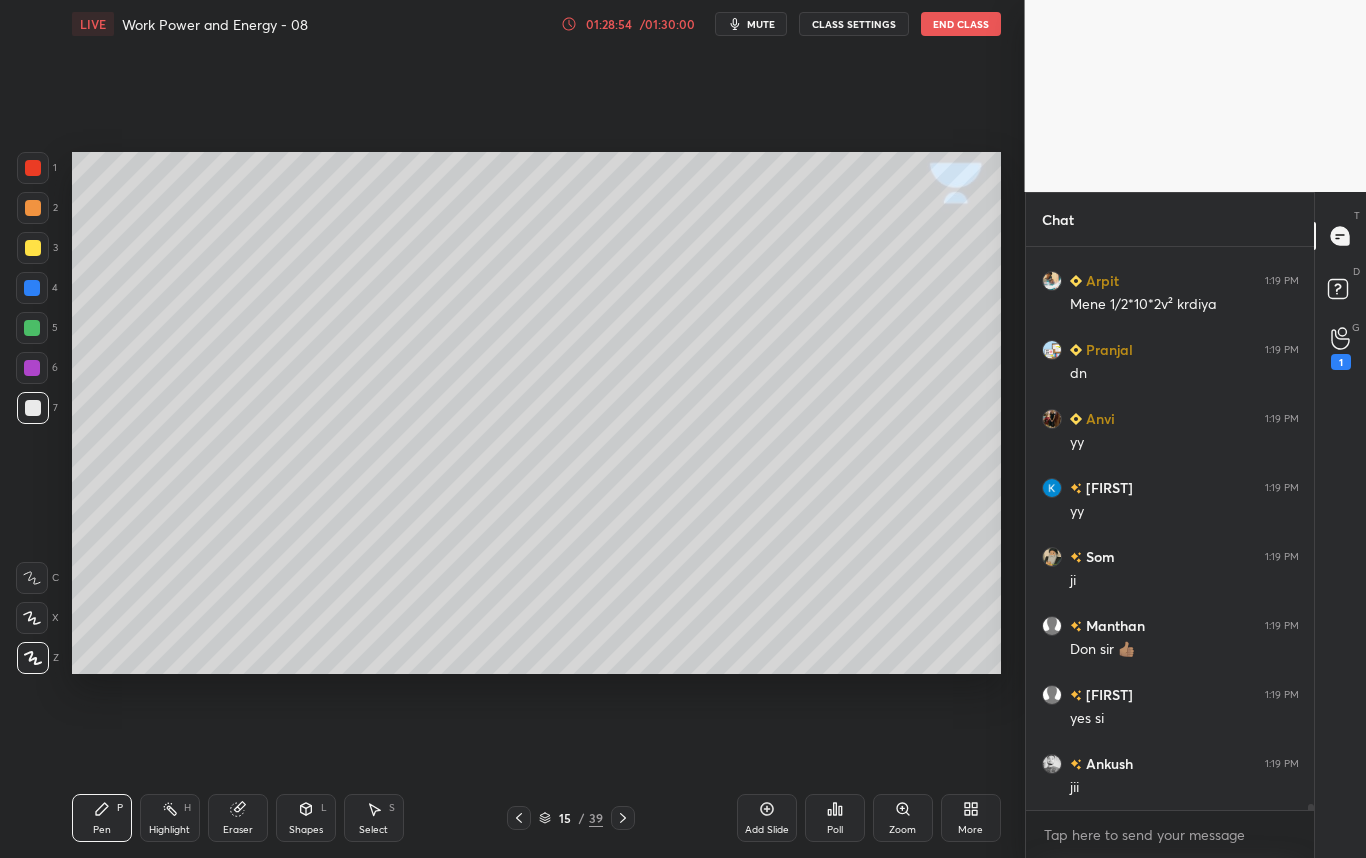 click 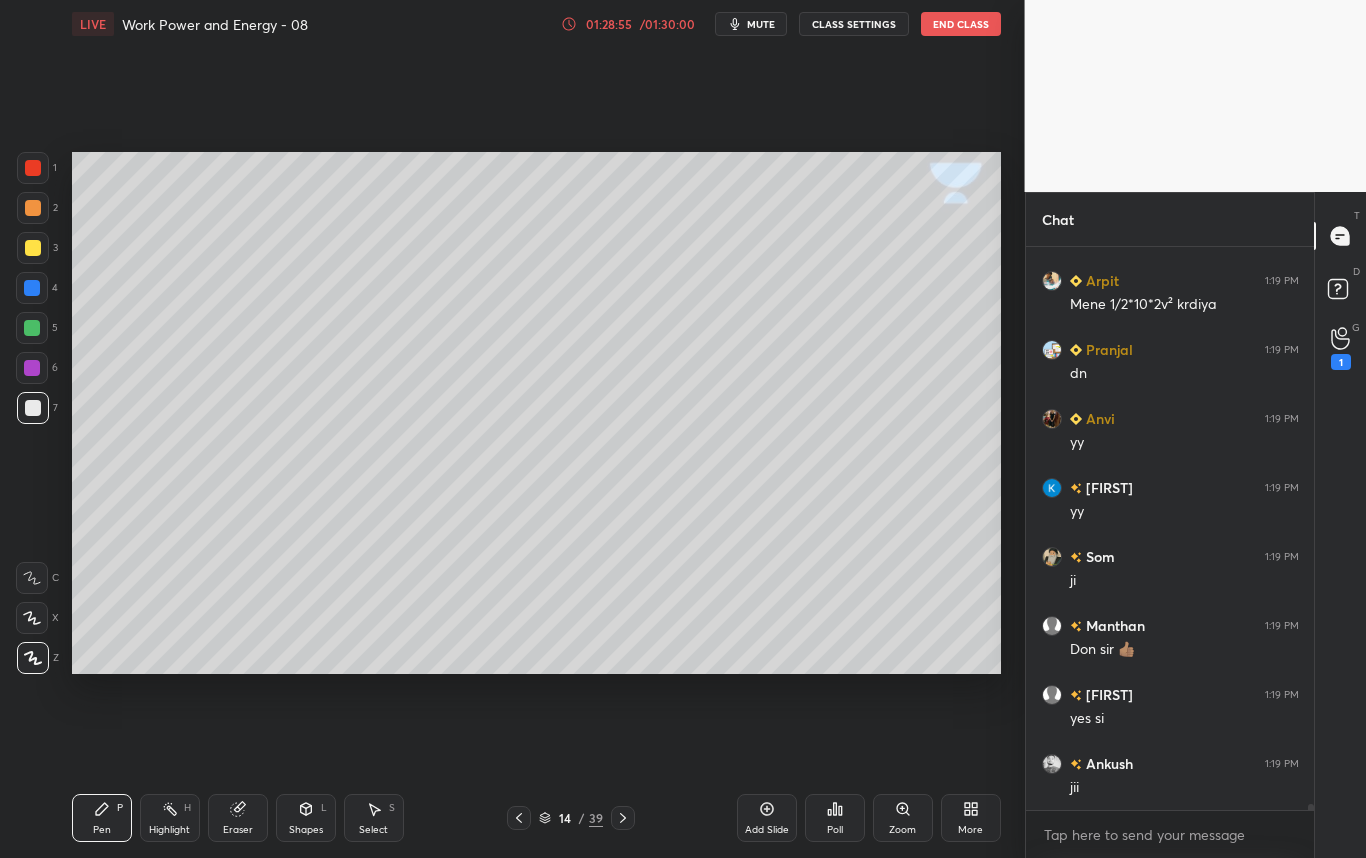 click 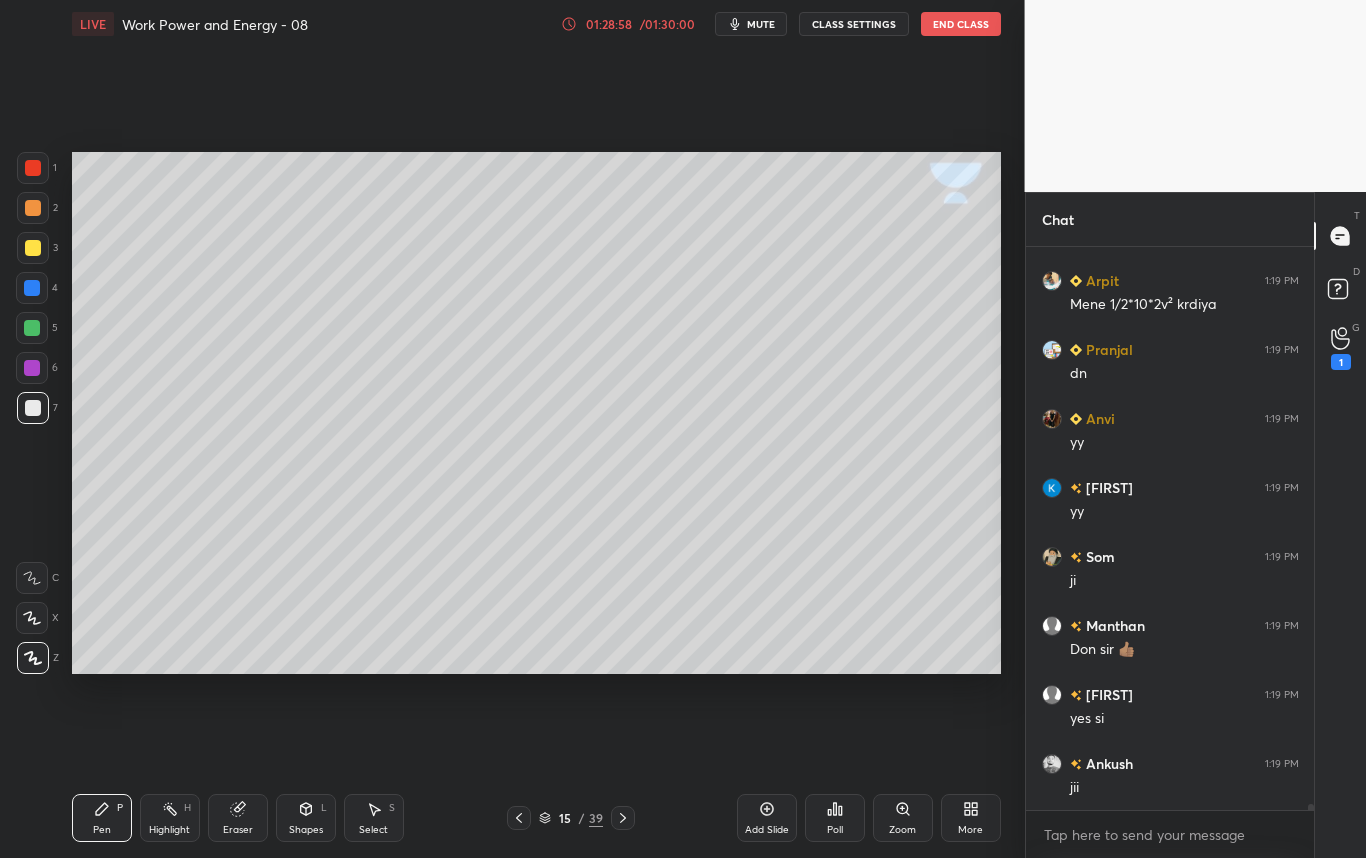 click on "Select" at bounding box center (373, 830) 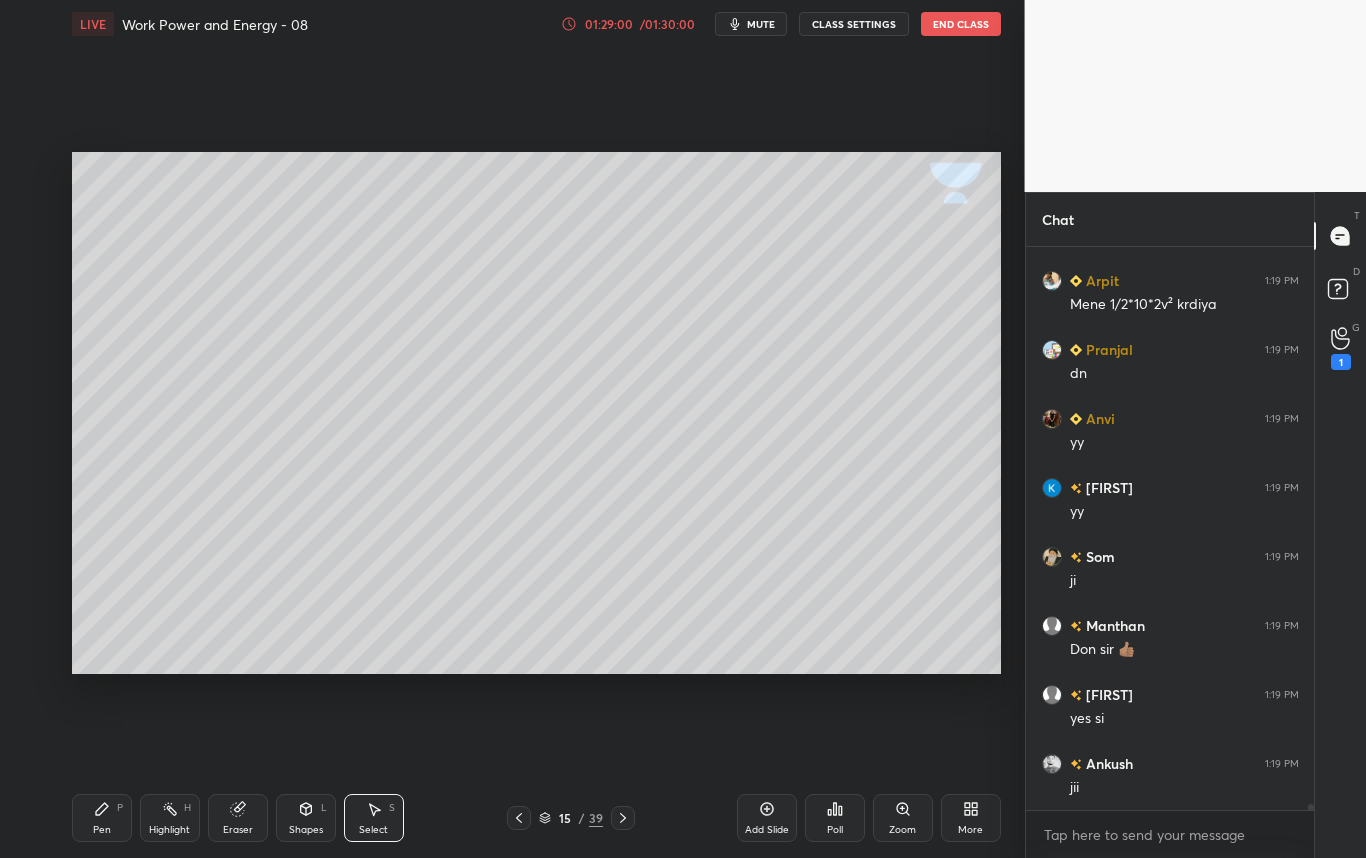 drag, startPoint x: 86, startPoint y: 149, endPoint x: 628, endPoint y: 599, distance: 704.4601 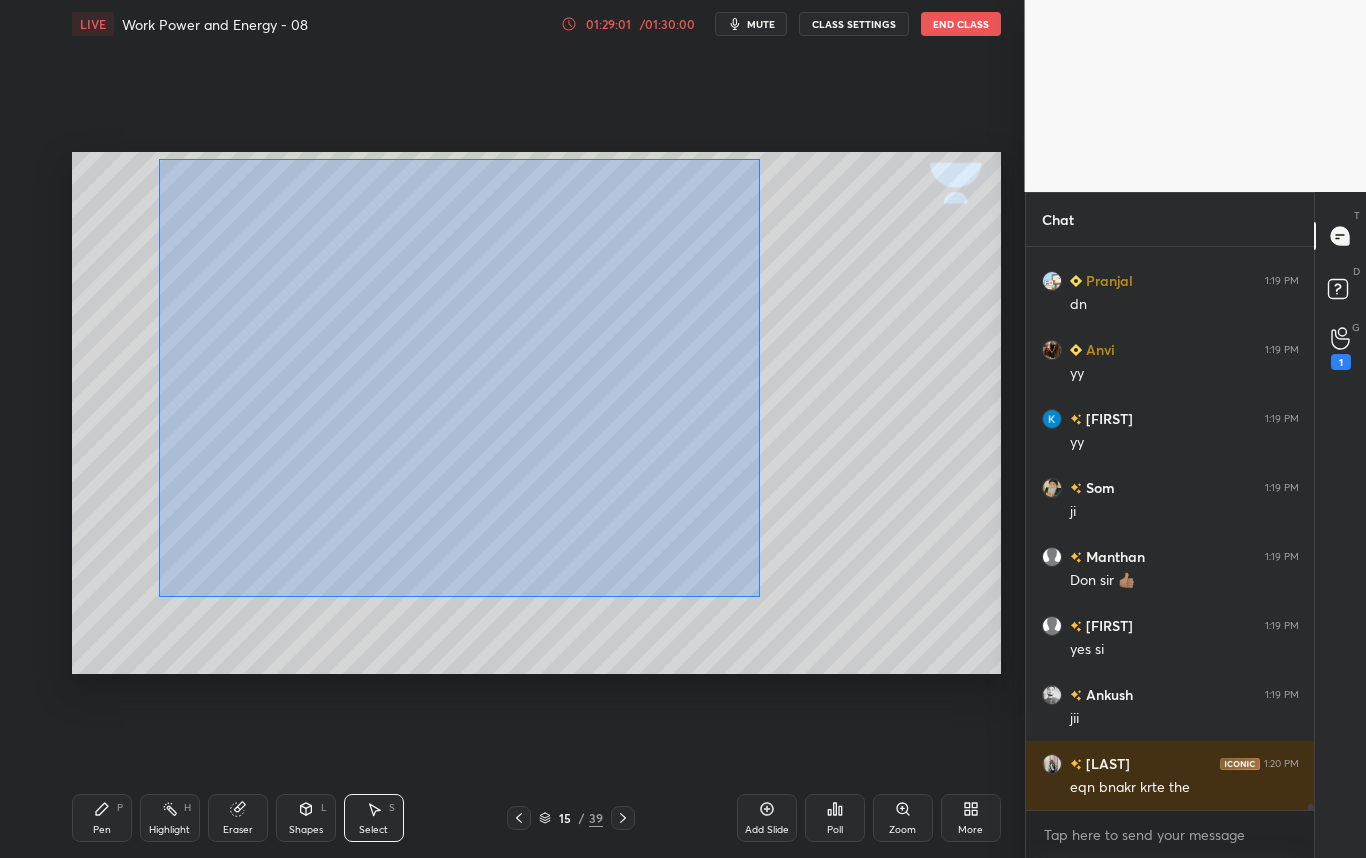 drag, startPoint x: 157, startPoint y: 153, endPoint x: 756, endPoint y: 597, distance: 745.6118 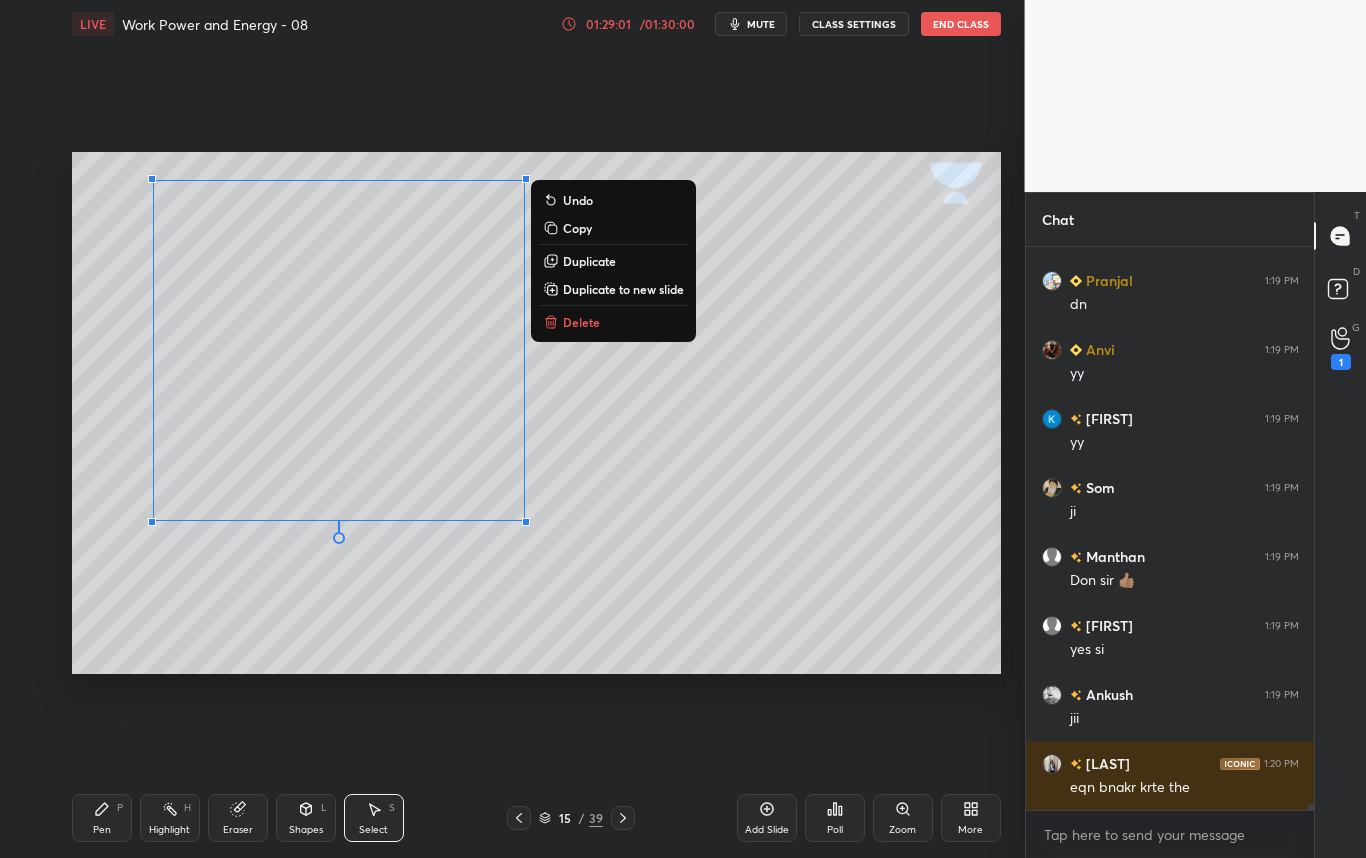 scroll, scrollTop: 49232, scrollLeft: 0, axis: vertical 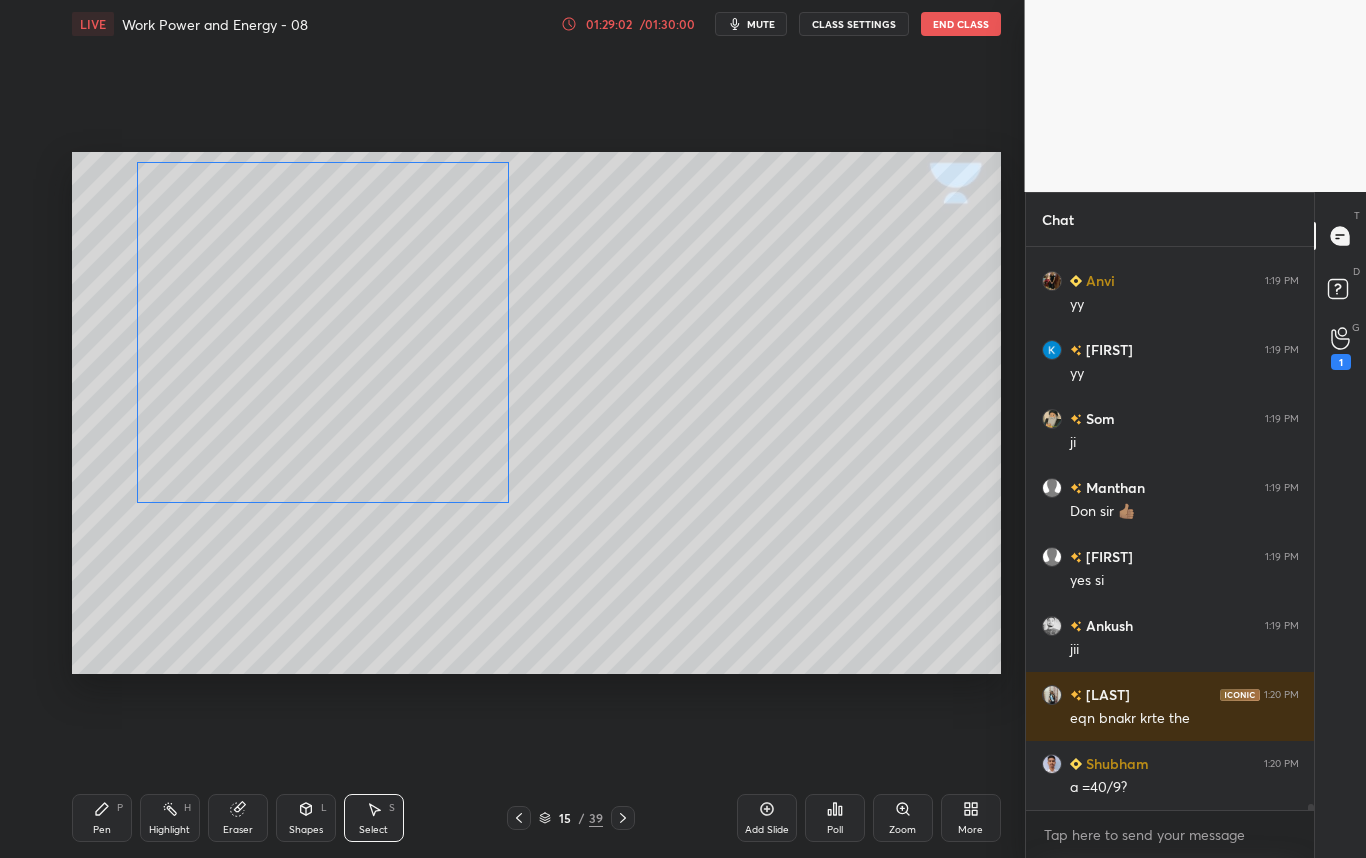 drag, startPoint x: 459, startPoint y: 360, endPoint x: 442, endPoint y: 355, distance: 17.720045 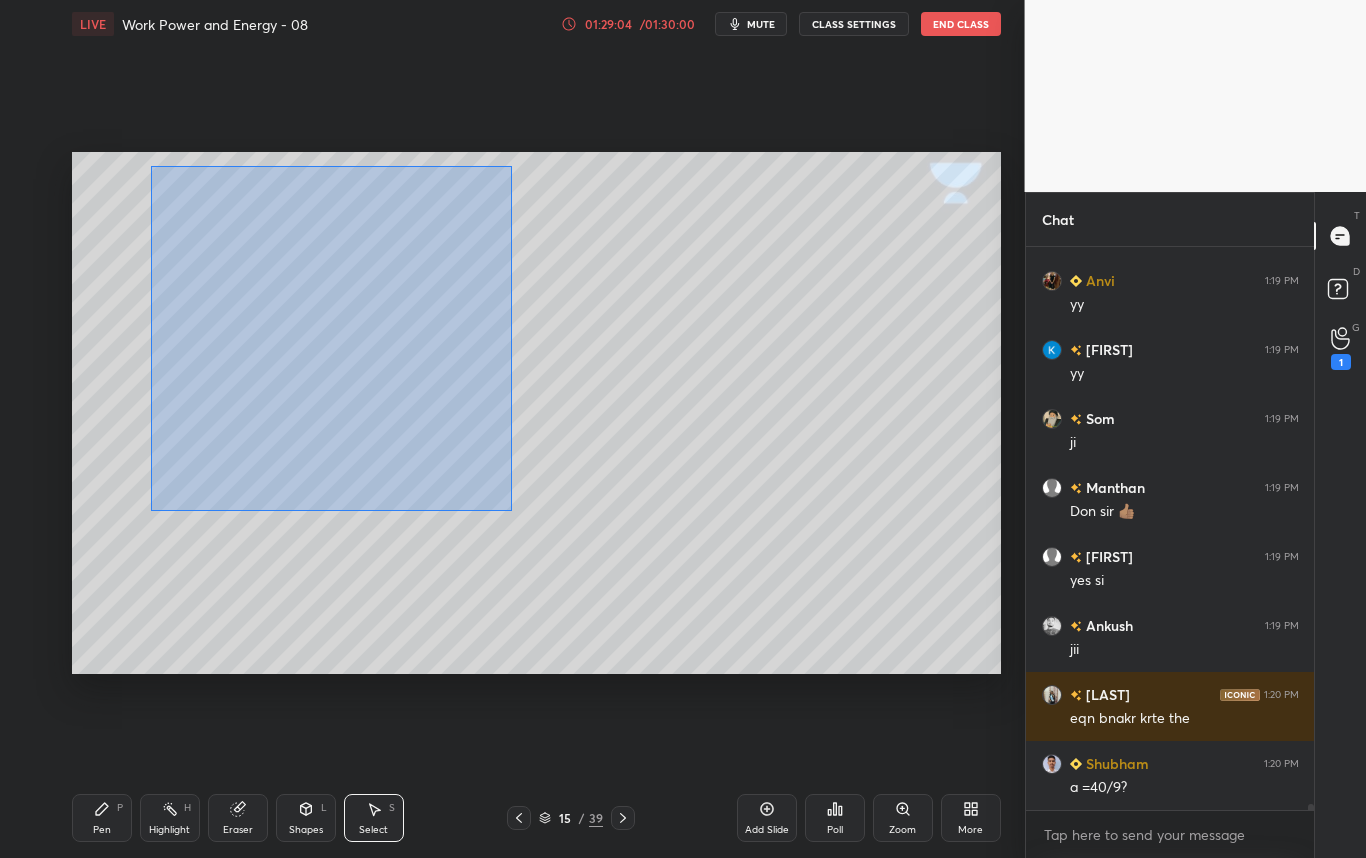 drag, startPoint x: 479, startPoint y: 478, endPoint x: 153, endPoint y: 163, distance: 453.32217 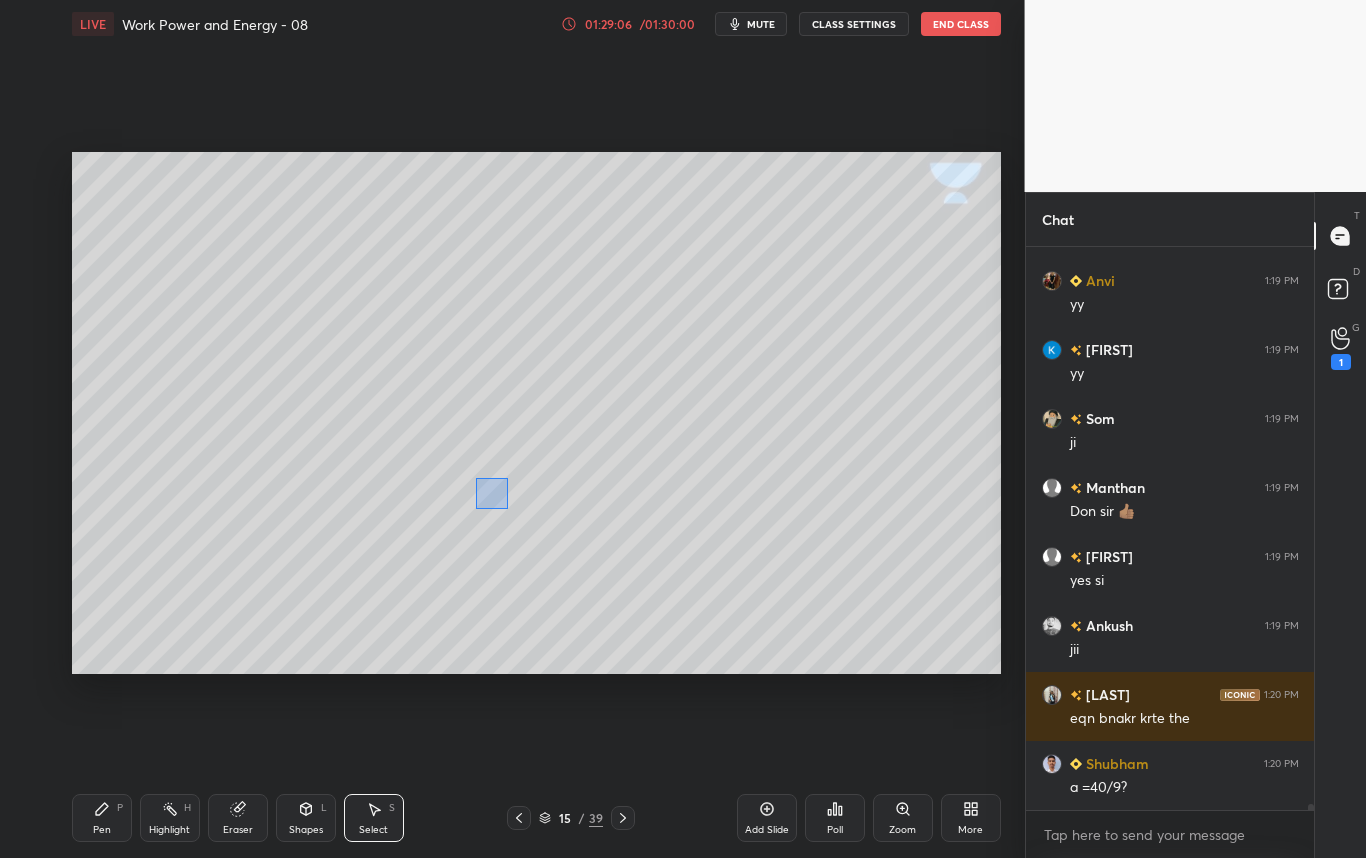 scroll, scrollTop: 49301, scrollLeft: 0, axis: vertical 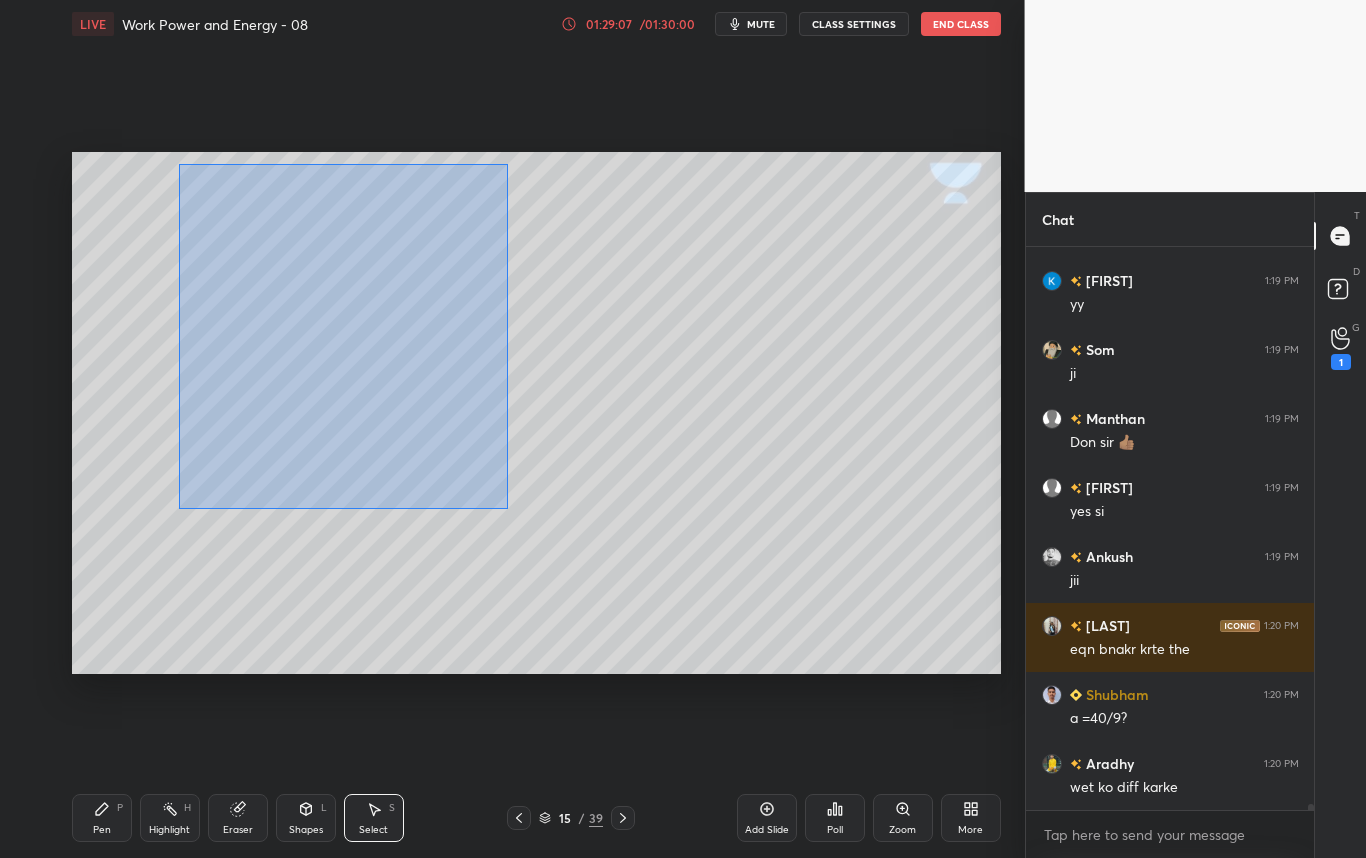 drag, startPoint x: 506, startPoint y: 502, endPoint x: 180, endPoint y: 163, distance: 470.31586 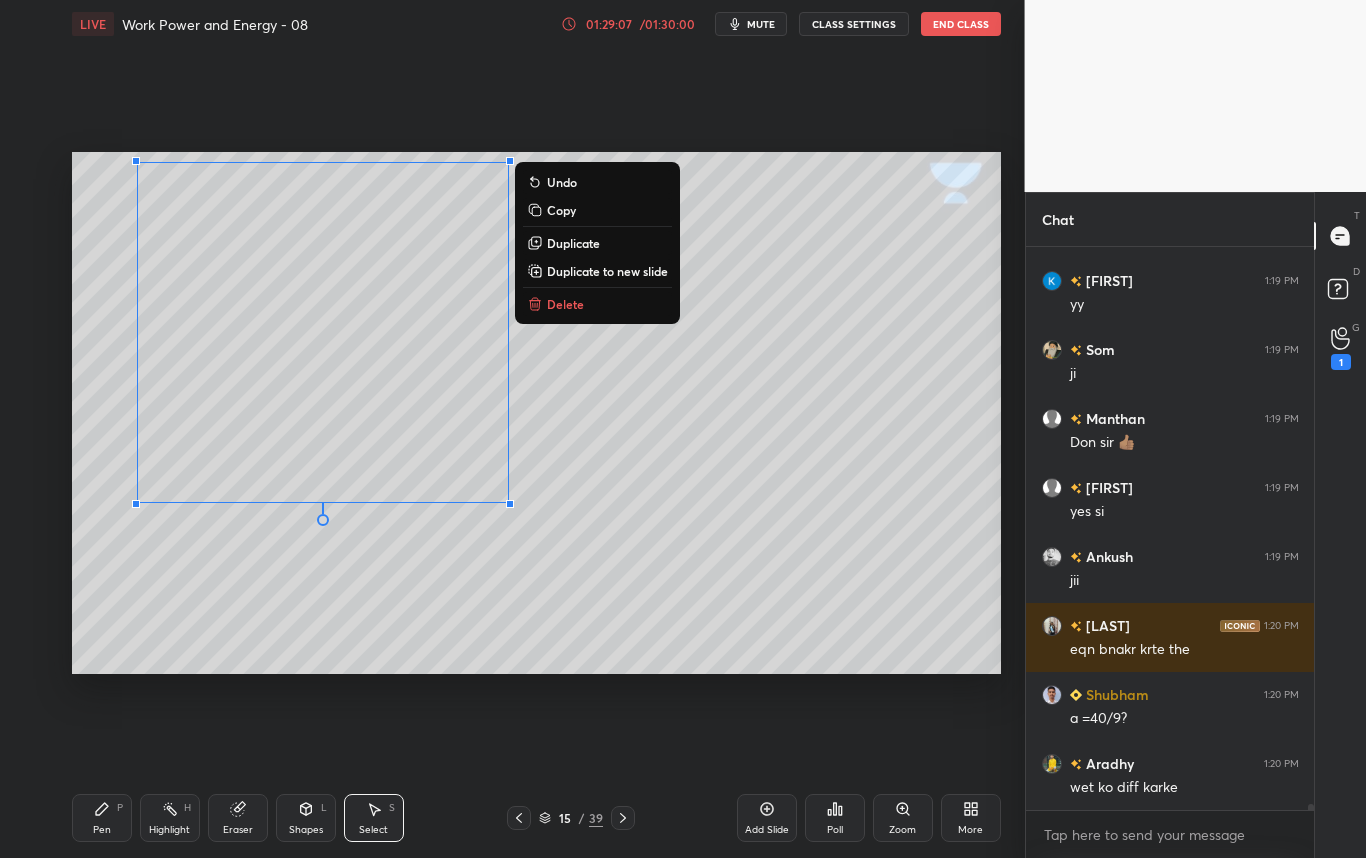 scroll, scrollTop: 49370, scrollLeft: 0, axis: vertical 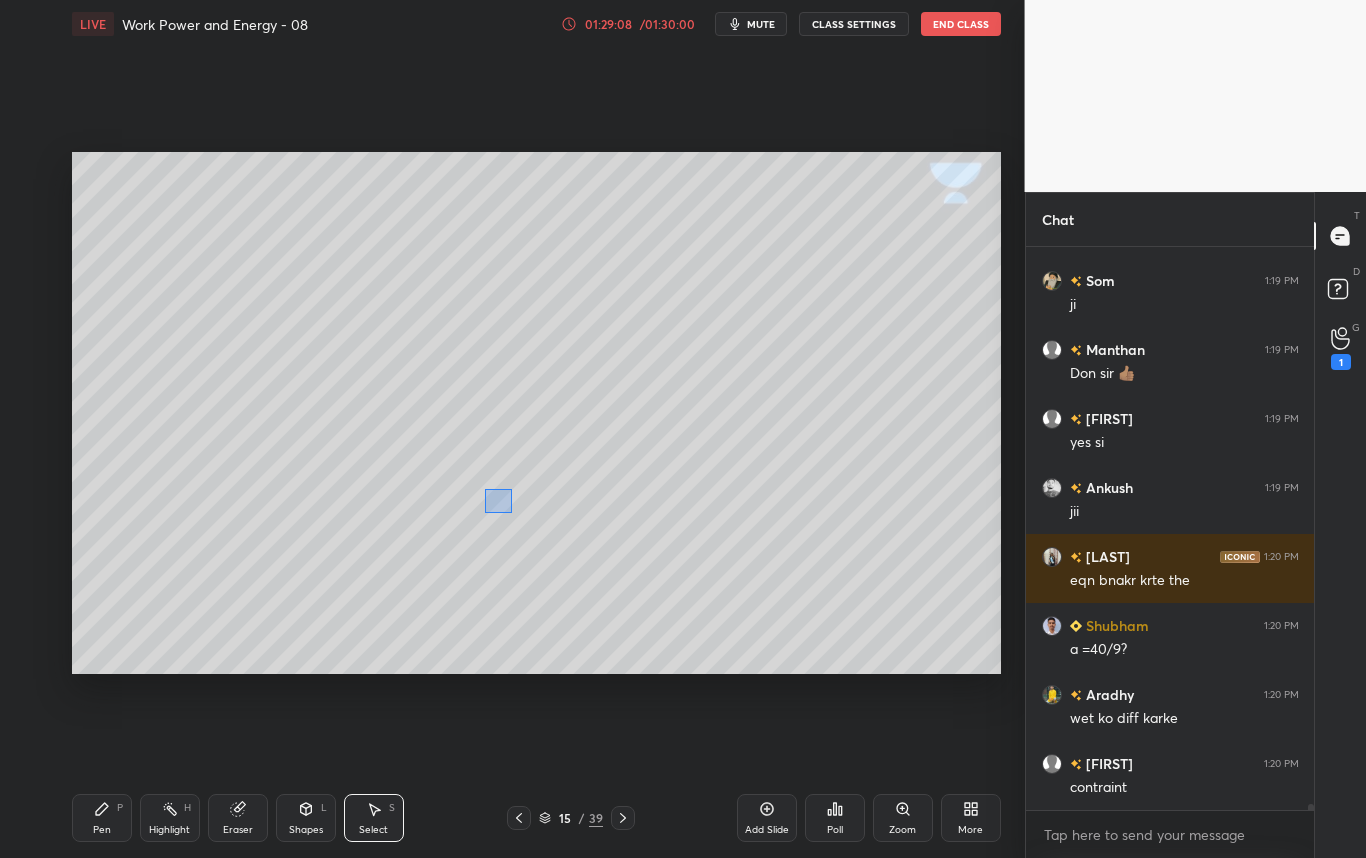 drag, startPoint x: 507, startPoint y: 505, endPoint x: 485, endPoint y: 489, distance: 27.202942 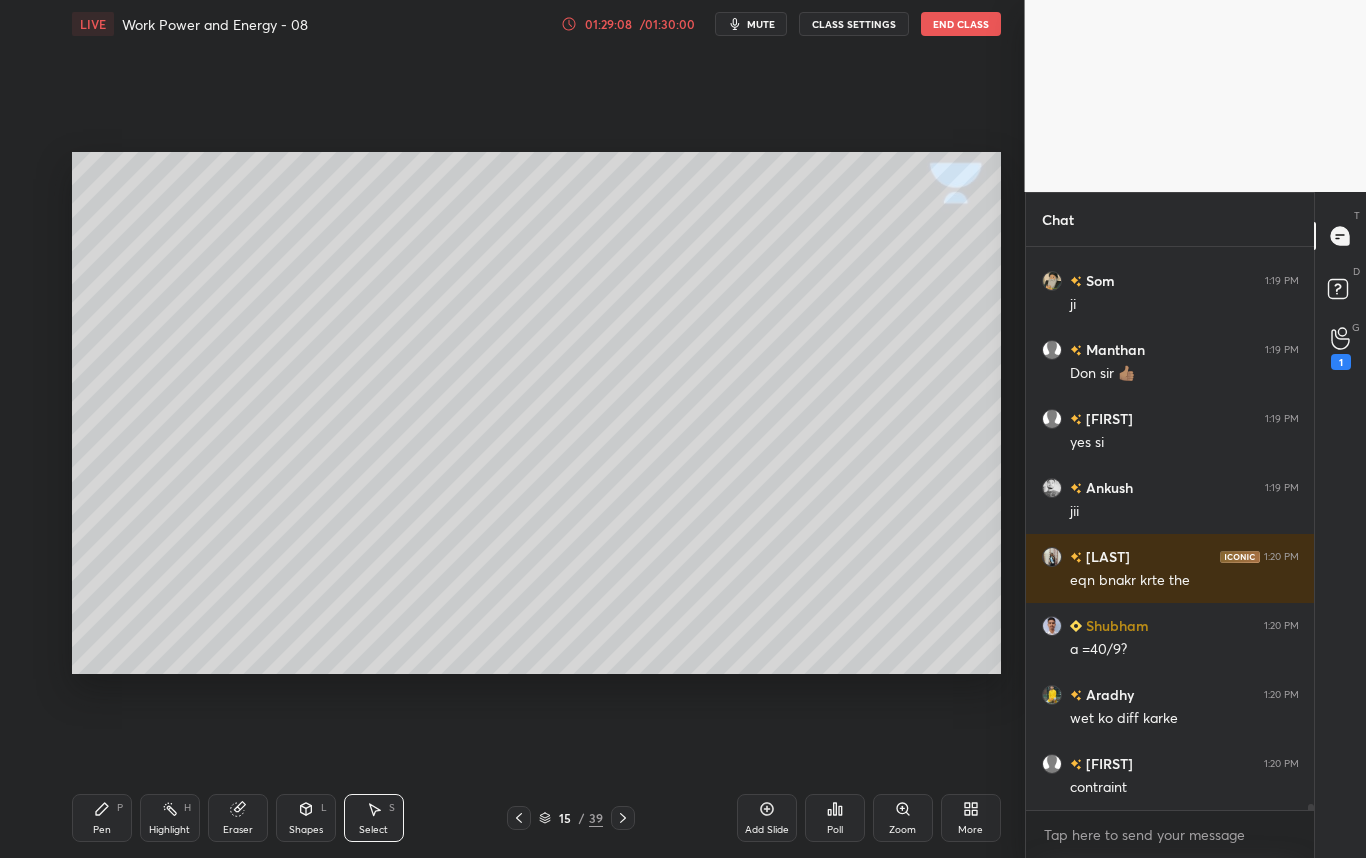 click on "0 ° Undo Copy Duplicate Duplicate to new slide Delete" at bounding box center (536, 413) 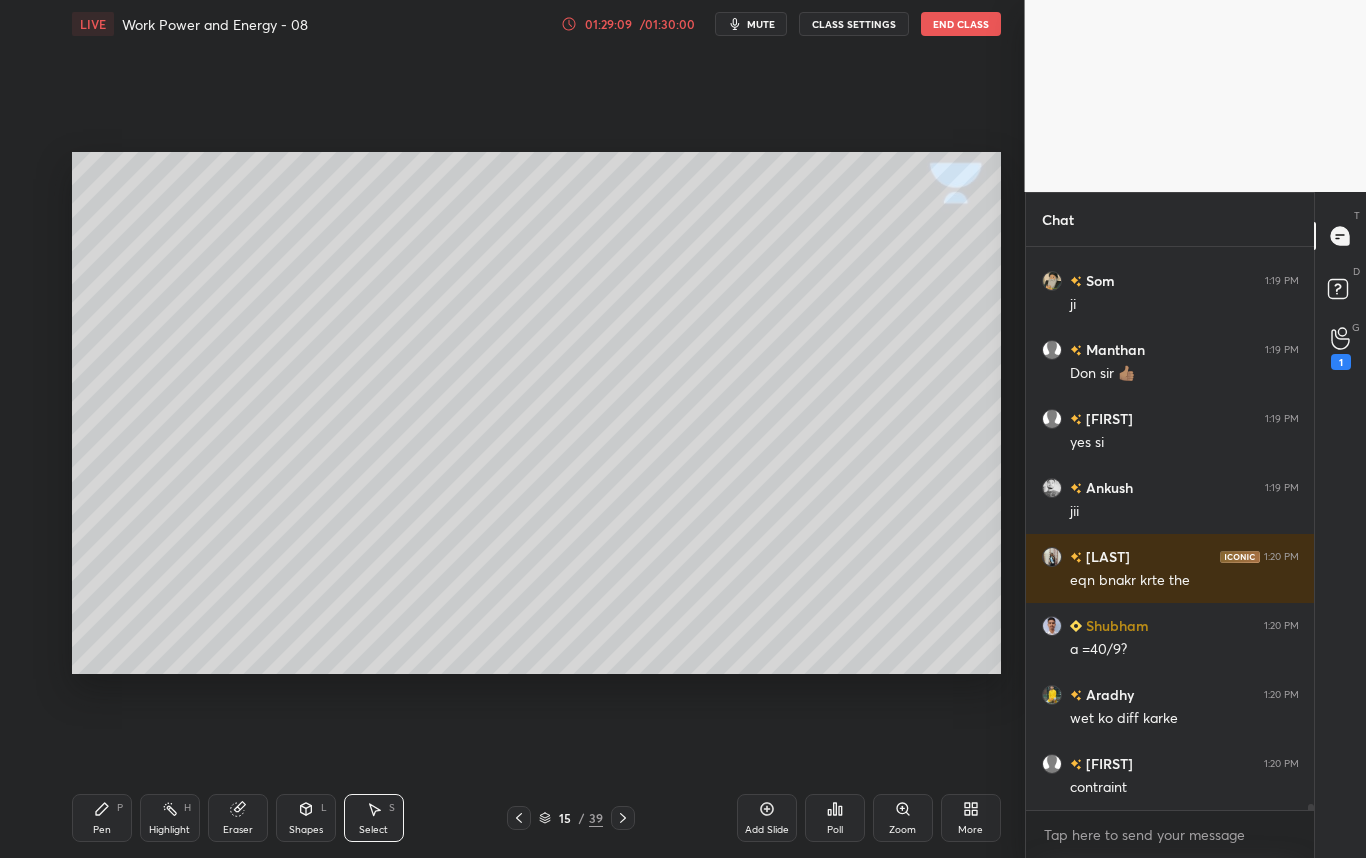 click on "Pen" at bounding box center (102, 830) 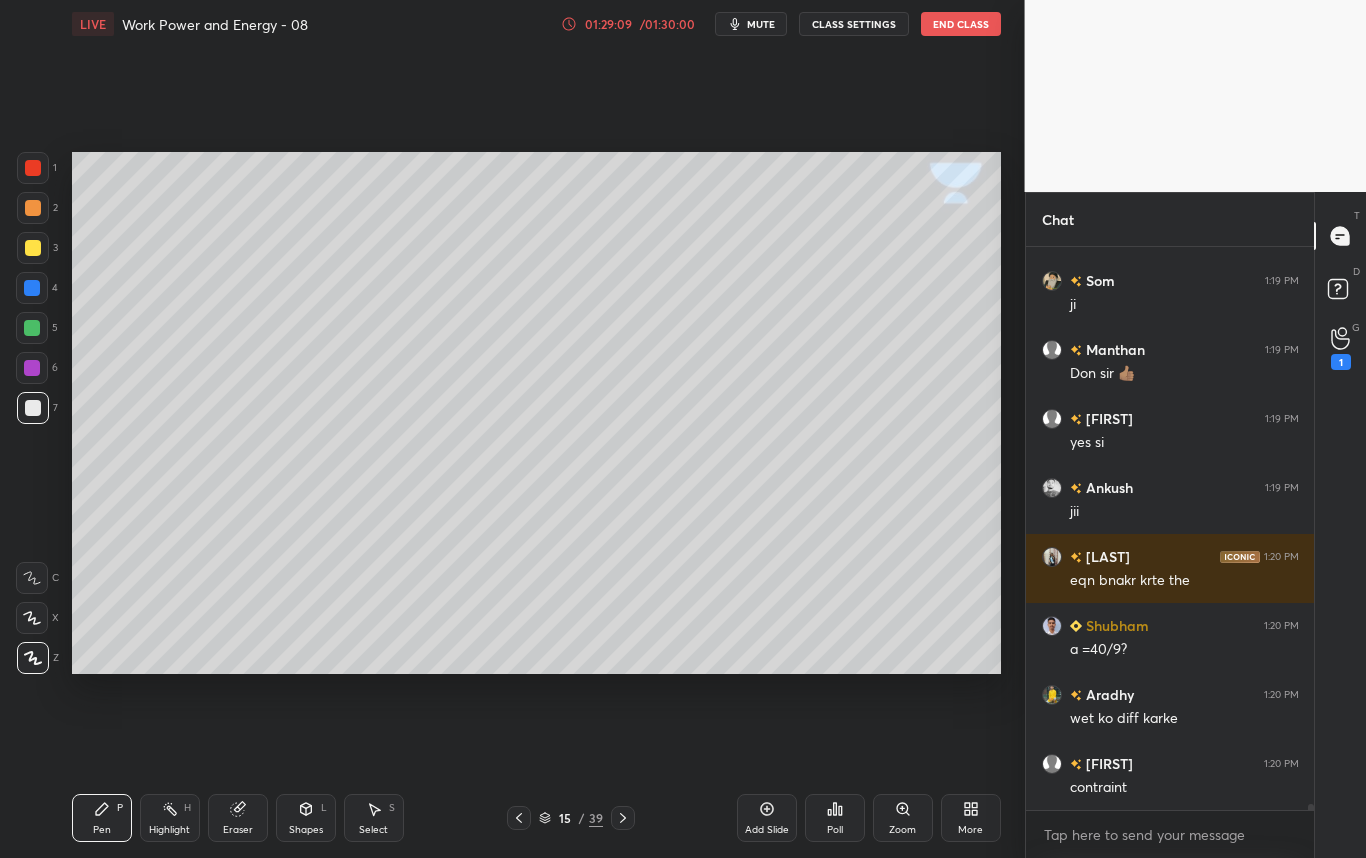 click at bounding box center [33, 408] 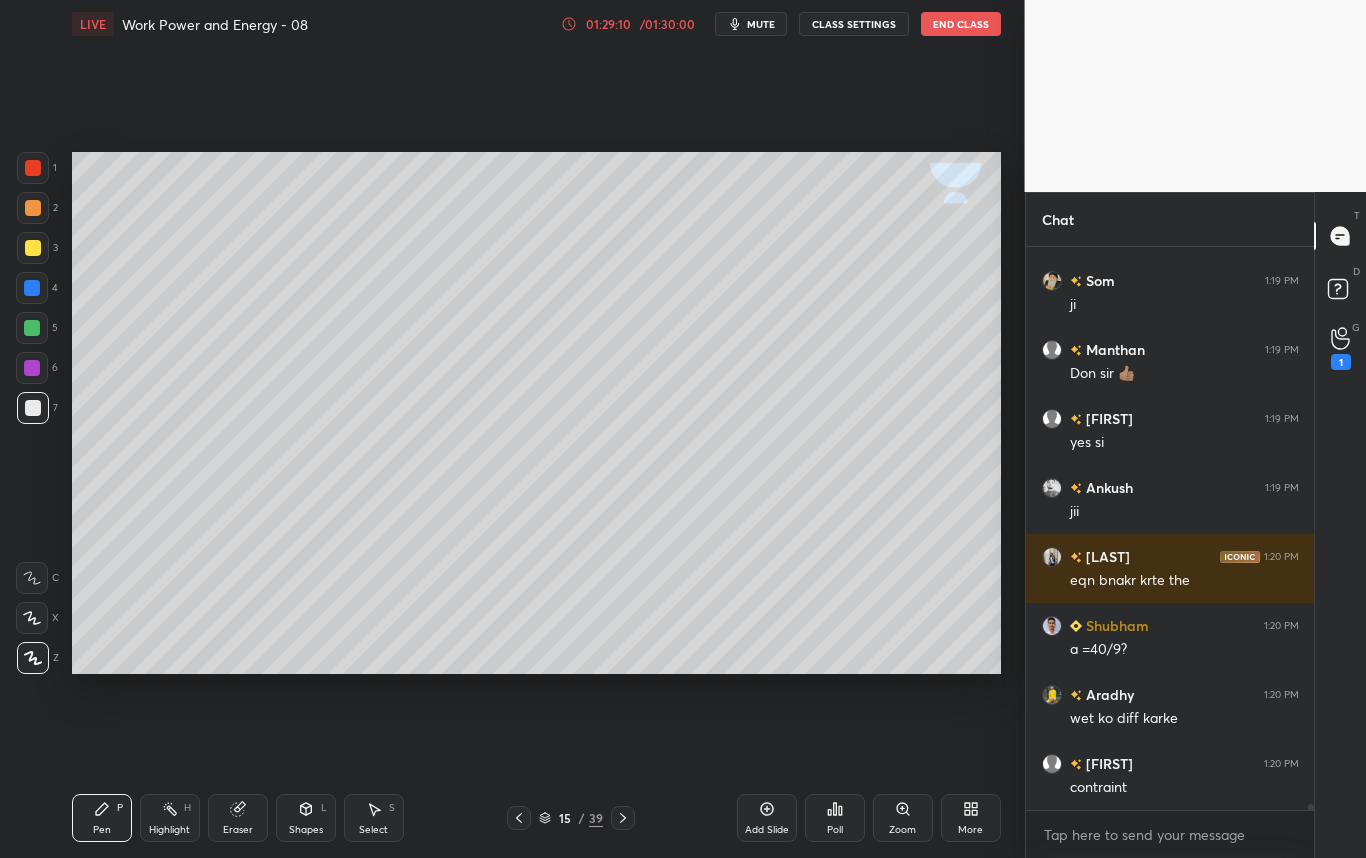 click at bounding box center (33, 248) 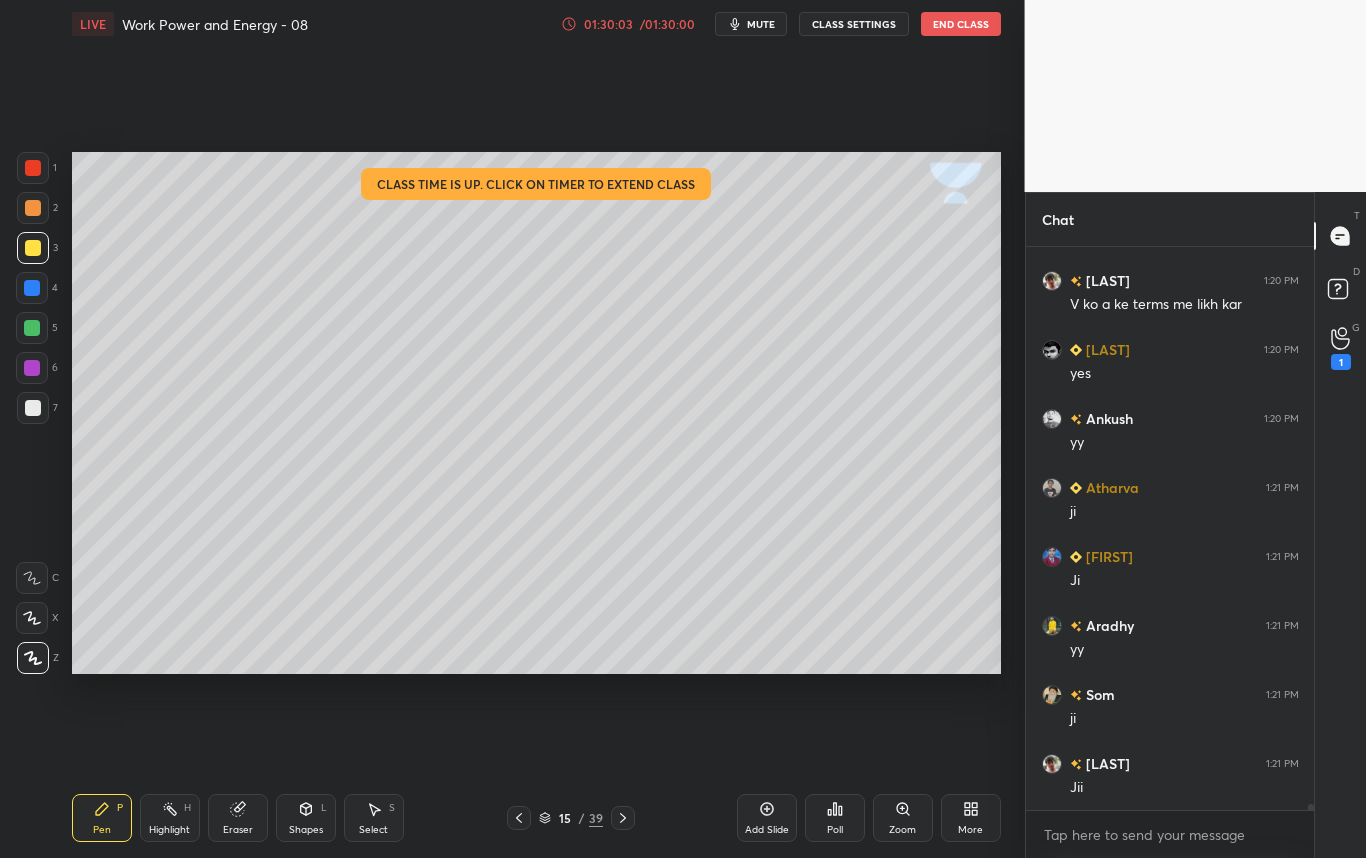 scroll, scrollTop: 50445, scrollLeft: 0, axis: vertical 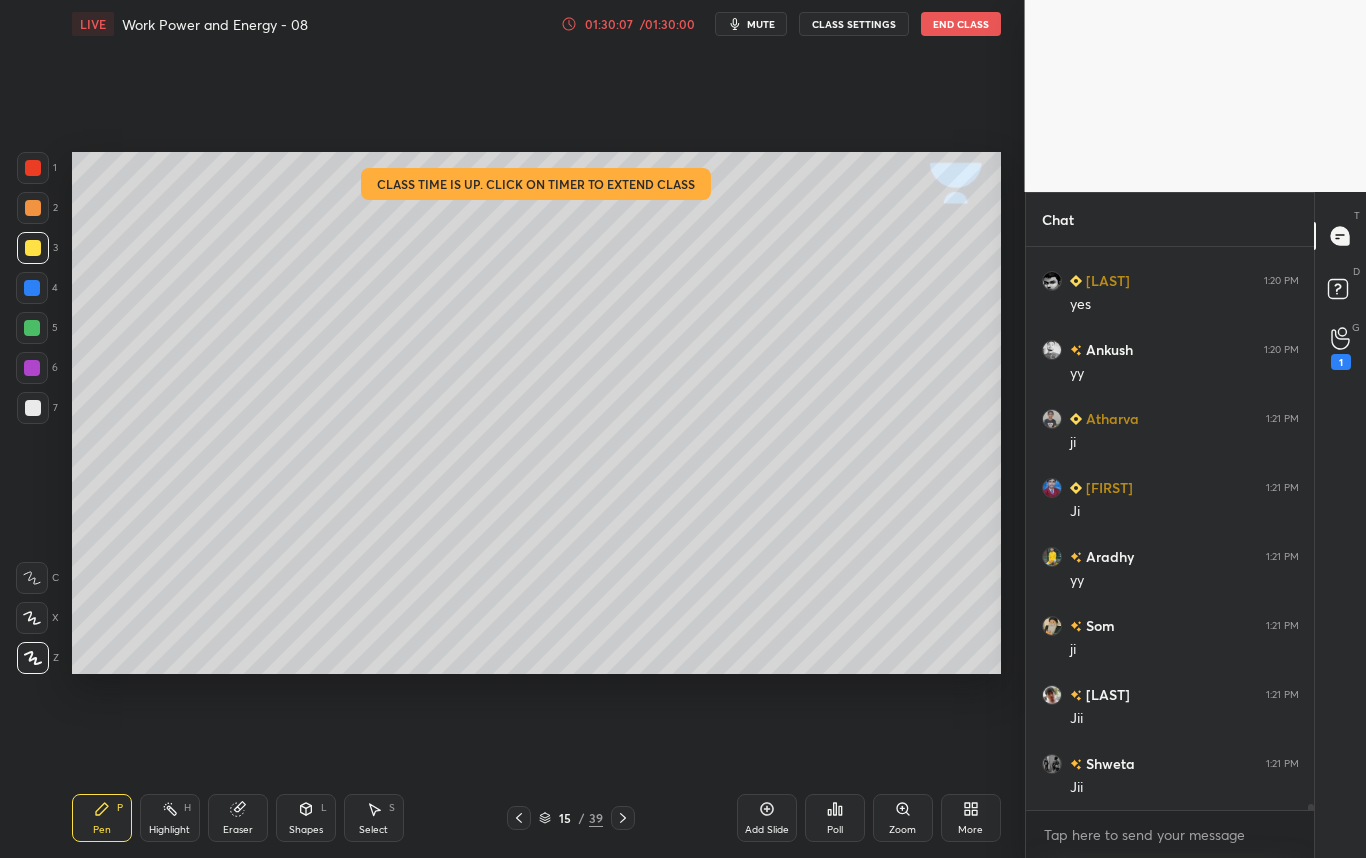 click on "Shapes L" at bounding box center (306, 818) 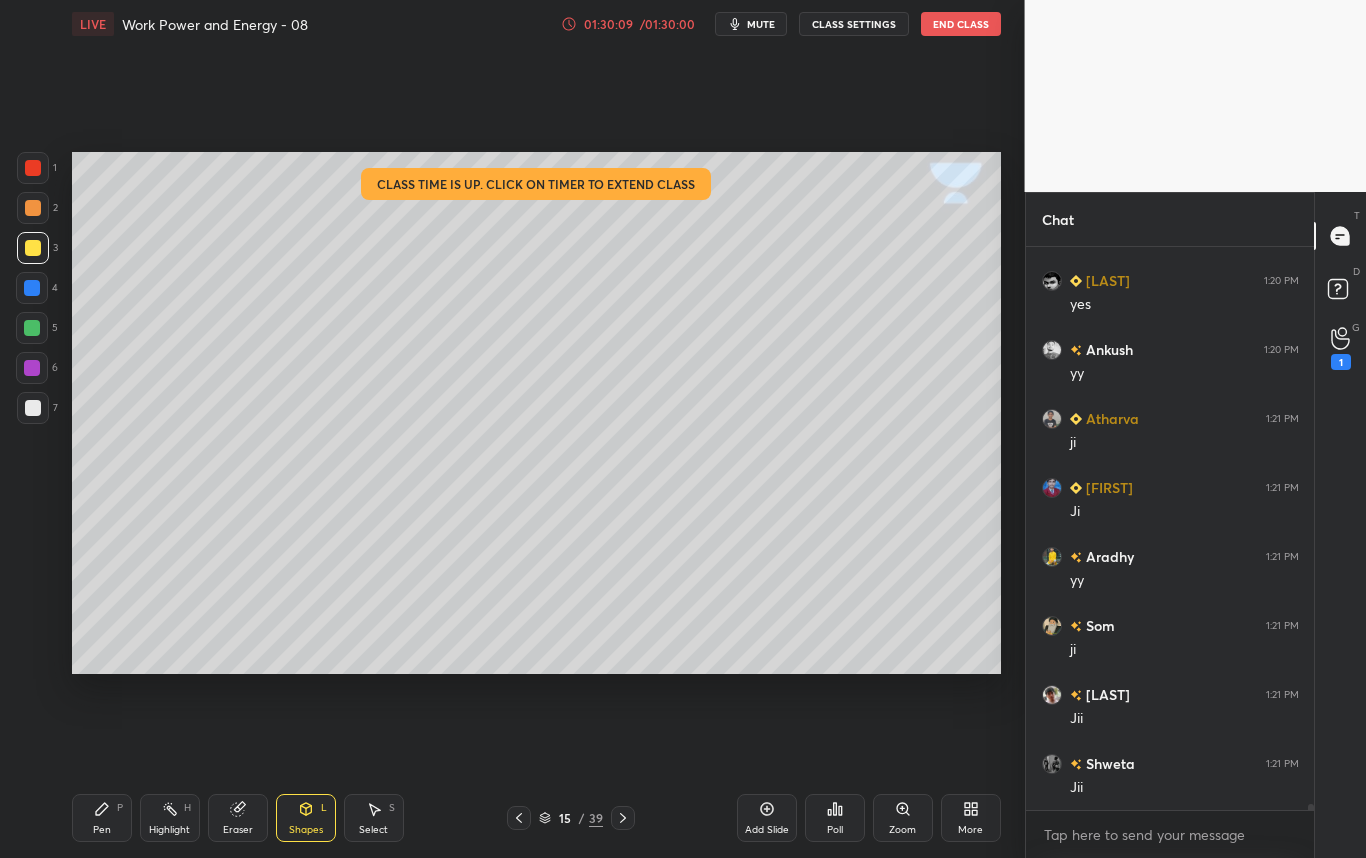 click on "Eraser" at bounding box center [238, 818] 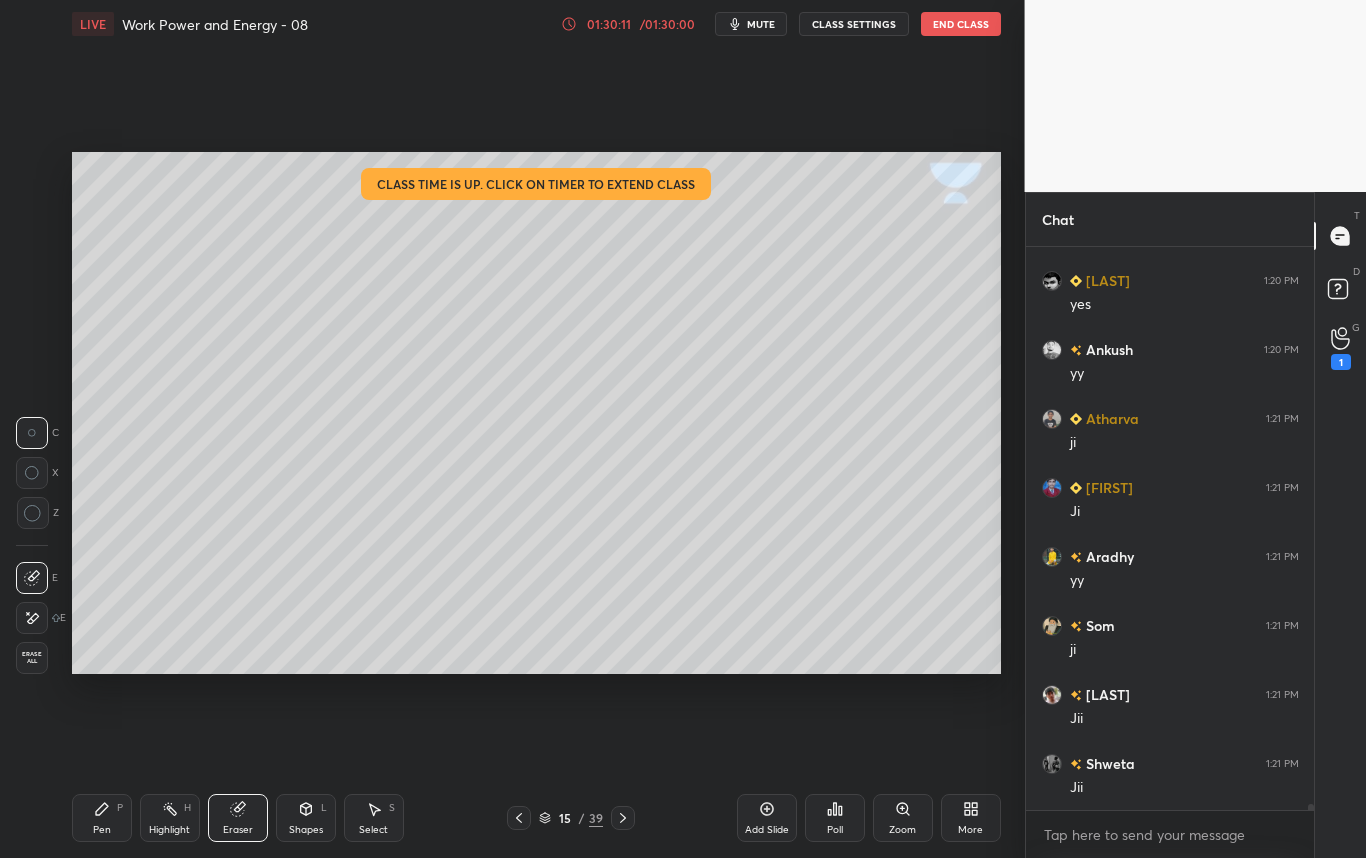 click on "Pen P" at bounding box center (102, 818) 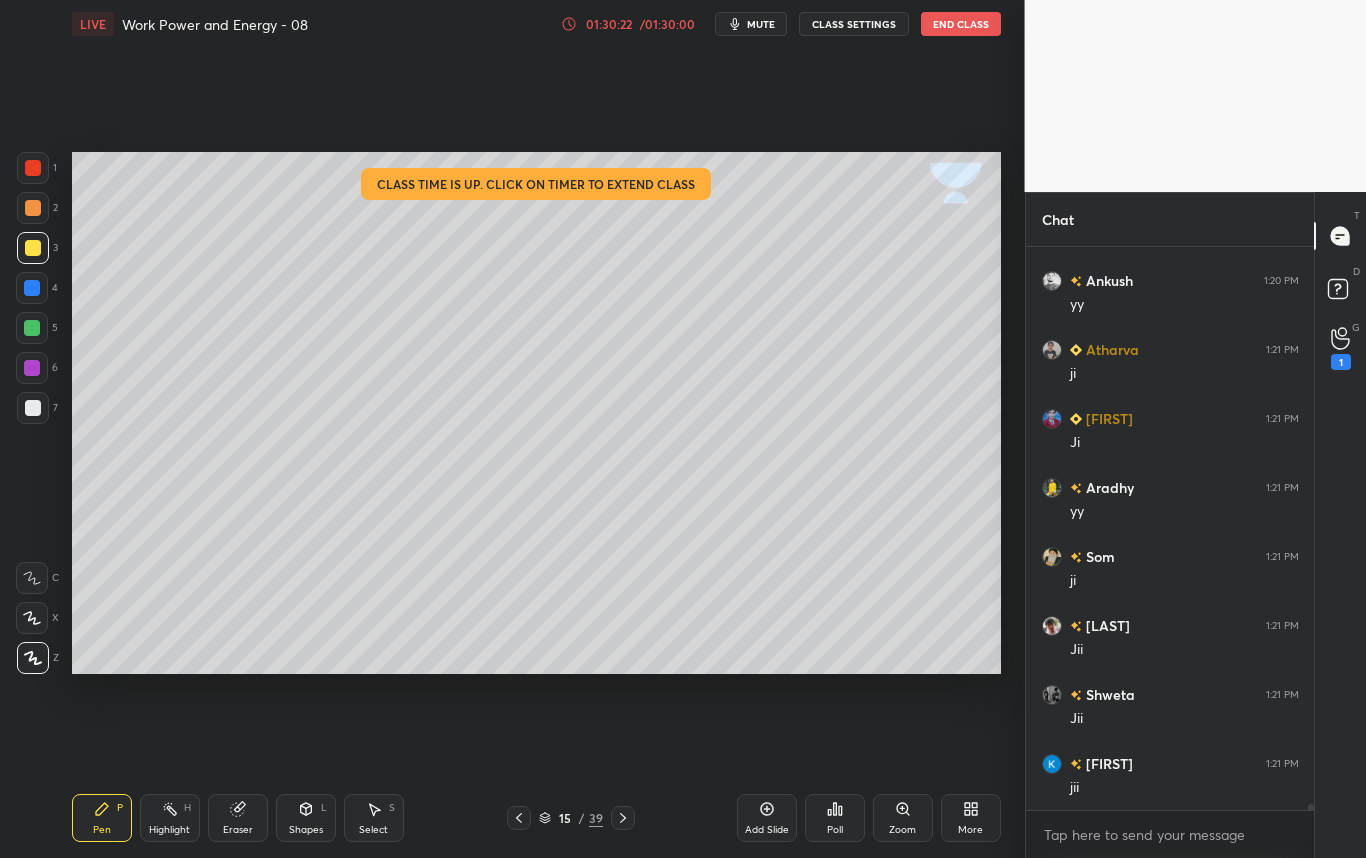 scroll, scrollTop: 50583, scrollLeft: 0, axis: vertical 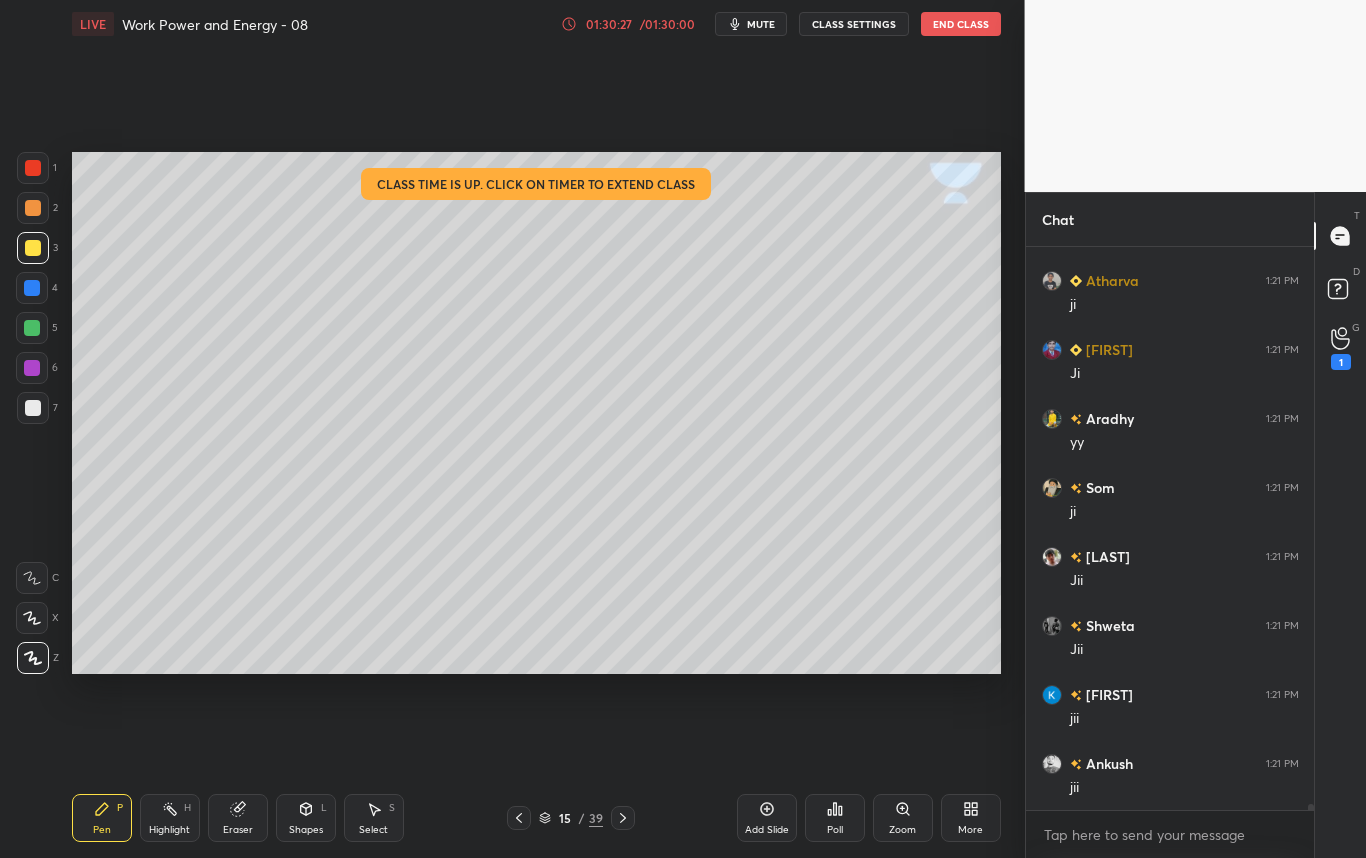 click at bounding box center (519, 818) 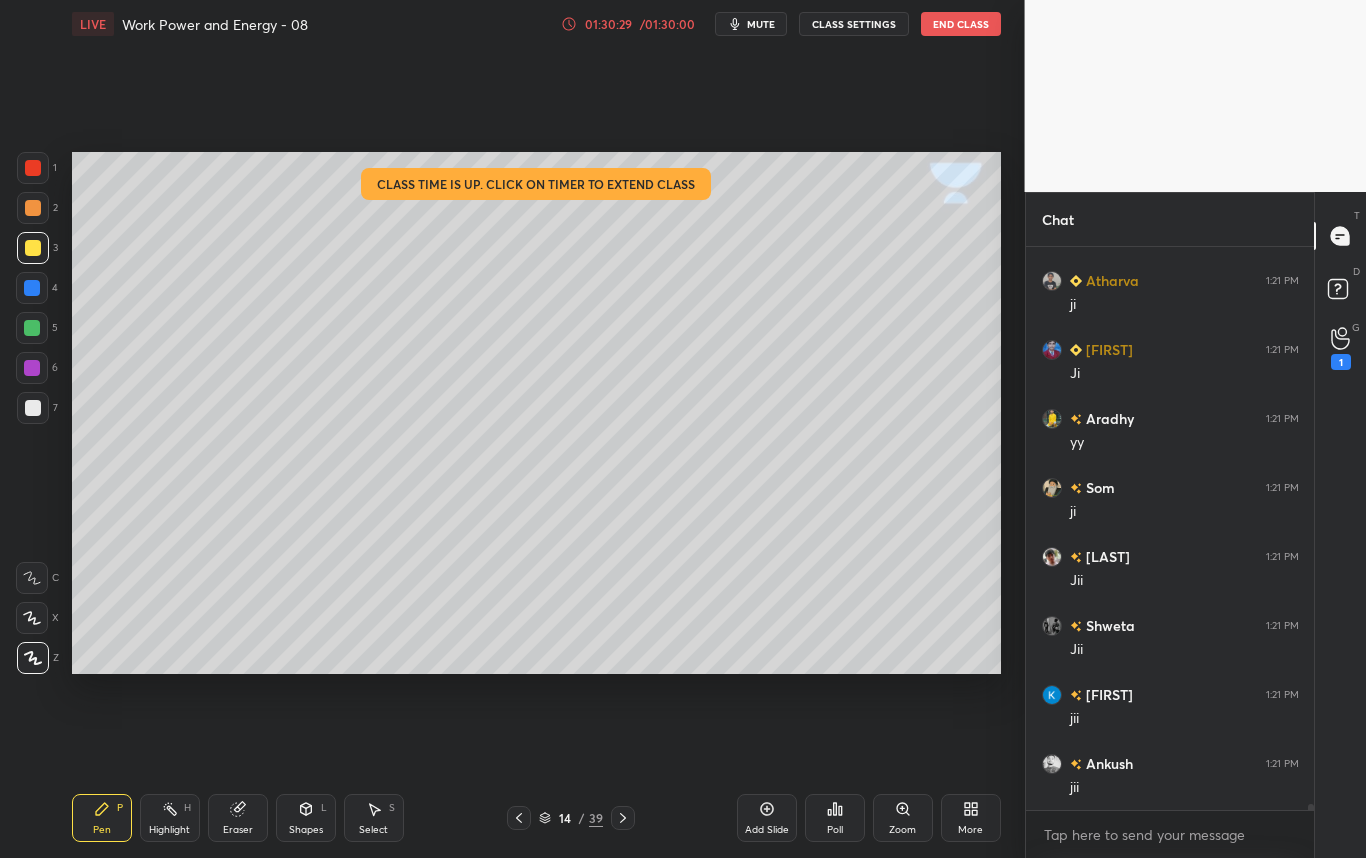 click 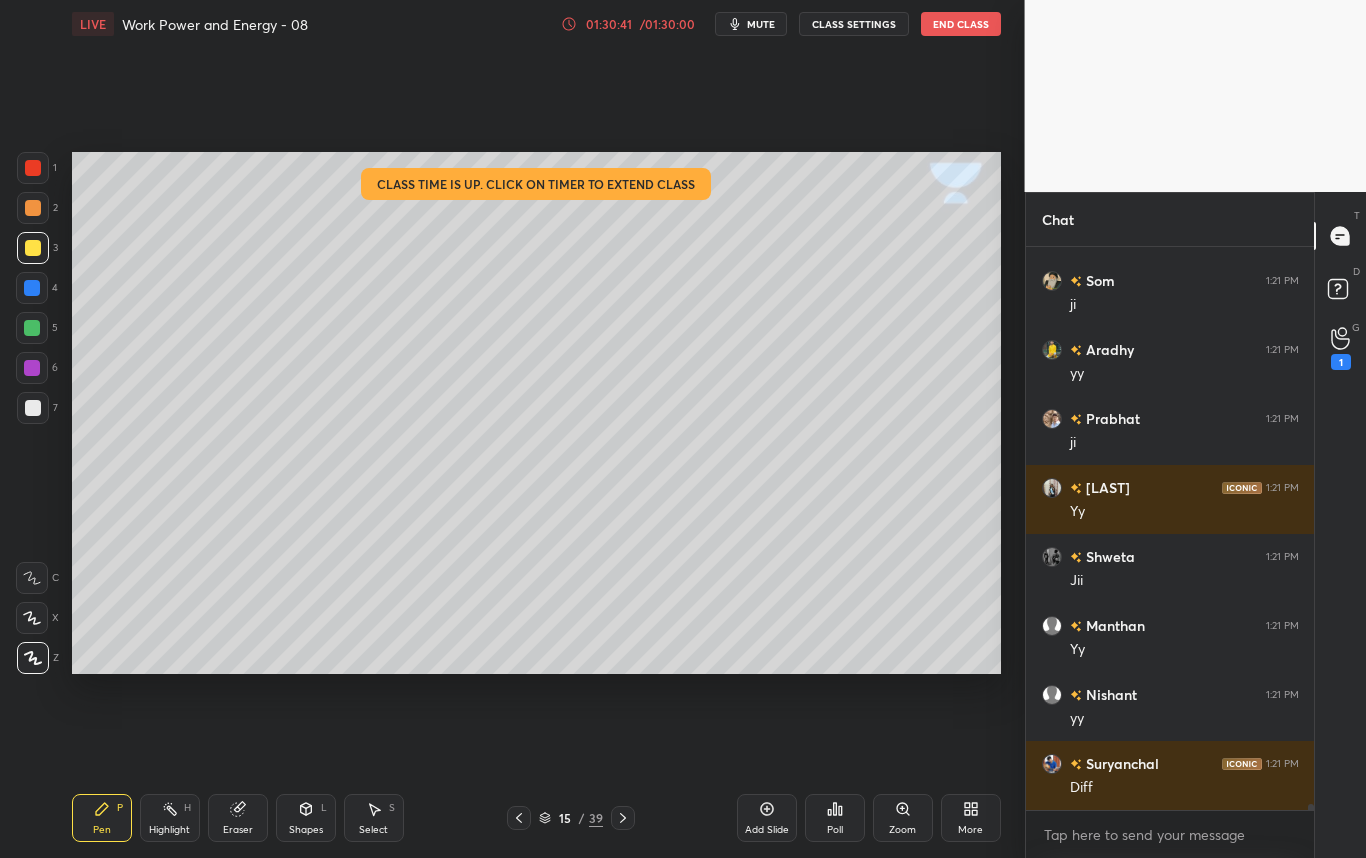 scroll, scrollTop: 51204, scrollLeft: 0, axis: vertical 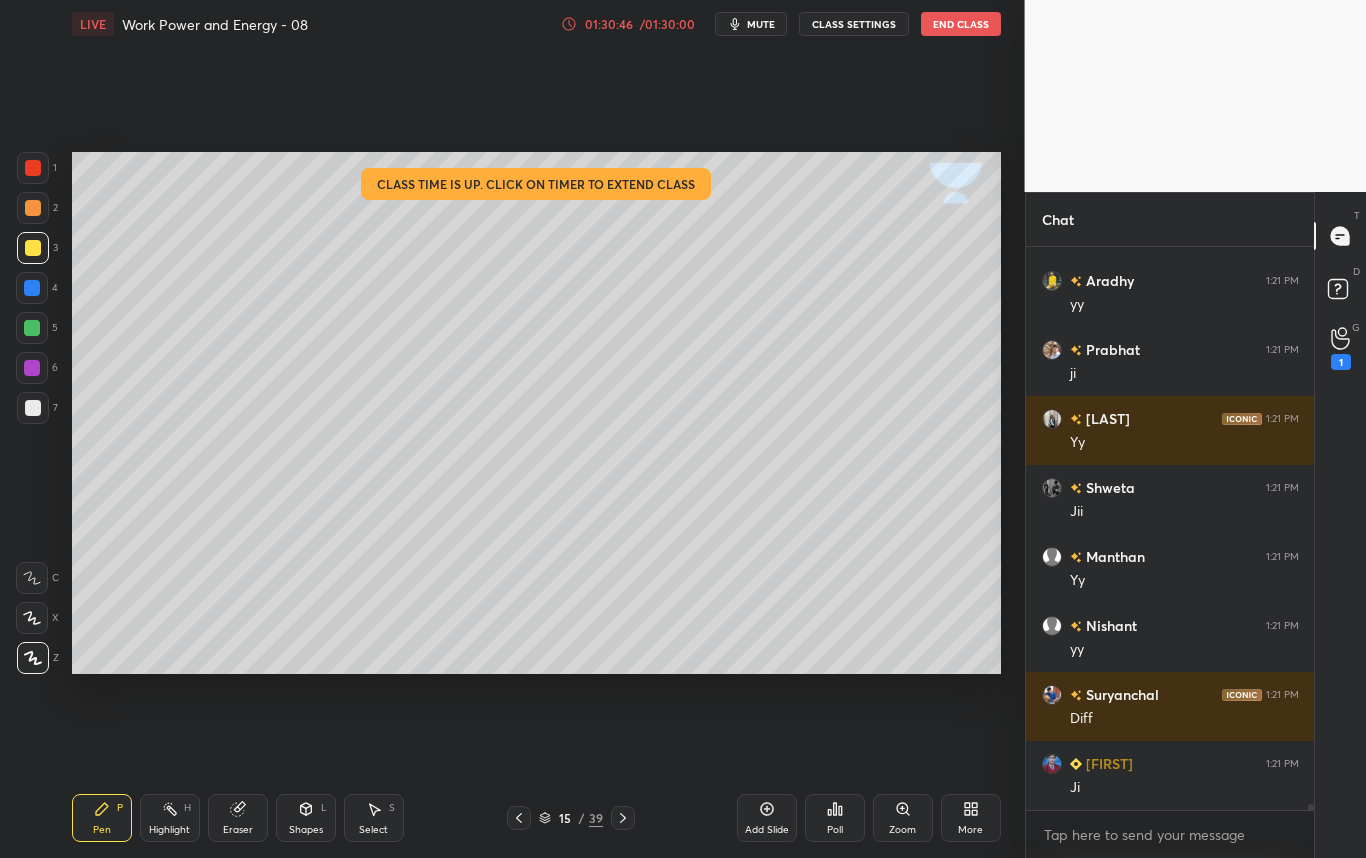 click at bounding box center [32, 288] 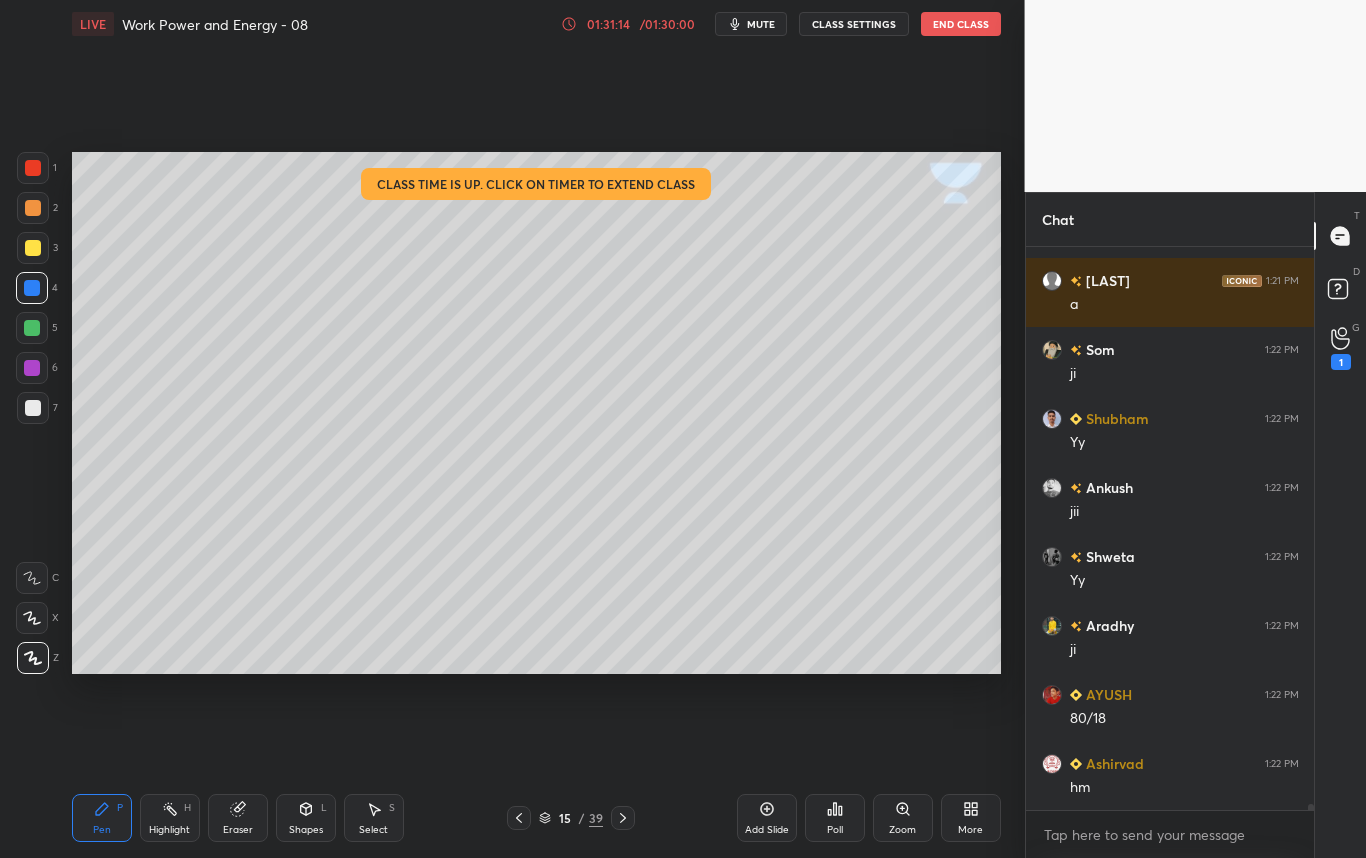 scroll, scrollTop: 51894, scrollLeft: 0, axis: vertical 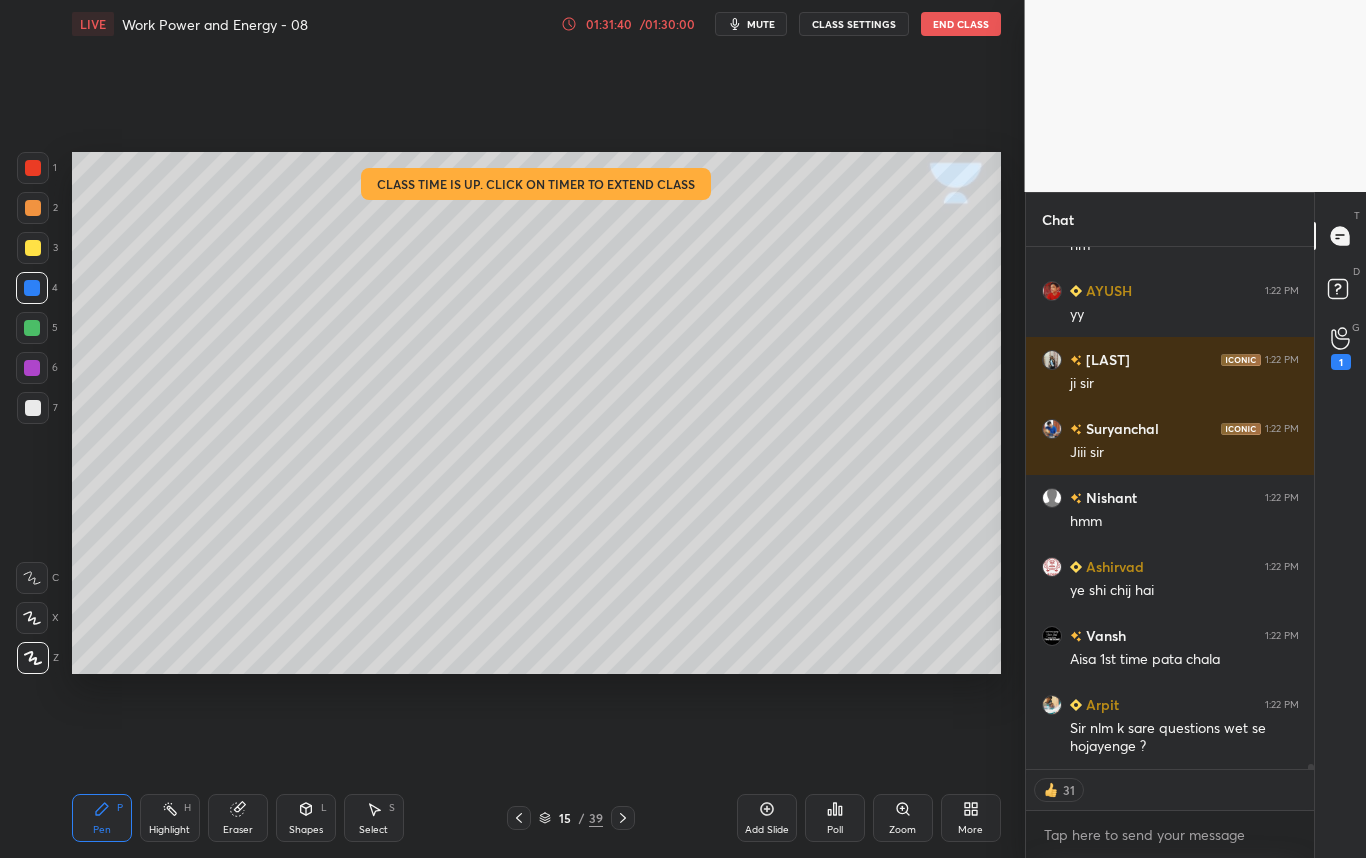 click at bounding box center (623, 818) 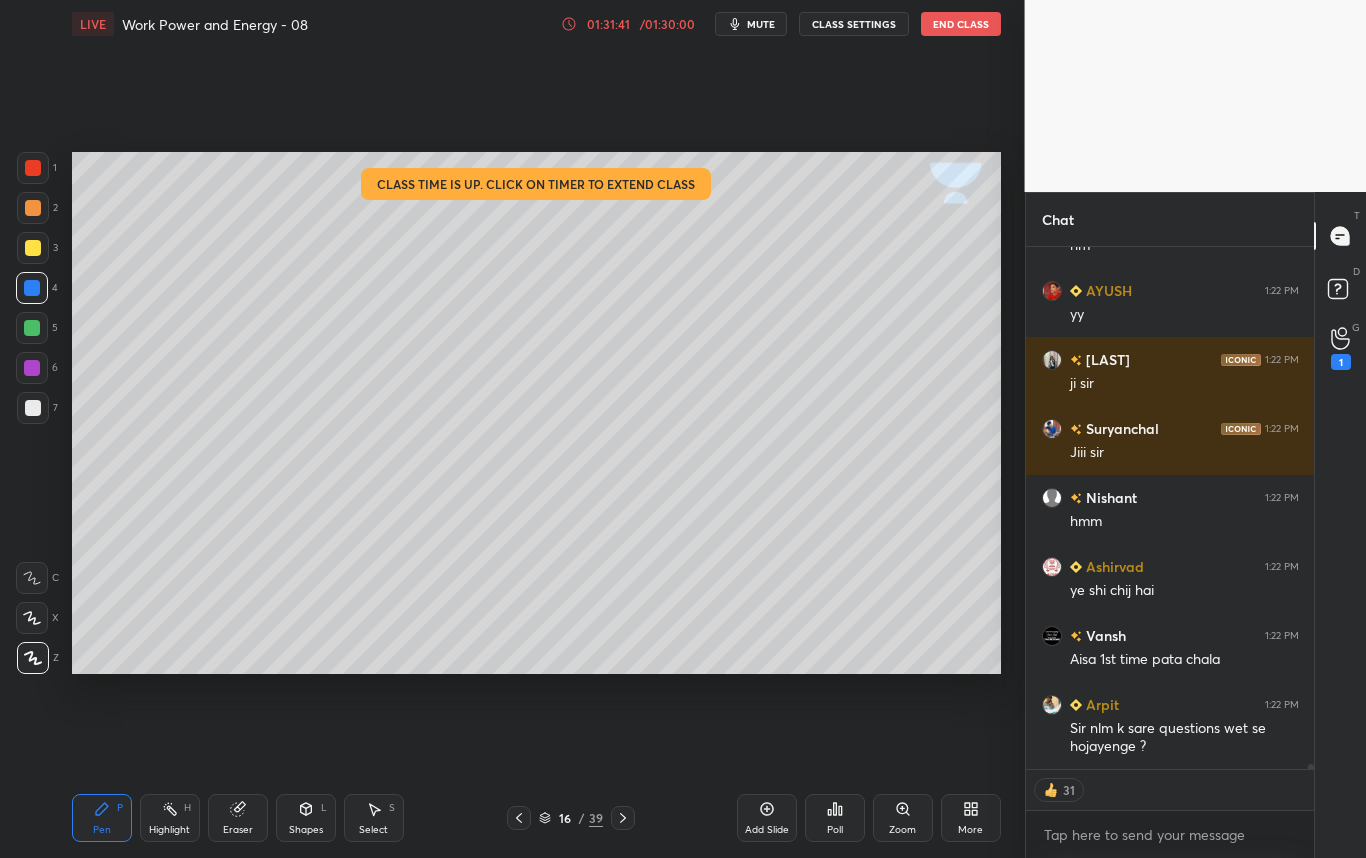 click at bounding box center [33, 408] 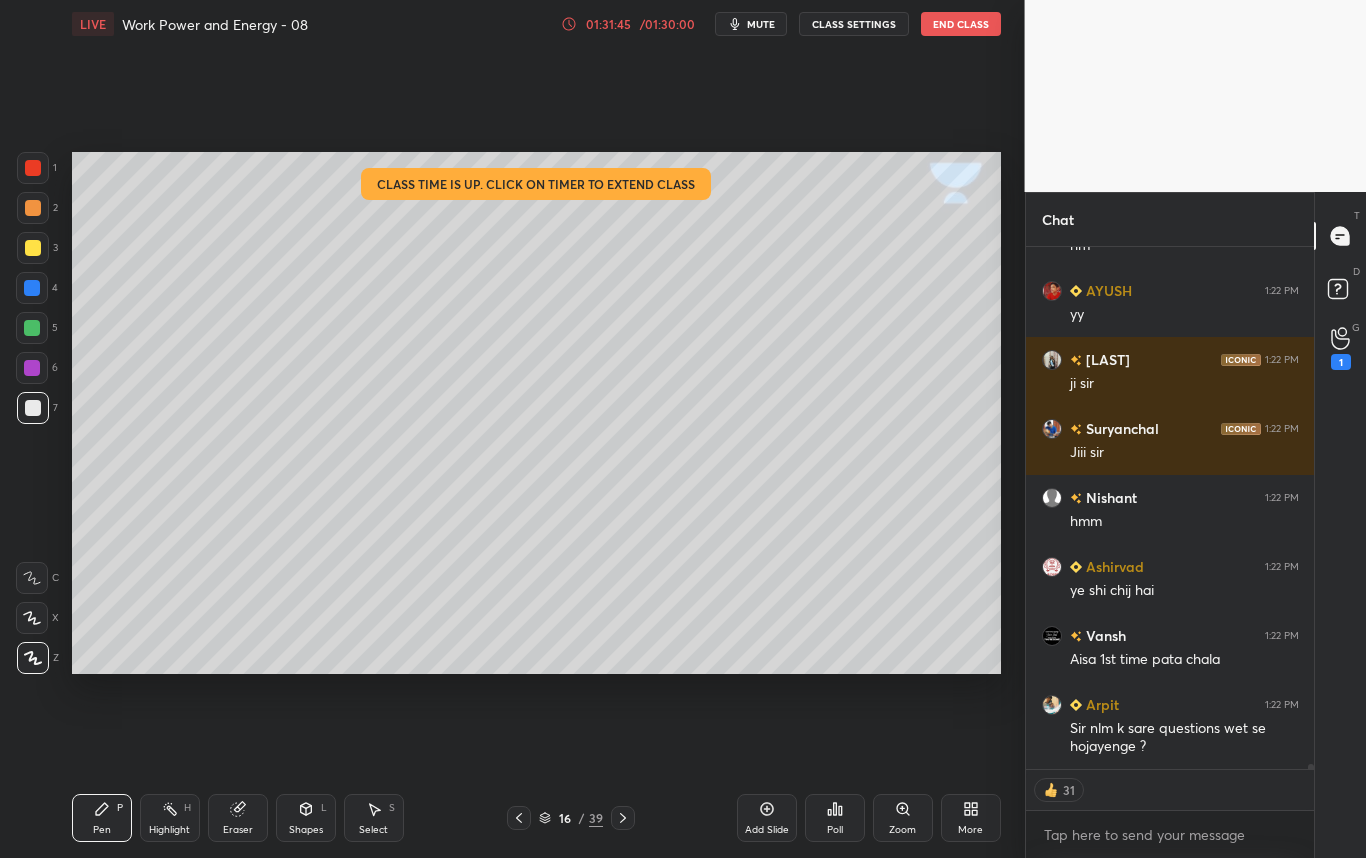 click on "Shapes L" at bounding box center (306, 818) 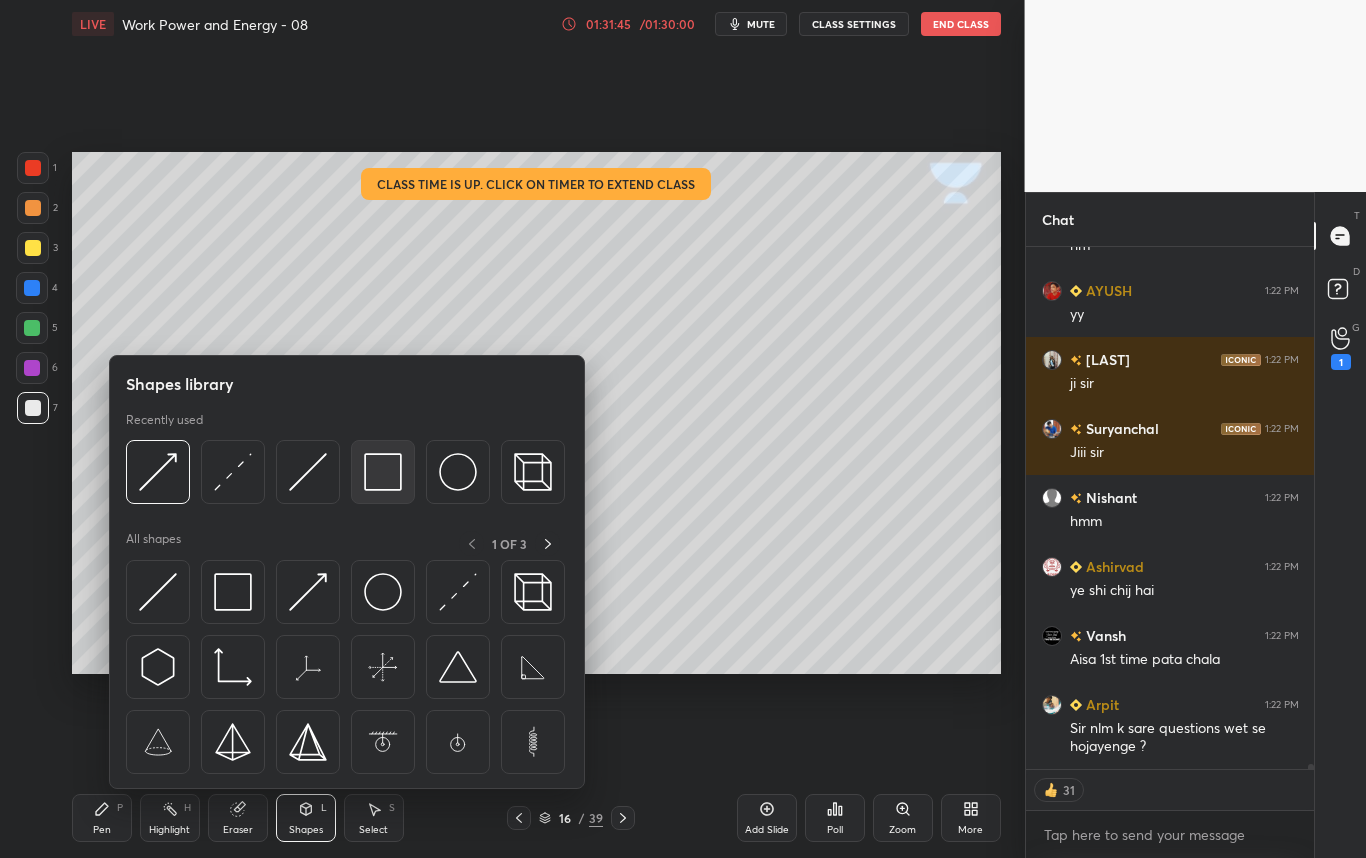 click at bounding box center [383, 472] 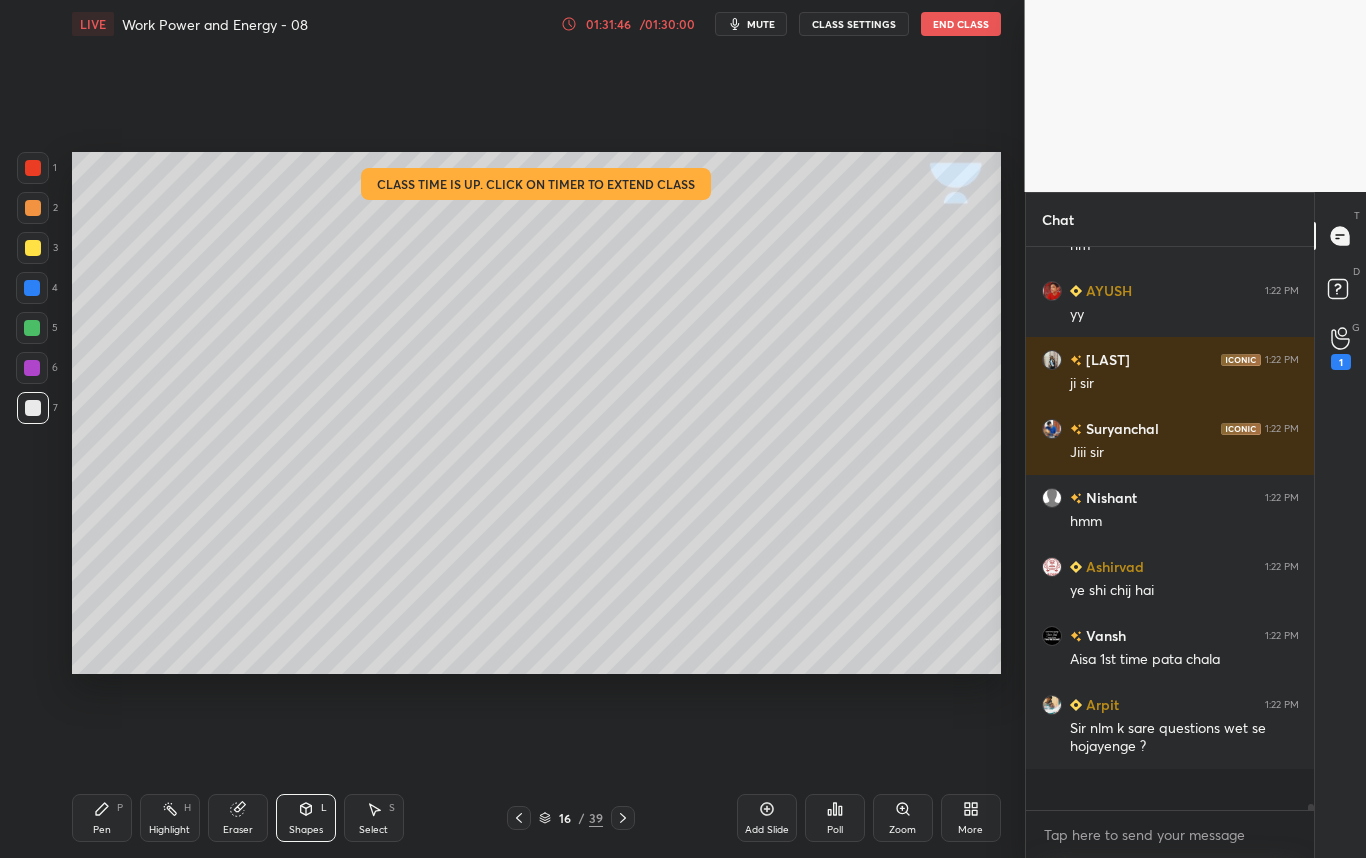scroll, scrollTop: 7, scrollLeft: 7, axis: both 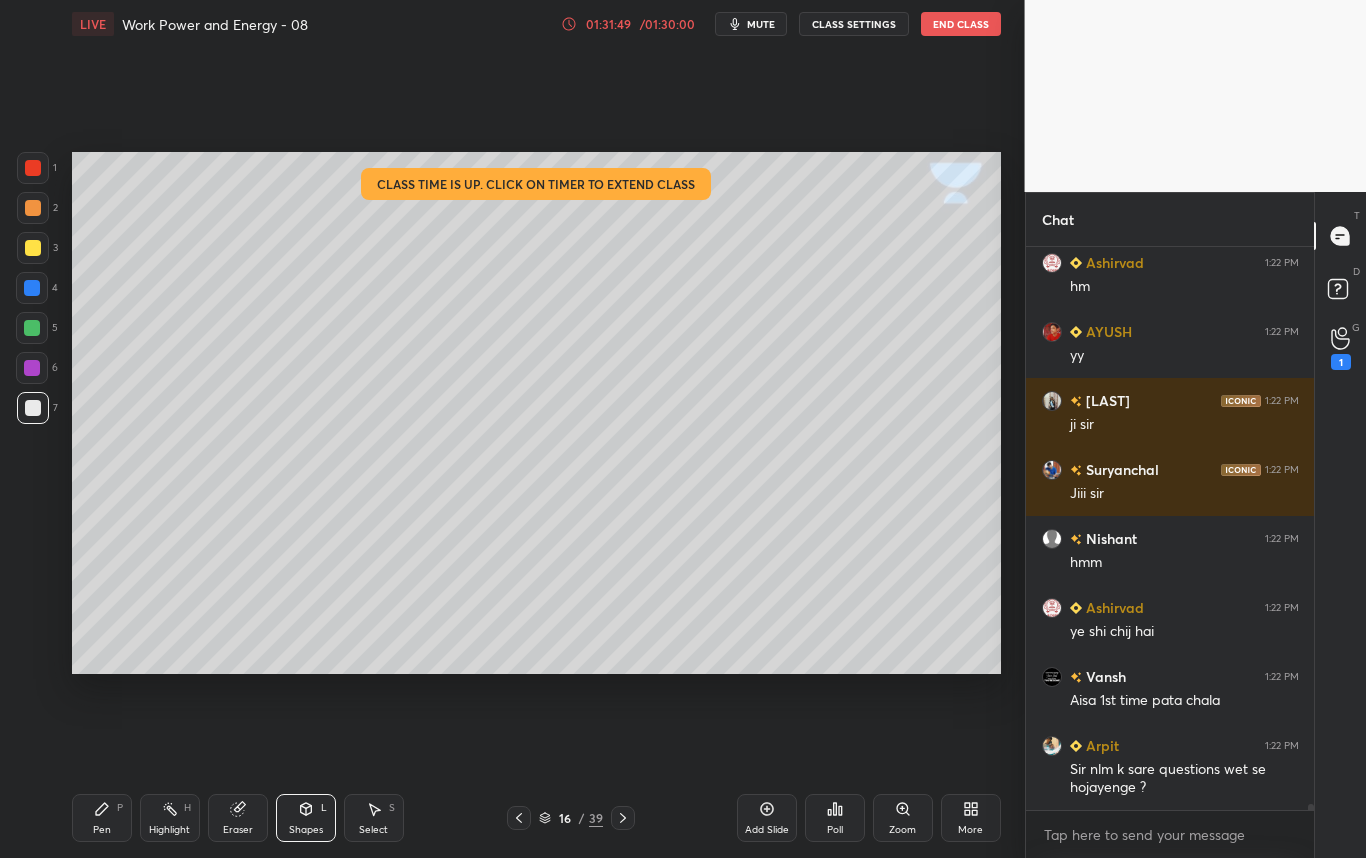 click on "Shapes" at bounding box center (306, 830) 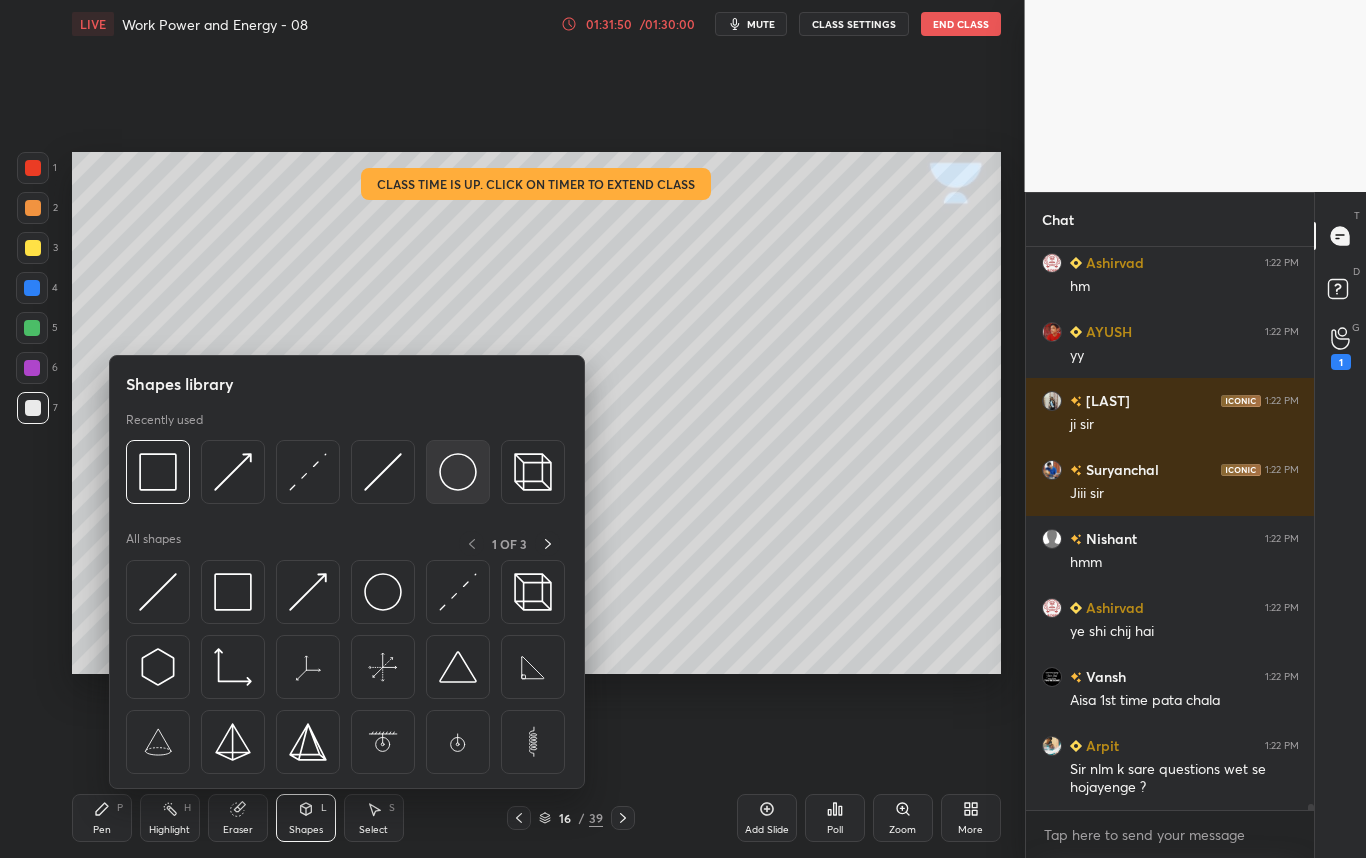click at bounding box center (458, 472) 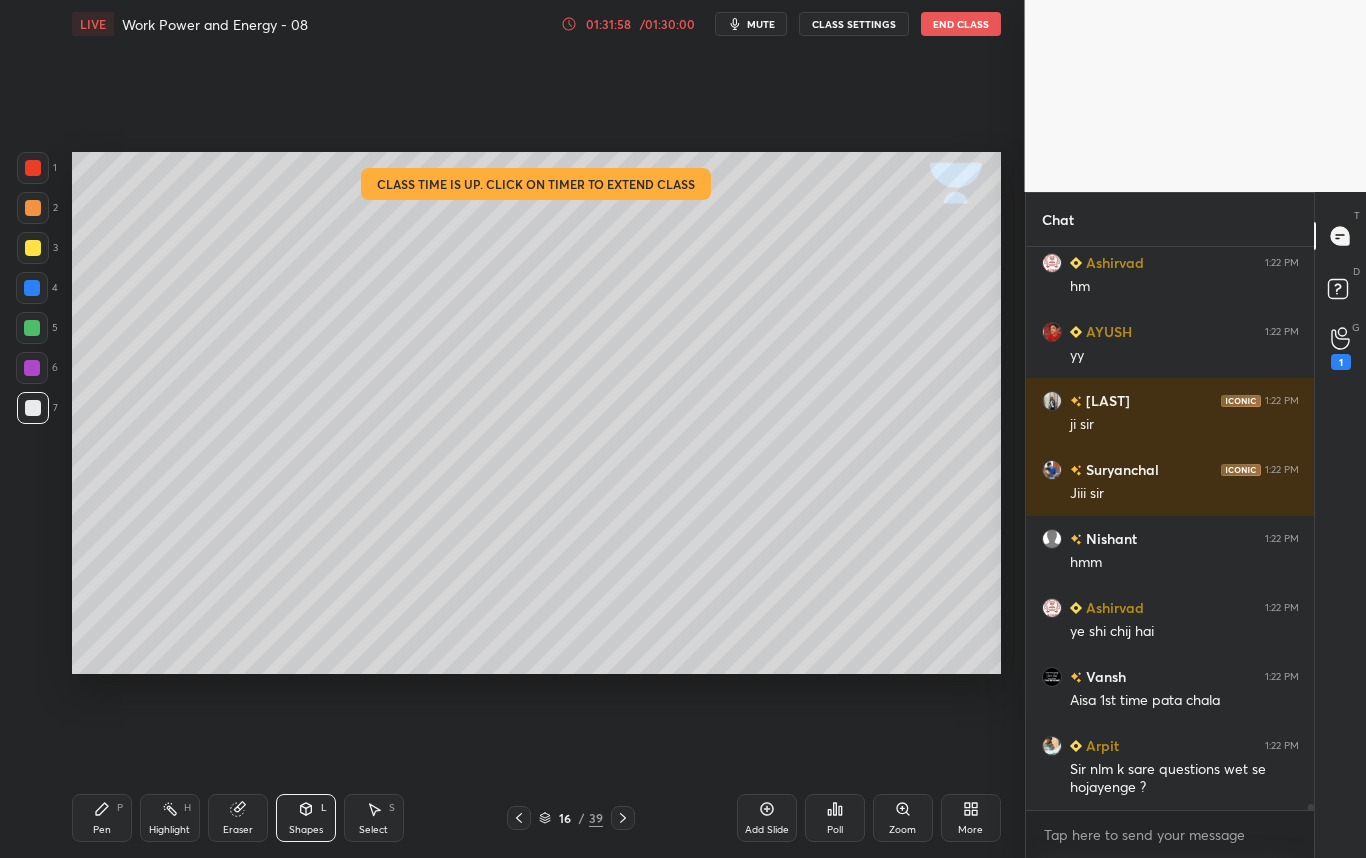 click on "01:31:58" at bounding box center (609, 24) 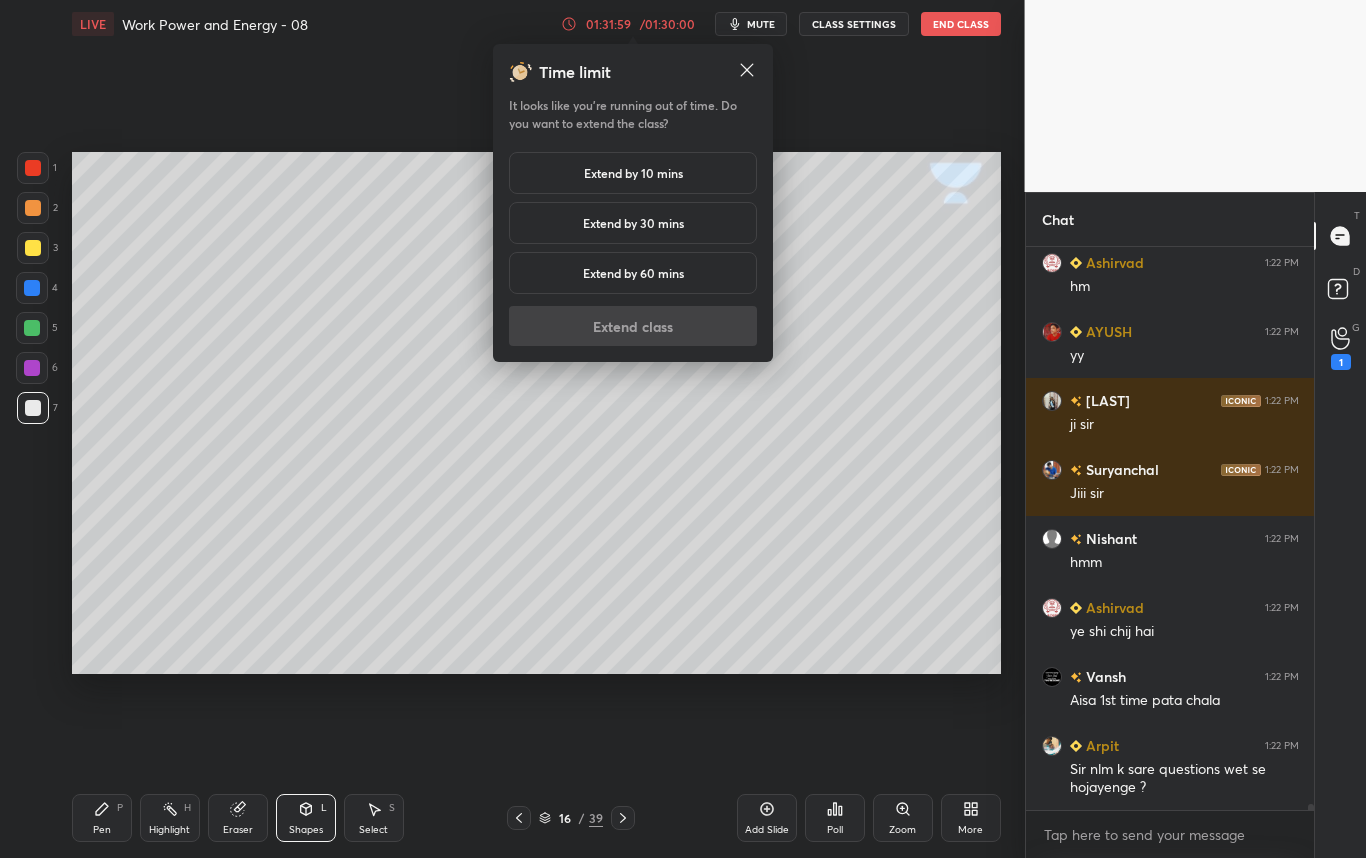 click on "Extend by 10 mins" at bounding box center (633, 173) 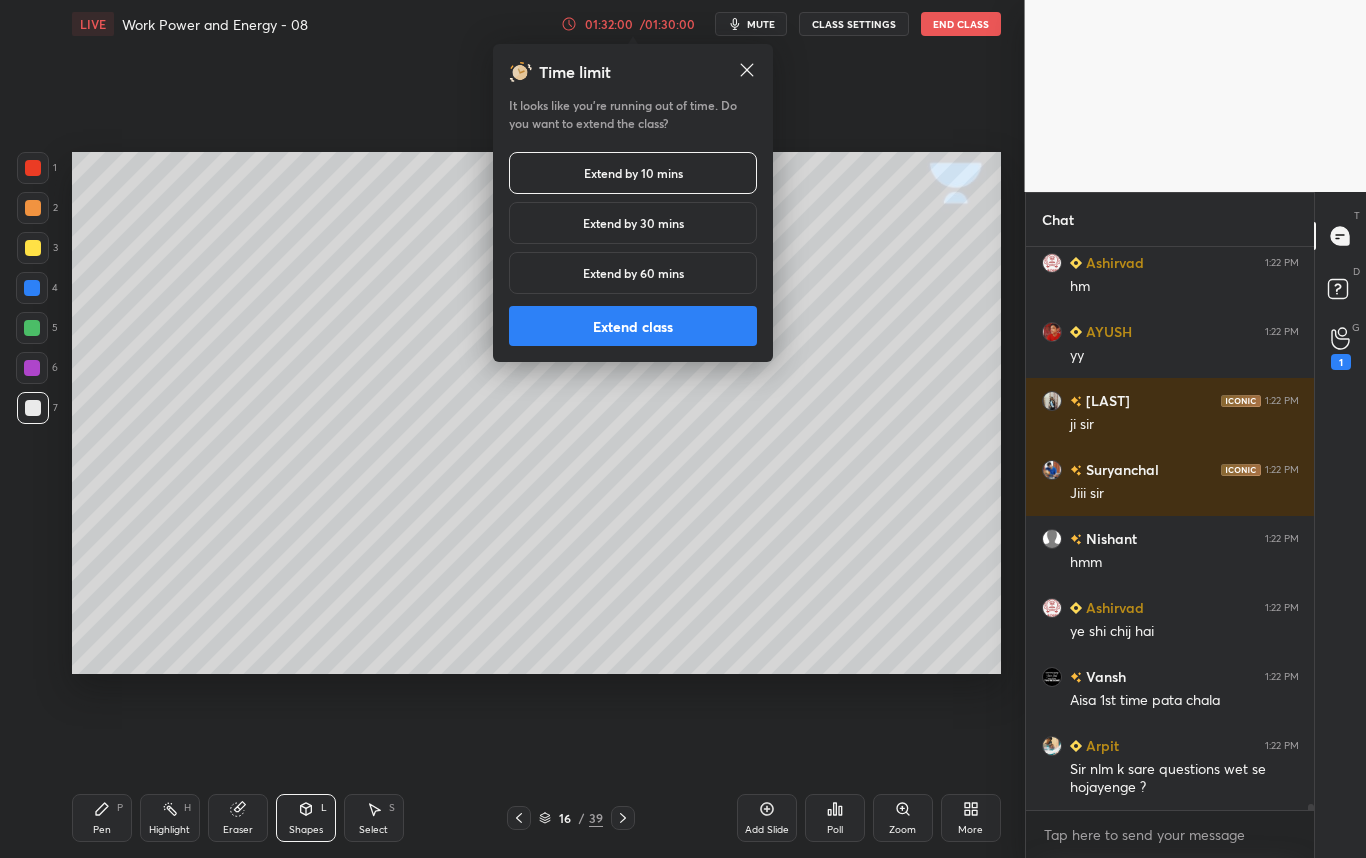 click on "Extend class" at bounding box center [633, 326] 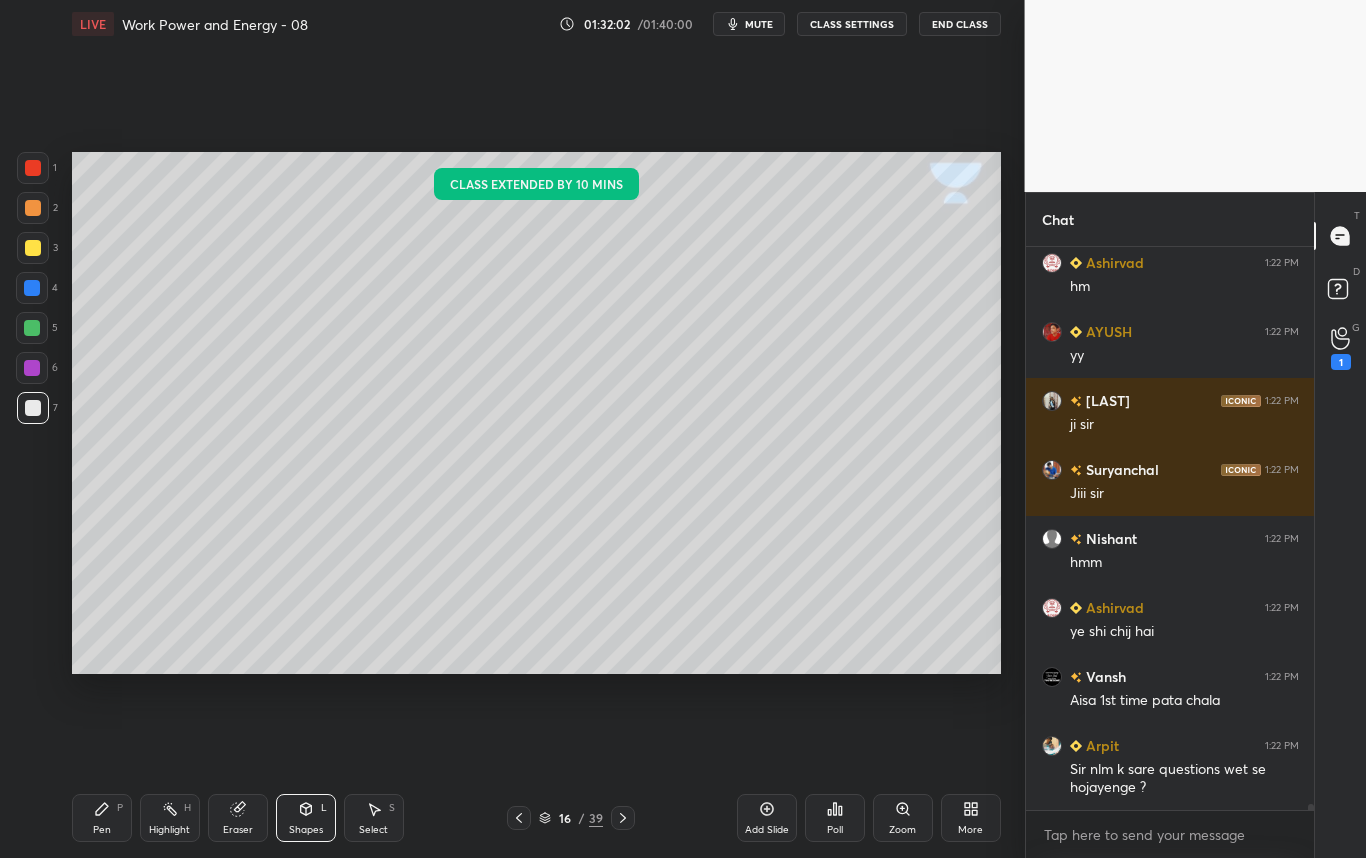 click on "Select" at bounding box center (373, 830) 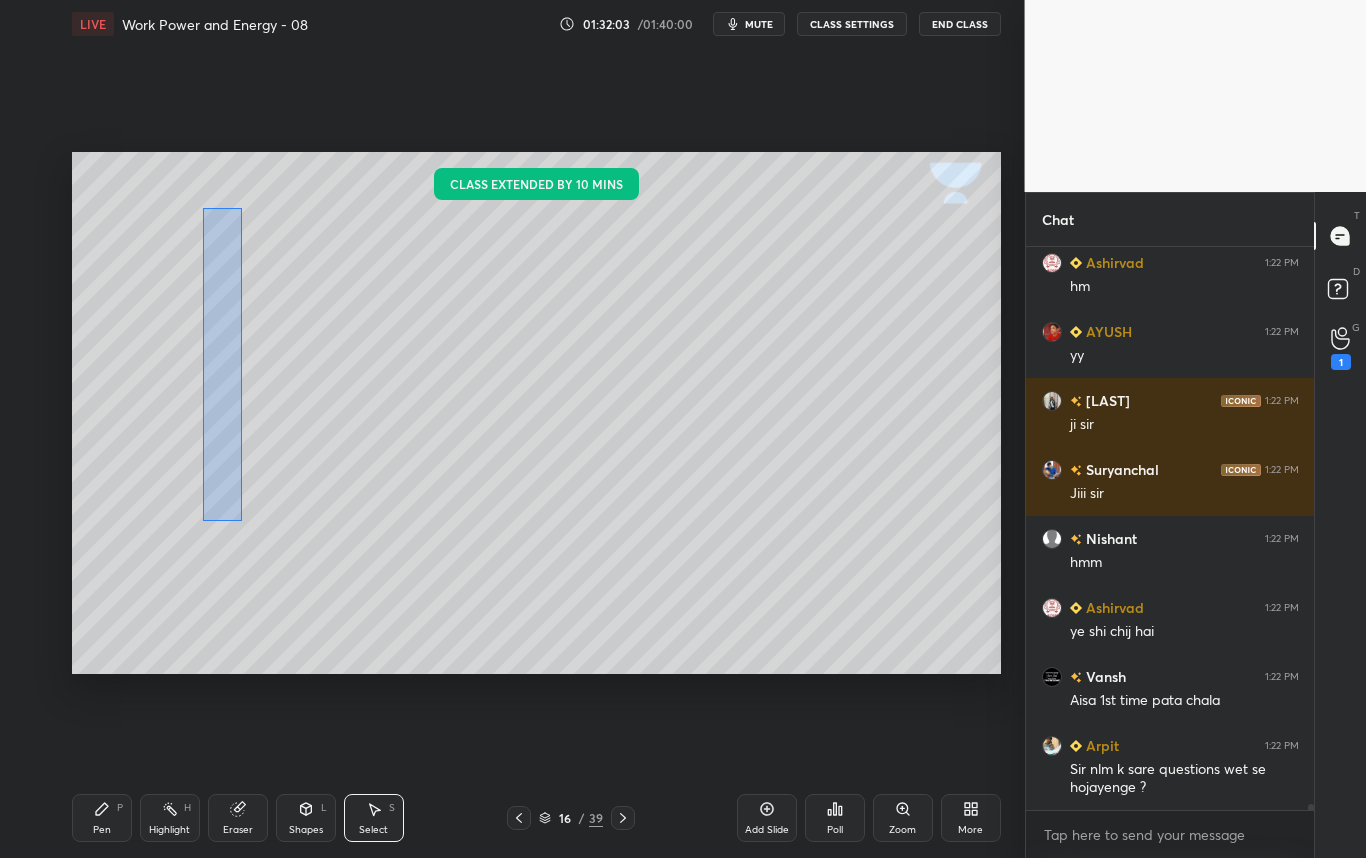 drag, startPoint x: 205, startPoint y: 368, endPoint x: 558, endPoint y: 563, distance: 403.27905 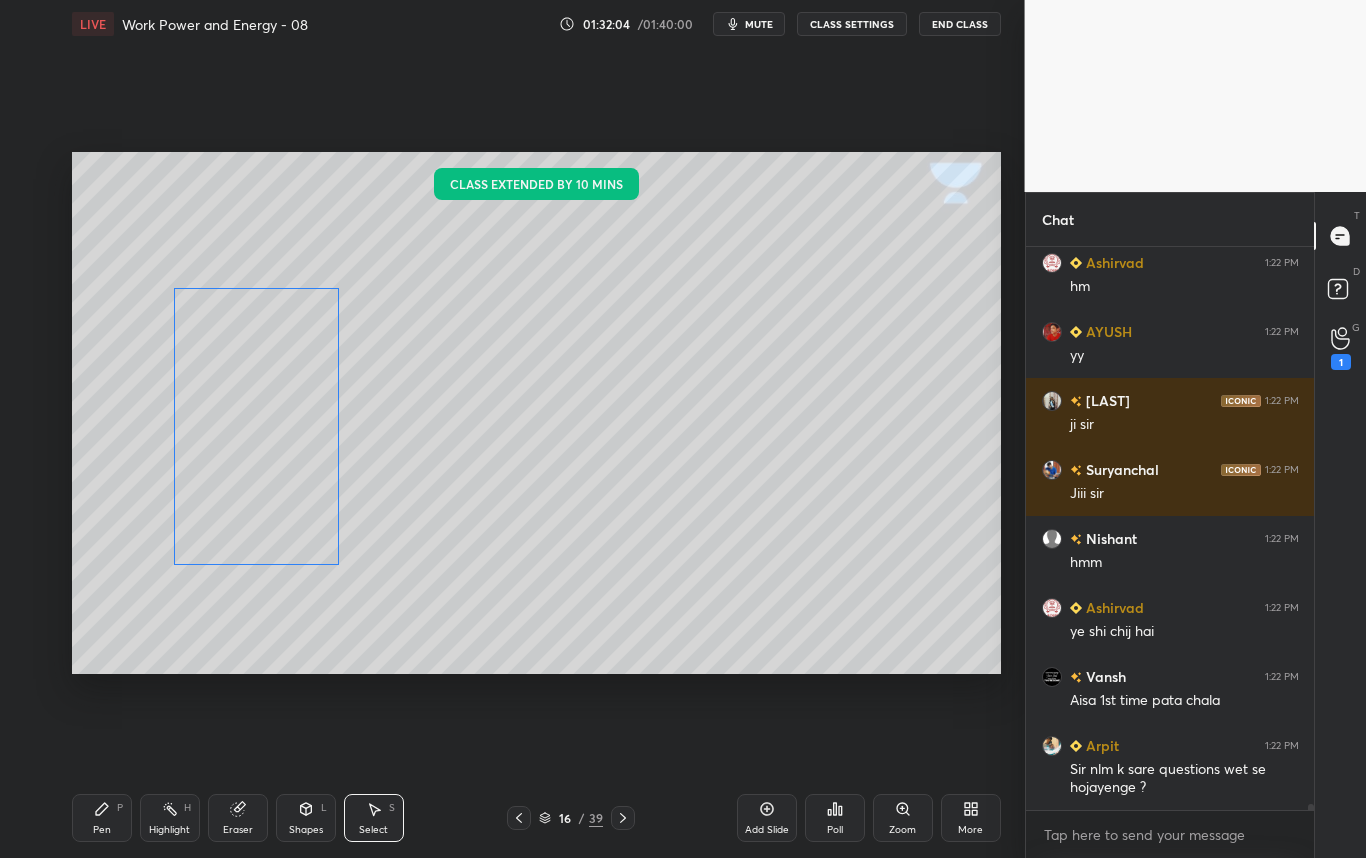 drag, startPoint x: 259, startPoint y: 388, endPoint x: 237, endPoint y: 414, distance: 34.058773 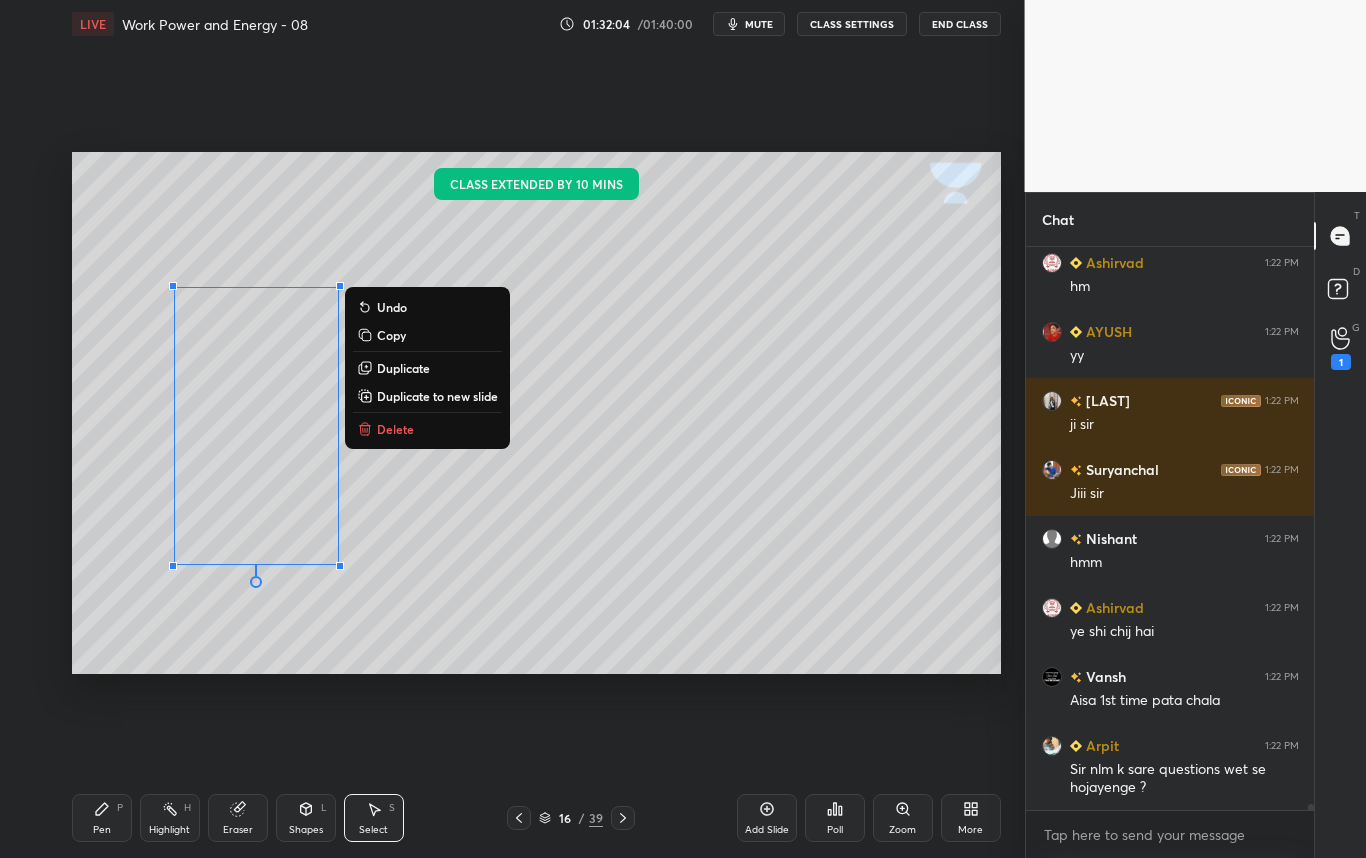 click on "0 ° Undo Copy Duplicate Duplicate to new slide Delete" at bounding box center (536, 413) 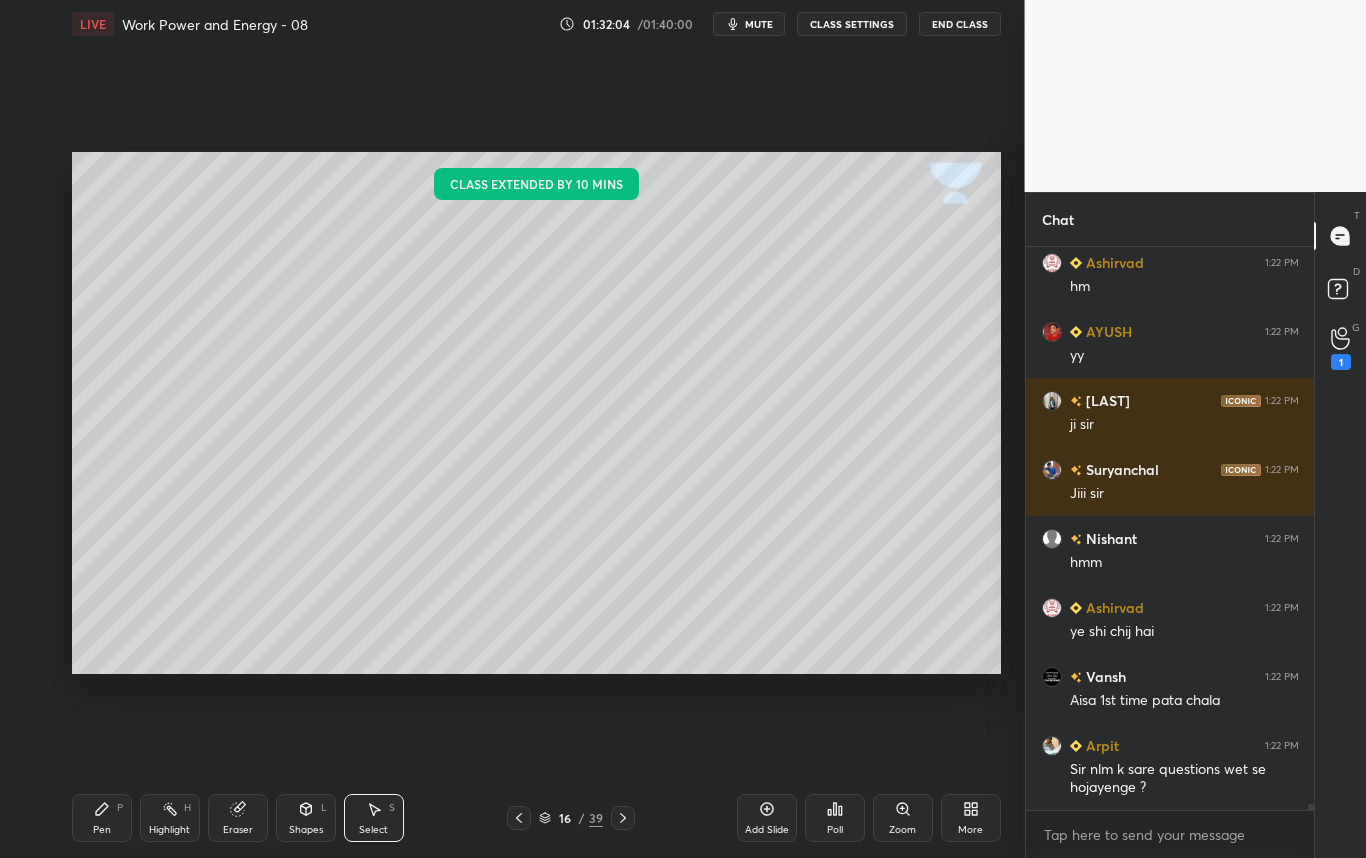 click on "Pen P" at bounding box center [102, 818] 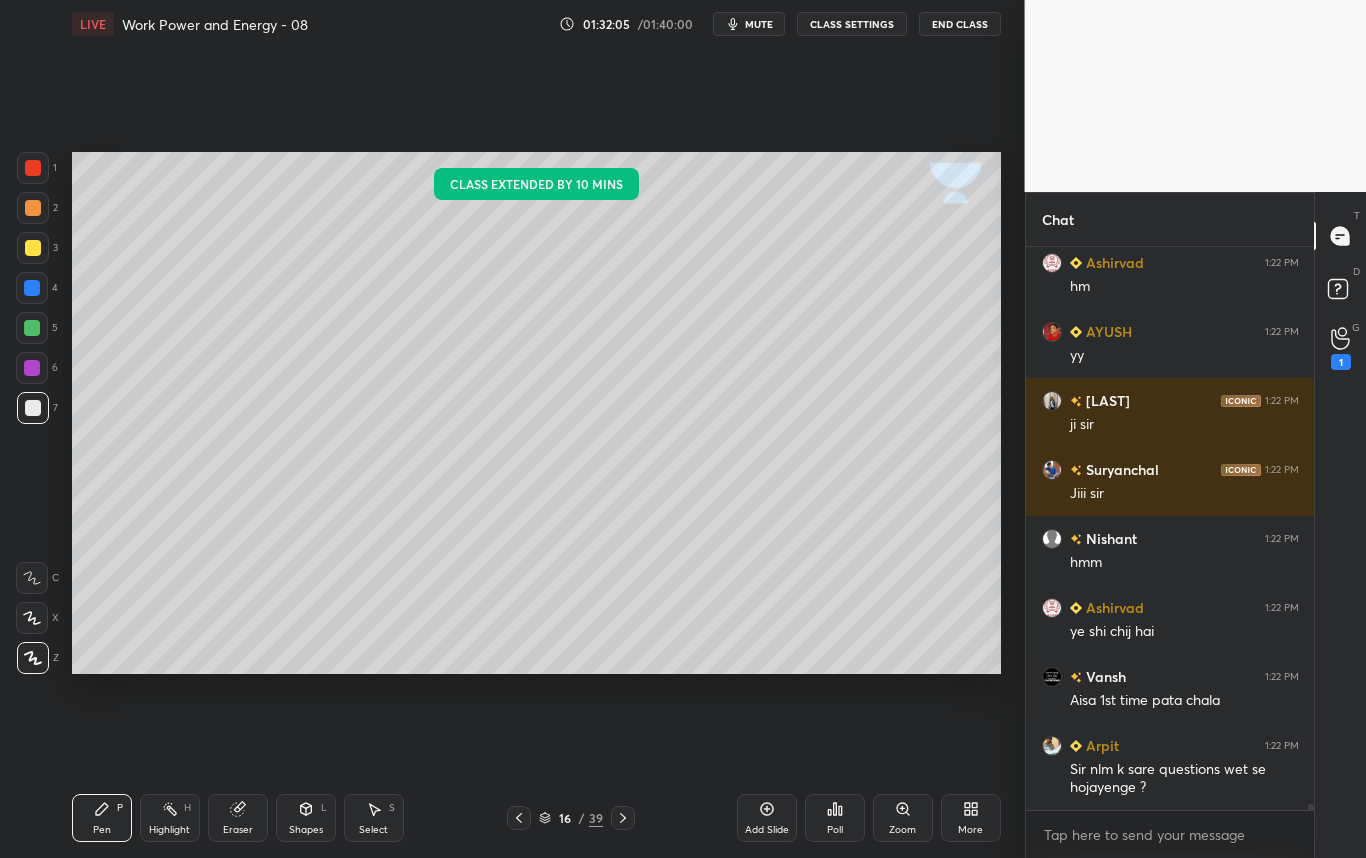 click at bounding box center (33, 408) 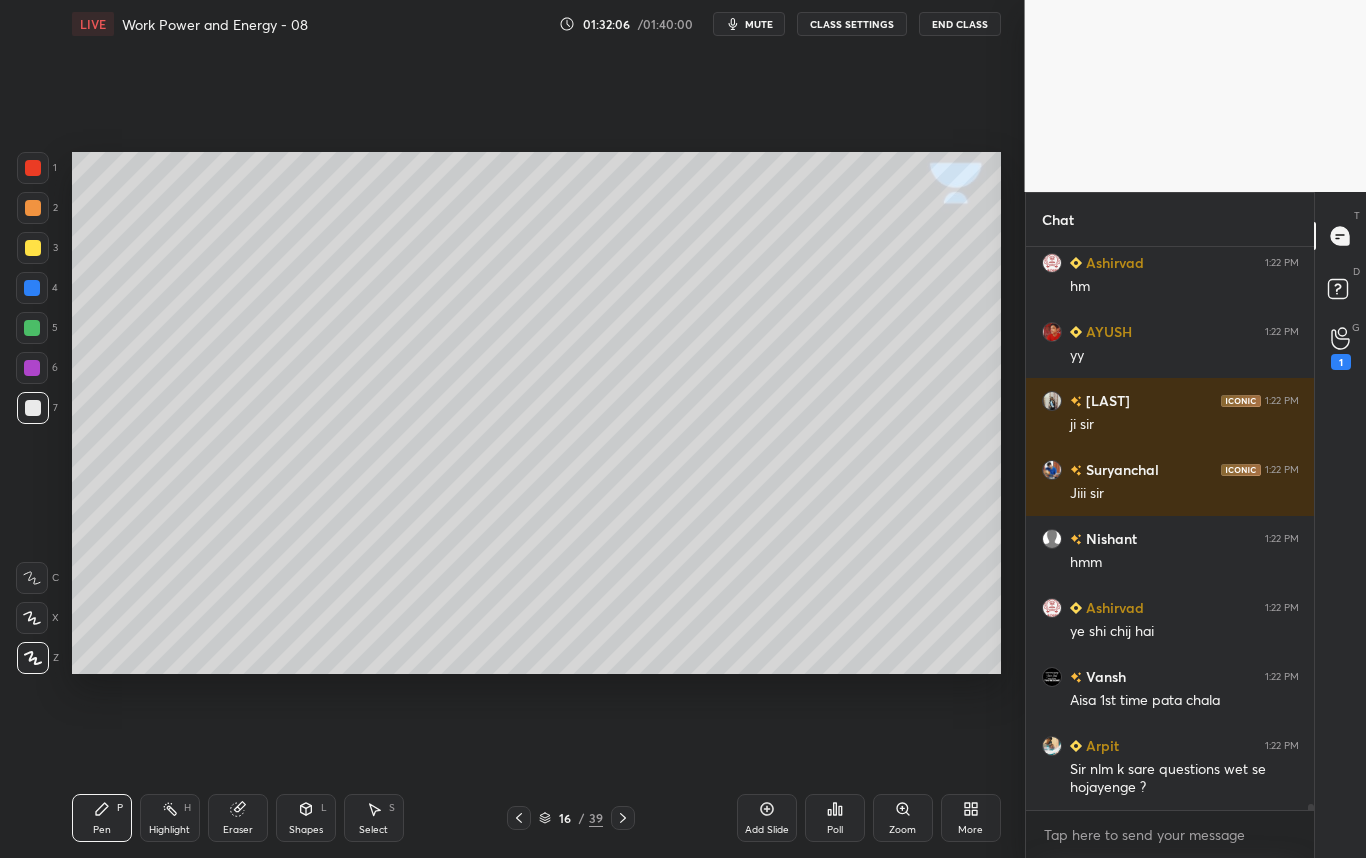 click on "Shapes L" at bounding box center (306, 818) 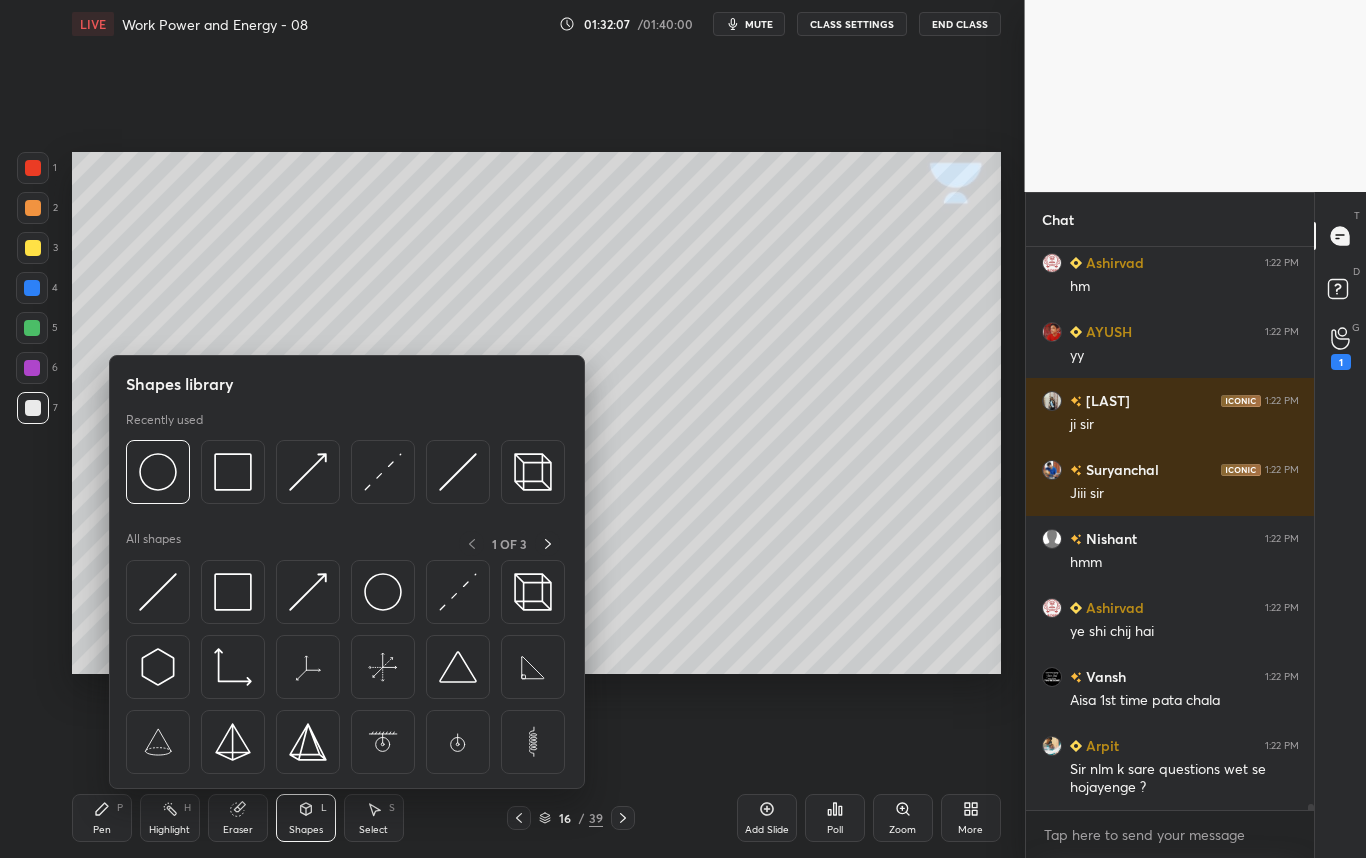 scroll, scrollTop: 52395, scrollLeft: 0, axis: vertical 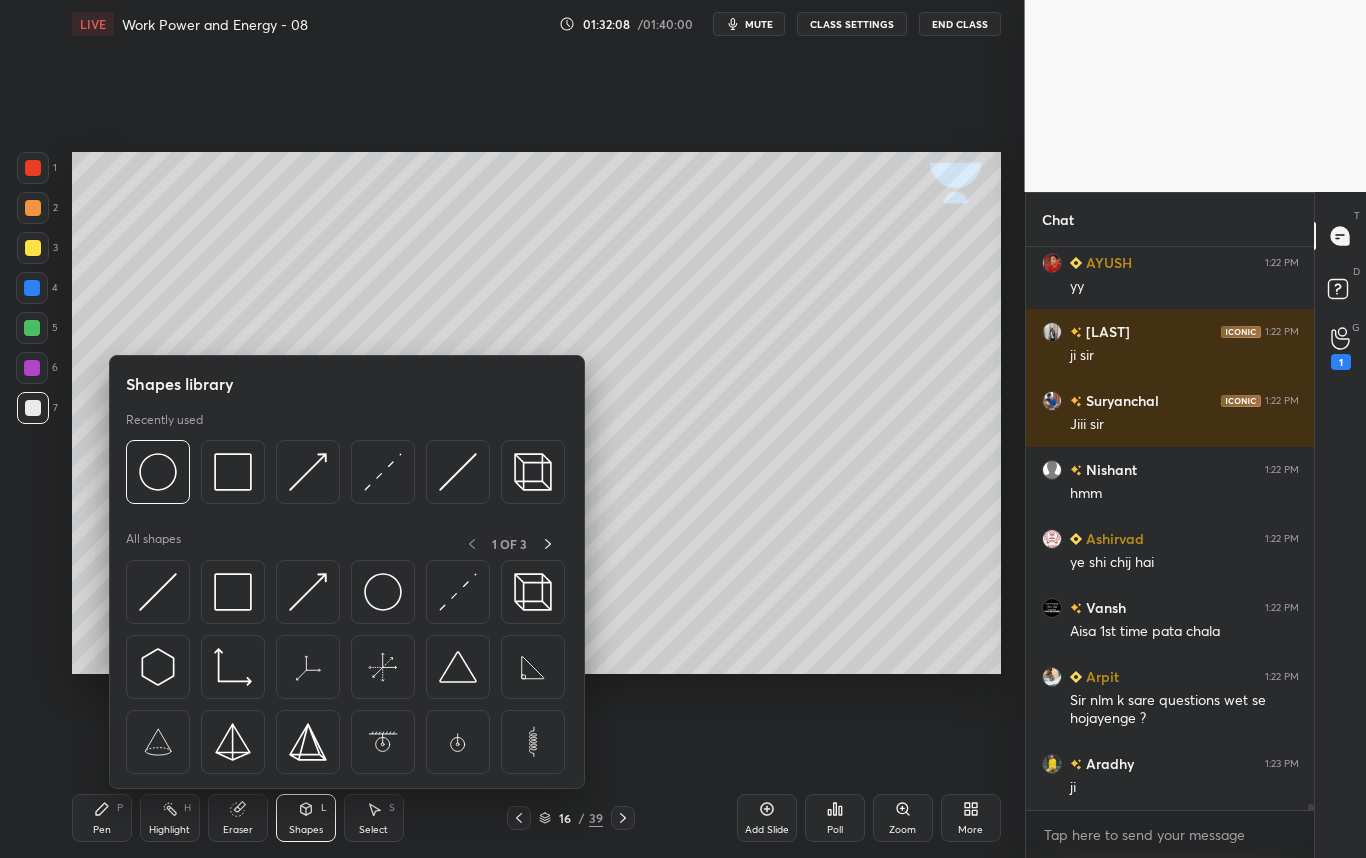click at bounding box center [158, 472] 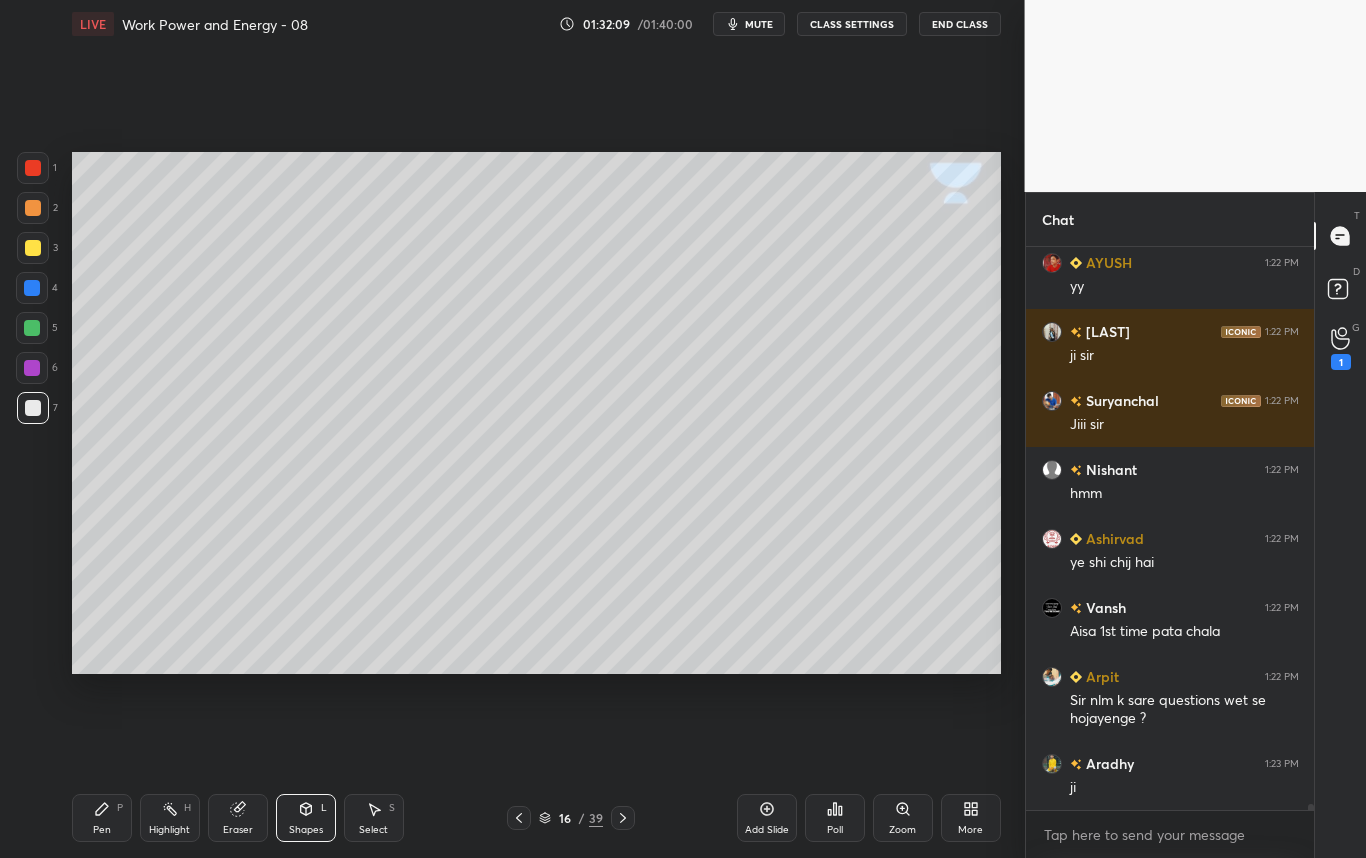scroll, scrollTop: 52464, scrollLeft: 0, axis: vertical 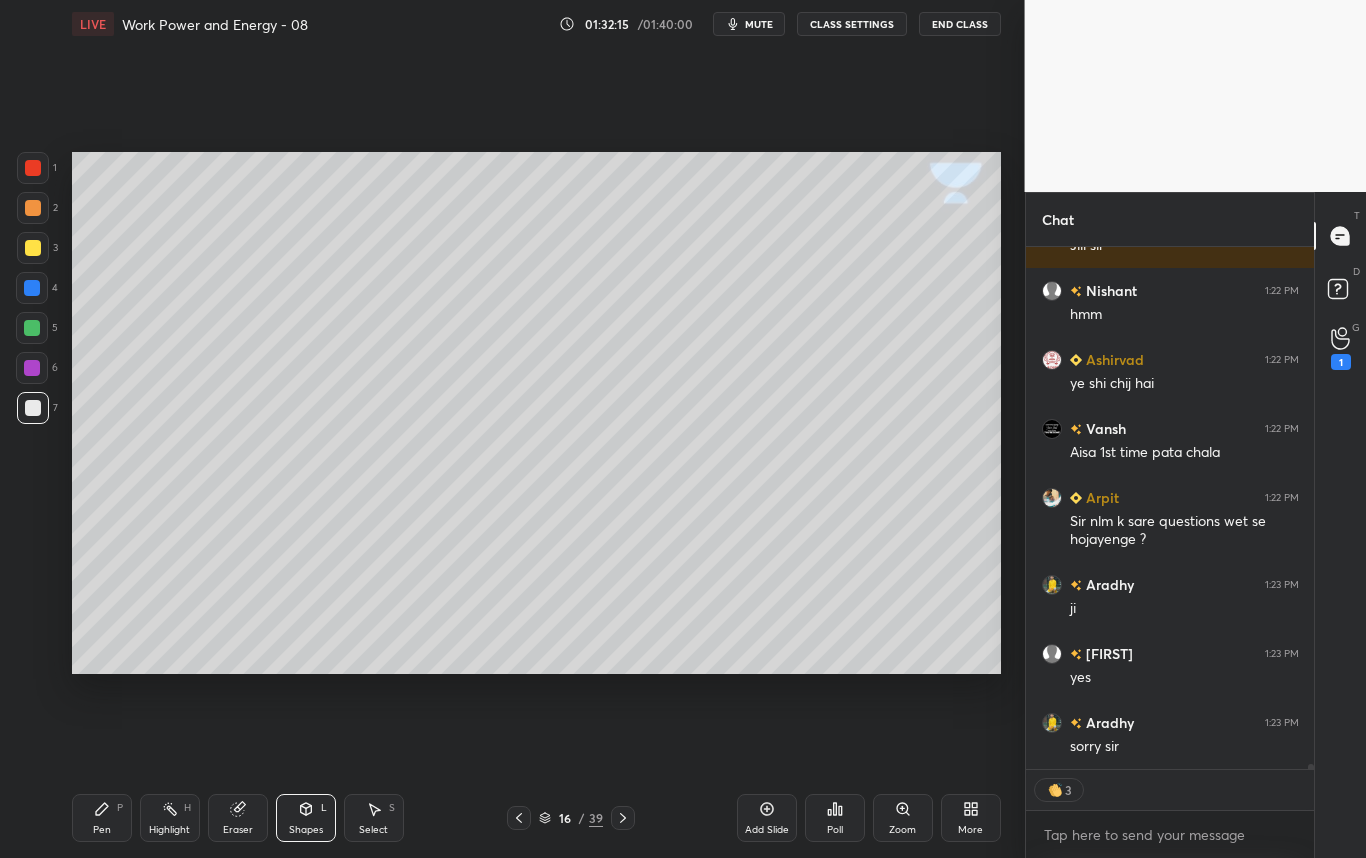 click on "Shapes L" at bounding box center [306, 818] 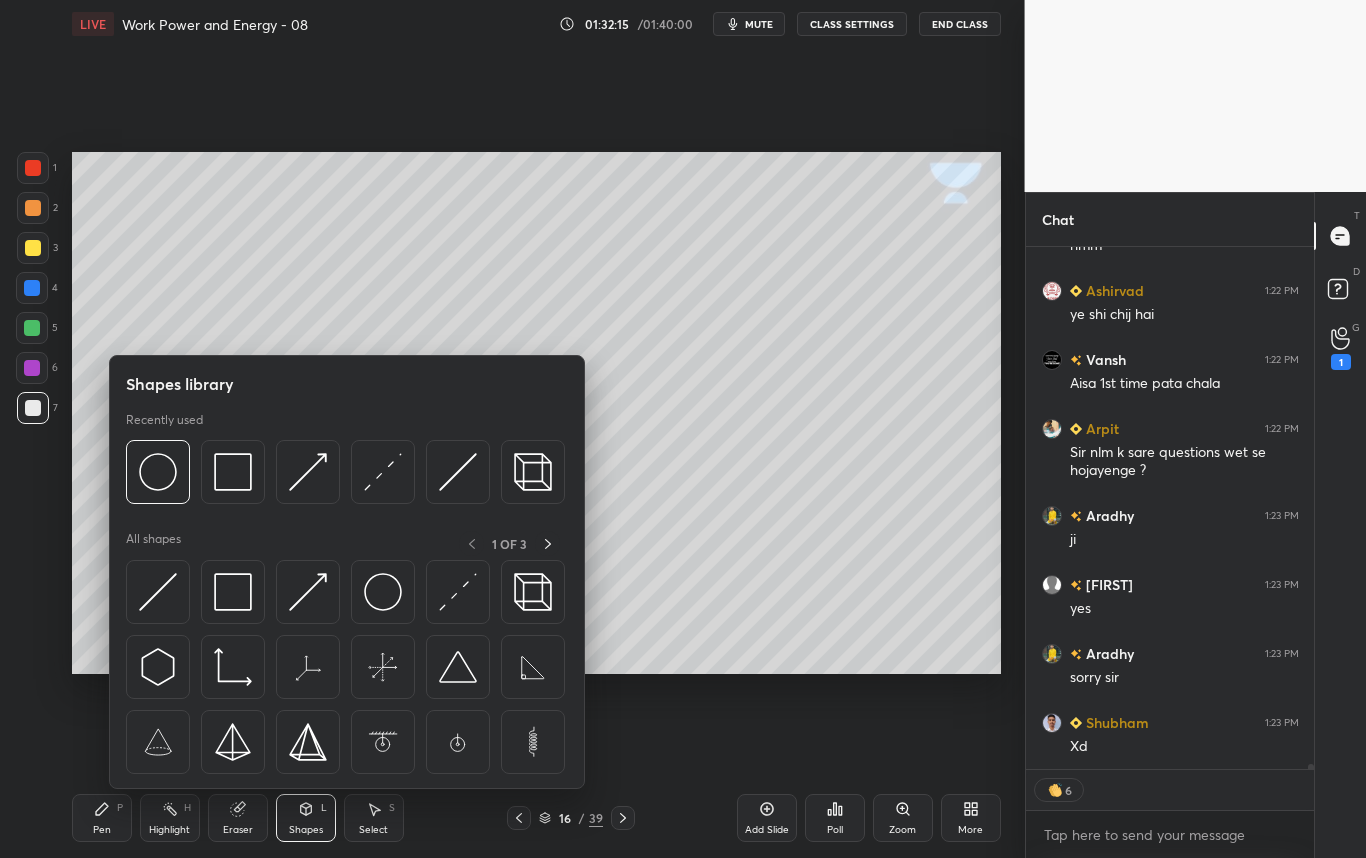 scroll, scrollTop: 52712, scrollLeft: 0, axis: vertical 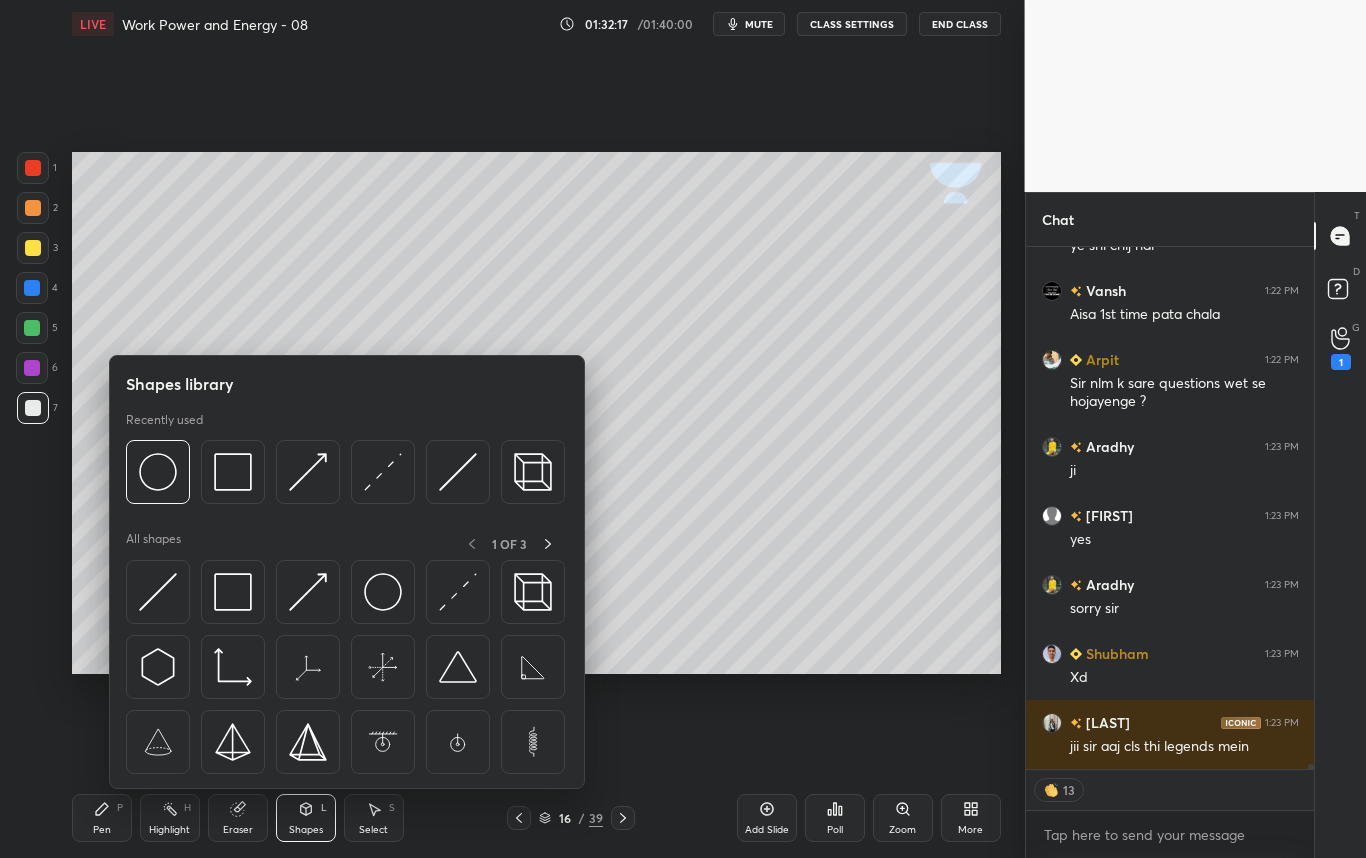 click on "1 2 3 4 5 6 7 C X Z C X Z E E Erase all   H H" at bounding box center (32, 413) 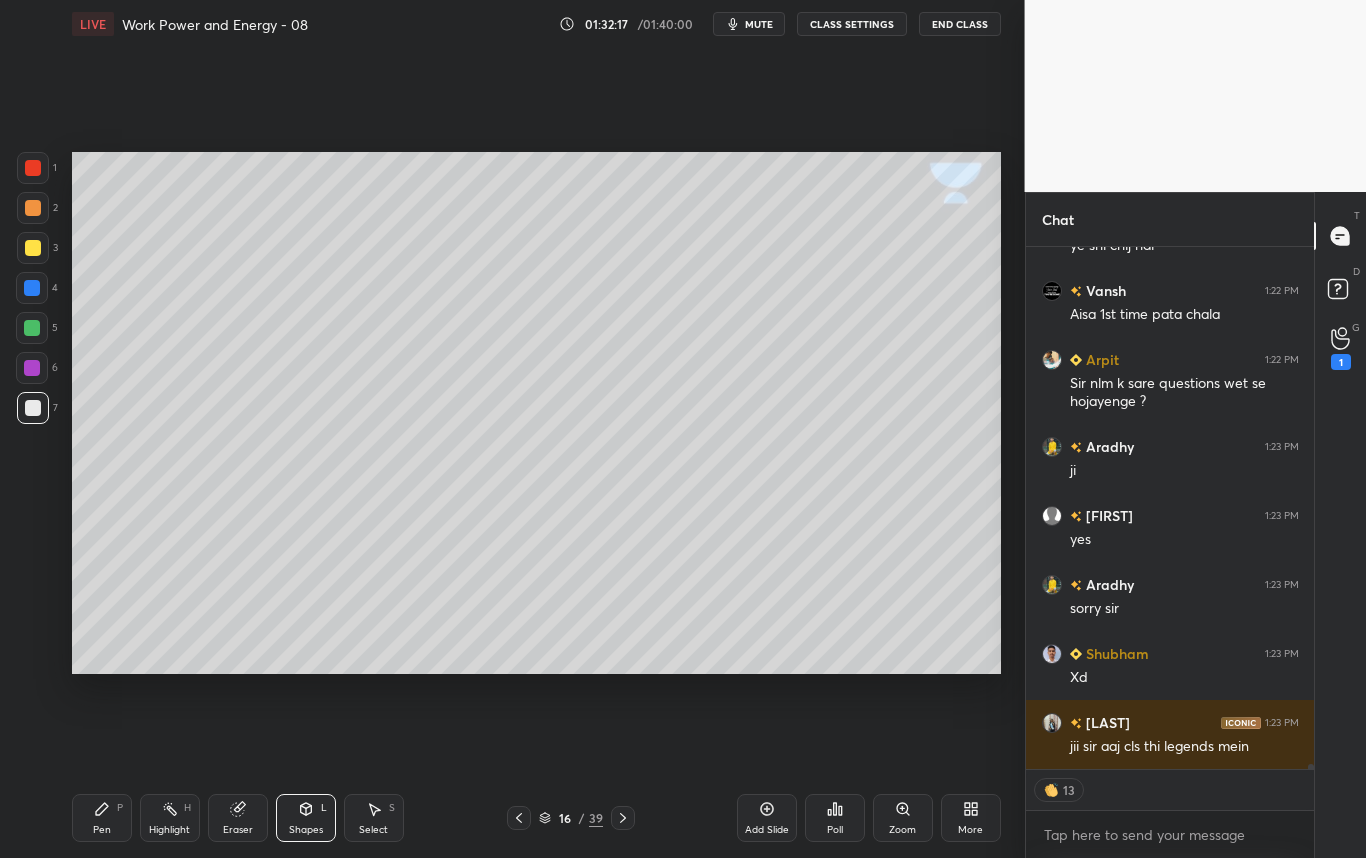 scroll, scrollTop: 52781, scrollLeft: 0, axis: vertical 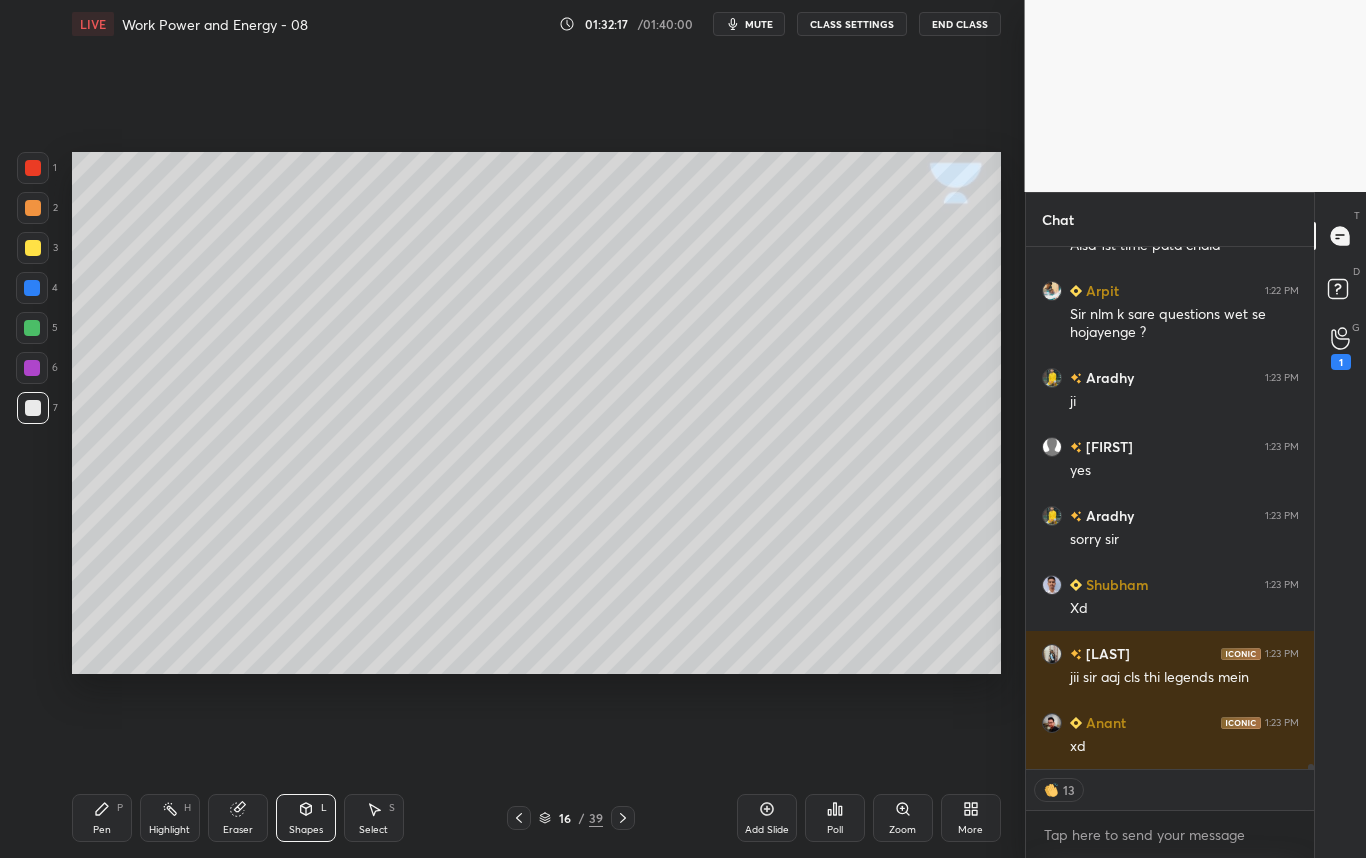 click at bounding box center (33, 248) 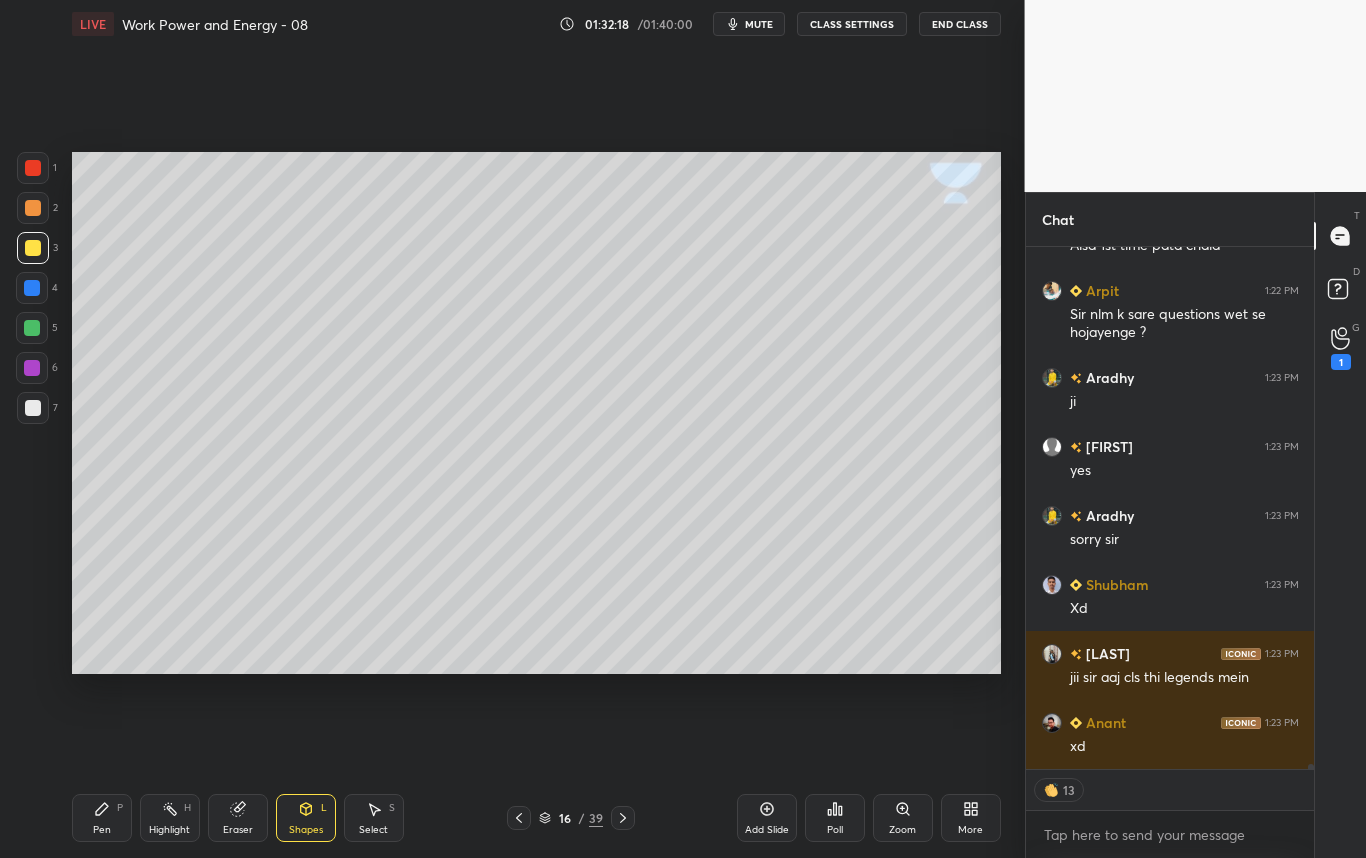 scroll, scrollTop: 52850, scrollLeft: 0, axis: vertical 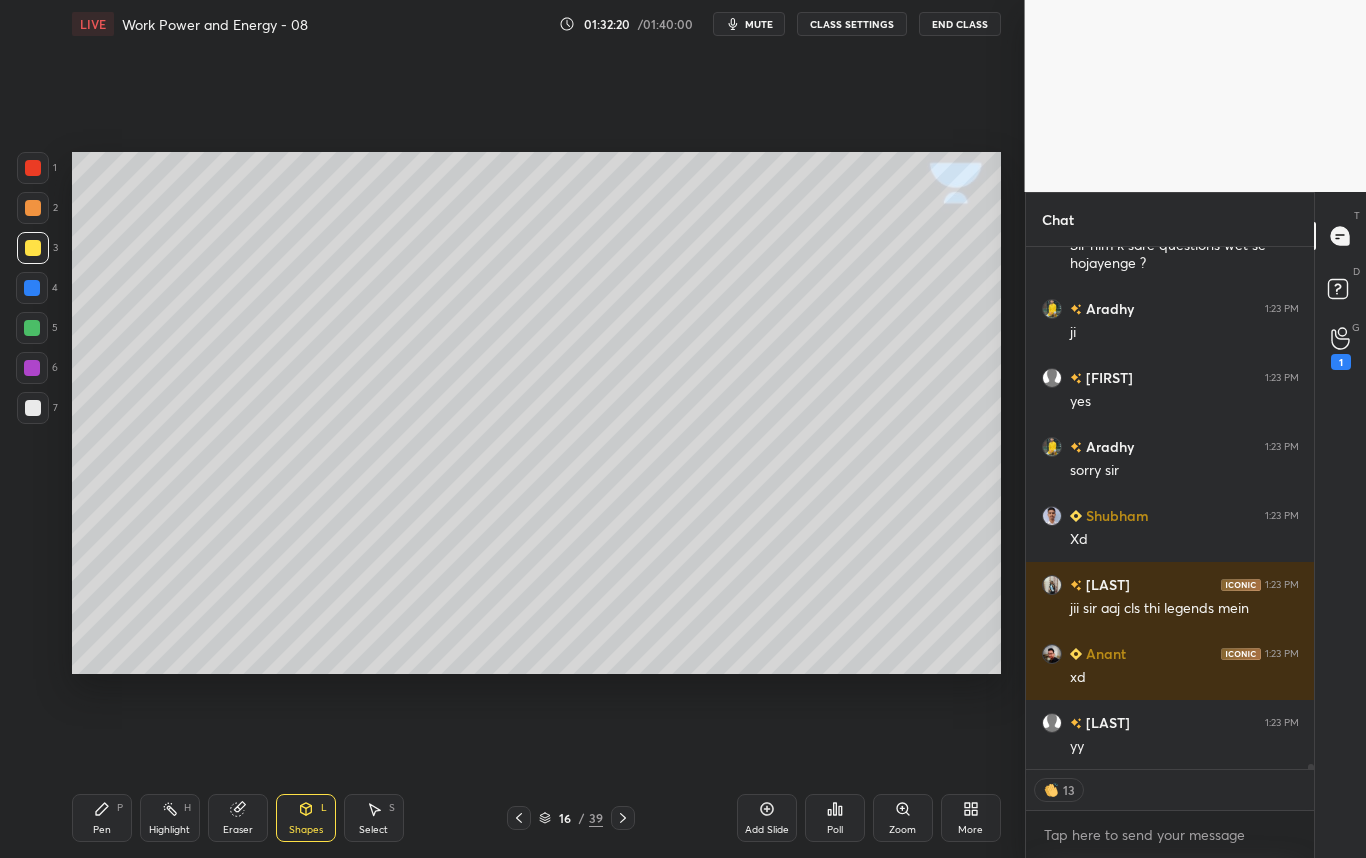 click on "Shapes L" at bounding box center (306, 818) 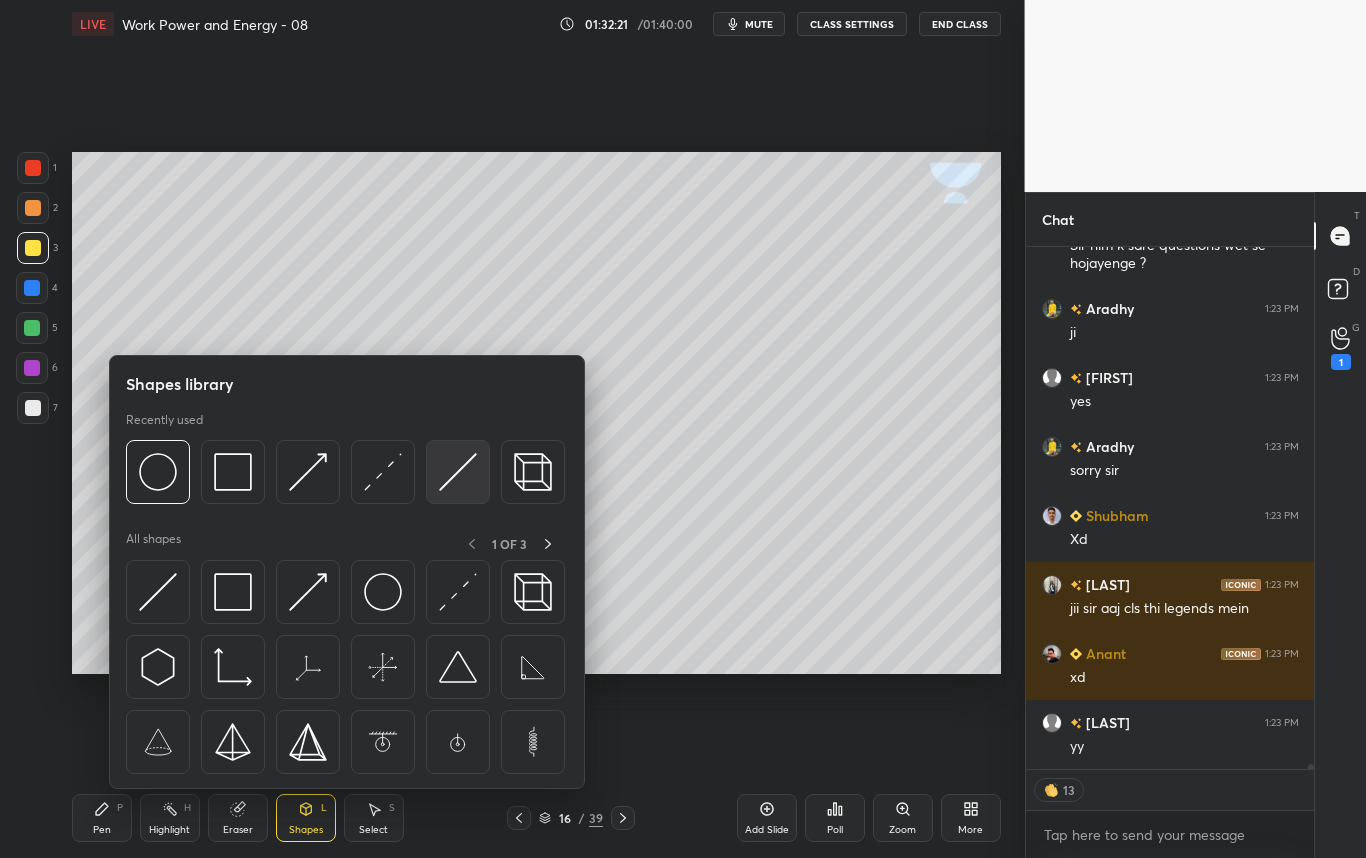 scroll, scrollTop: 52919, scrollLeft: 0, axis: vertical 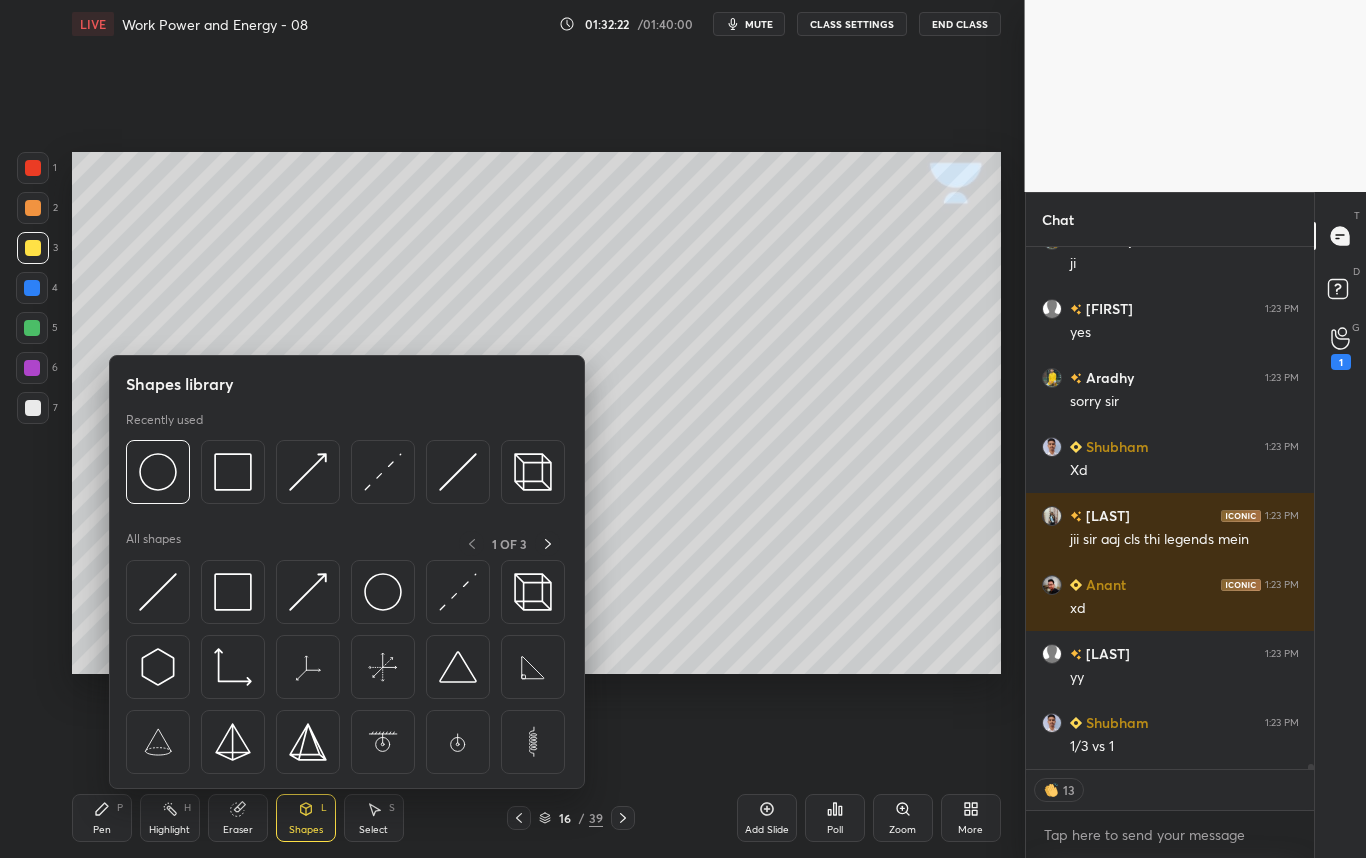 click at bounding box center [458, 472] 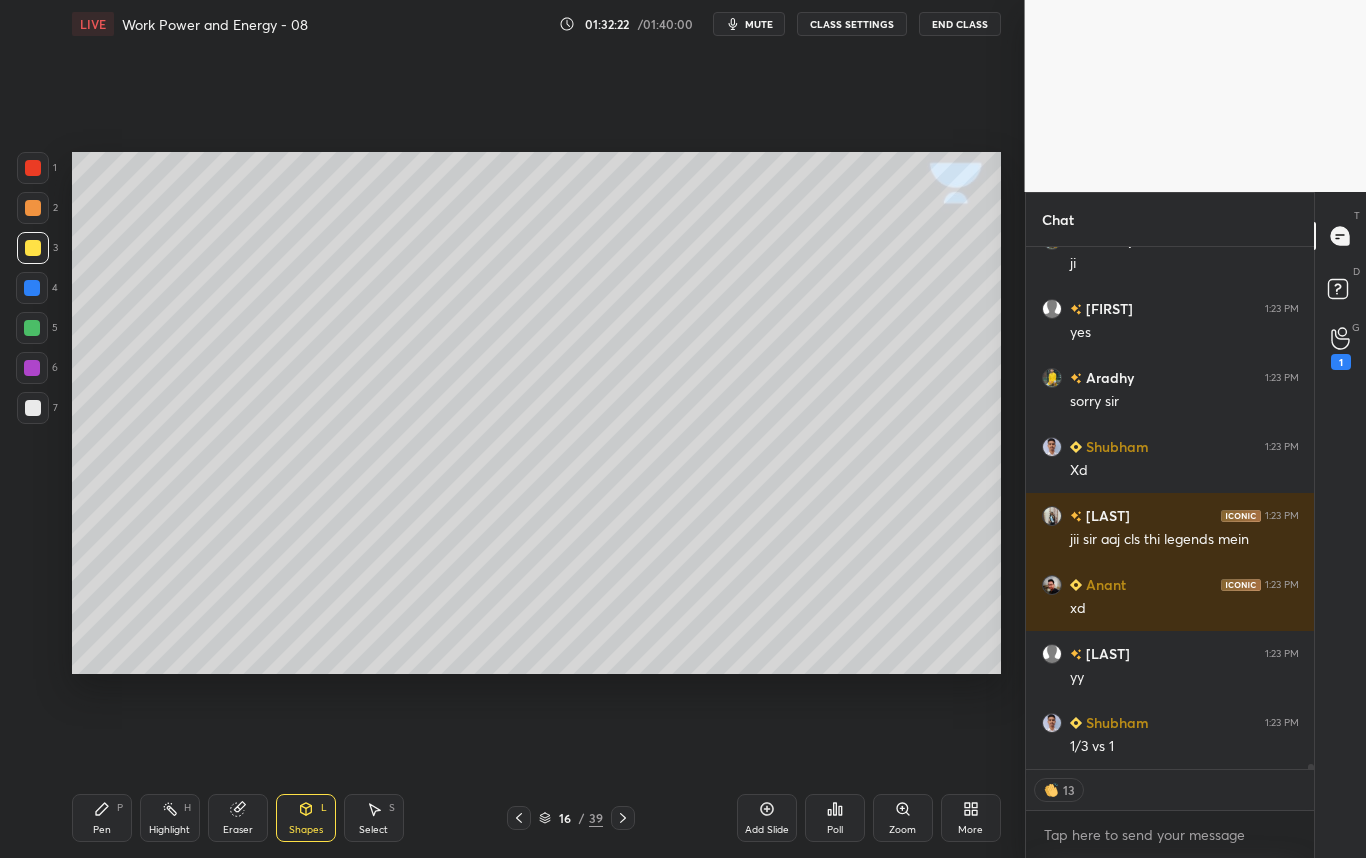 click at bounding box center (33, 248) 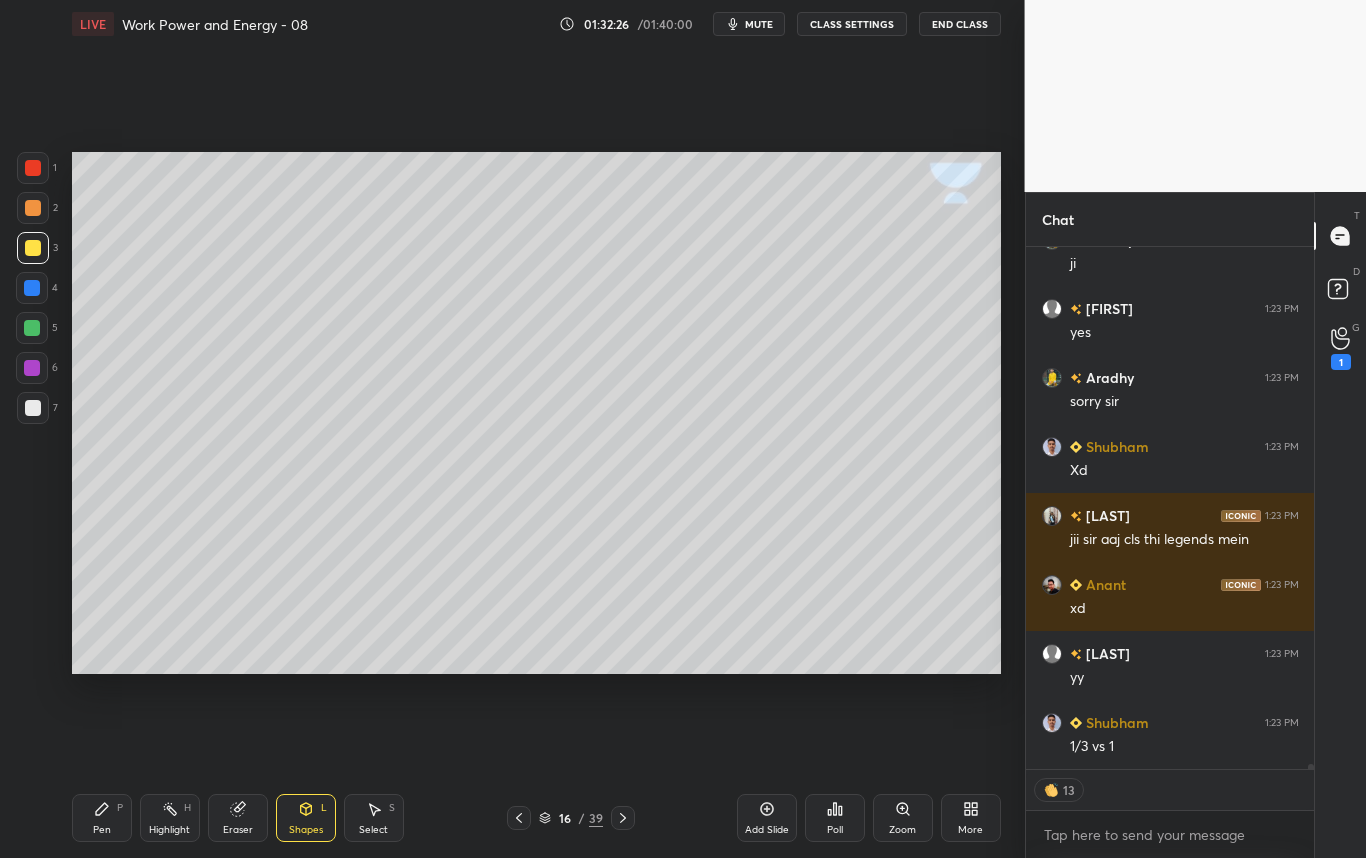 scroll, scrollTop: 7, scrollLeft: 7, axis: both 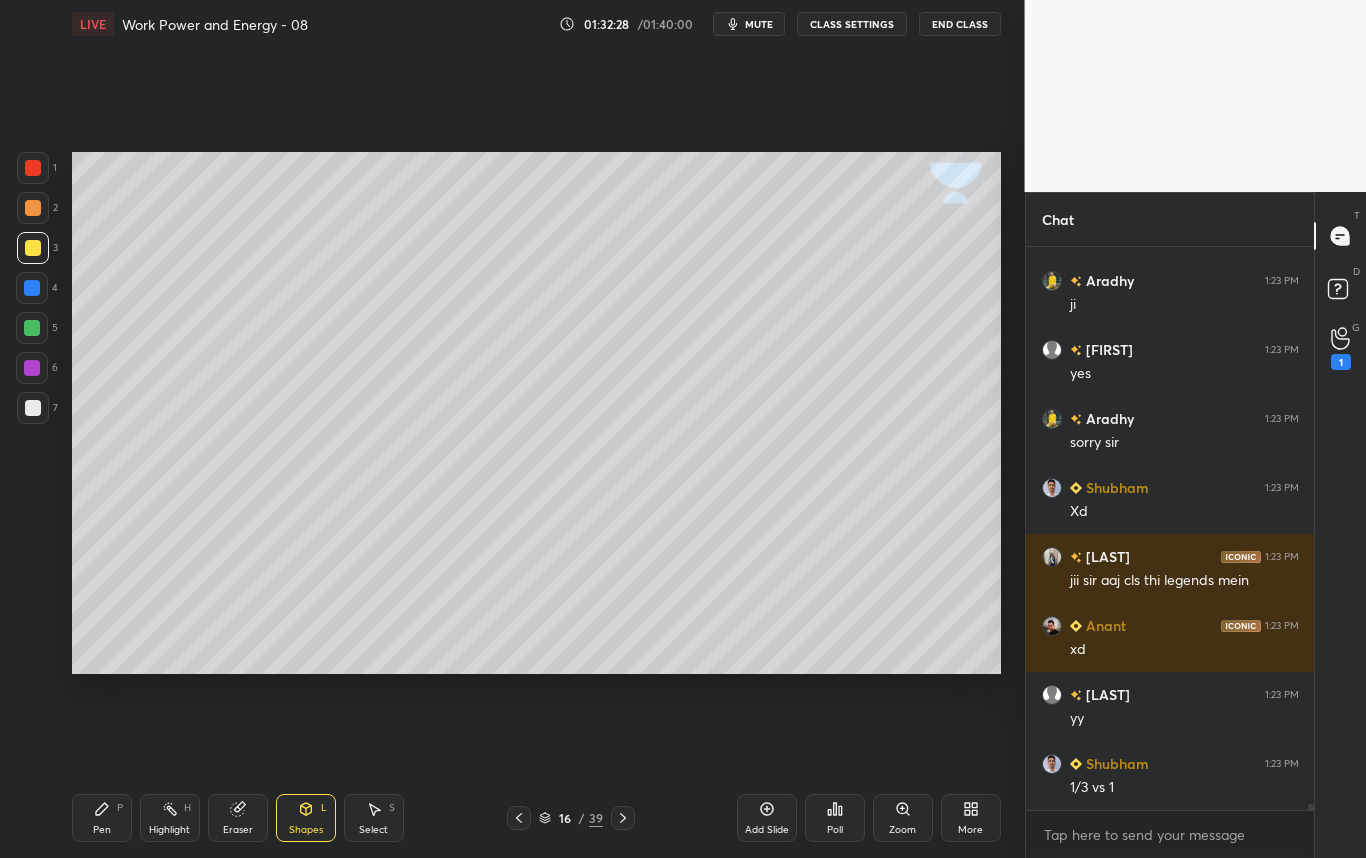 click on "Pen P" at bounding box center [102, 818] 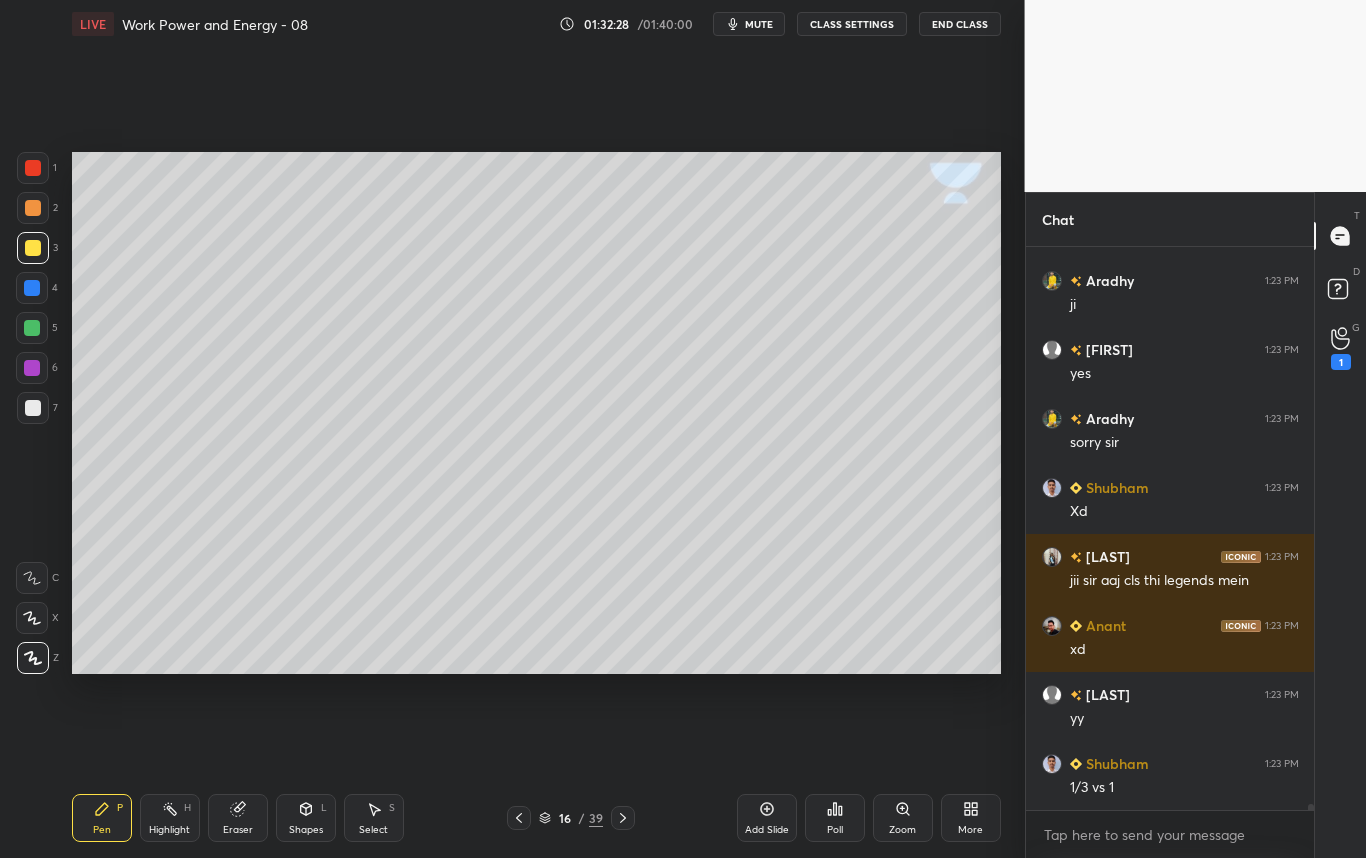 click at bounding box center [33, 408] 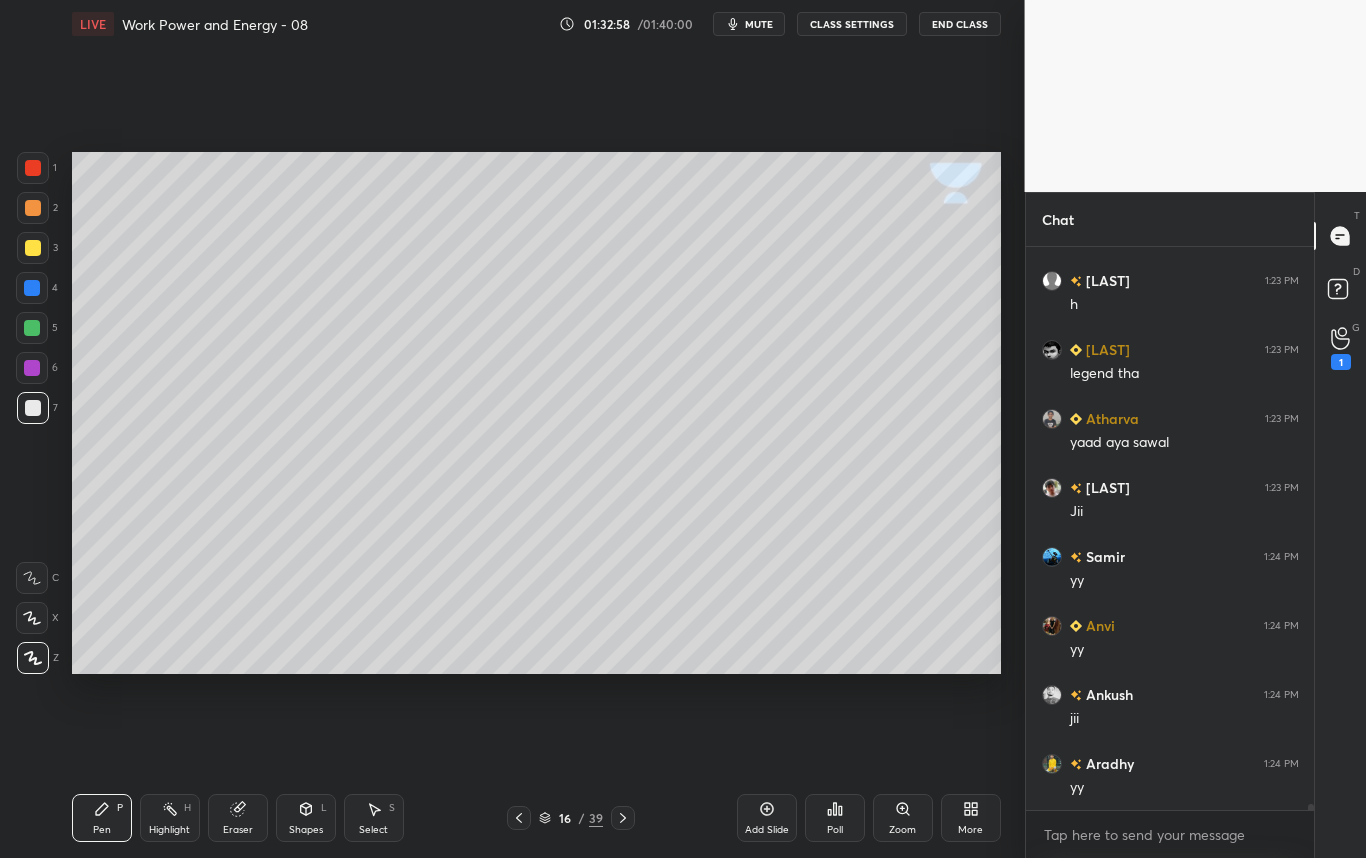 scroll, scrollTop: 53655, scrollLeft: 0, axis: vertical 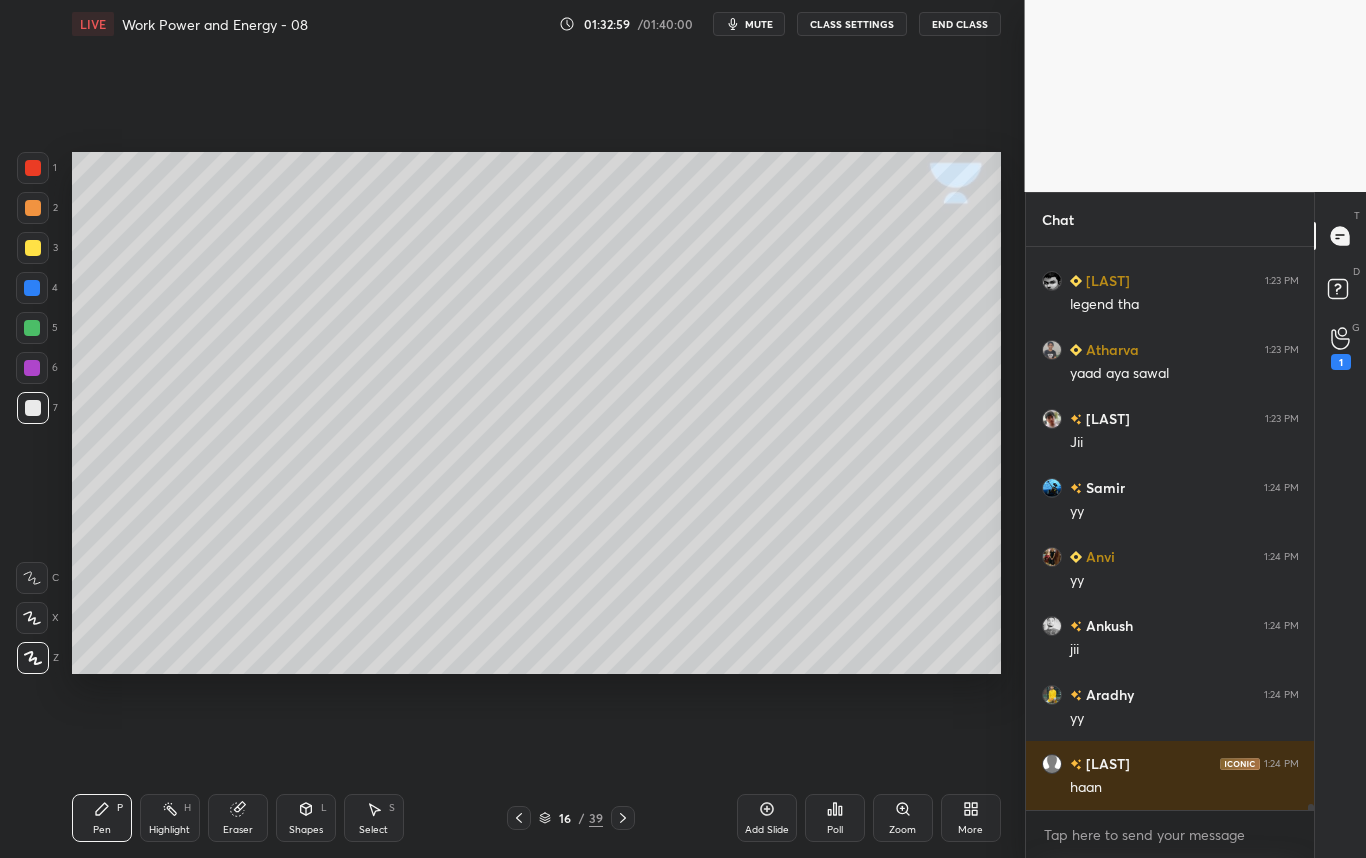 click on "Eraser" at bounding box center [238, 830] 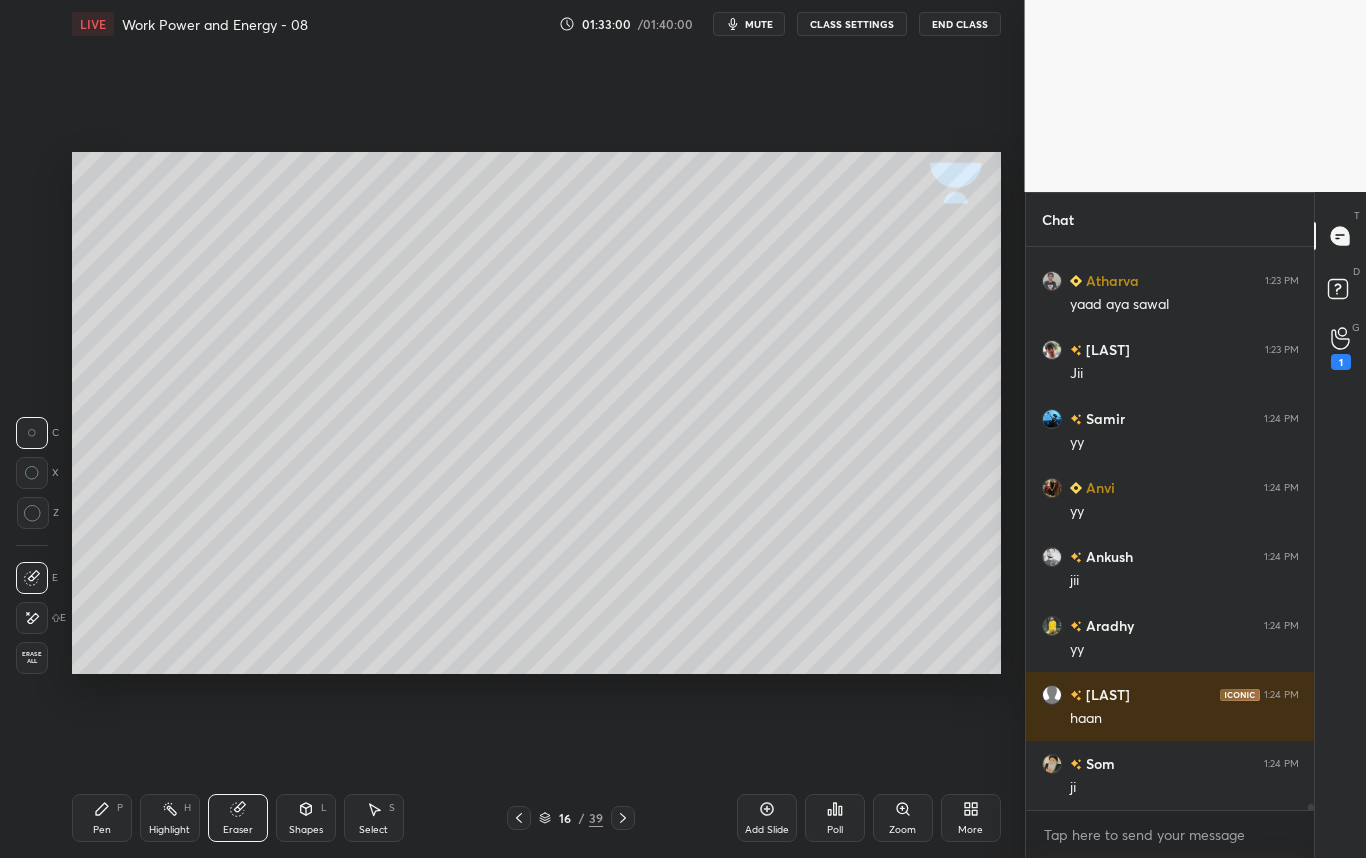 scroll, scrollTop: 53793, scrollLeft: 0, axis: vertical 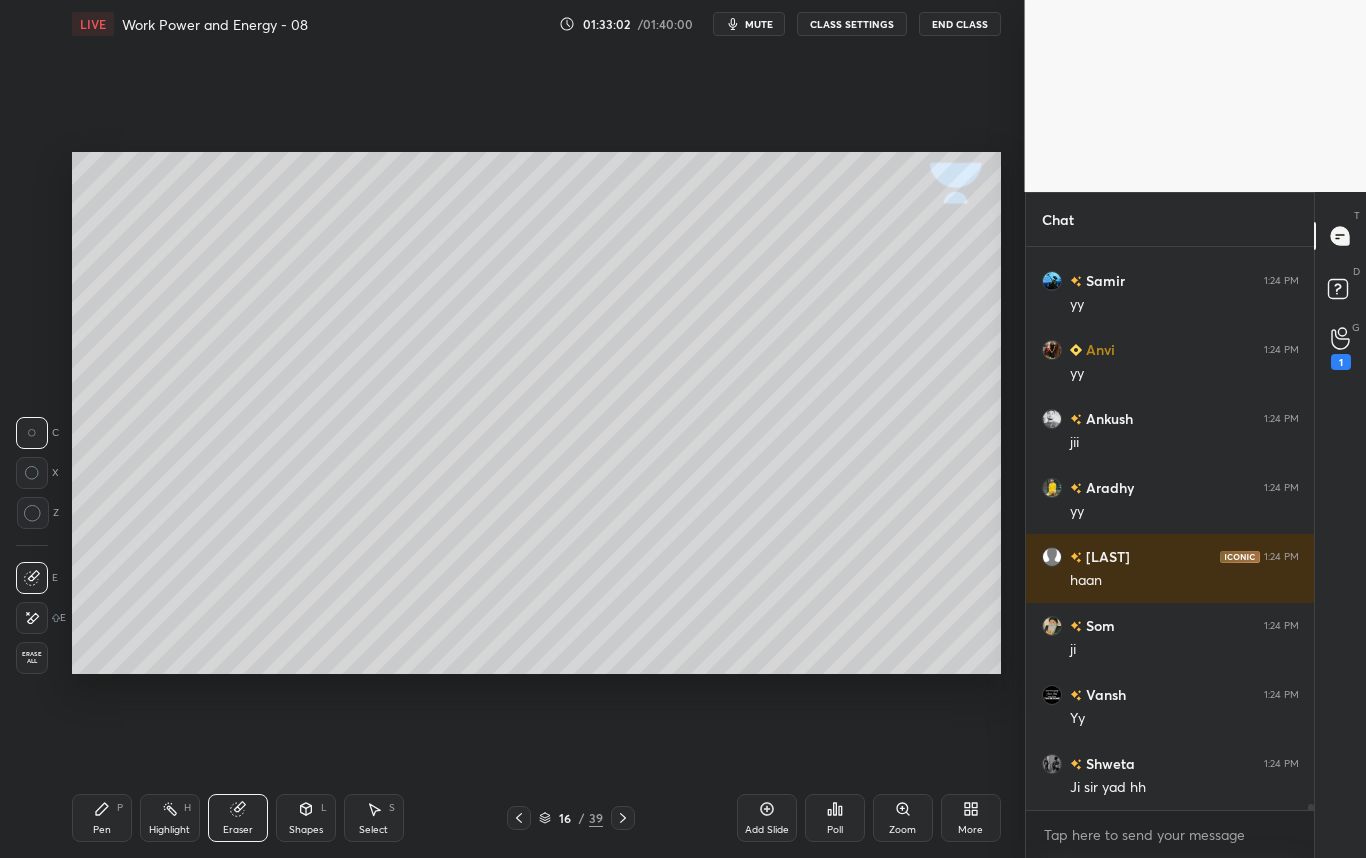 click on "Pen P" at bounding box center (102, 818) 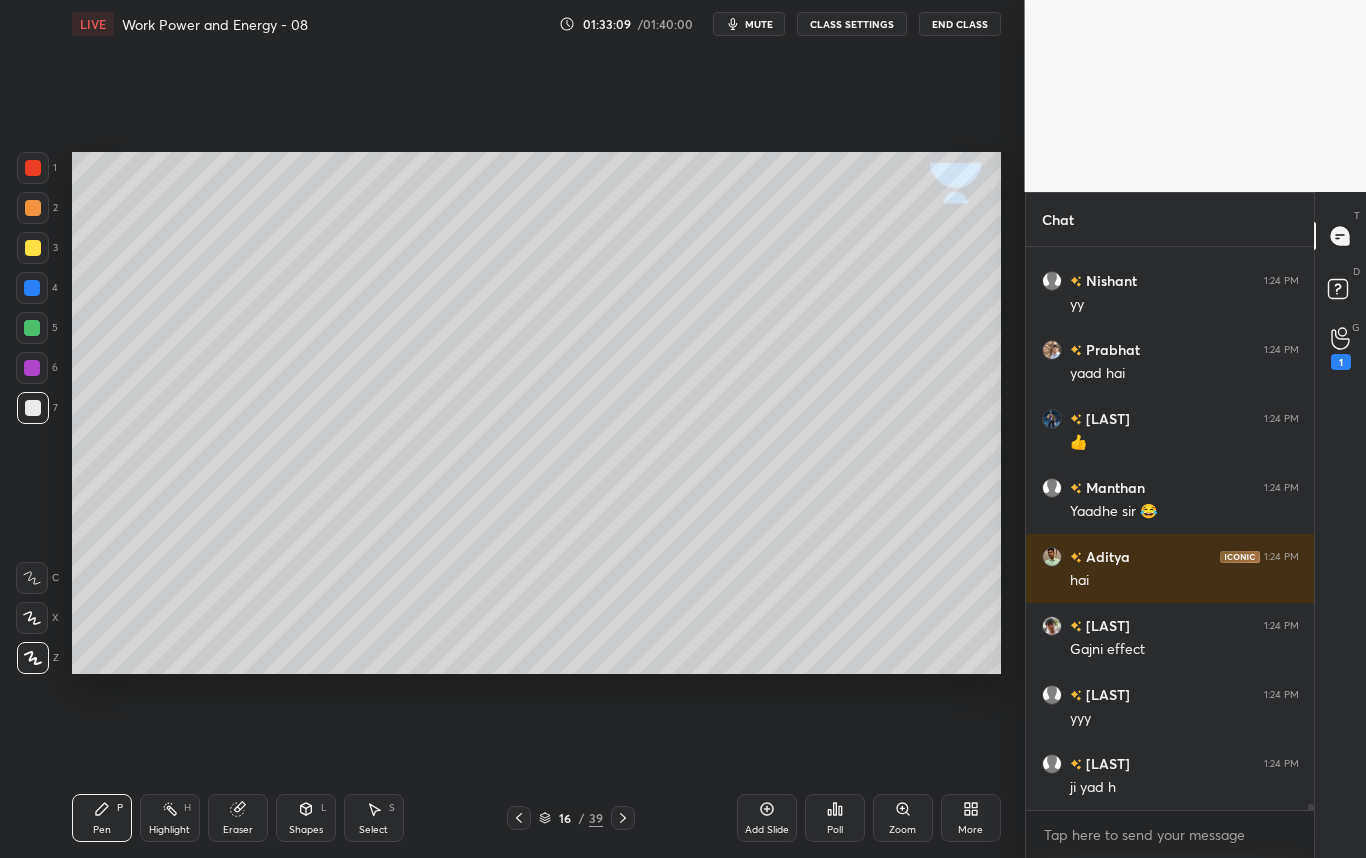 scroll, scrollTop: 54552, scrollLeft: 0, axis: vertical 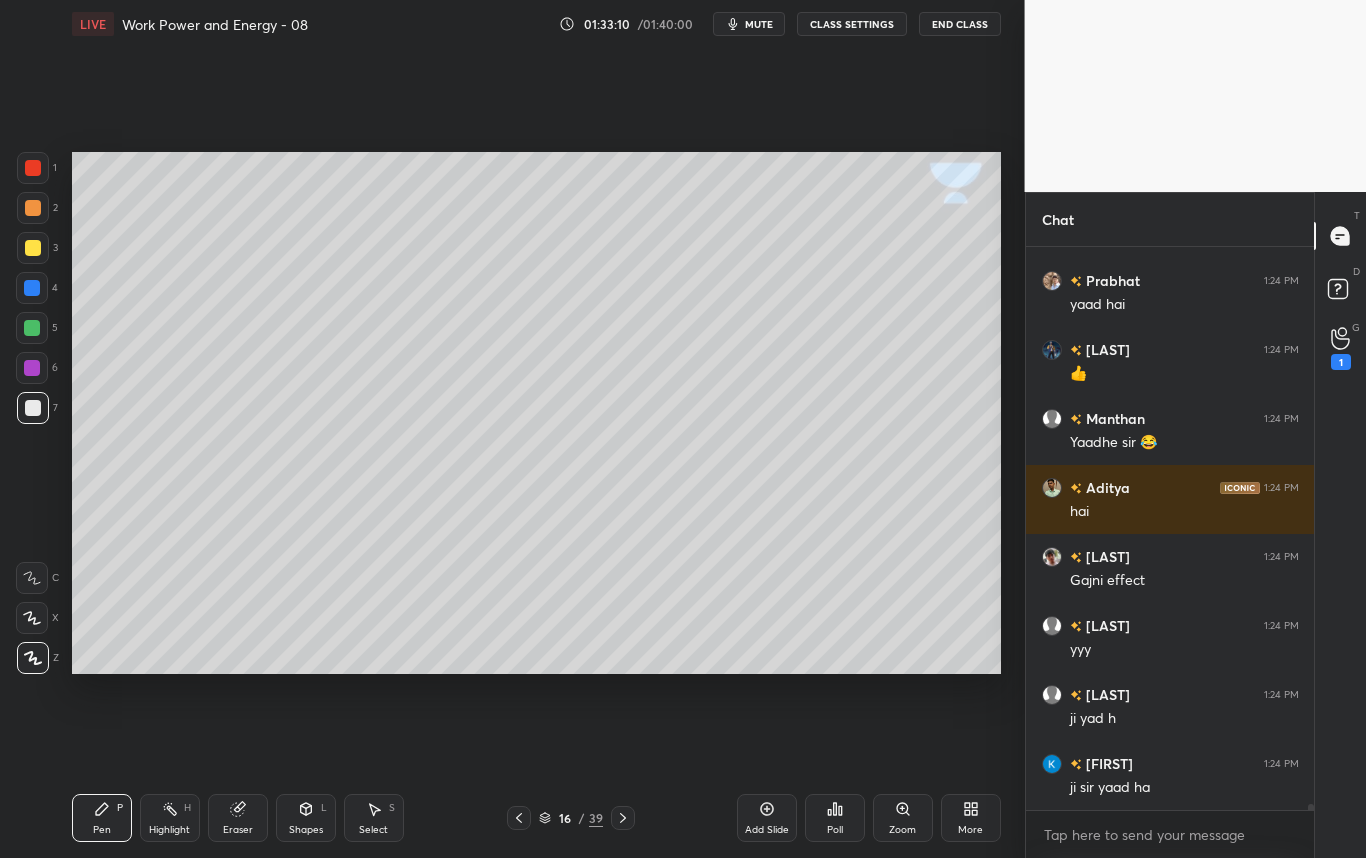 click on "Select" at bounding box center [373, 830] 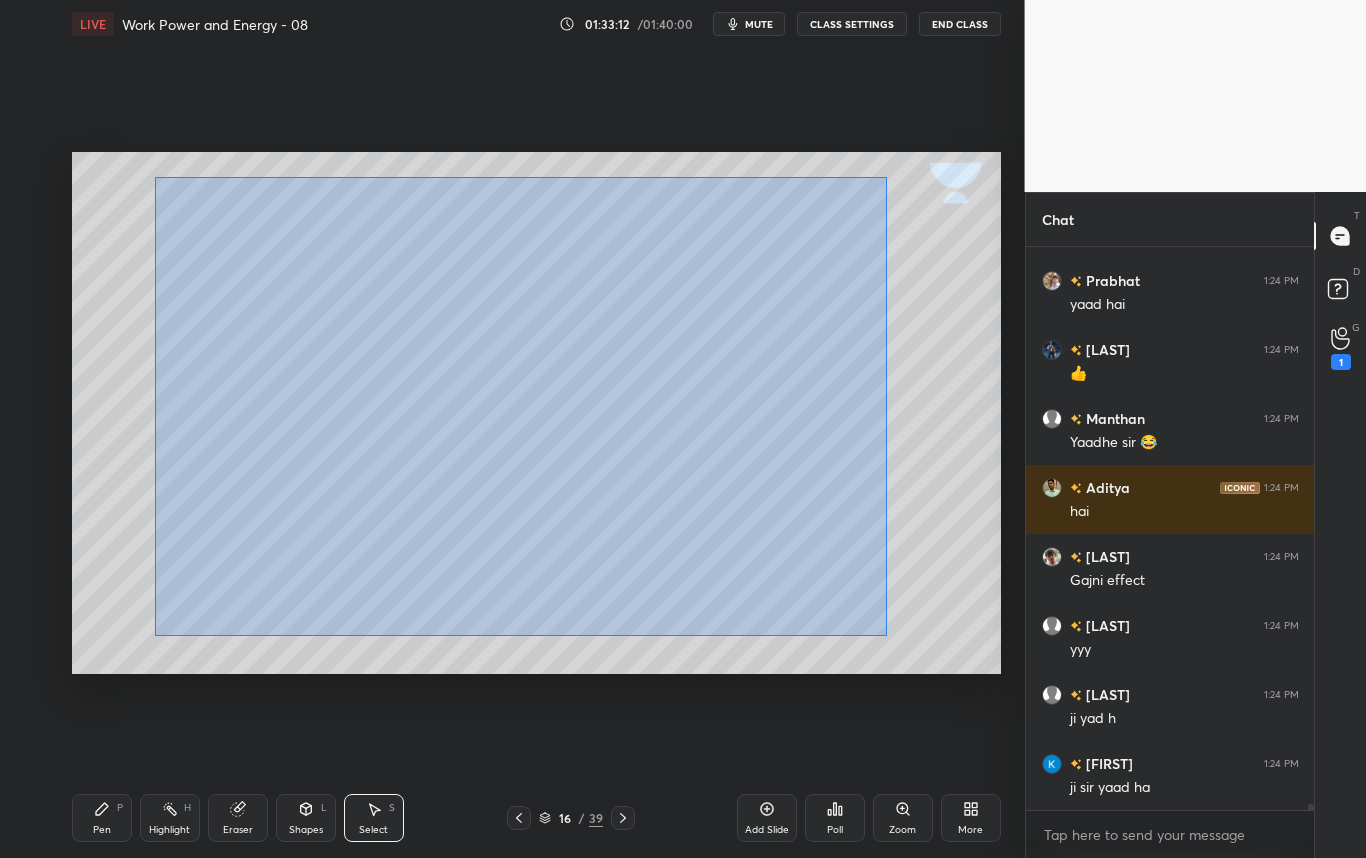 drag, startPoint x: 126, startPoint y: 279, endPoint x: 886, endPoint y: 628, distance: 836.302 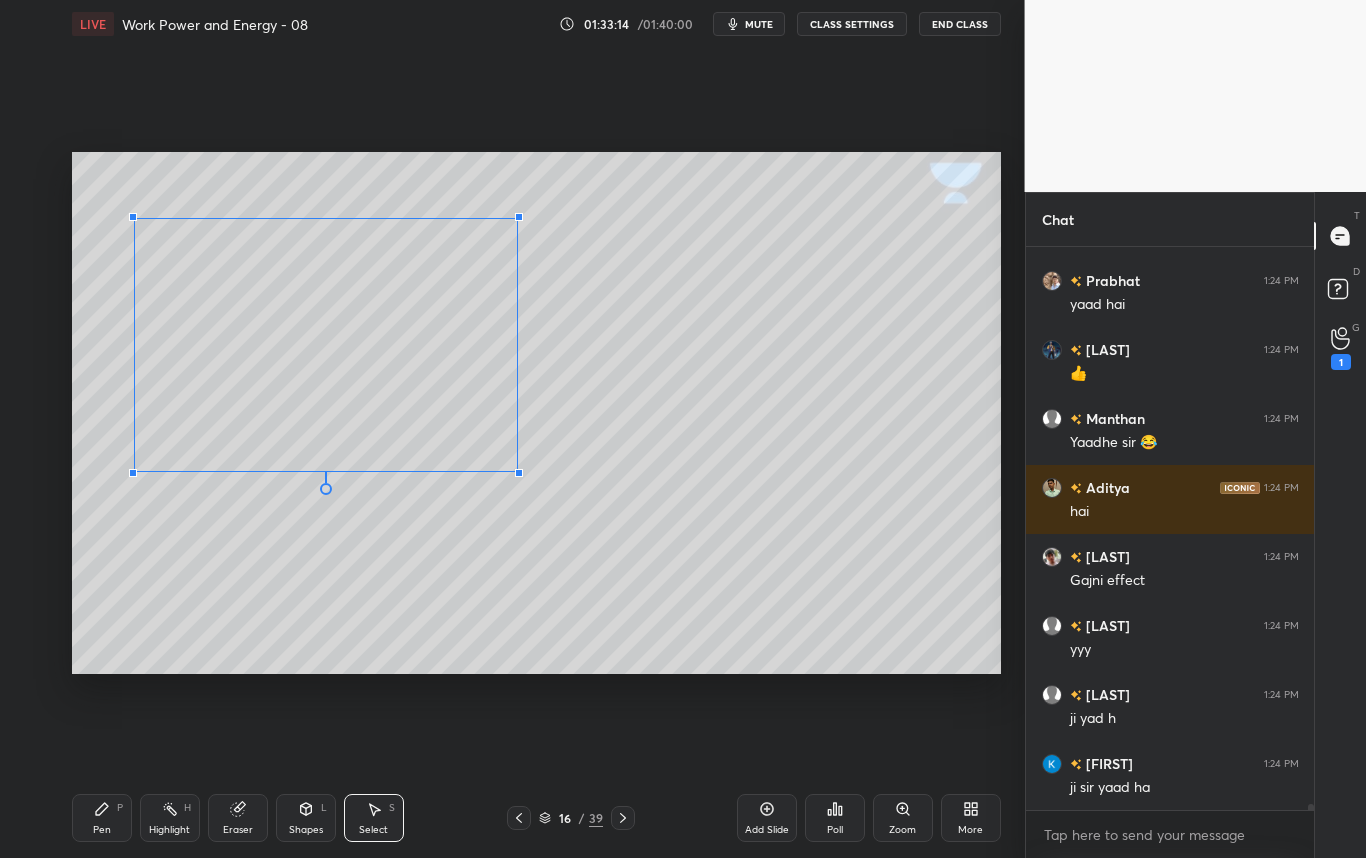 scroll, scrollTop: 54621, scrollLeft: 0, axis: vertical 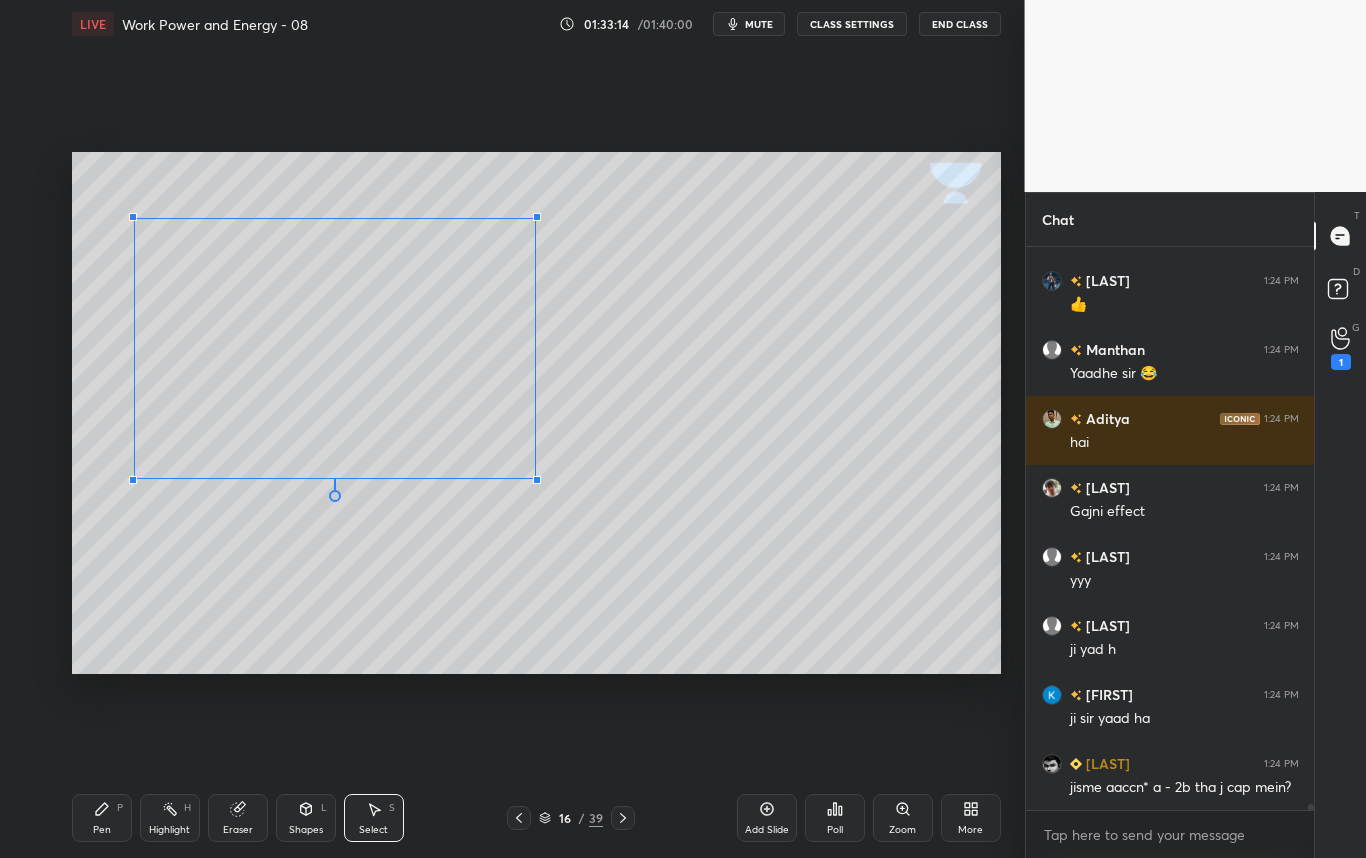 drag, startPoint x: 689, startPoint y: 561, endPoint x: 535, endPoint y: 478, distance: 174.94284 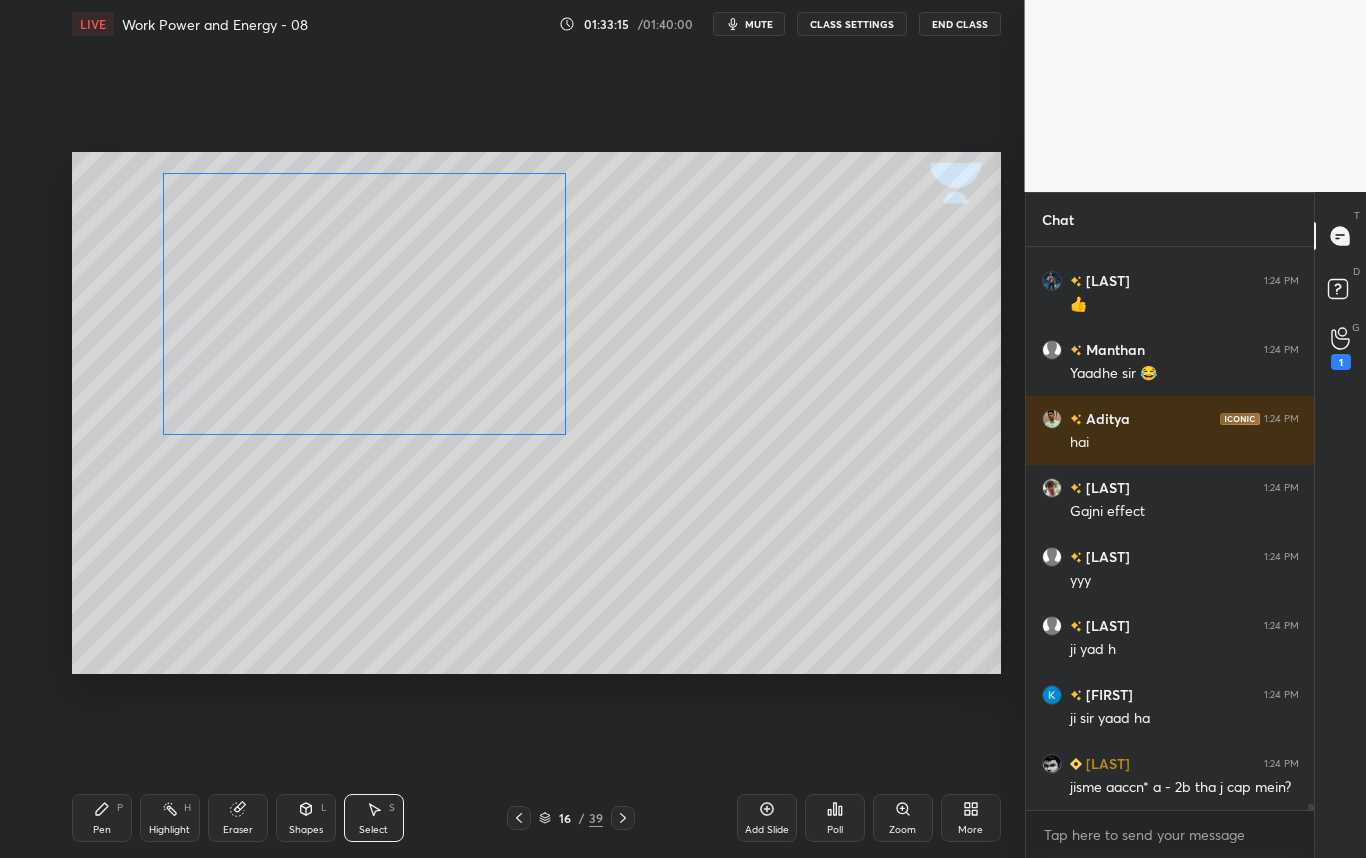 drag, startPoint x: 408, startPoint y: 322, endPoint x: 399, endPoint y: 300, distance: 23.769728 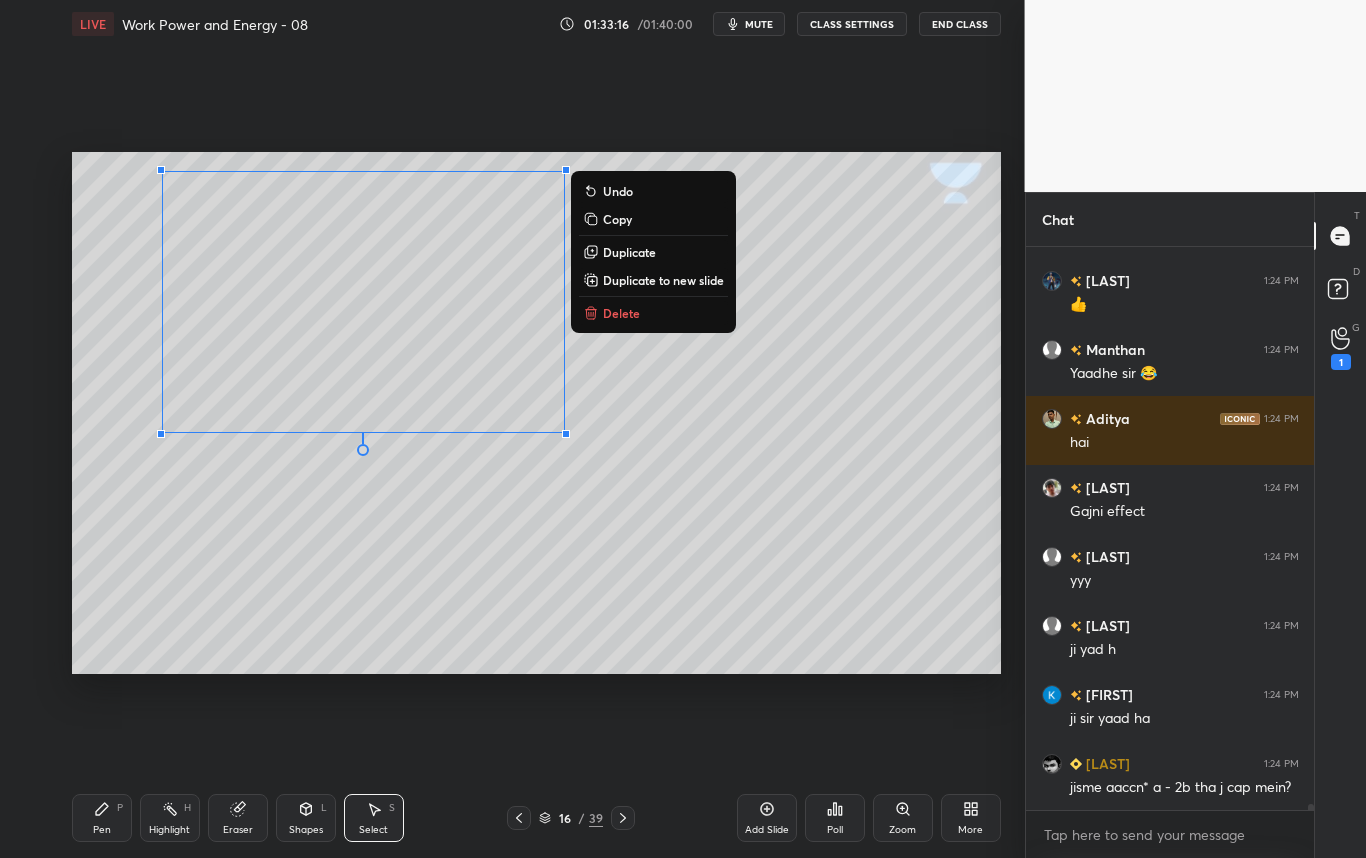 click on "Eraser" at bounding box center [238, 818] 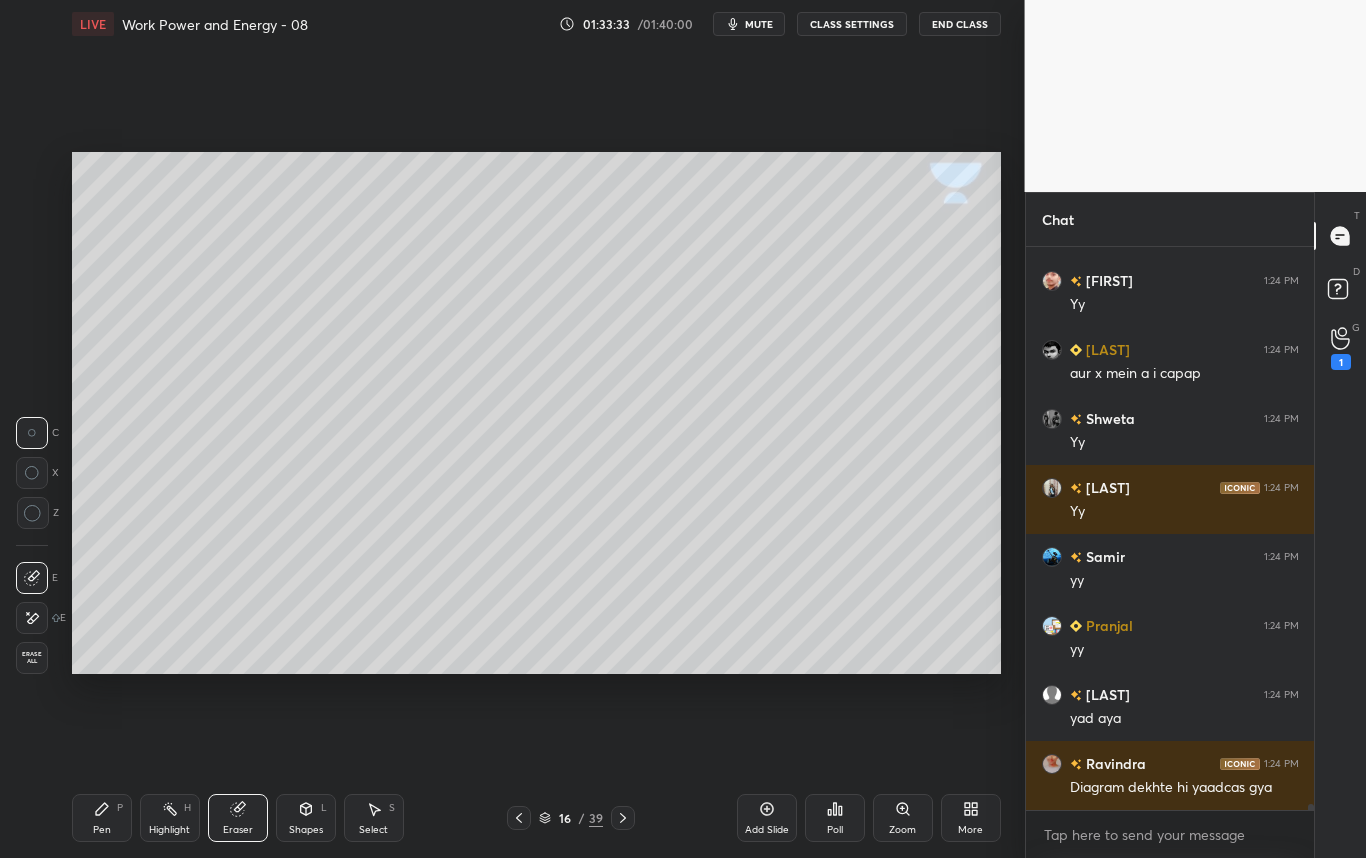 scroll, scrollTop: 55242, scrollLeft: 0, axis: vertical 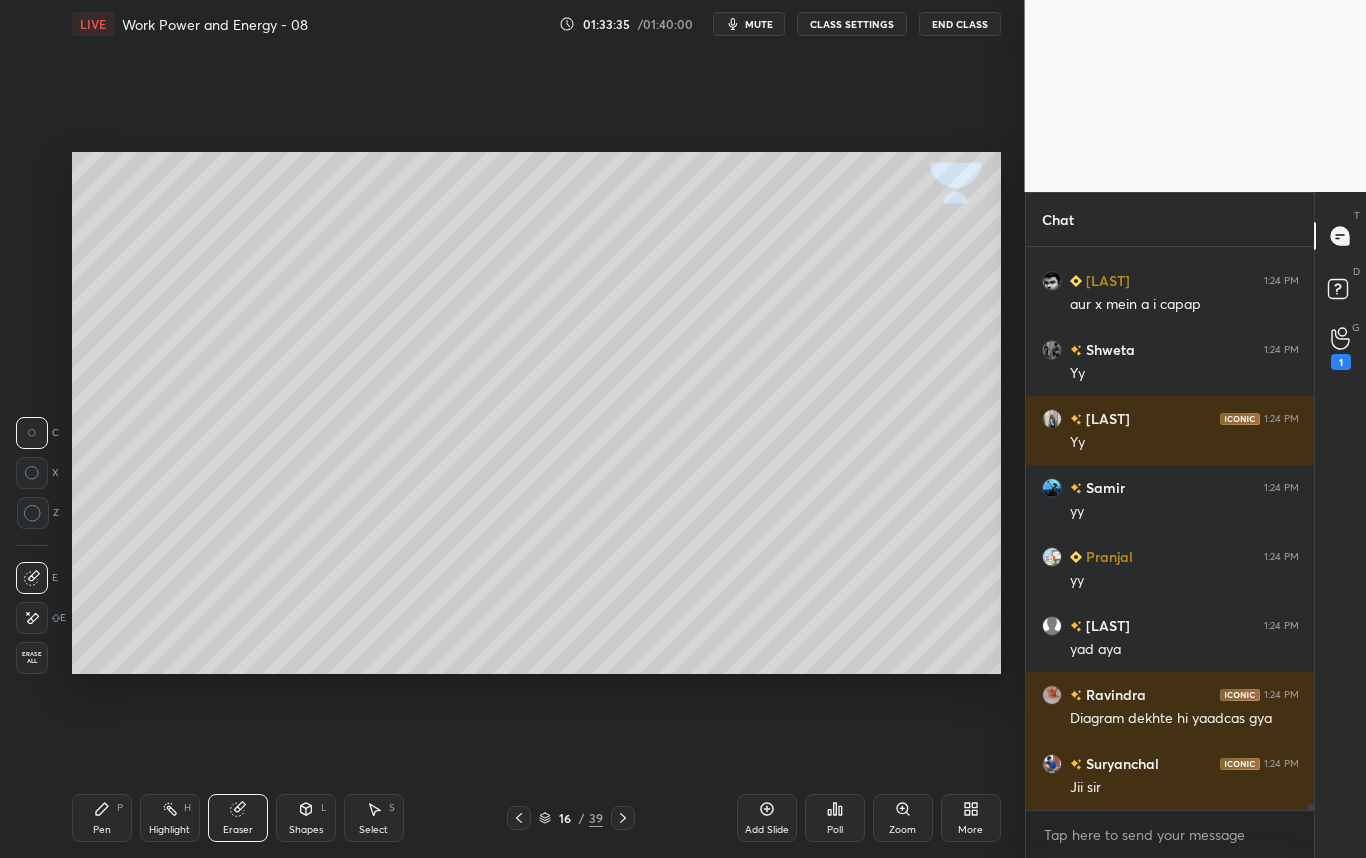click on "Pen" at bounding box center [102, 830] 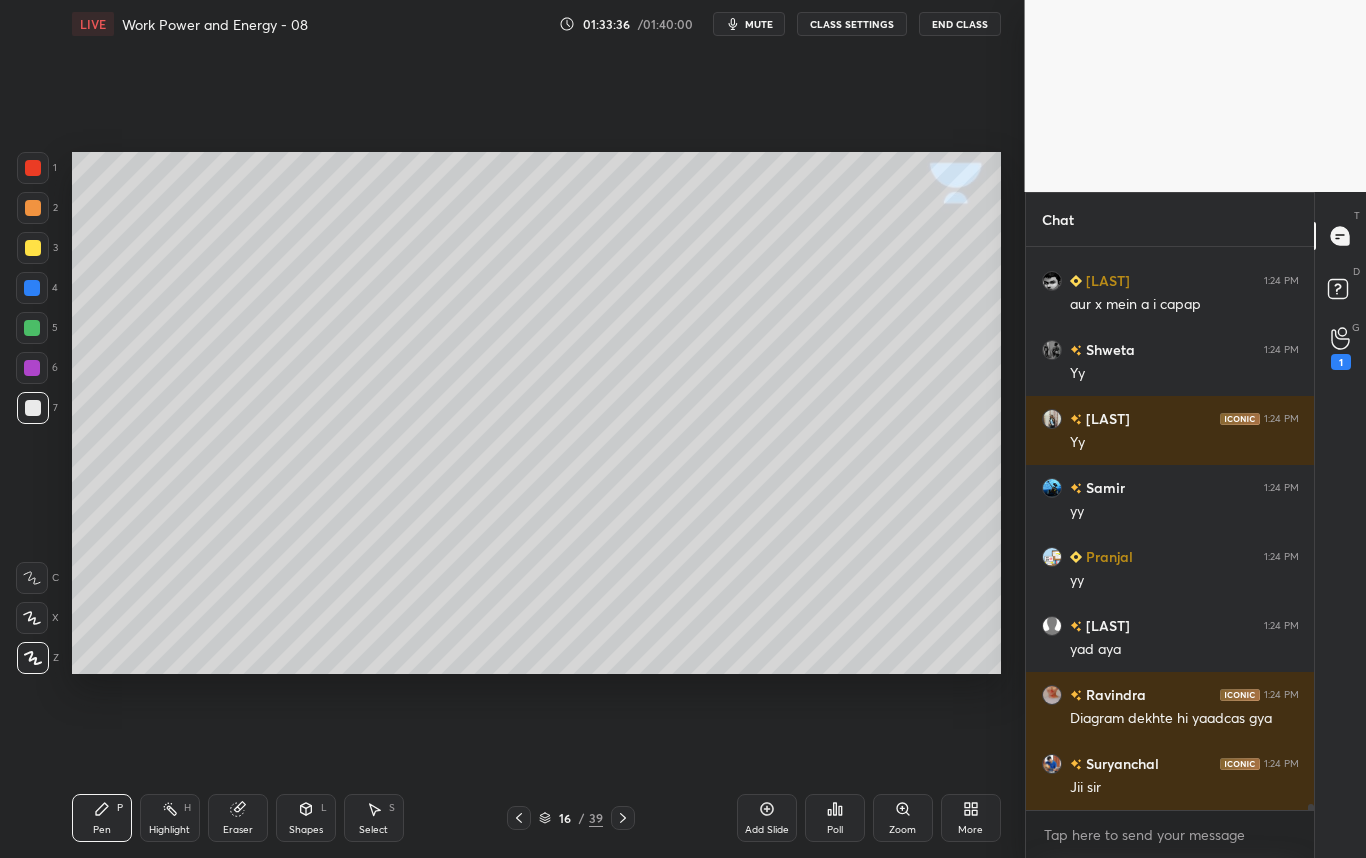 click at bounding box center (33, 248) 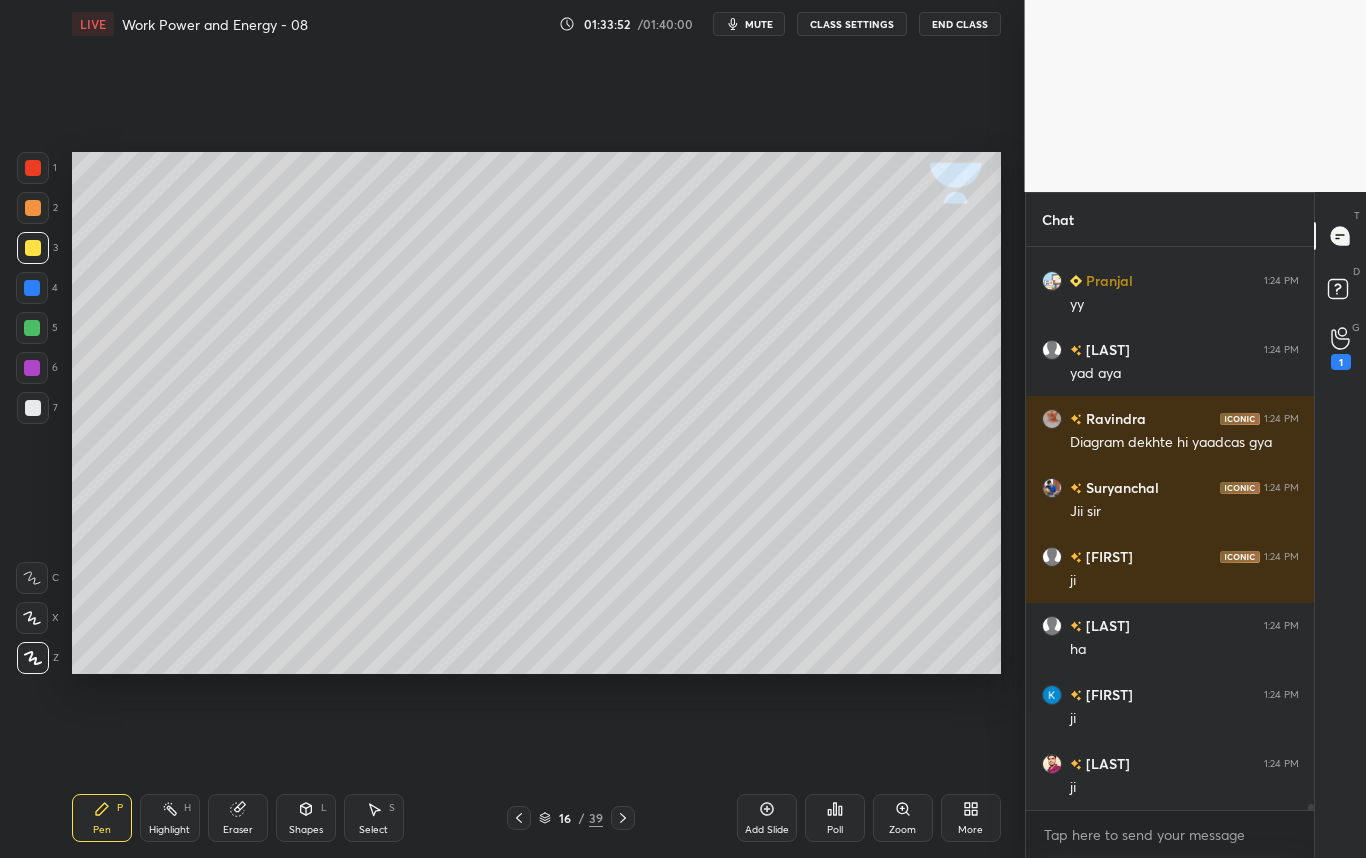 scroll, scrollTop: 55587, scrollLeft: 0, axis: vertical 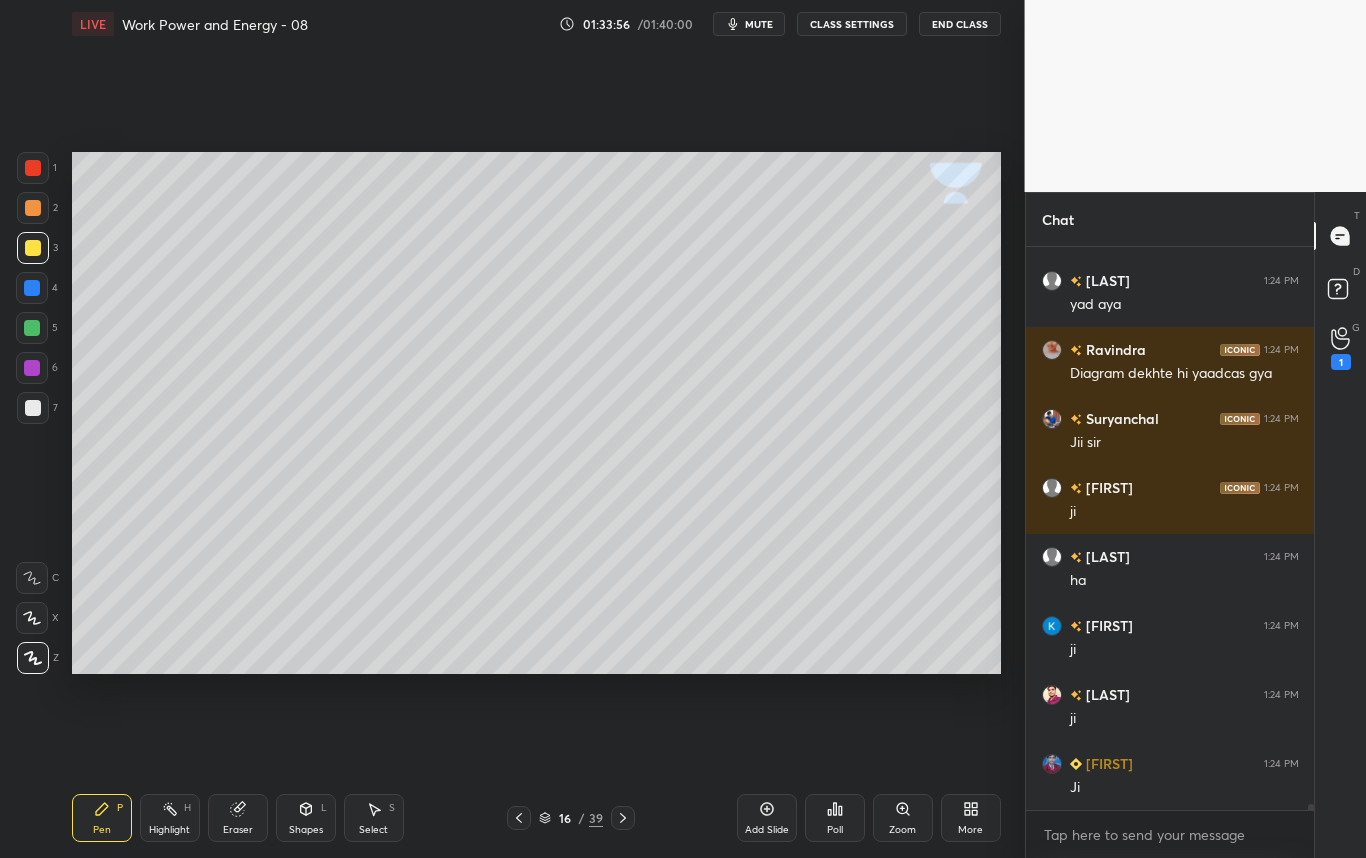 click on "Highlight" at bounding box center [169, 830] 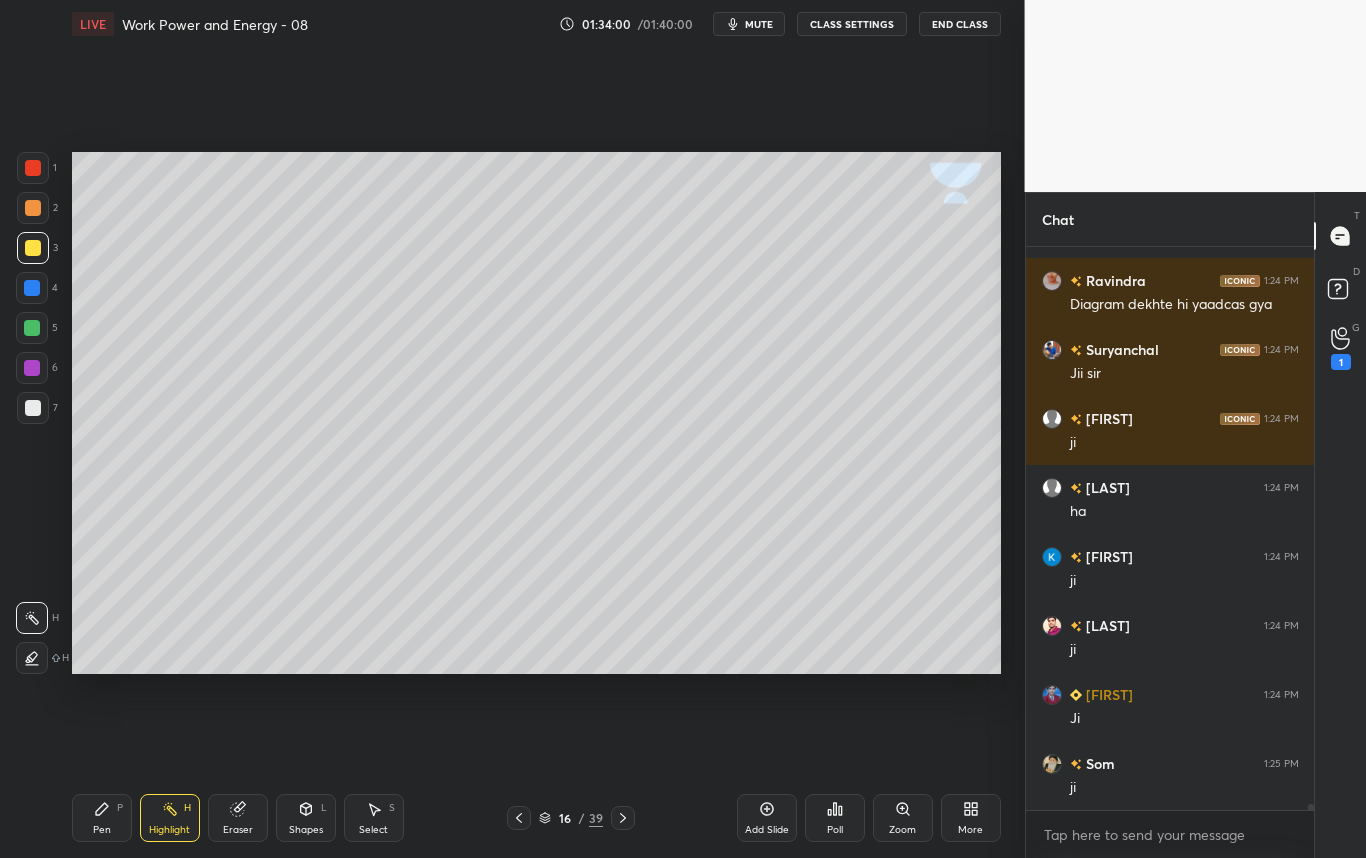 scroll, scrollTop: 55725, scrollLeft: 0, axis: vertical 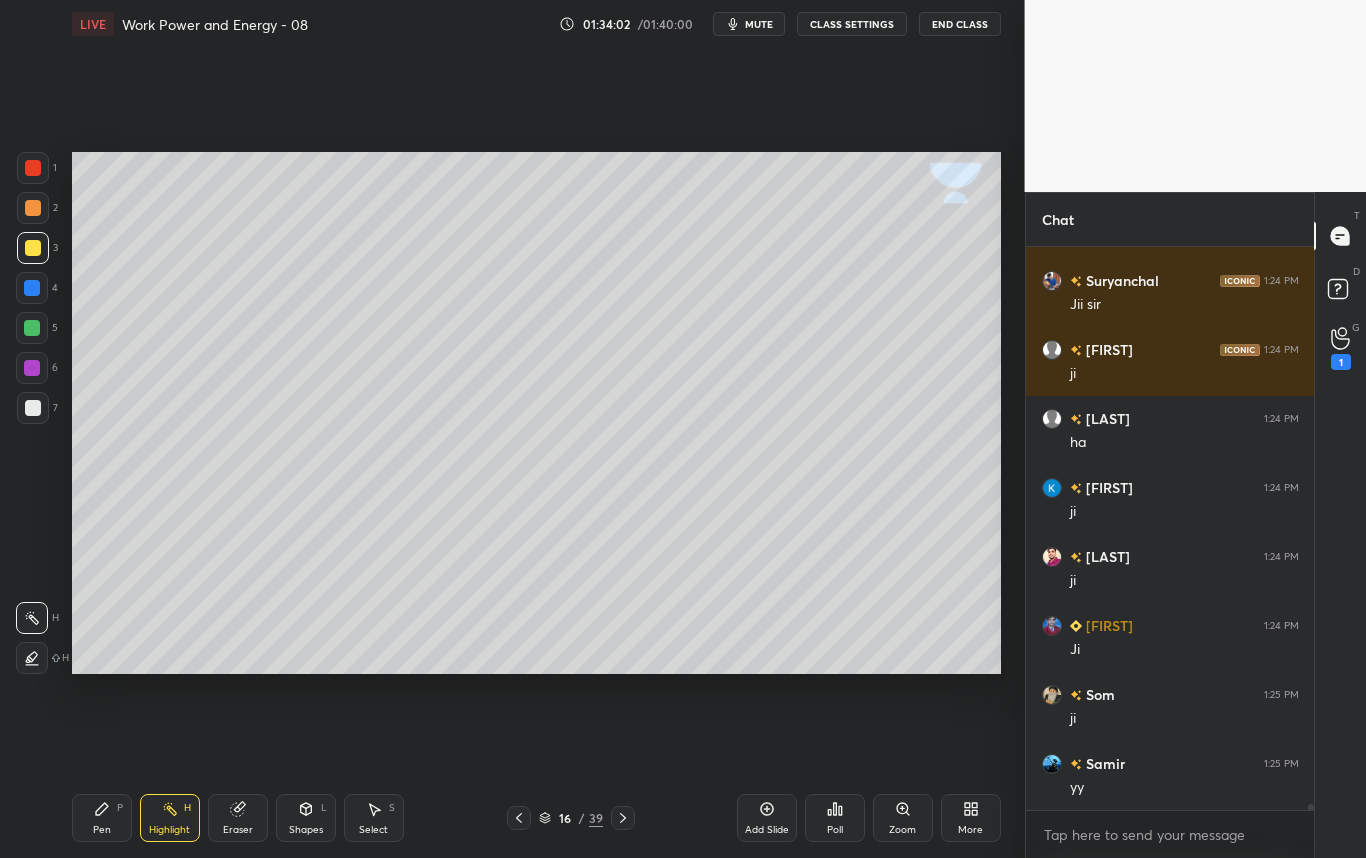 click on "Pen" at bounding box center [102, 830] 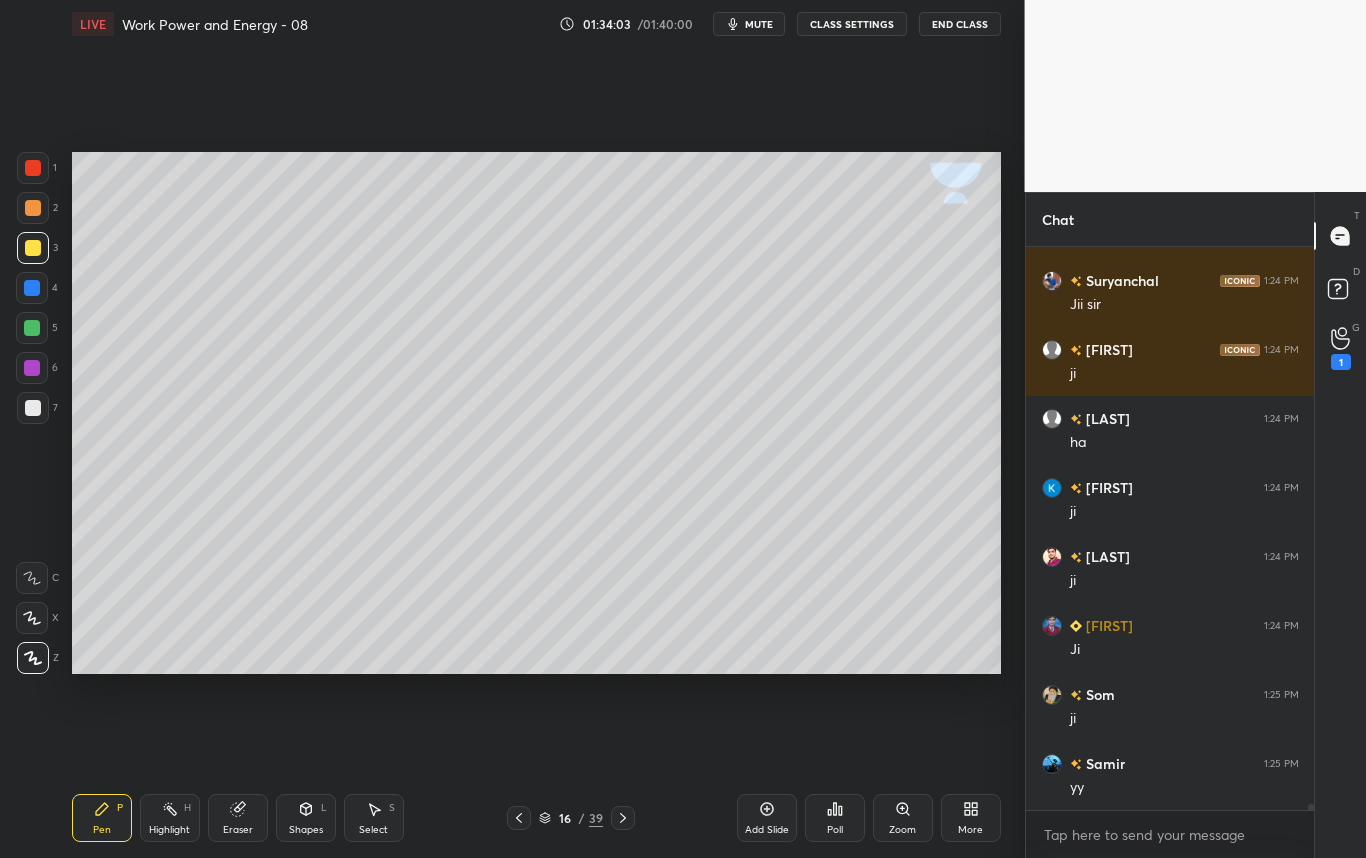 click at bounding box center [32, 288] 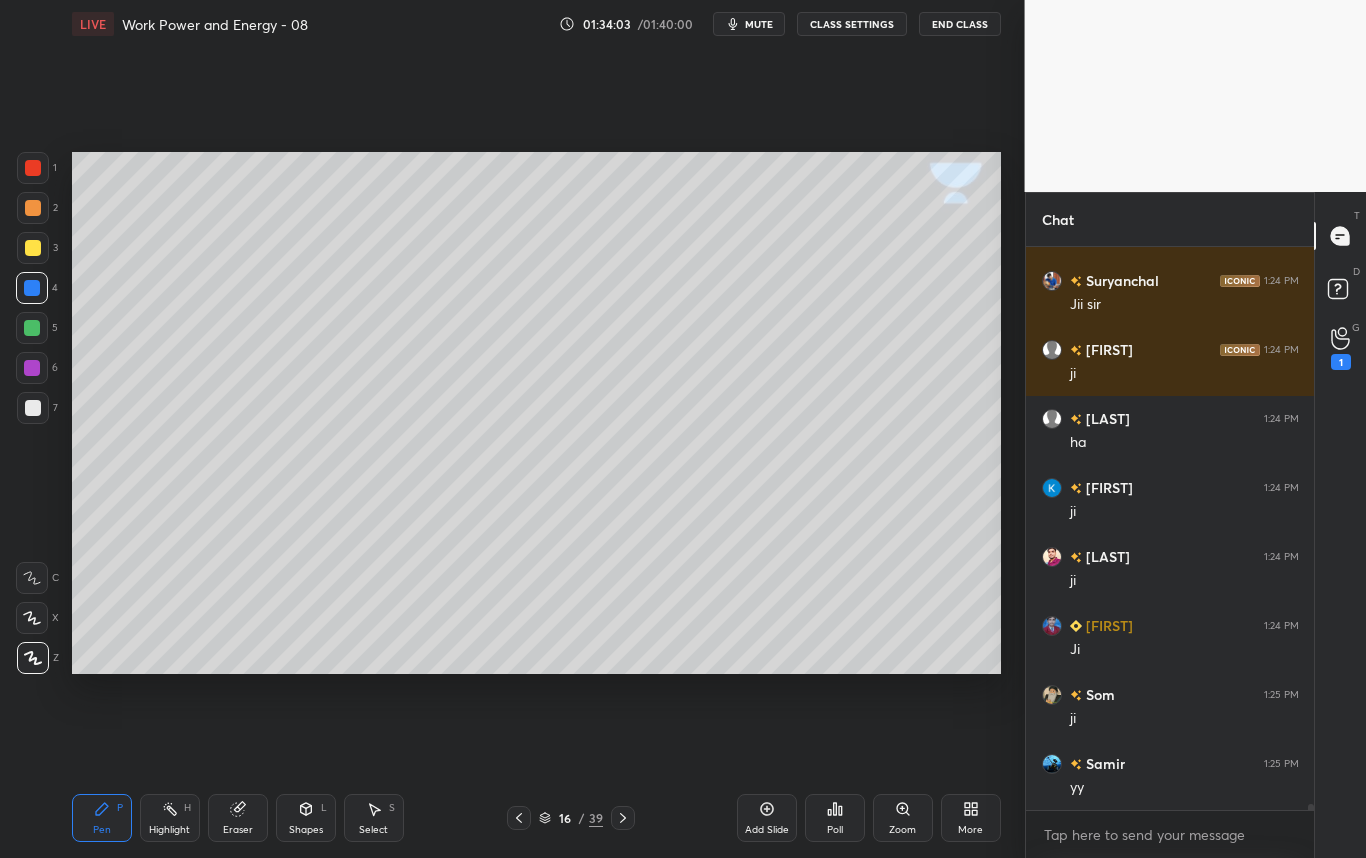 click at bounding box center (33, 248) 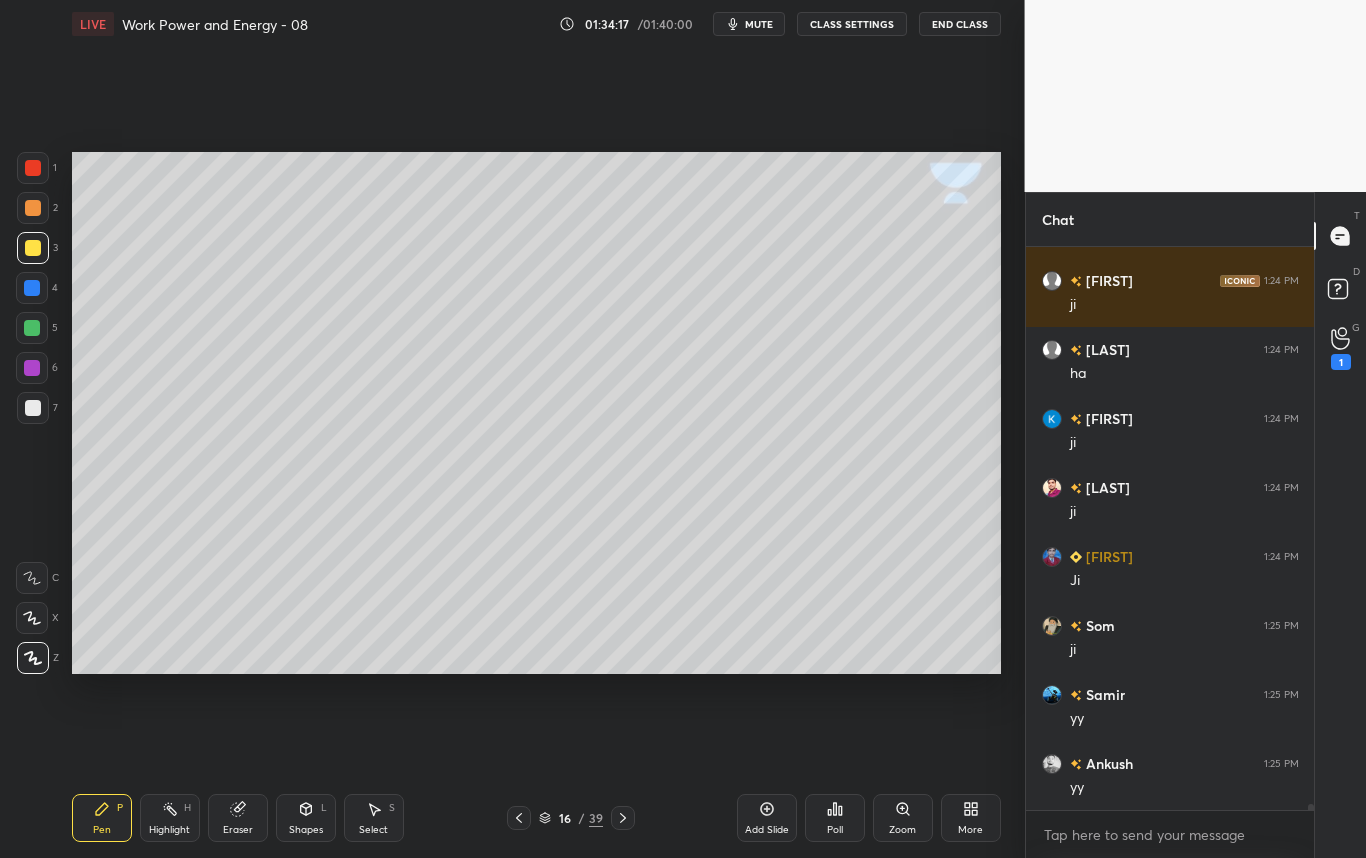 scroll, scrollTop: 55863, scrollLeft: 0, axis: vertical 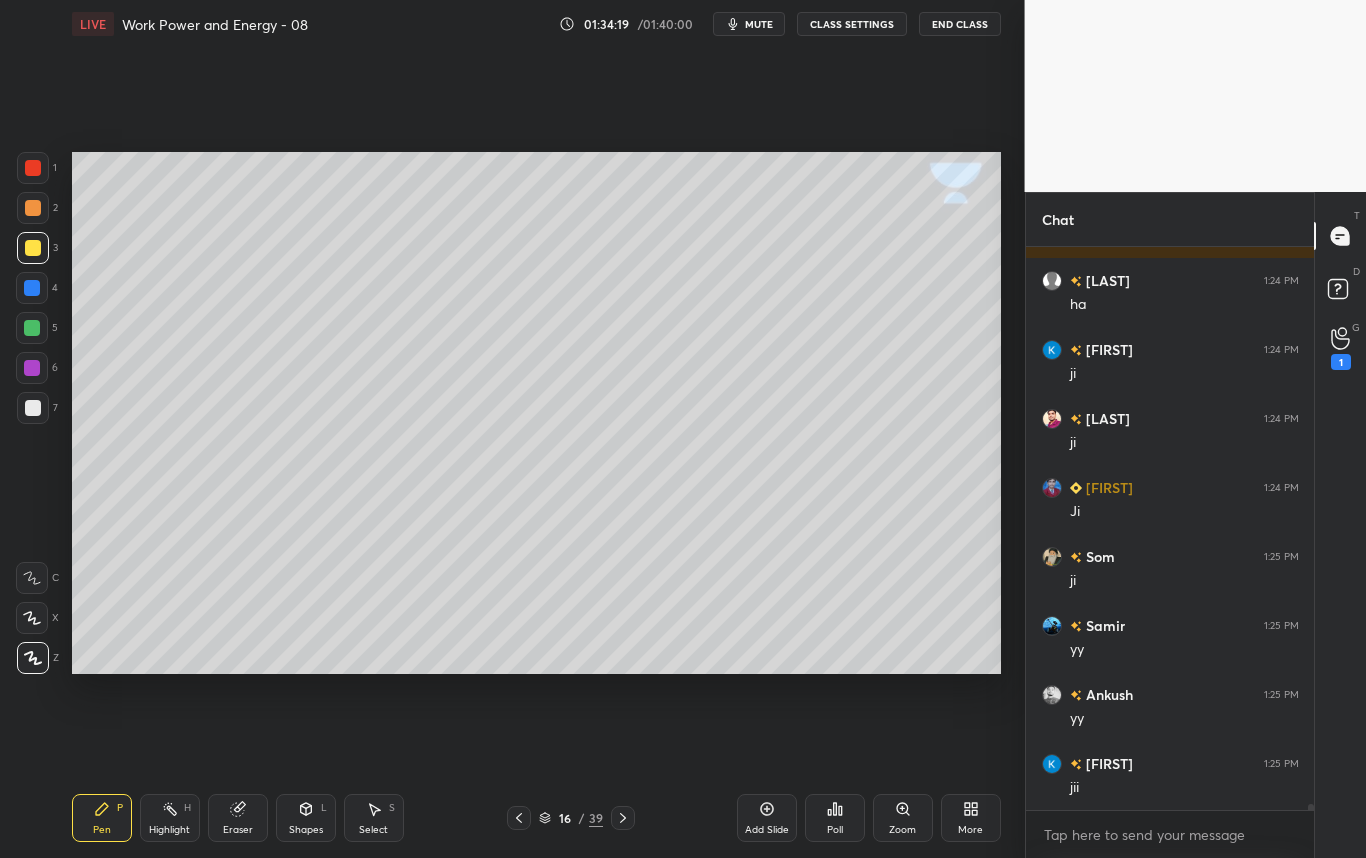 click on "Highlight H" at bounding box center (170, 818) 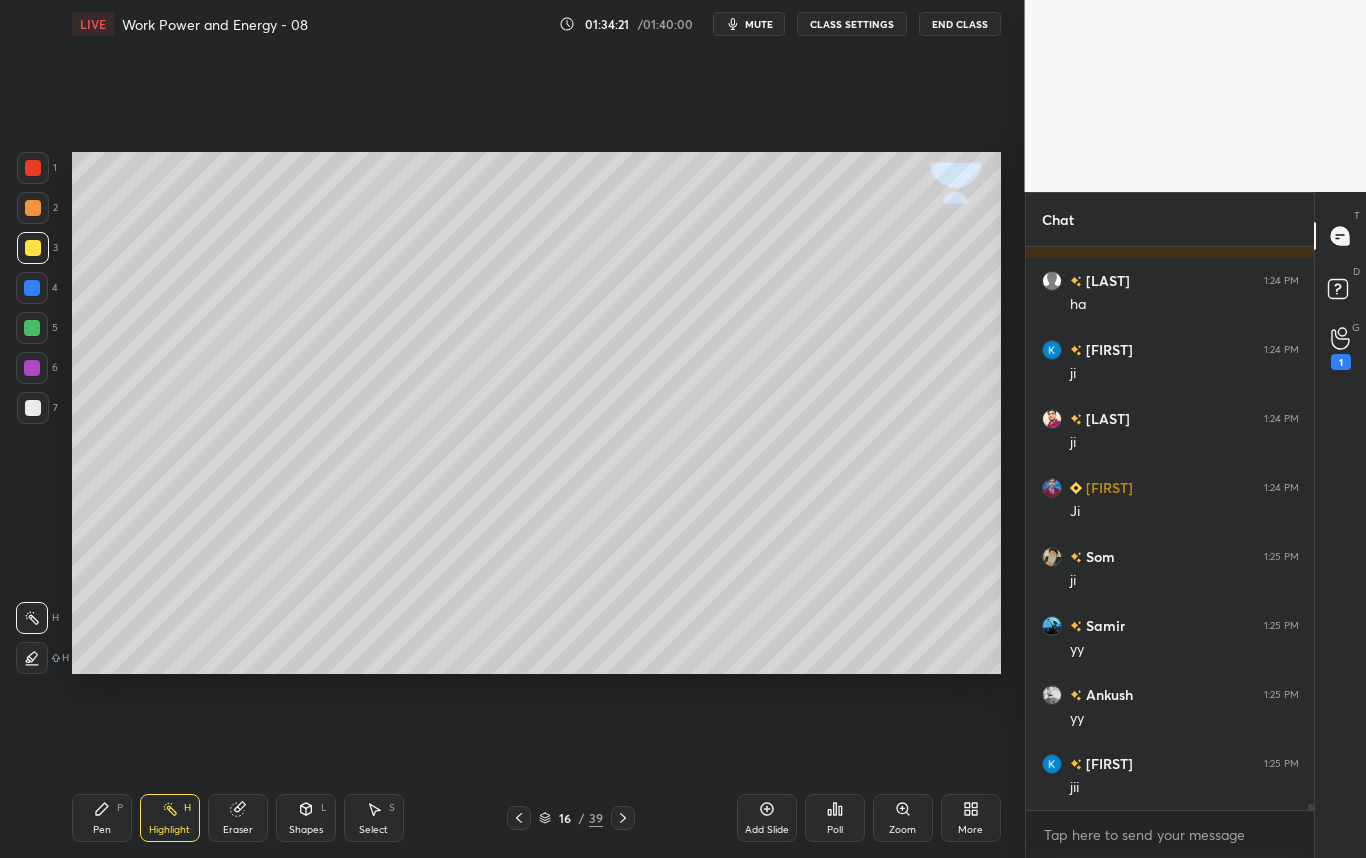 scroll, scrollTop: 55932, scrollLeft: 0, axis: vertical 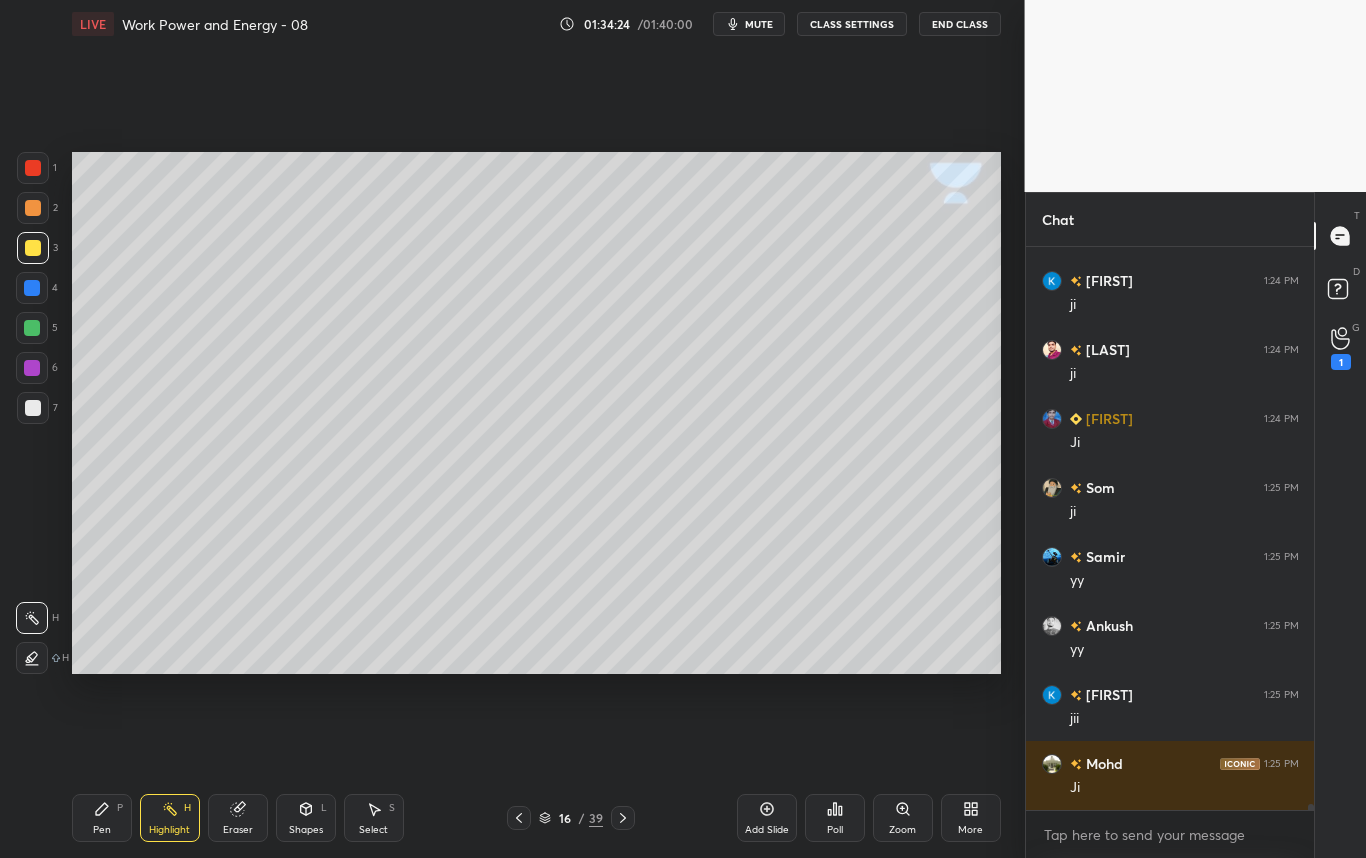 click on "Pen P" at bounding box center [102, 818] 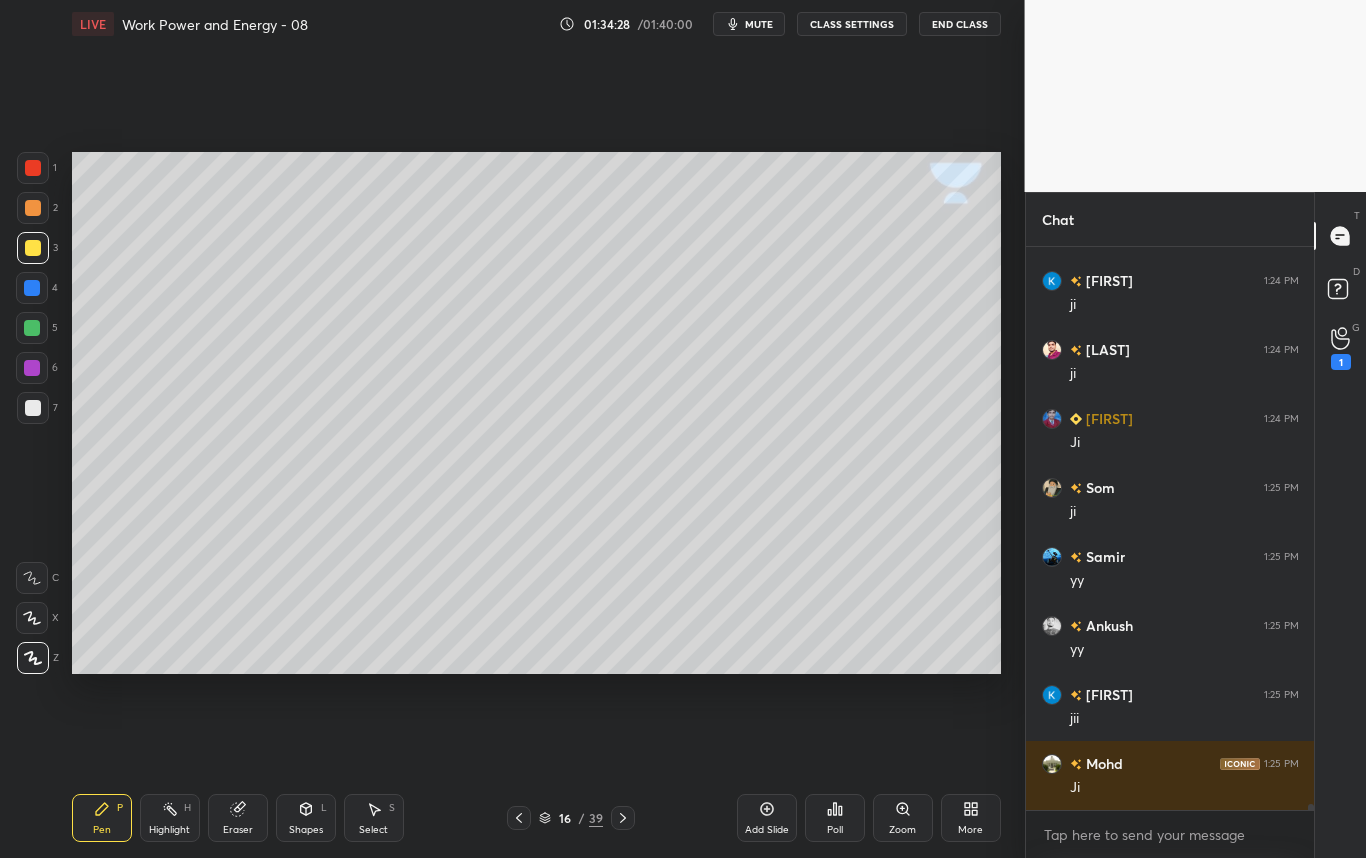 click on "Highlight" at bounding box center (169, 830) 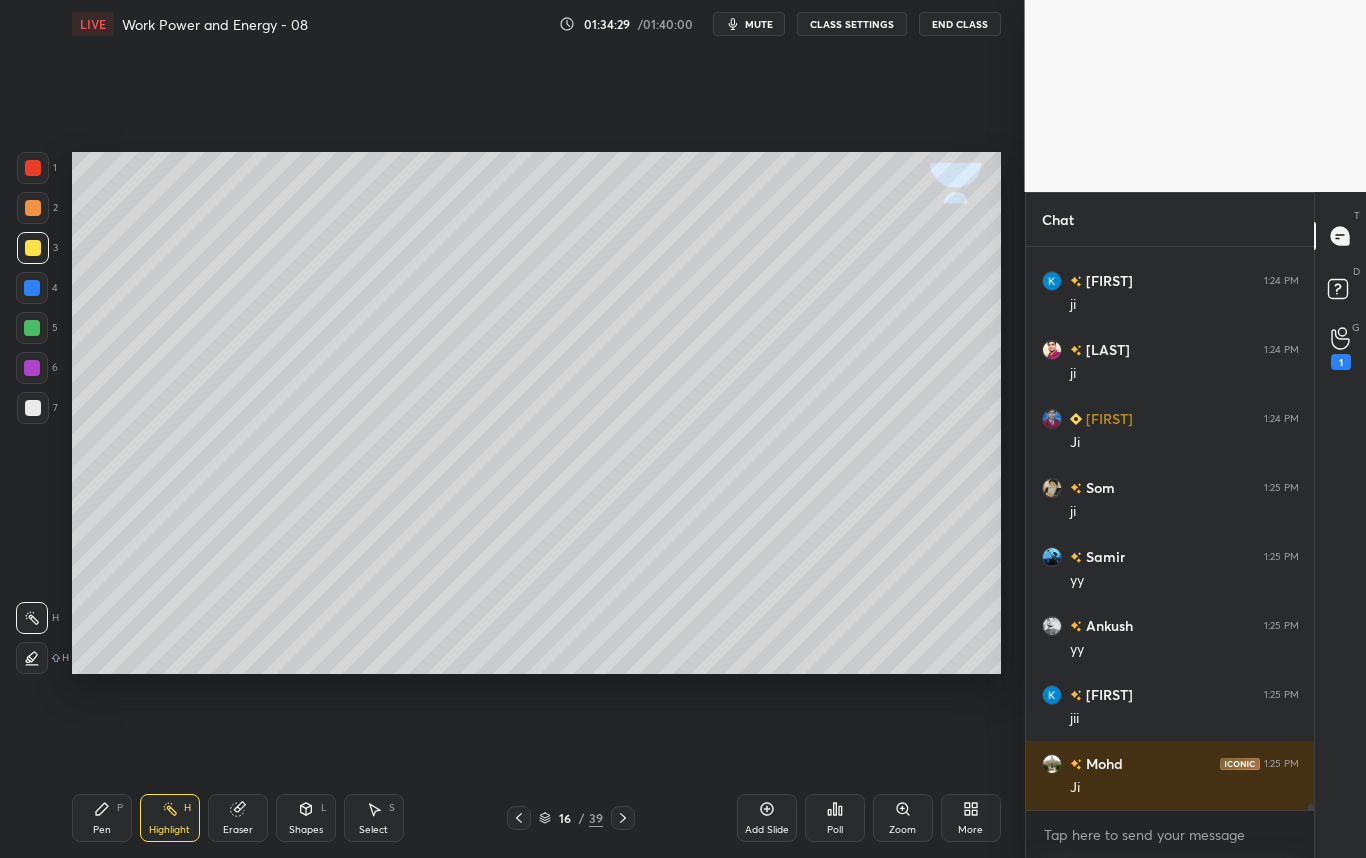 scroll, scrollTop: 56001, scrollLeft: 0, axis: vertical 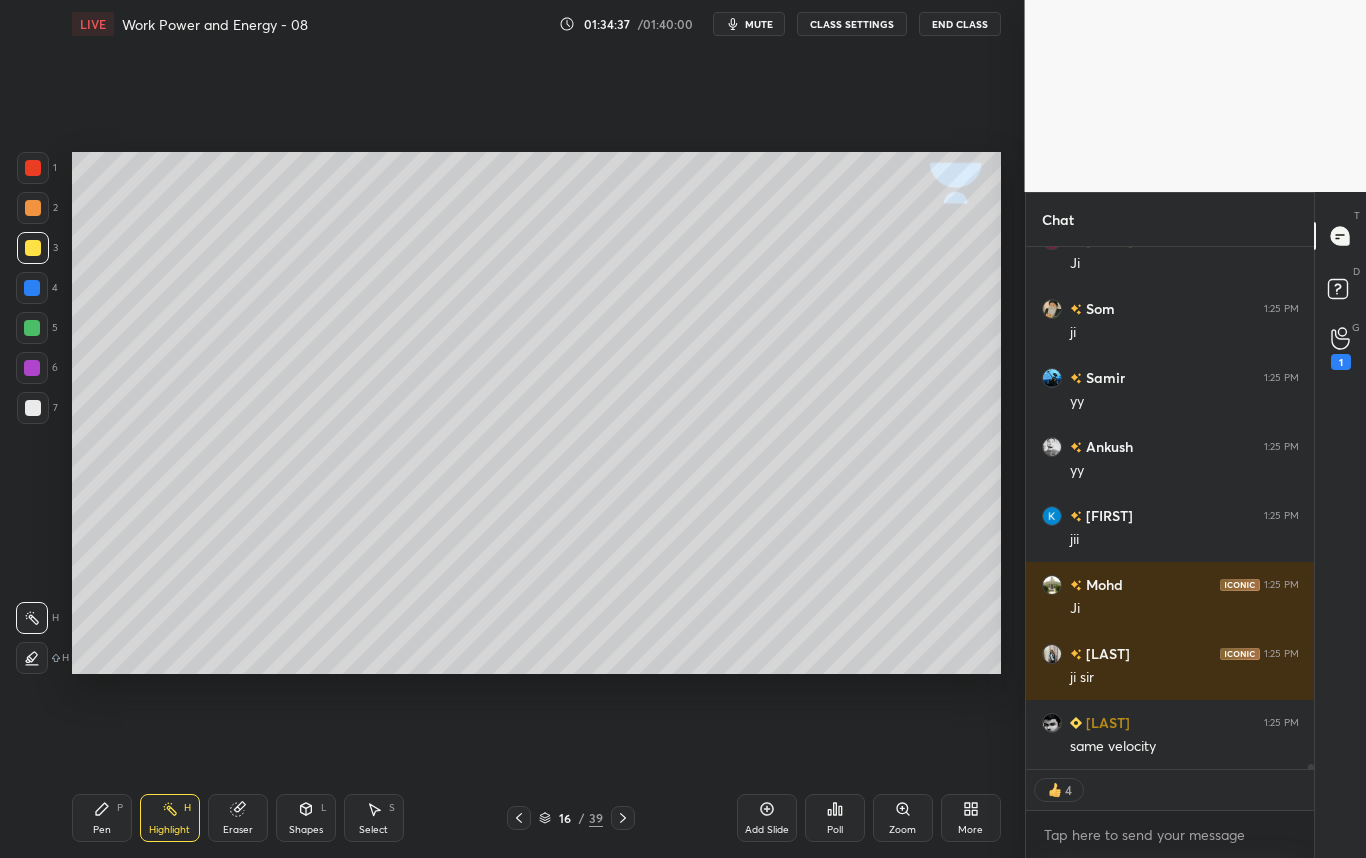 click on "Pen P" at bounding box center (102, 818) 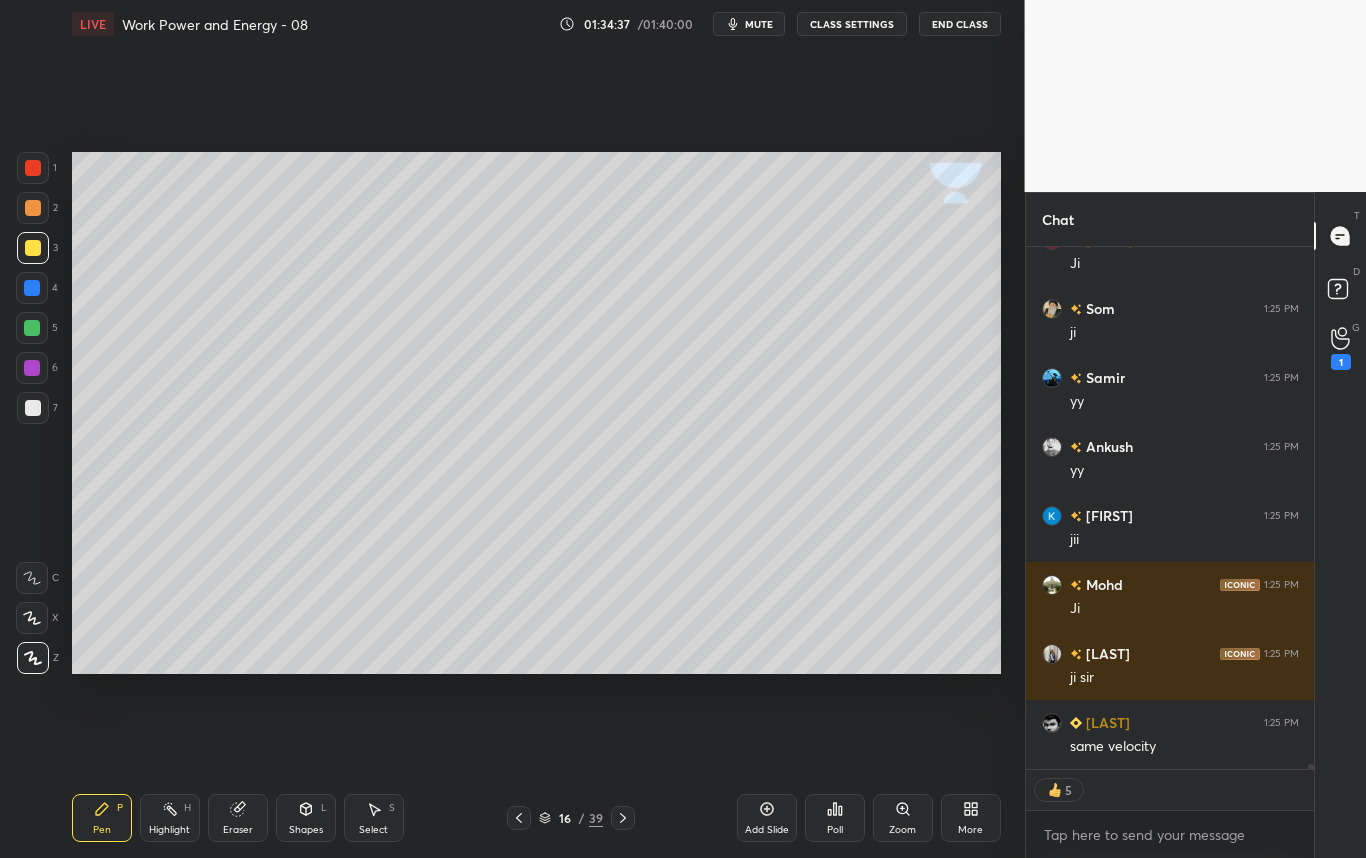 click at bounding box center [33, 408] 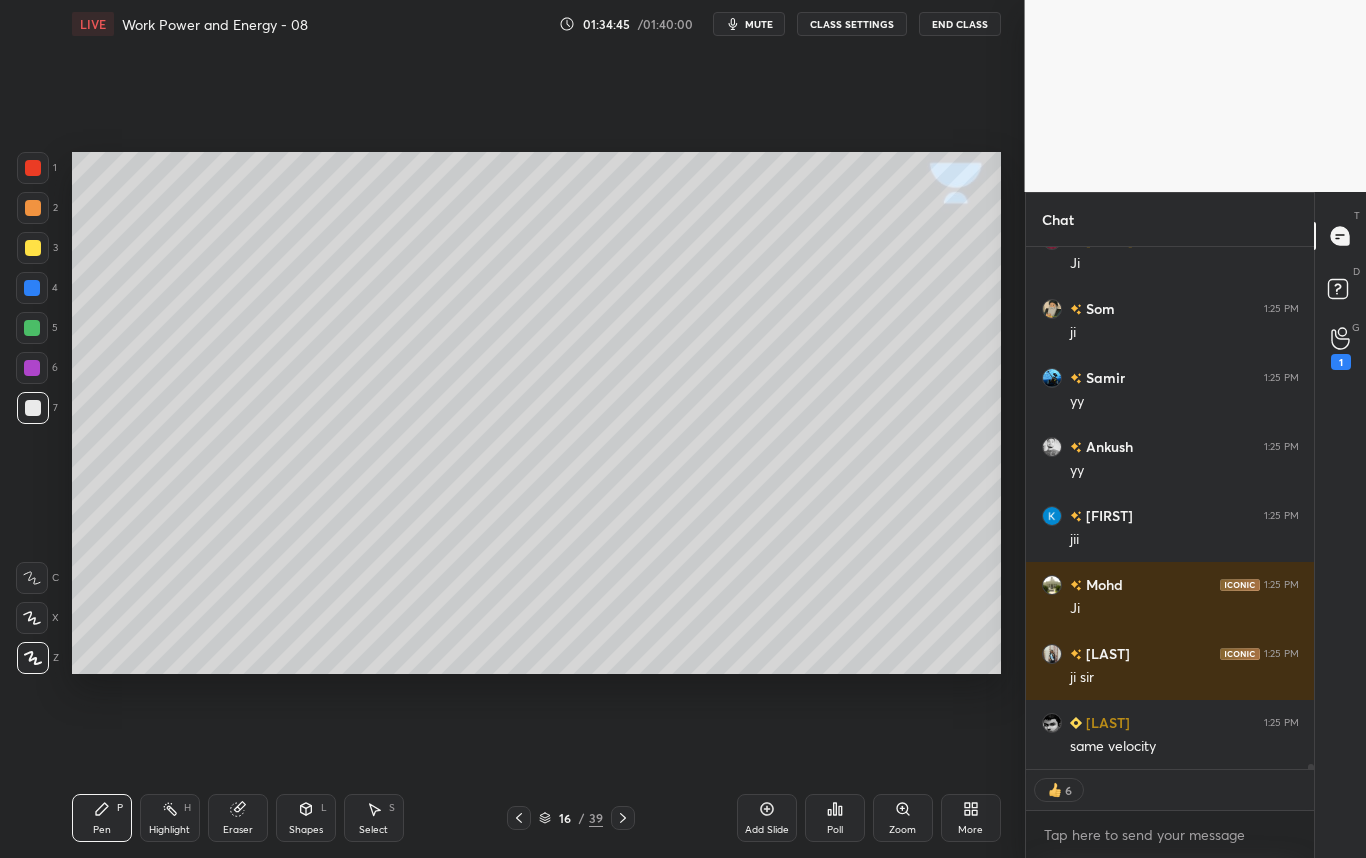 click on "Highlight H" at bounding box center (170, 818) 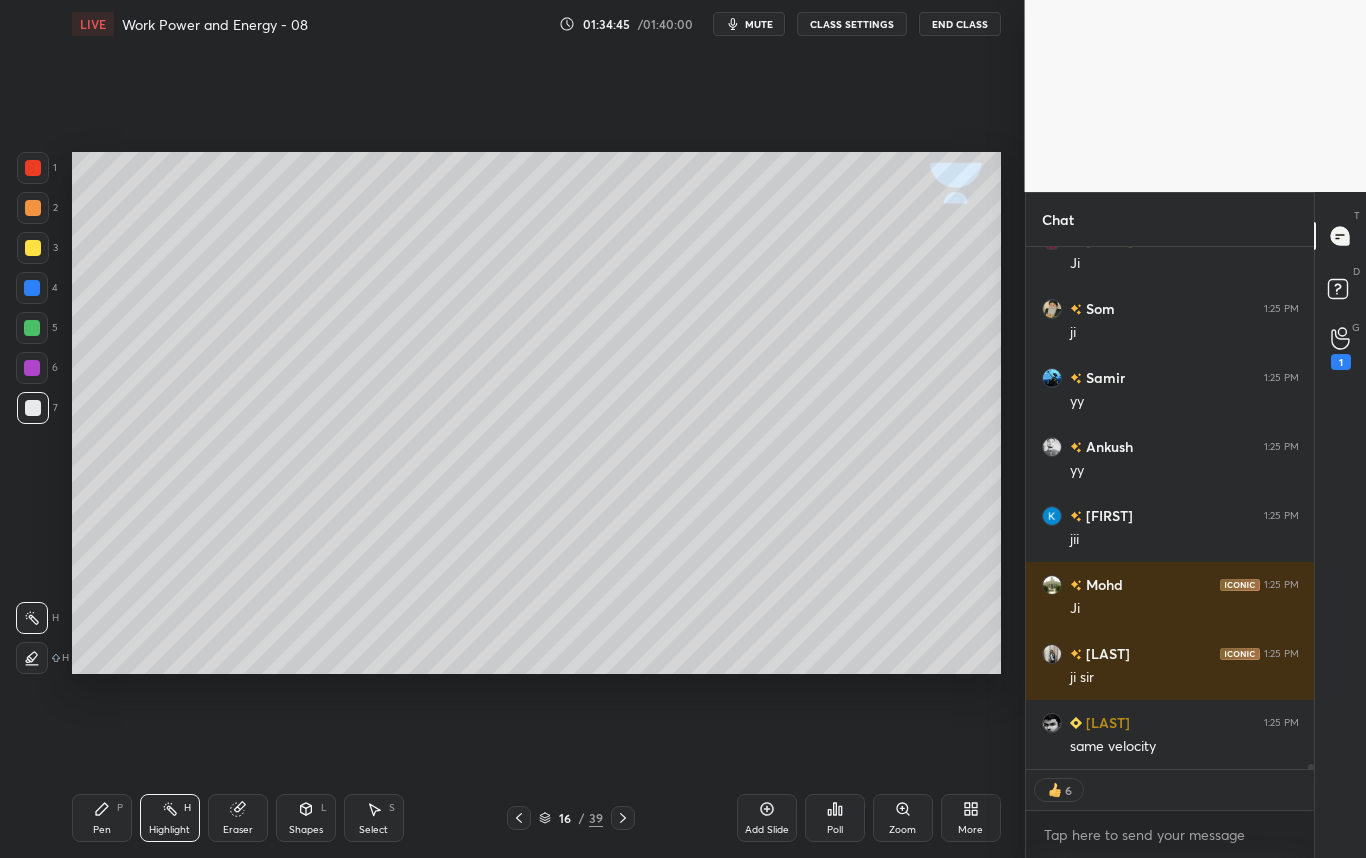 scroll, scrollTop: 56180, scrollLeft: 0, axis: vertical 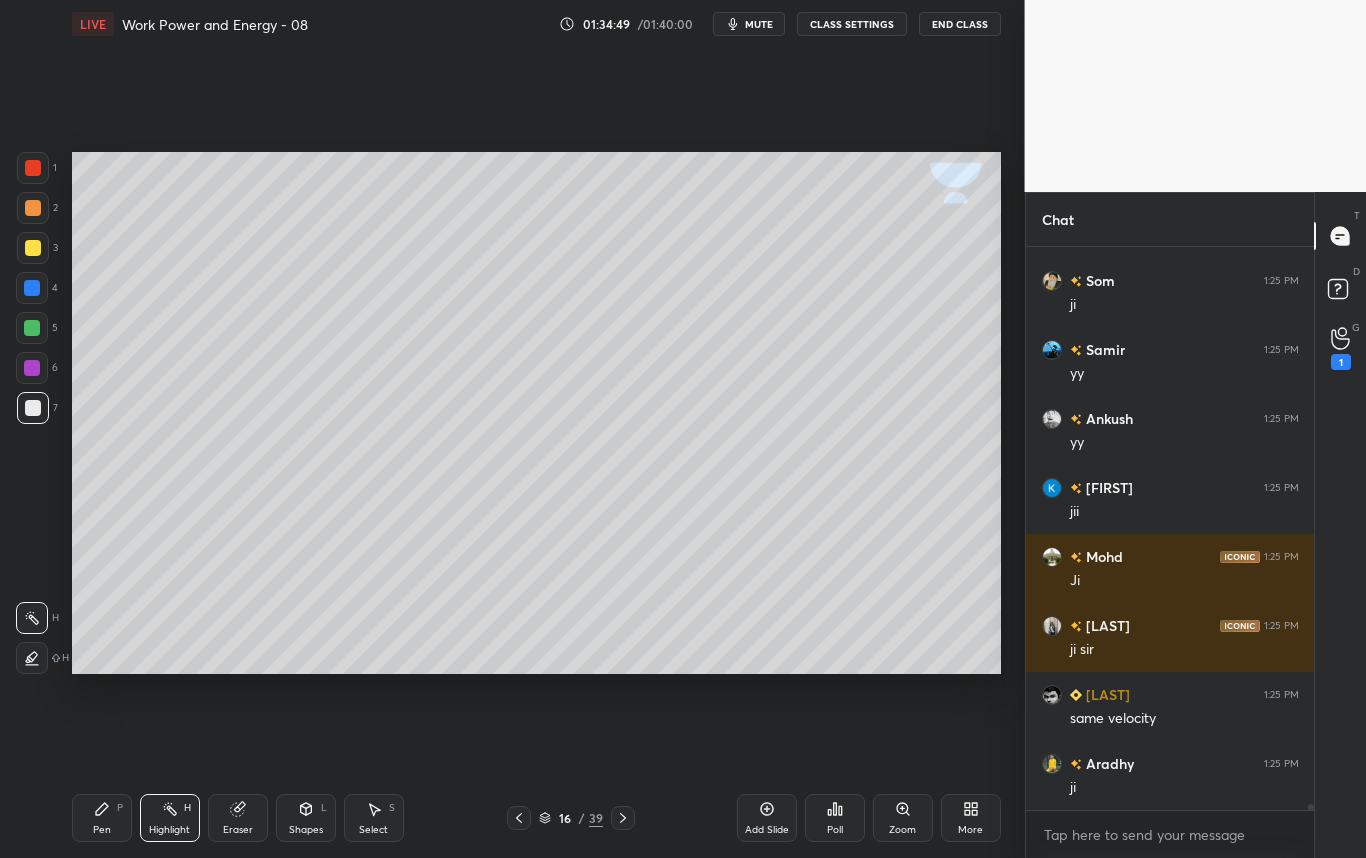 click on "Pen P" at bounding box center (102, 818) 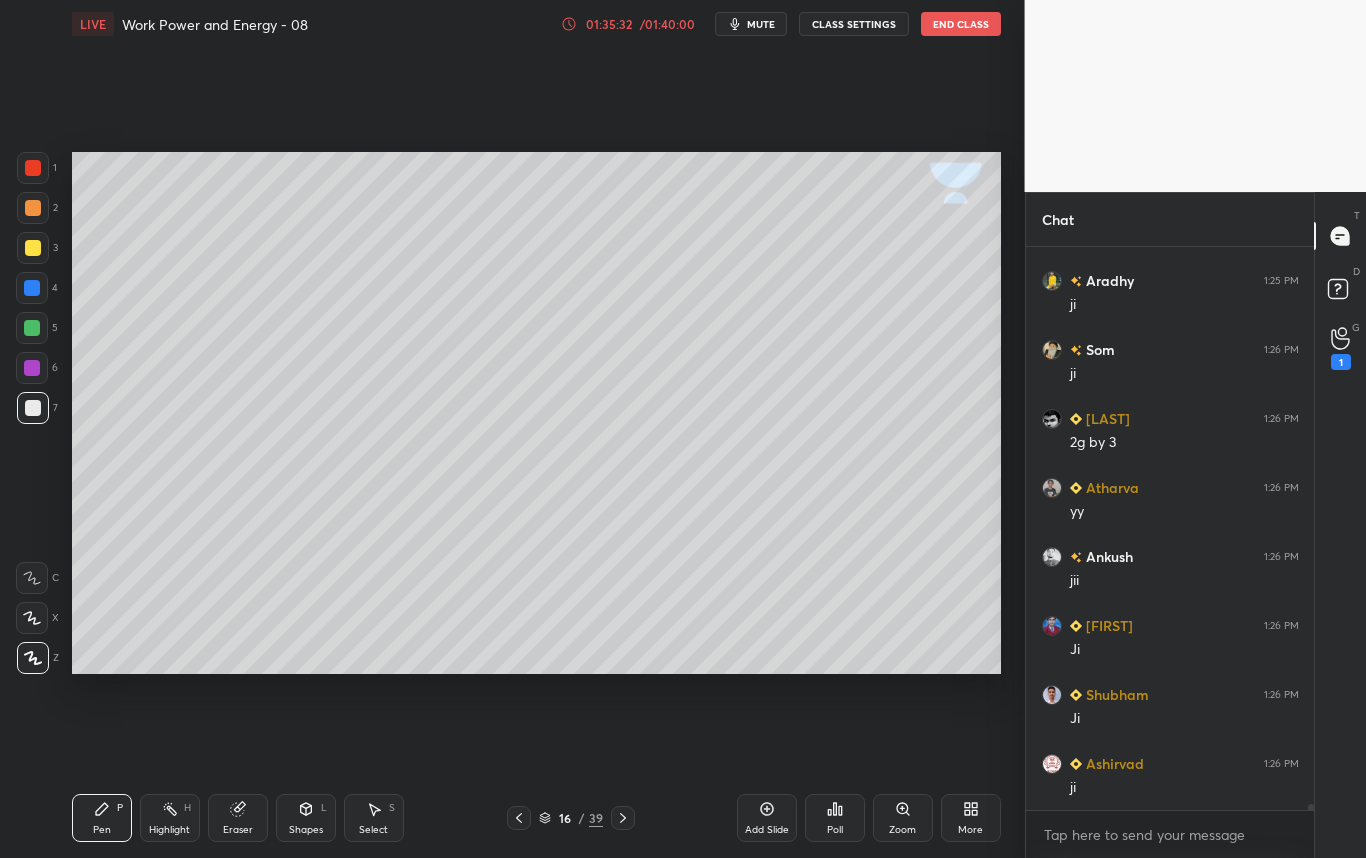 scroll, scrollTop: 56691, scrollLeft: 0, axis: vertical 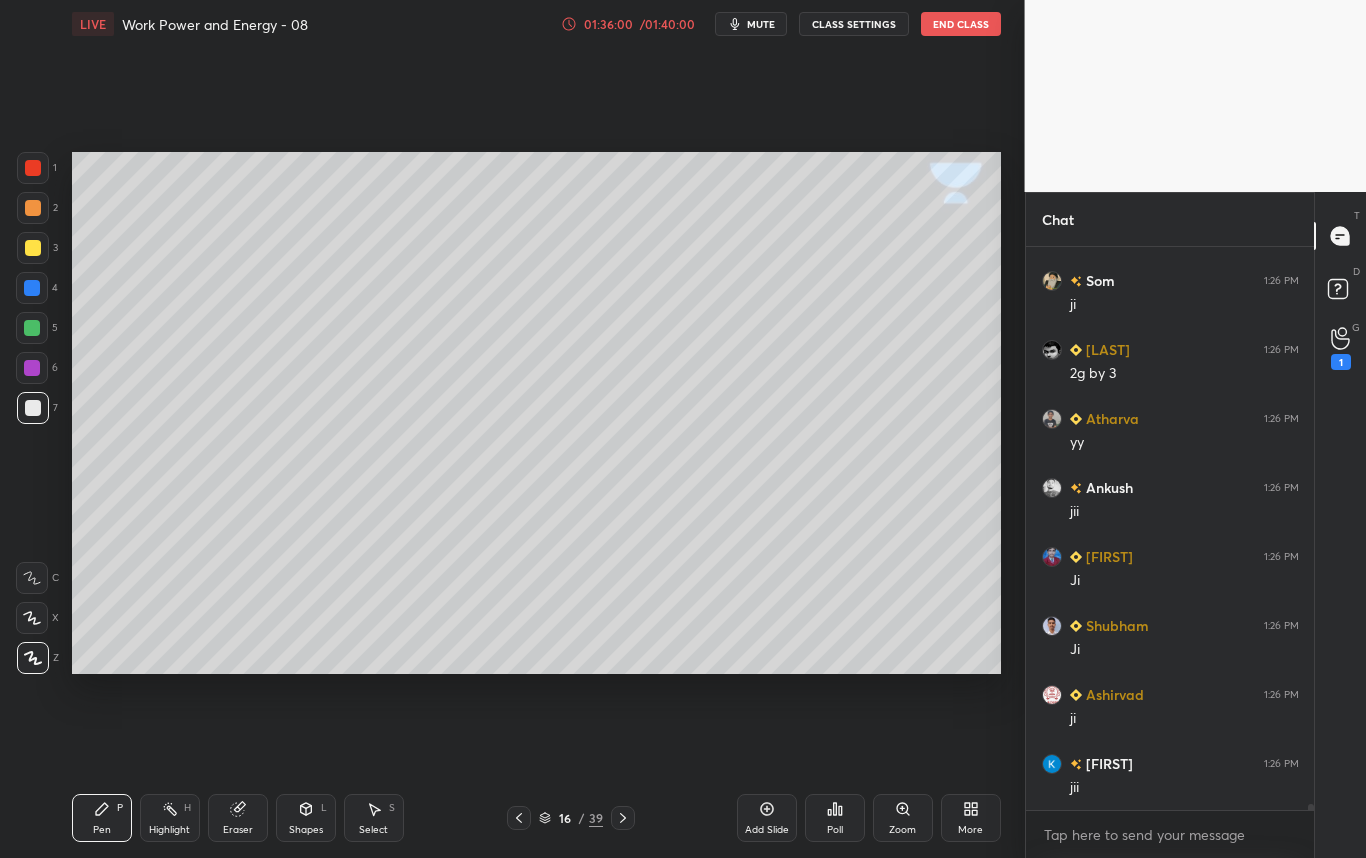 click at bounding box center (33, 248) 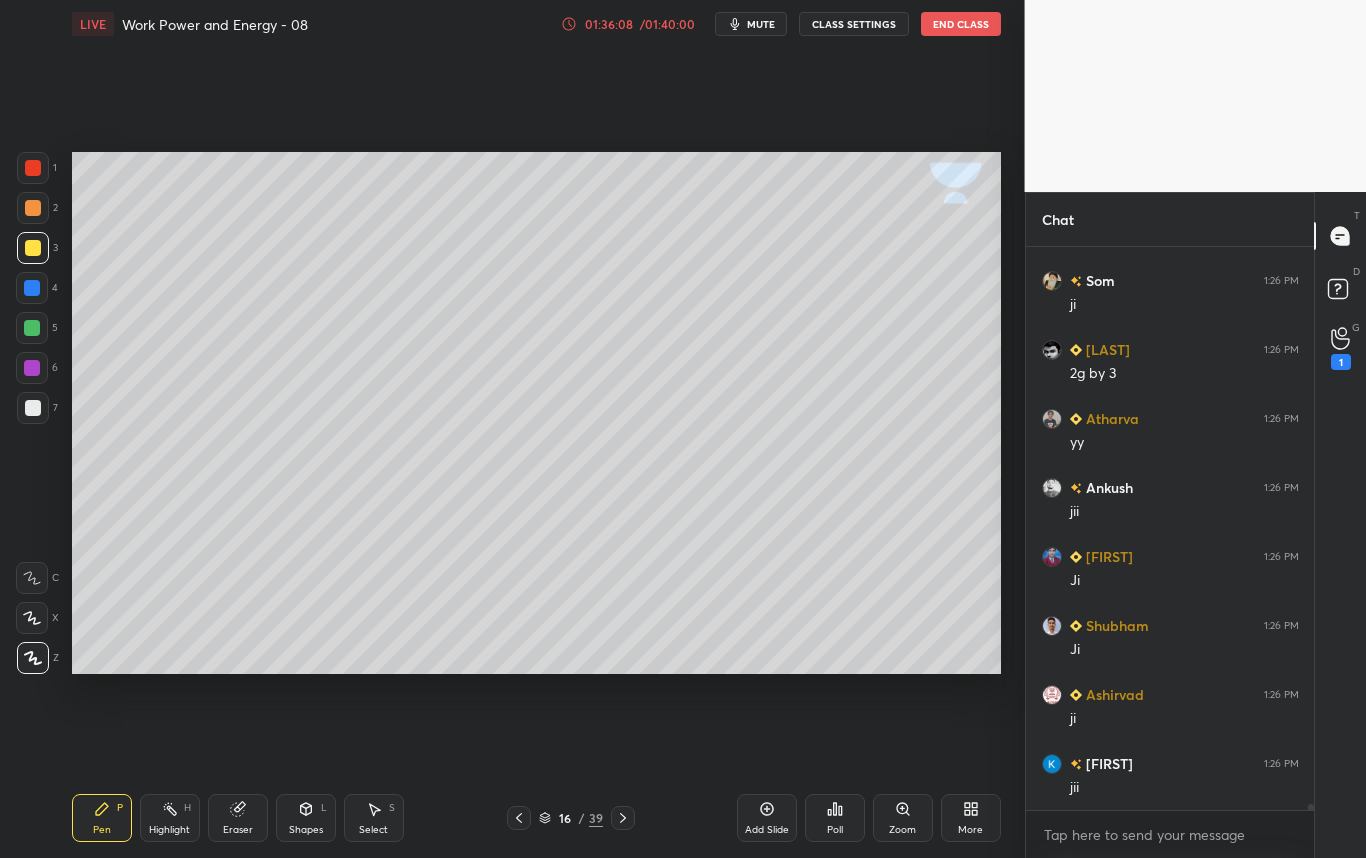 scroll, scrollTop: 56760, scrollLeft: 0, axis: vertical 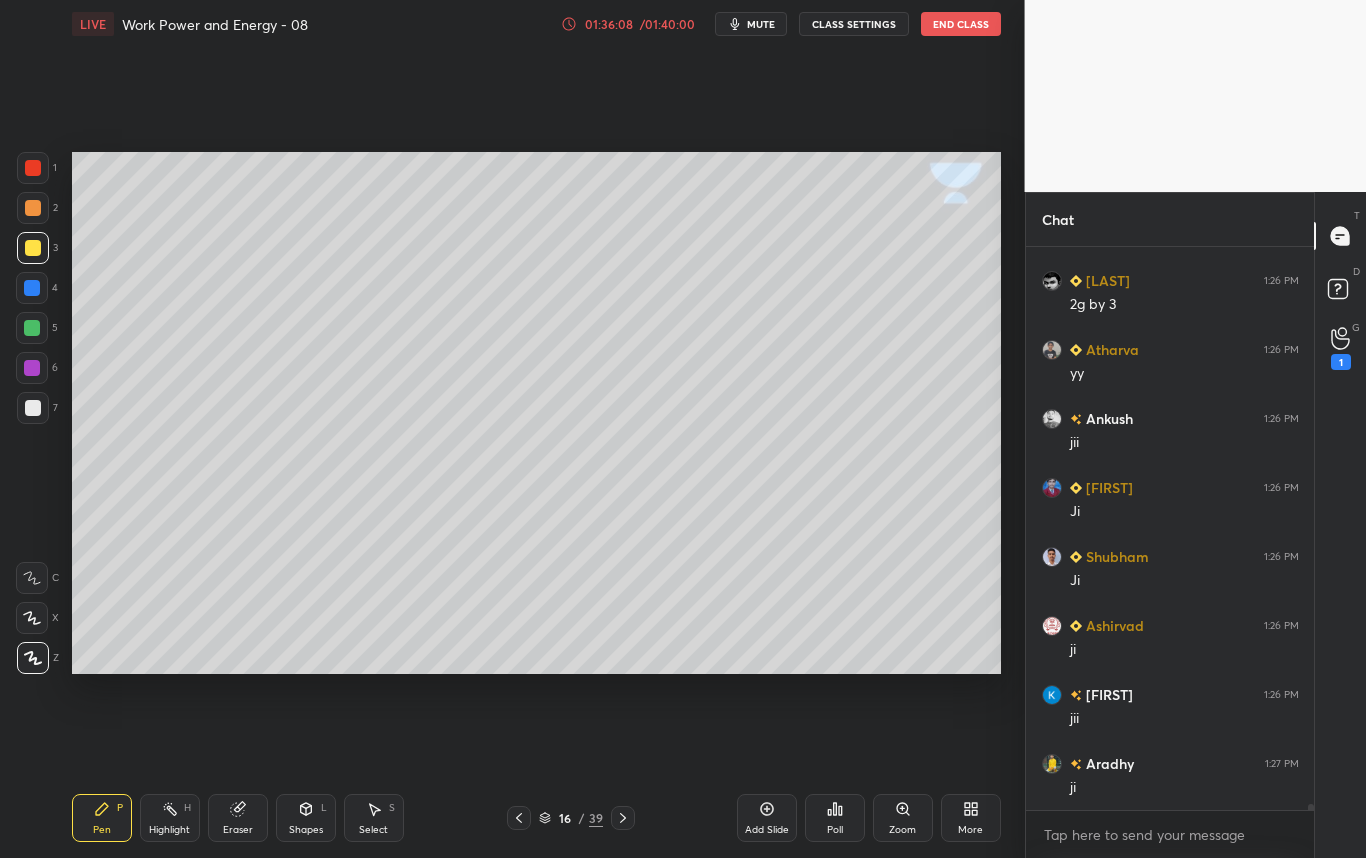 click at bounding box center [33, 408] 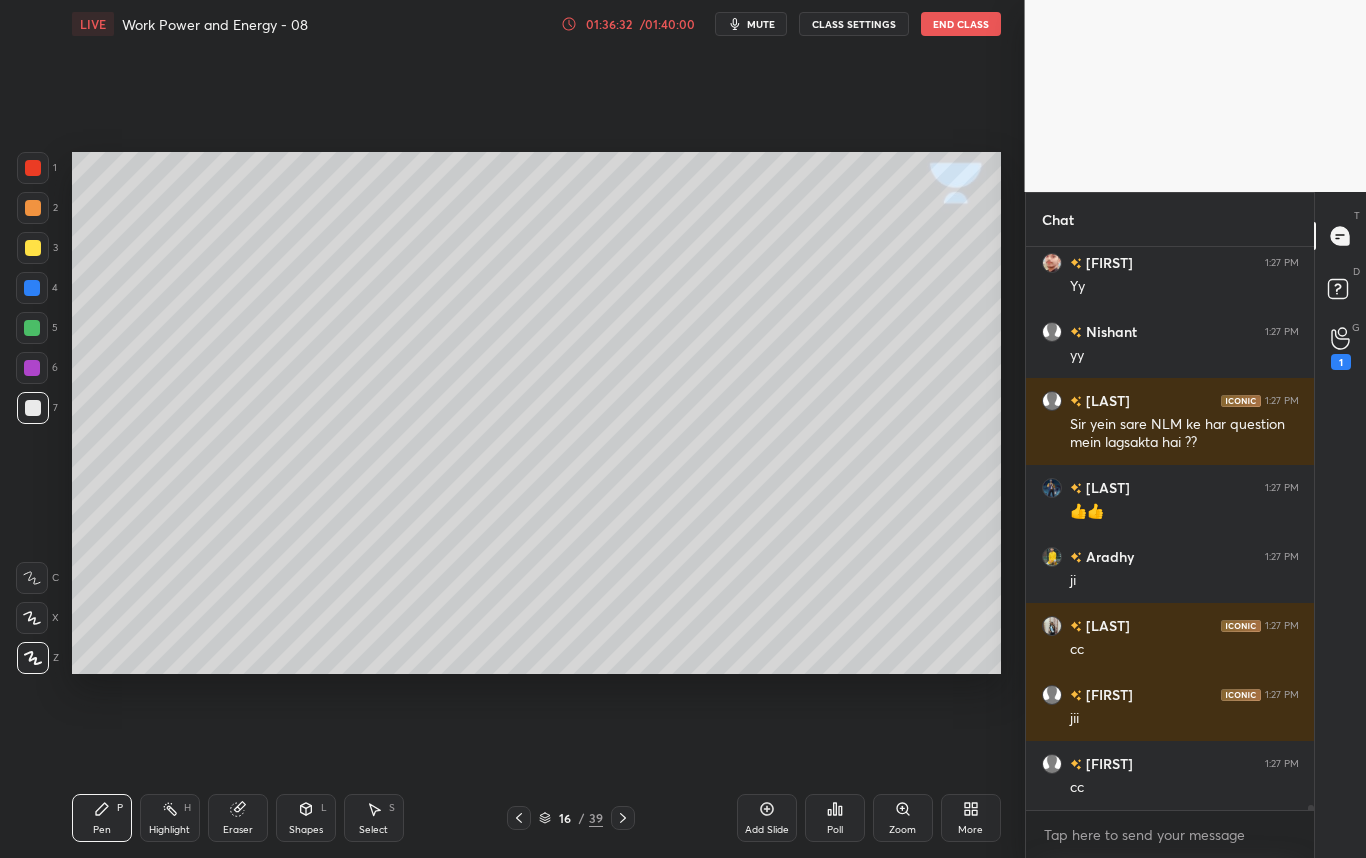 scroll, scrollTop: 57882, scrollLeft: 0, axis: vertical 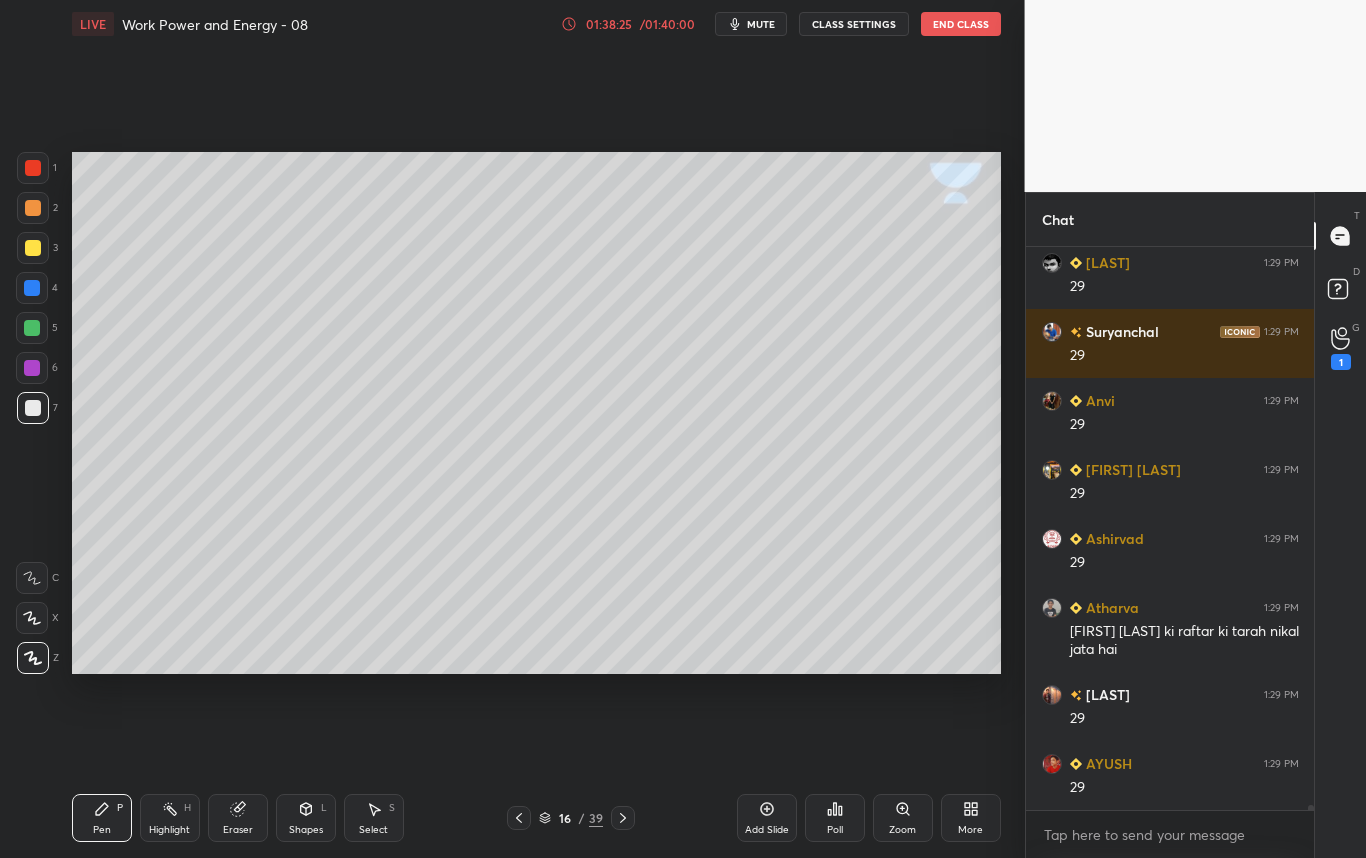 click at bounding box center [623, 818] 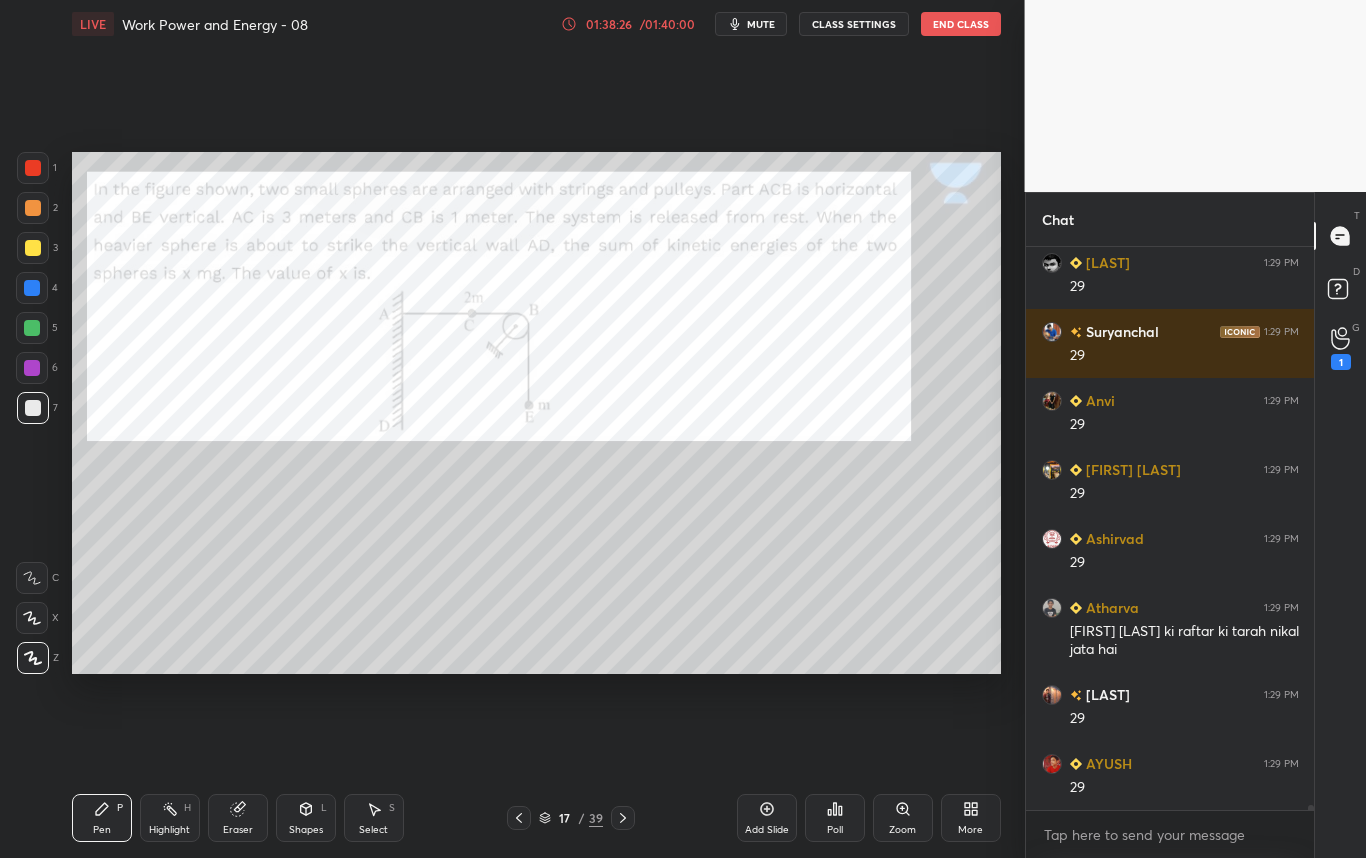 click 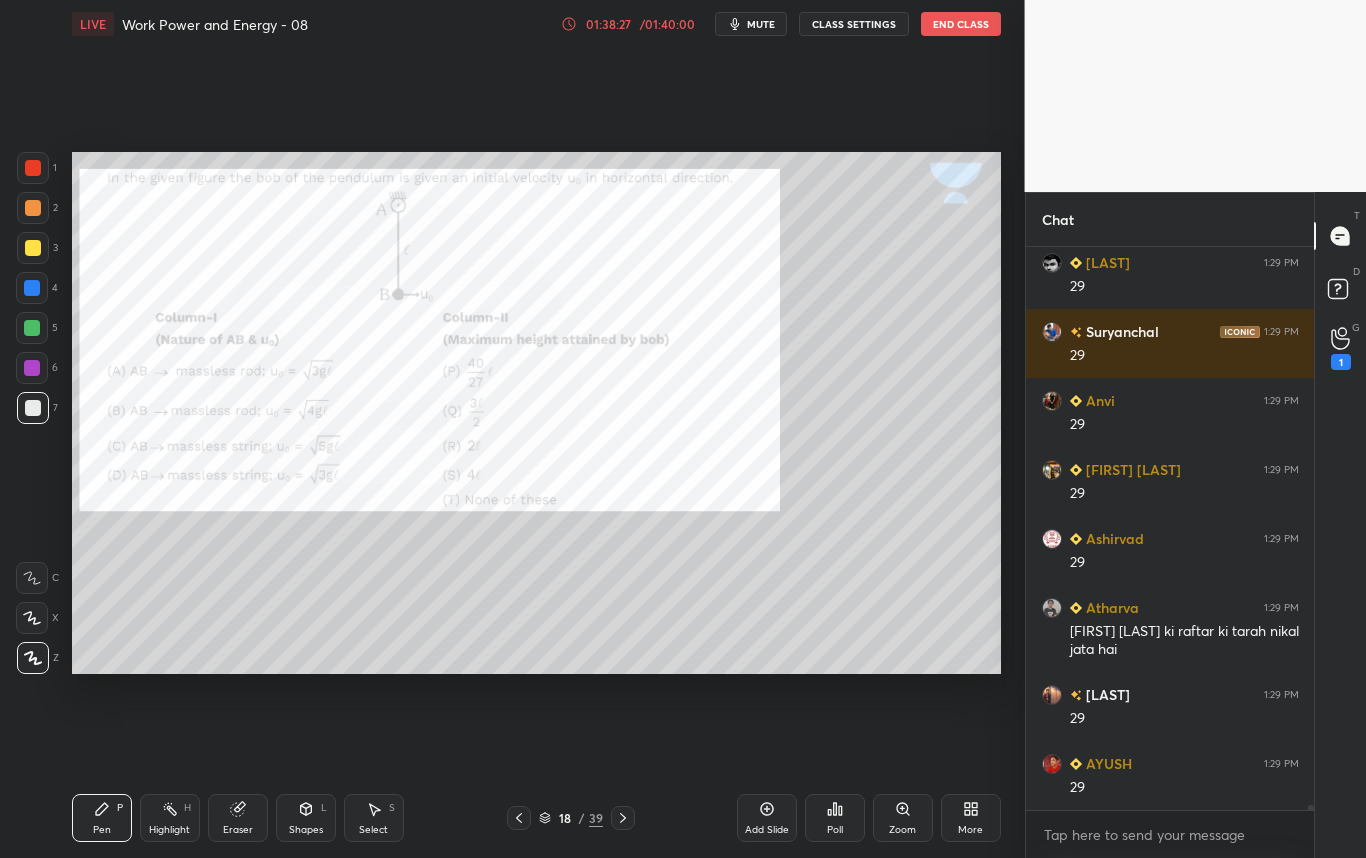 click 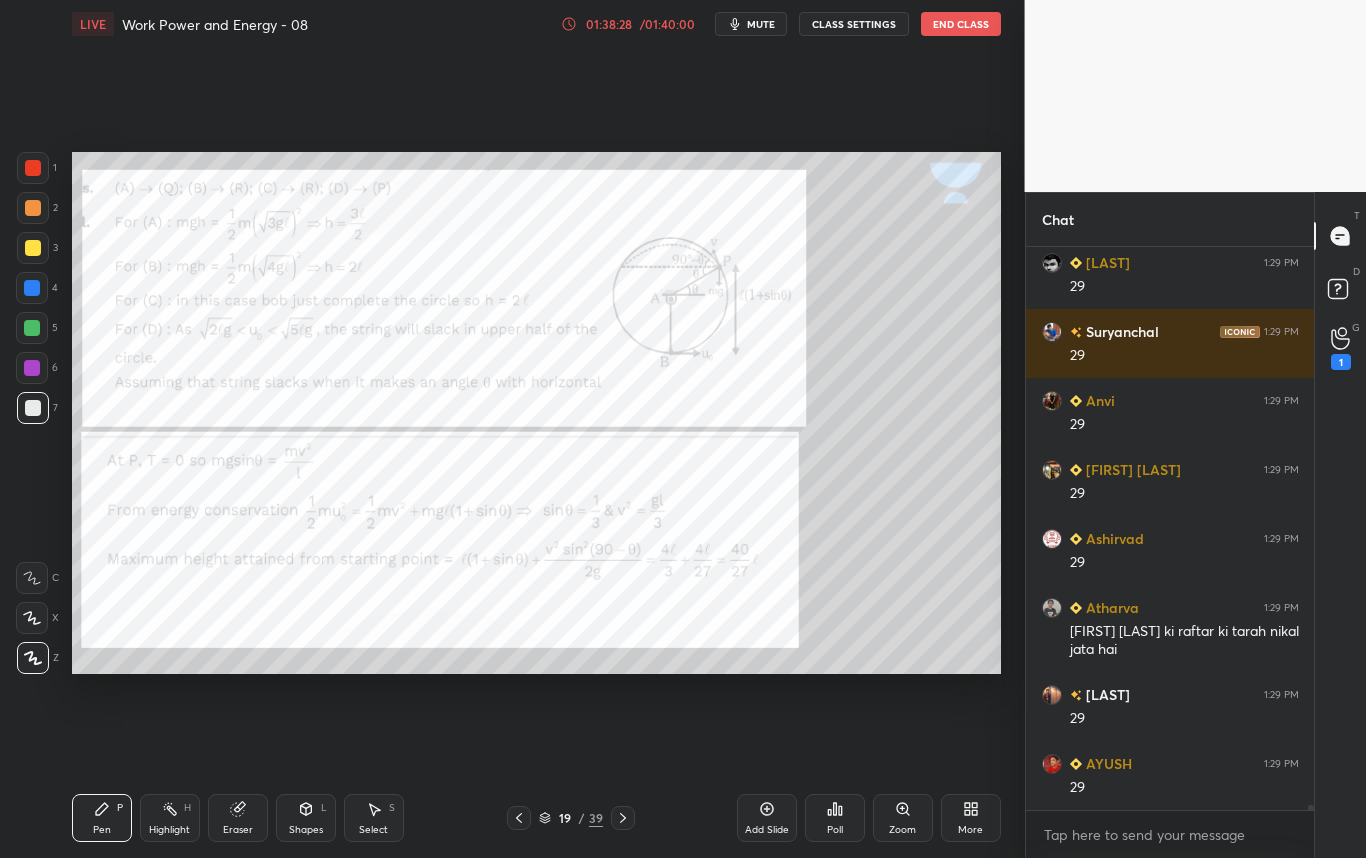 click 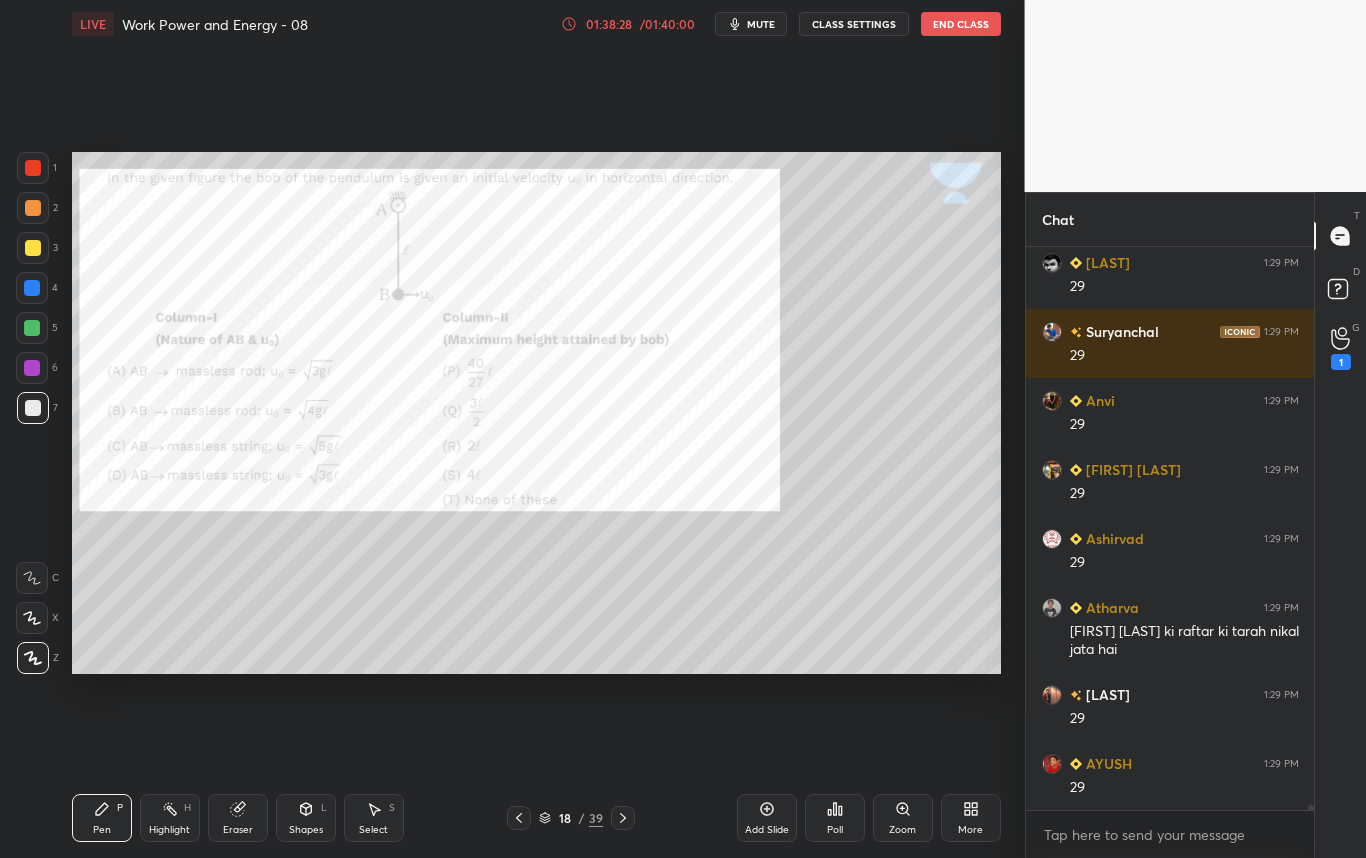 click 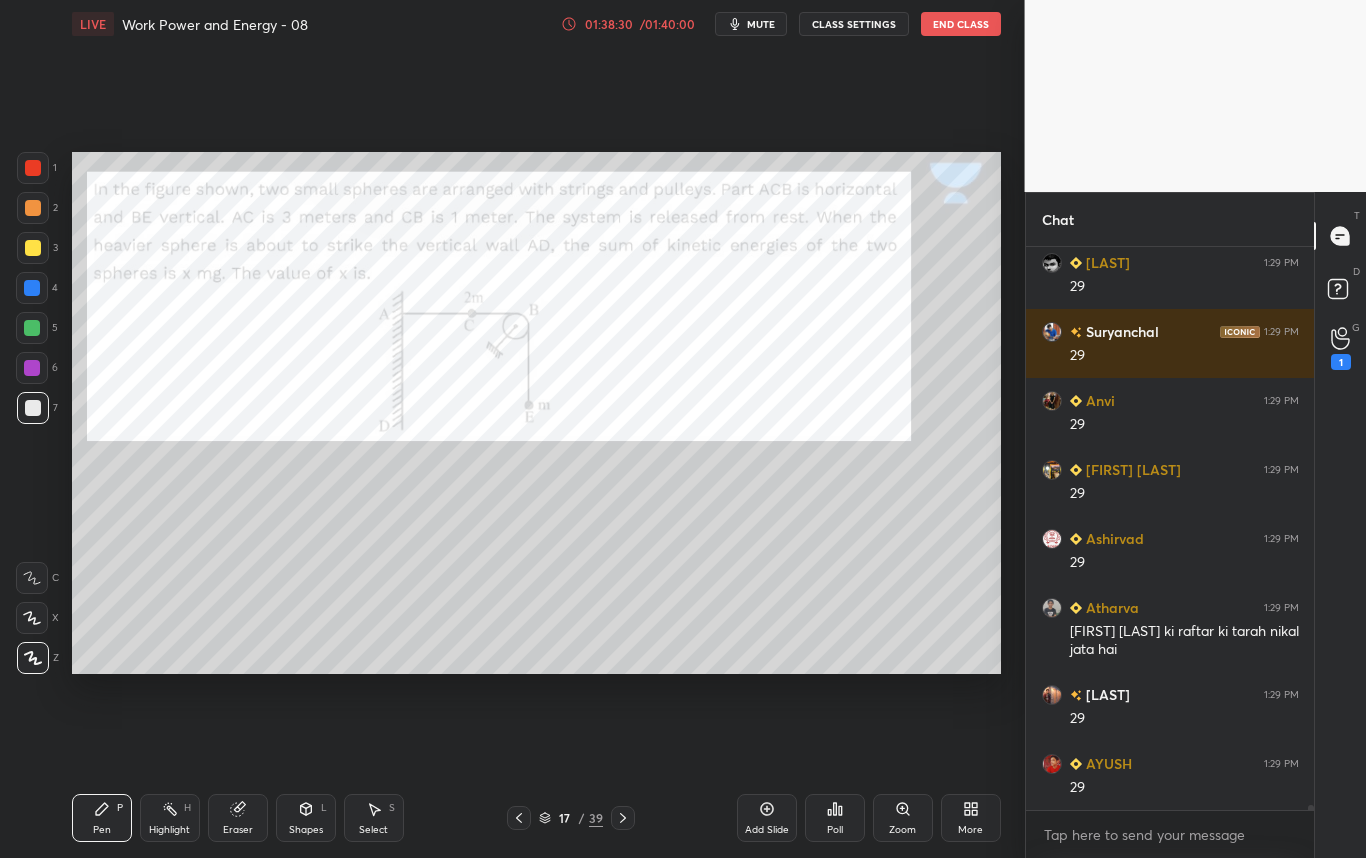 click at bounding box center (33, 168) 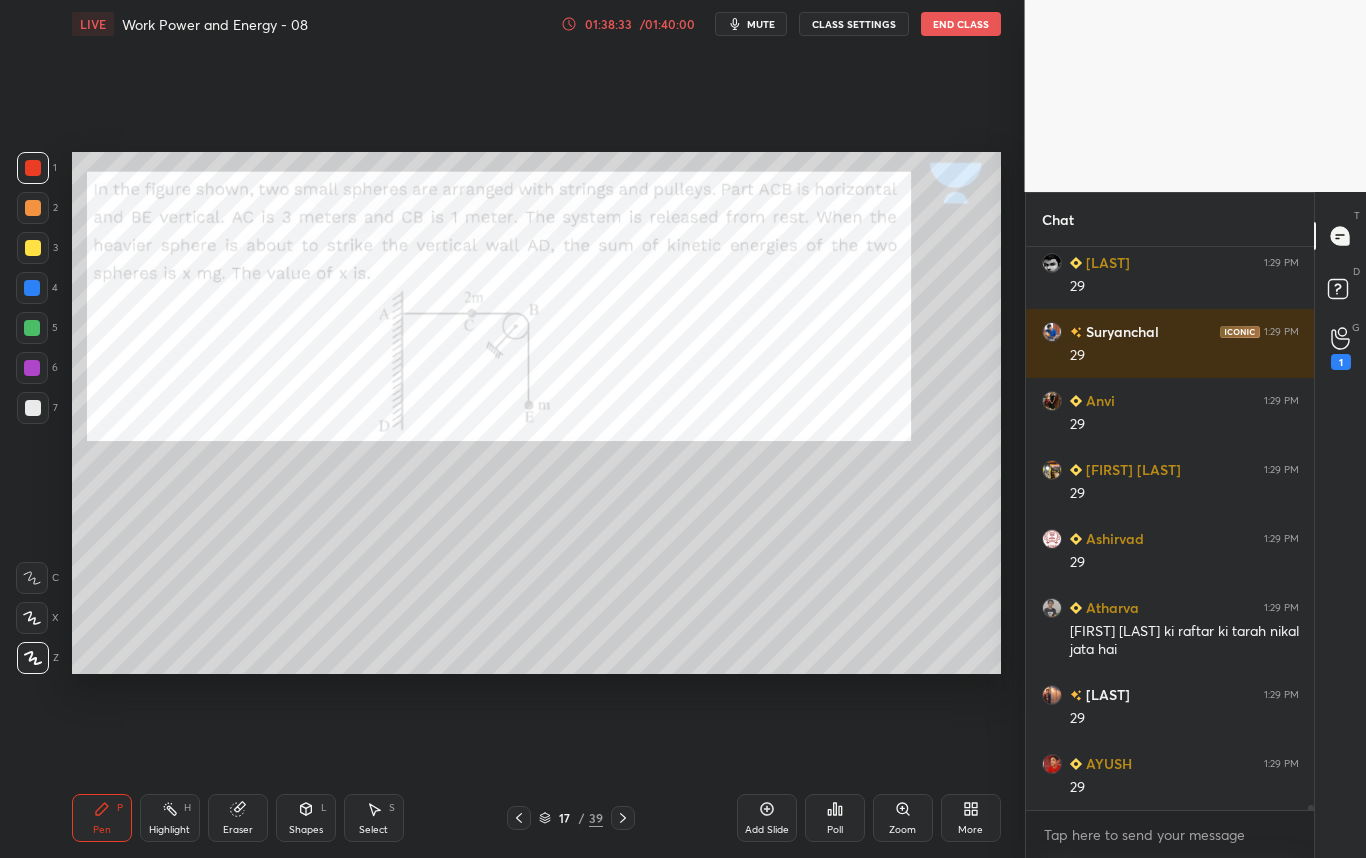 scroll, scrollTop: 63216, scrollLeft: 0, axis: vertical 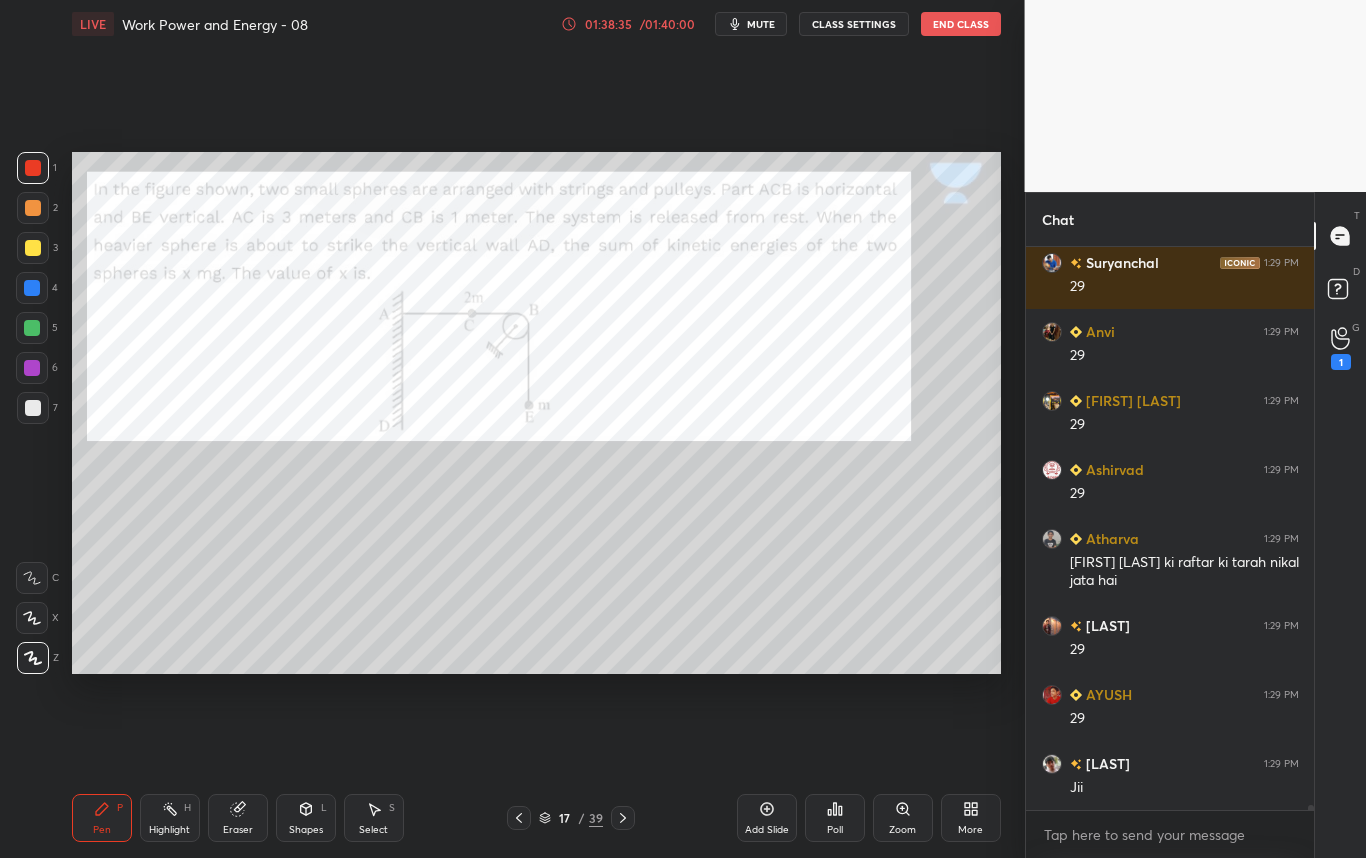 click 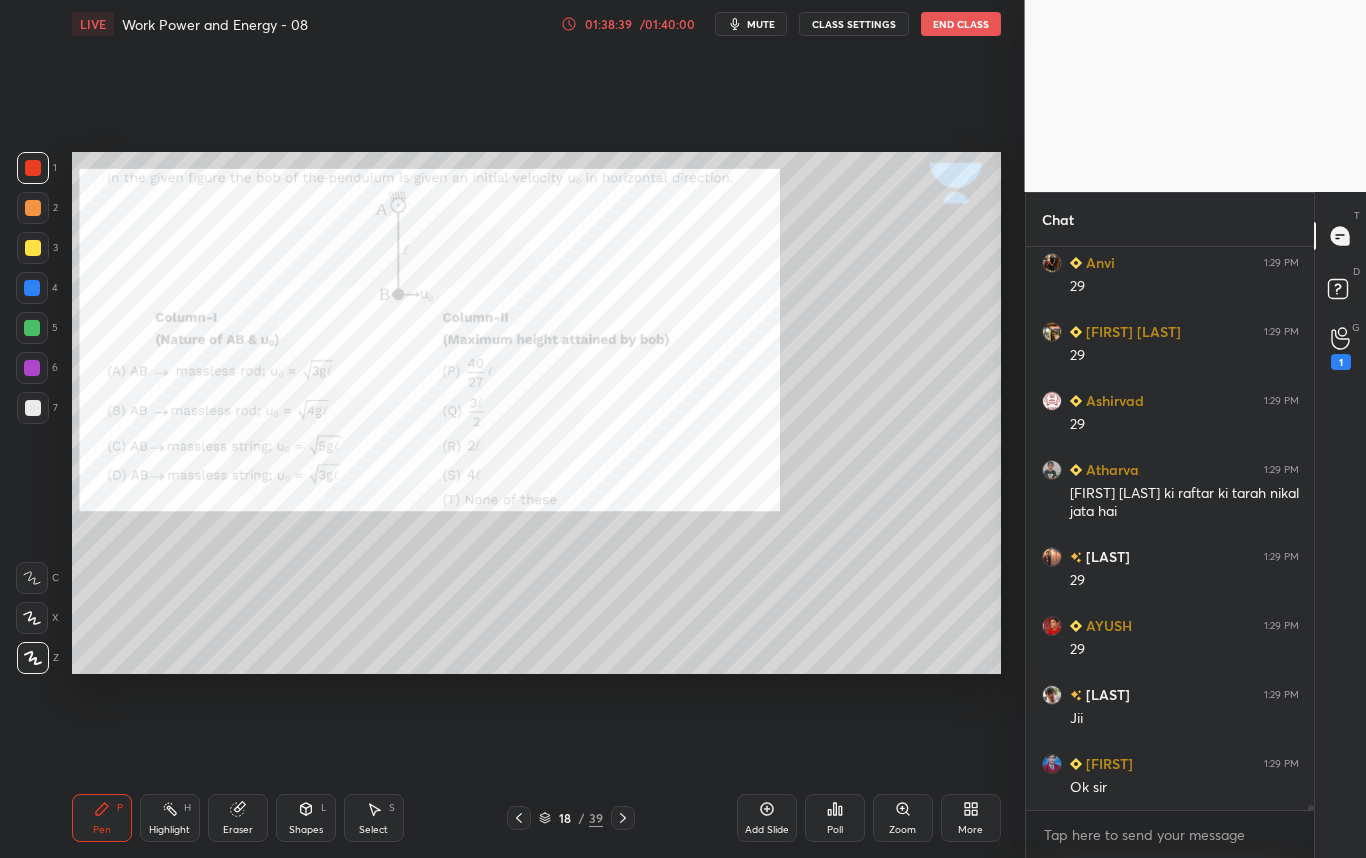 scroll, scrollTop: 63354, scrollLeft: 0, axis: vertical 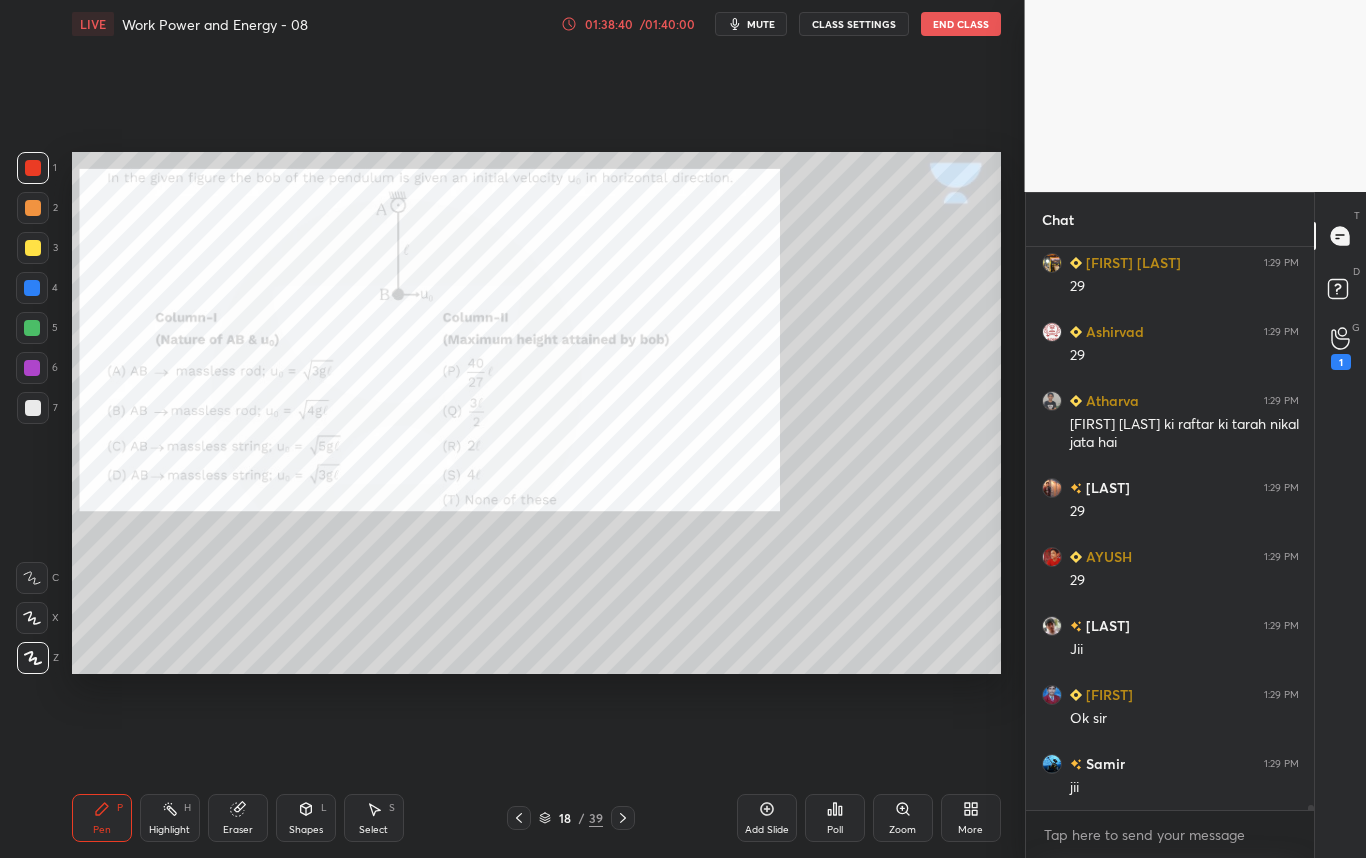 click 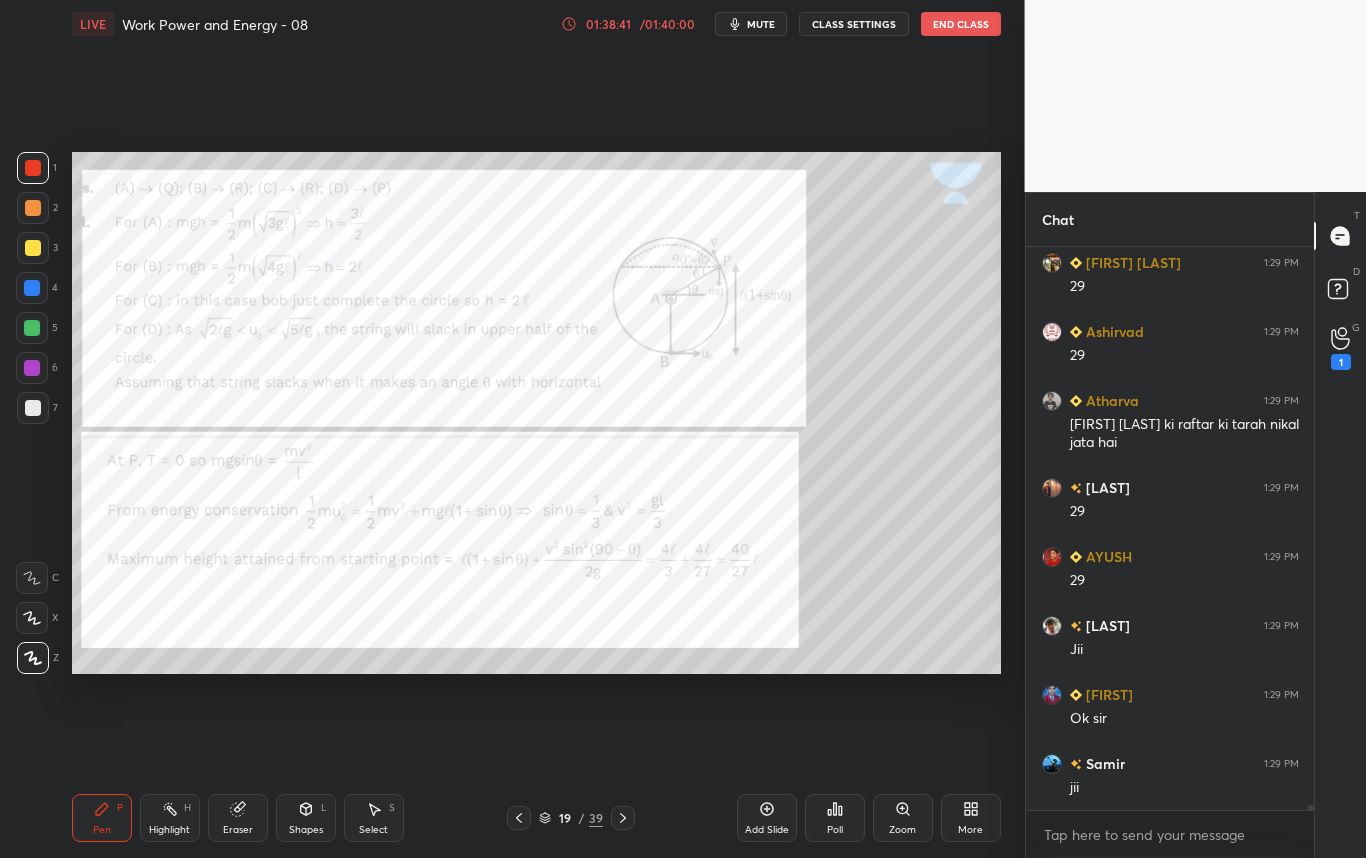 click at bounding box center (623, 818) 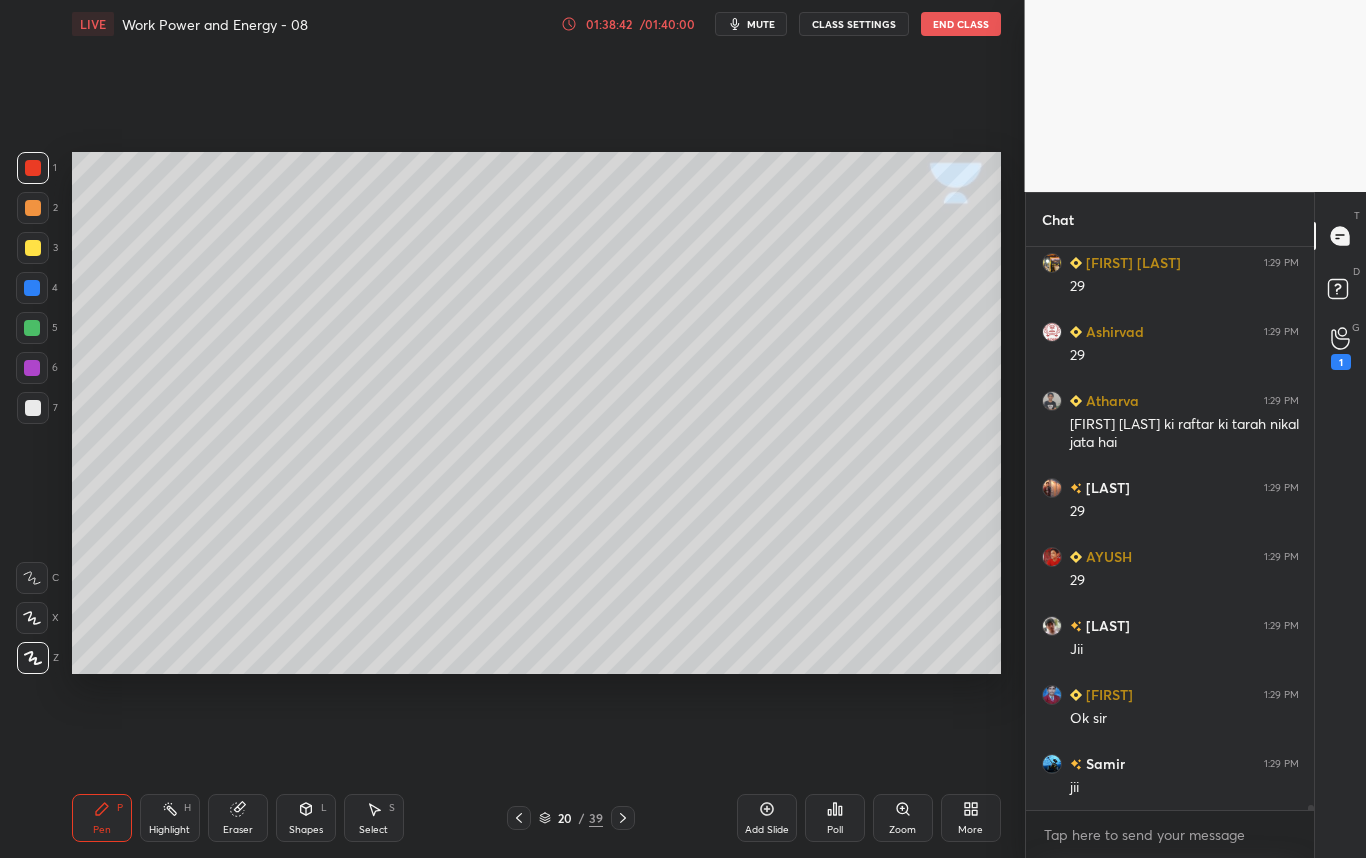 click 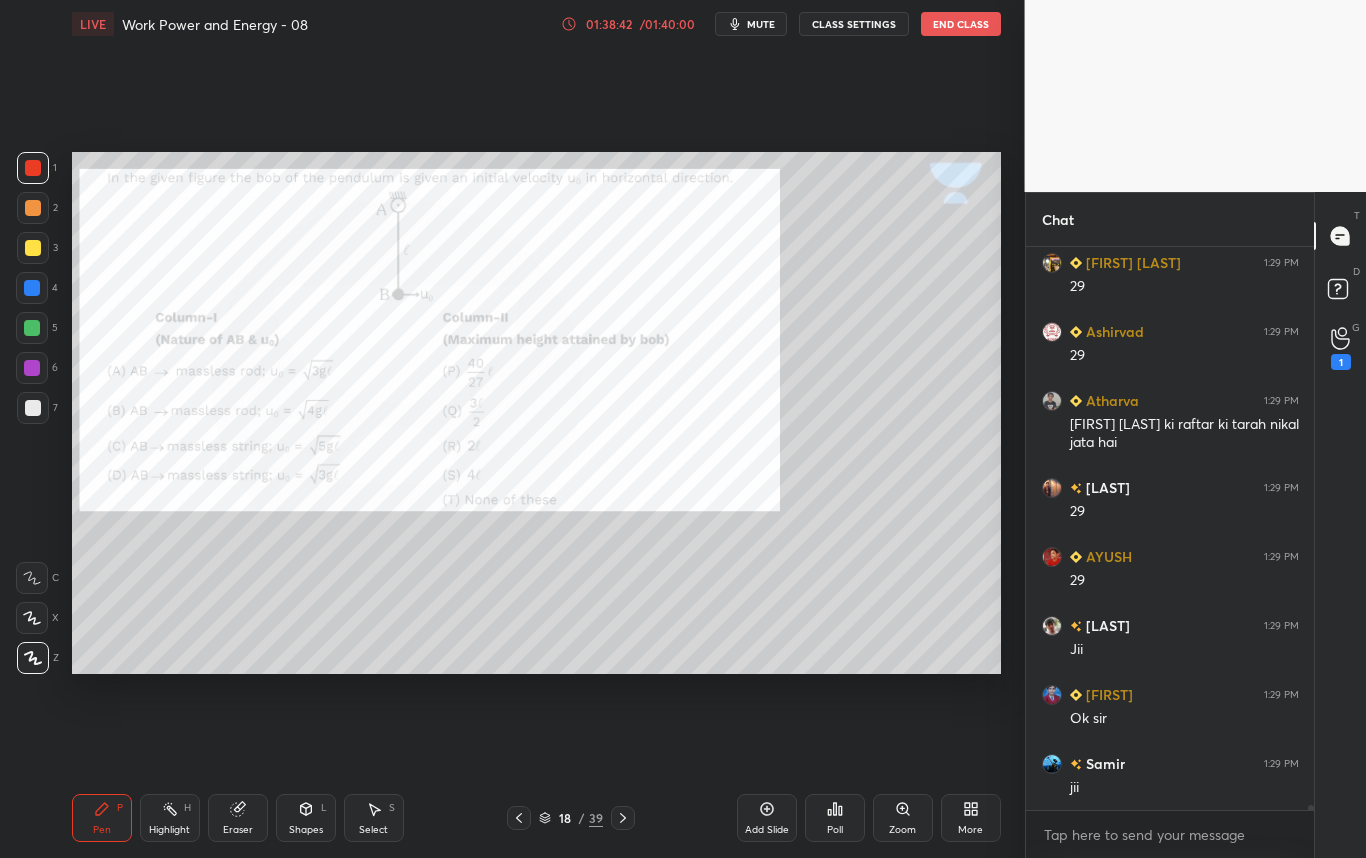 click at bounding box center [519, 818] 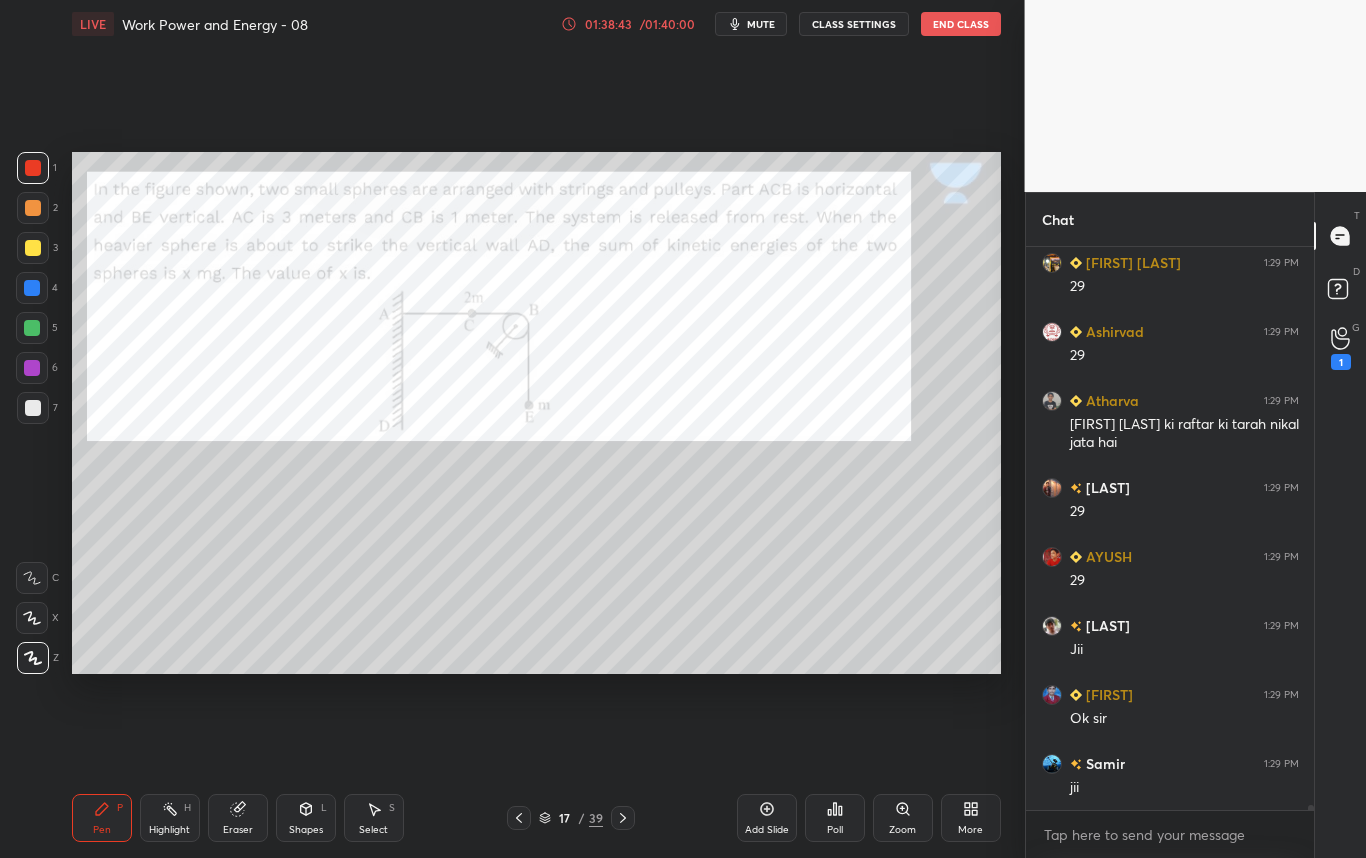 click at bounding box center (519, 818) 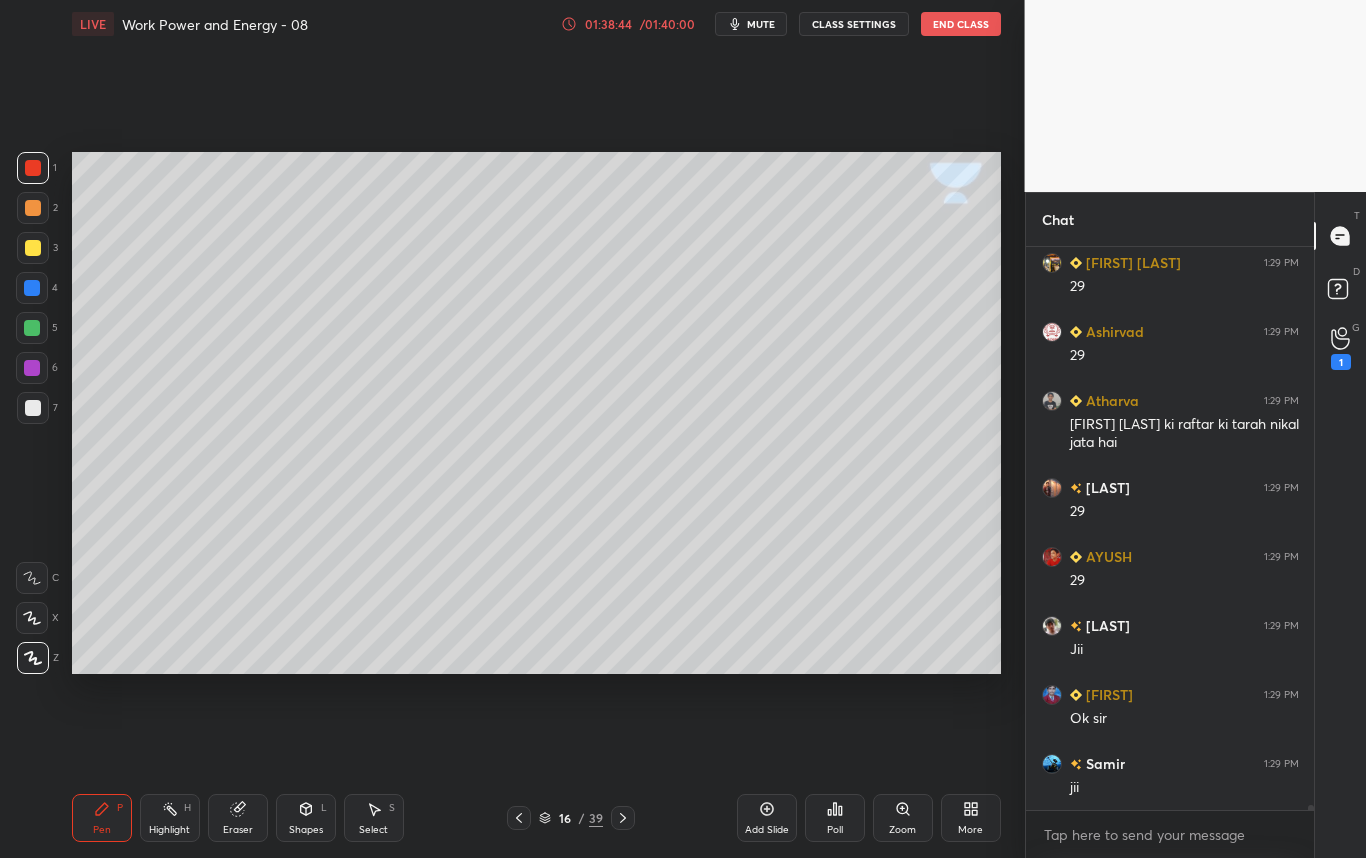 scroll, scrollTop: 63423, scrollLeft: 0, axis: vertical 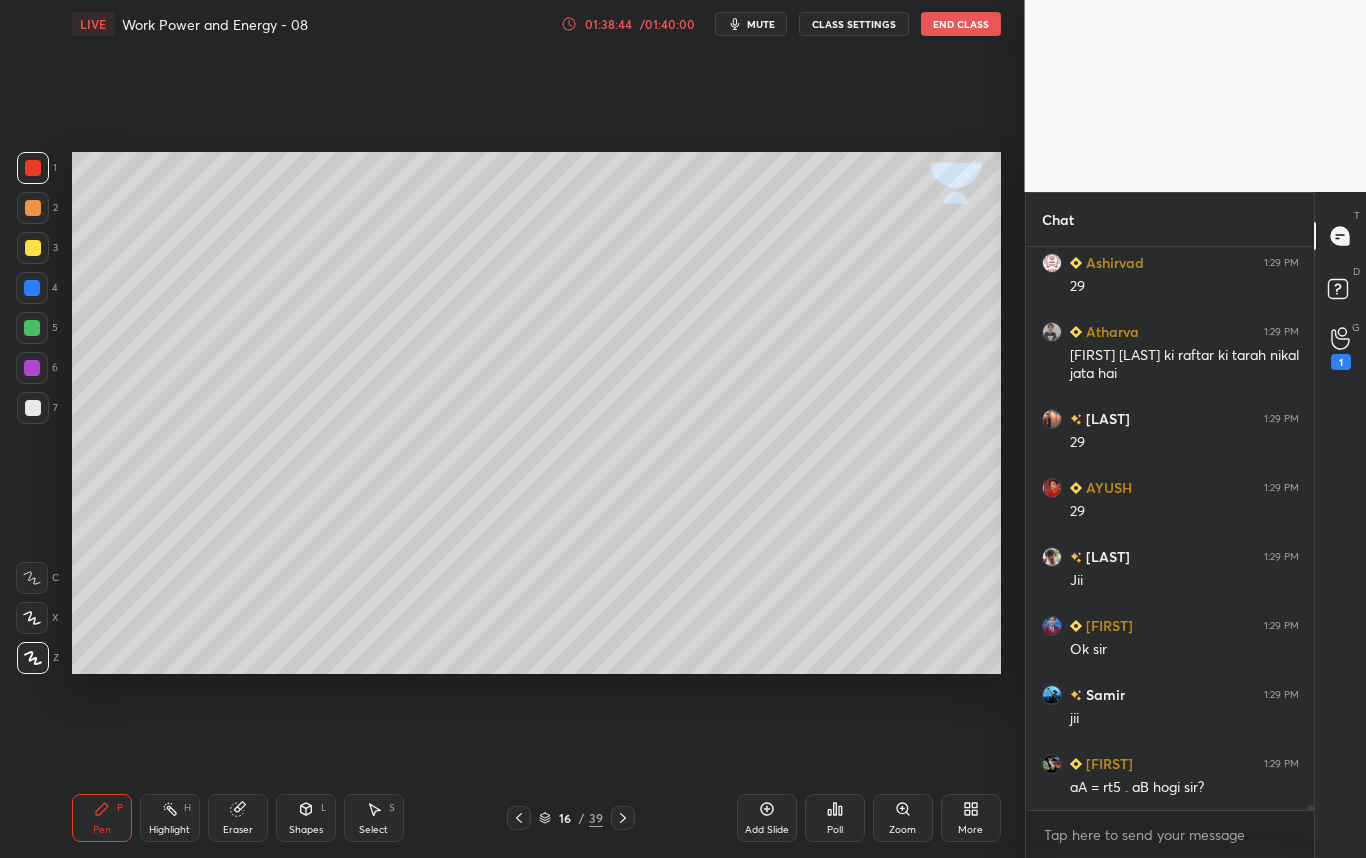 click on "Add Slide" at bounding box center [767, 818] 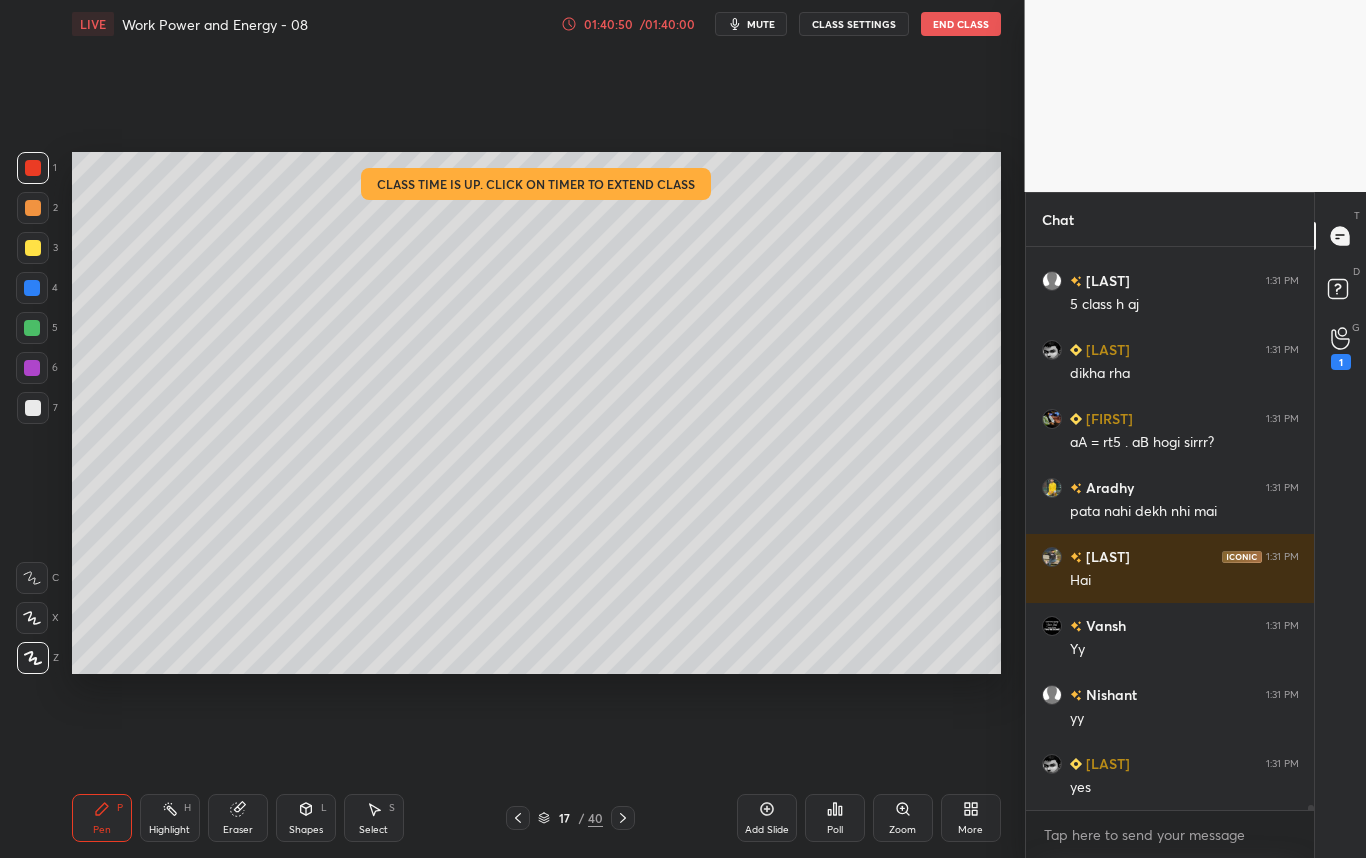 scroll, scrollTop: 66633, scrollLeft: 0, axis: vertical 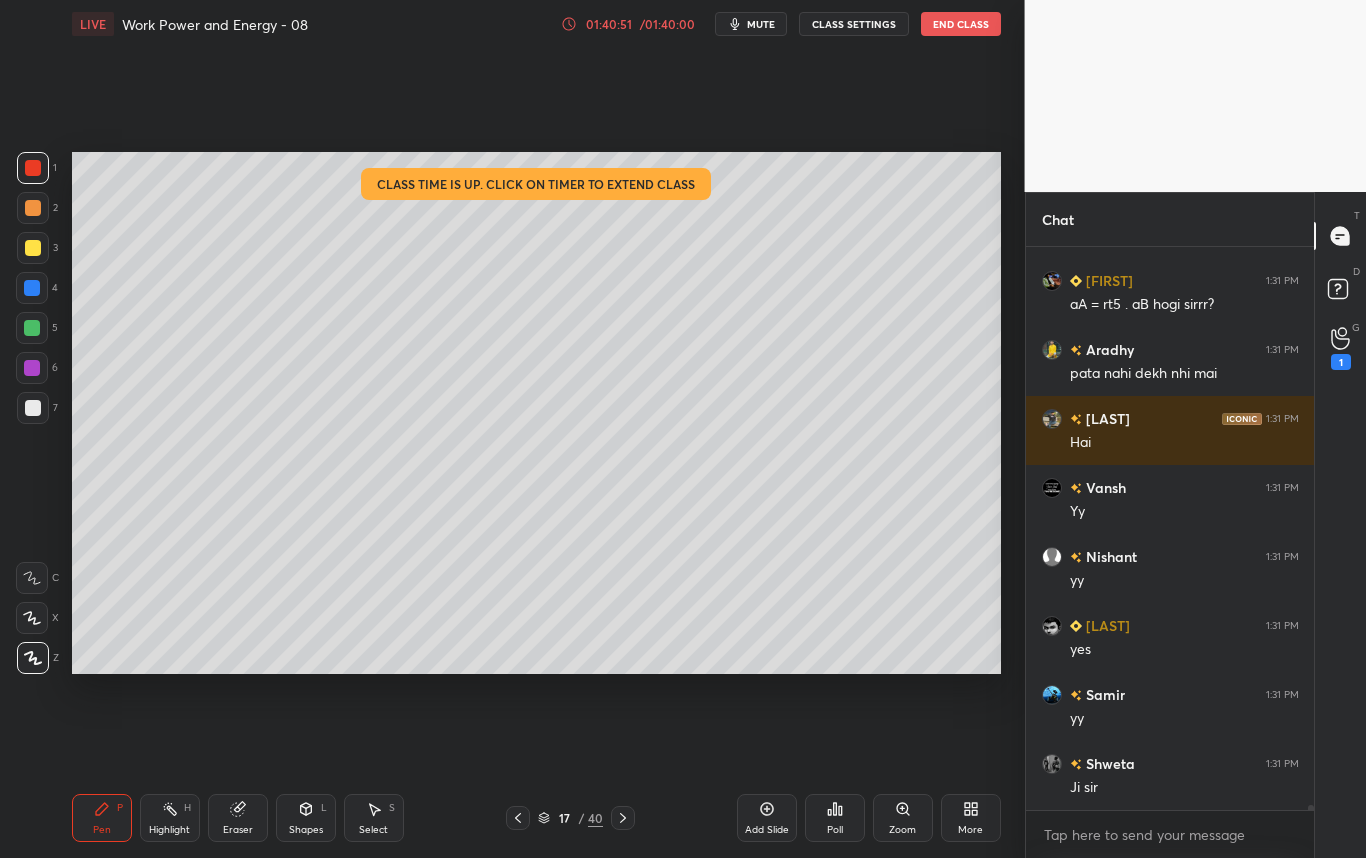 click at bounding box center (33, 408) 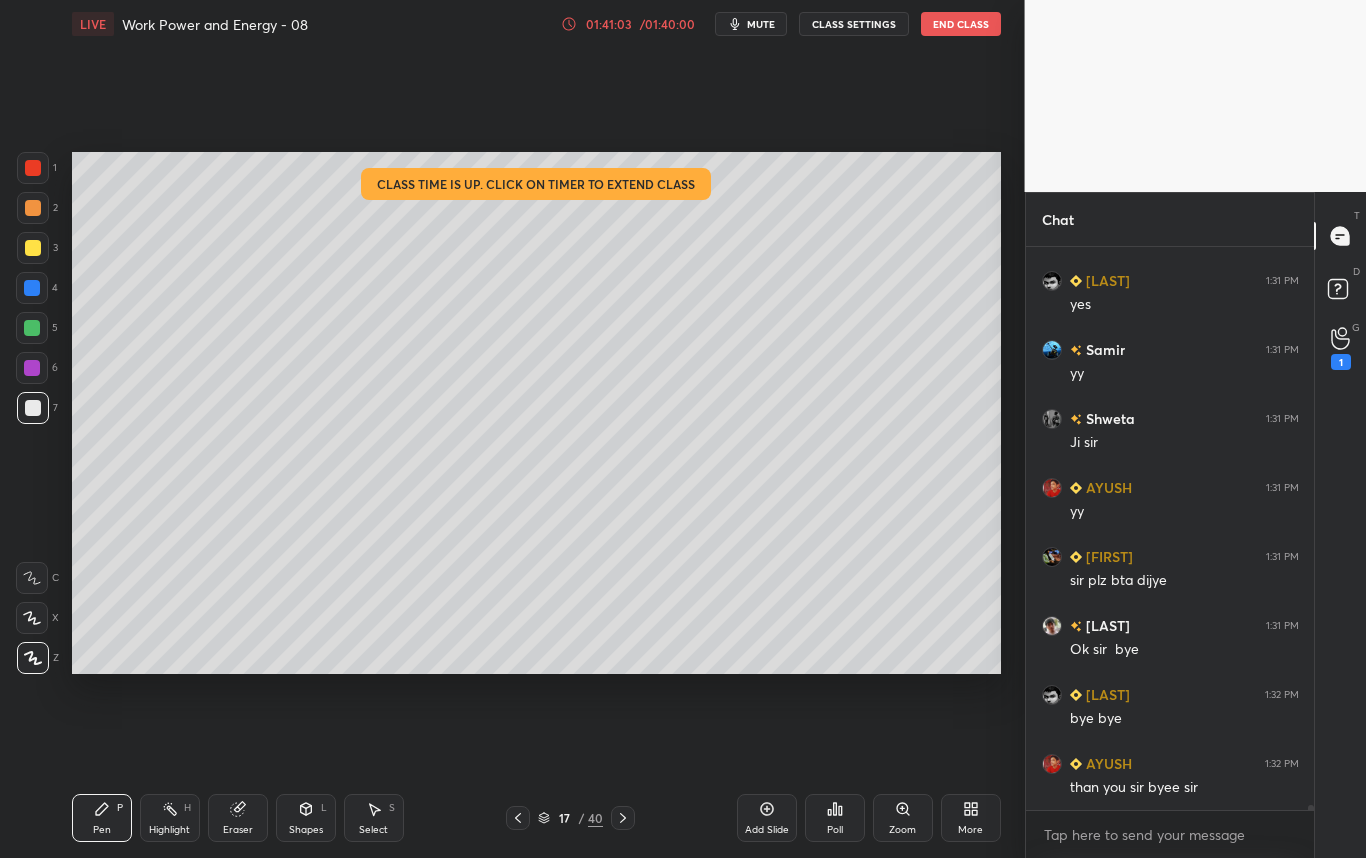scroll, scrollTop: 67047, scrollLeft: 0, axis: vertical 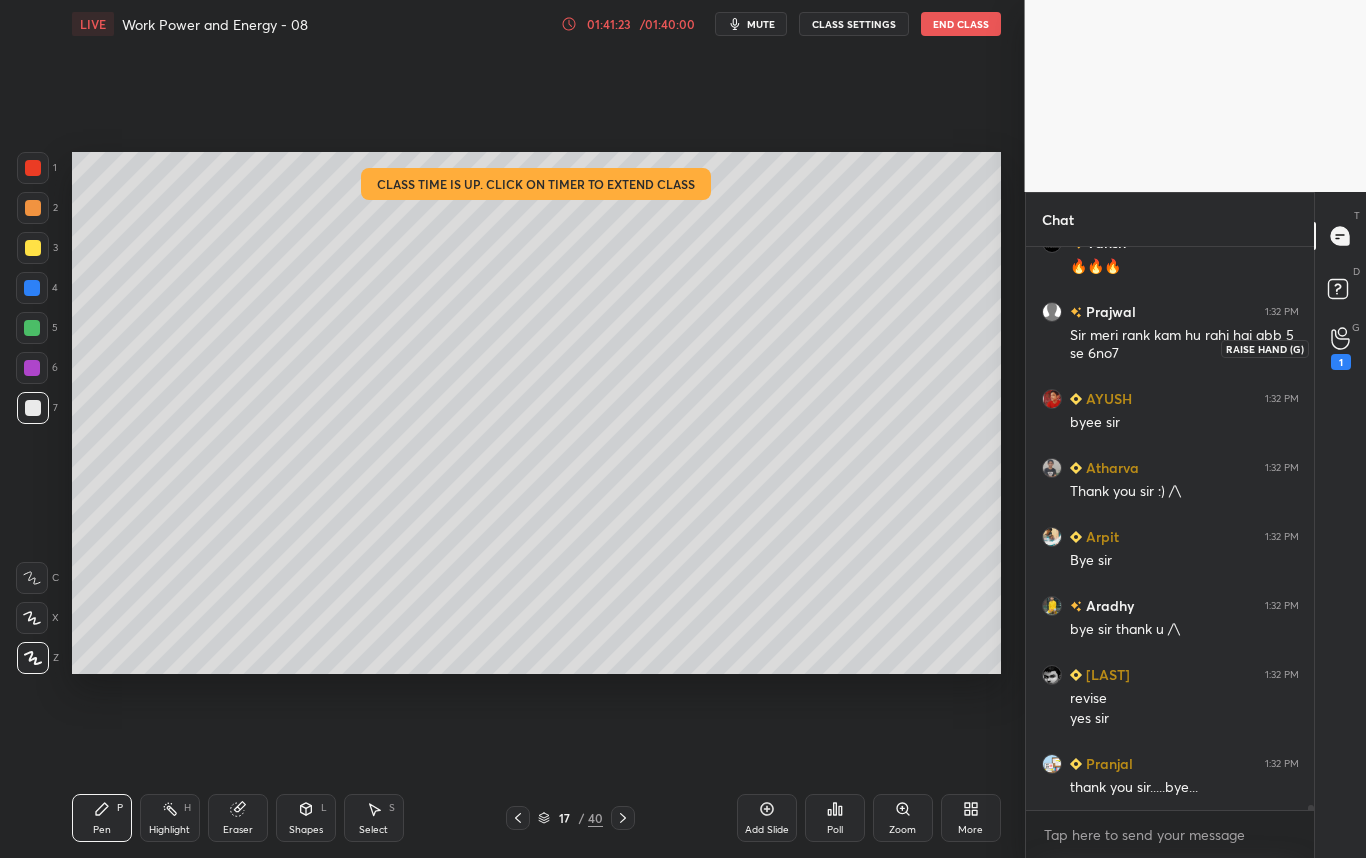 click 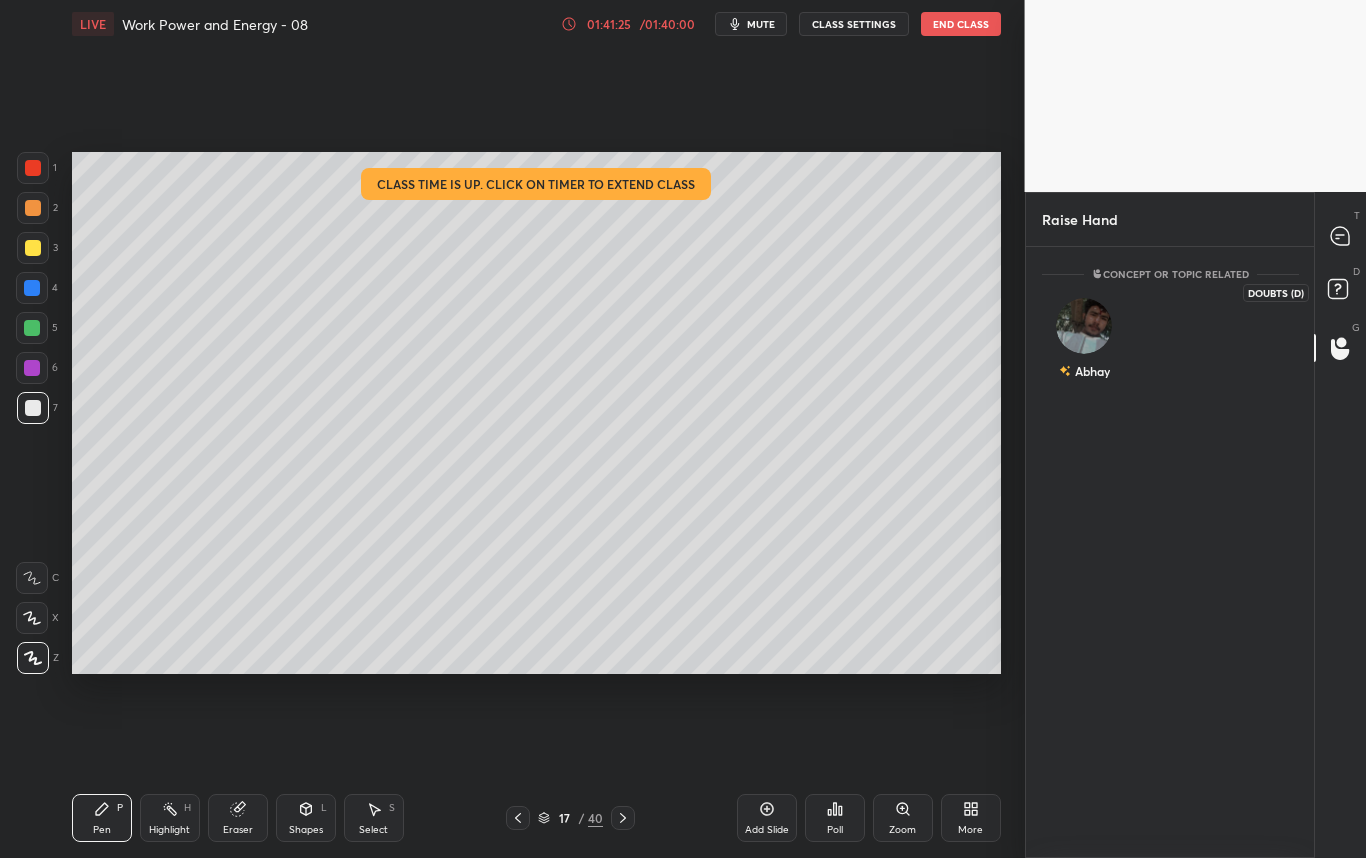 click 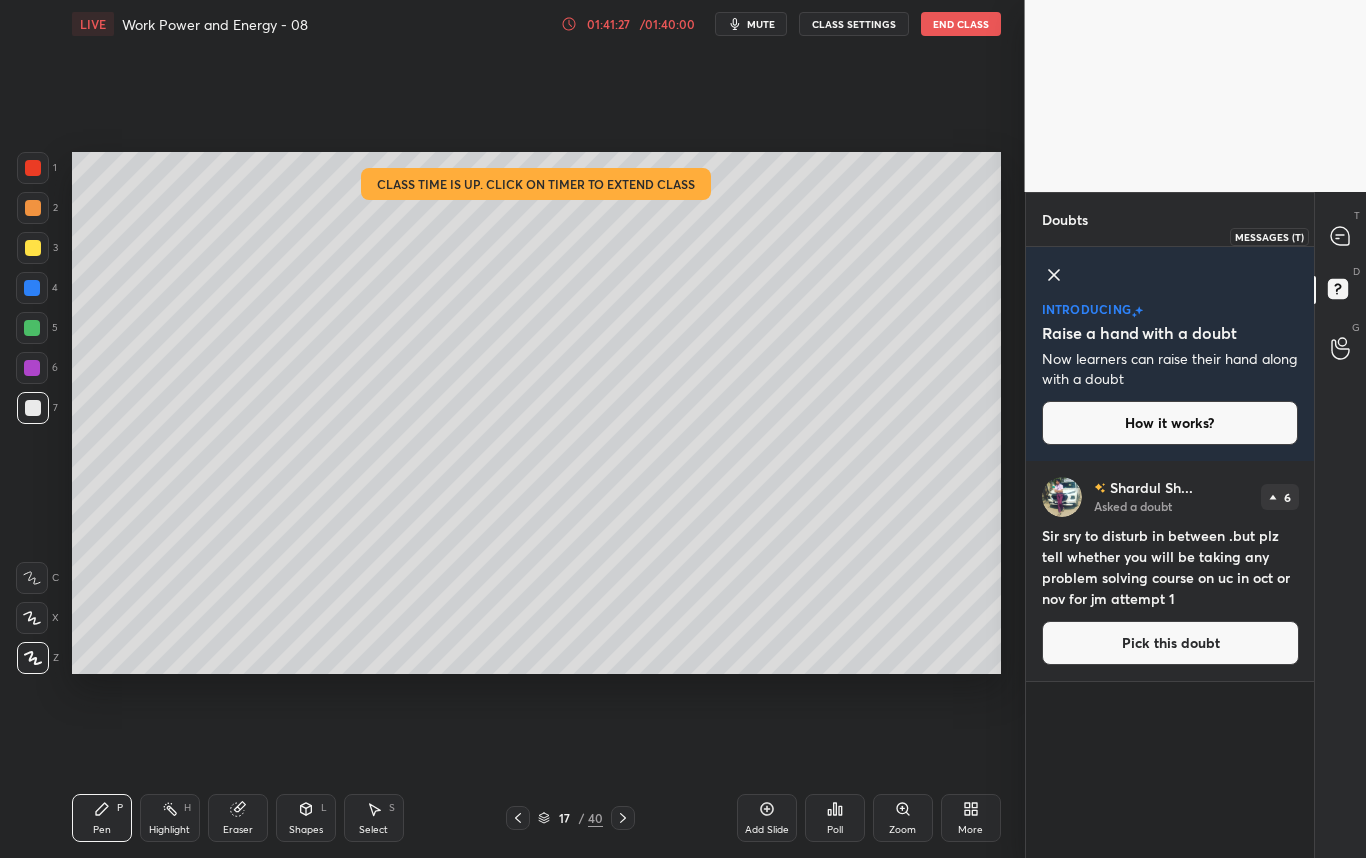 click 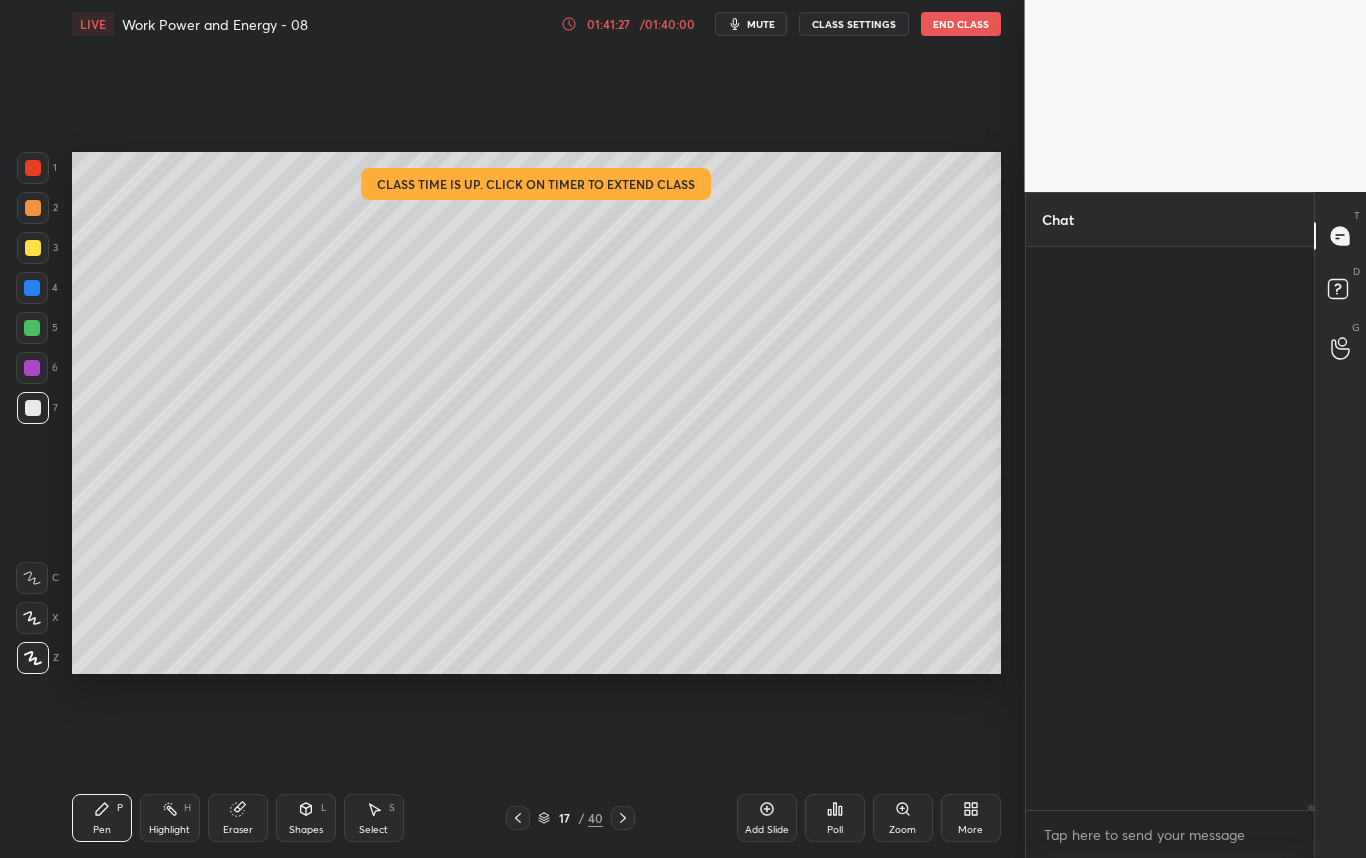 scroll, scrollTop: 68727, scrollLeft: 0, axis: vertical 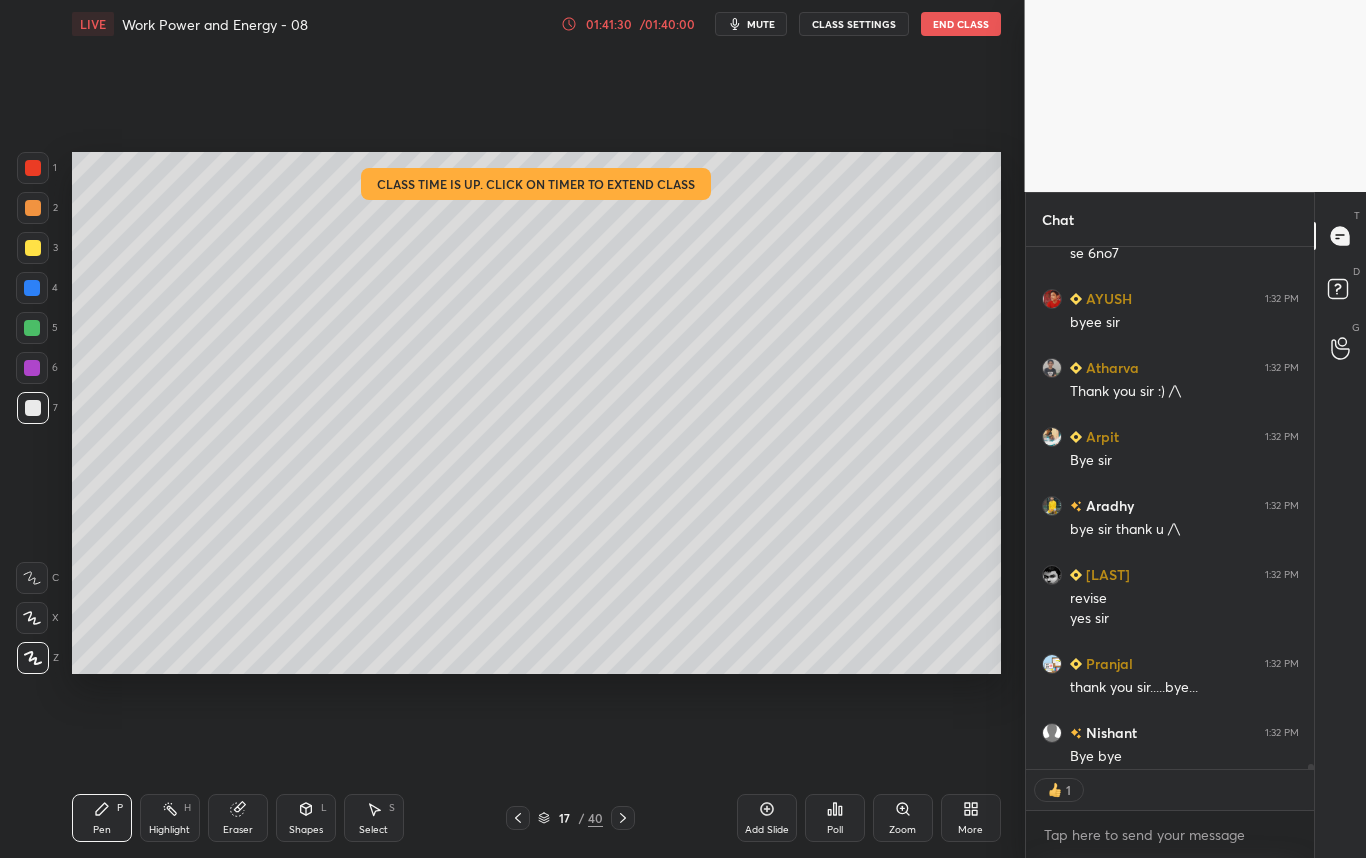 click on "1 2 3 4 5 6 7 C X Z C X Z E E Erase all   H H LIVE Work Power and Energy - 08 01:41:30 /  01:40:00 mute CLASS SETTINGS End Class Setting up your live class Class time is up.  Click on timer to extend class Poll for   secs No correct answer Start poll Back Work Power and Energy - 08 • L8 of Phoenix: Course on Work Power and Energy [LAST] Pen P Highlight H Eraser Shapes L Select S 17 / 40 Add Slide Poll Zoom More Chat [LAST] 1:32 PM 🔥🔥🔥 [LAST] 1:32 PM Sir meri rank kam hu rahi hai abb 5 se 6no7 [LAST] 1:32 PM byee sir [LAST] 1:32 PM Thank you sir :) /\ [LAST] 1:32 PM Bye sir [LAST] 1:32 PM bye sir thank u /\ [LAST] 1:32 PM revise yes sir [LAST] 1:32 PM thank you sir.....bye... [LAST] 1:32 PM Bye bye [LAST] 1:32 PM aA = rt5 . aB hogi sirrr? JUMP TO LATEST 1 Enable hand raising Enable raise hand to speak to learners. Once enabled, chat will be turned off temporarily. Enable x   introducing Raise a hand with a doubt Now learners can raise their hand along with a doubt  How it works? 6 [LAST] T D" at bounding box center (683, 429) 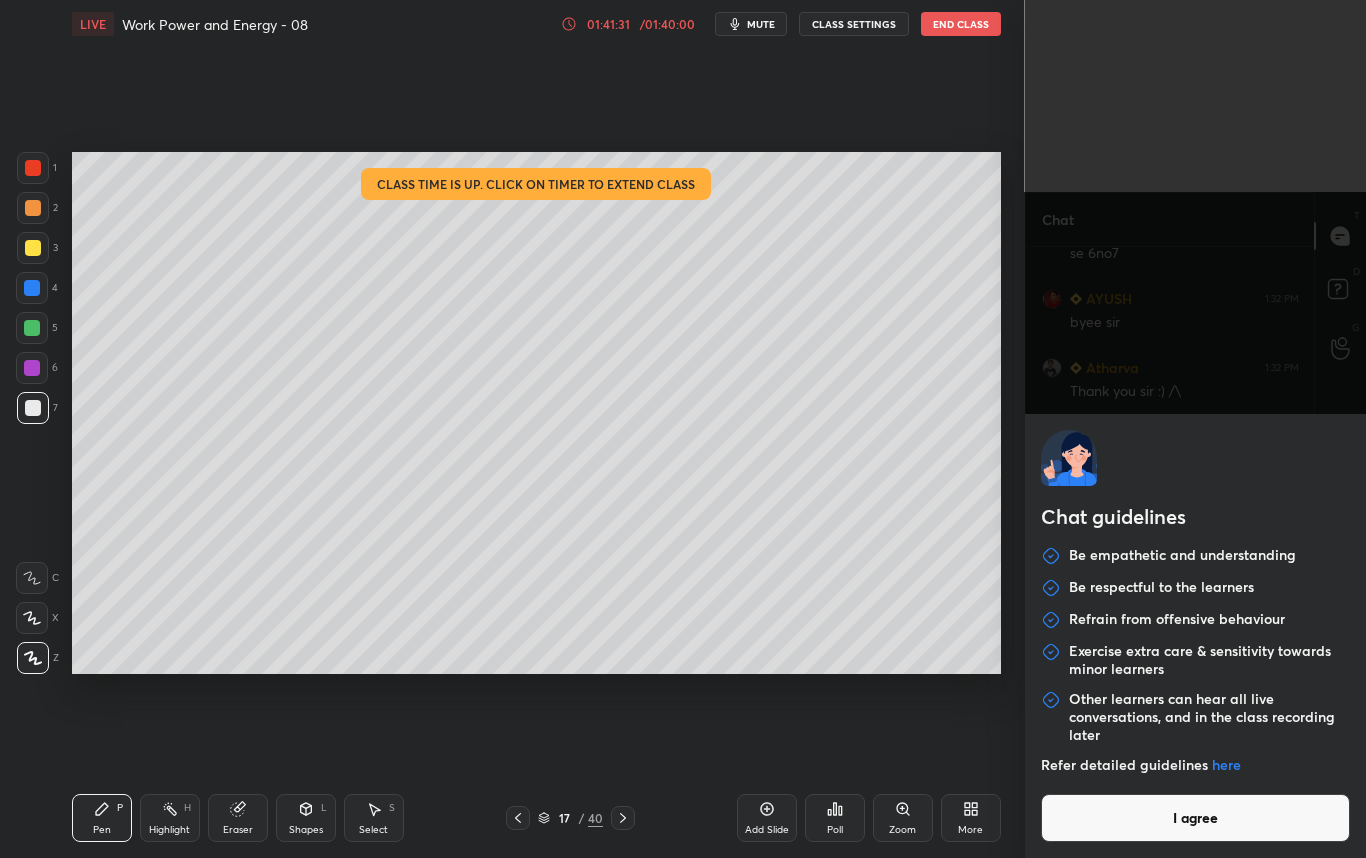 click on "I agree" at bounding box center [1196, 818] 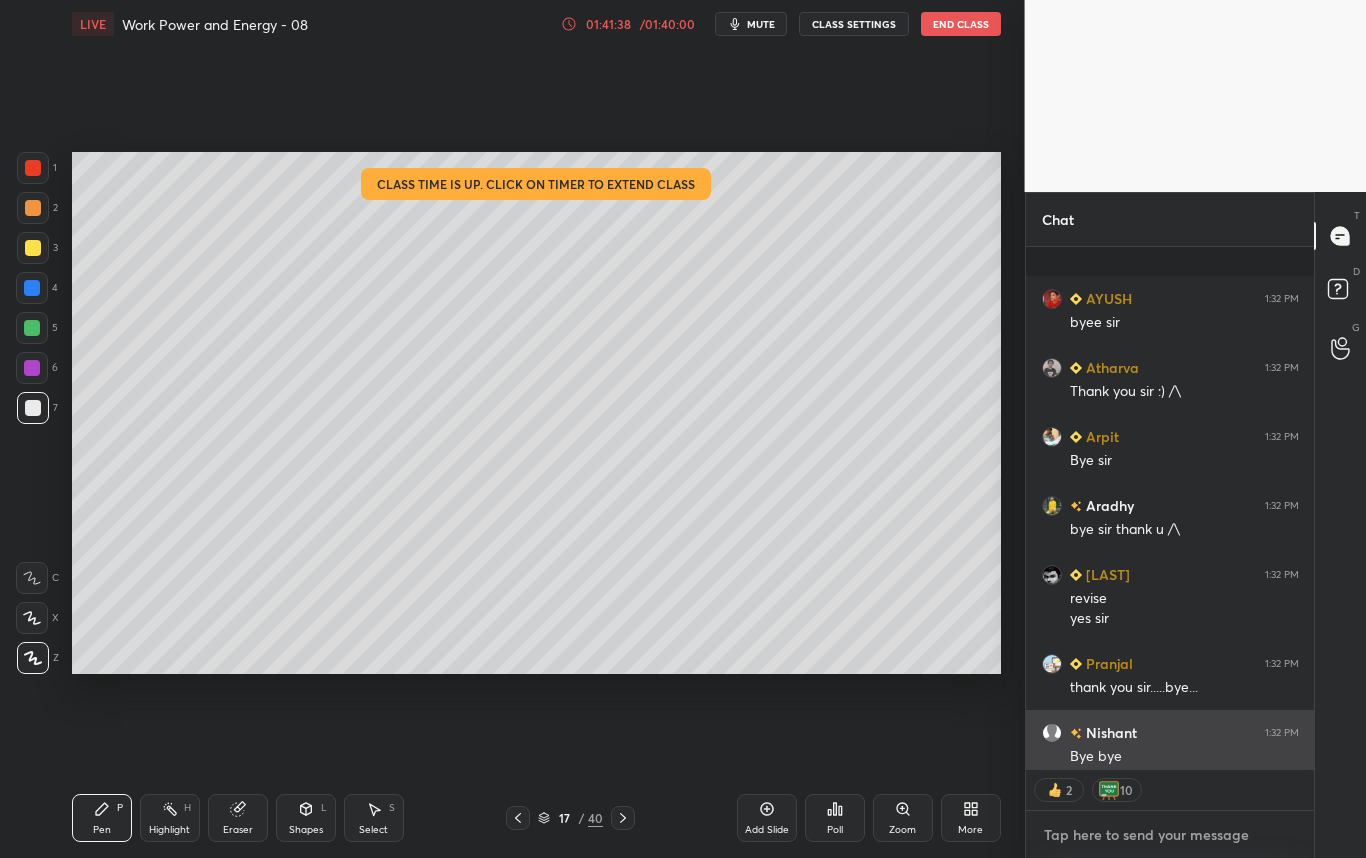 scroll, scrollTop: 68826, scrollLeft: 0, axis: vertical 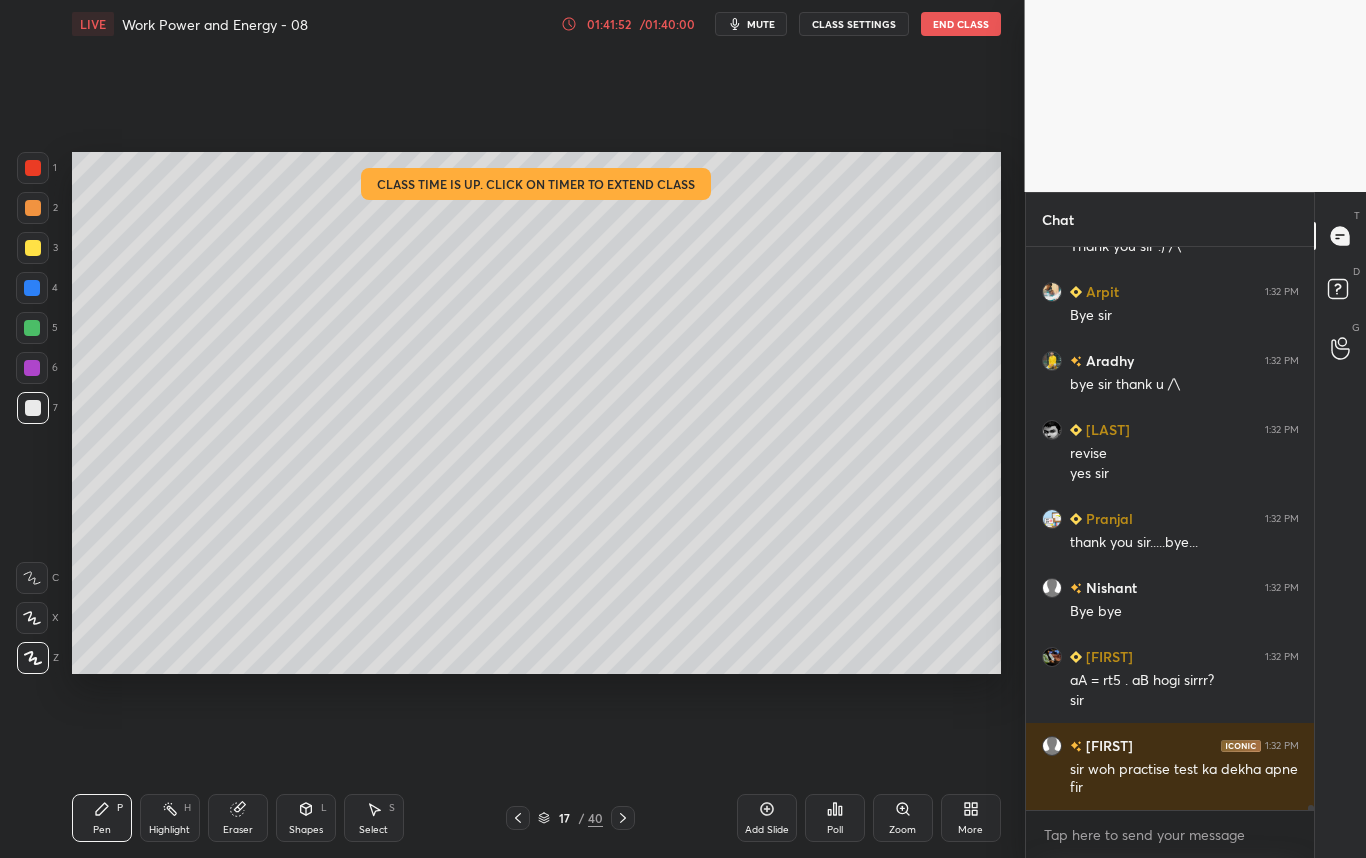 click on "Pen P Highlight H Eraser Shapes L Select S 17 / 40 Add Slide Poll Zoom More" at bounding box center (536, 818) 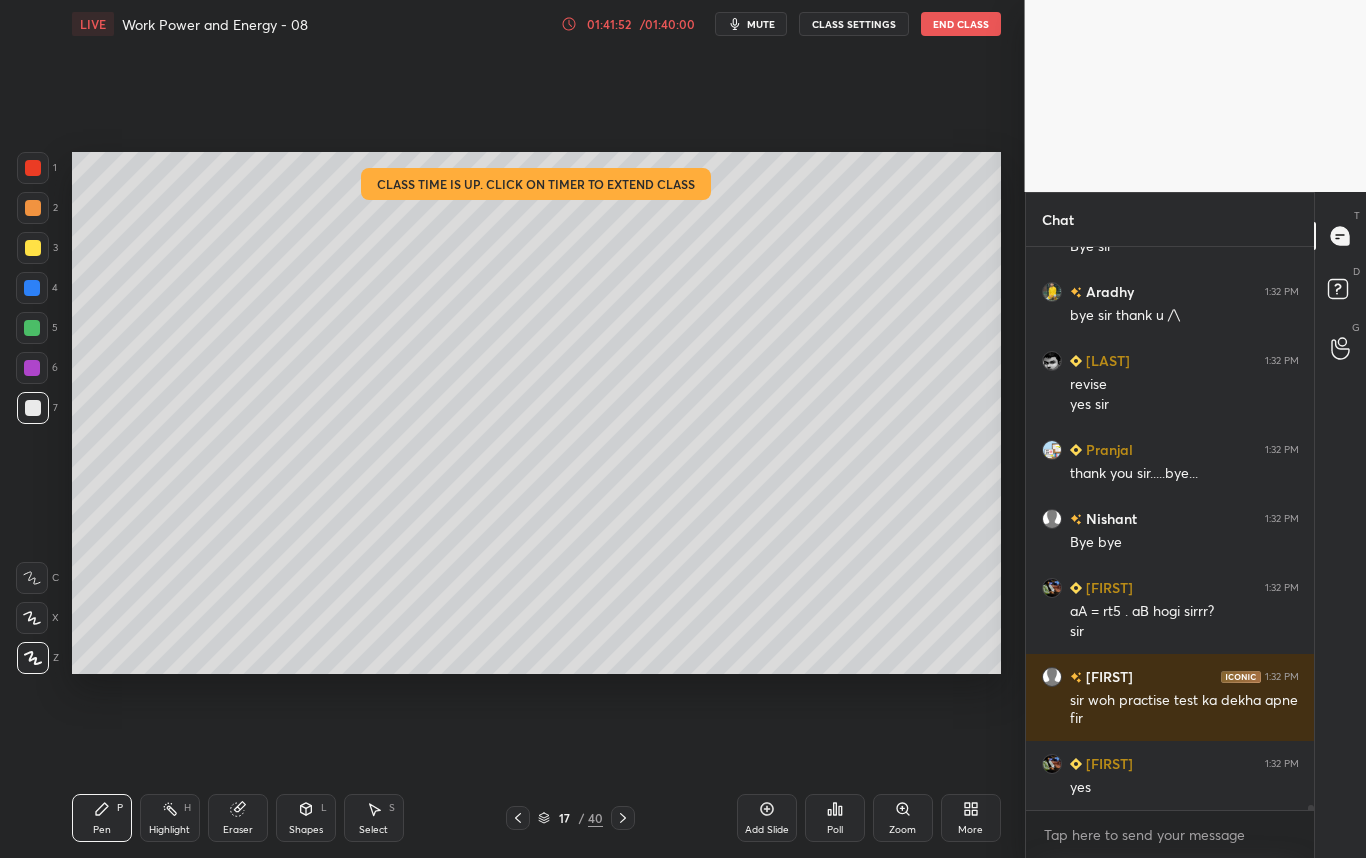 click 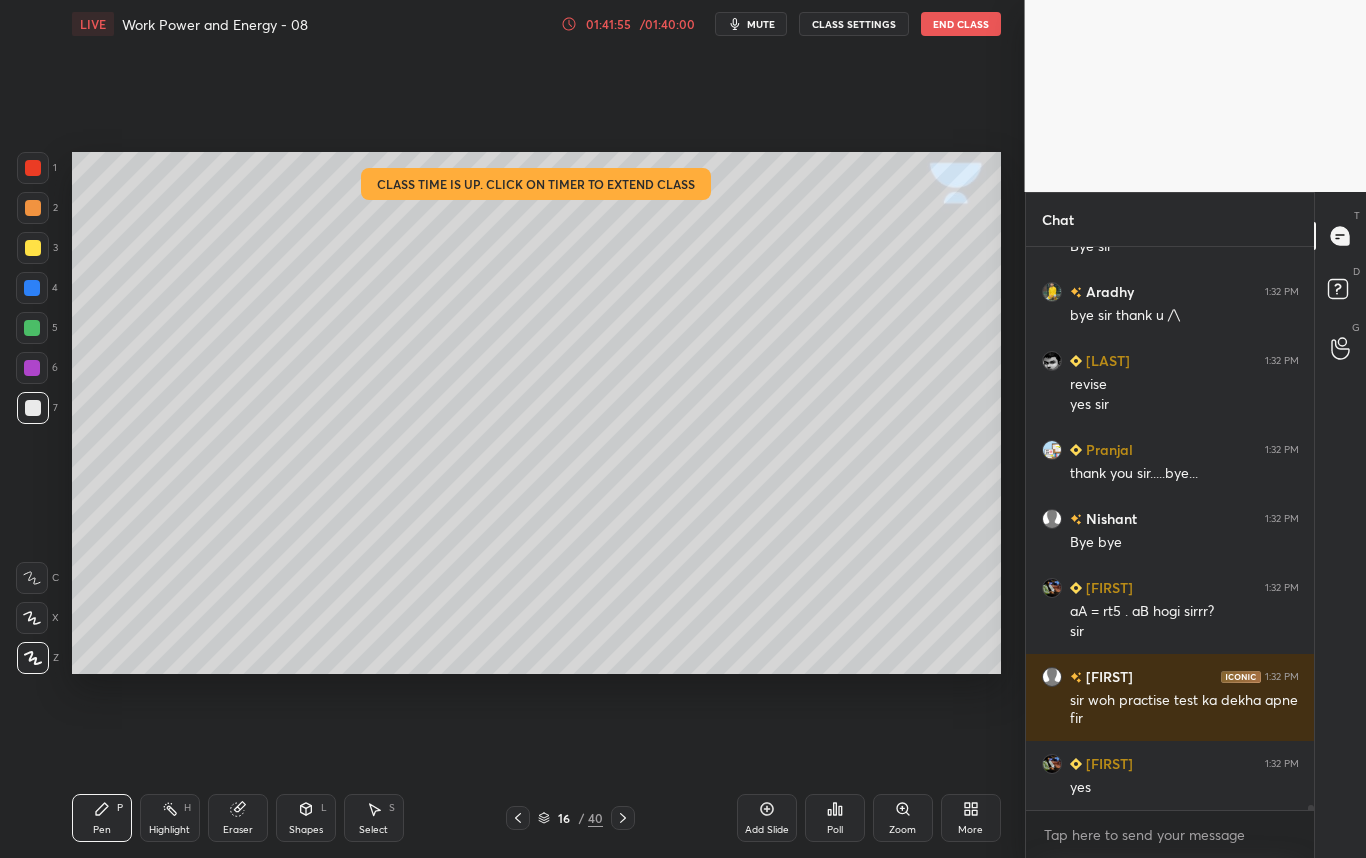 click at bounding box center (33, 408) 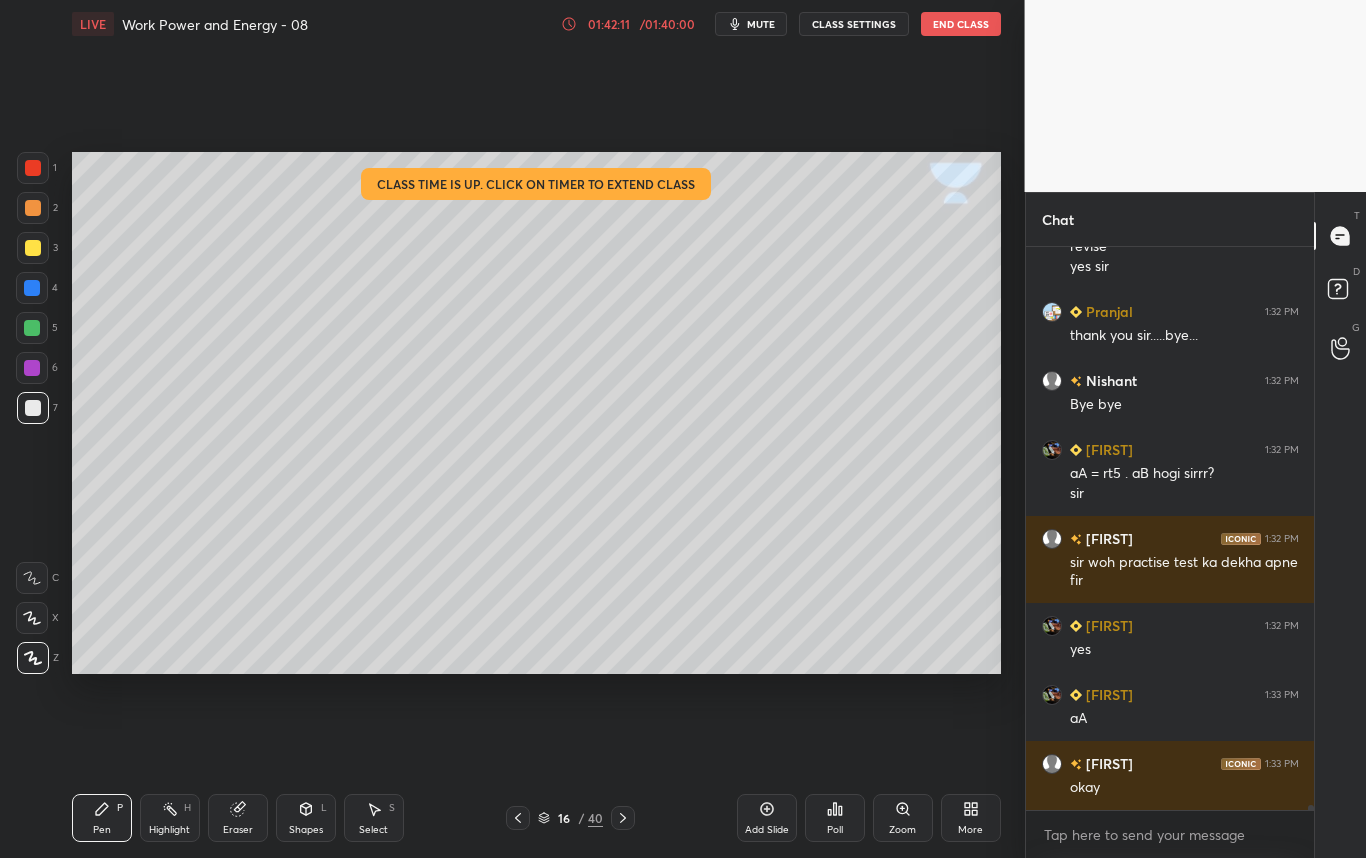 scroll, scrollTop: 69148, scrollLeft: 0, axis: vertical 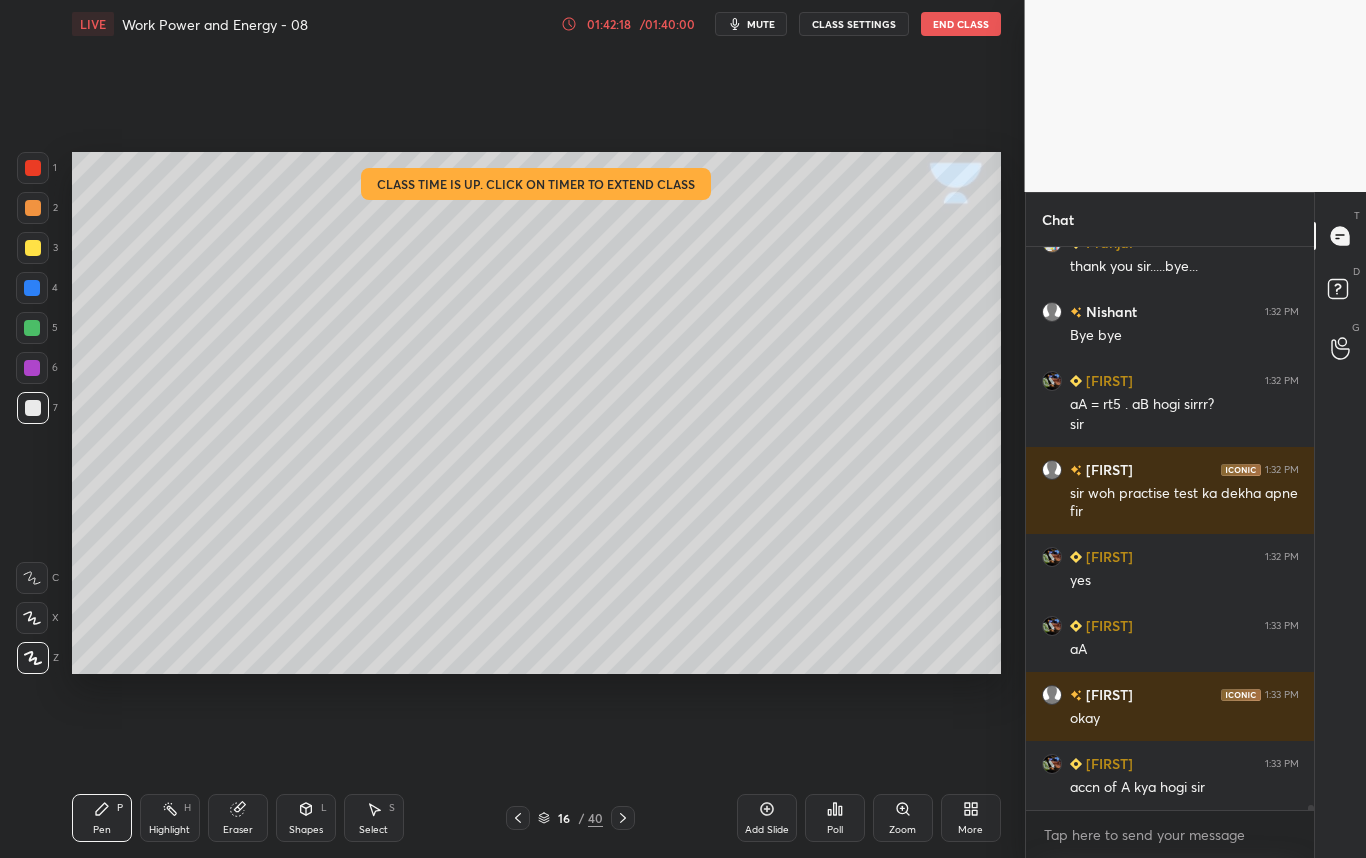 click on "6" at bounding box center (37, 368) 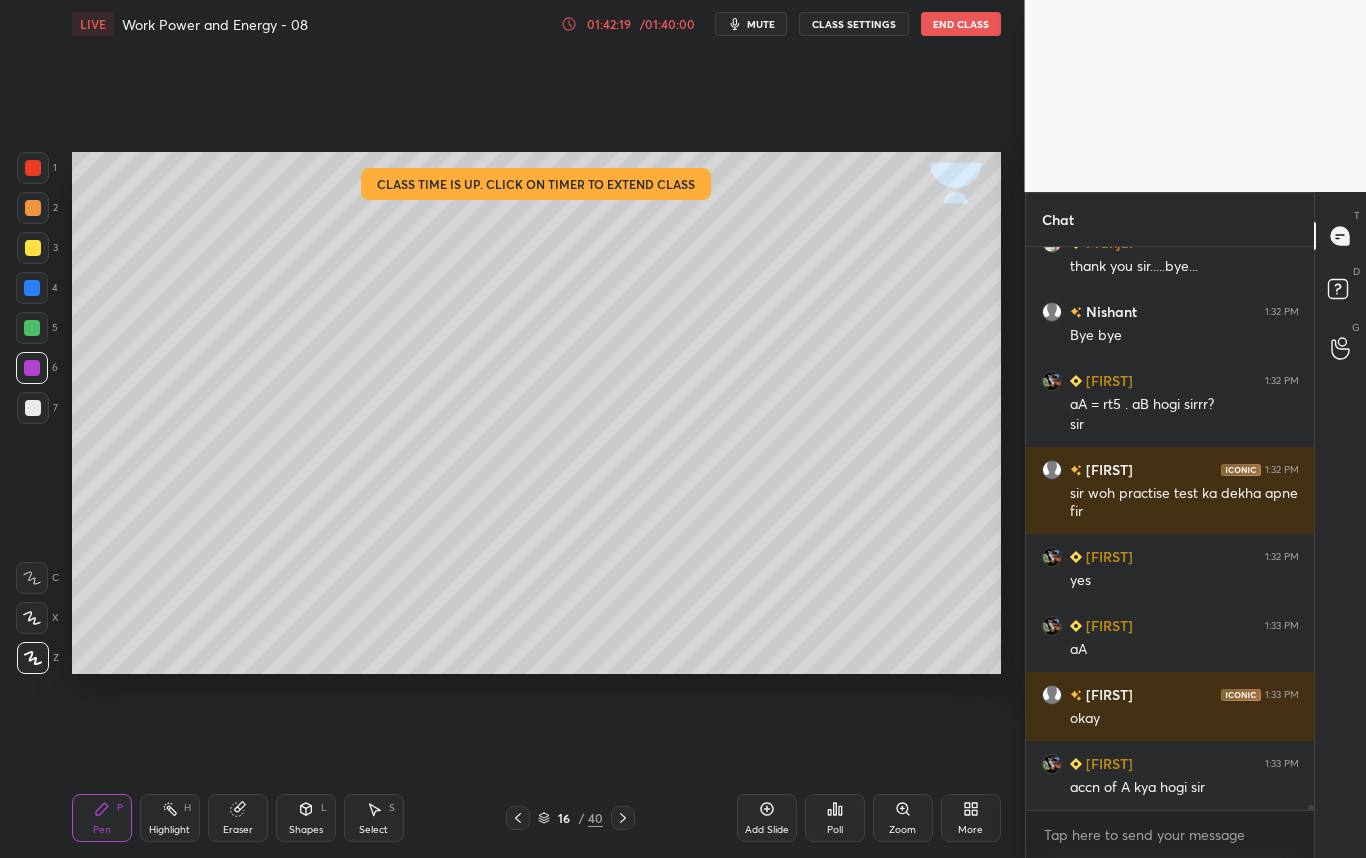 click at bounding box center (33, 248) 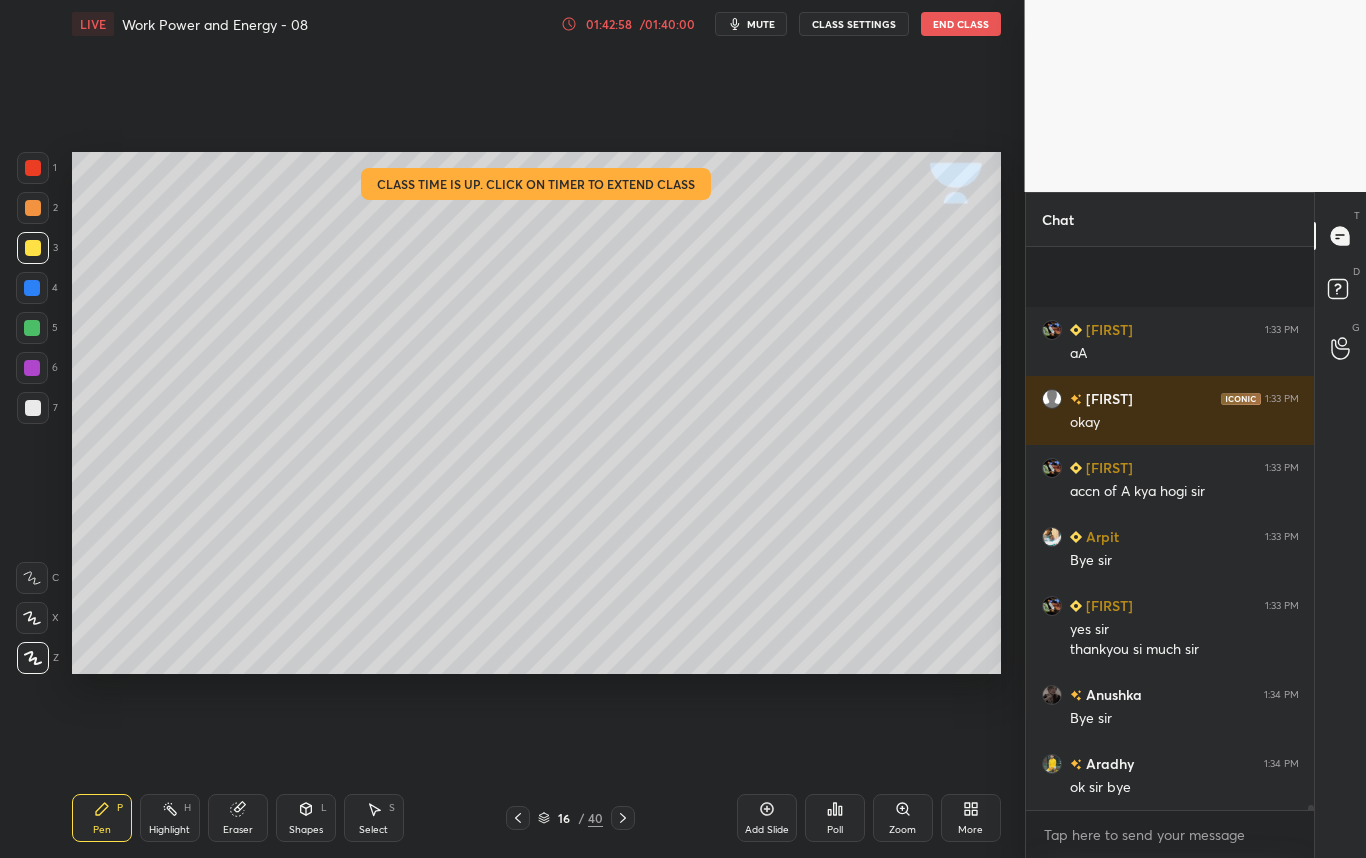 scroll, scrollTop: 69582, scrollLeft: 0, axis: vertical 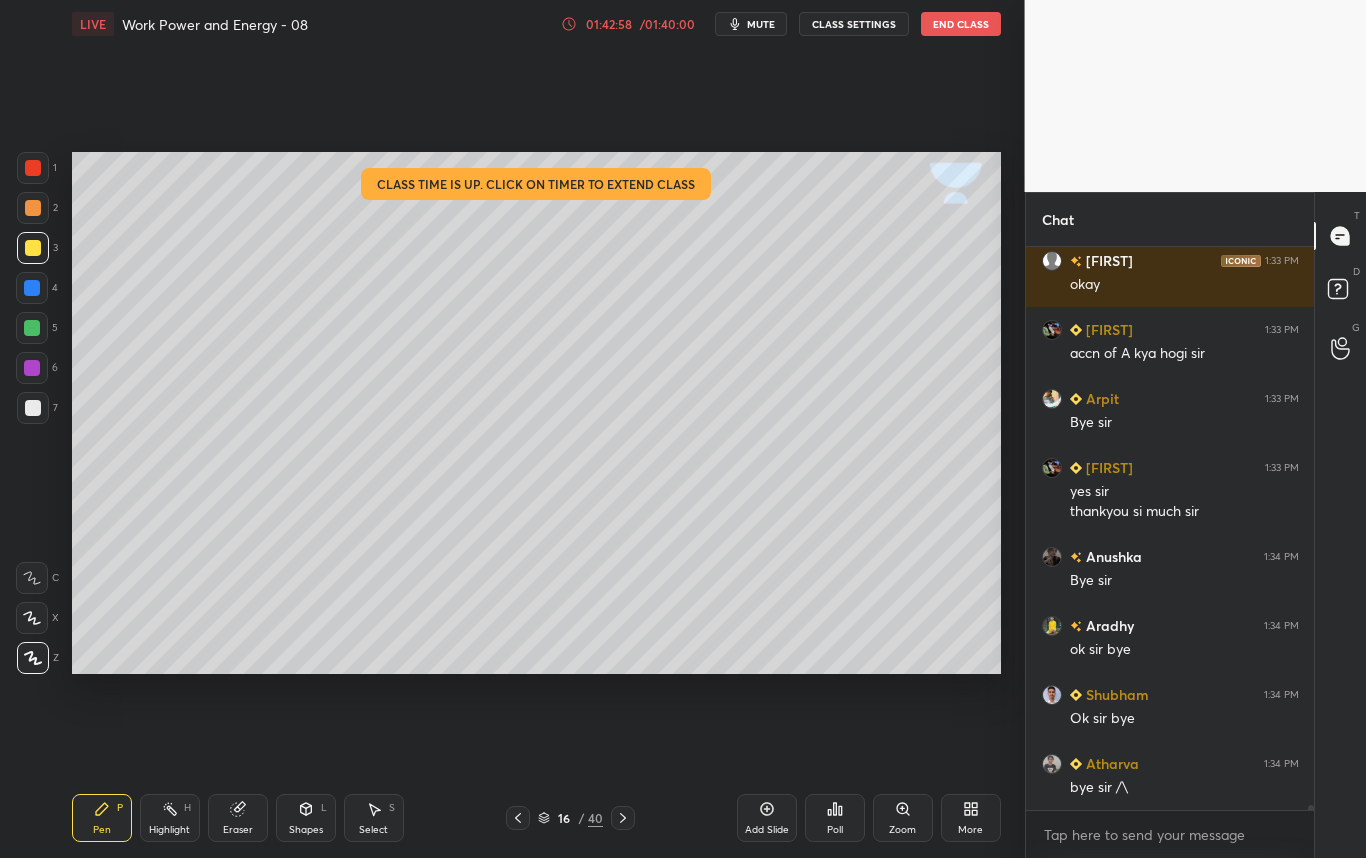 click on "End Class" at bounding box center [961, 24] 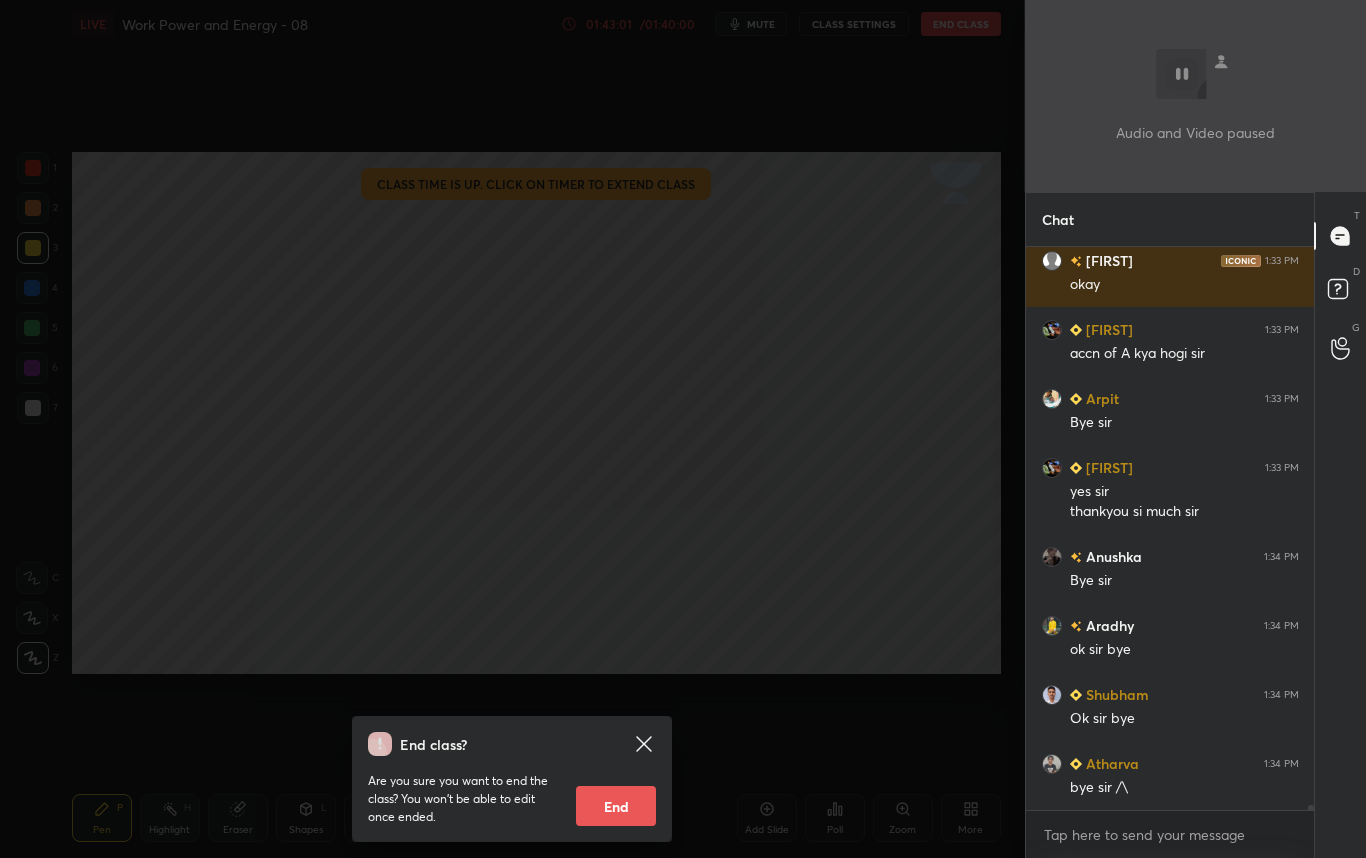 click on "End" at bounding box center [616, 806] 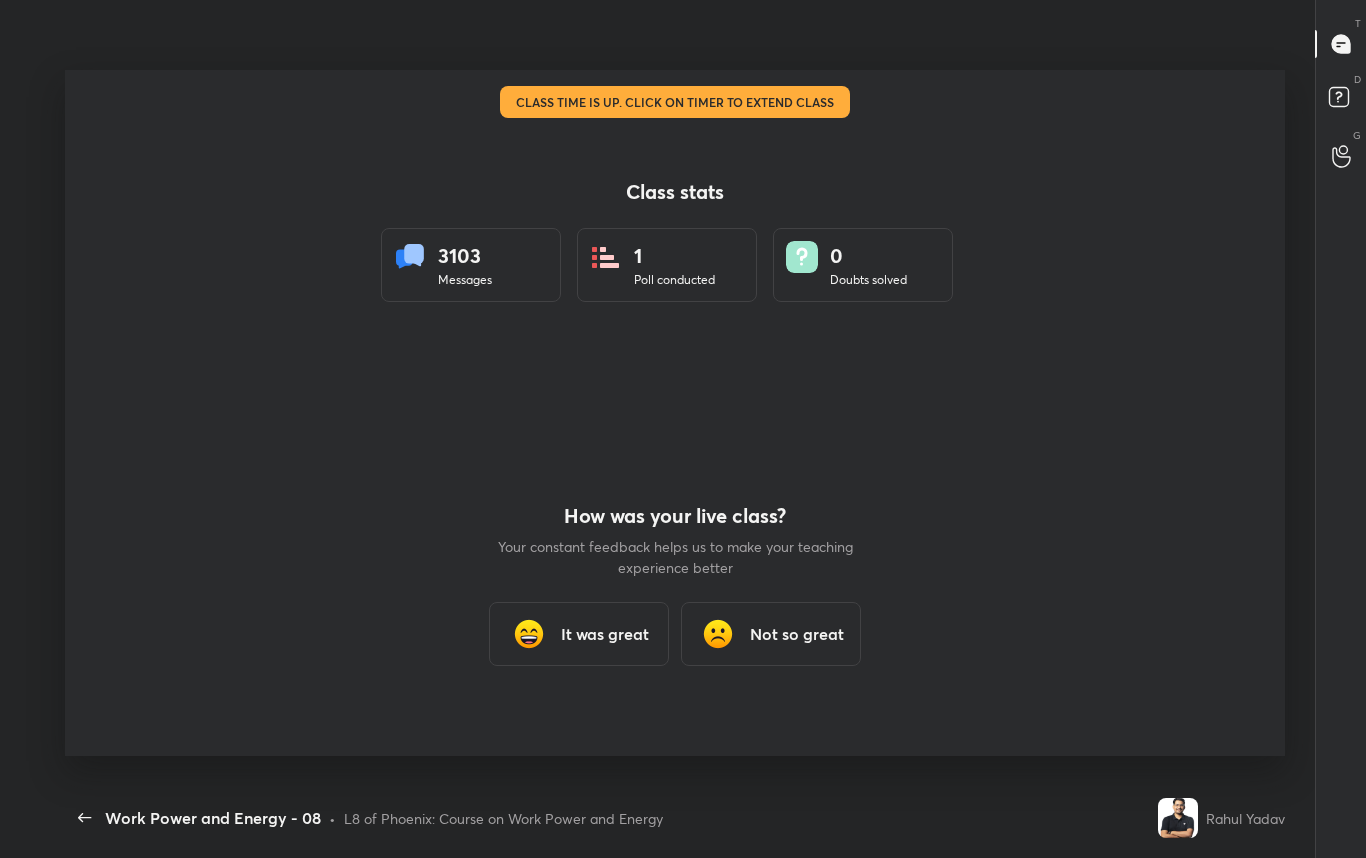 scroll, scrollTop: 99270, scrollLeft: 98764, axis: both 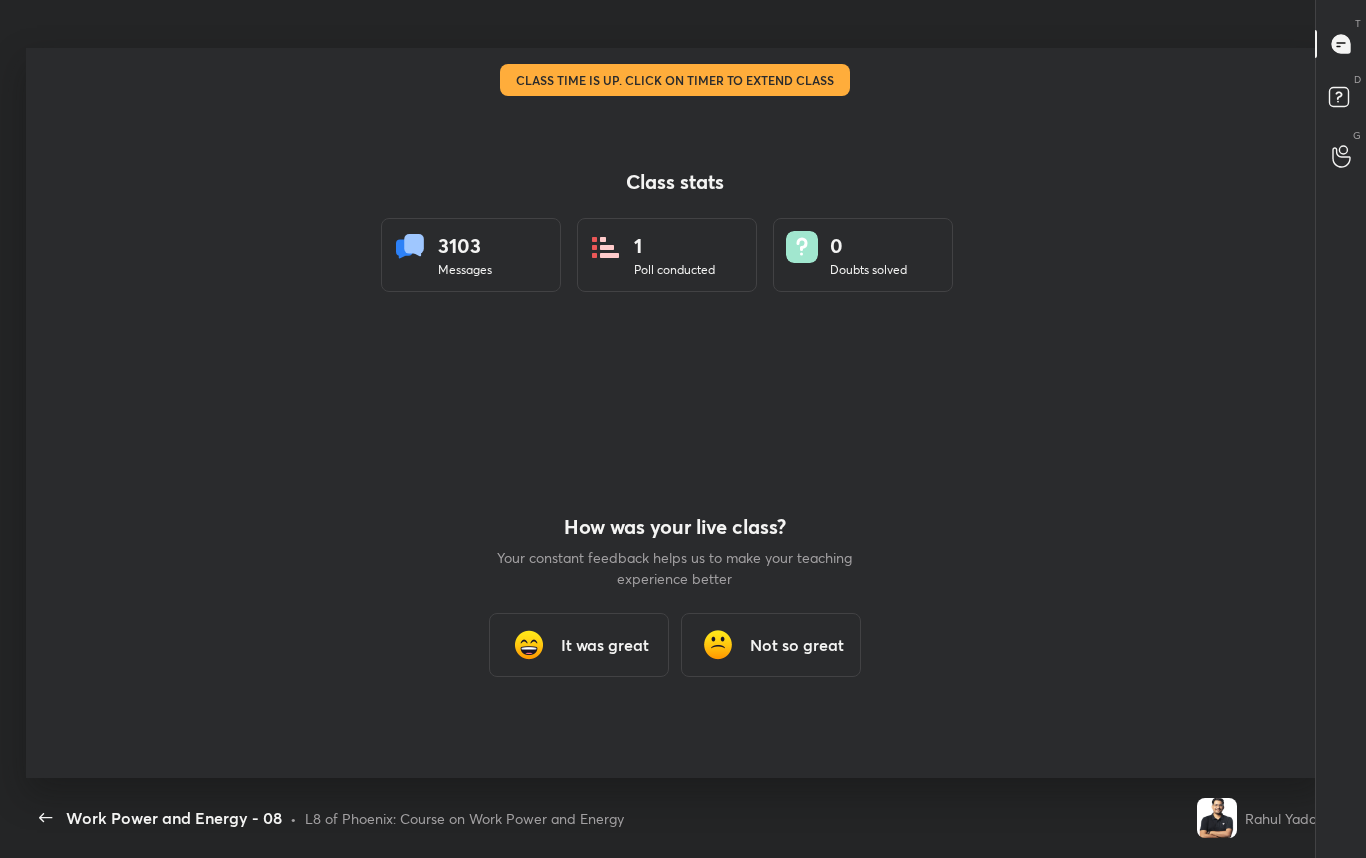 click on "It was great" at bounding box center (579, 645) 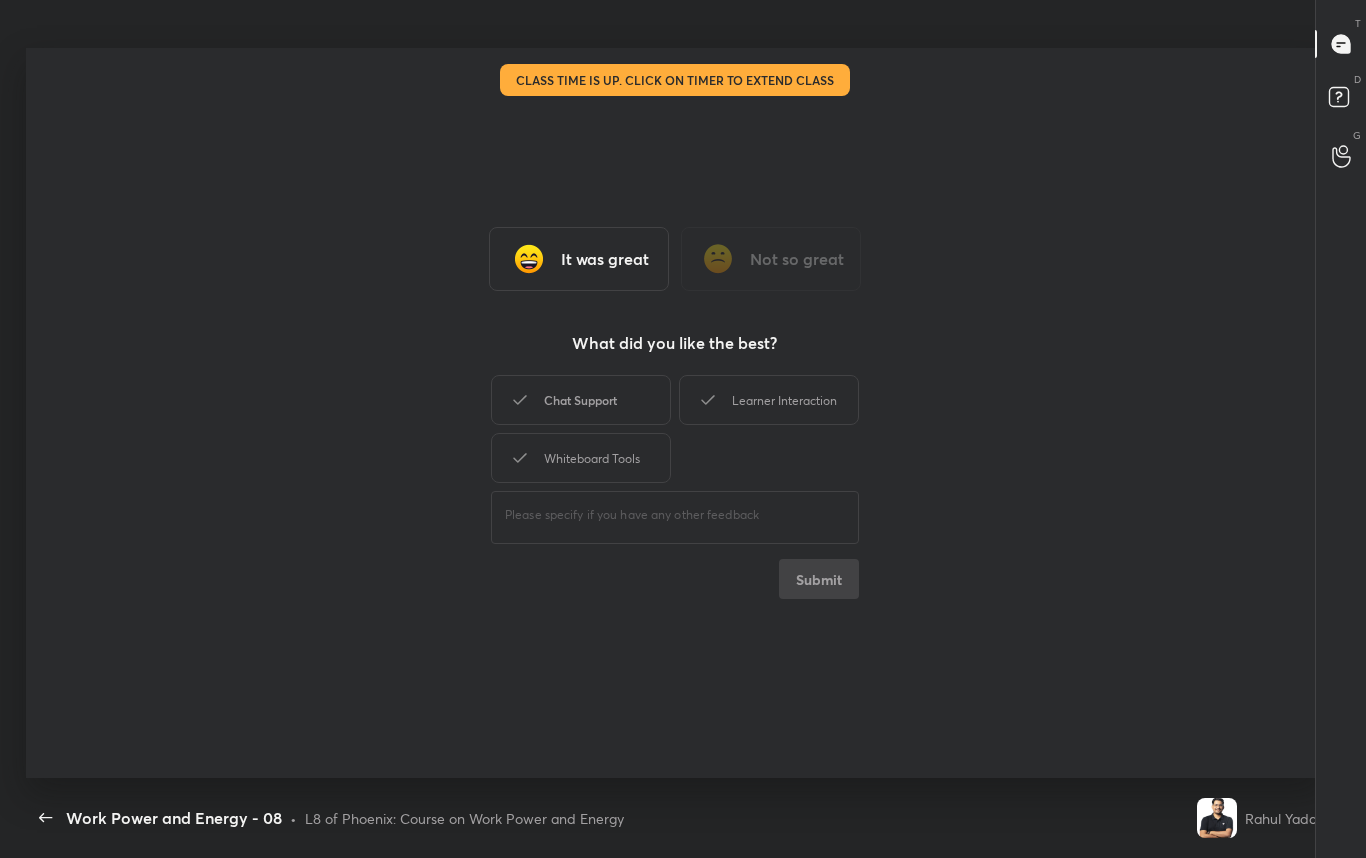 click on "Chat Support" at bounding box center (581, 400) 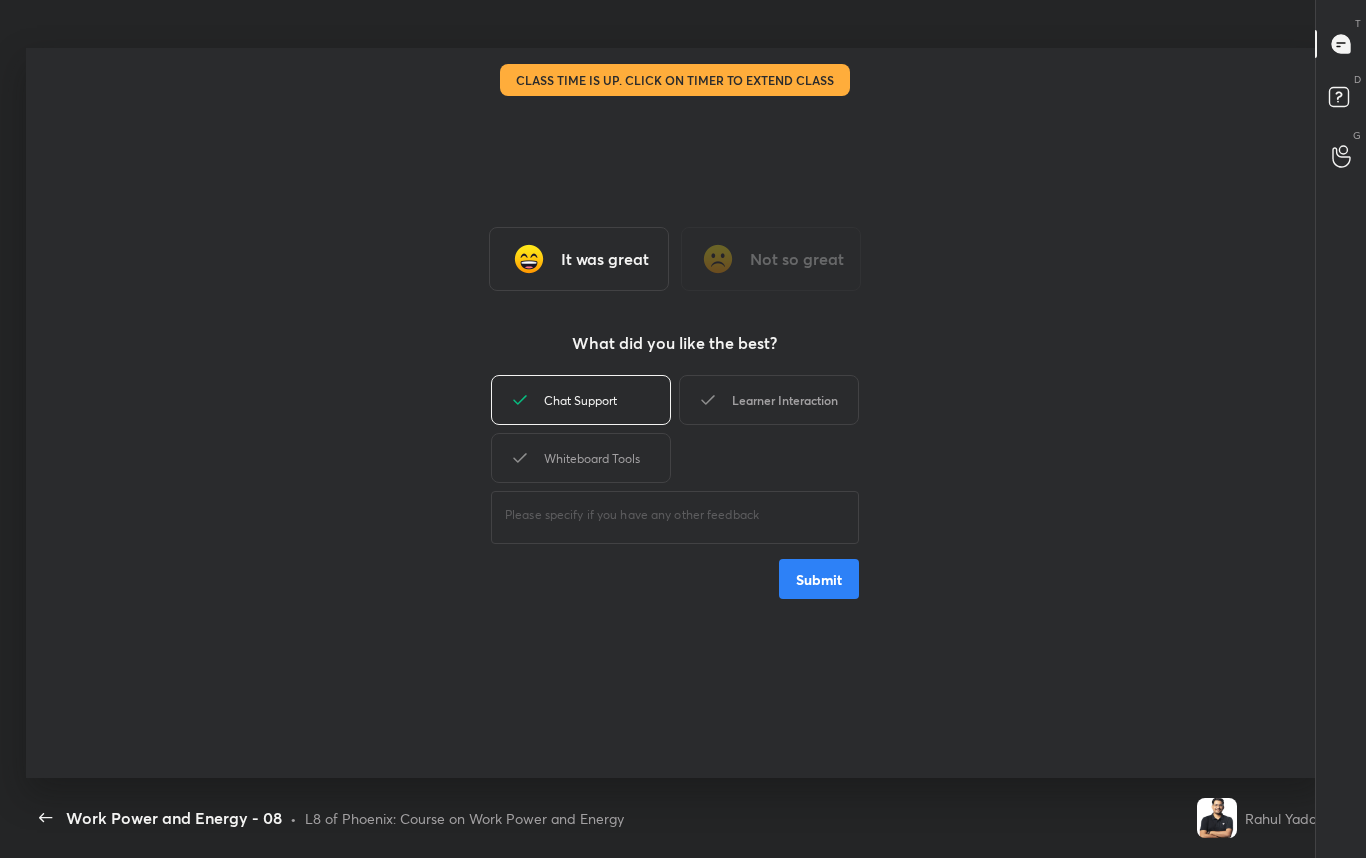 click on "Learner Interaction" at bounding box center [769, 400] 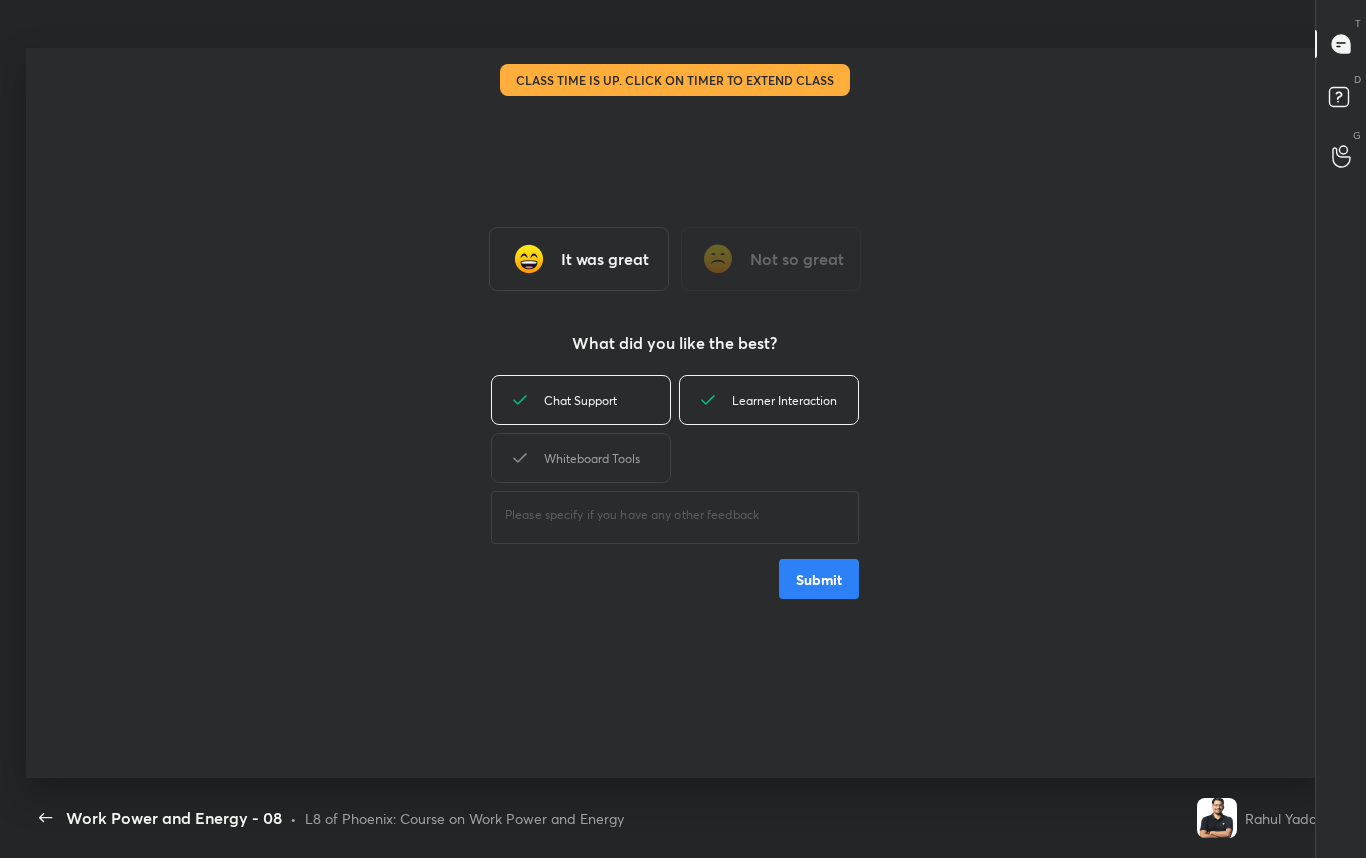 click on "Submit" at bounding box center [819, 579] 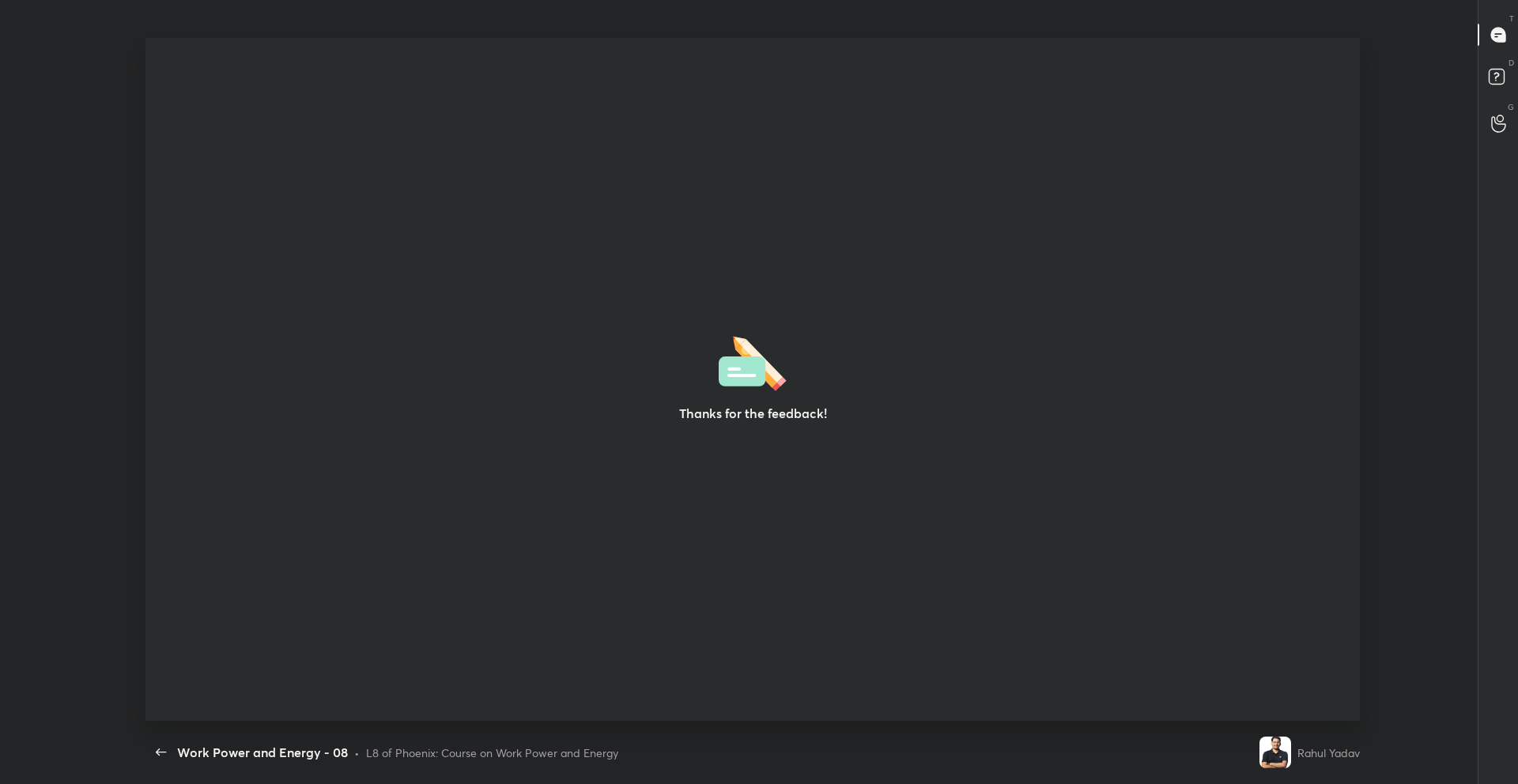 scroll, scrollTop: 78349, scrollLeft: 77557, axis: both 